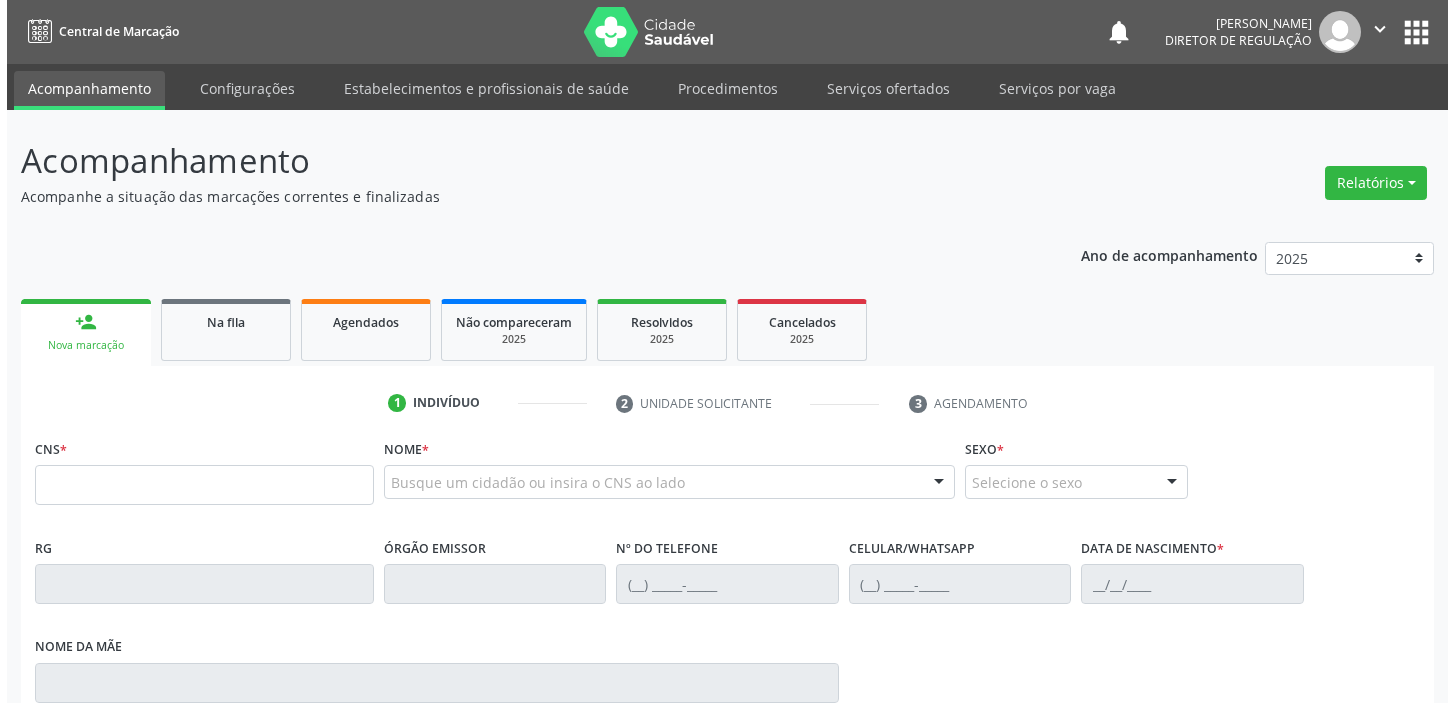 scroll, scrollTop: 0, scrollLeft: 0, axis: both 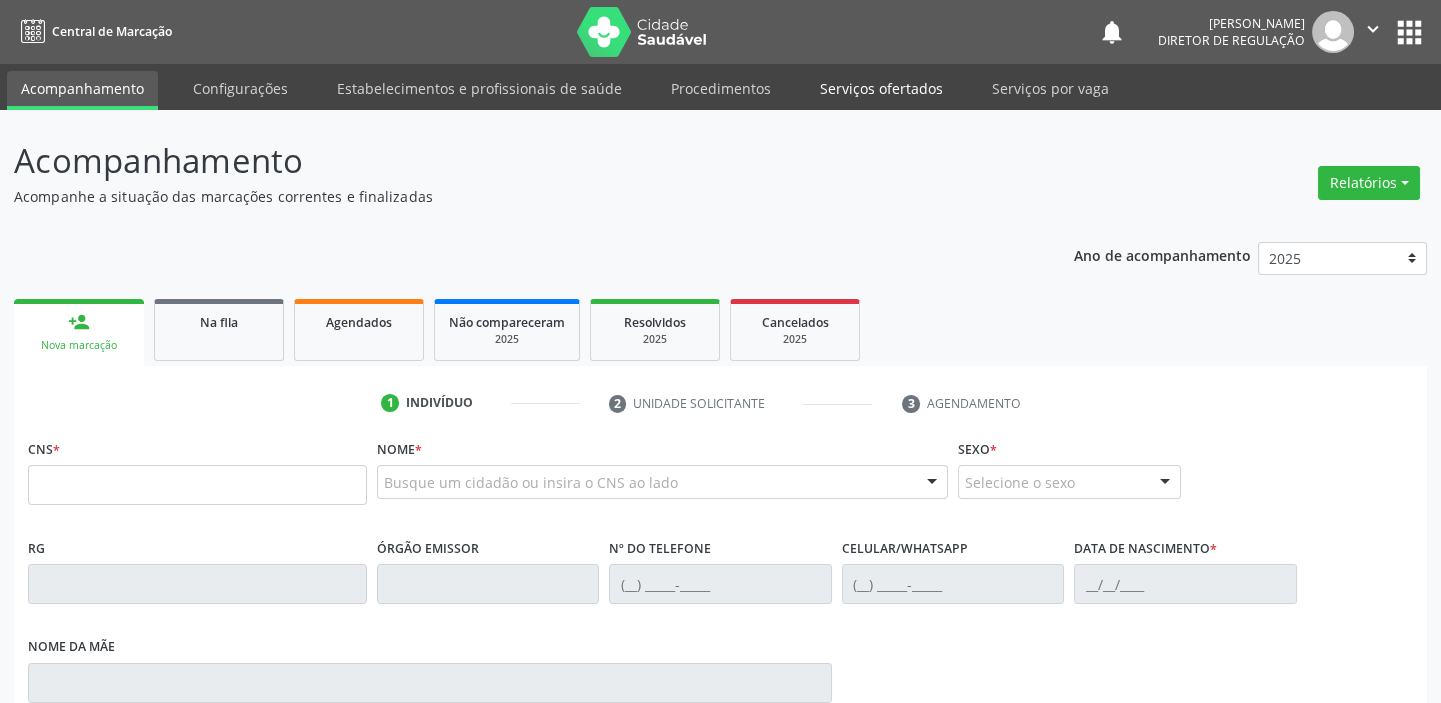 click on "Serviços ofertados" at bounding box center [881, 88] 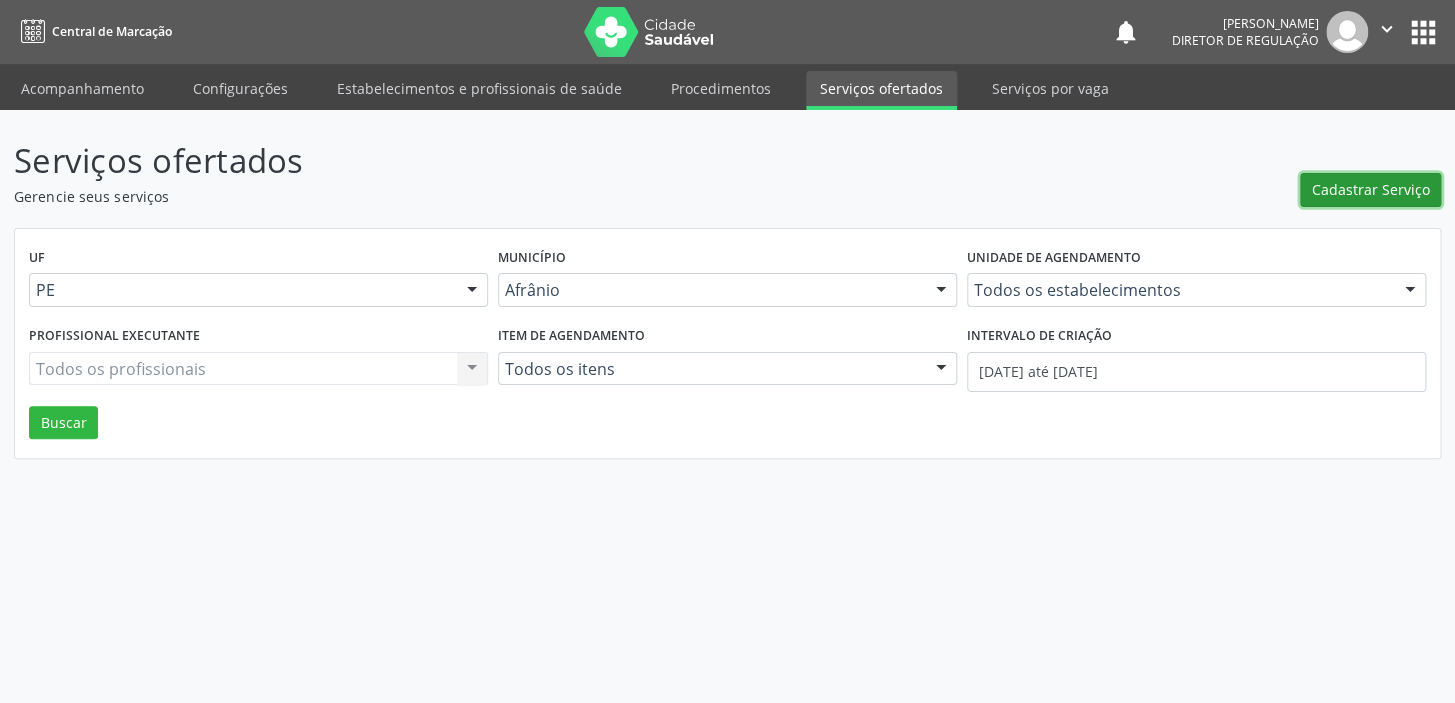 click on "Cadastrar Serviço" at bounding box center [1371, 189] 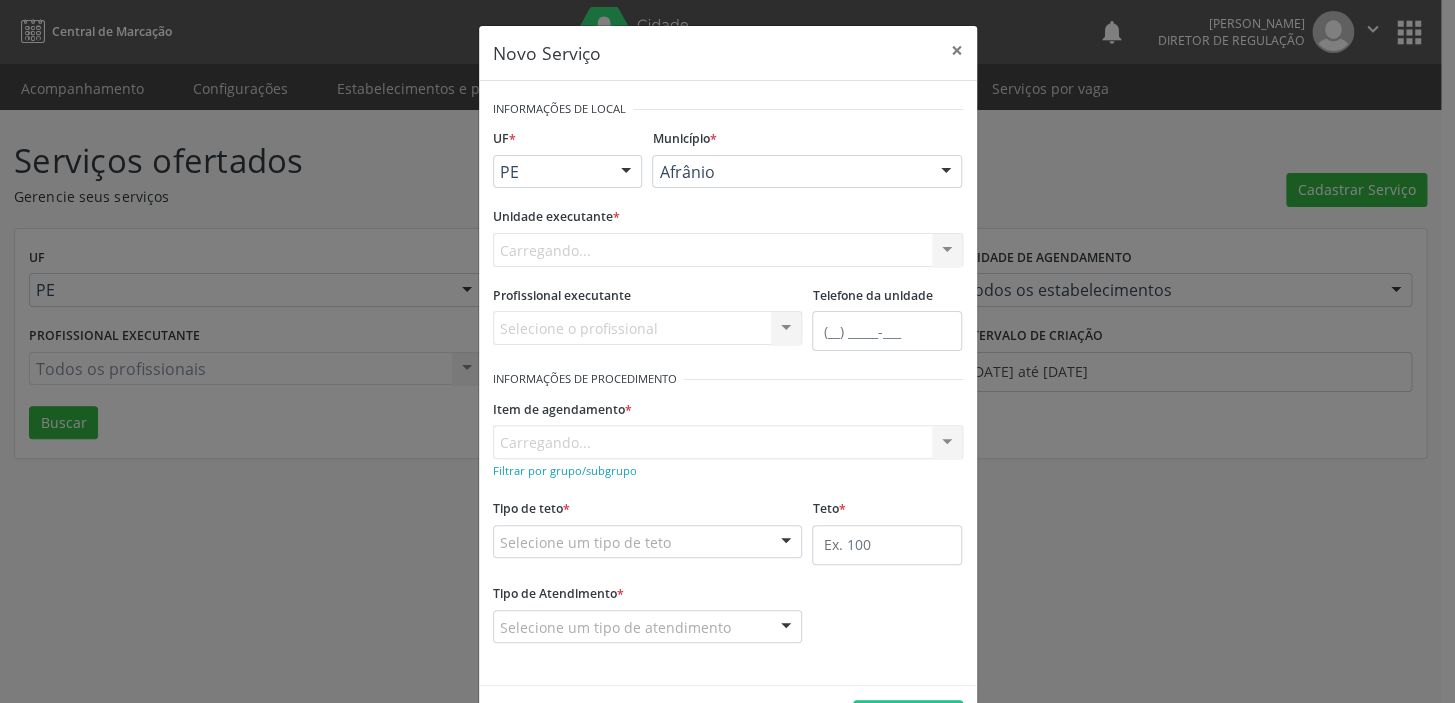 scroll, scrollTop: 0, scrollLeft: 0, axis: both 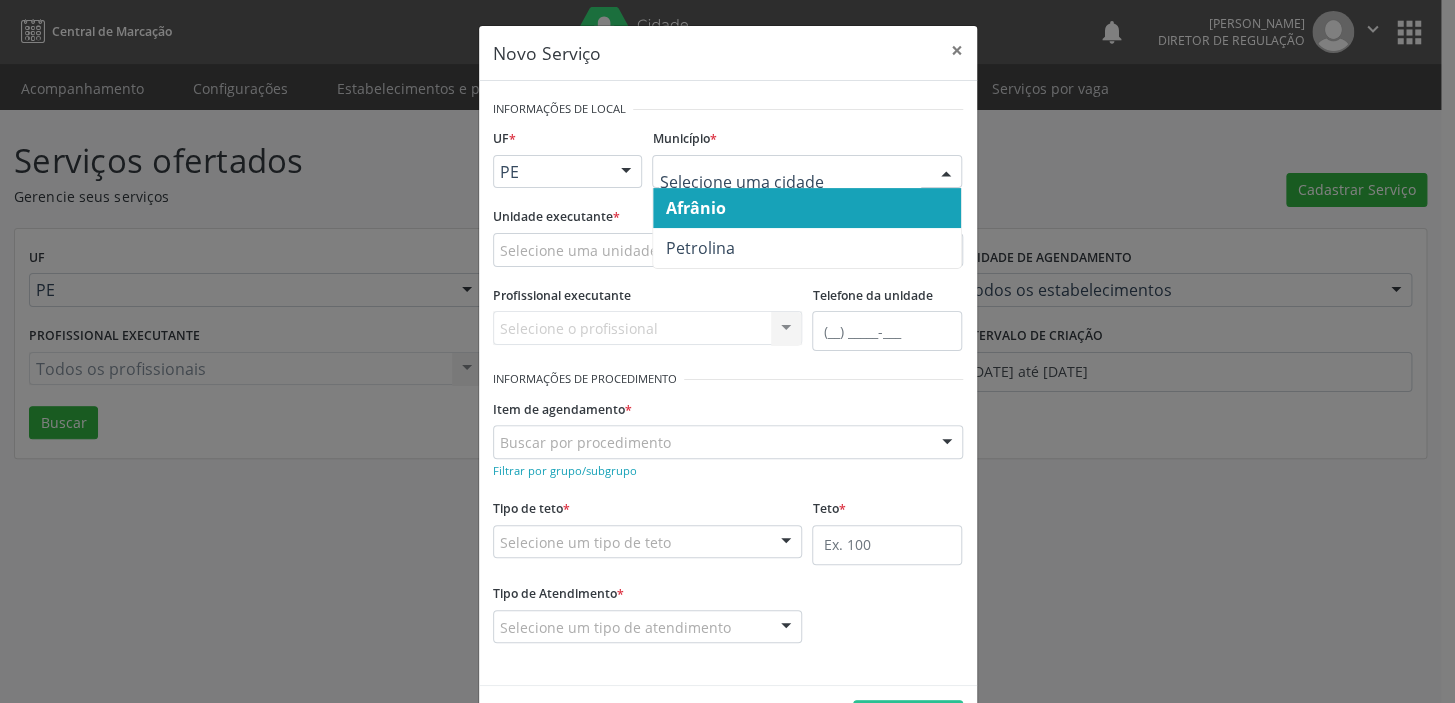 click on "Afrânio" at bounding box center (695, 208) 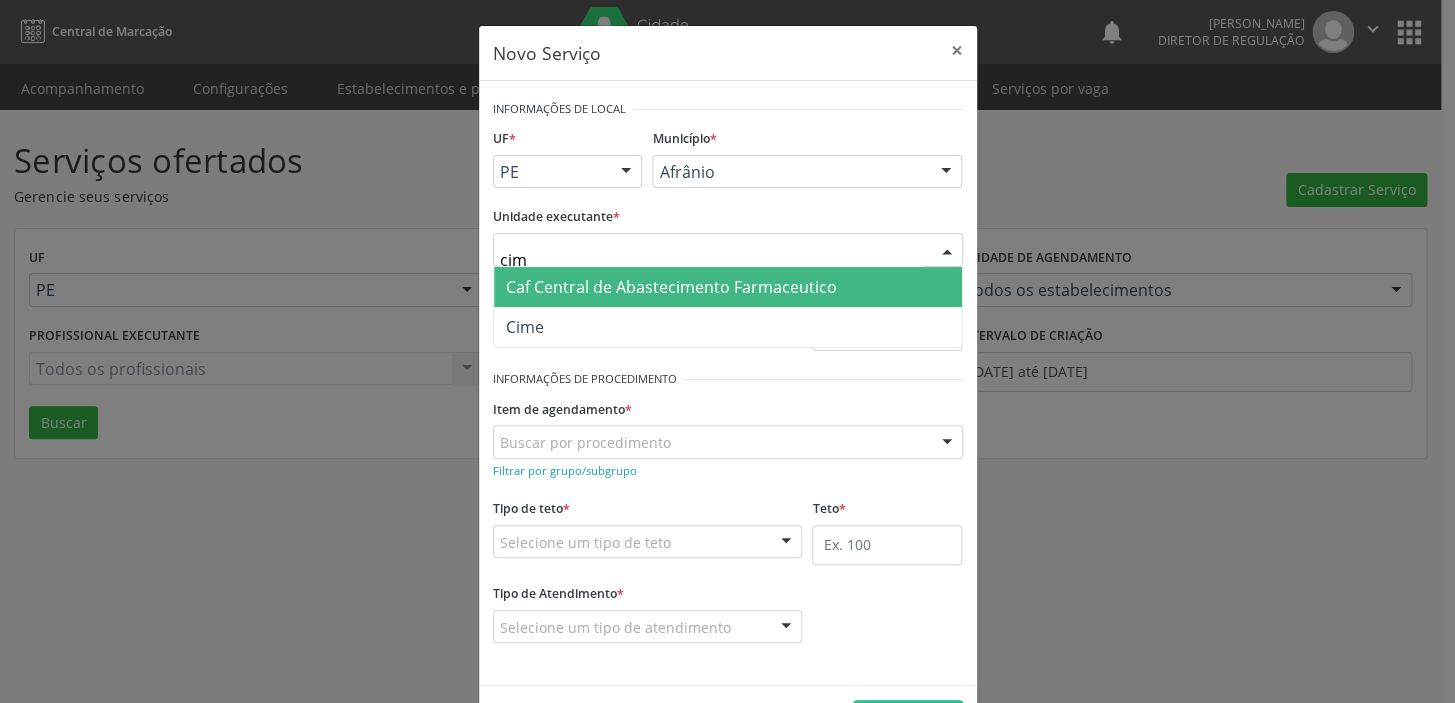 type on "cime" 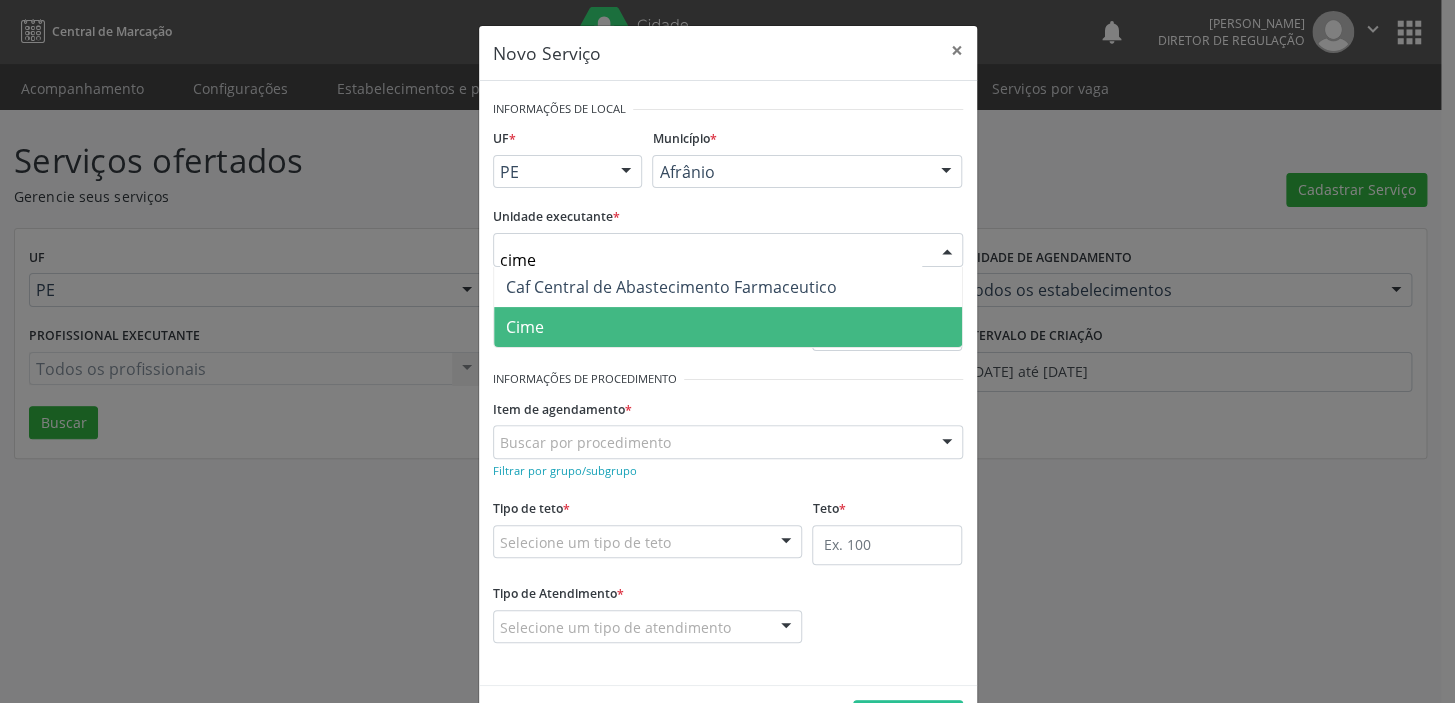 click on "Cime" at bounding box center [525, 327] 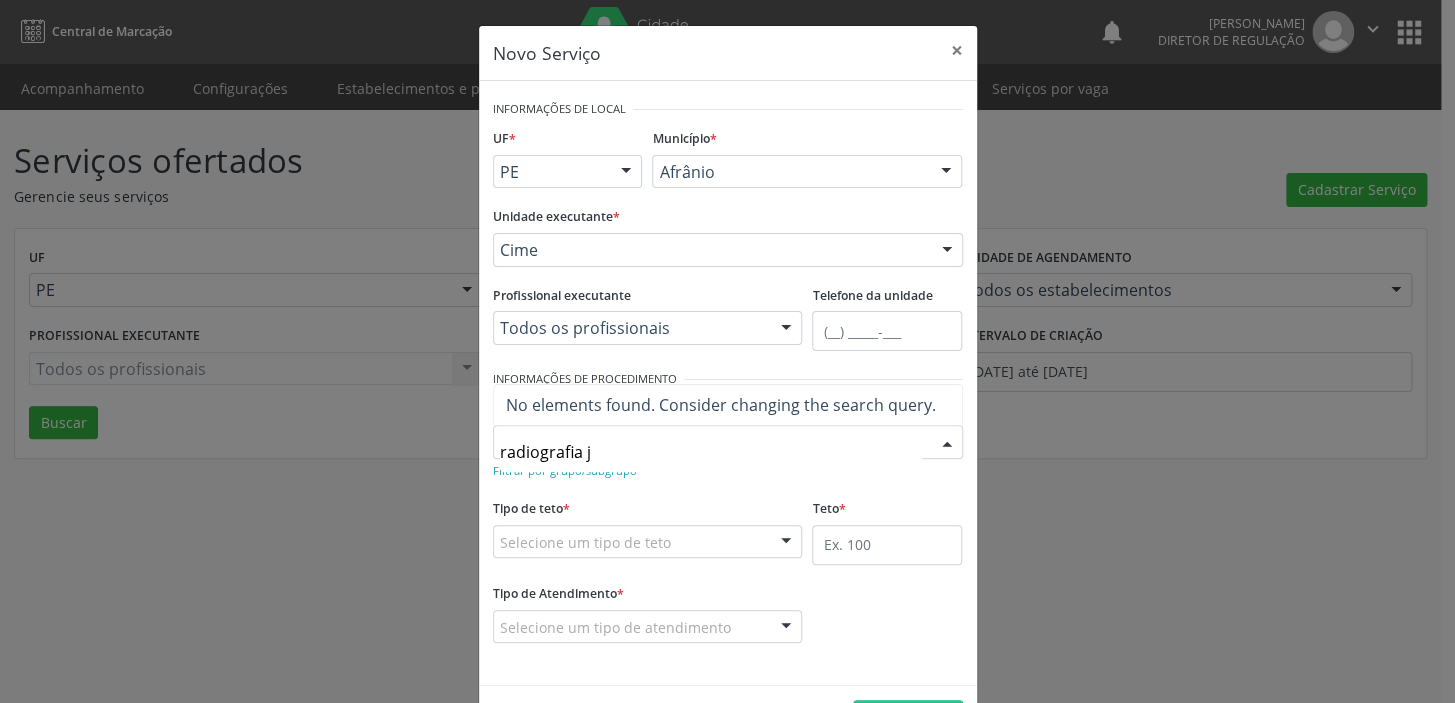 type on "radiografia" 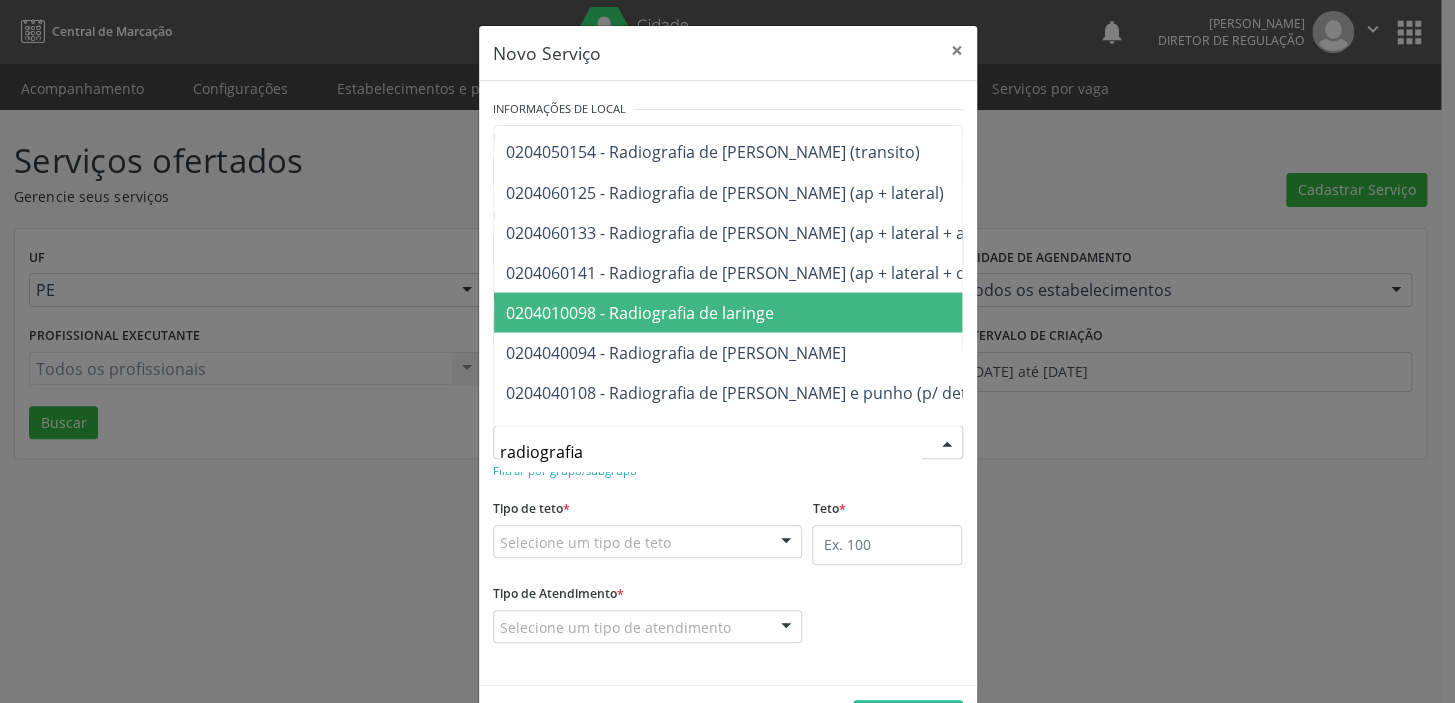 scroll, scrollTop: 1463, scrollLeft: 0, axis: vertical 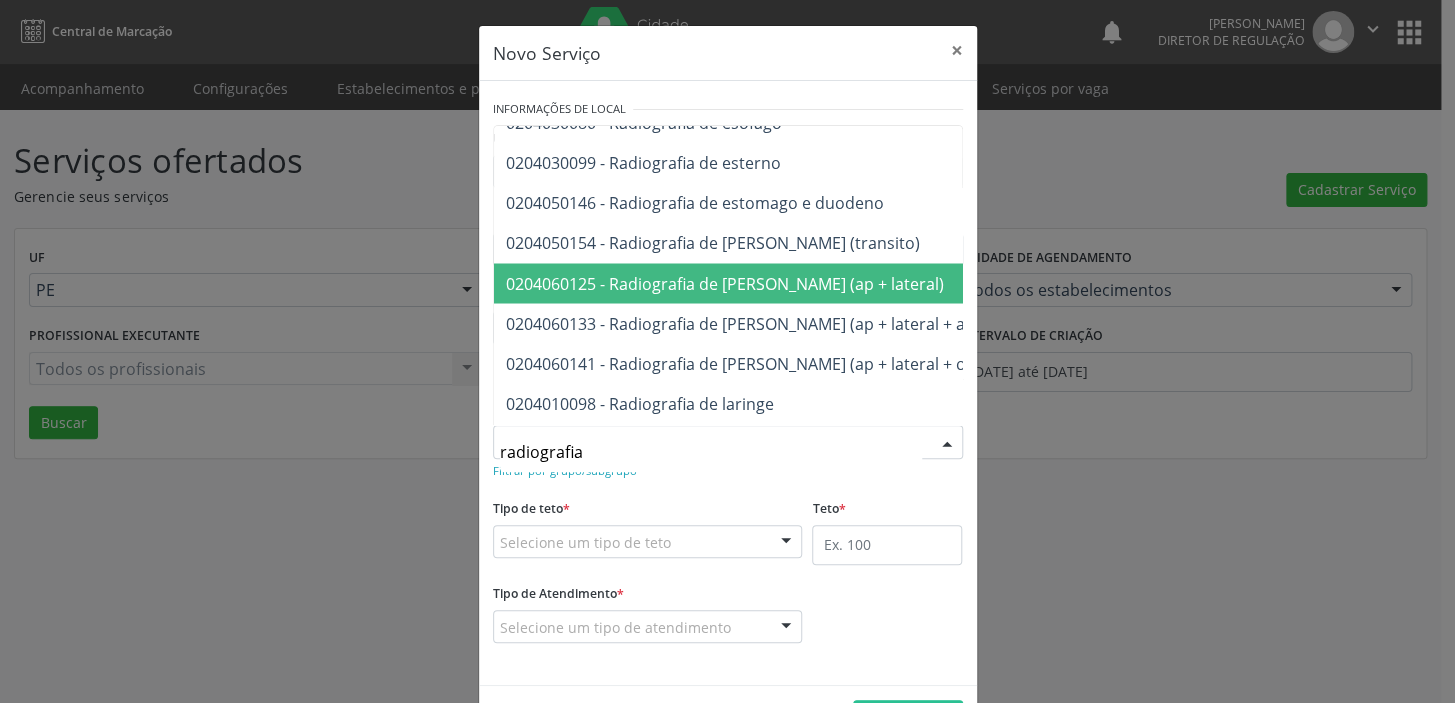 click on "0204060125 - Radiografia de joelho (ap + lateral)" at bounding box center (838, 283) 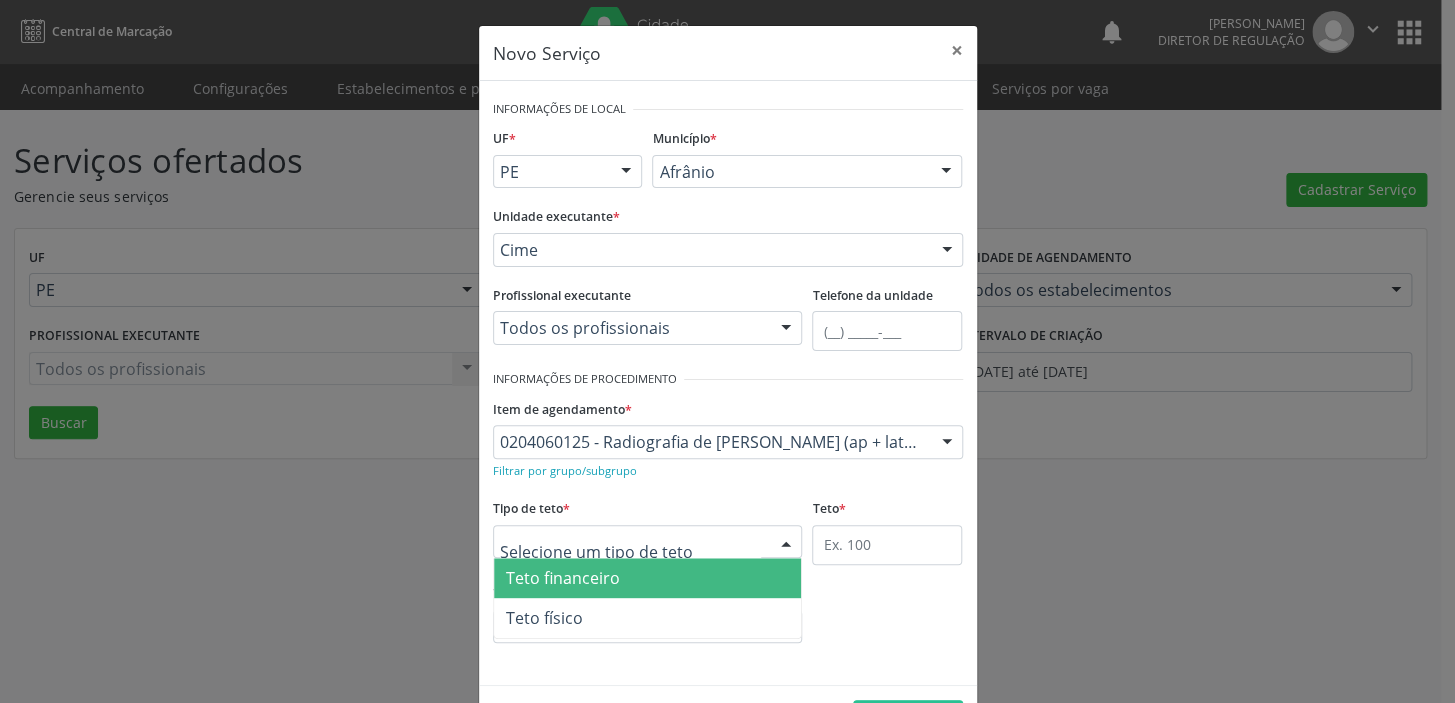 click at bounding box center (648, 542) 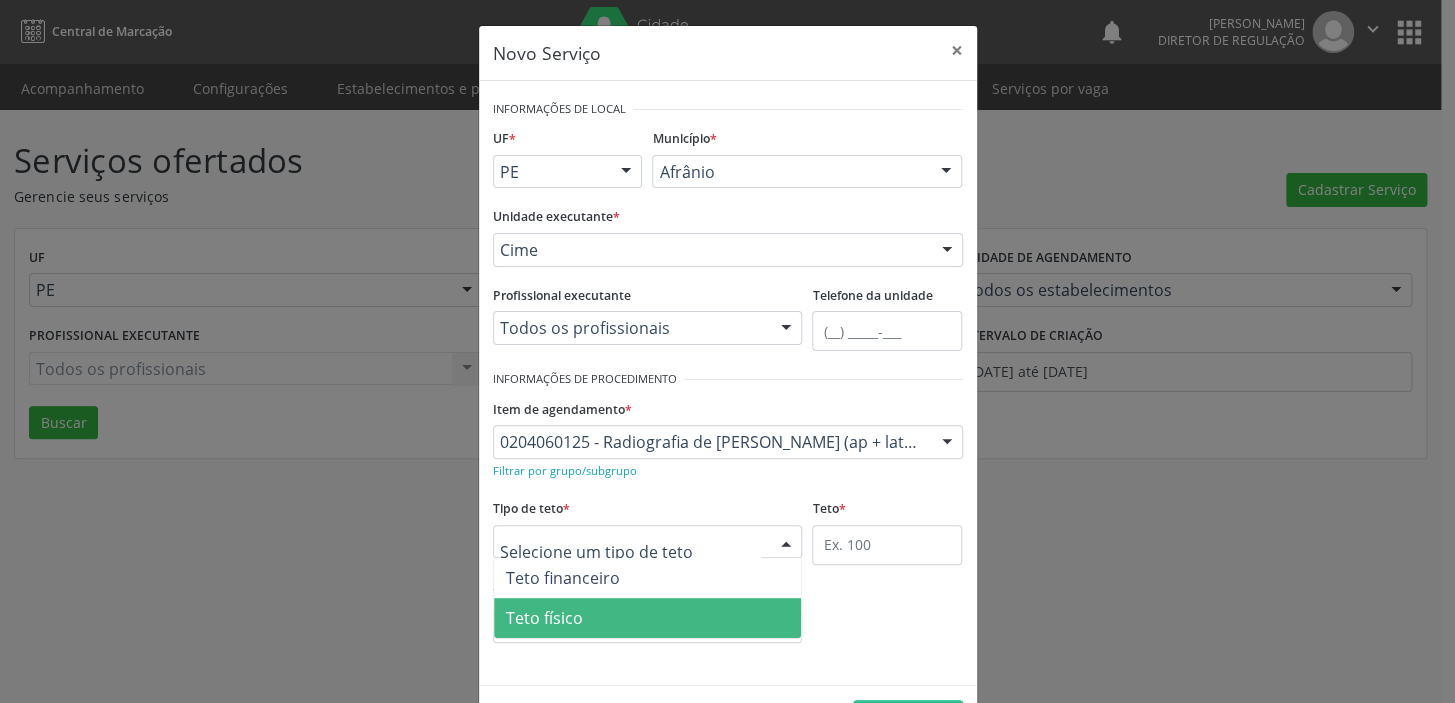 drag, startPoint x: 550, startPoint y: 624, endPoint x: 785, endPoint y: 583, distance: 238.54979 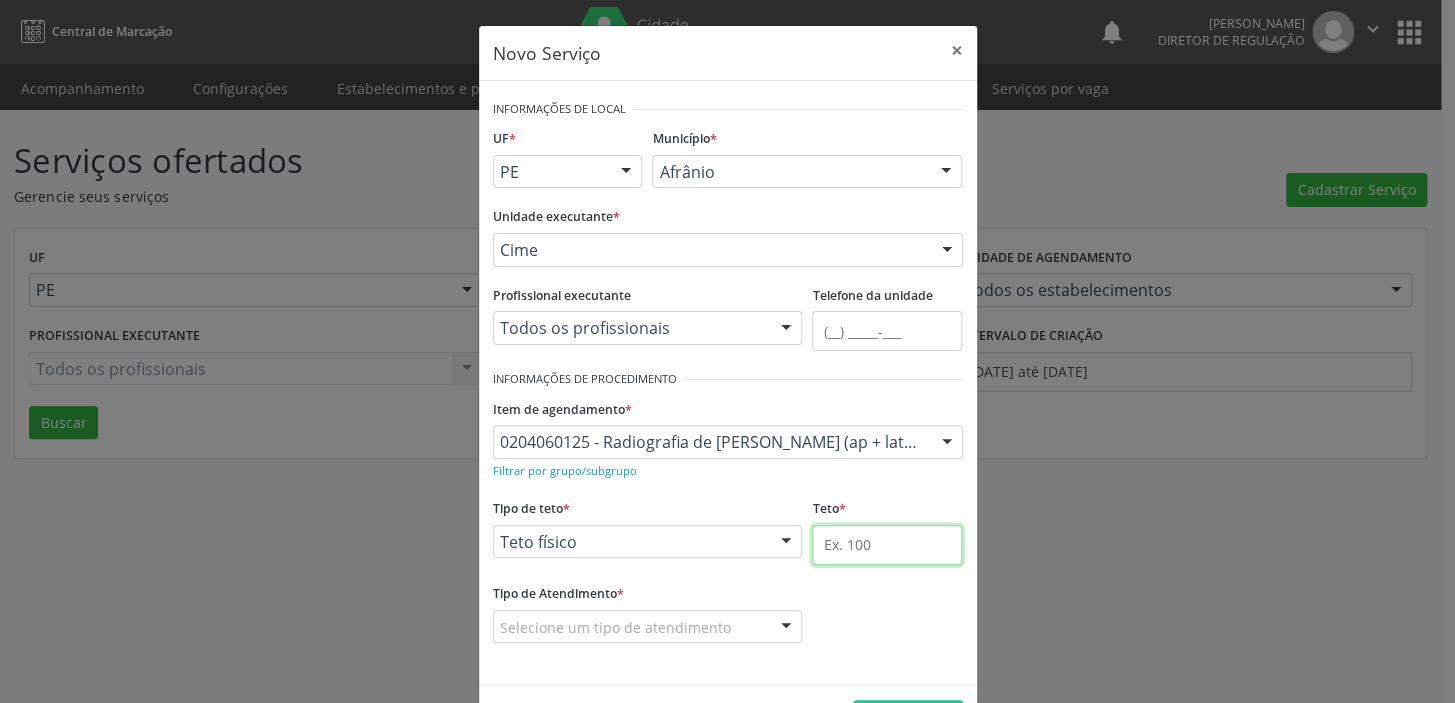 click at bounding box center (887, 545) 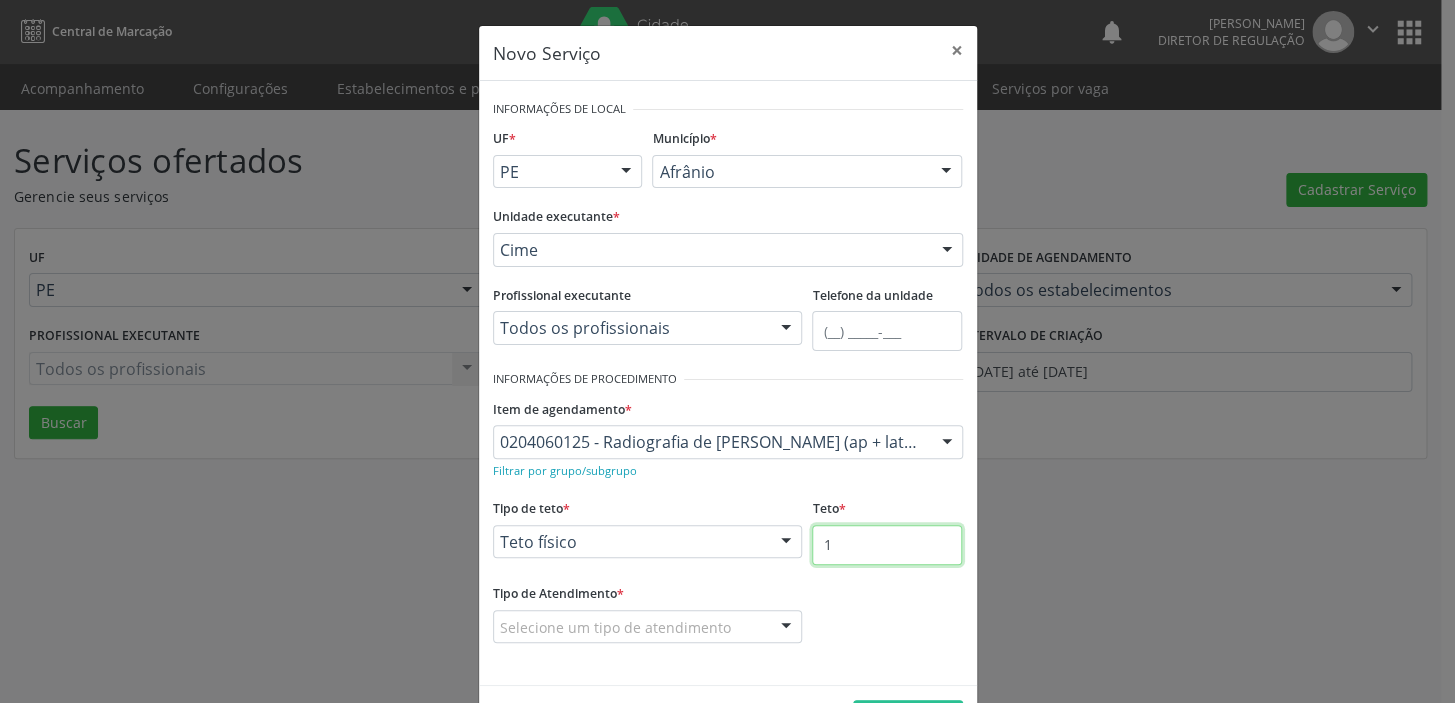 type on "1" 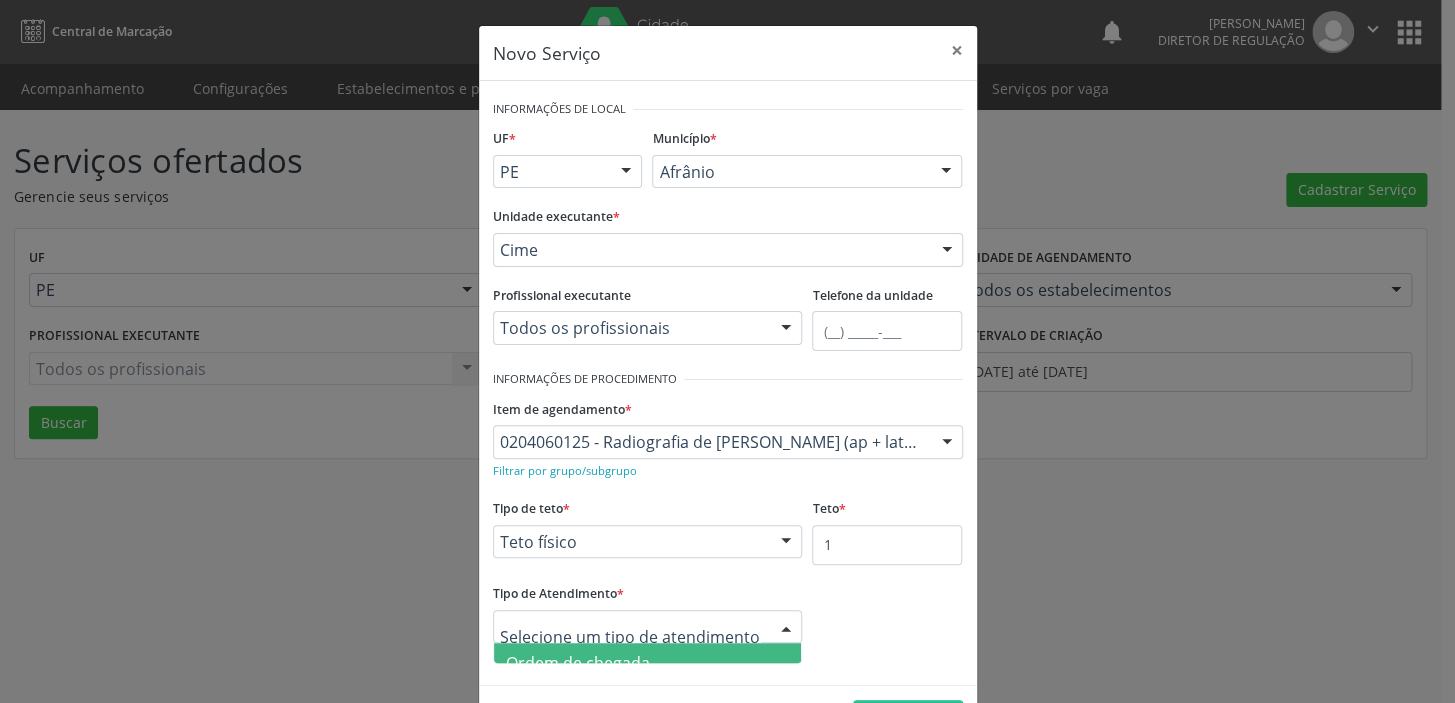 click on "Ordem de chegada" at bounding box center [578, 663] 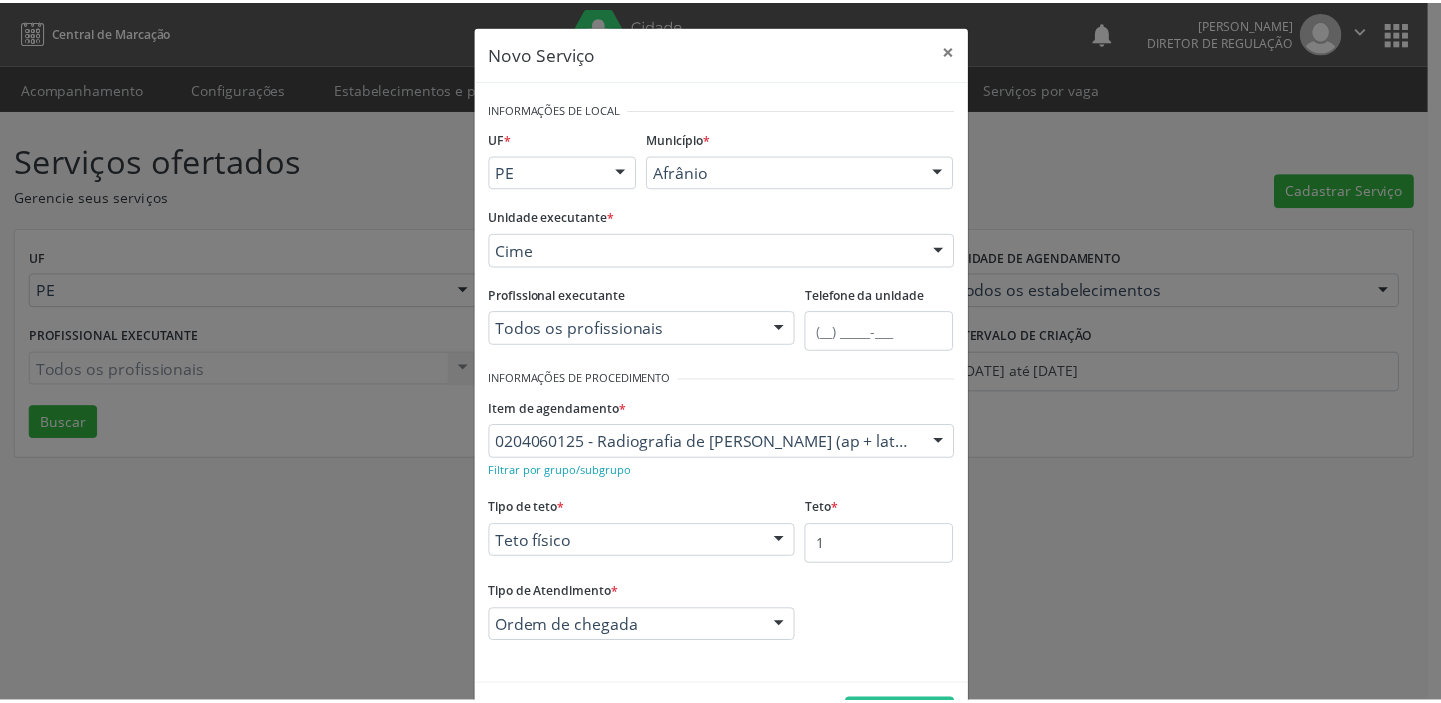 scroll, scrollTop: 69, scrollLeft: 0, axis: vertical 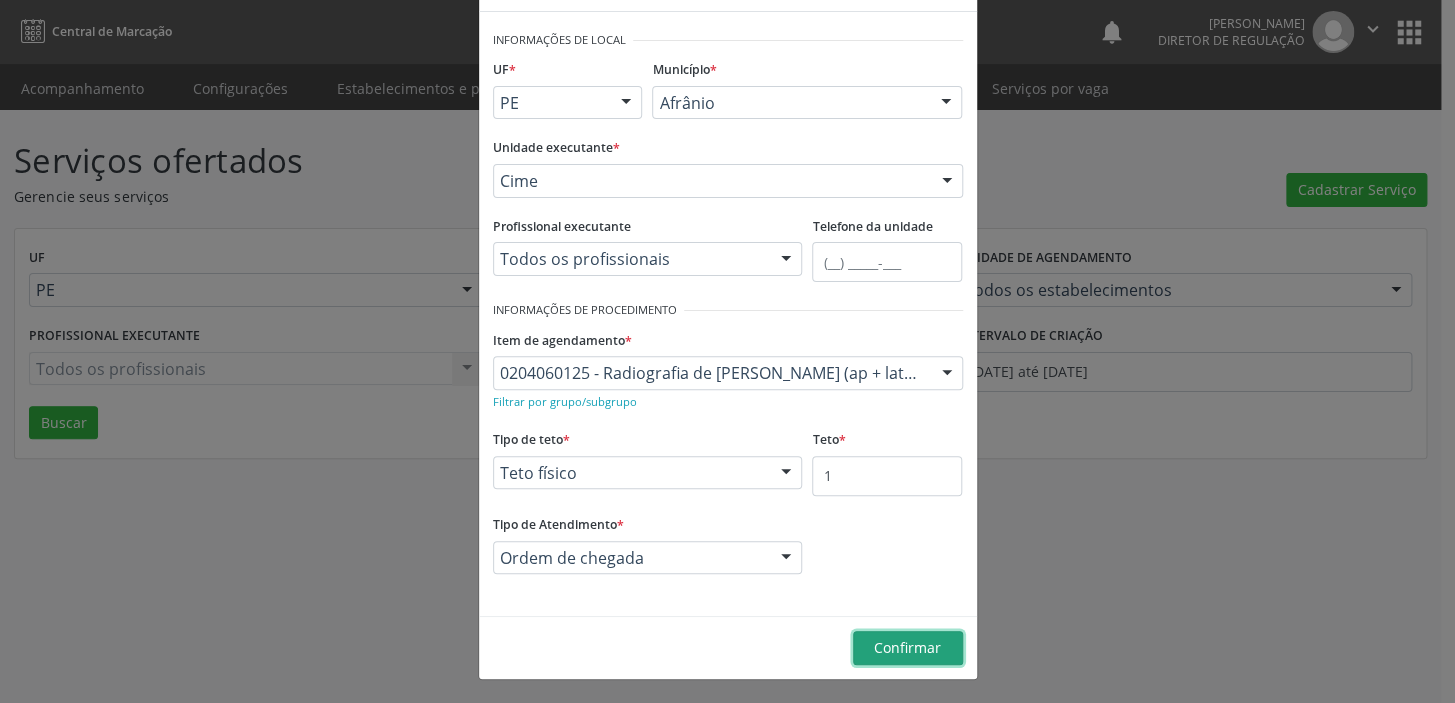 click on "Confirmar" at bounding box center [908, 648] 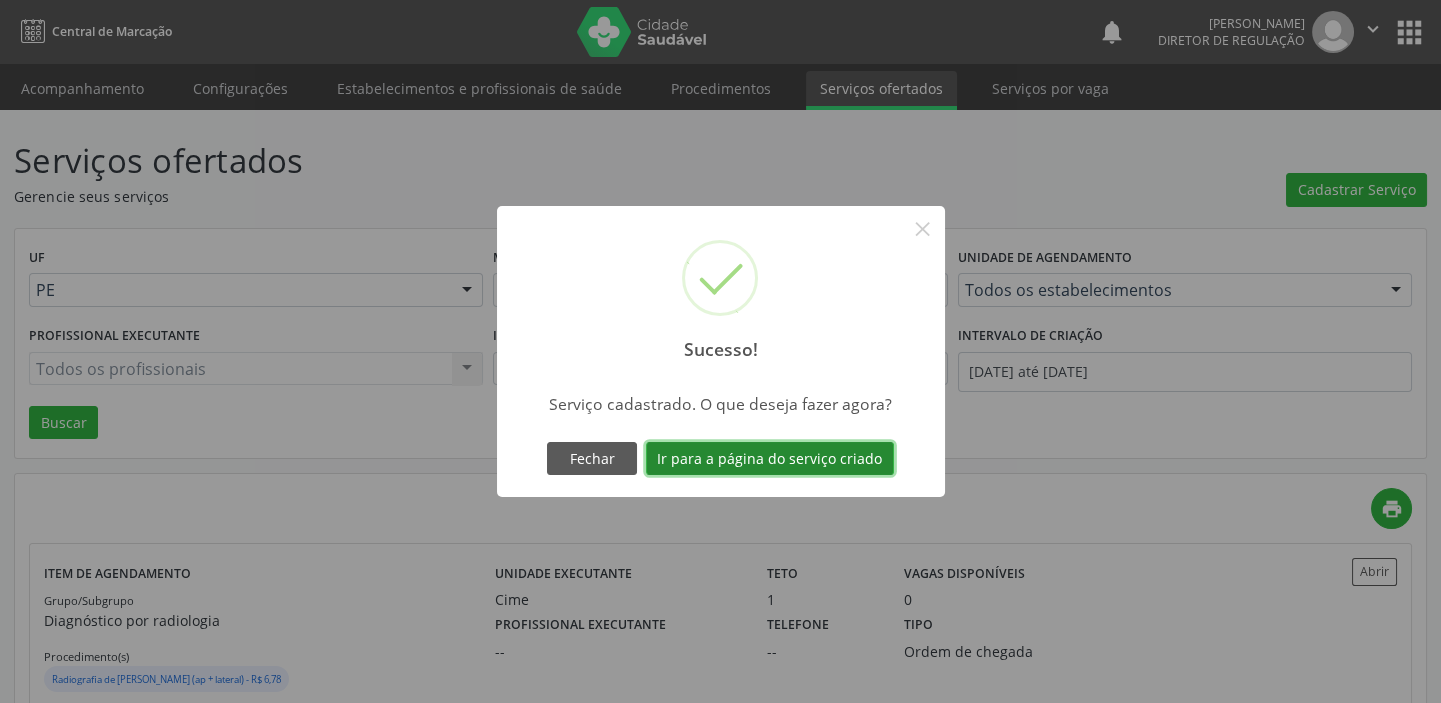 click on "Ir para a página do serviço criado" at bounding box center [770, 459] 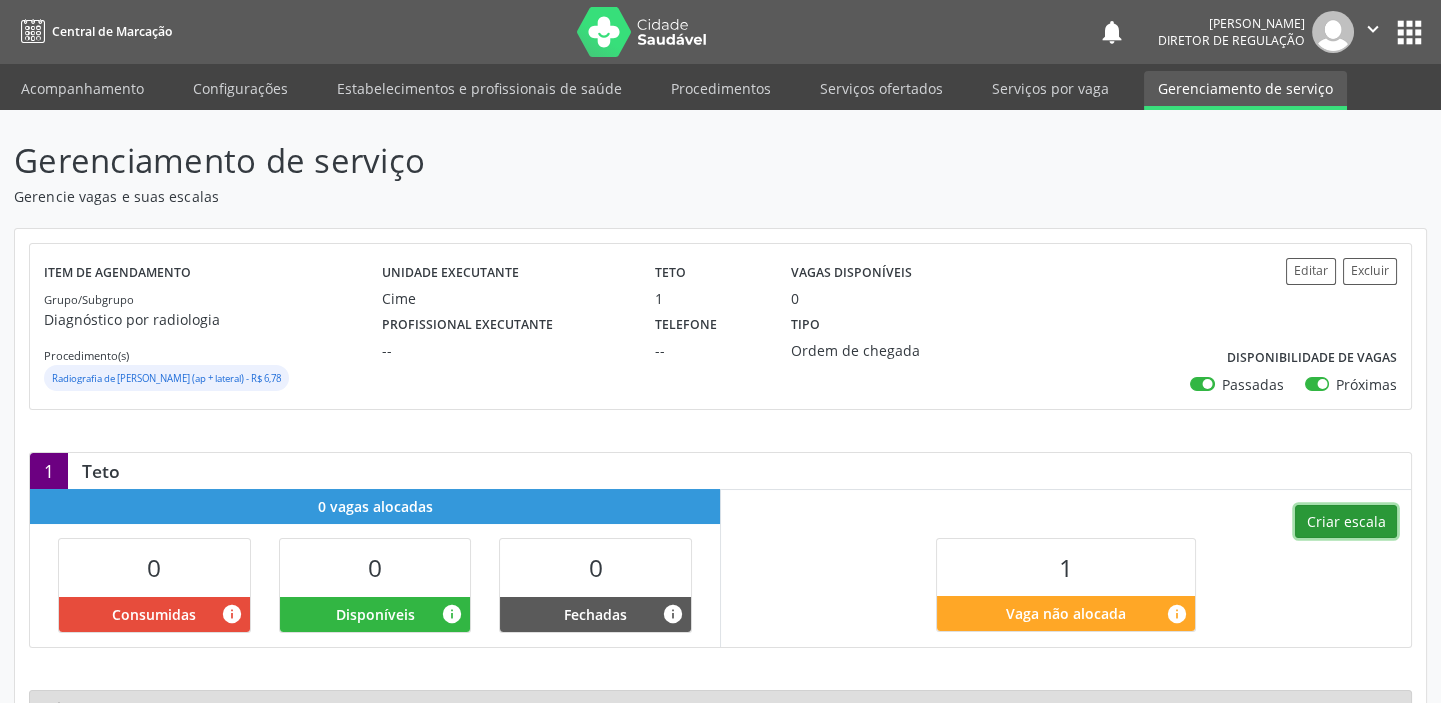 click on "Criar escala" at bounding box center (1346, 522) 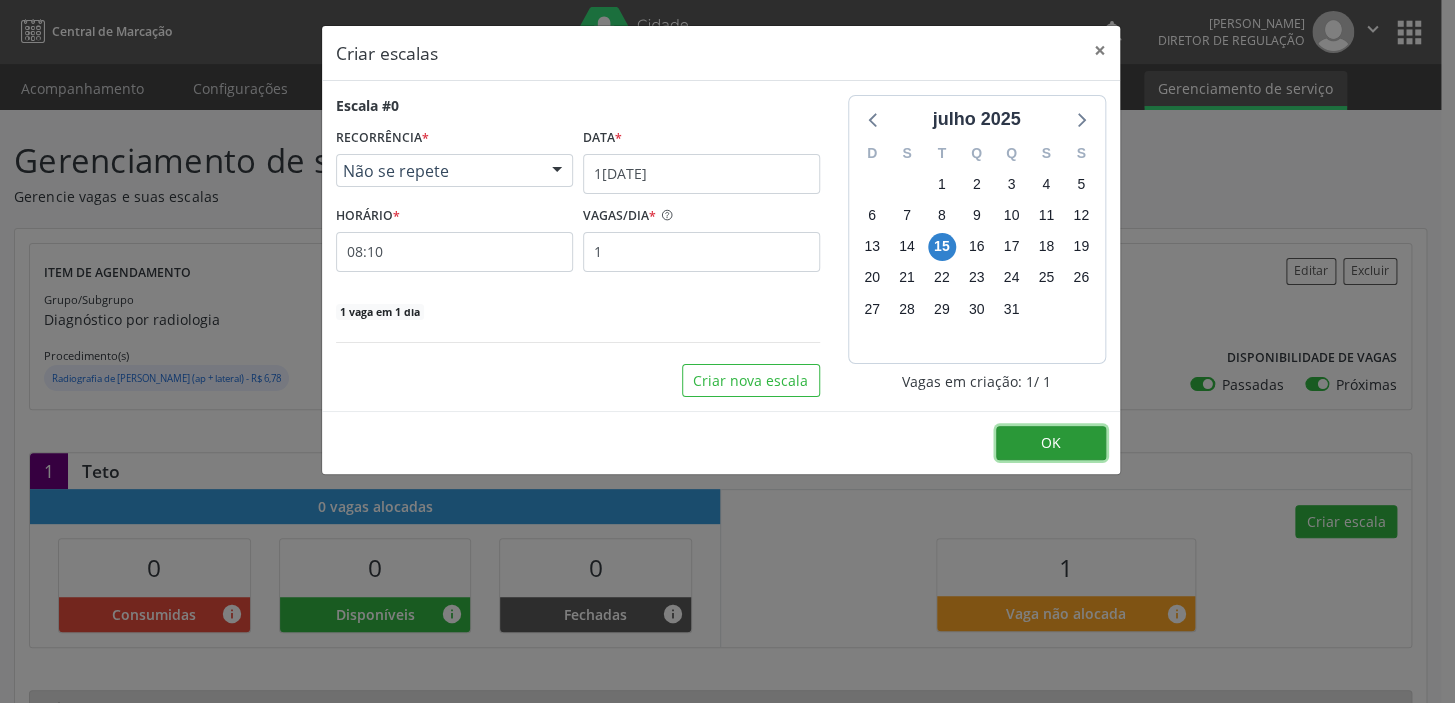 click on "OK" at bounding box center [1051, 443] 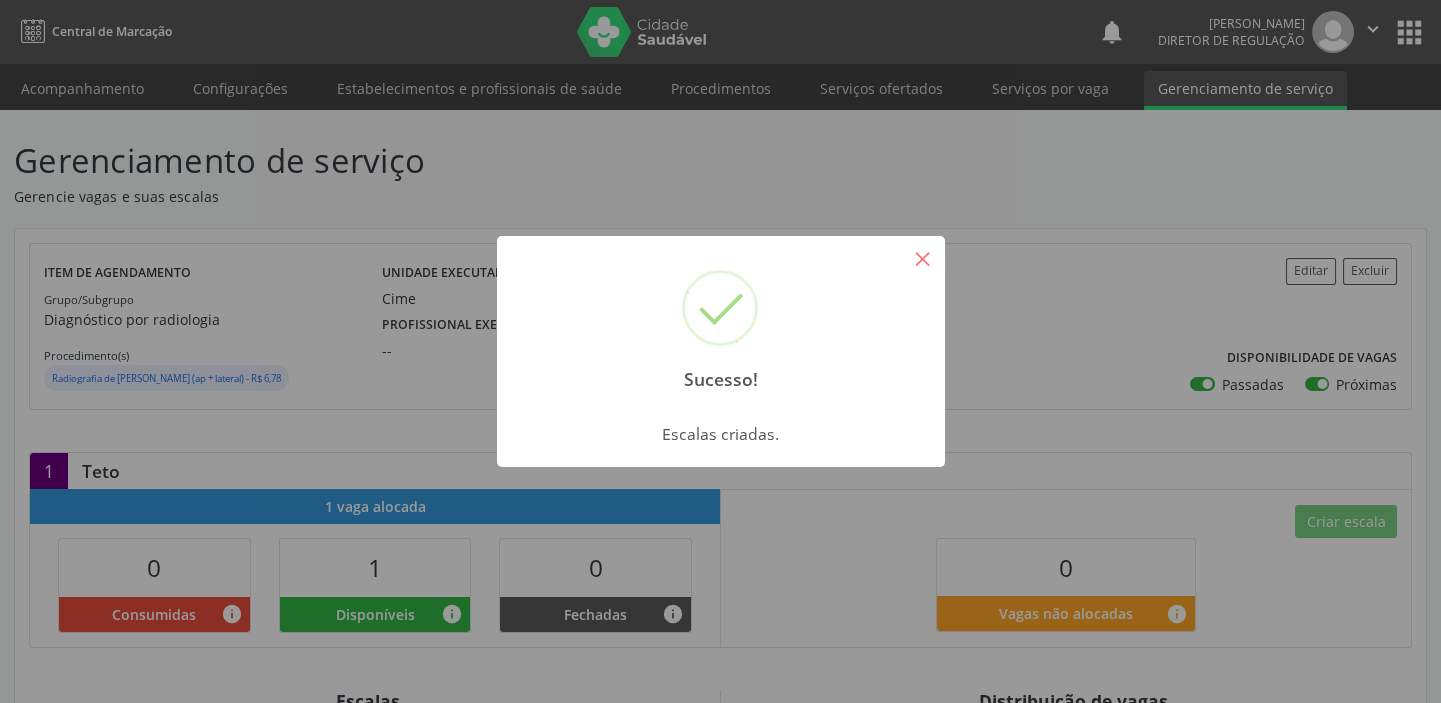 click on "×" at bounding box center [923, 258] 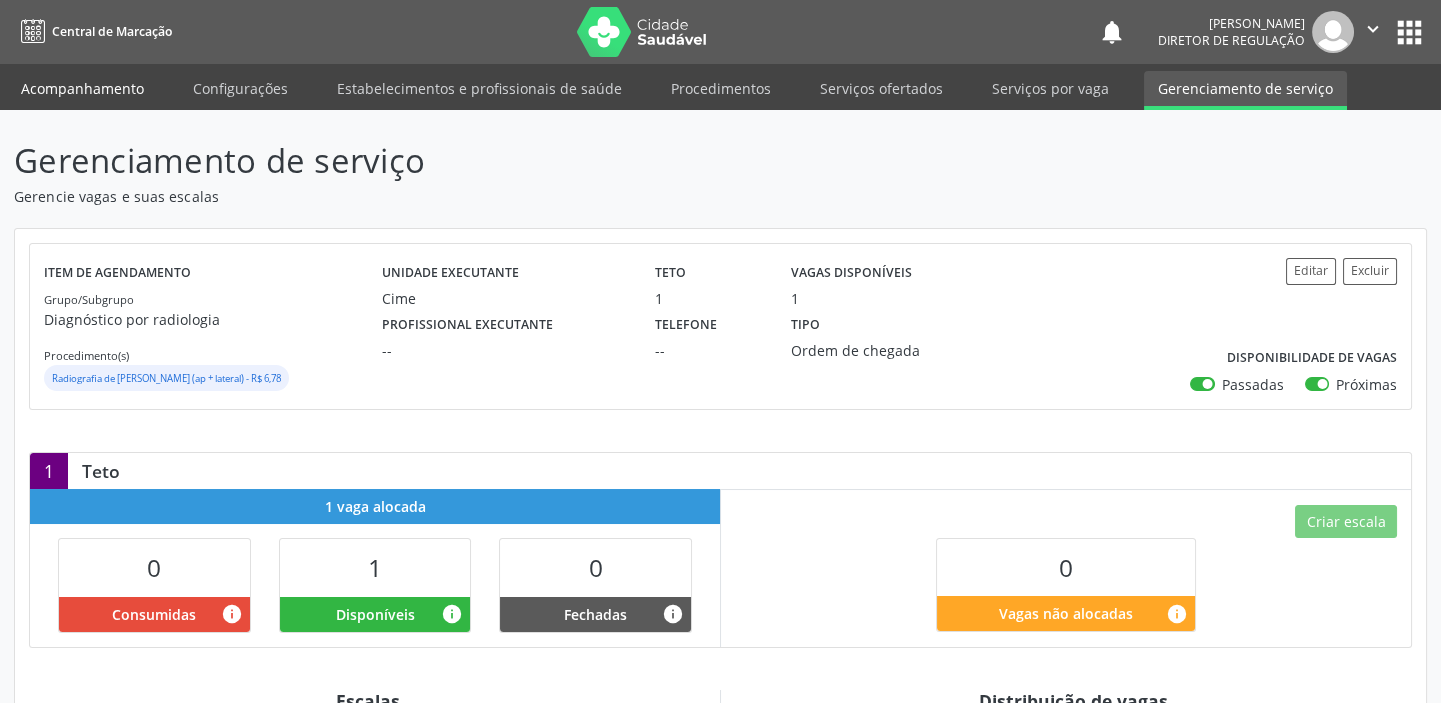 click on "Acompanhamento" at bounding box center (82, 88) 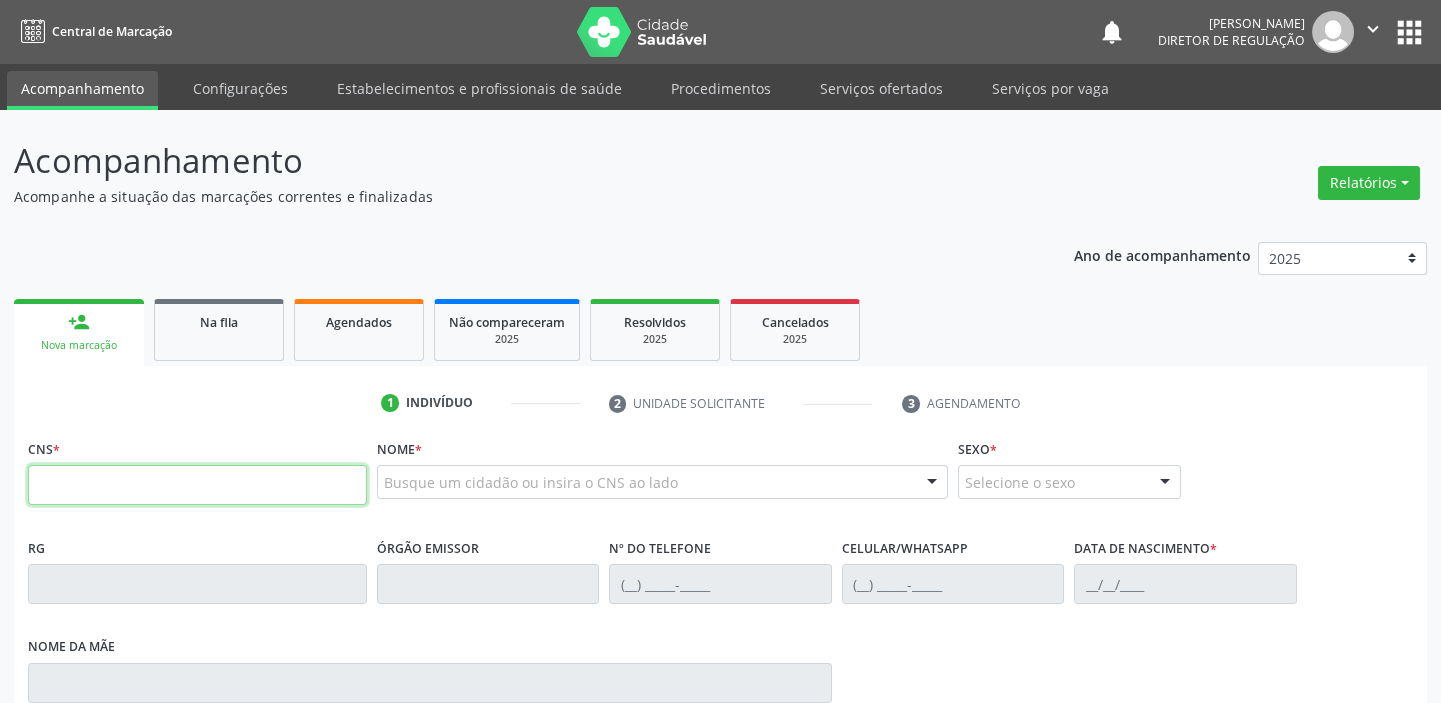 click at bounding box center (197, 485) 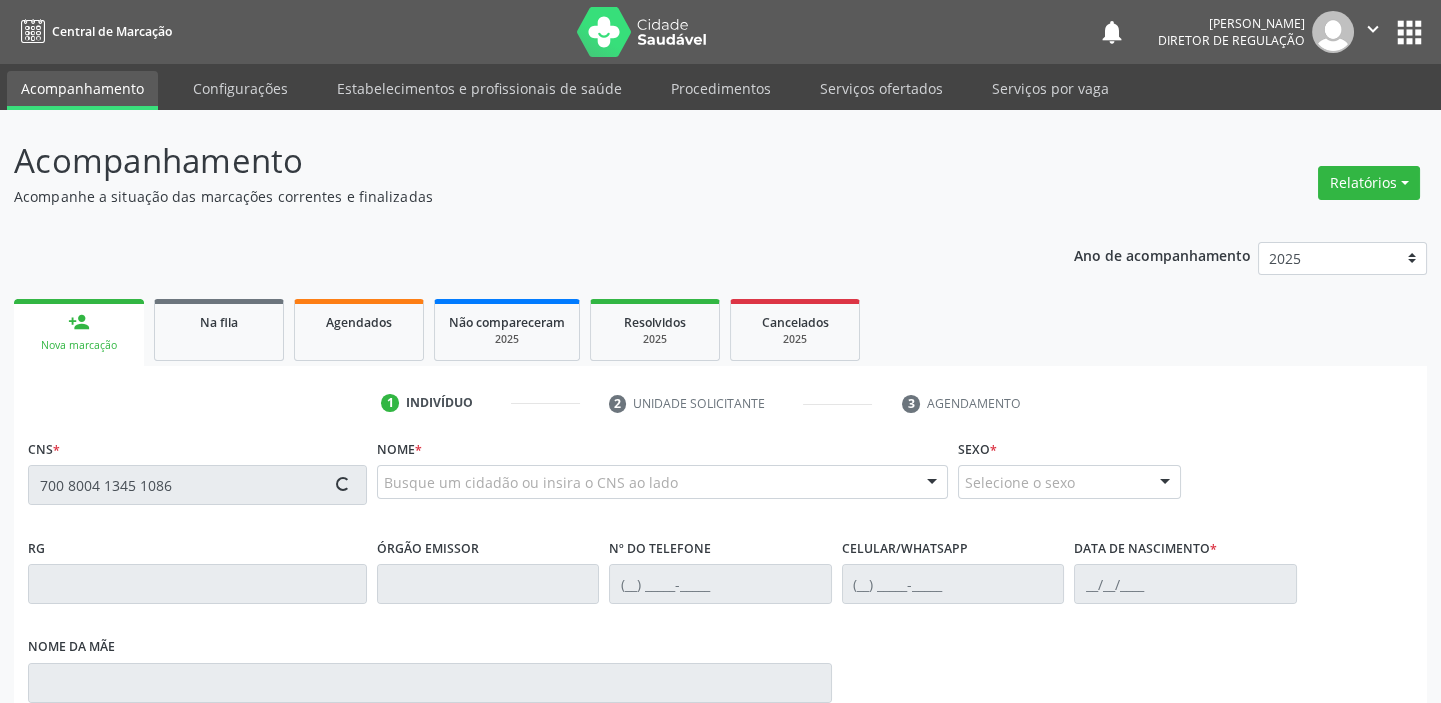 type on "700 8004 1345 1086" 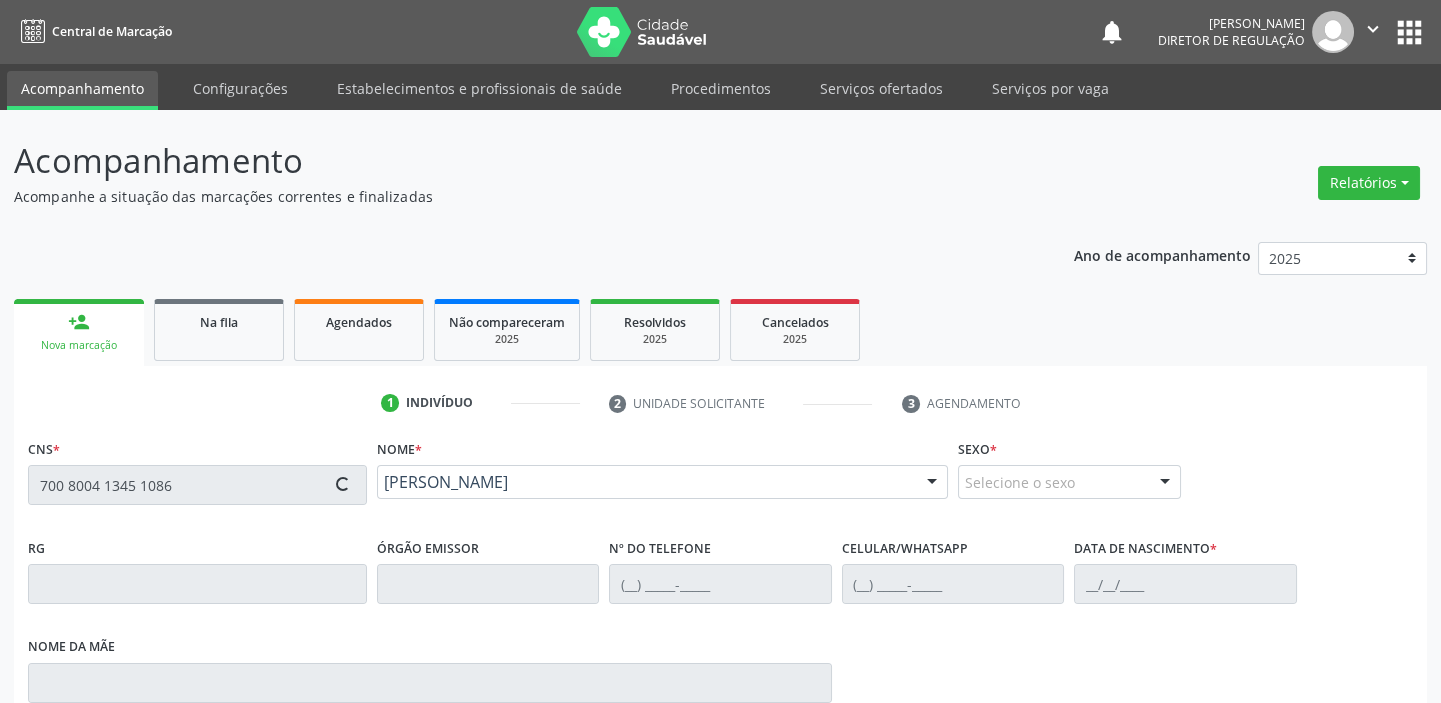 type on "(87) 98844-7167" 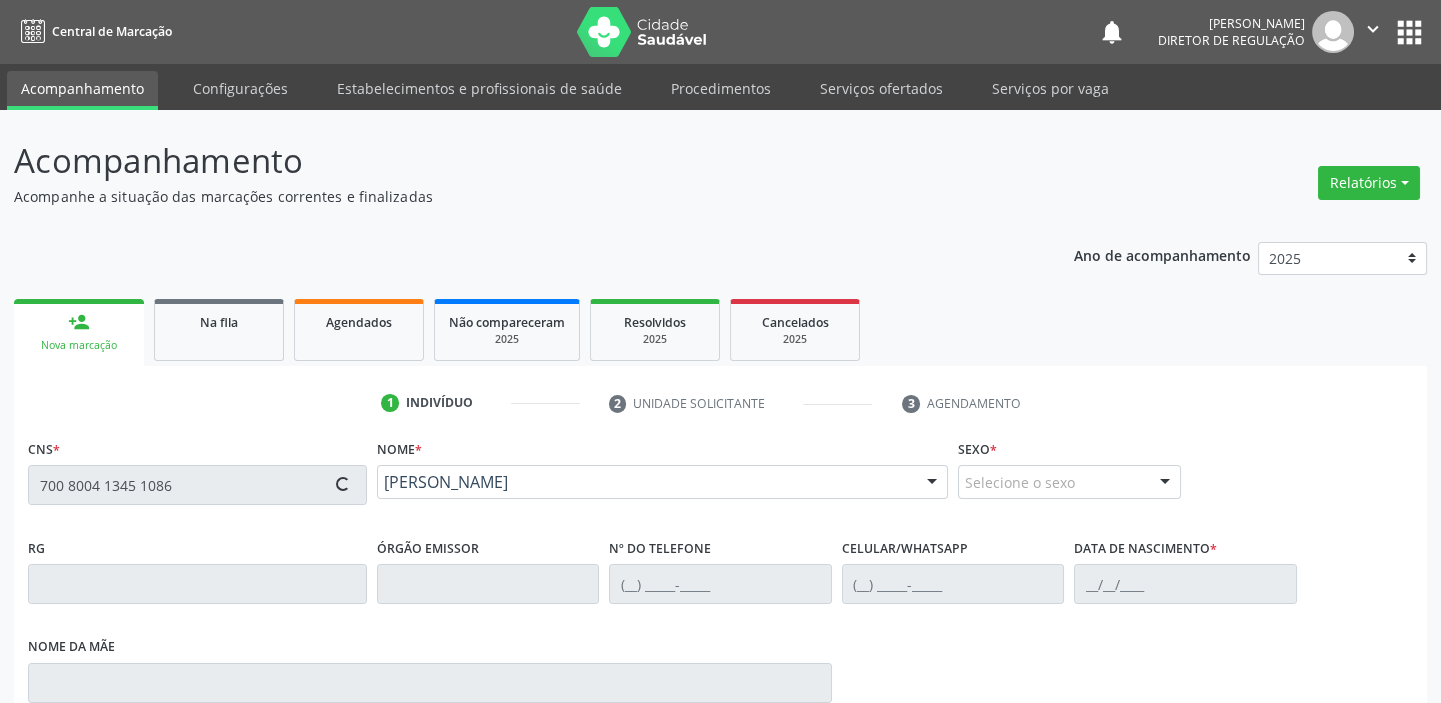 type on "(87) 98844-7167" 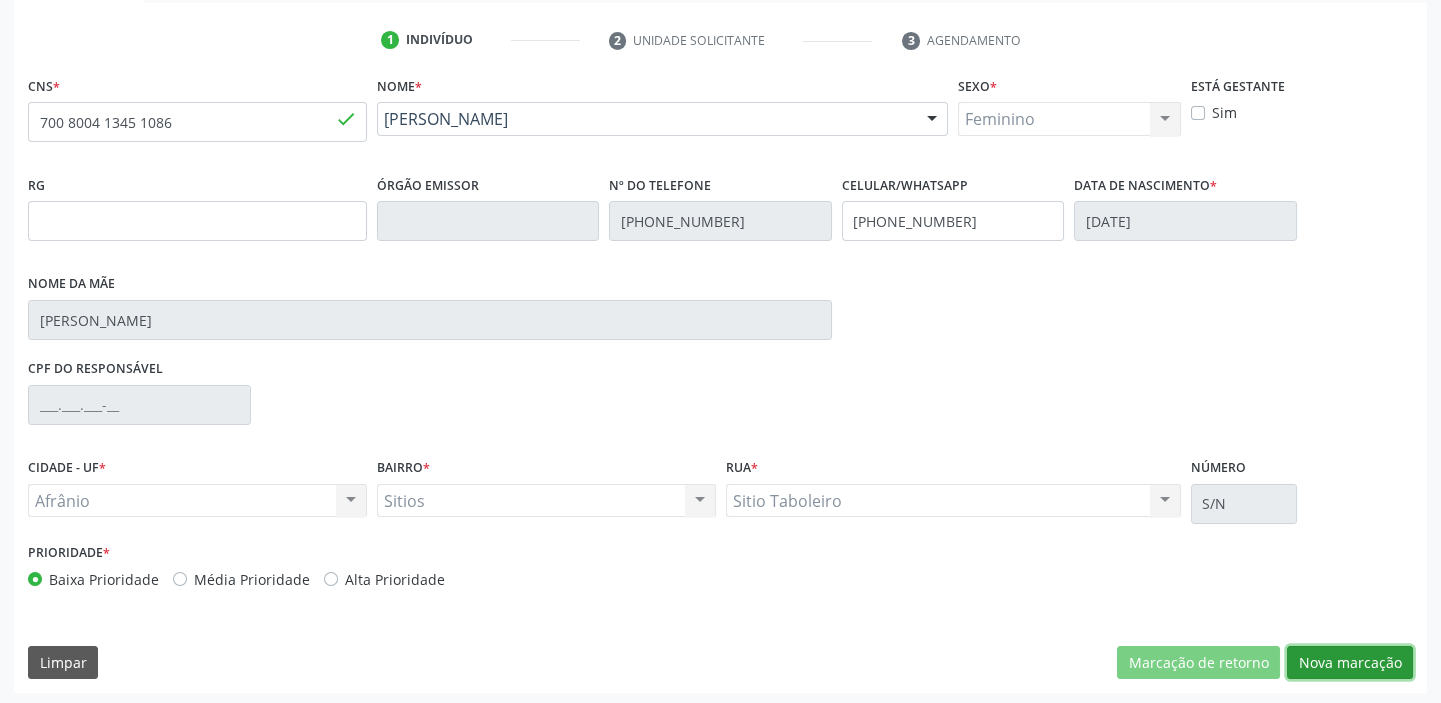 click on "Nova marcação" at bounding box center (1350, 663) 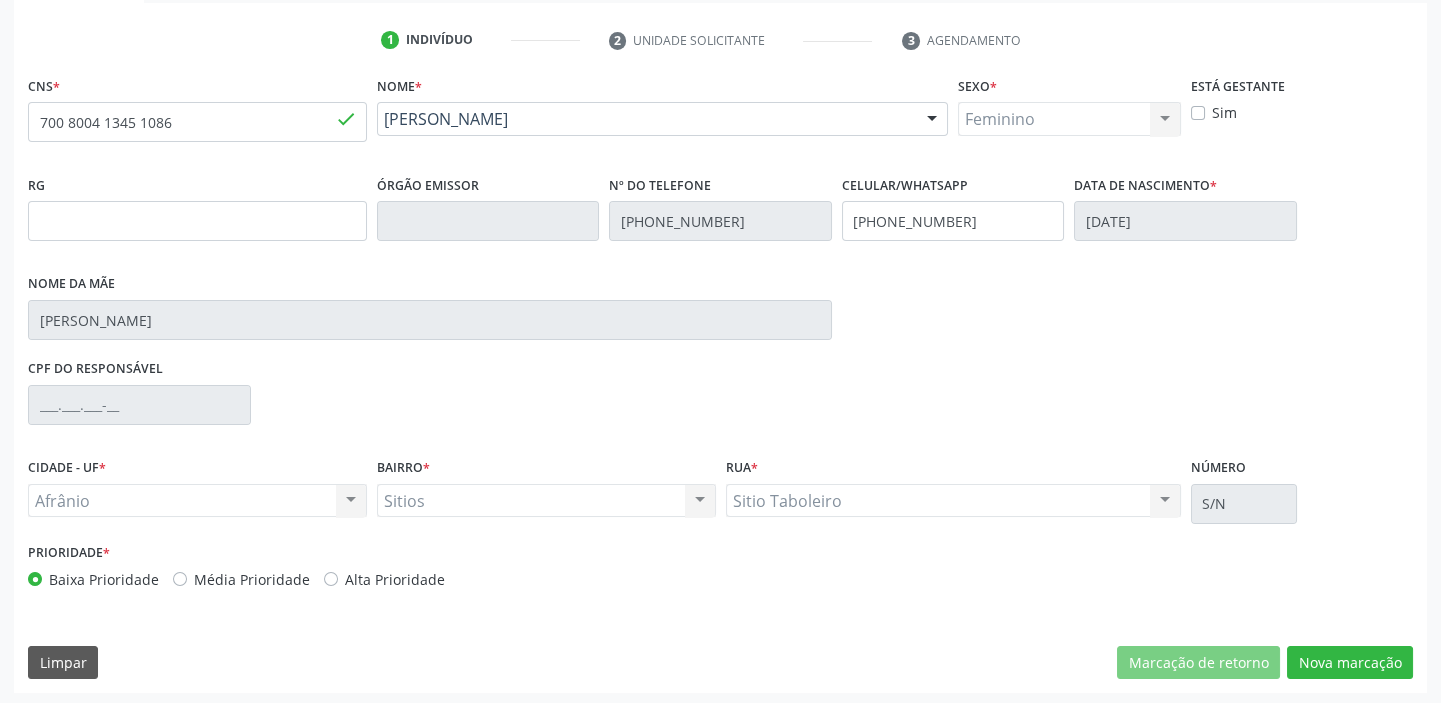 scroll, scrollTop: 201, scrollLeft: 0, axis: vertical 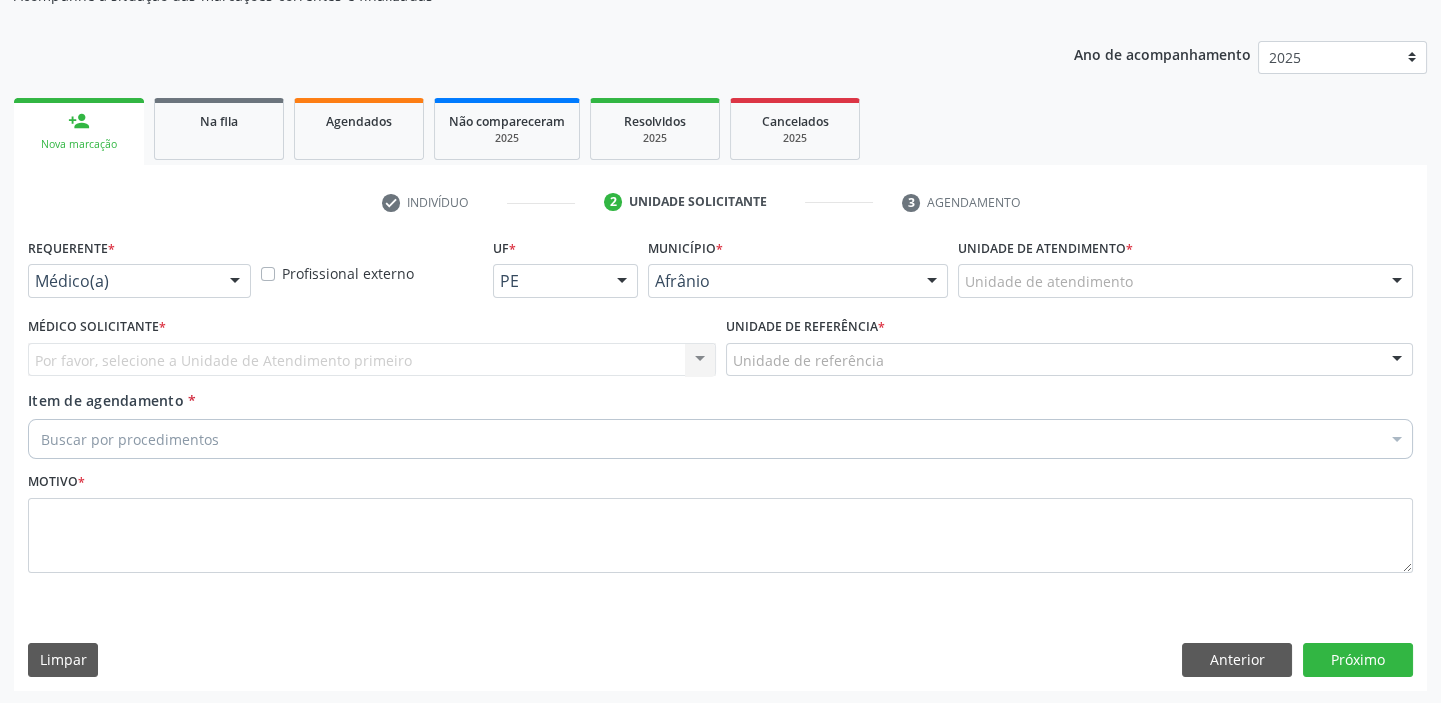 drag, startPoint x: 989, startPoint y: 289, endPoint x: 993, endPoint y: 301, distance: 12.649111 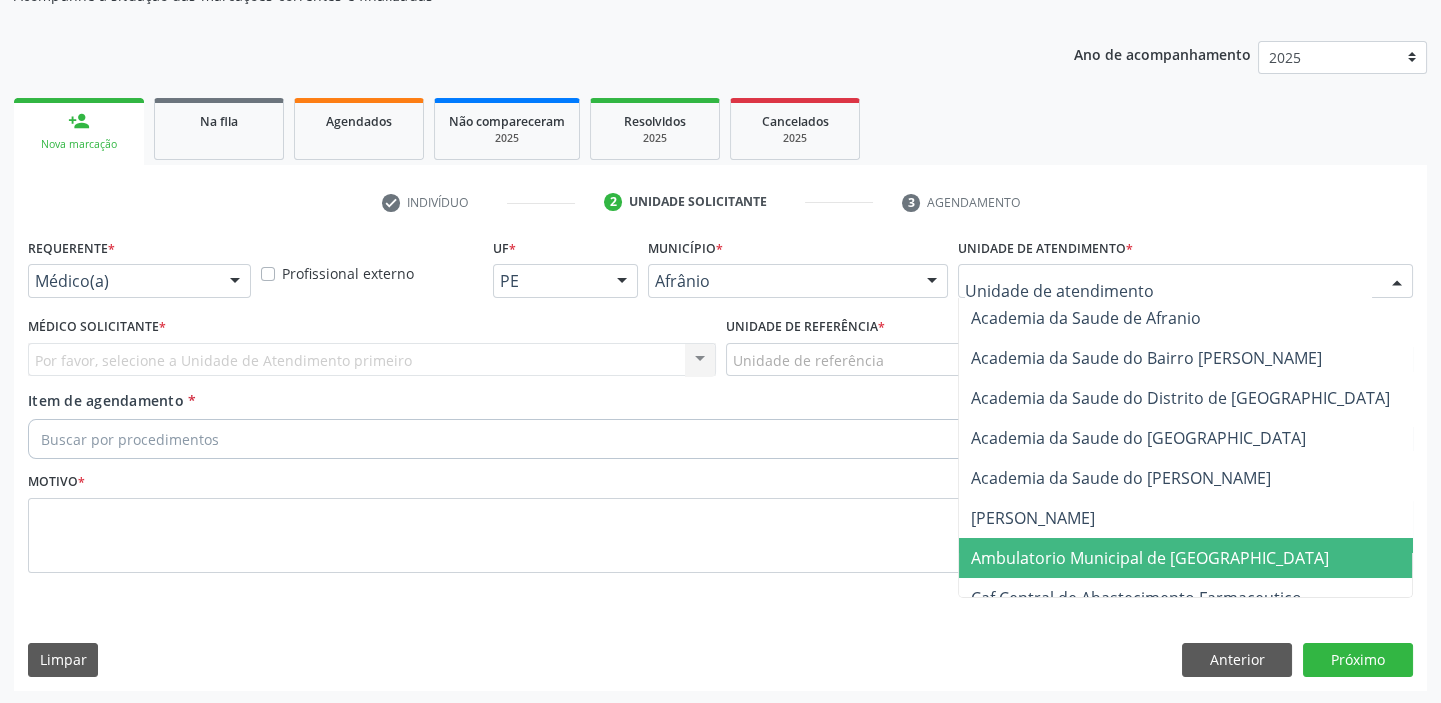 click on "Ambulatorio Municipal de [GEOGRAPHIC_DATA]" at bounding box center (1203, 558) 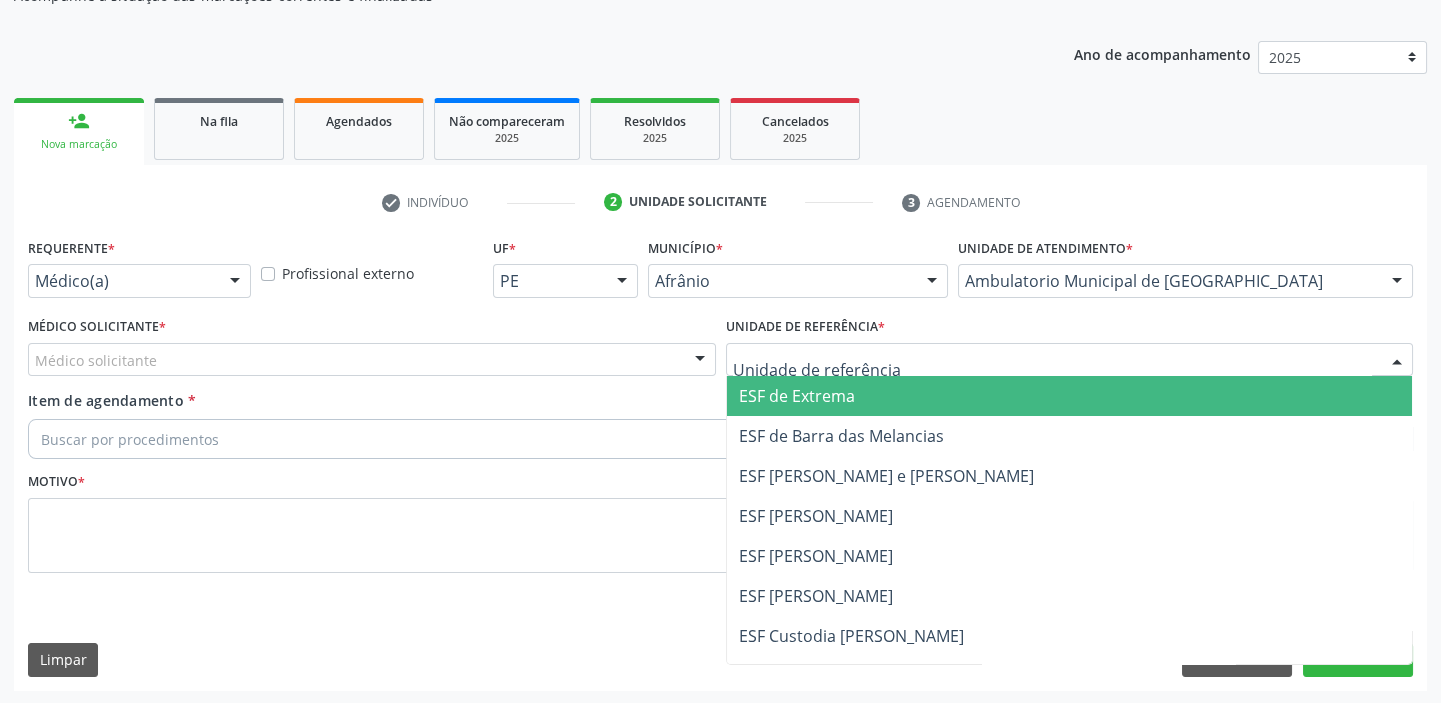 drag, startPoint x: 777, startPoint y: 355, endPoint x: 785, endPoint y: 420, distance: 65.490456 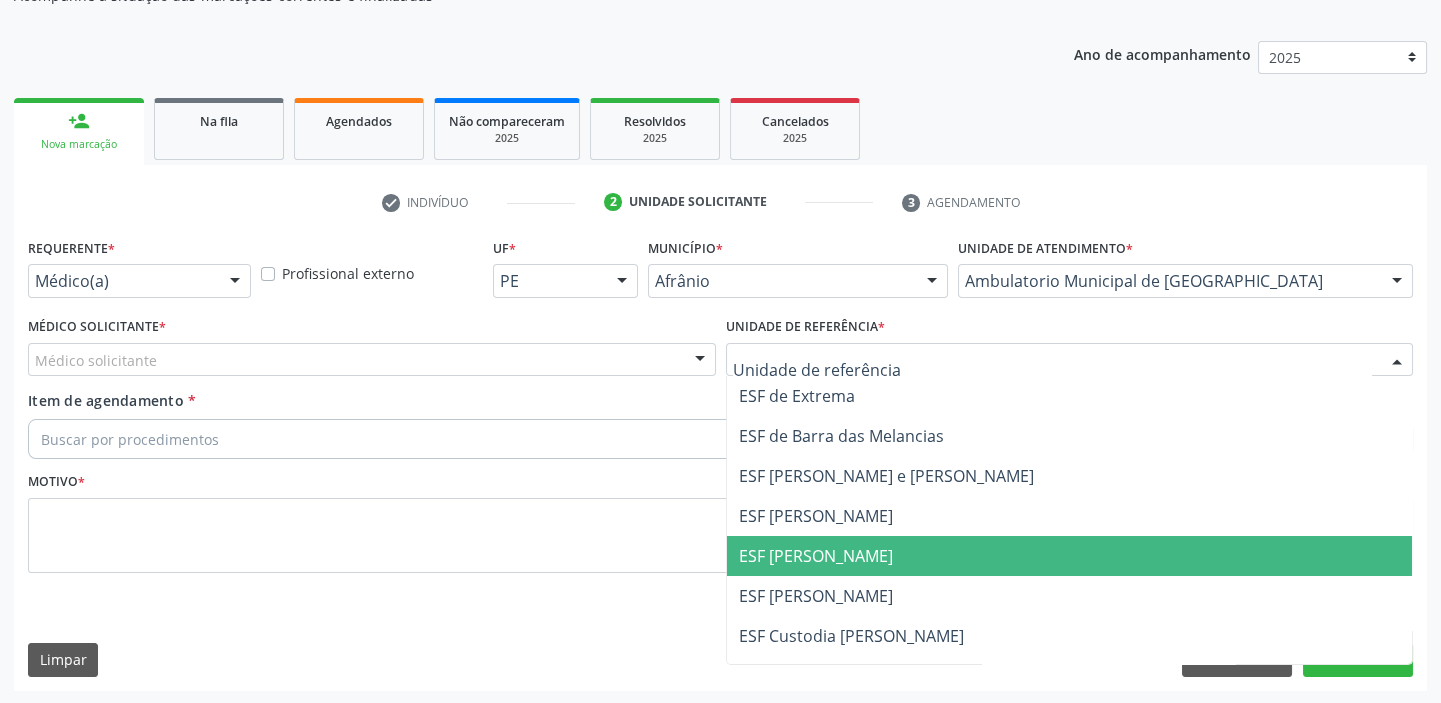 click on "ESF [PERSON_NAME]" at bounding box center (816, 556) 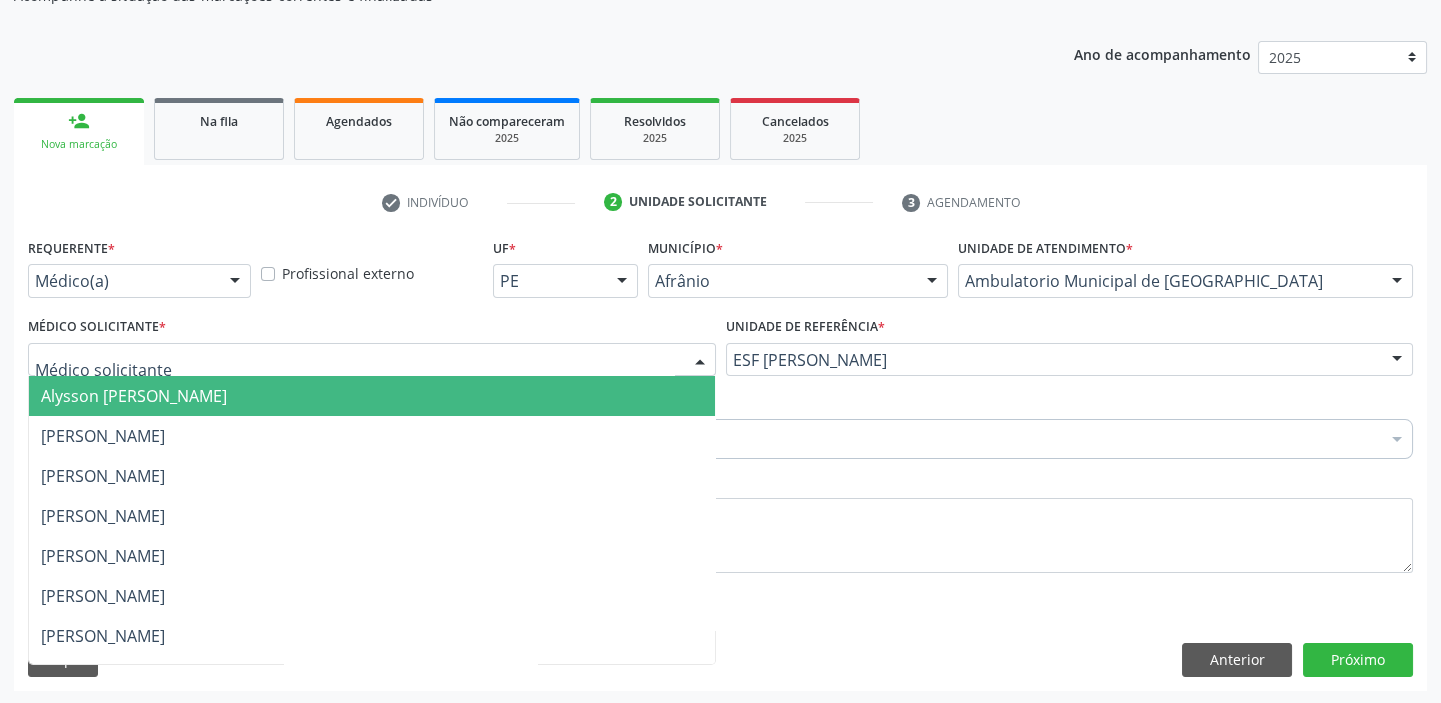click on "Alysson [PERSON_NAME]" at bounding box center [134, 396] 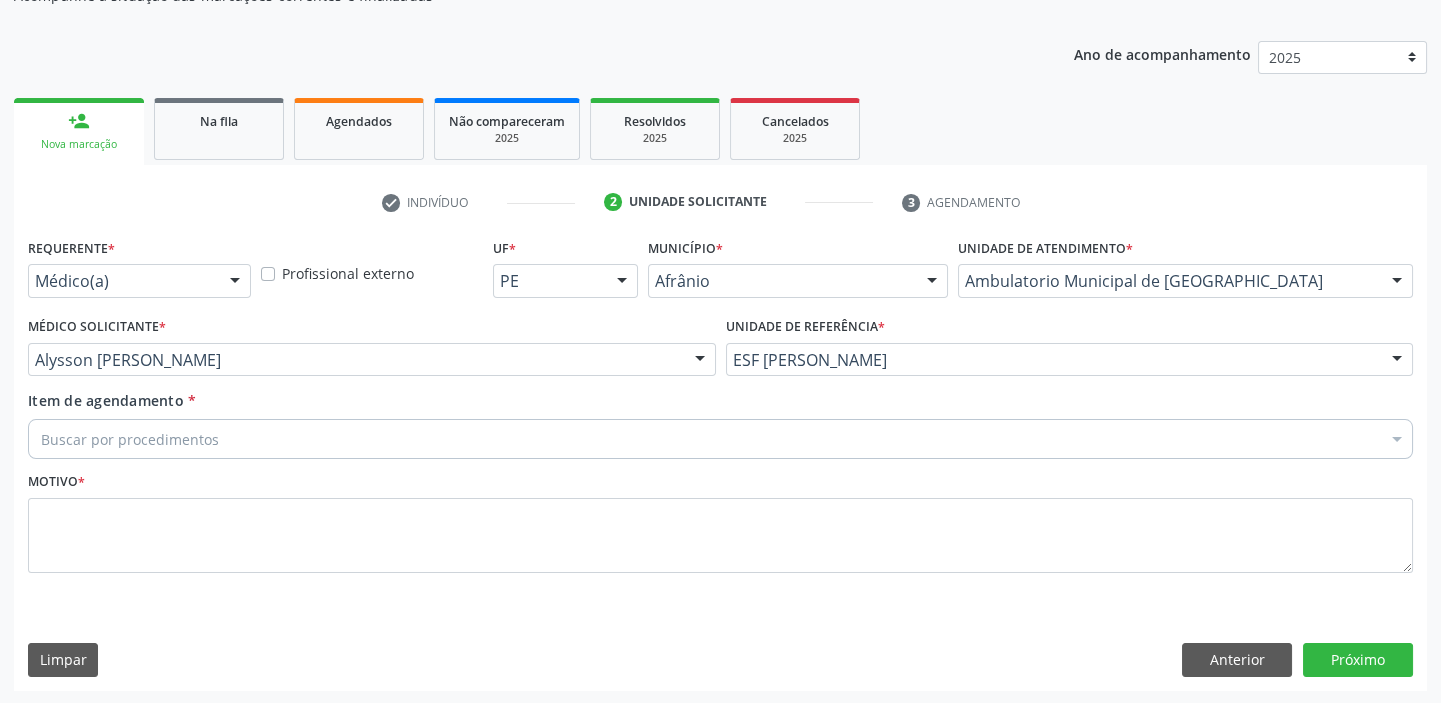 click on "Buscar por procedimentos" at bounding box center [720, 439] 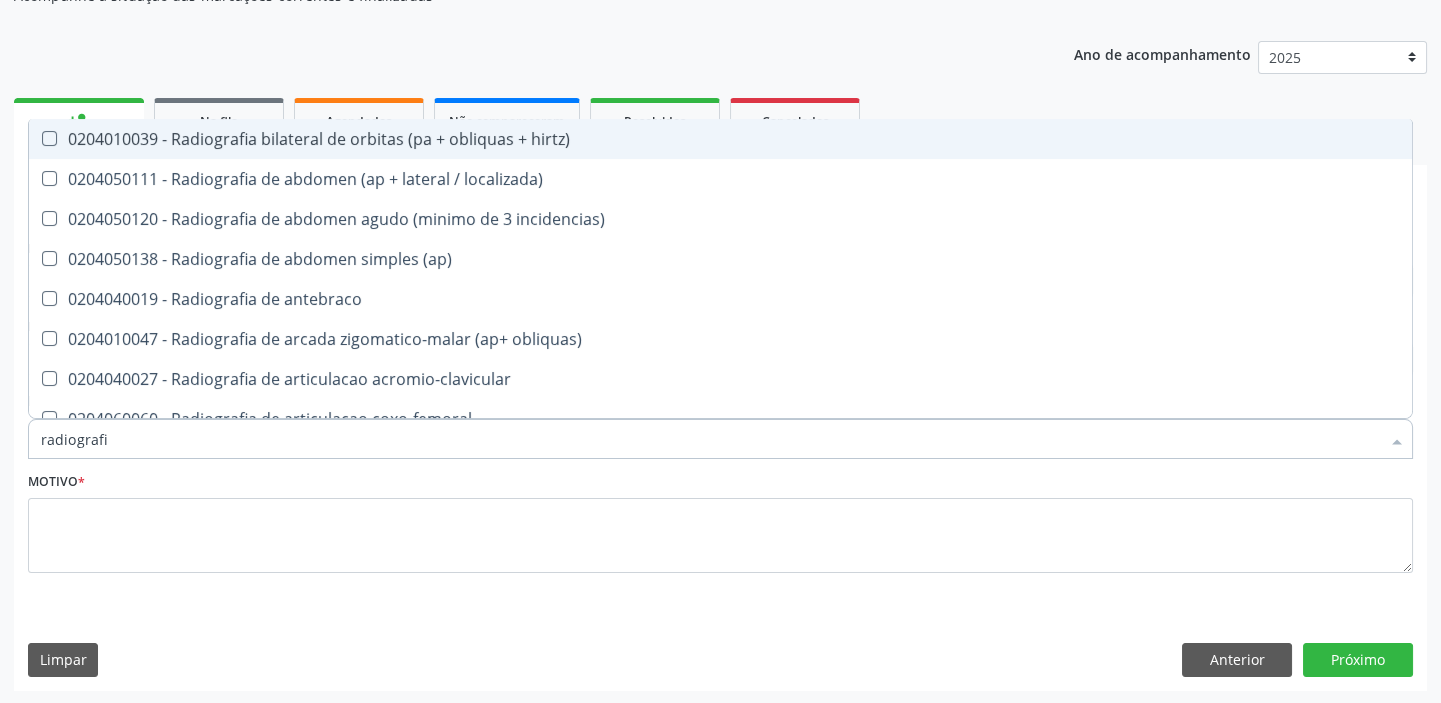 type on "radiografia" 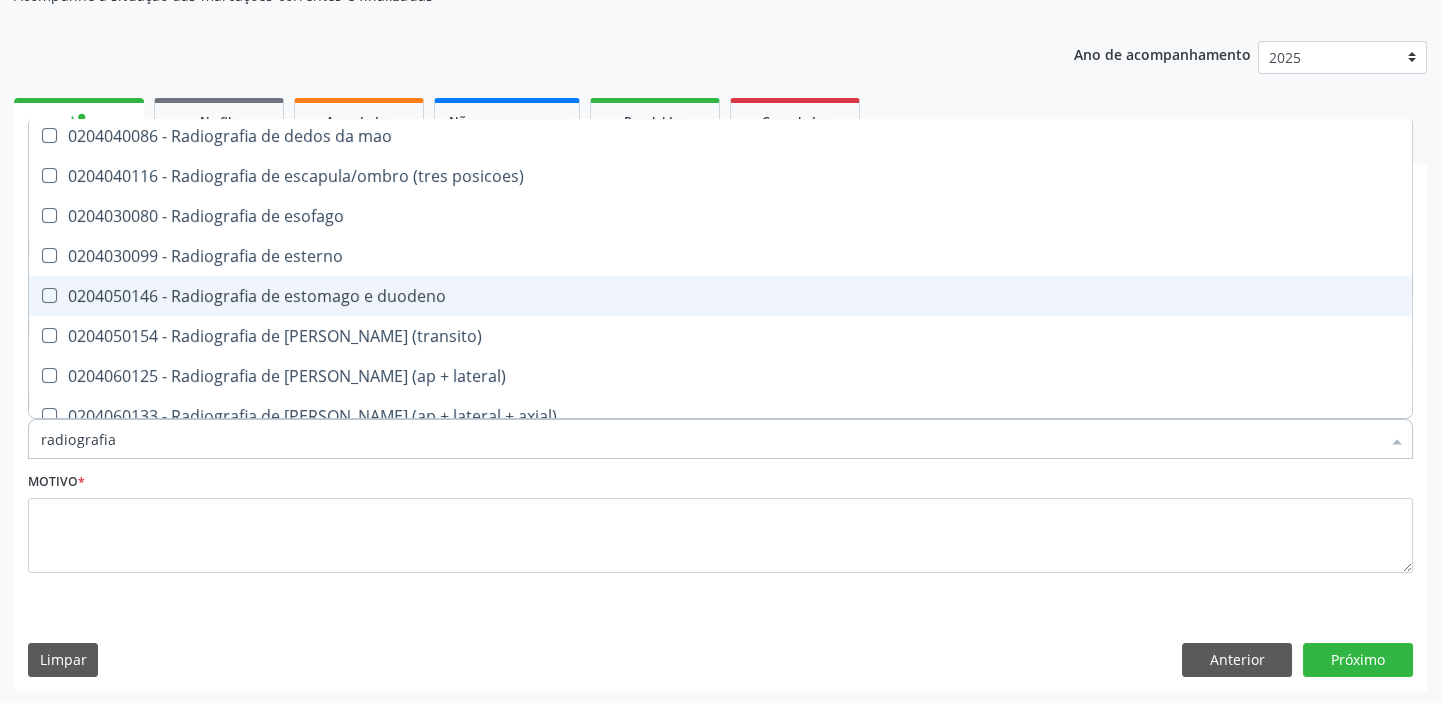 scroll, scrollTop: 1454, scrollLeft: 0, axis: vertical 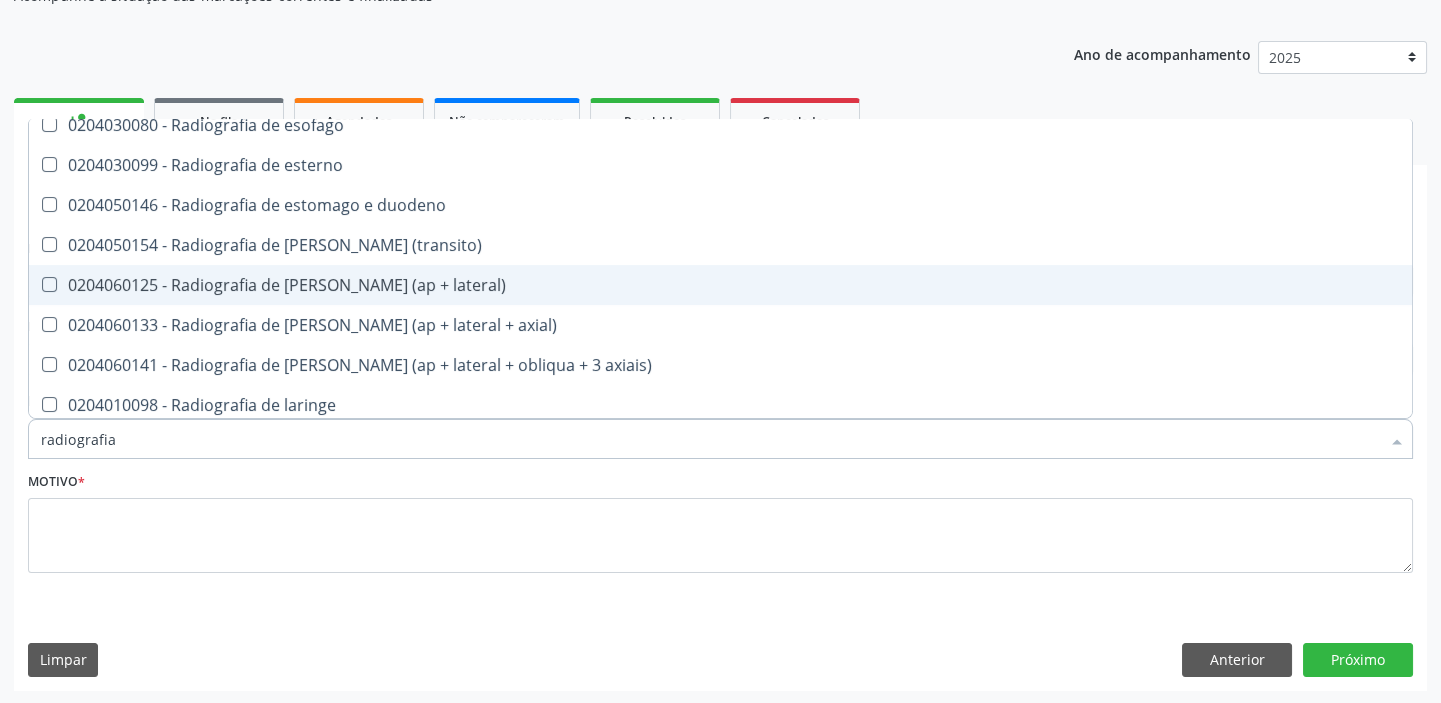 click on "0204060125 - Radiografia de joelho (ap + lateral)" at bounding box center [720, 285] 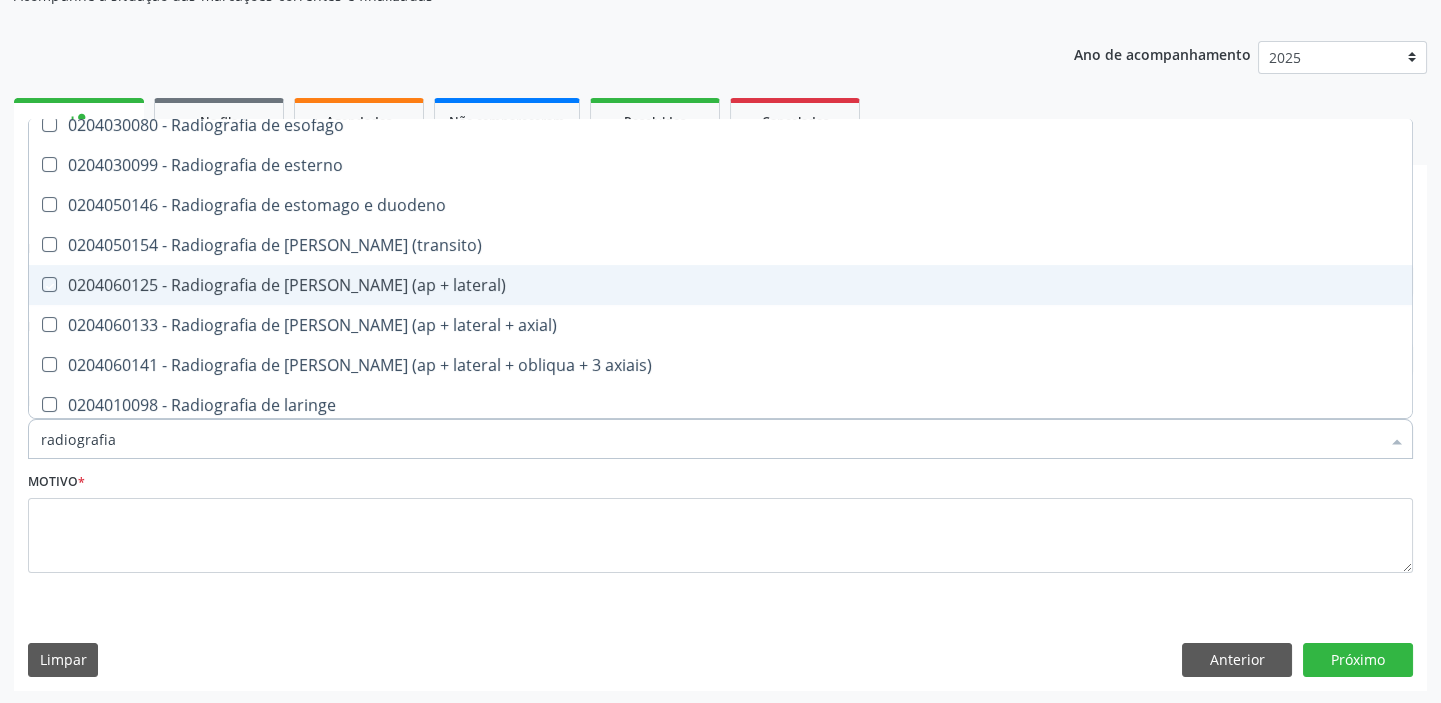 checkbox on "true" 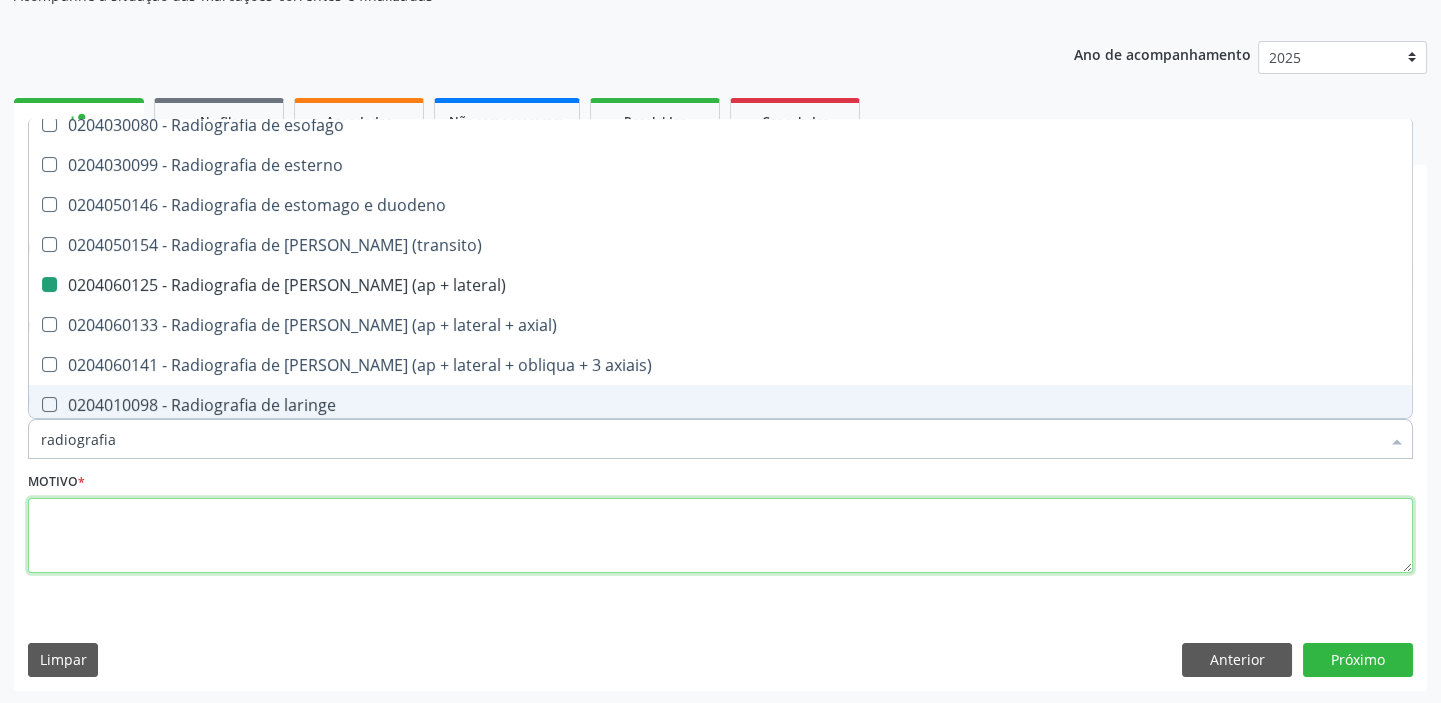 click at bounding box center (720, 536) 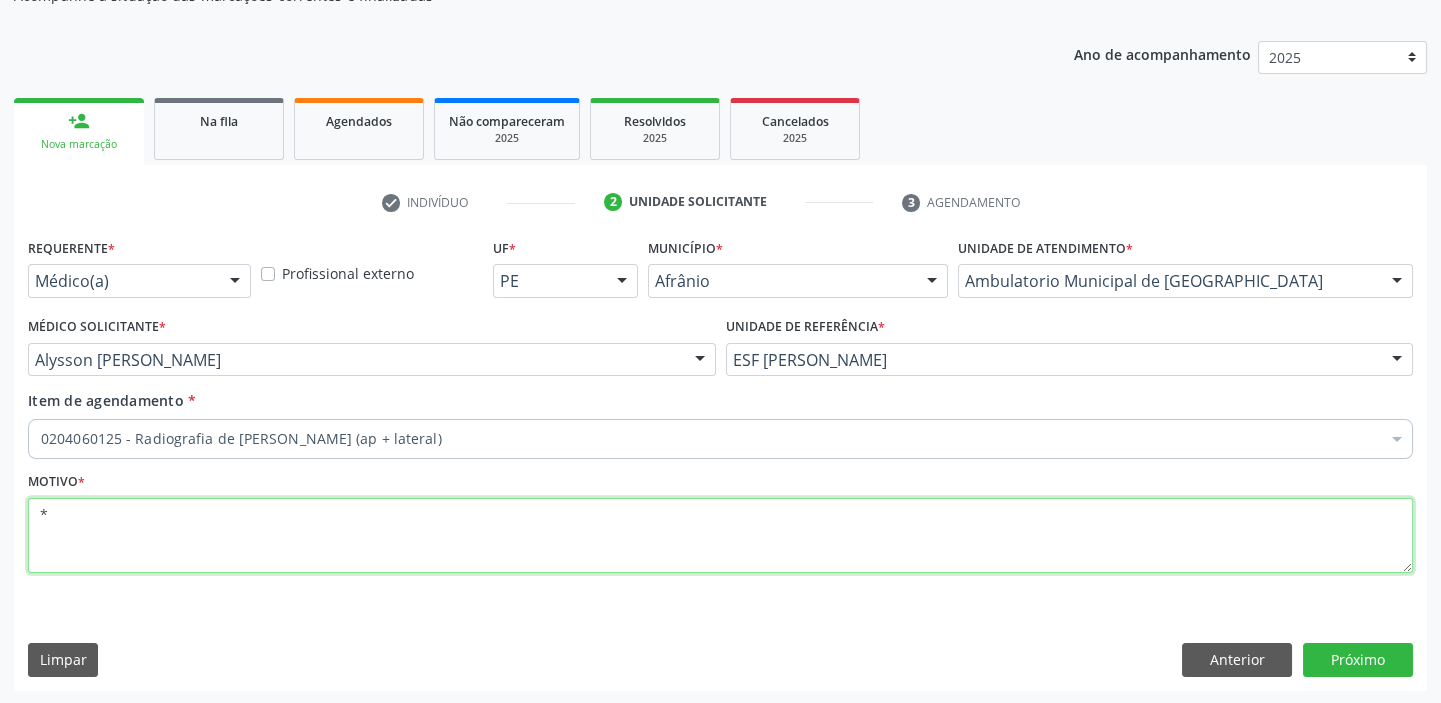 scroll, scrollTop: 0, scrollLeft: 0, axis: both 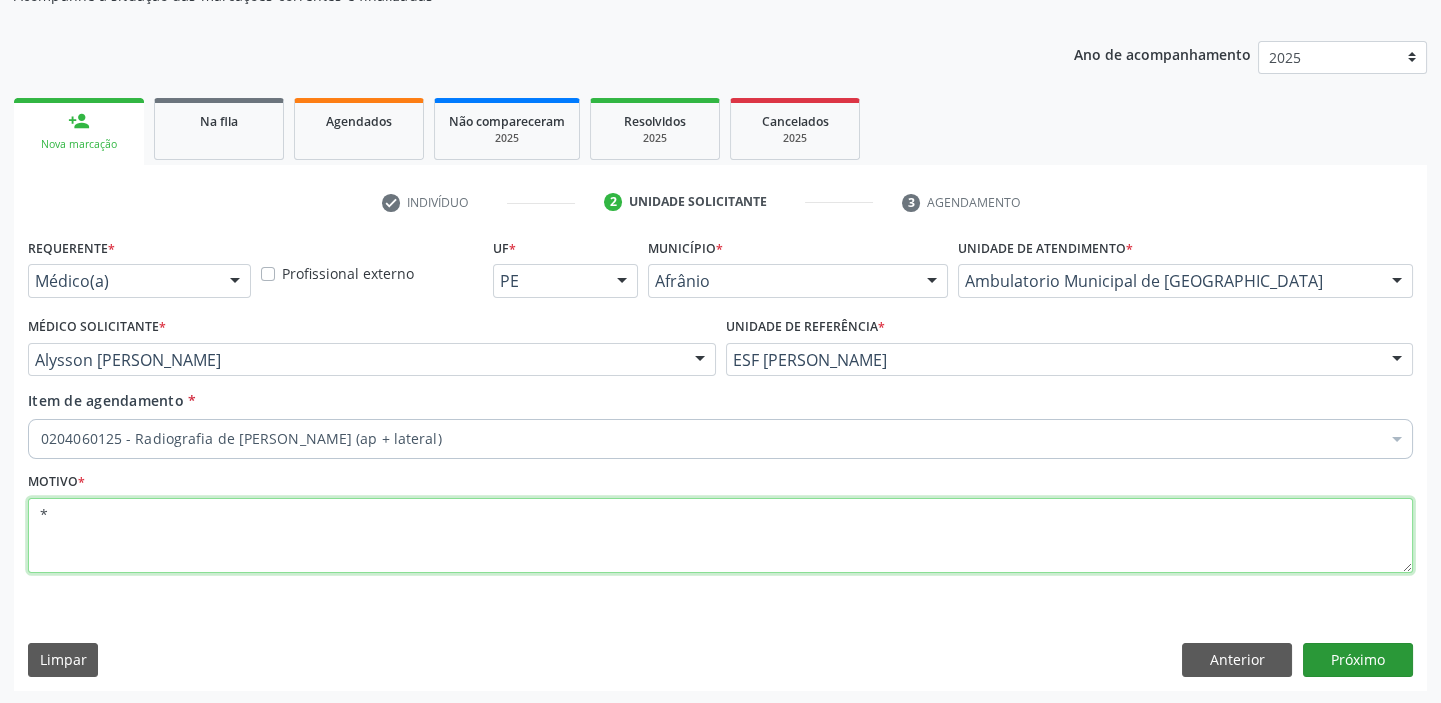 type on "*" 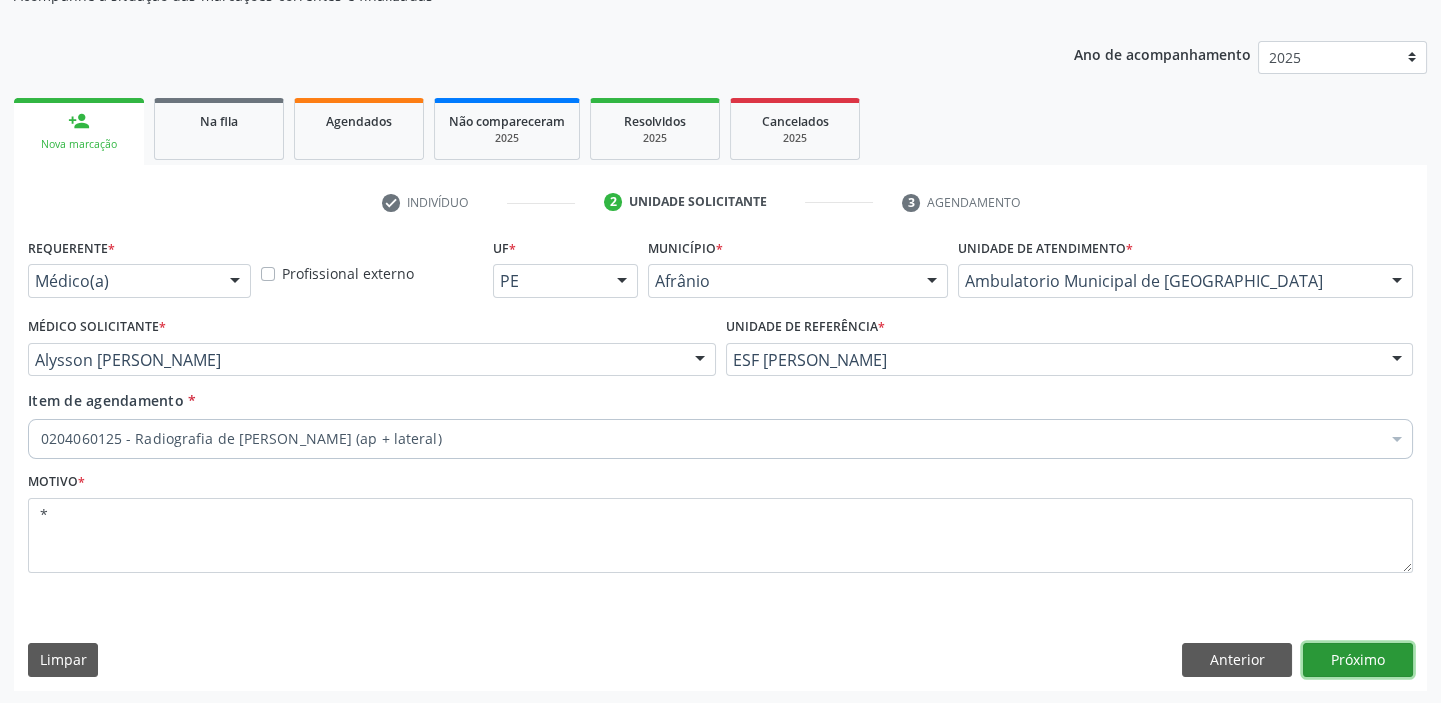 click on "Próximo" at bounding box center (1358, 660) 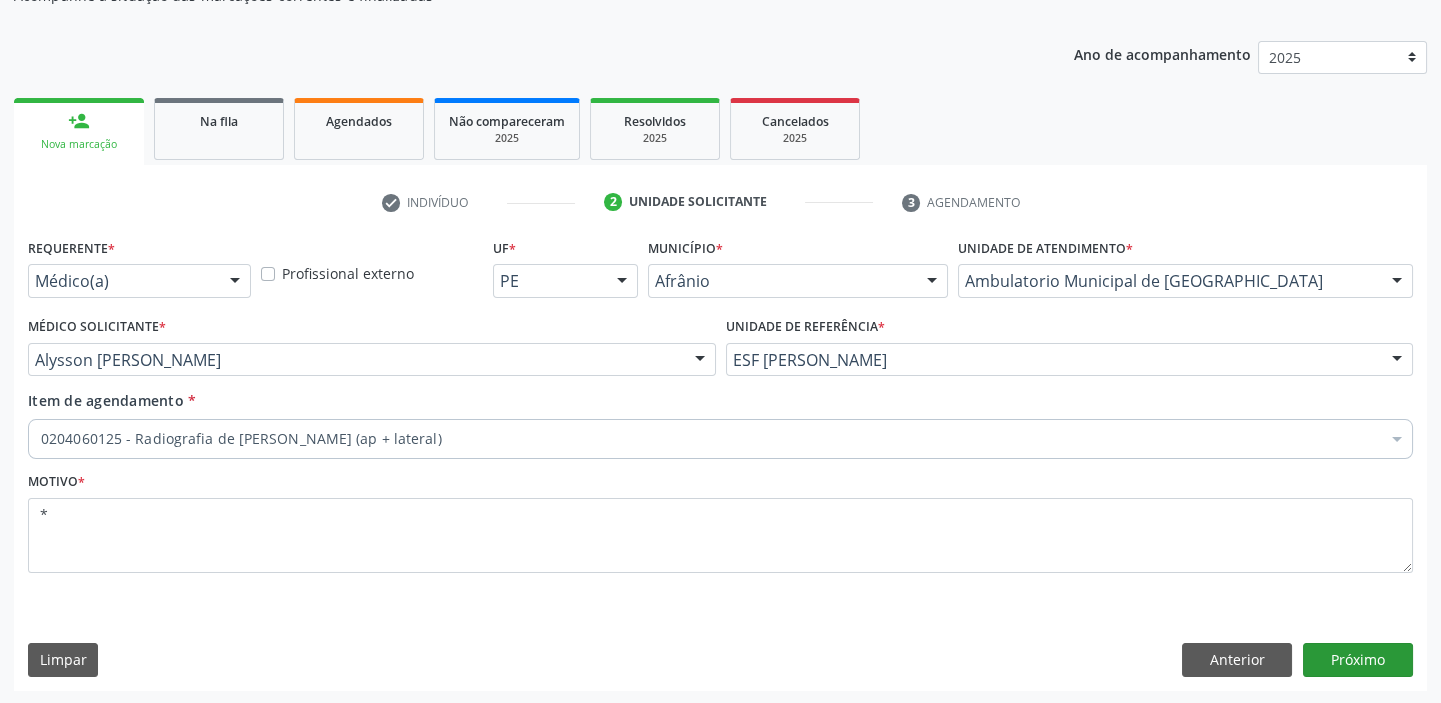 scroll, scrollTop: 166, scrollLeft: 0, axis: vertical 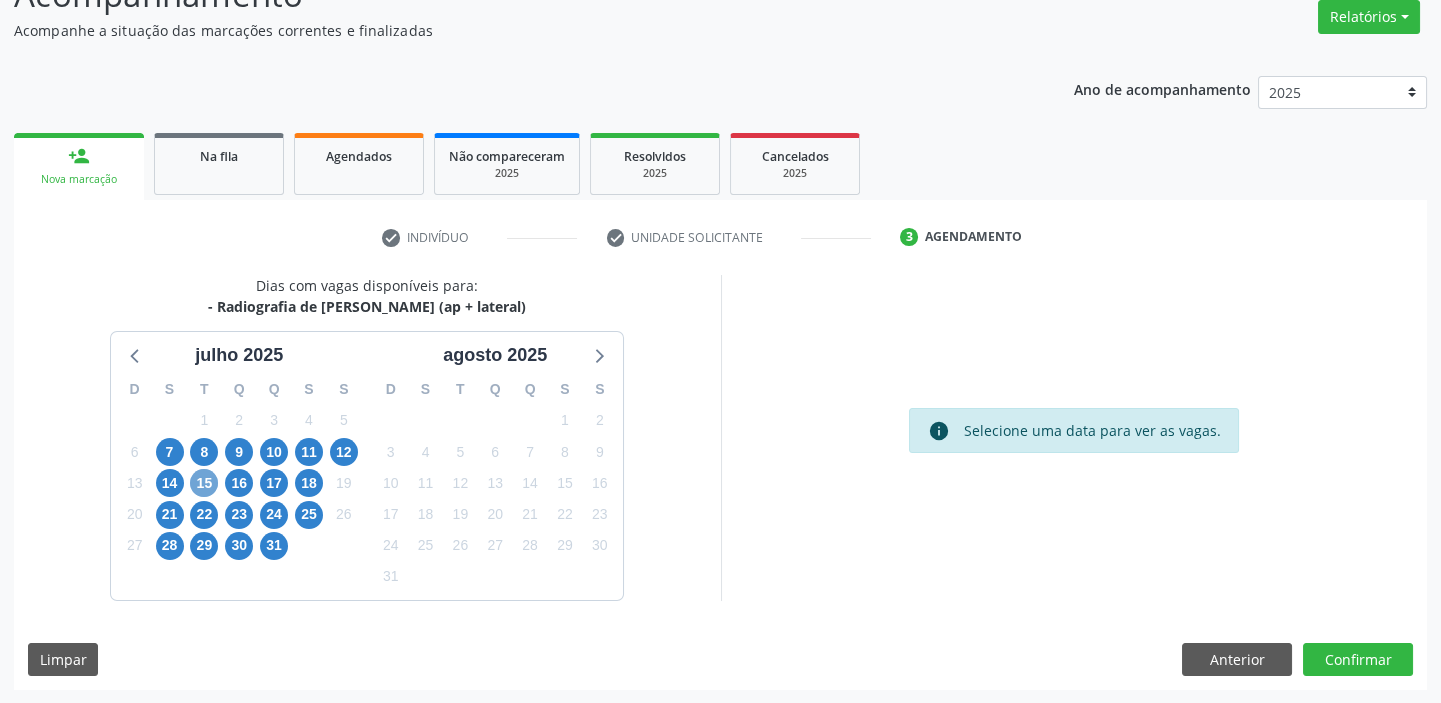 click on "15" at bounding box center [204, 483] 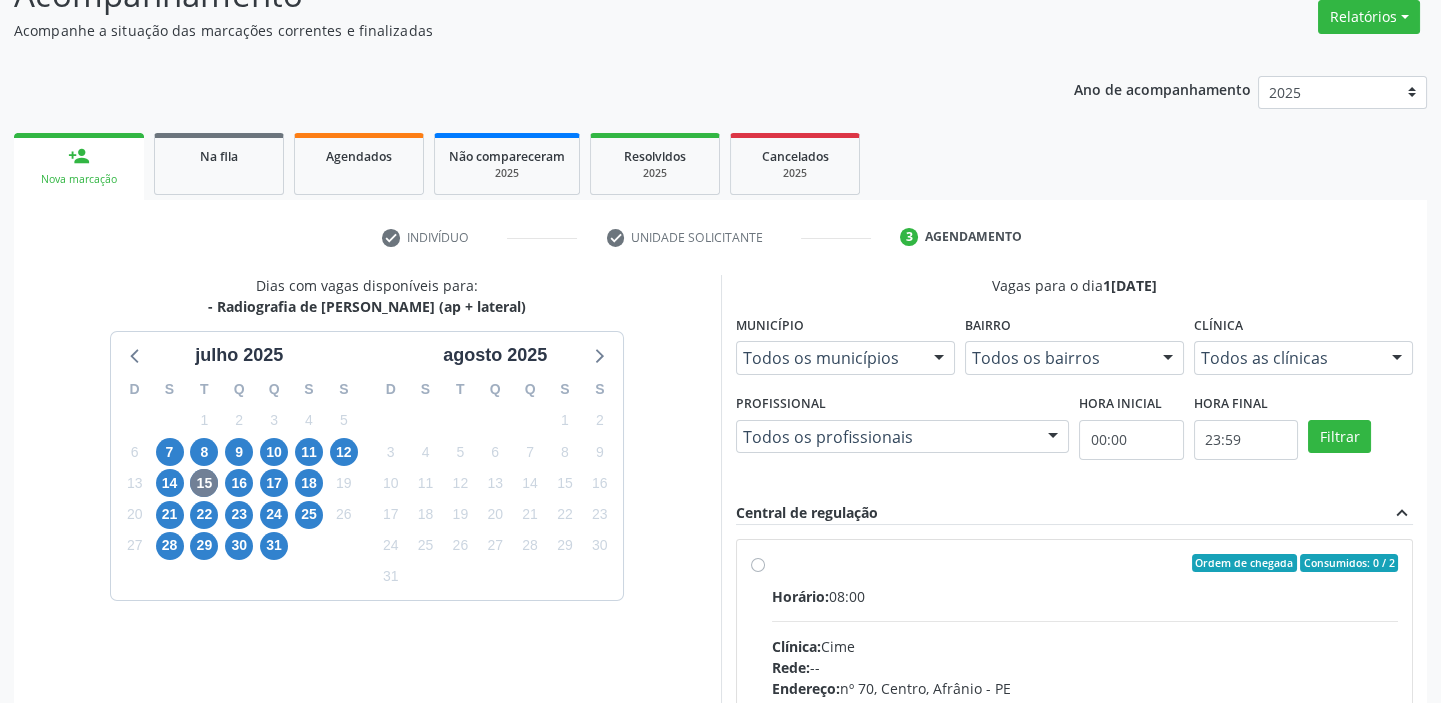 click on "Horário:   08:00
Clínica:  Cime
Rede:
--
Endereço:   nº 70, Centro, Afrânio - PE
Telefone:   (87) 88416145
Profissional:
--
Informações adicionais sobre o atendimento
Idade de atendimento:
Sem restrição
Gênero(s) atendido(s):
Sem restrição
Informações adicionais:
--" at bounding box center (1085, 723) 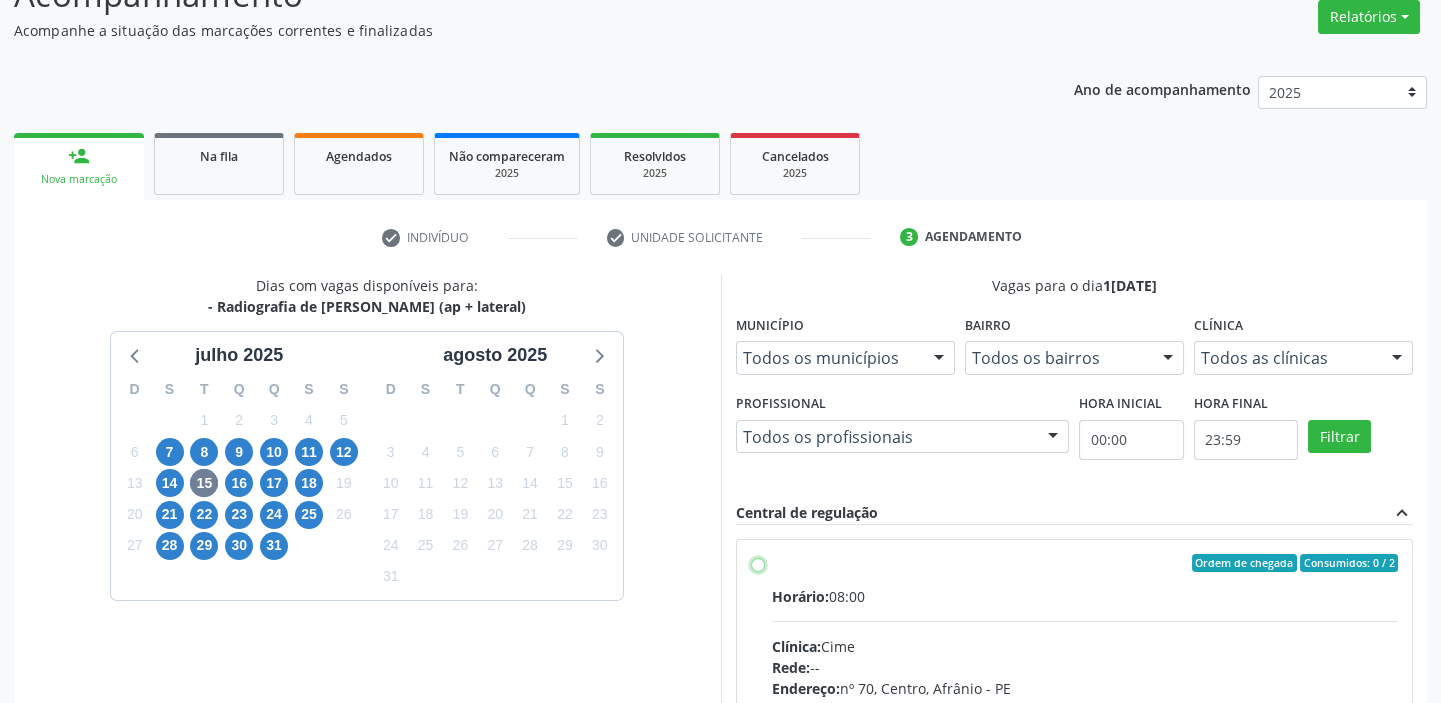 click on "Ordem de chegada
Consumidos: 0 / 2
Horário:   08:00
Clínica:  Cime
Rede:
--
Endereço:   nº 70, Centro, Afrânio - PE
Telefone:   (87) 88416145
Profissional:
--
Informações adicionais sobre o atendimento
Idade de atendimento:
Sem restrição
Gênero(s) atendido(s):
Sem restrição
Informações adicionais:
--" at bounding box center [758, 563] 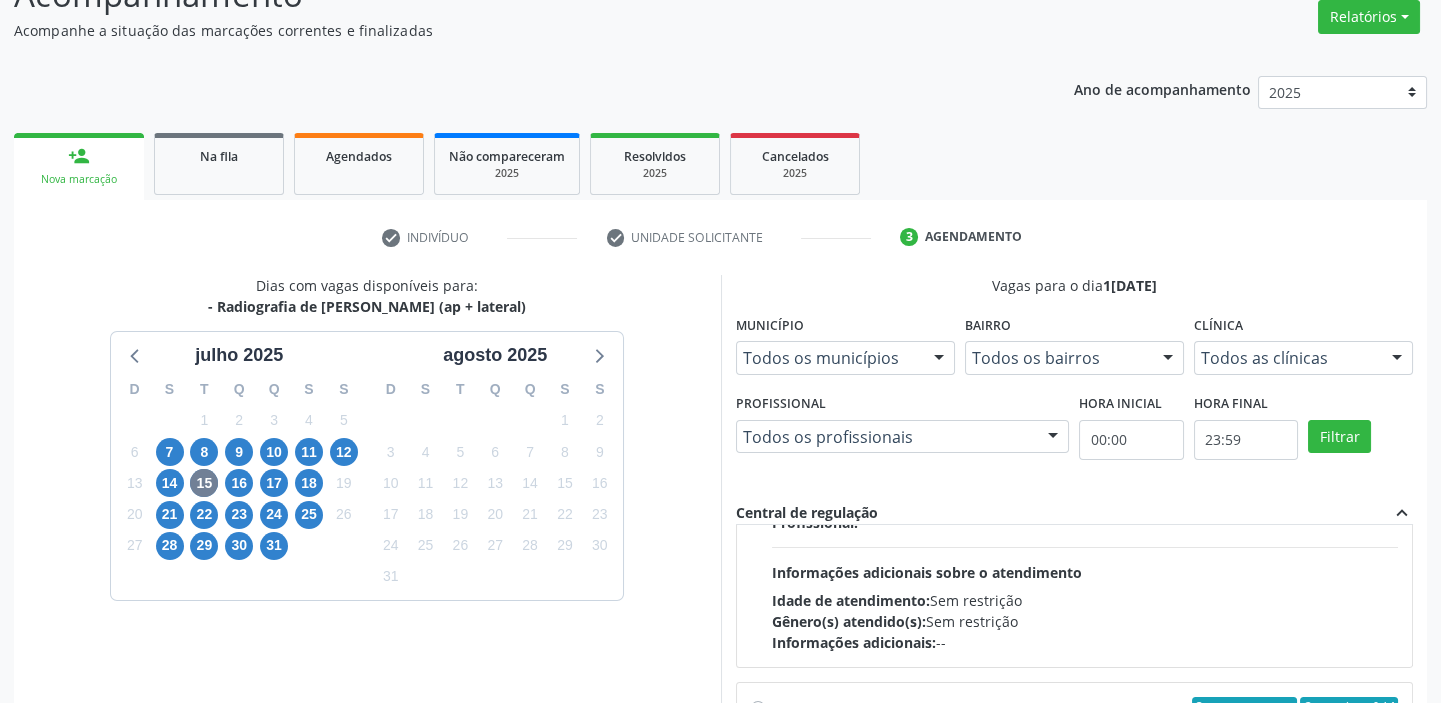 scroll, scrollTop: 1499, scrollLeft: 0, axis: vertical 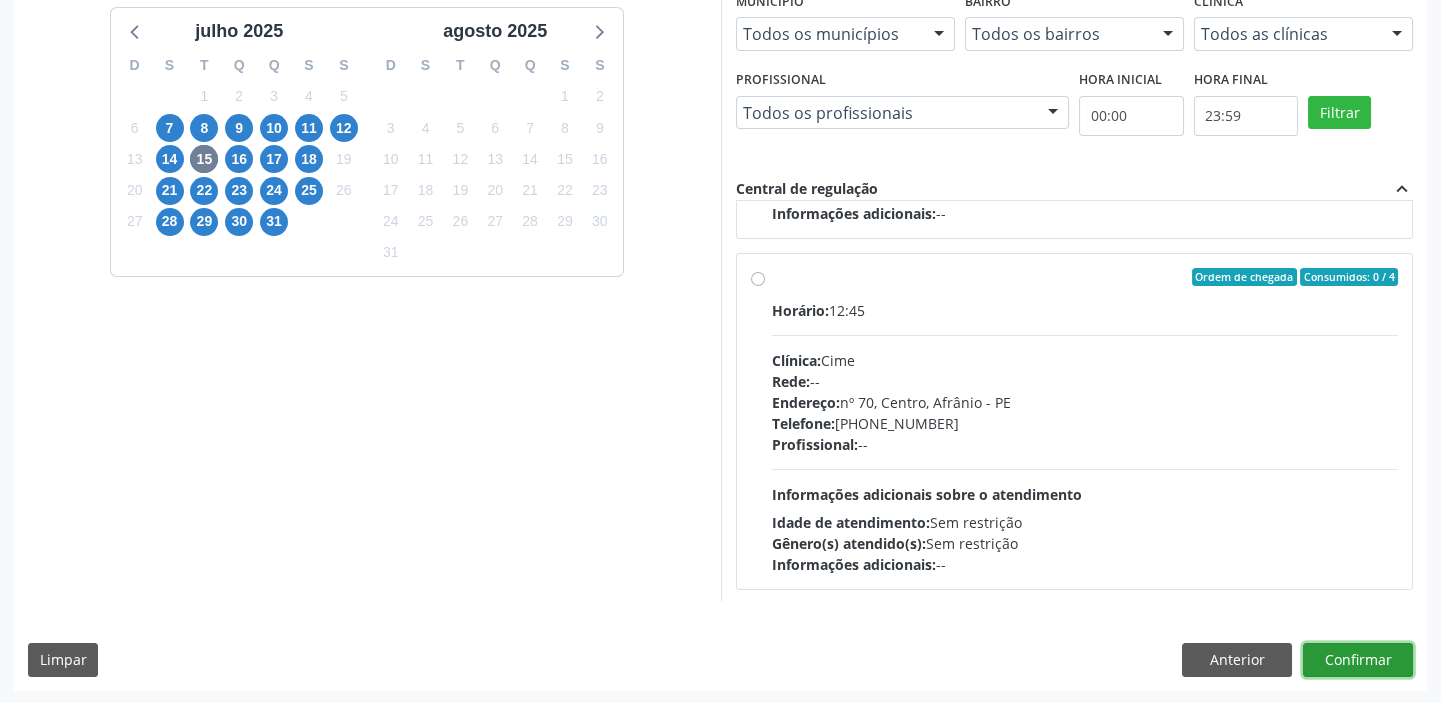 click on "Confirmar" at bounding box center [1358, 660] 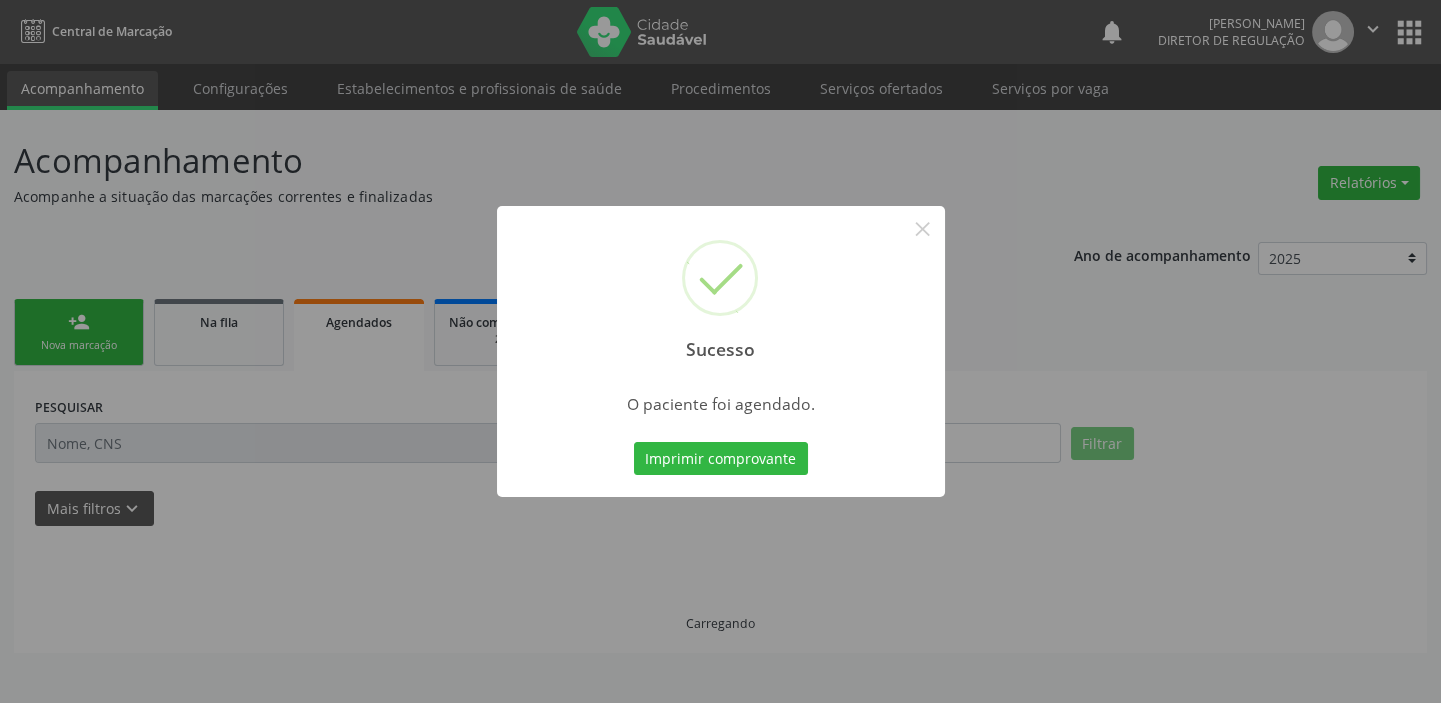 scroll, scrollTop: 0, scrollLeft: 0, axis: both 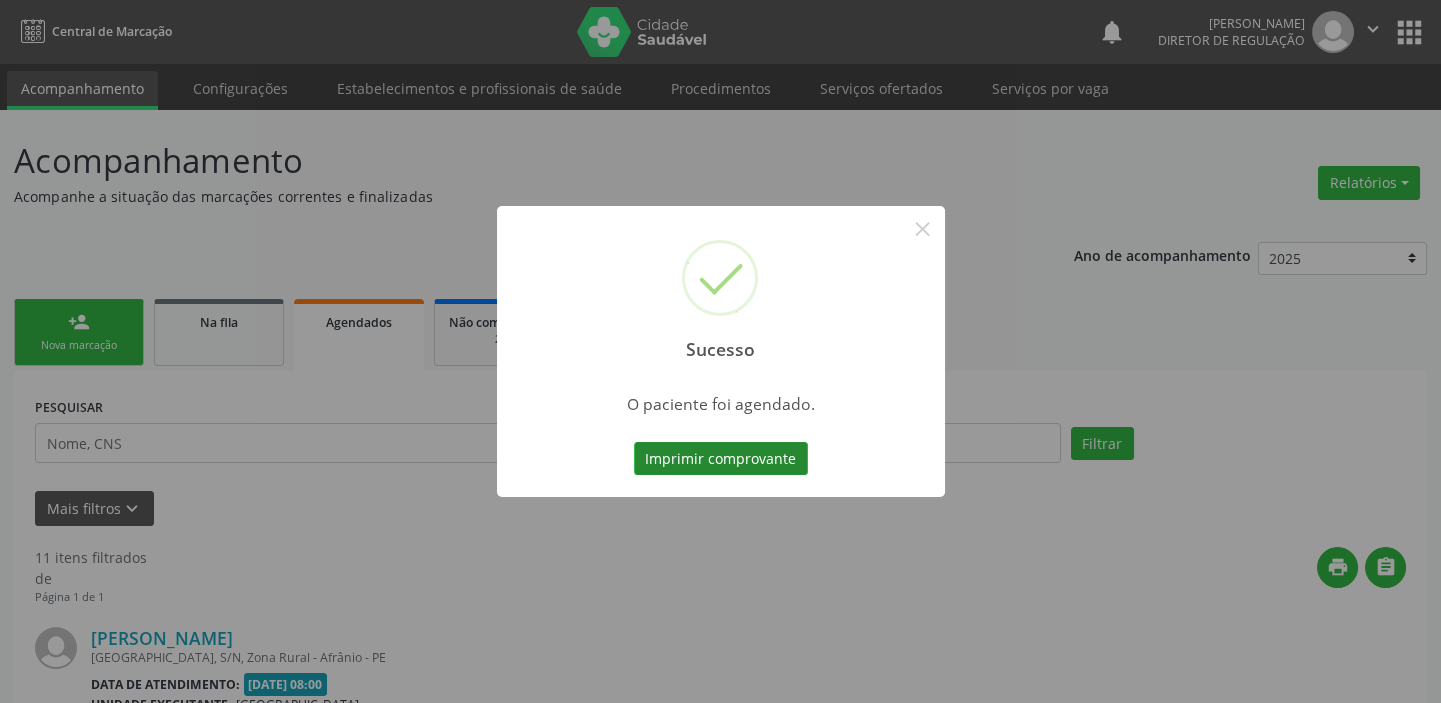 click on "Imprimir comprovante" at bounding box center (721, 459) 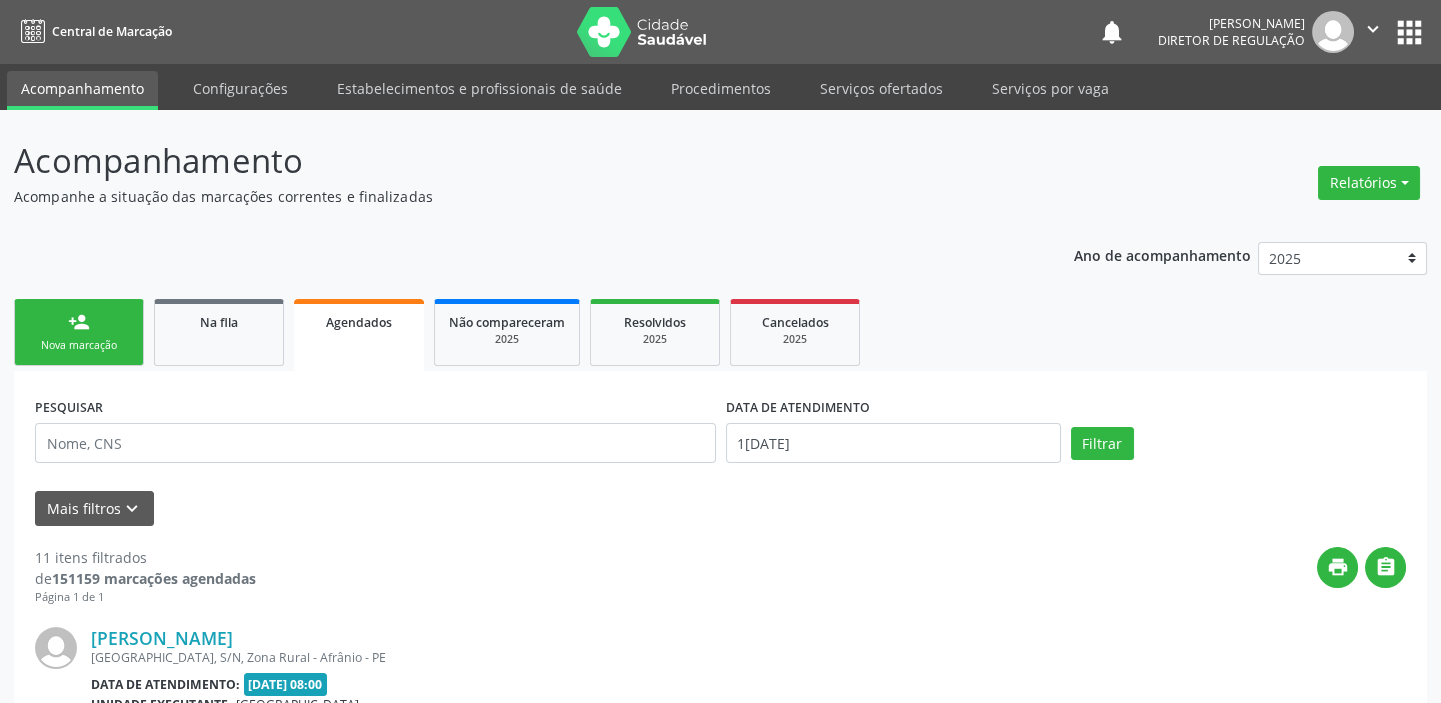 click on "person_add
Nova marcação" at bounding box center (79, 332) 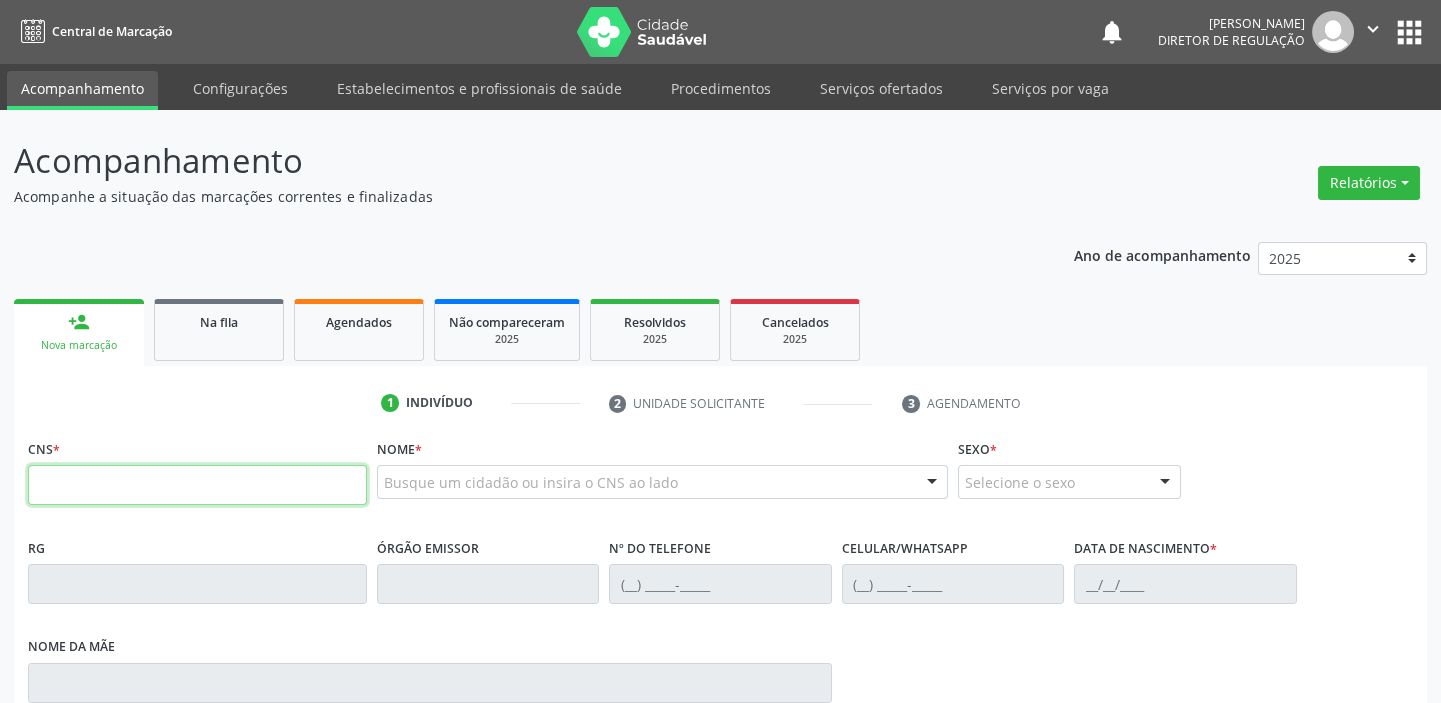 click at bounding box center (197, 485) 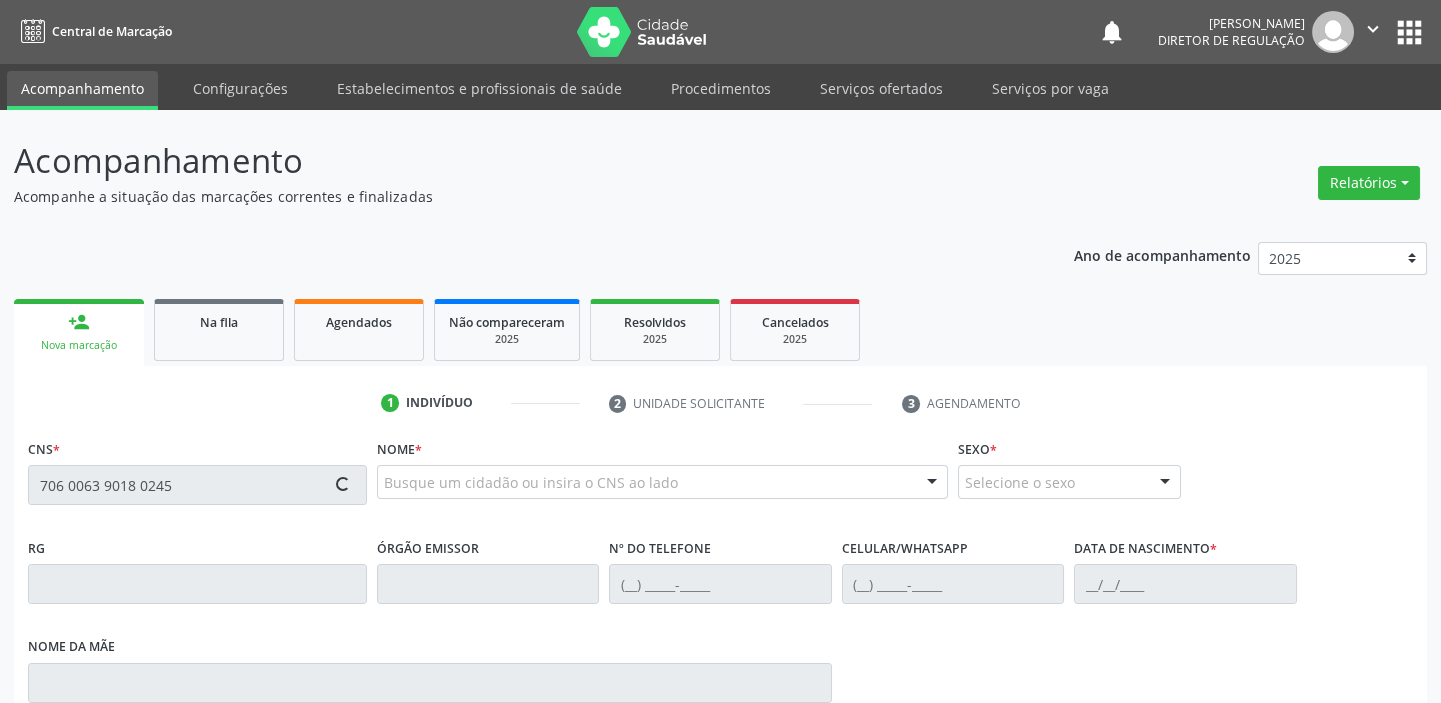 type on "706 0063 9018 0245" 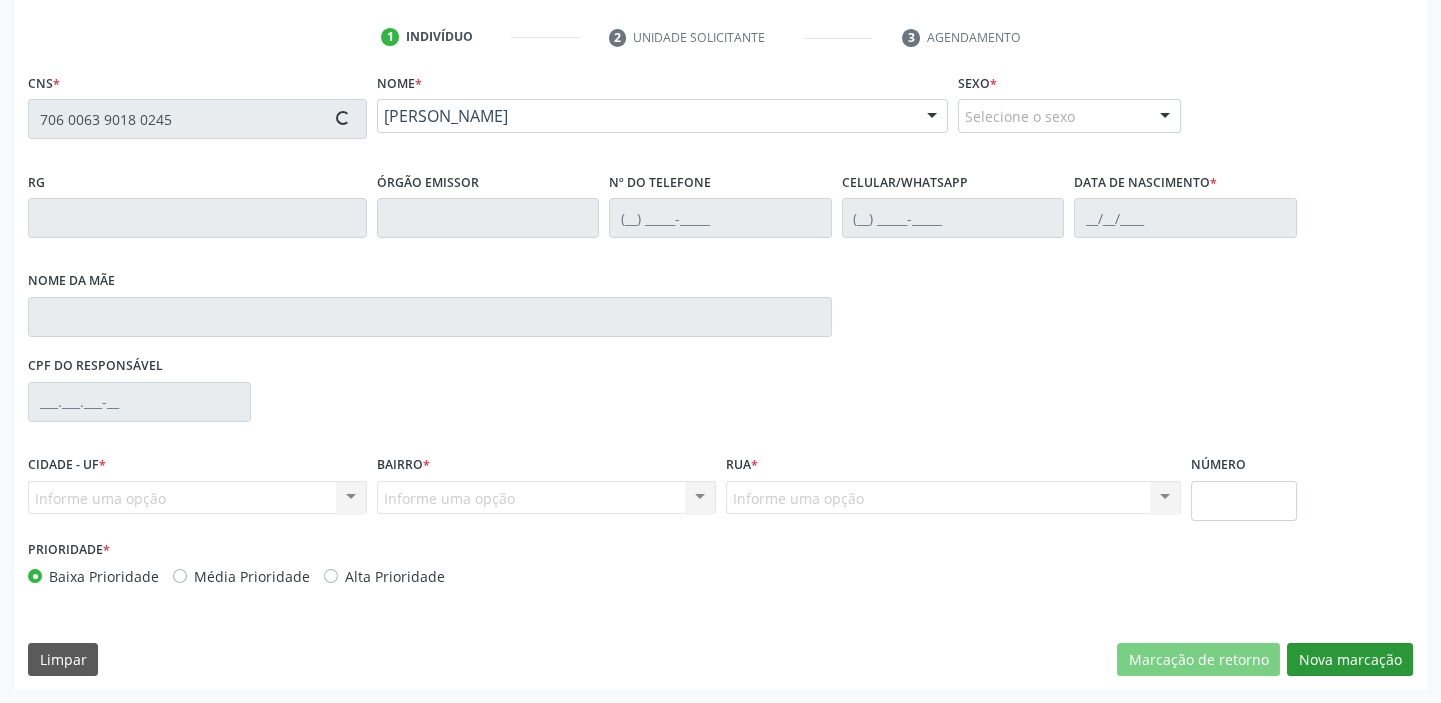 type on "(87) 98834-4249" 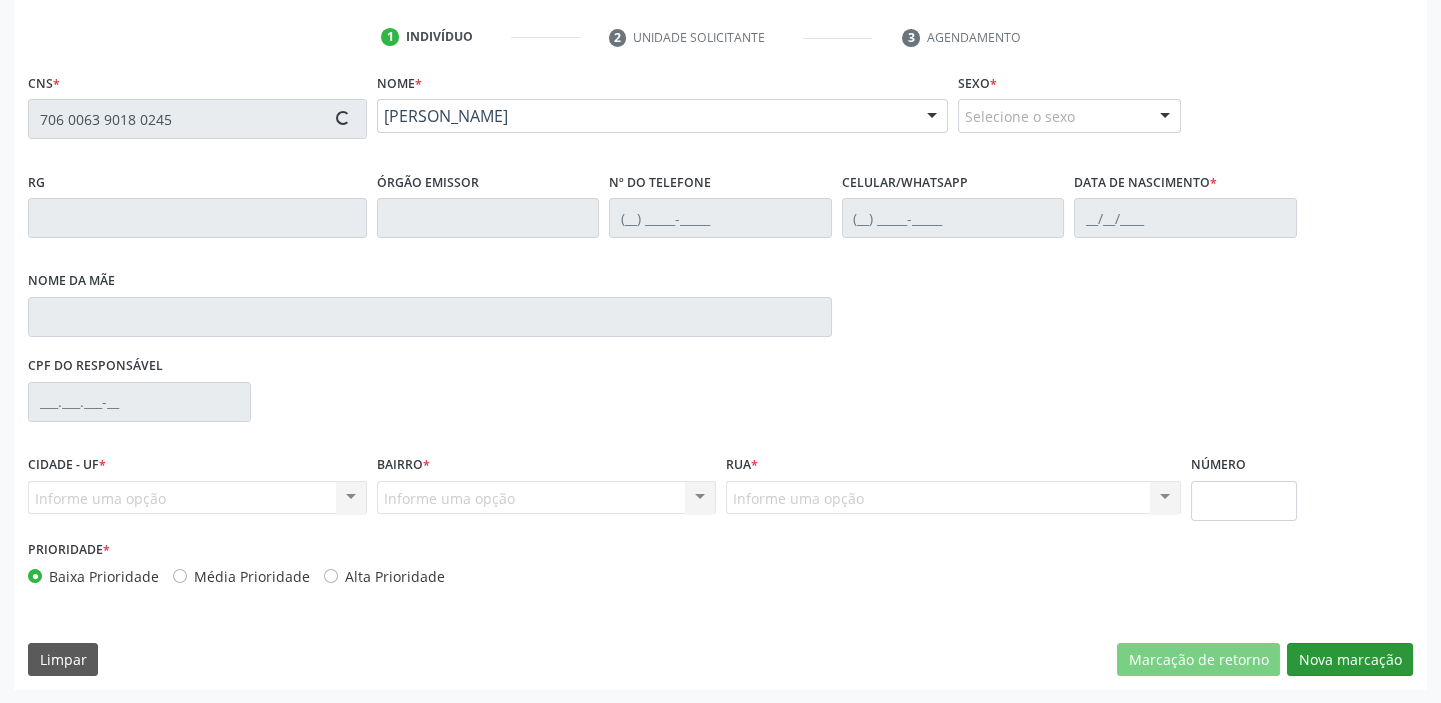 type on "24/06/1970" 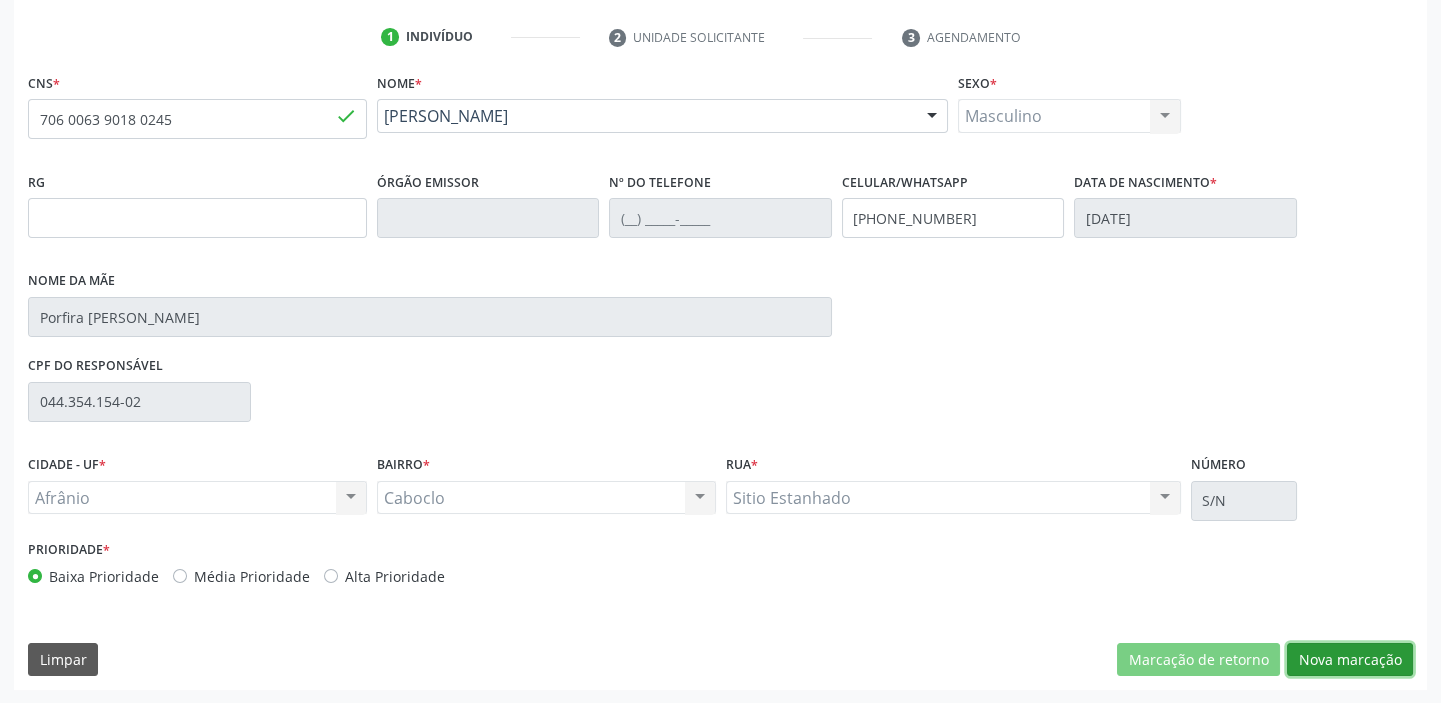 drag, startPoint x: 1333, startPoint y: 661, endPoint x: 1307, endPoint y: 643, distance: 31.622776 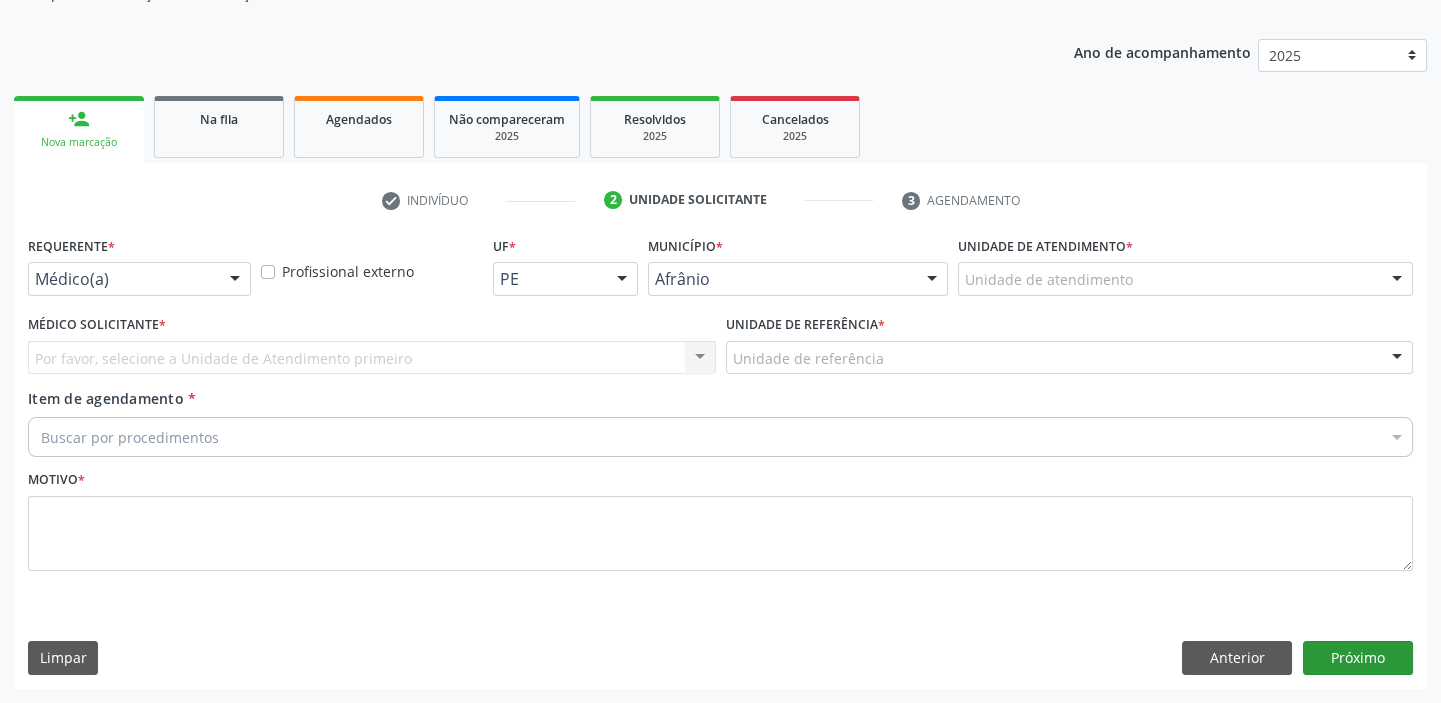 scroll, scrollTop: 201, scrollLeft: 0, axis: vertical 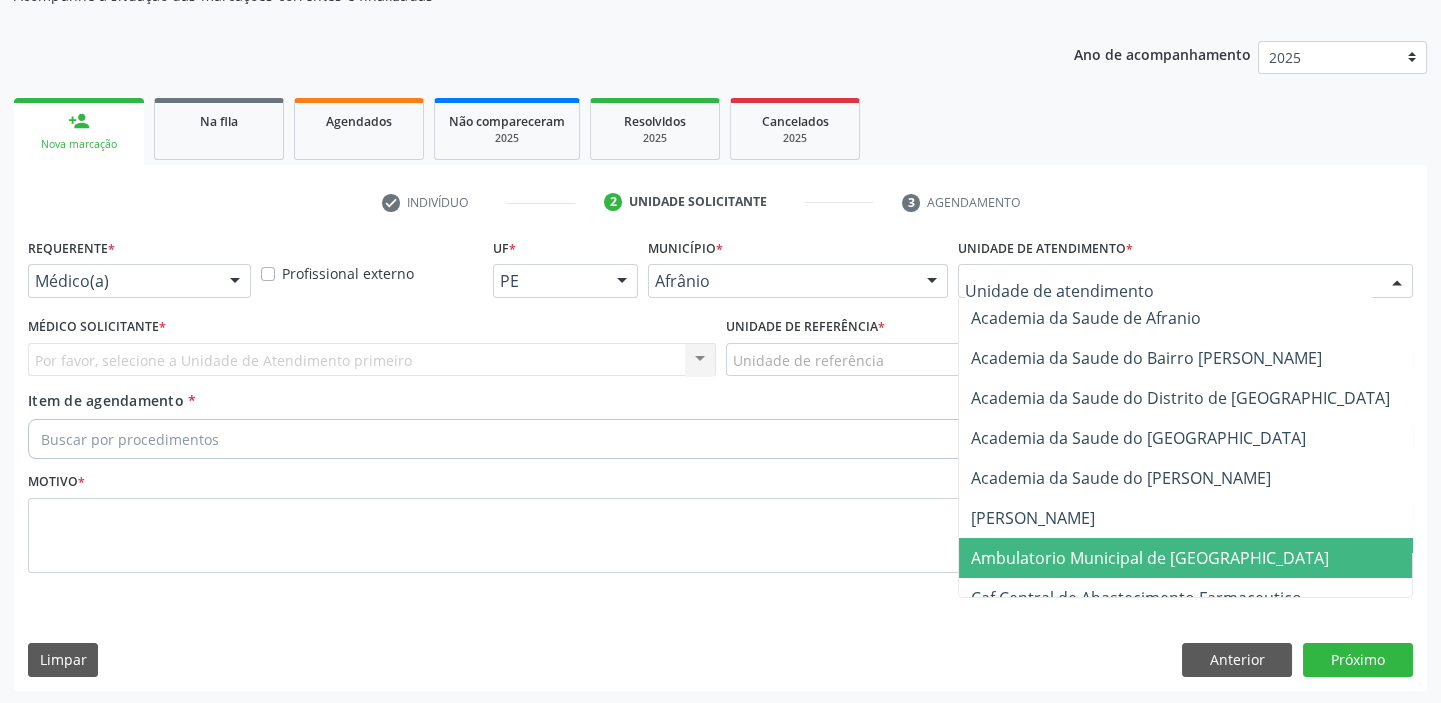 click on "Ambulatorio Municipal de [GEOGRAPHIC_DATA]" at bounding box center (1150, 558) 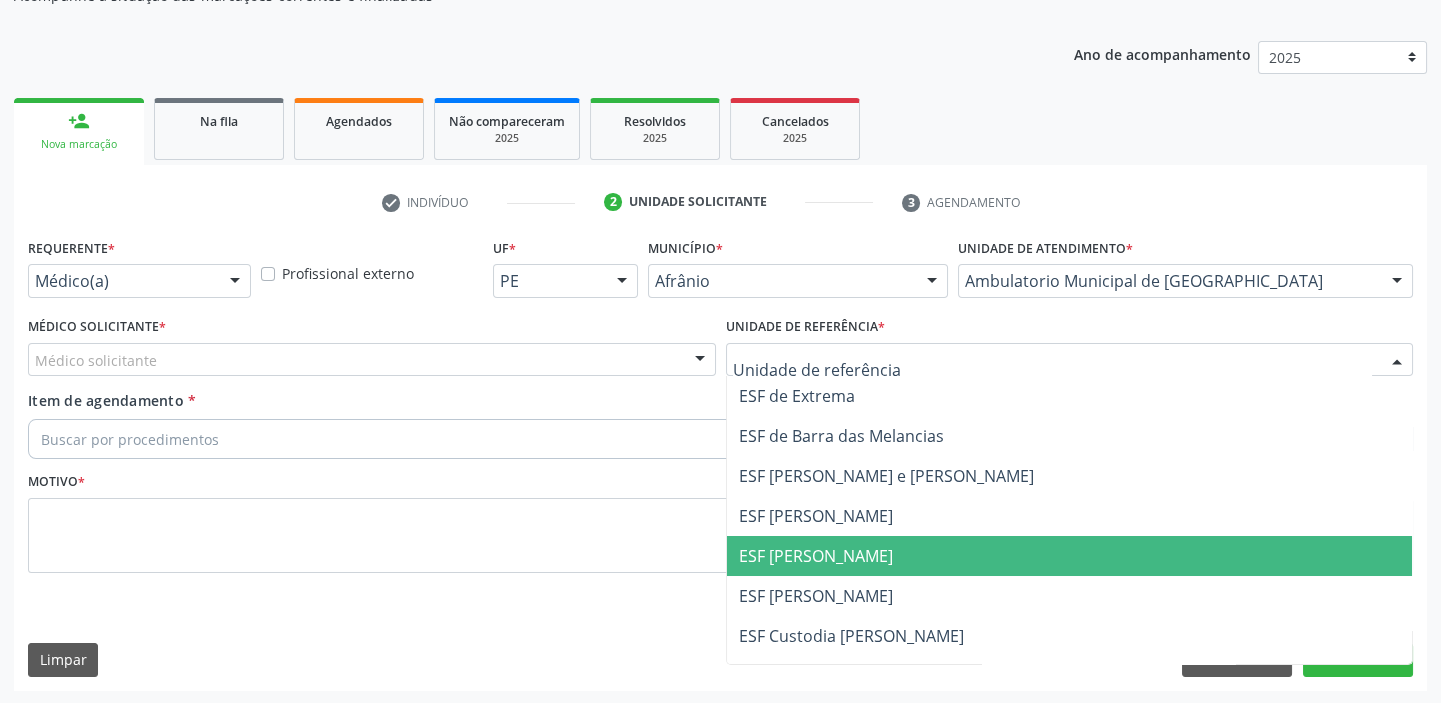 drag, startPoint x: 780, startPoint y: 556, endPoint x: 753, endPoint y: 541, distance: 30.88689 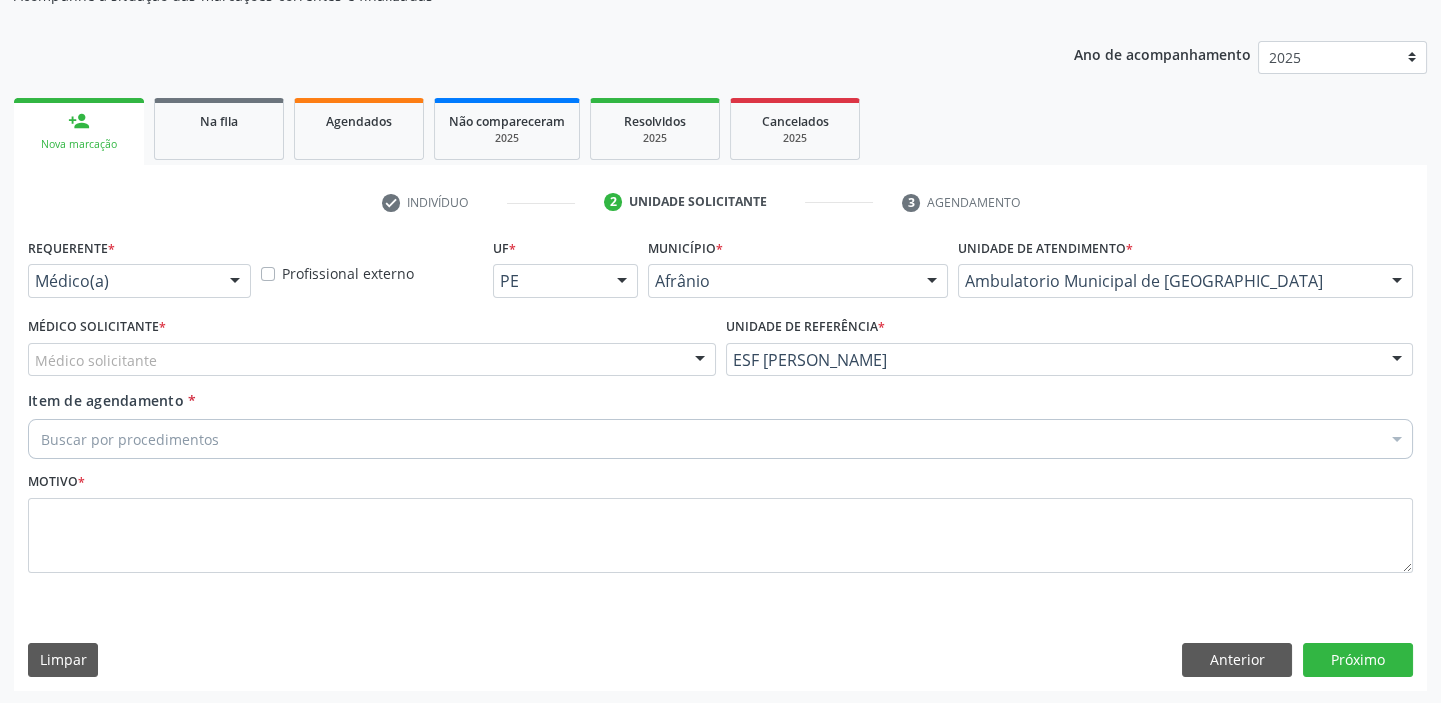 drag, startPoint x: 121, startPoint y: 363, endPoint x: 108, endPoint y: 383, distance: 23.853722 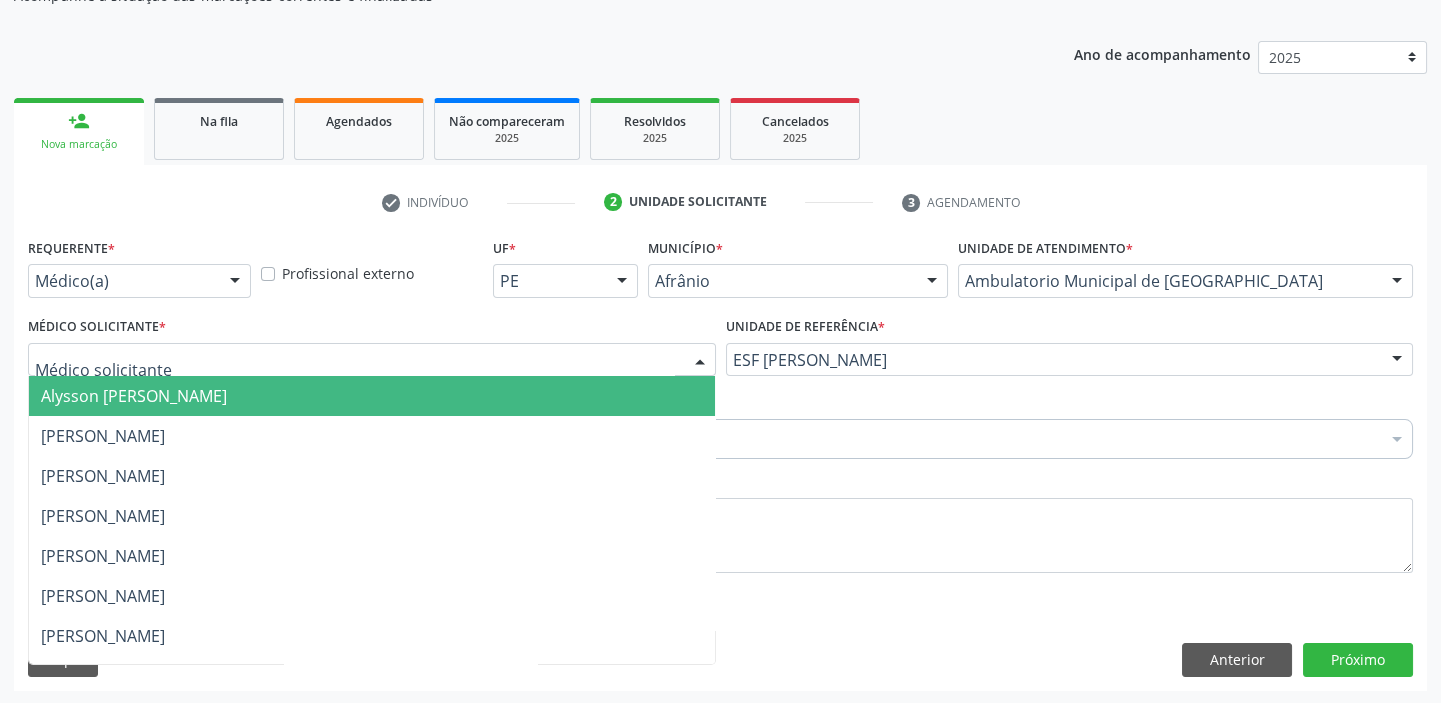 click on "Alysson [PERSON_NAME]" at bounding box center [134, 396] 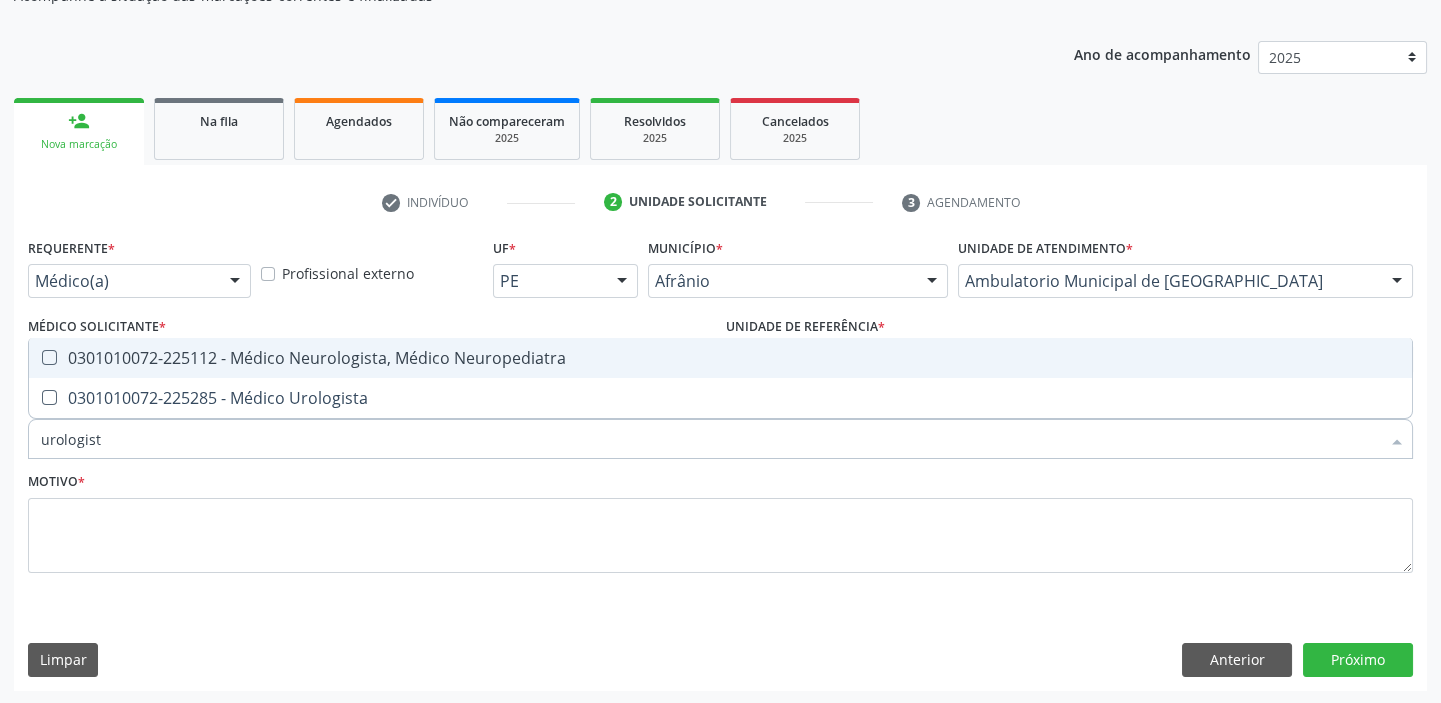type on "urologista" 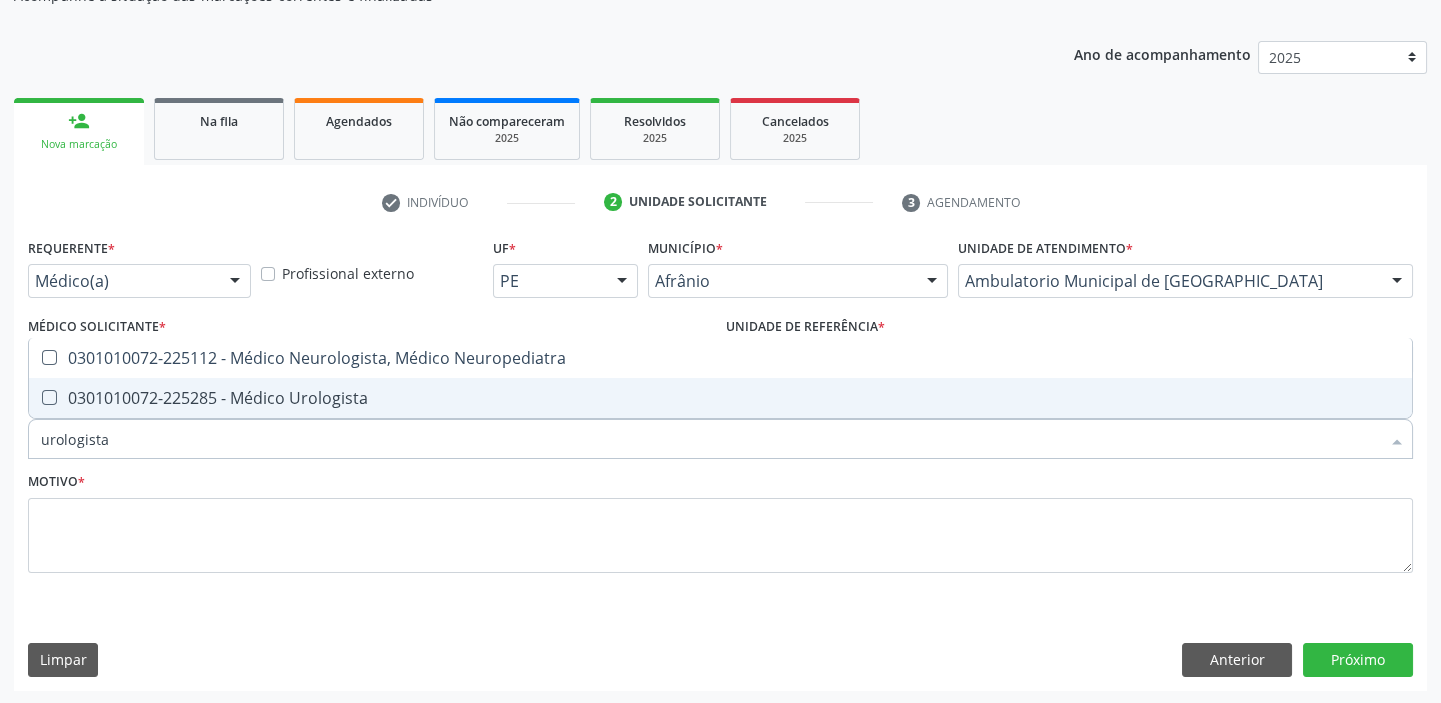 click on "0301010072-225285 - Médico Urologista" at bounding box center (720, 398) 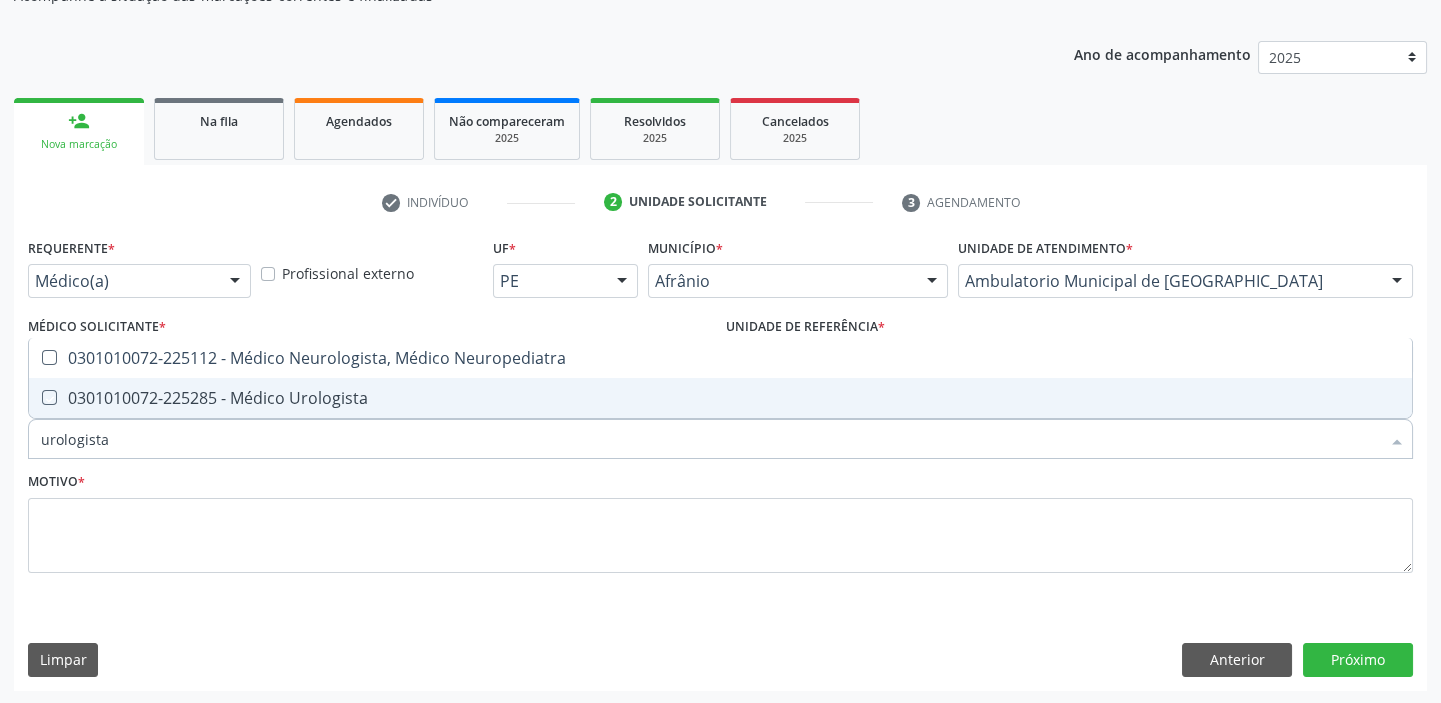 checkbox on "true" 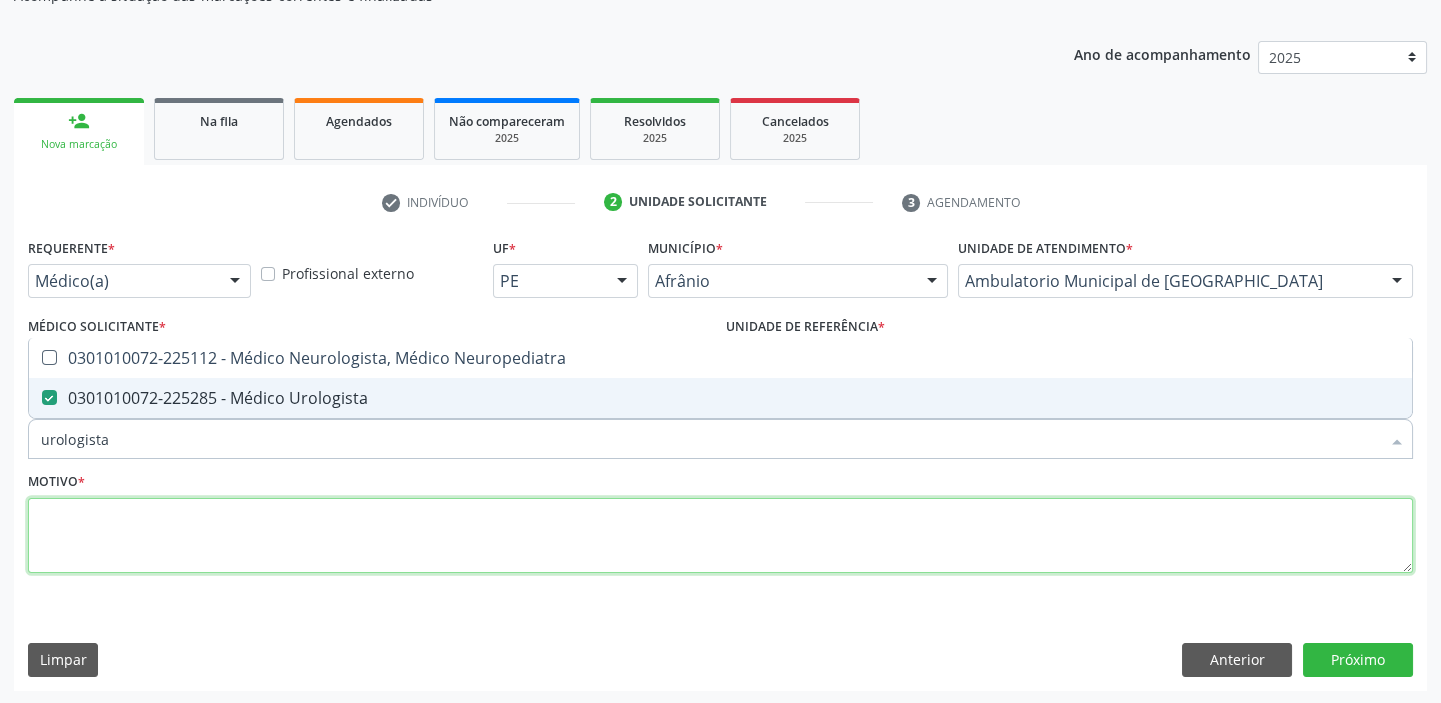 click at bounding box center (720, 536) 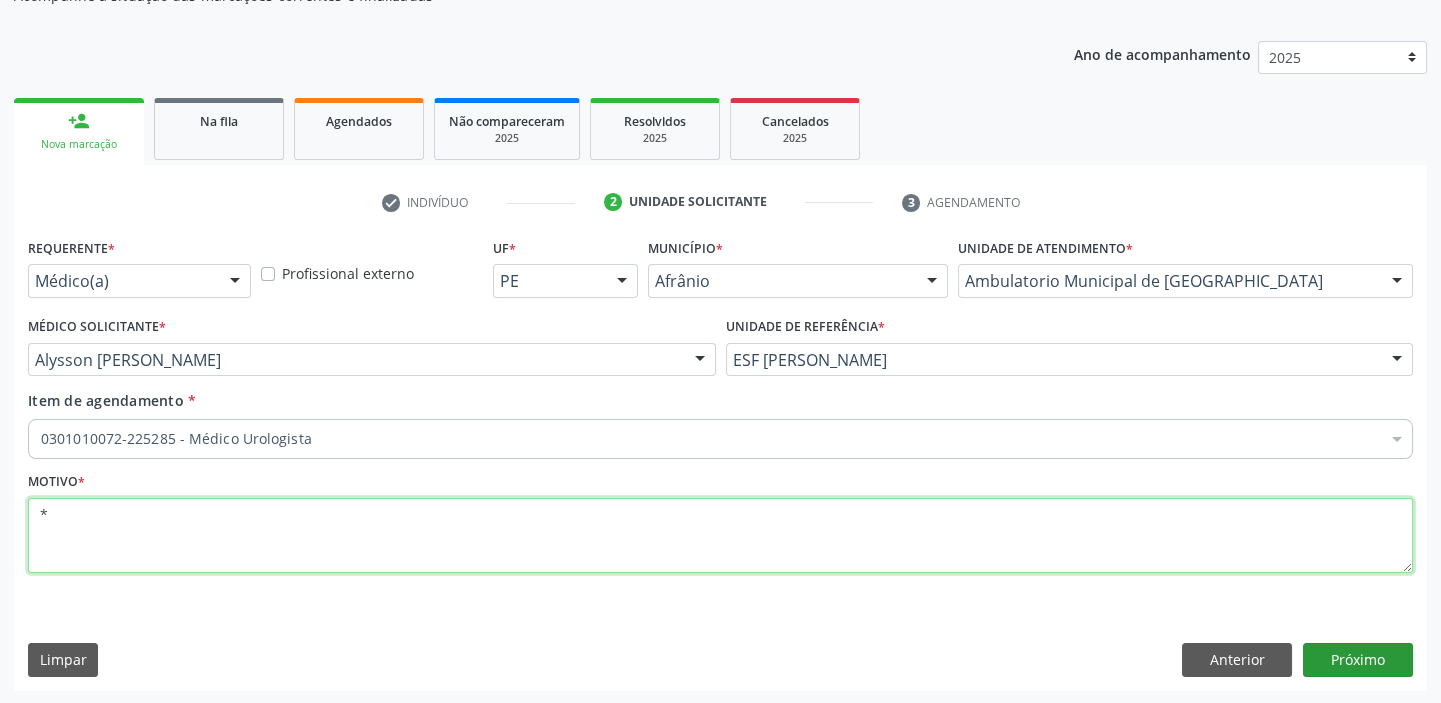 type on "*" 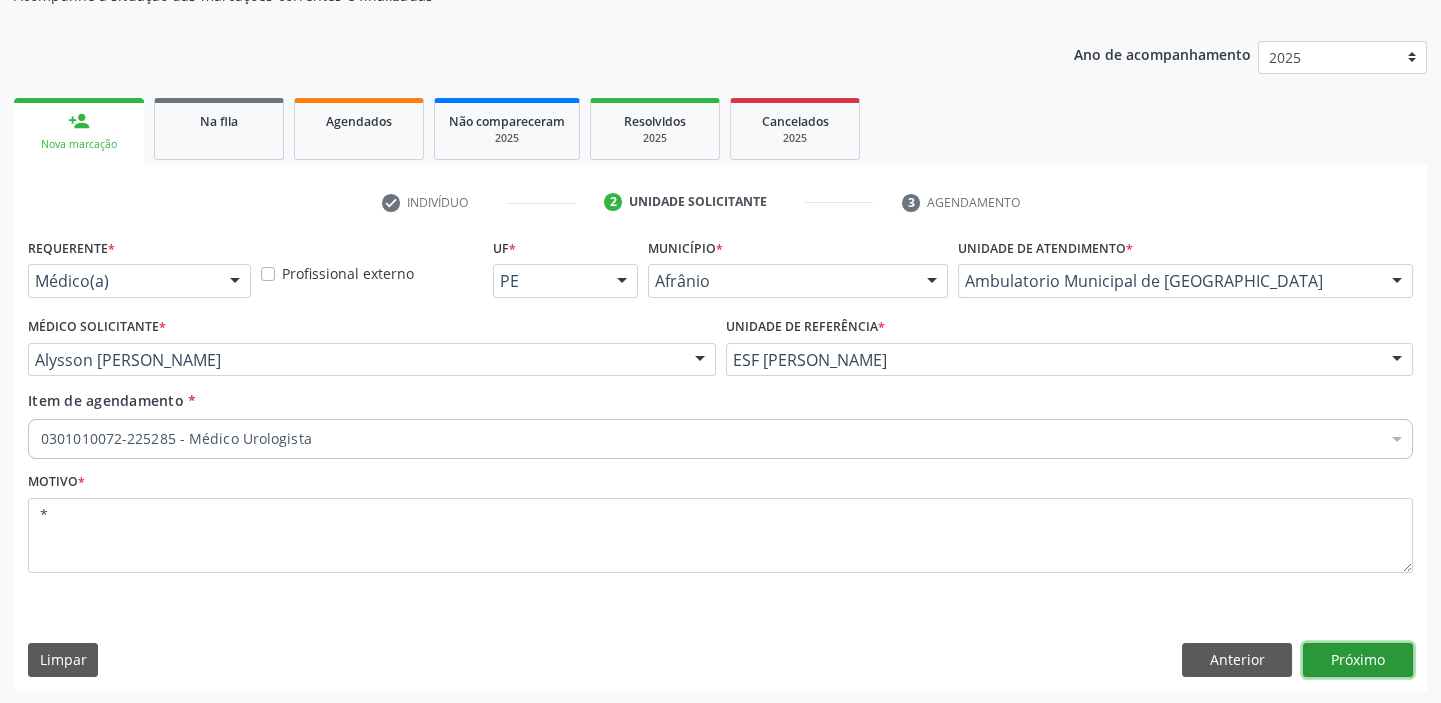 click on "Próximo" at bounding box center (1358, 660) 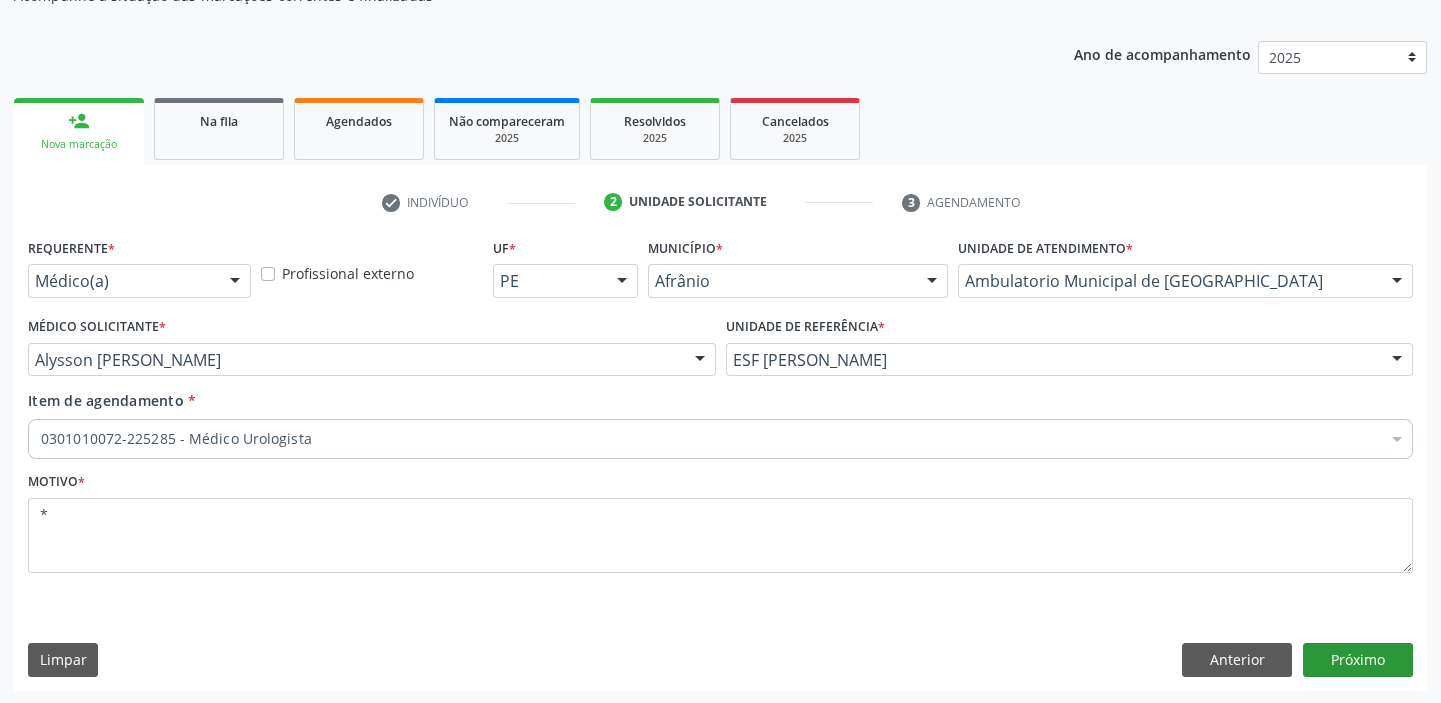 scroll, scrollTop: 166, scrollLeft: 0, axis: vertical 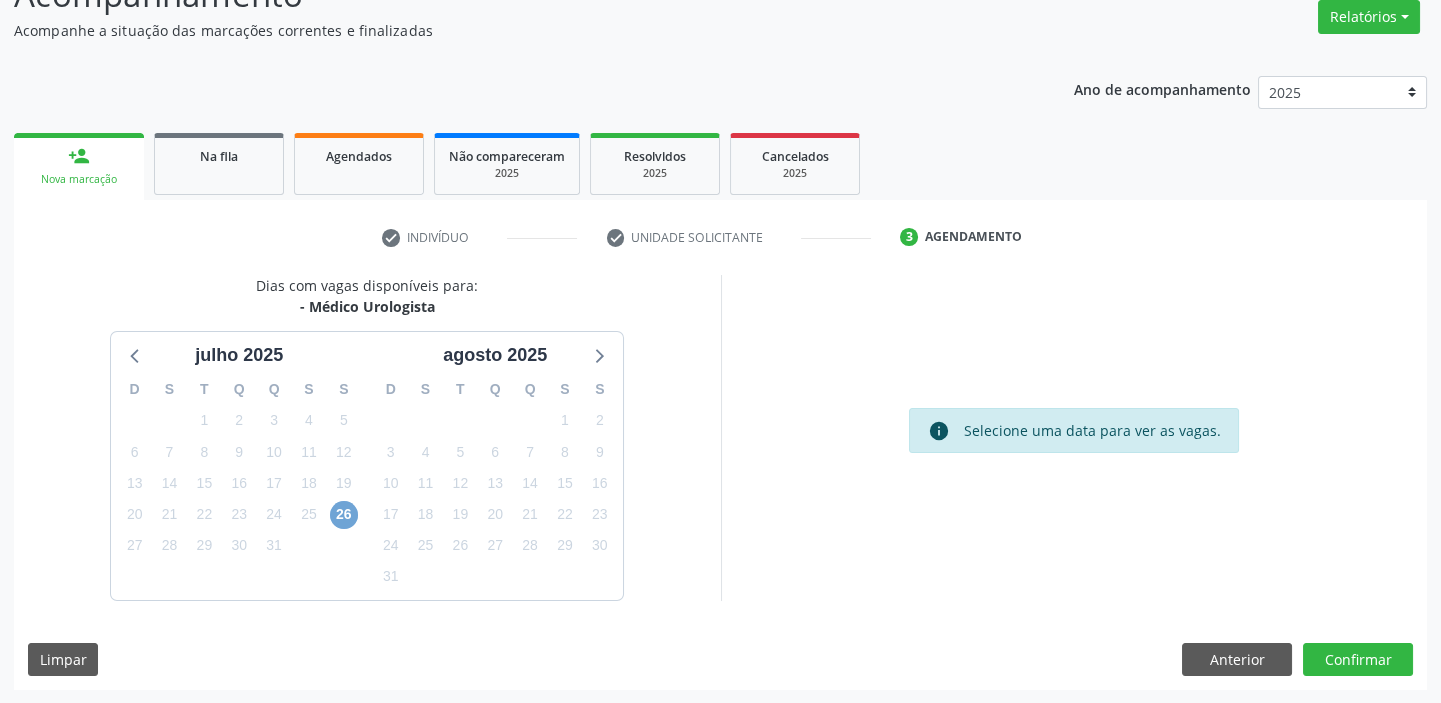 click on "26" at bounding box center [344, 515] 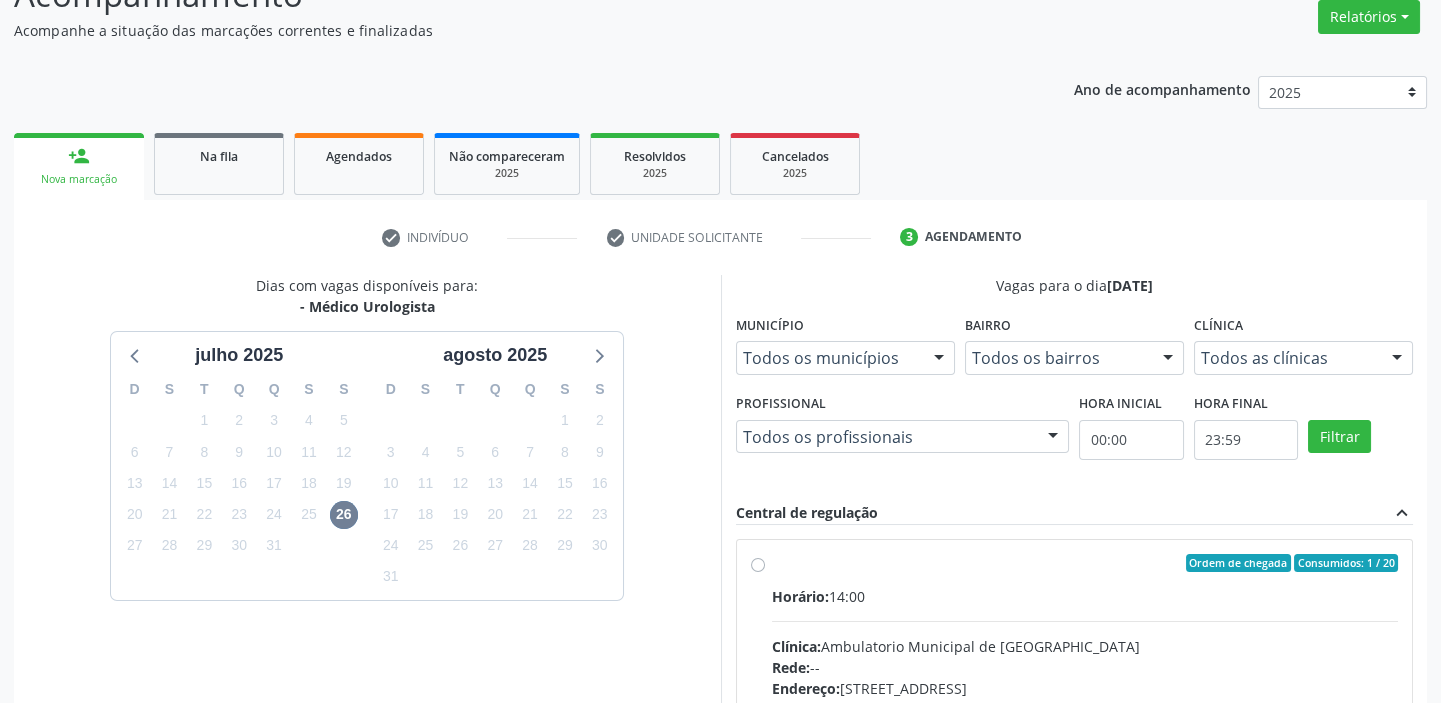 click on "Clínica:  Ambulatorio Municipal de Saude" at bounding box center [1085, 646] 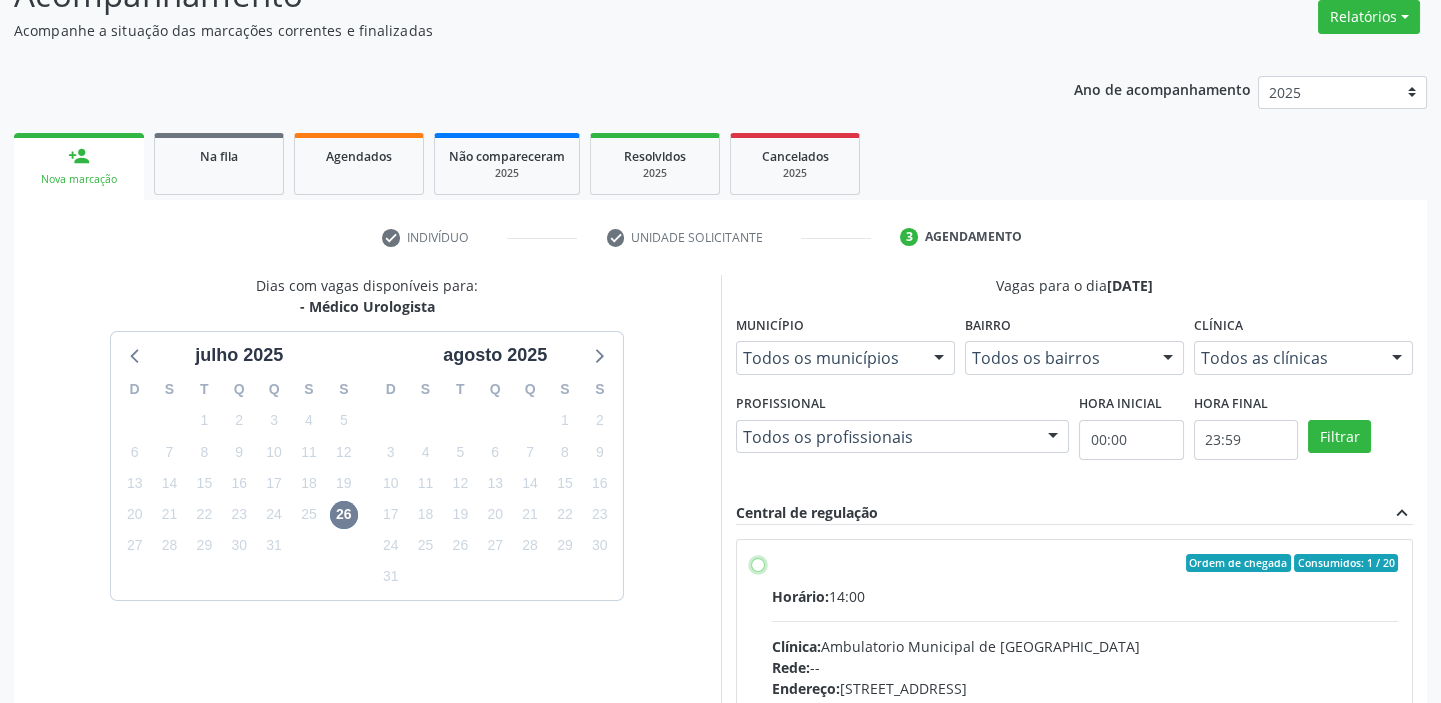 radio on "true" 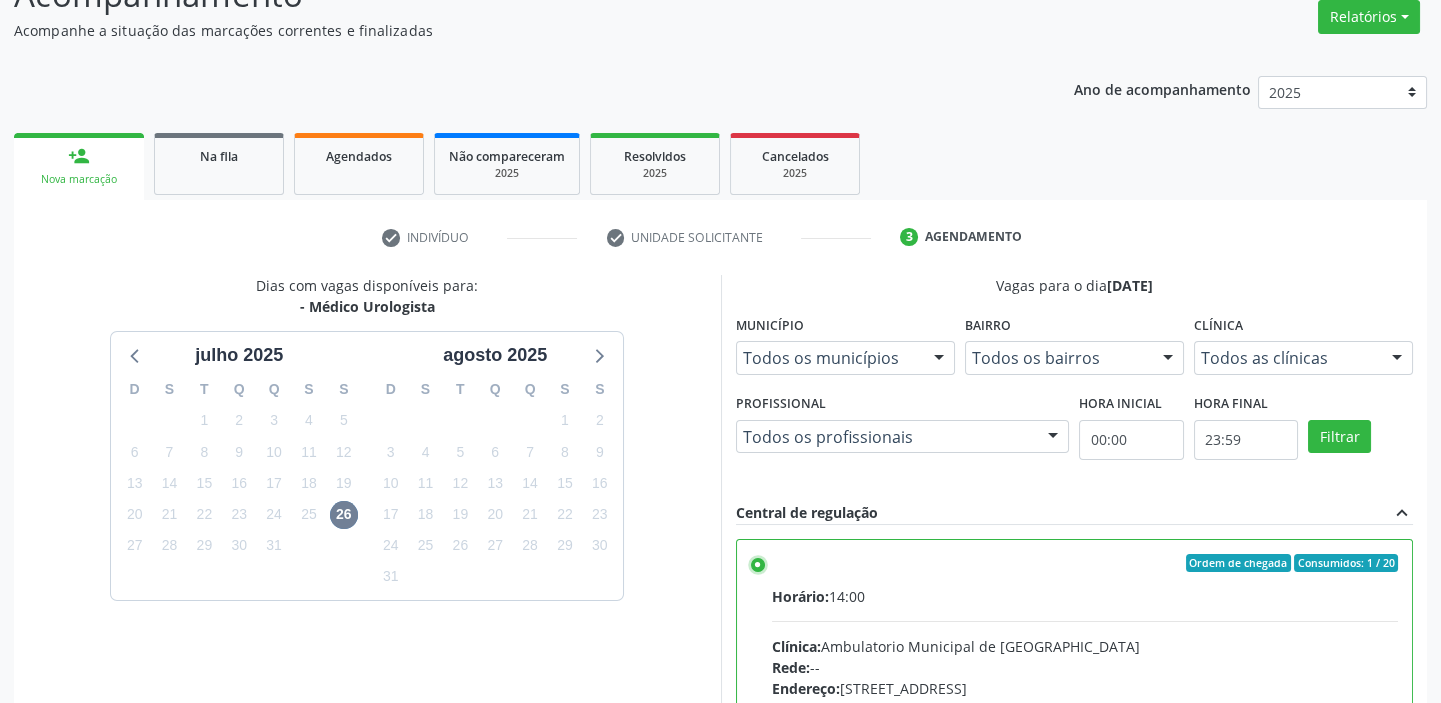 scroll, scrollTop: 99, scrollLeft: 0, axis: vertical 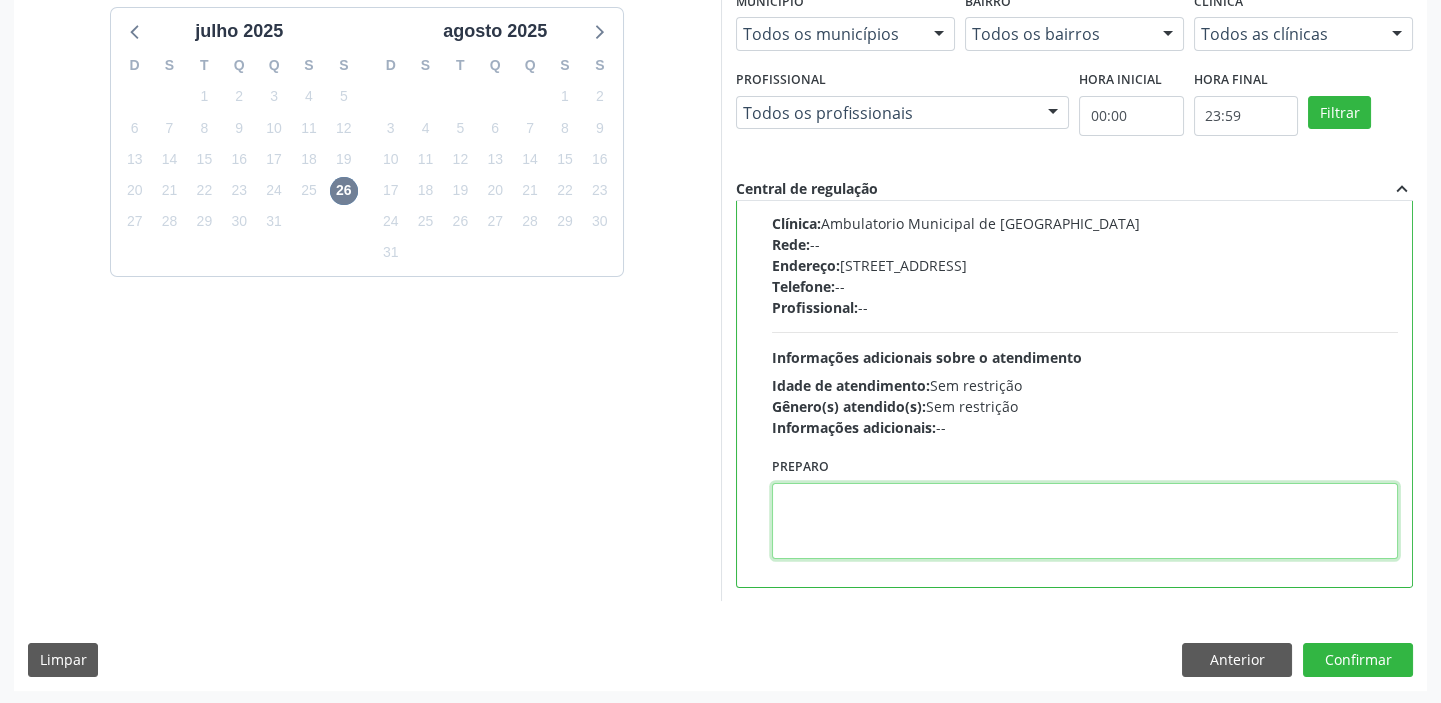 click at bounding box center [1085, 521] 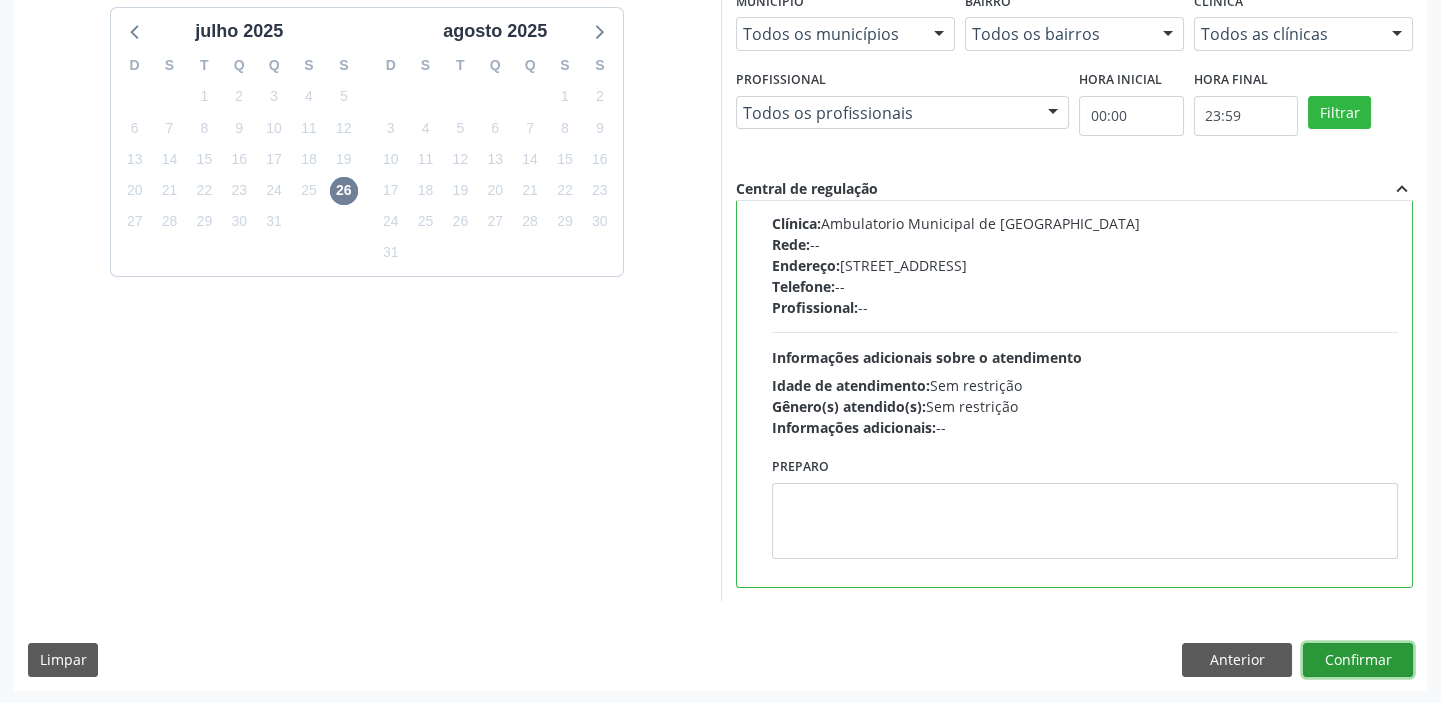 click on "Confirmar" at bounding box center (1358, 660) 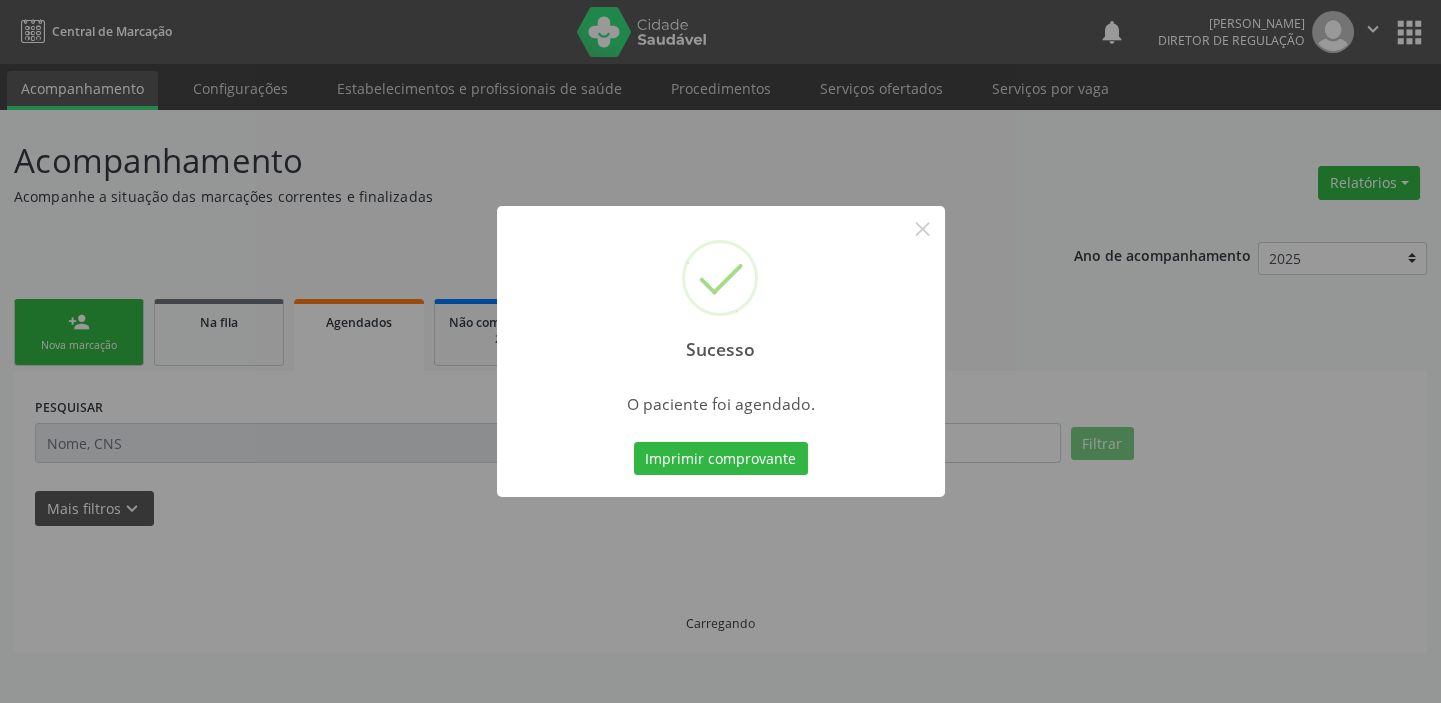 scroll, scrollTop: 0, scrollLeft: 0, axis: both 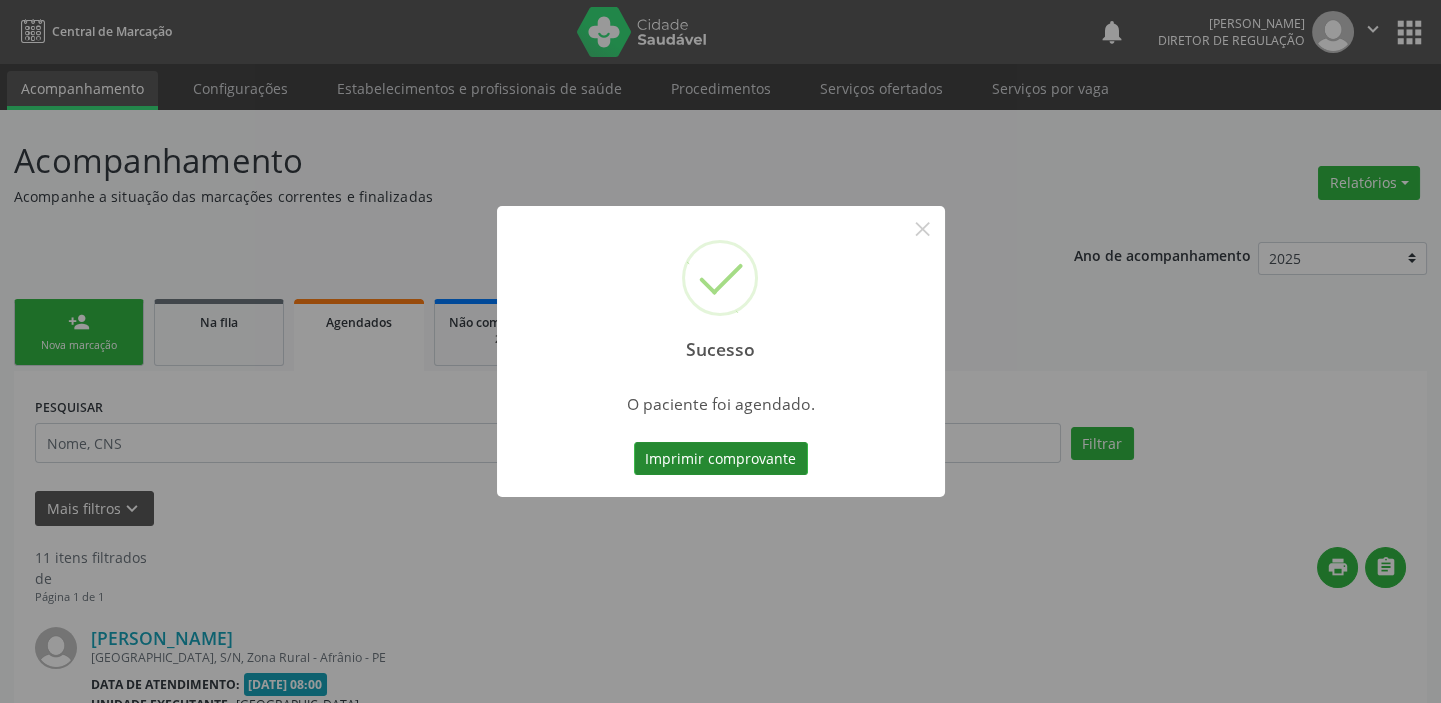 click on "Imprimir comprovante" at bounding box center (721, 459) 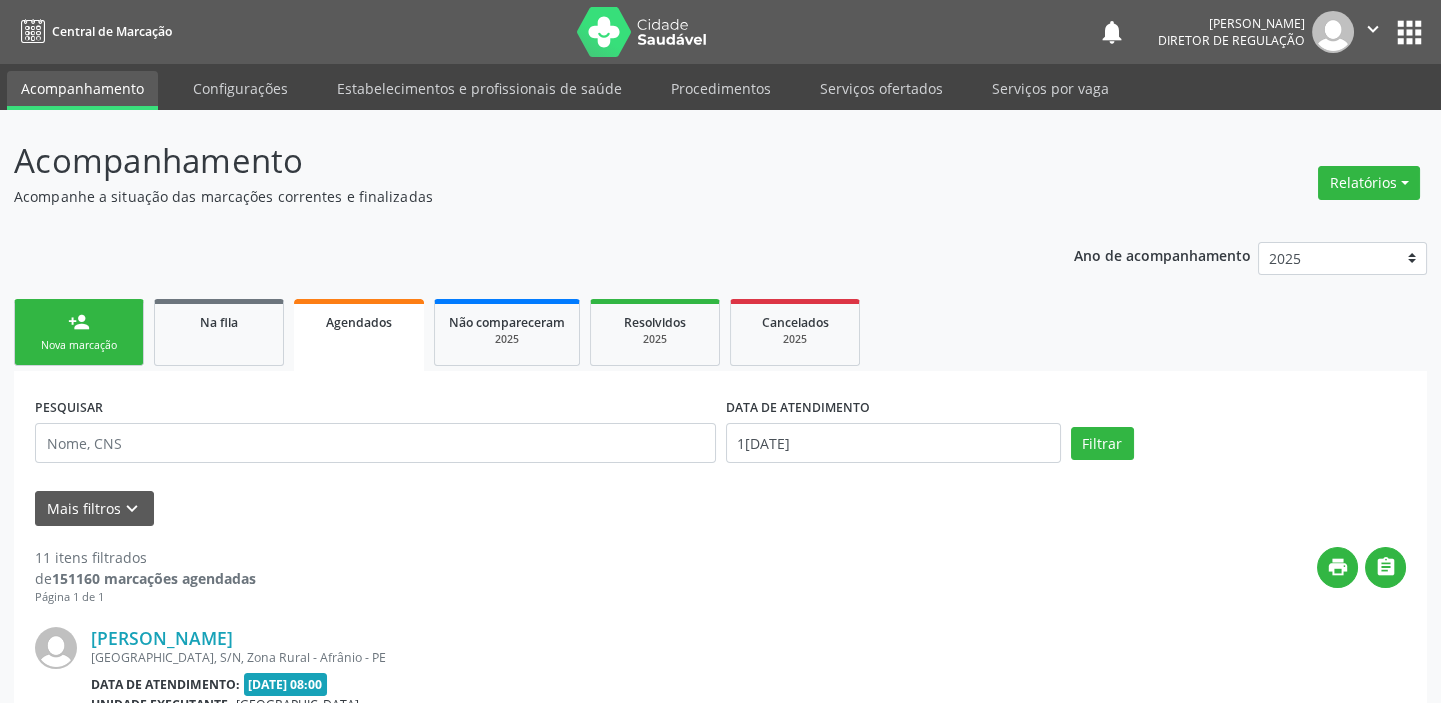 click on "Nova marcação" at bounding box center (79, 345) 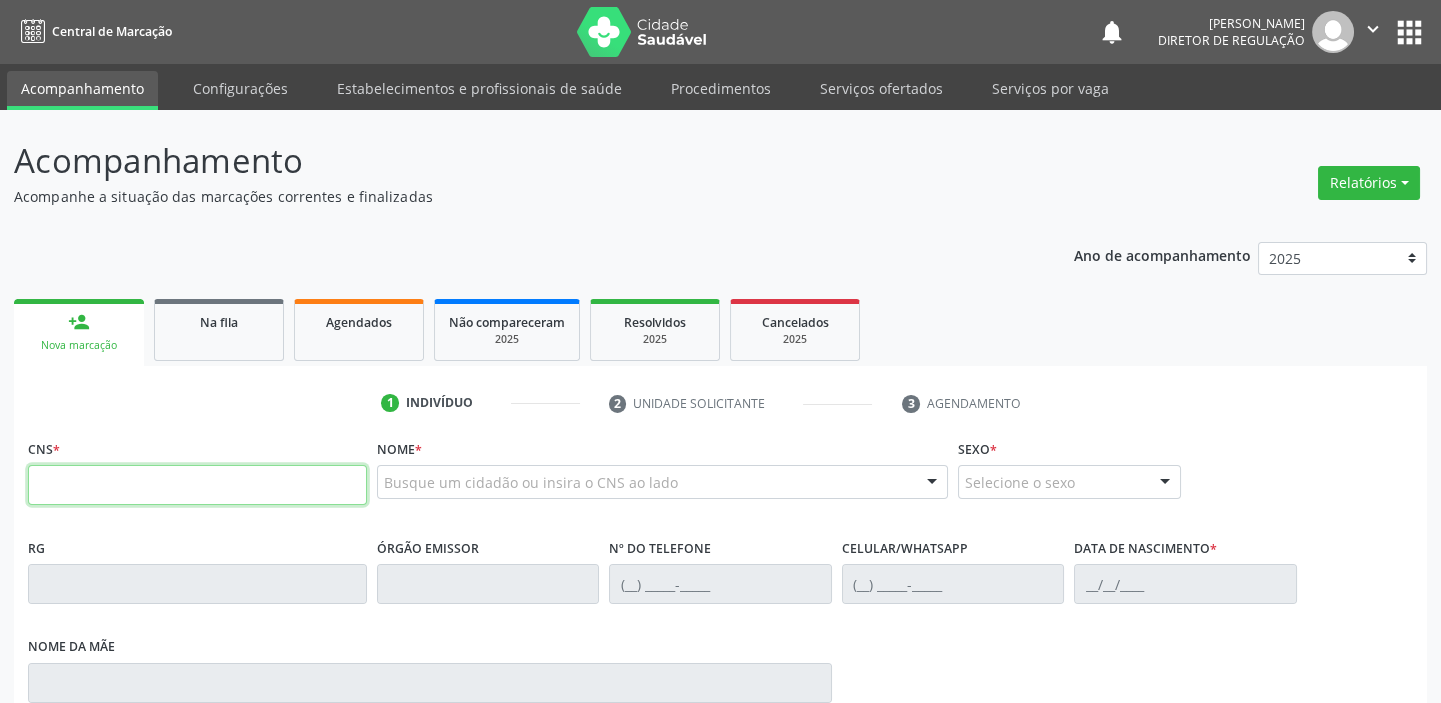 click at bounding box center (197, 485) 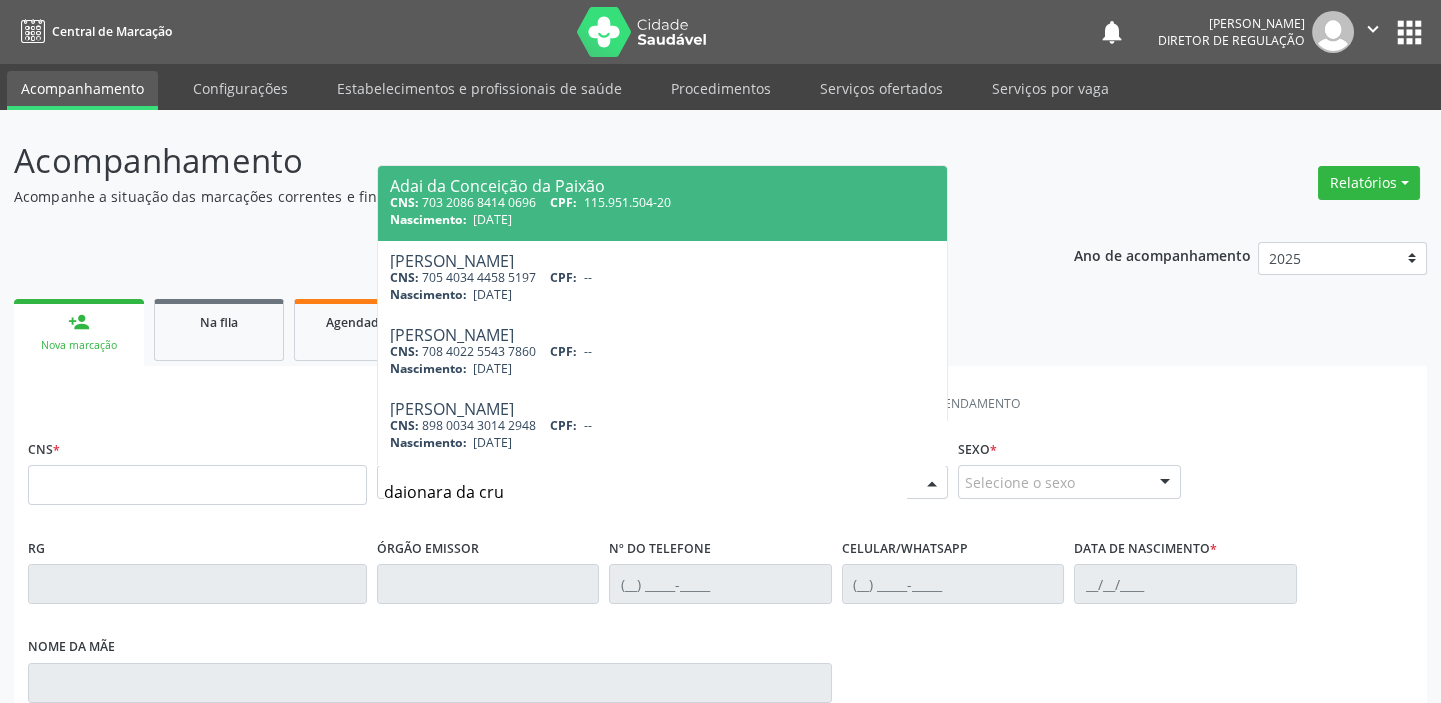 type on "daionara da cruz" 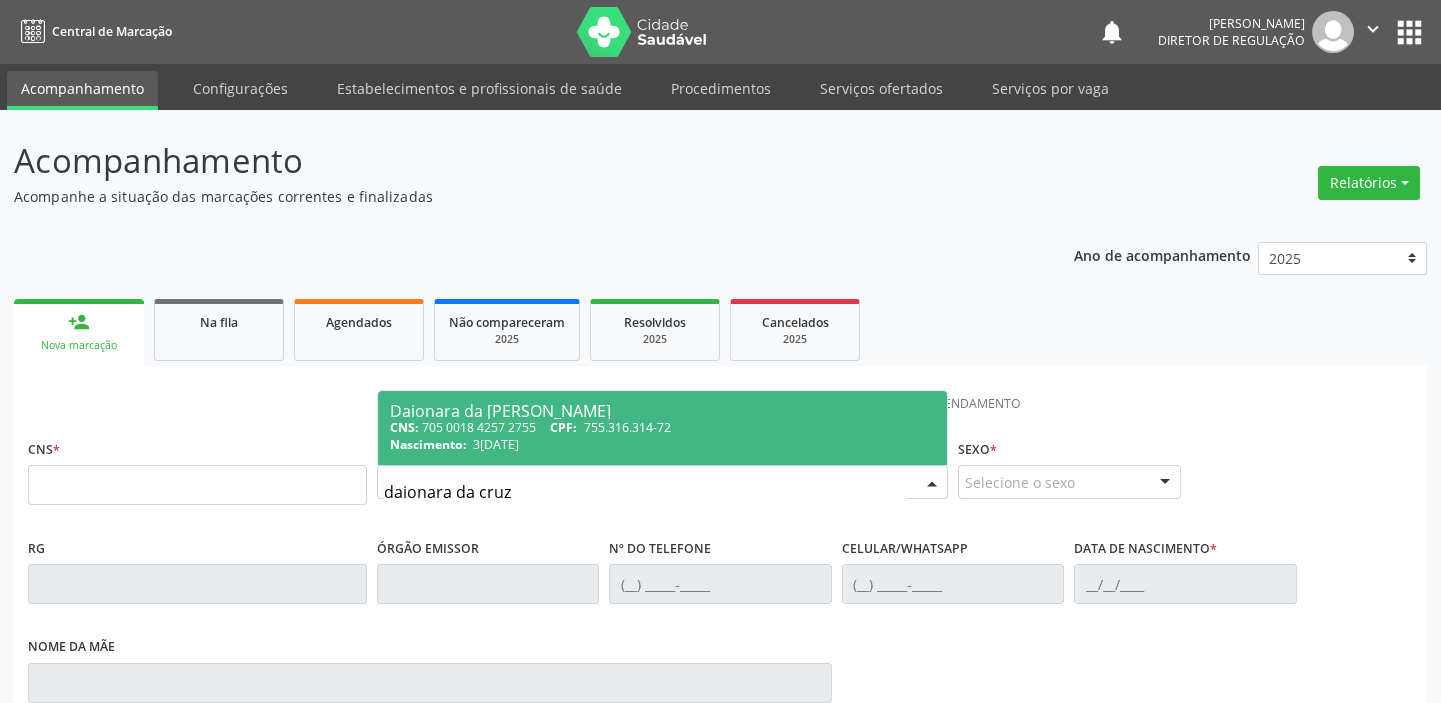 click on "CNS:
705 0018 4257 2755
CPF:
755.316.314-72" at bounding box center [662, 427] 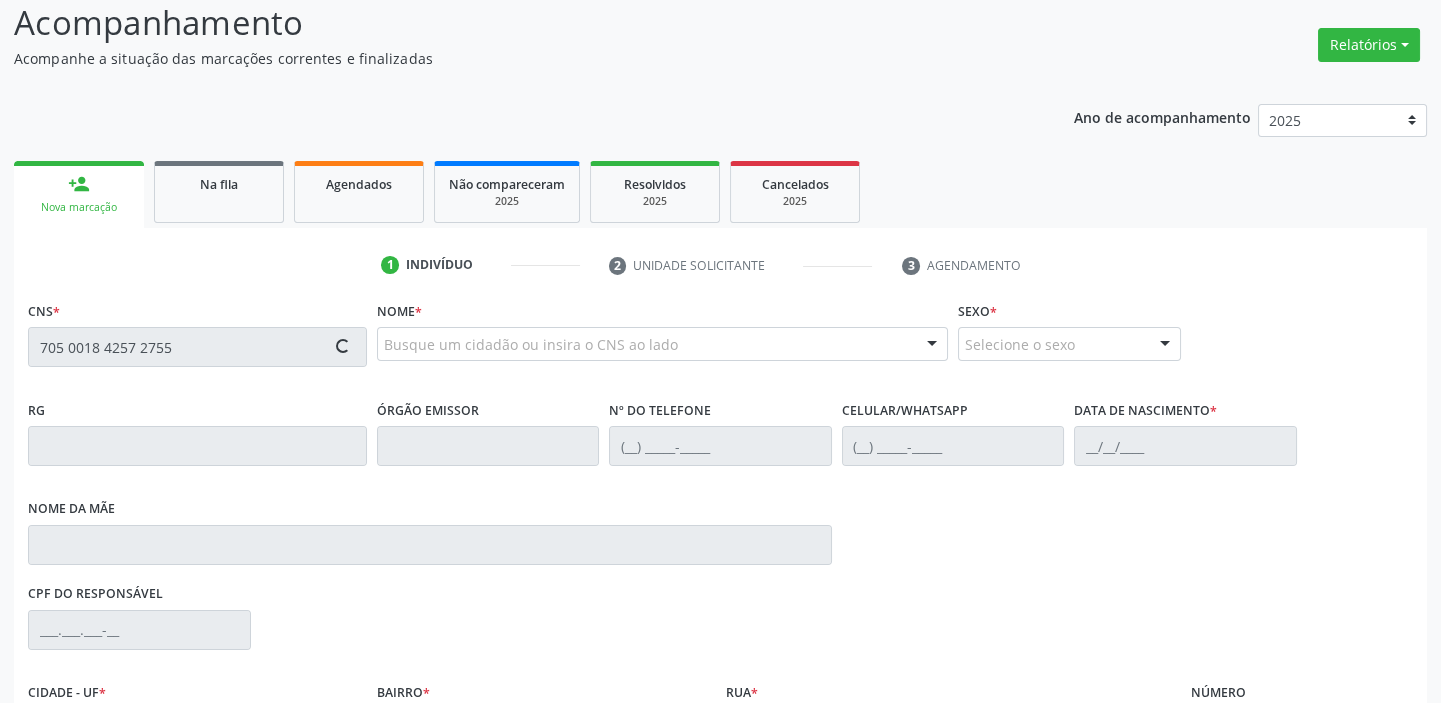 scroll, scrollTop: 366, scrollLeft: 0, axis: vertical 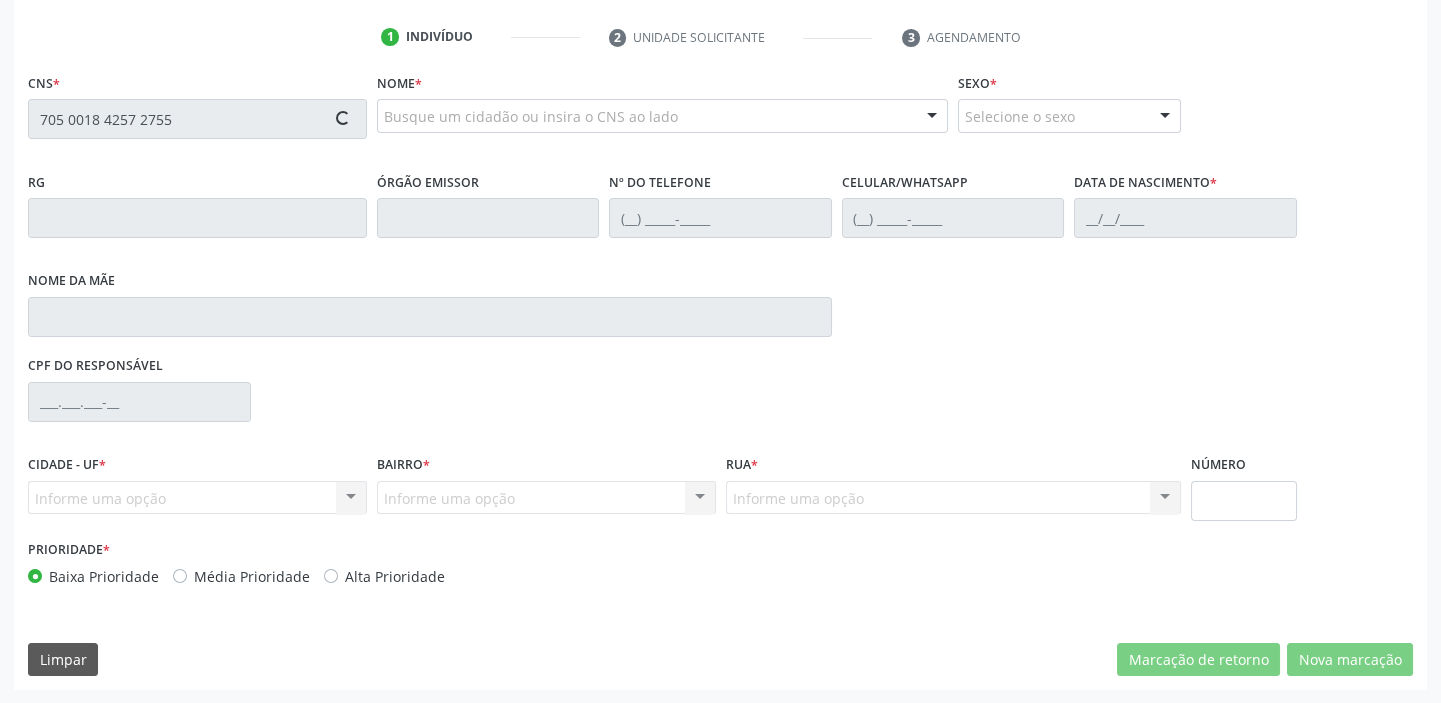 type on "705 0018 4257 2755" 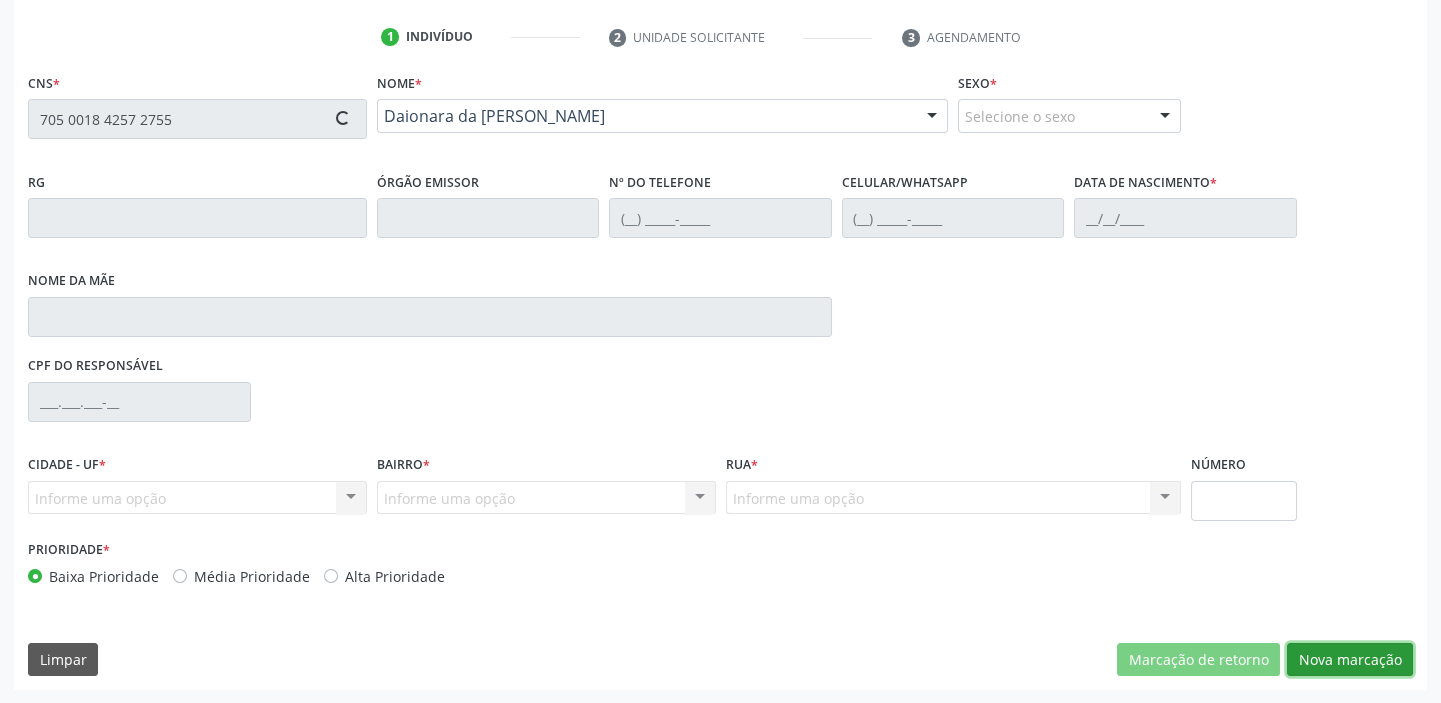 click on "Nova marcação" at bounding box center [1350, 660] 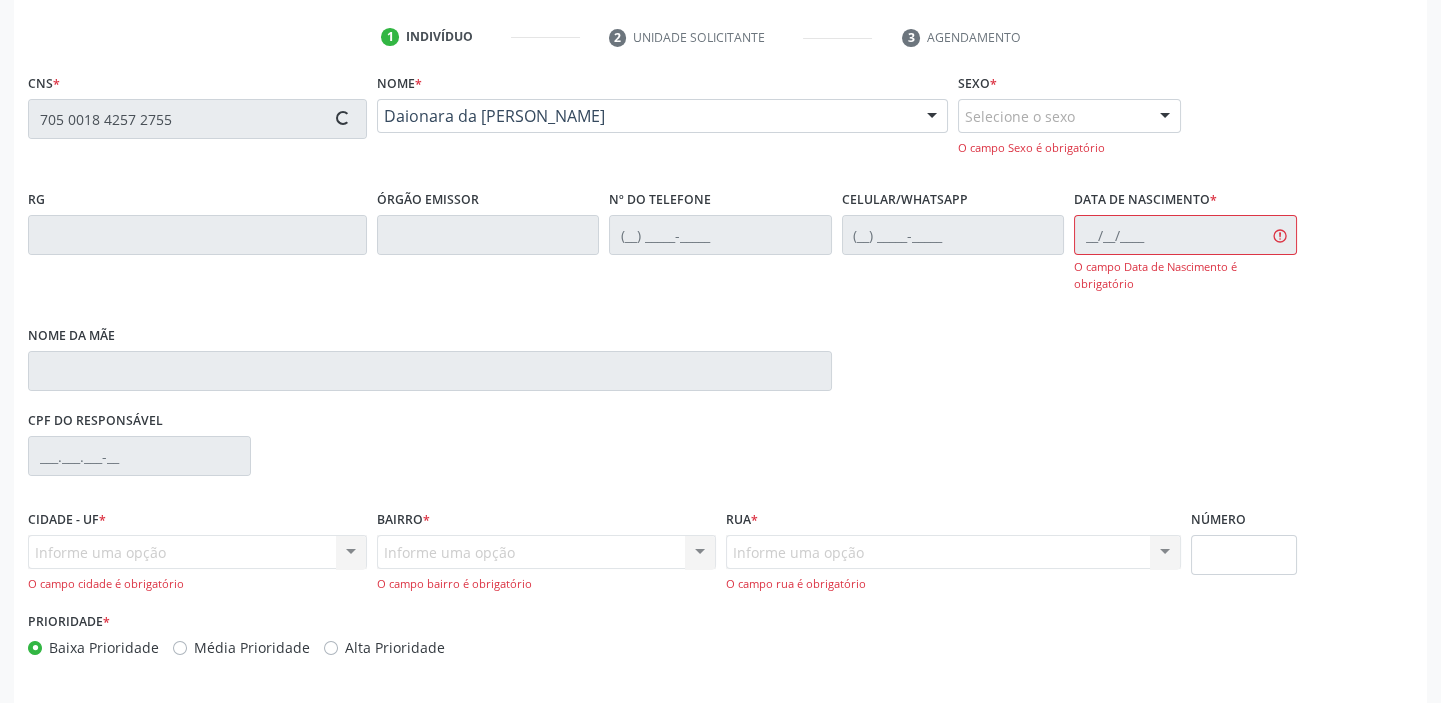 type on "(87) 98847-1998" 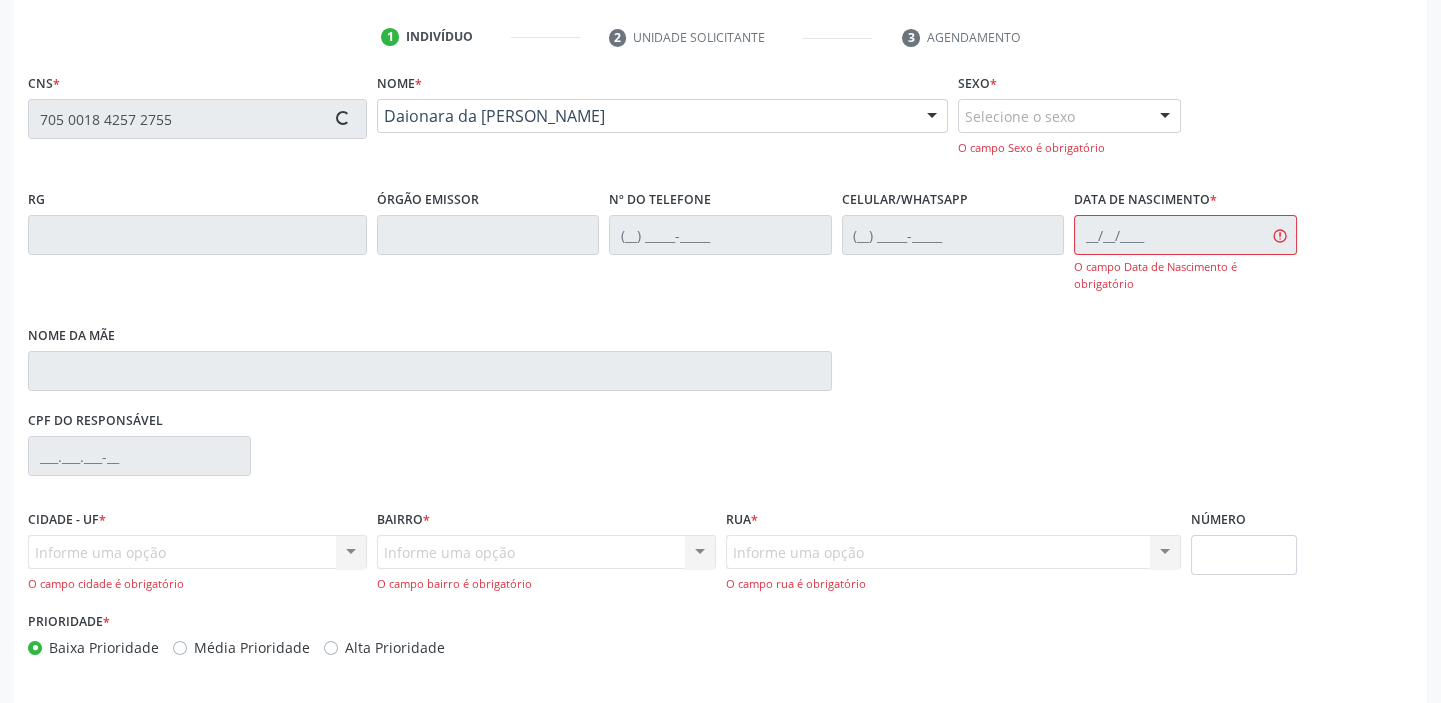 type on "(87) 98847-1998" 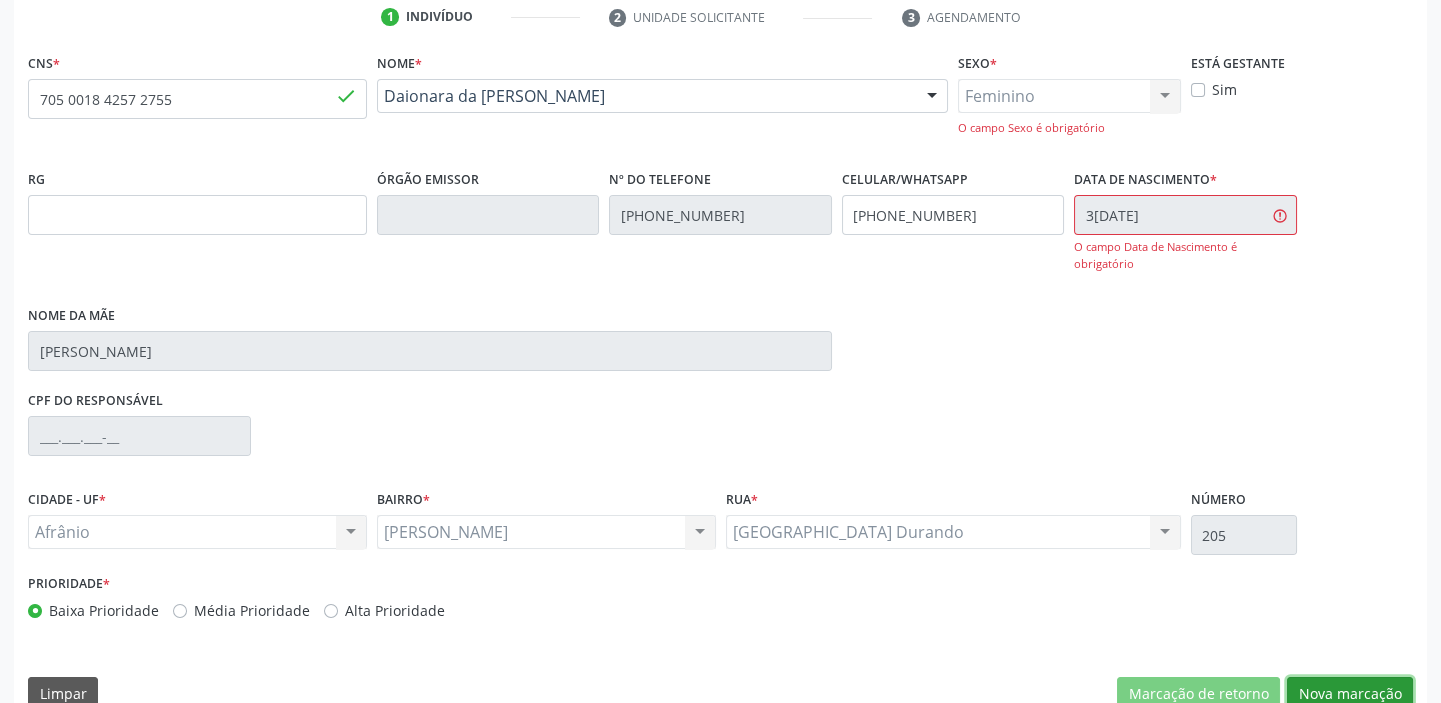 scroll, scrollTop: 420, scrollLeft: 0, axis: vertical 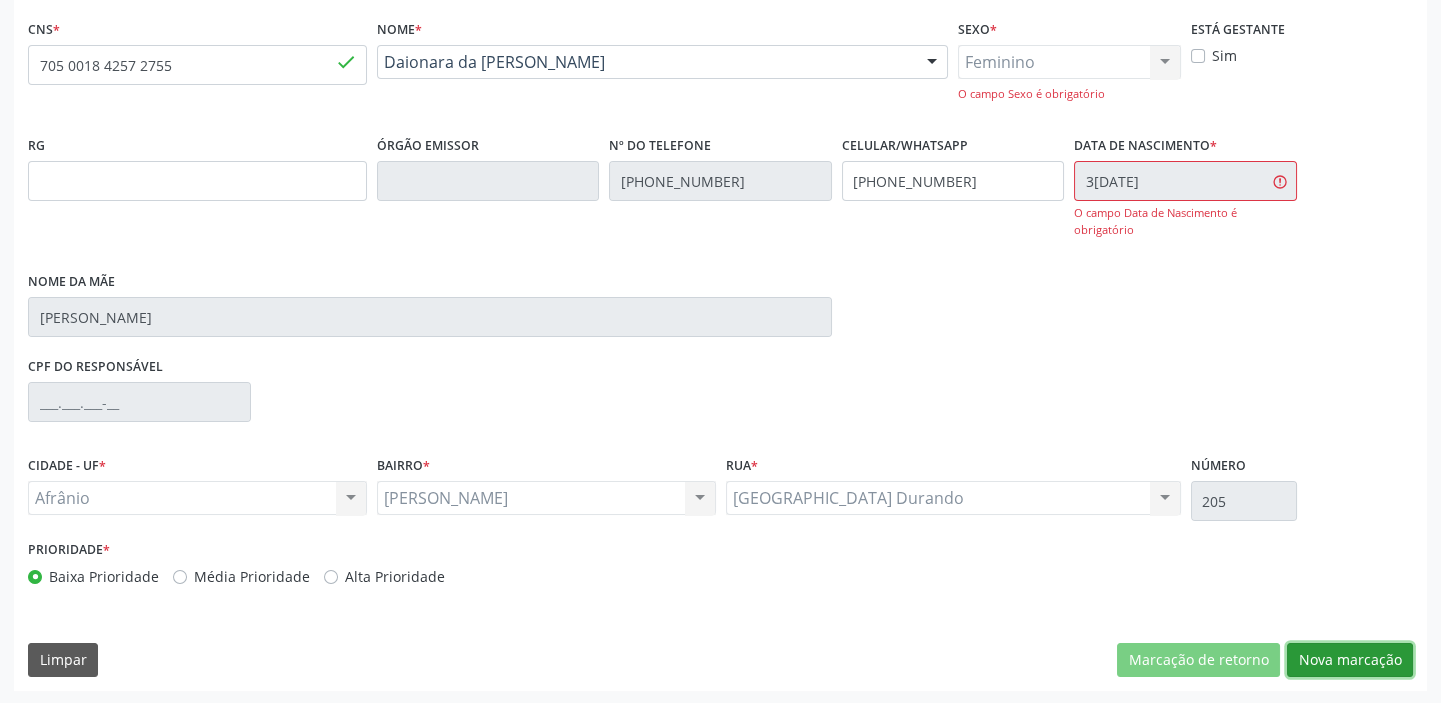 click on "Nova marcação" at bounding box center (1350, 660) 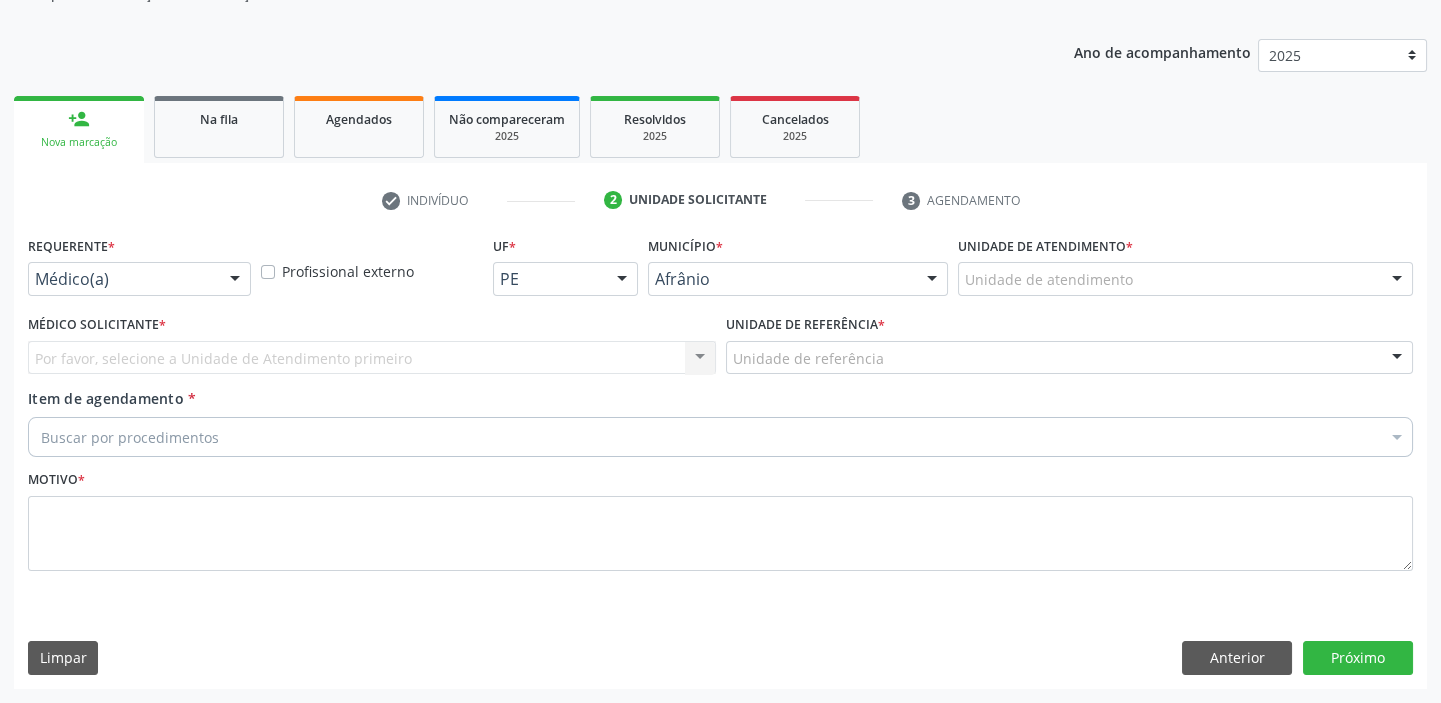 scroll, scrollTop: 201, scrollLeft: 0, axis: vertical 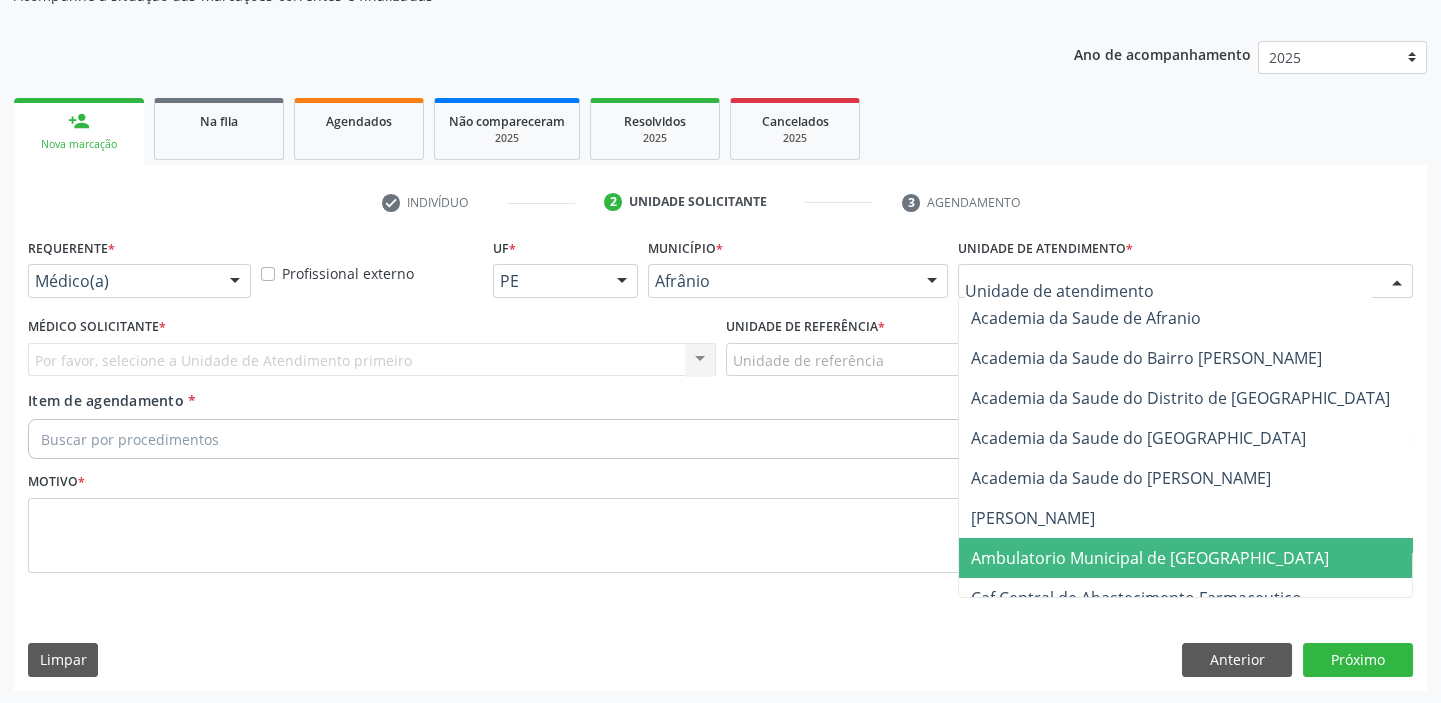 click on "Ambulatorio Municipal de [GEOGRAPHIC_DATA]" at bounding box center [1150, 558] 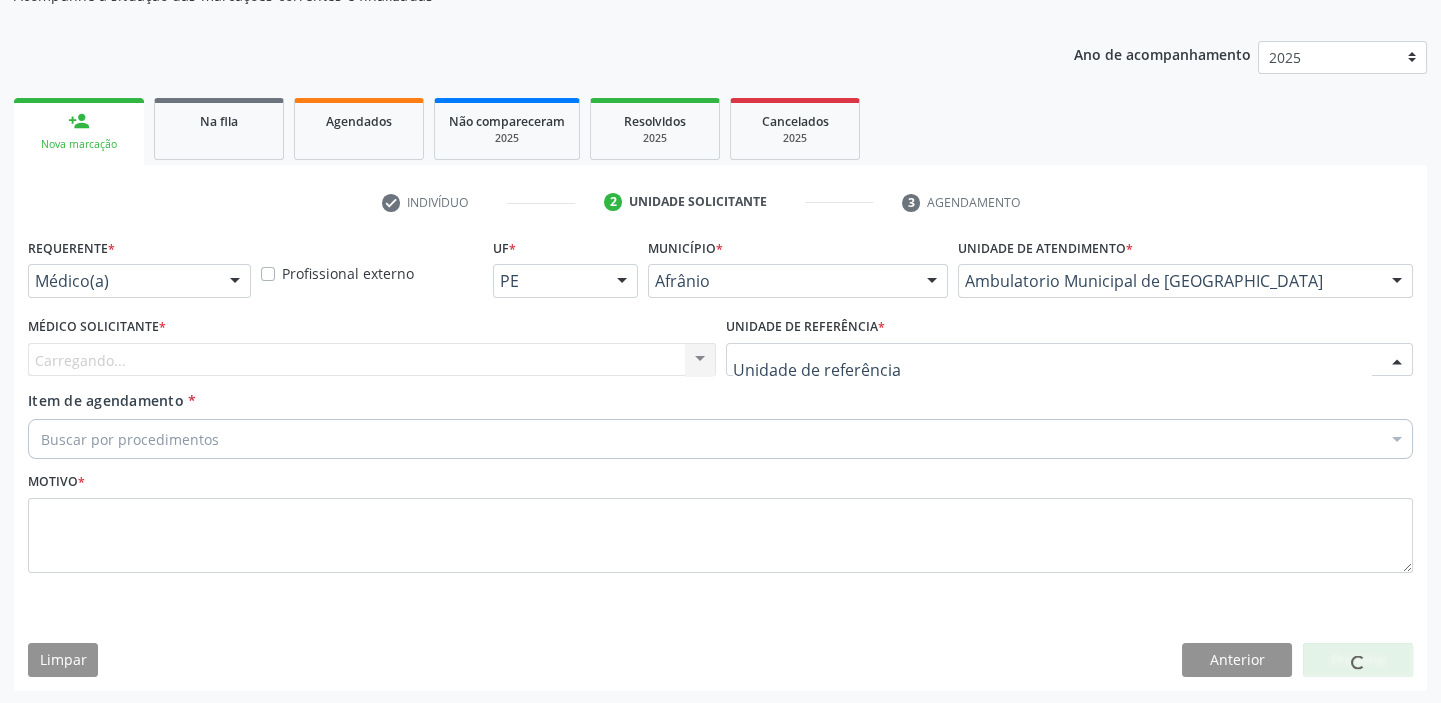 drag, startPoint x: 797, startPoint y: 360, endPoint x: 786, endPoint y: 445, distance: 85.70881 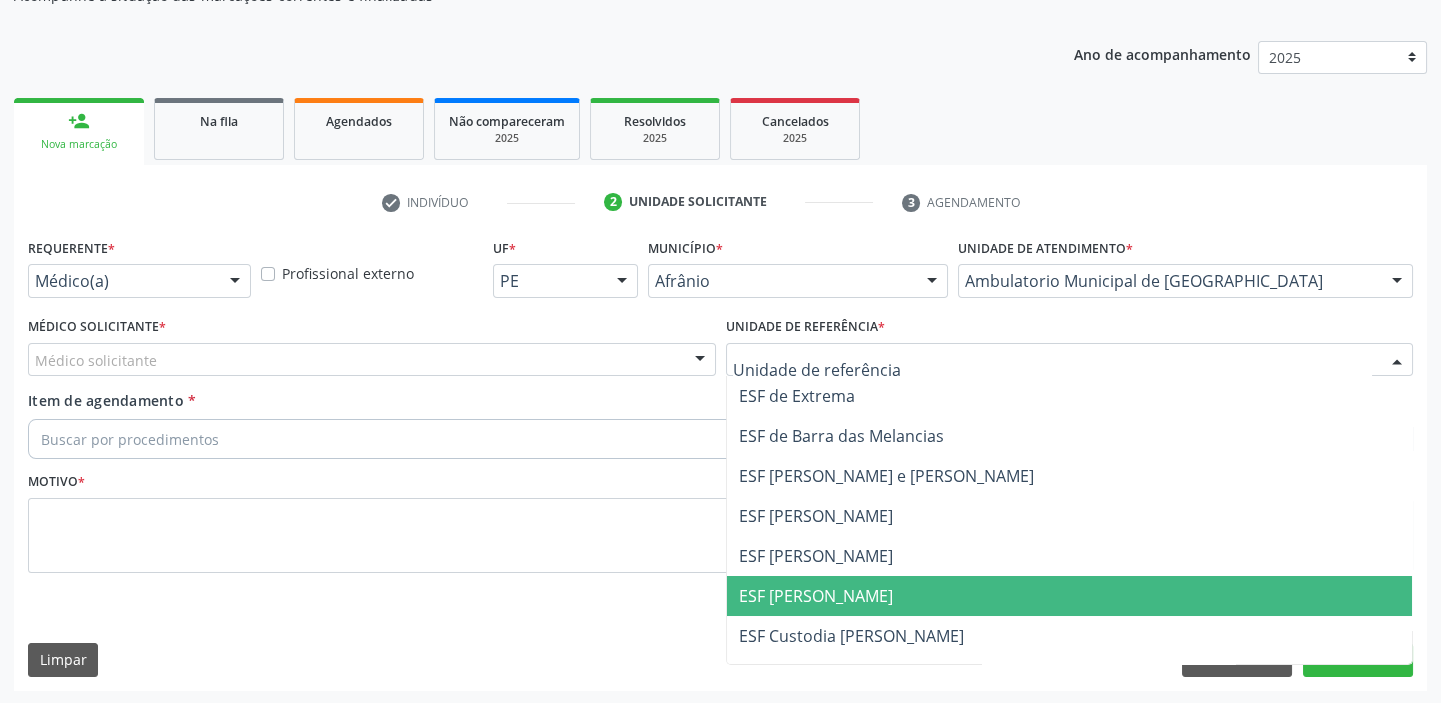 click on "ESF [PERSON_NAME]" at bounding box center [816, 596] 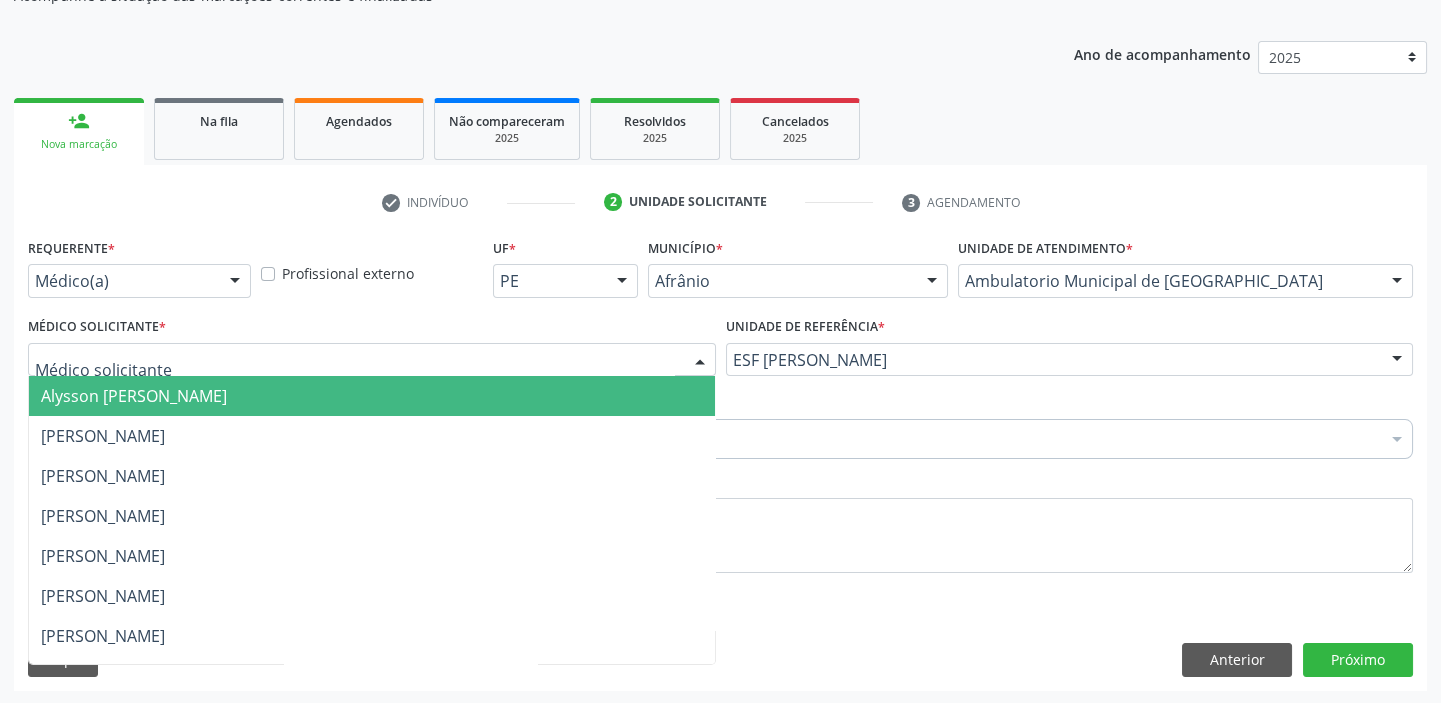 click on "Alysson [PERSON_NAME]" at bounding box center (134, 396) 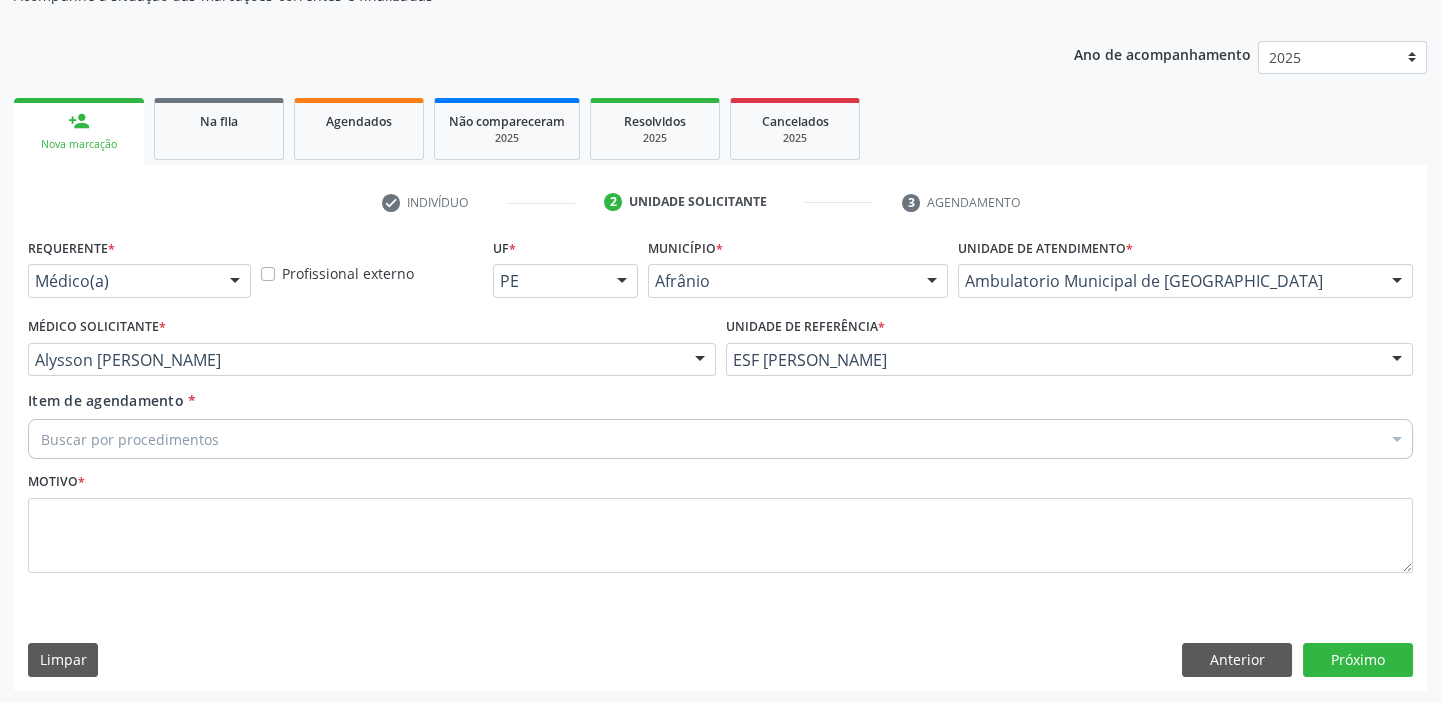 click on "Buscar por procedimentos" at bounding box center (720, 439) 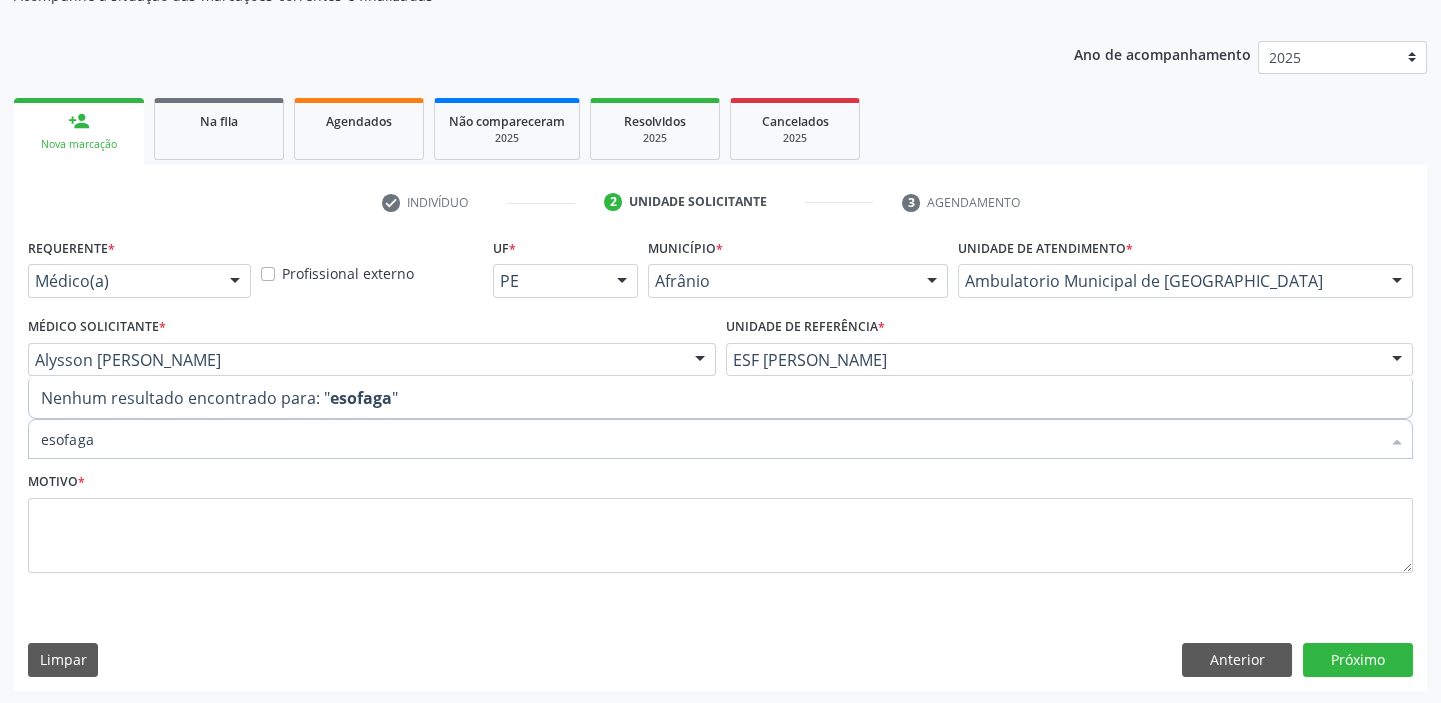 type on "esofag" 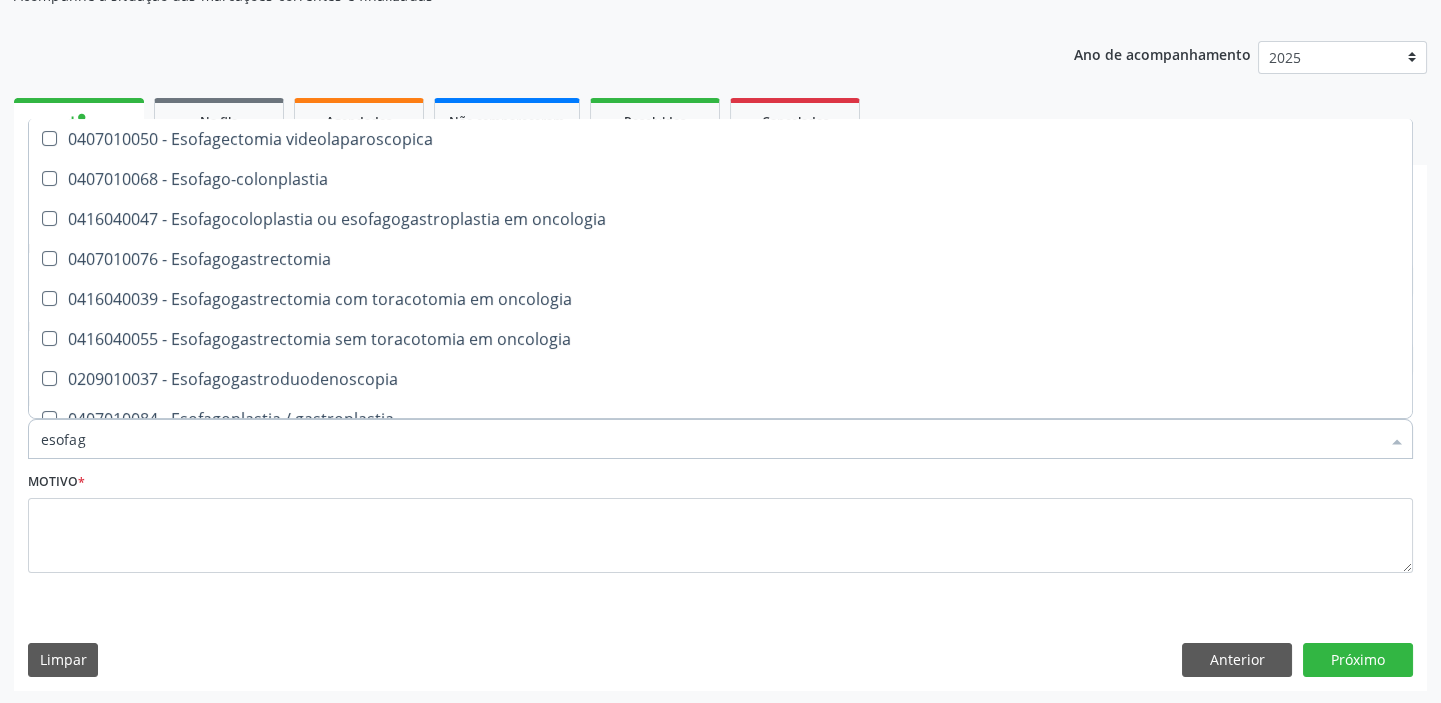 scroll, scrollTop: 363, scrollLeft: 0, axis: vertical 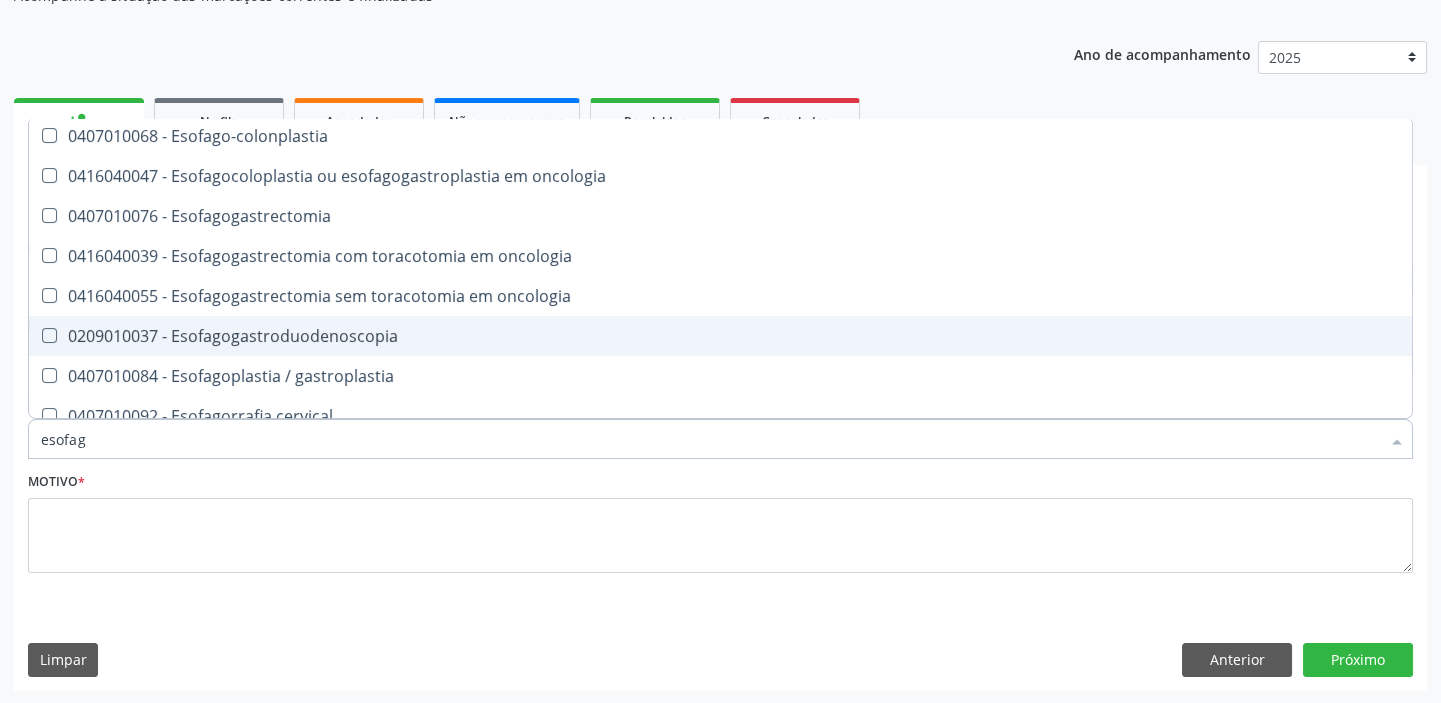 click on "0209010037 - Esofagogastroduodenoscopia" at bounding box center (720, 336) 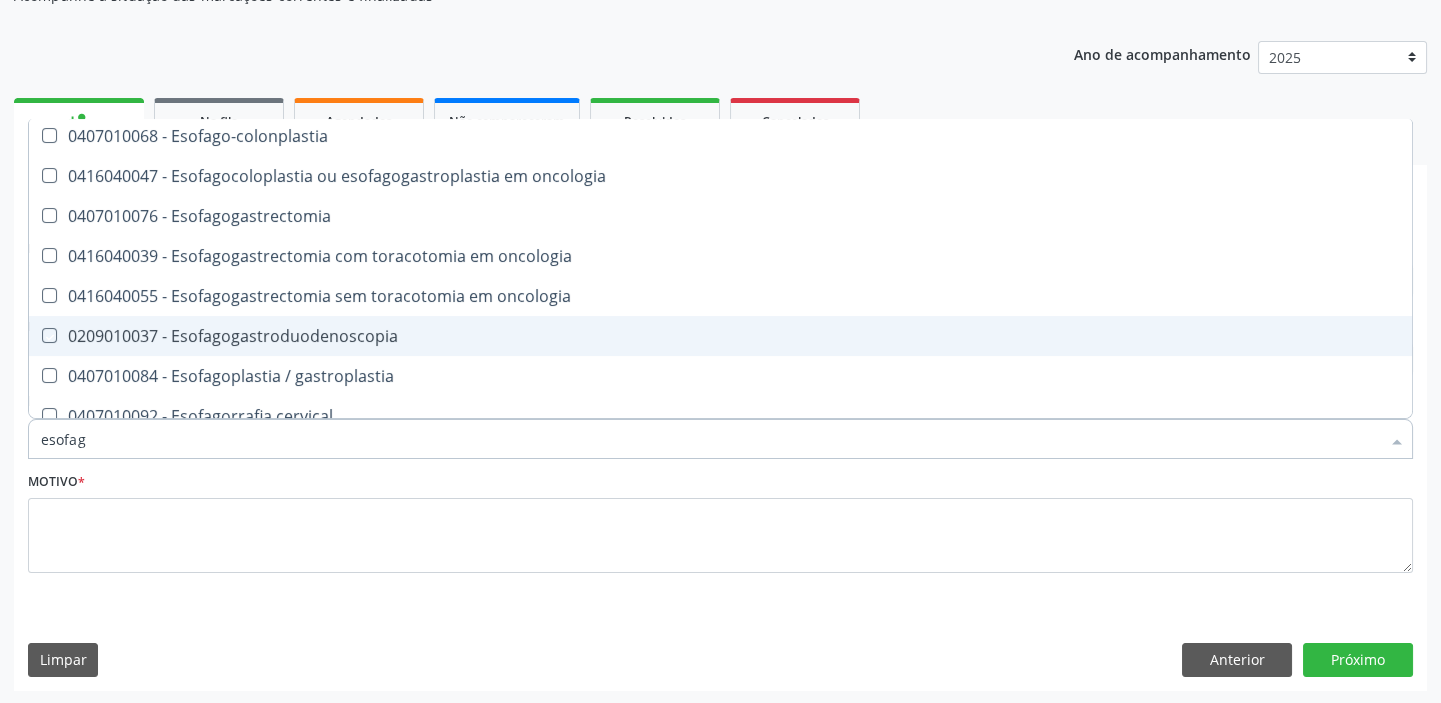 checkbox on "true" 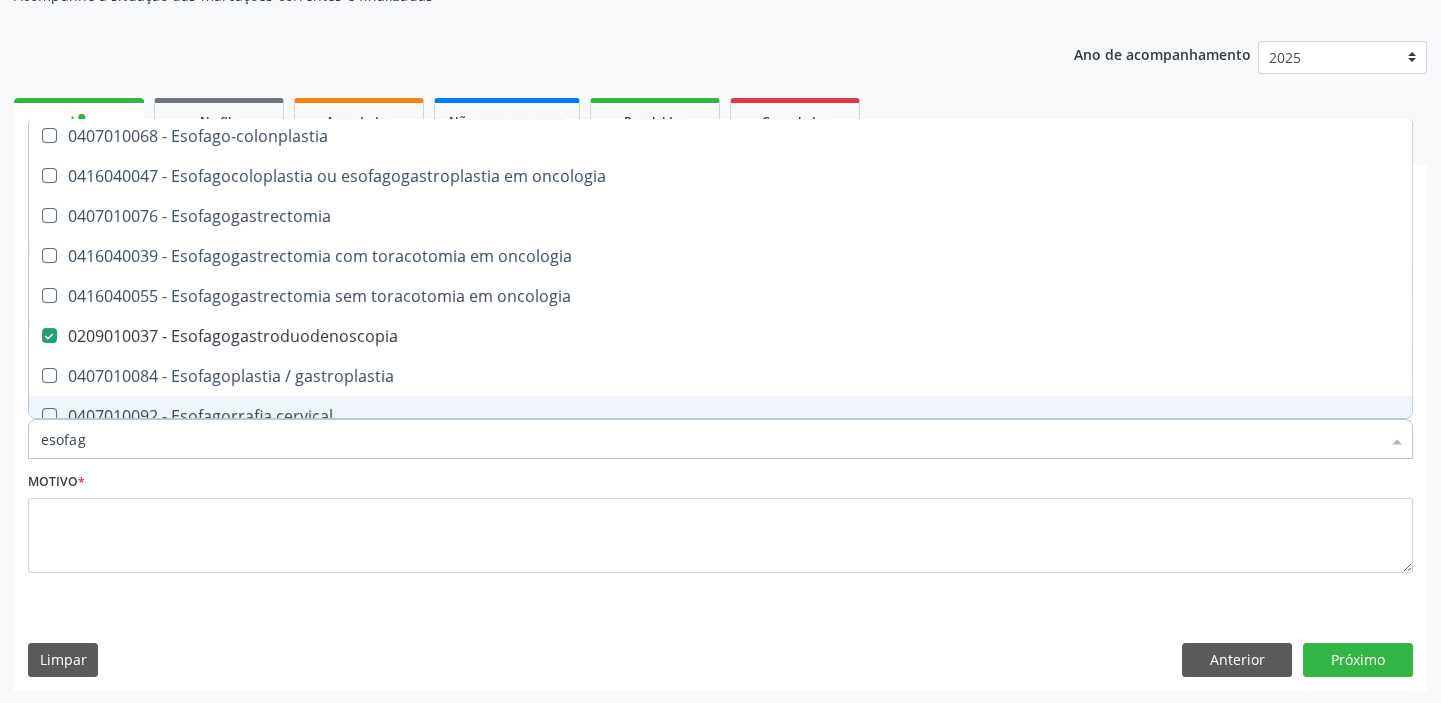 drag, startPoint x: 88, startPoint y: 438, endPoint x: 27, endPoint y: 438, distance: 61 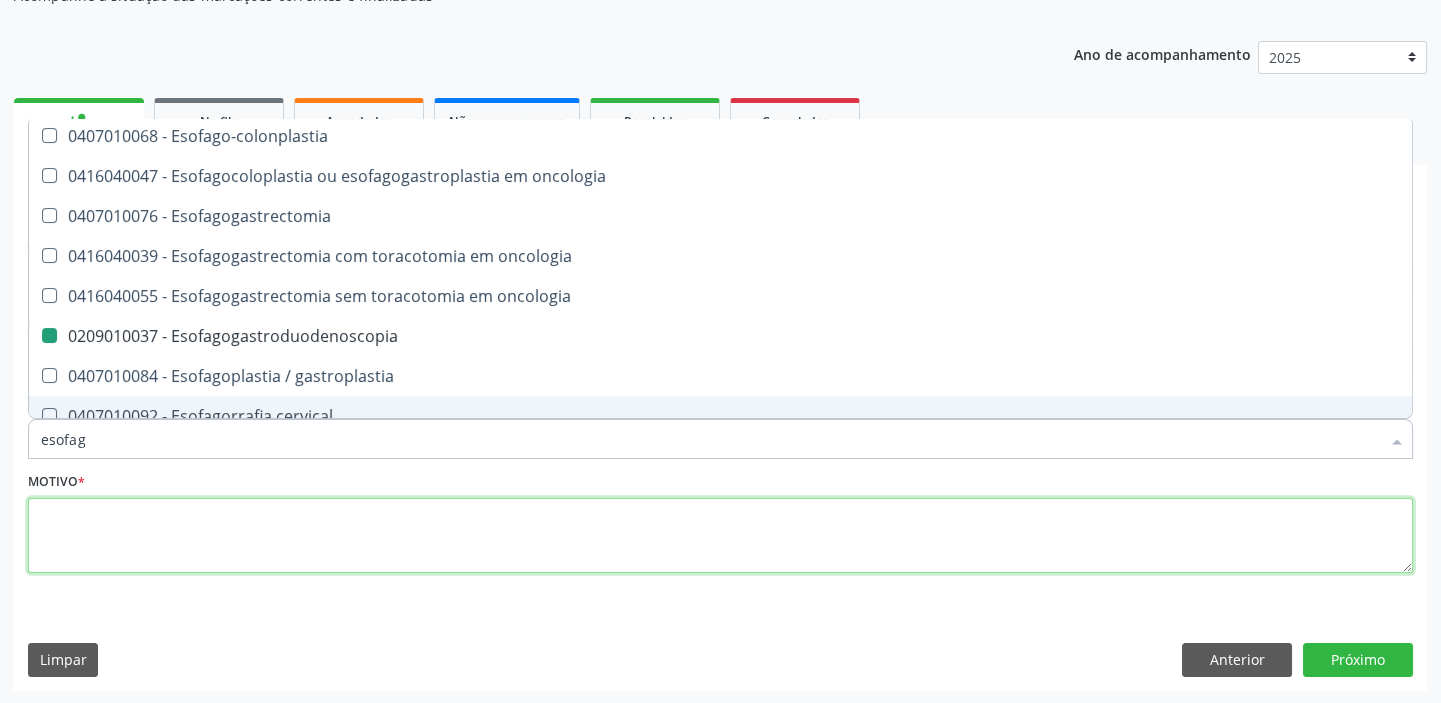 click at bounding box center (720, 536) 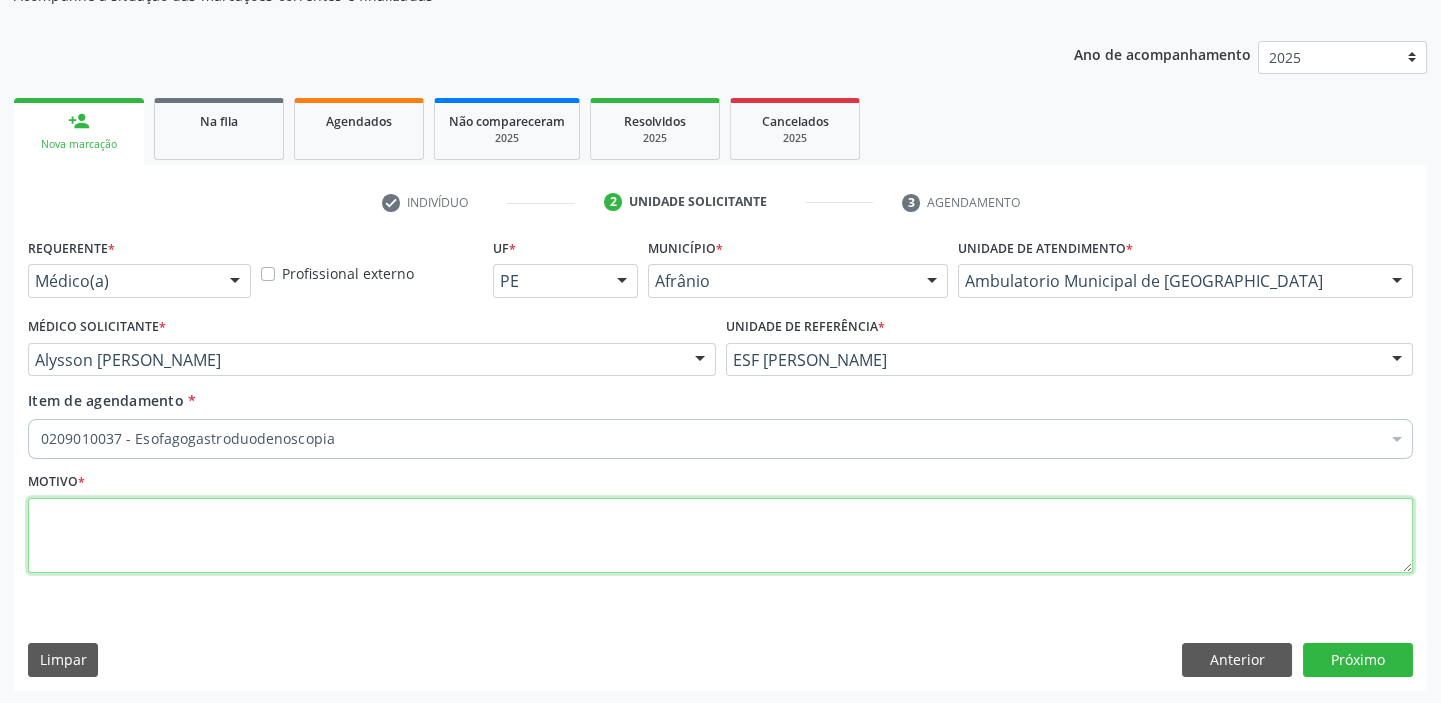 scroll, scrollTop: 0, scrollLeft: 0, axis: both 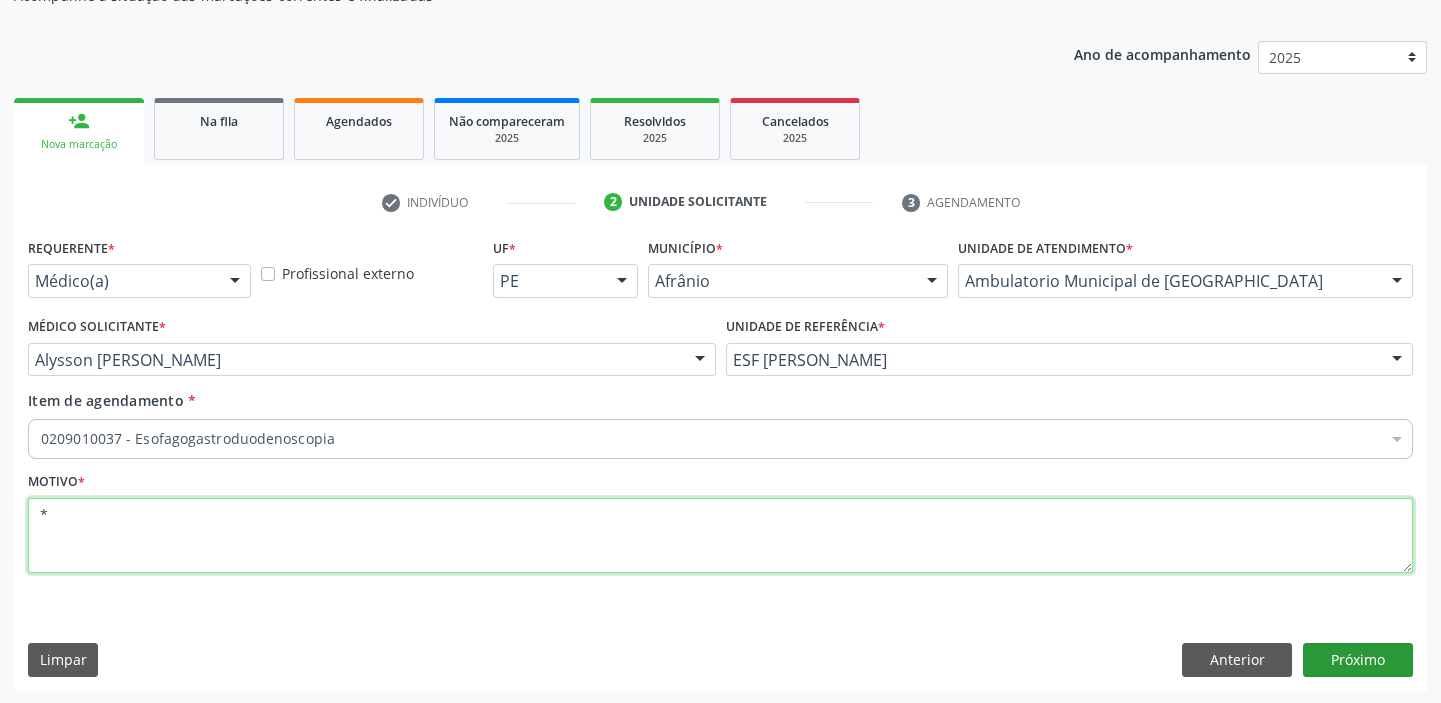 type on "*" 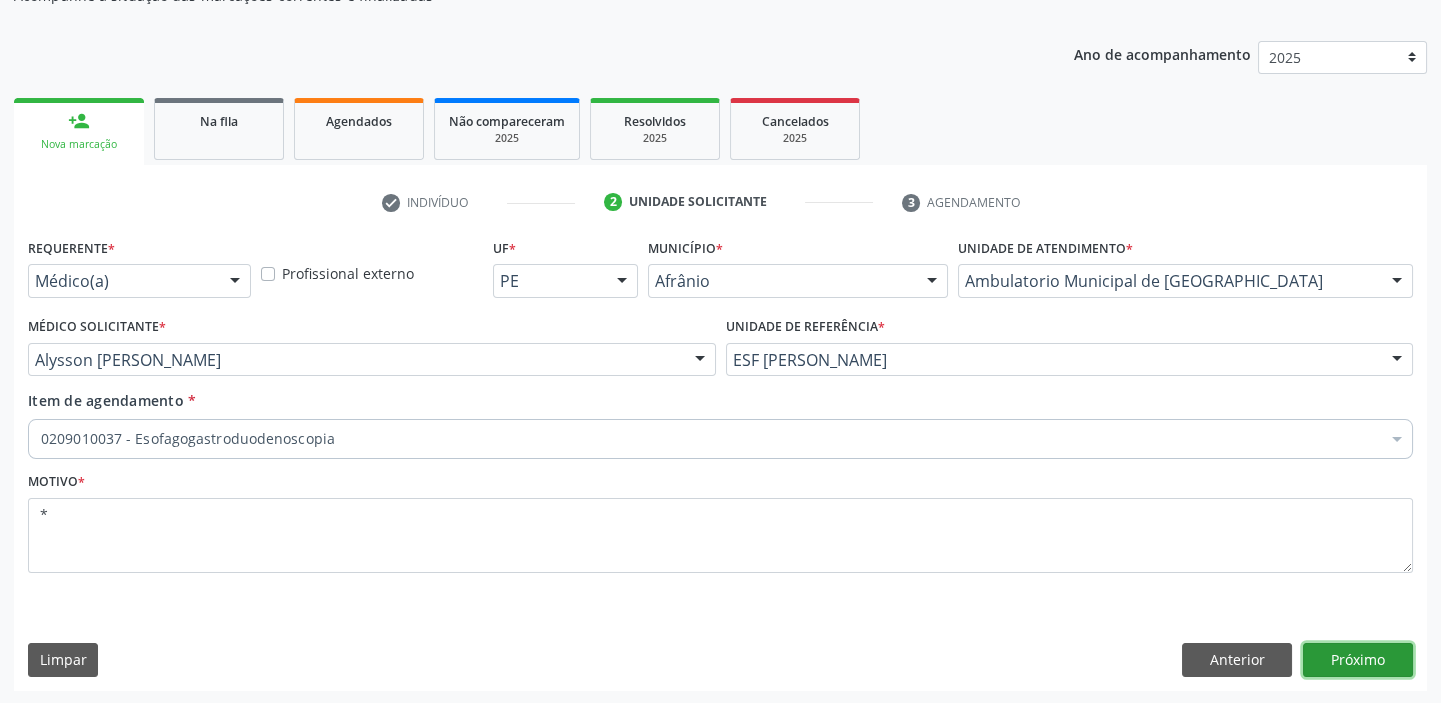 click on "Próximo" at bounding box center [1358, 660] 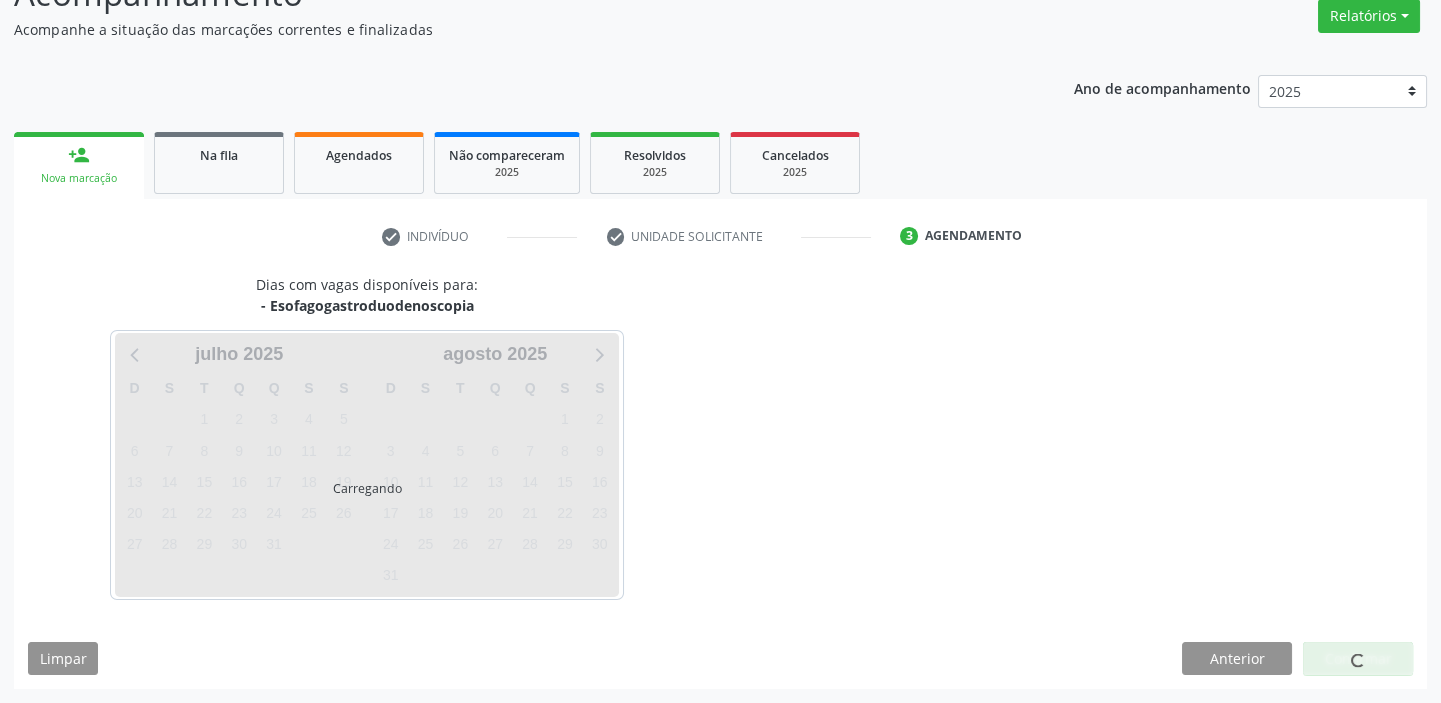 scroll, scrollTop: 166, scrollLeft: 0, axis: vertical 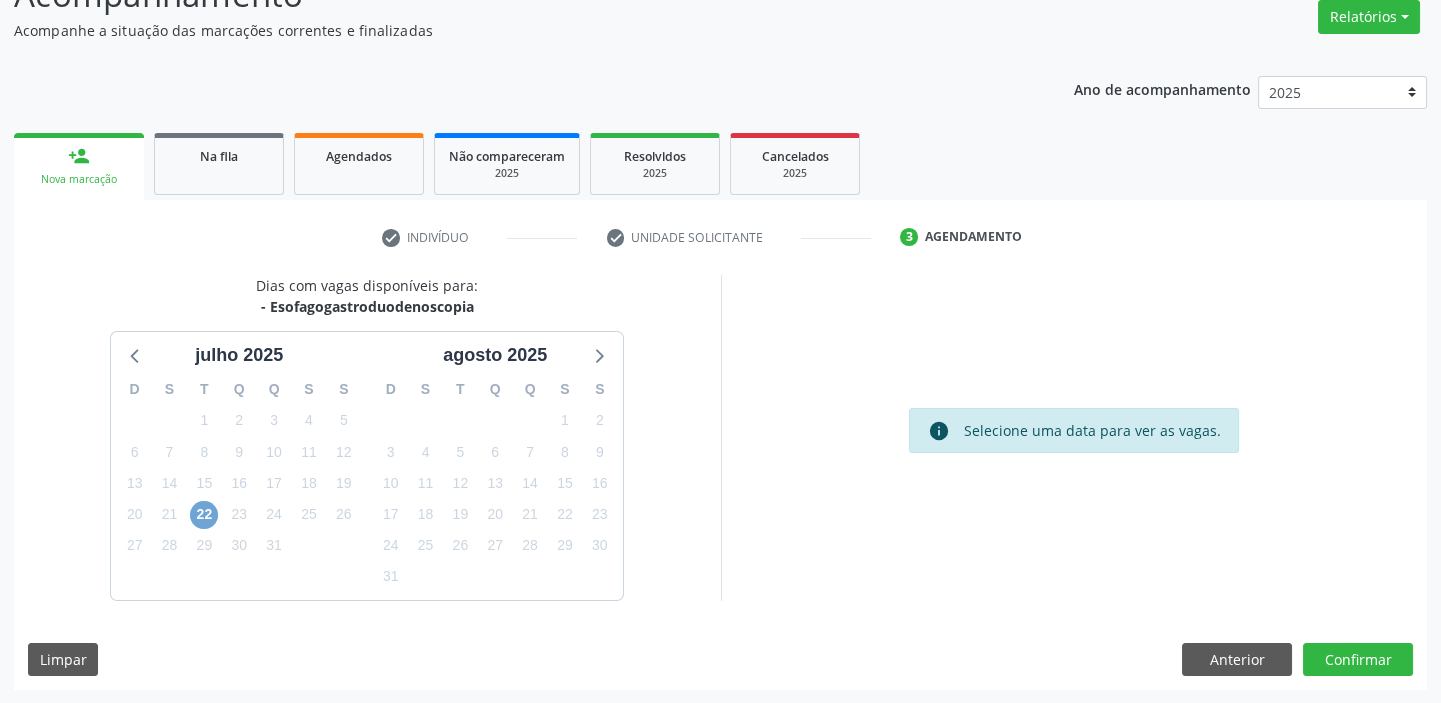 click on "22" at bounding box center [204, 515] 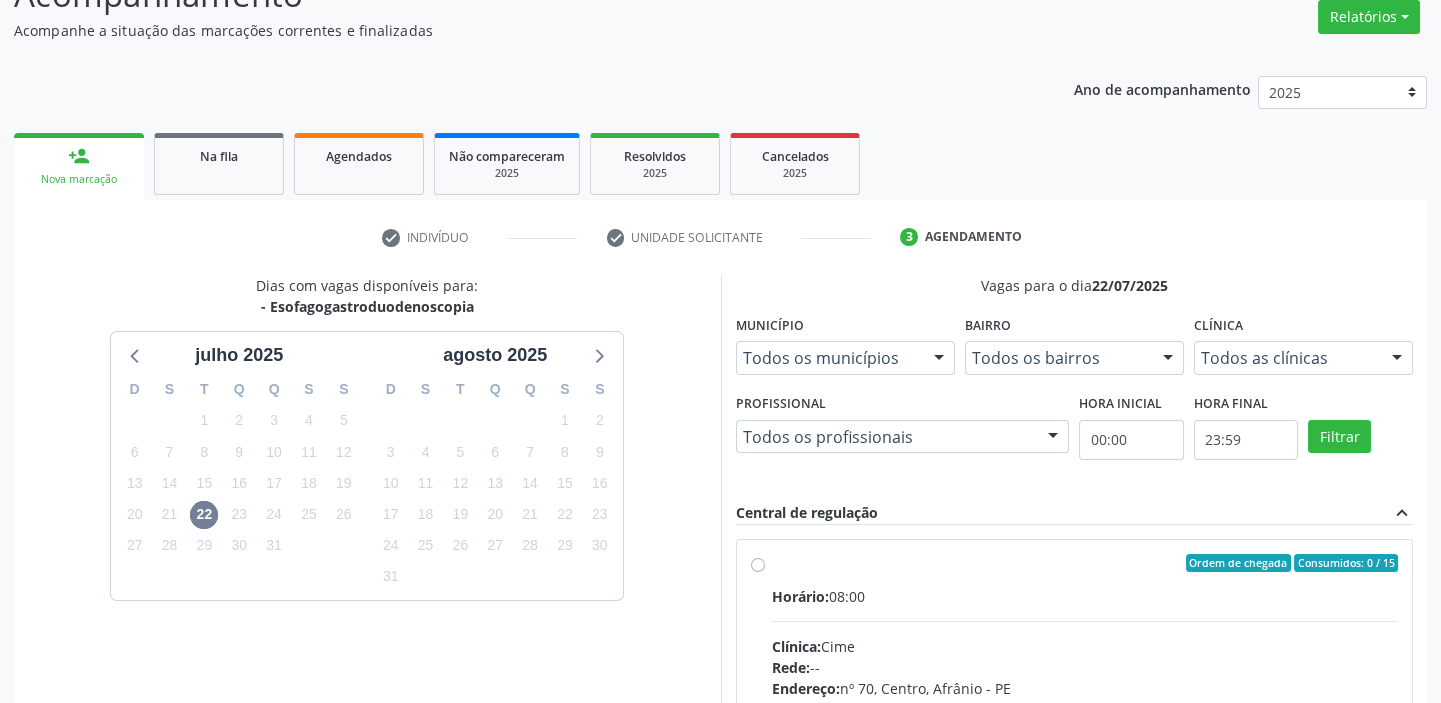 click on "Horário:   08:00
Clínica:  Cime
Rede:
--
Endereço:   nº 70, Centro, Afrânio - PE
Telefone:   (87) 88416145
Profissional:
--
Informações adicionais sobre o atendimento
Idade de atendimento:
Sem restrição
Gênero(s) atendido(s):
Sem restrição
Informações adicionais:
--" at bounding box center [1085, 723] 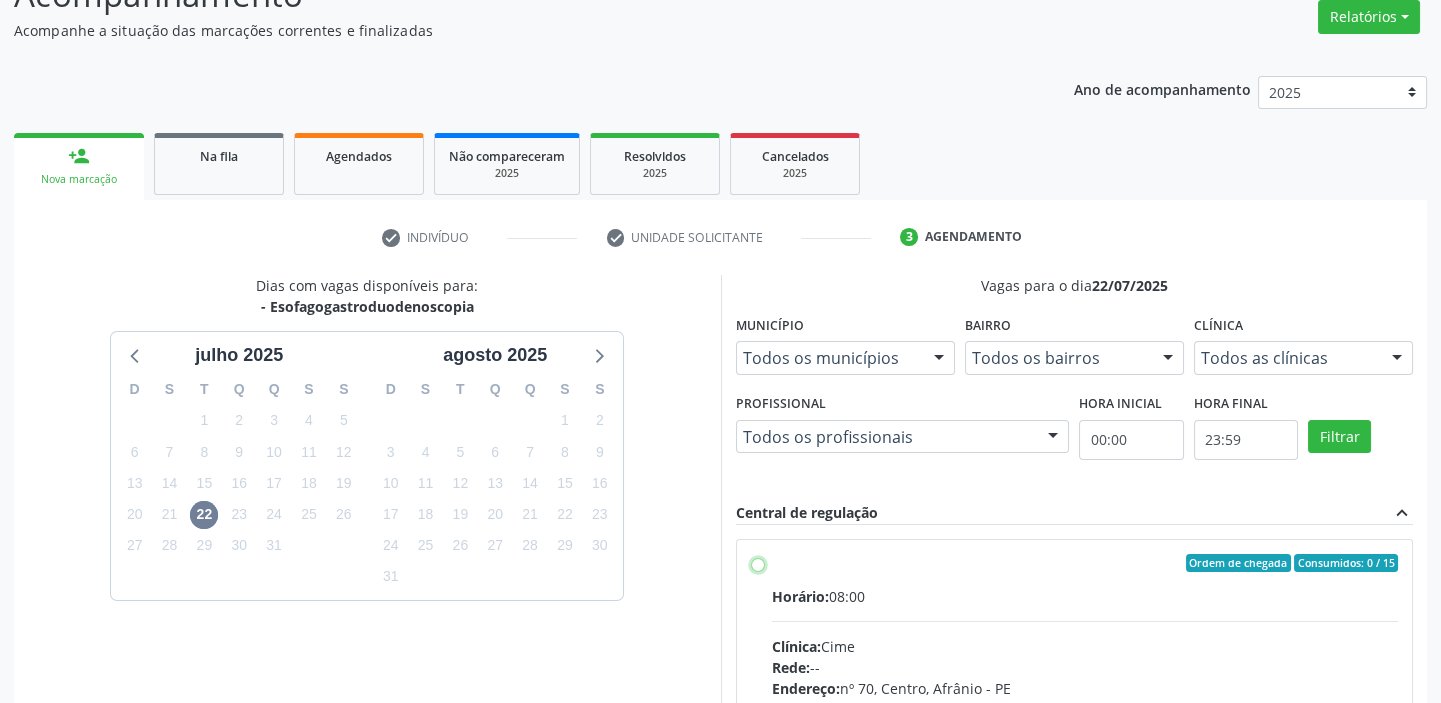 click on "Ordem de chegada
Consumidos: 0 / 15
Horário:   08:00
Clínica:  Cime
Rede:
--
Endereço:   nº 70, Centro, Afrânio - PE
Telefone:   (87) 88416145
Profissional:
--
Informações adicionais sobre o atendimento
Idade de atendimento:
Sem restrição
Gênero(s) atendido(s):
Sem restrição
Informações adicionais:
--" at bounding box center (758, 563) 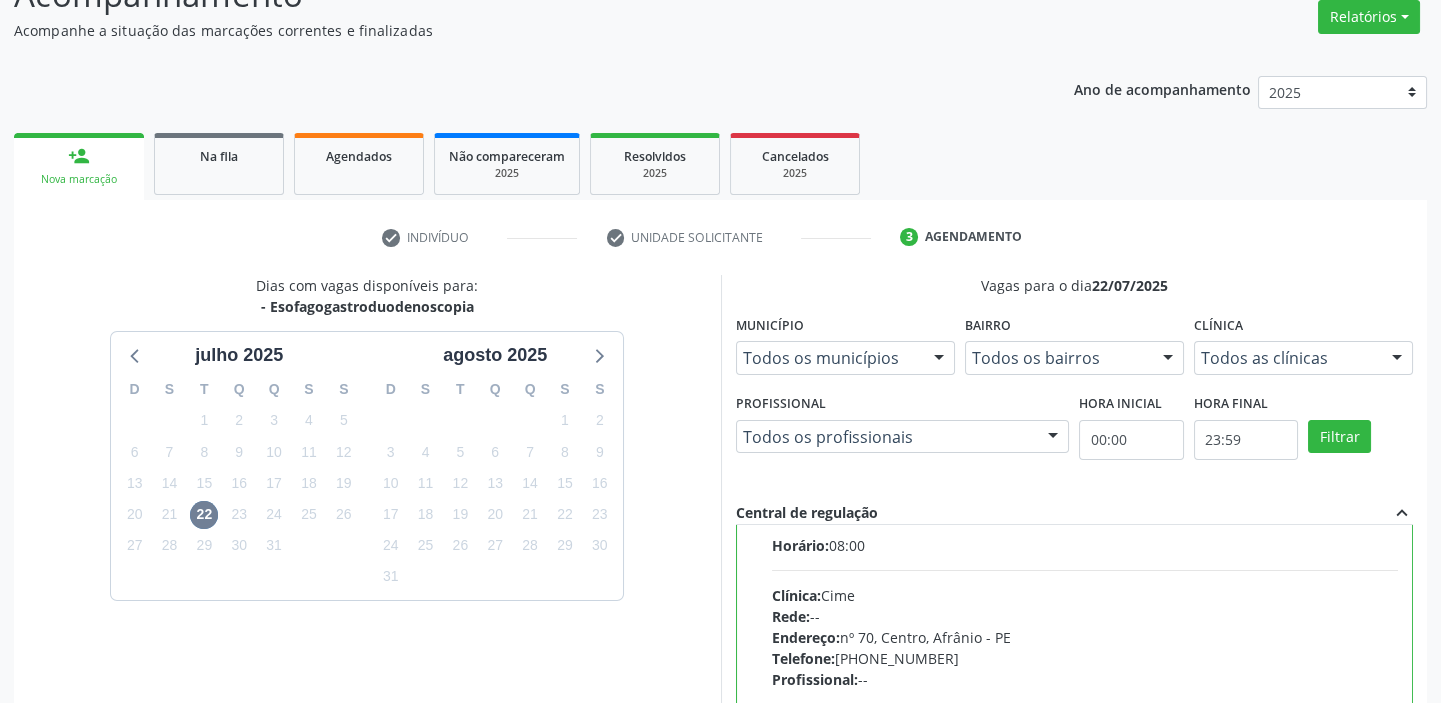 scroll, scrollTop: 99, scrollLeft: 0, axis: vertical 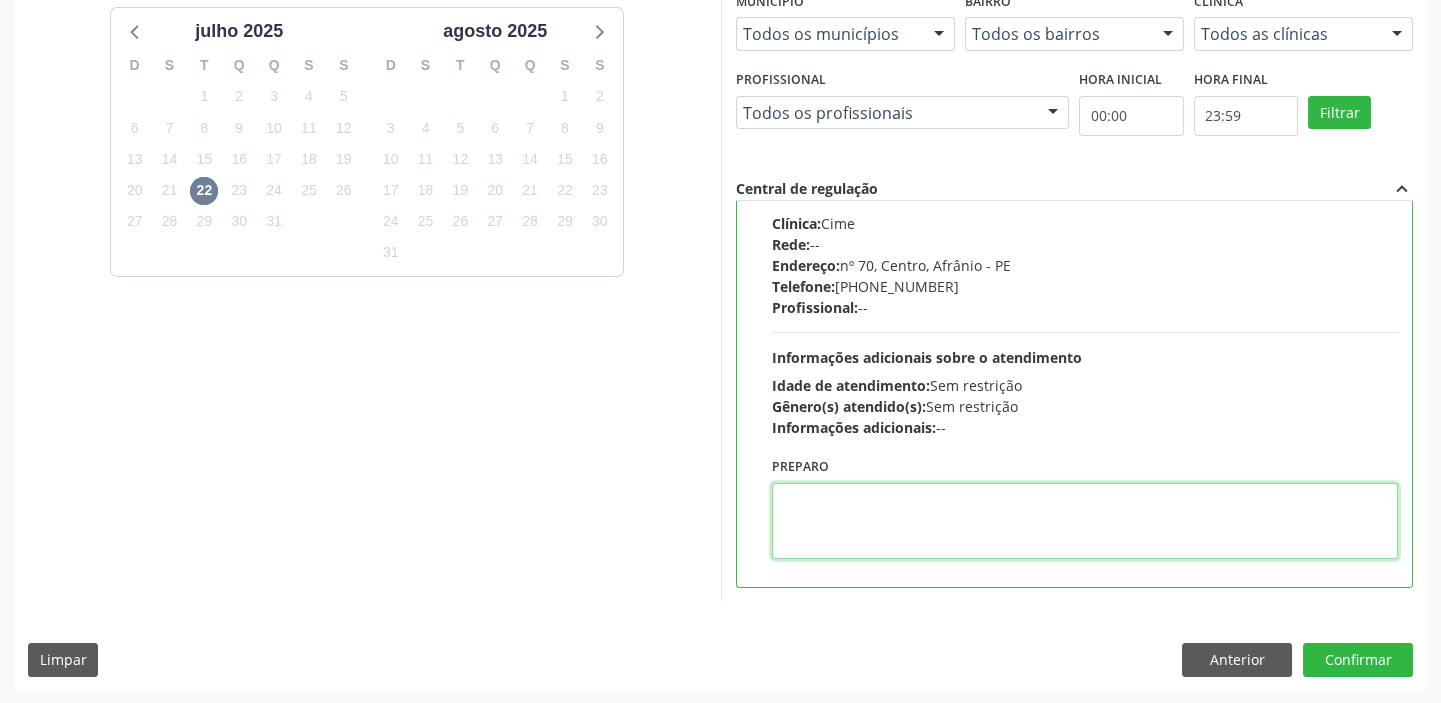 click at bounding box center [1085, 521] 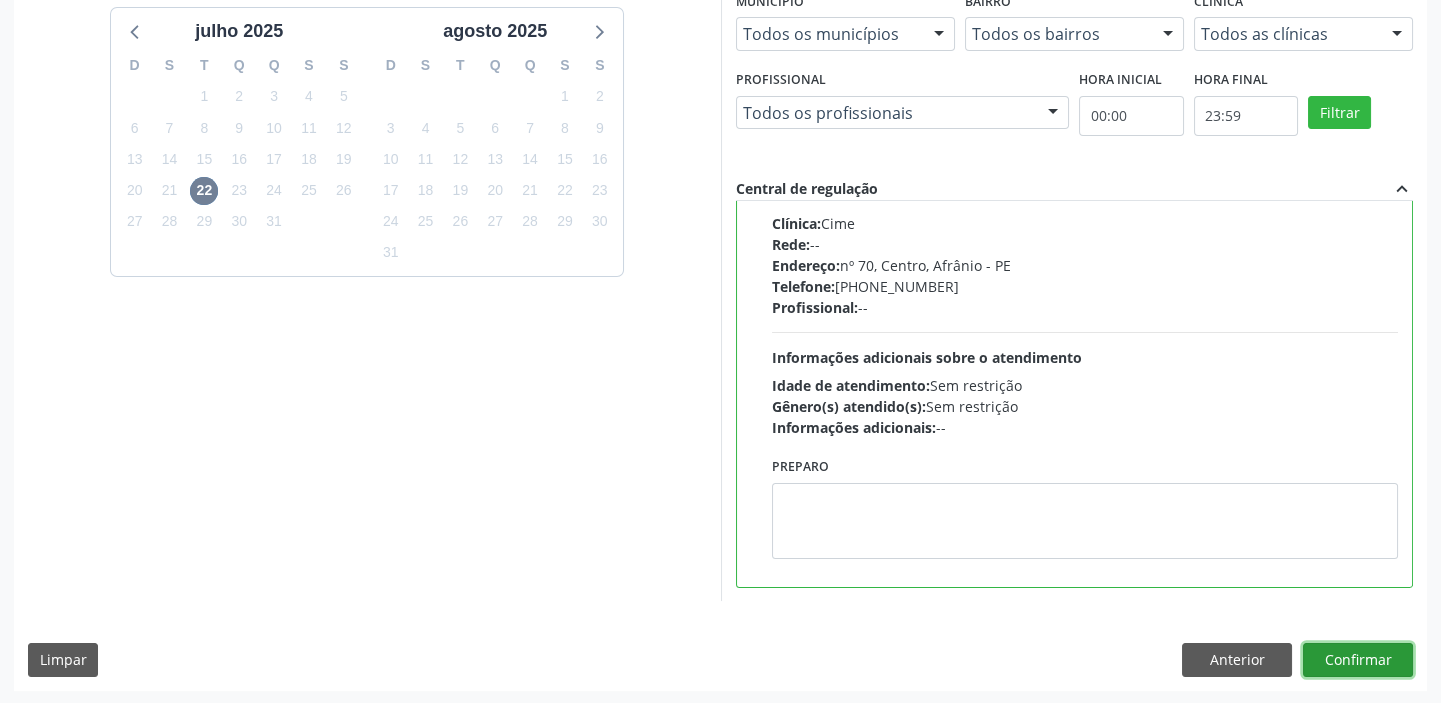 click on "Confirmar" at bounding box center [1358, 660] 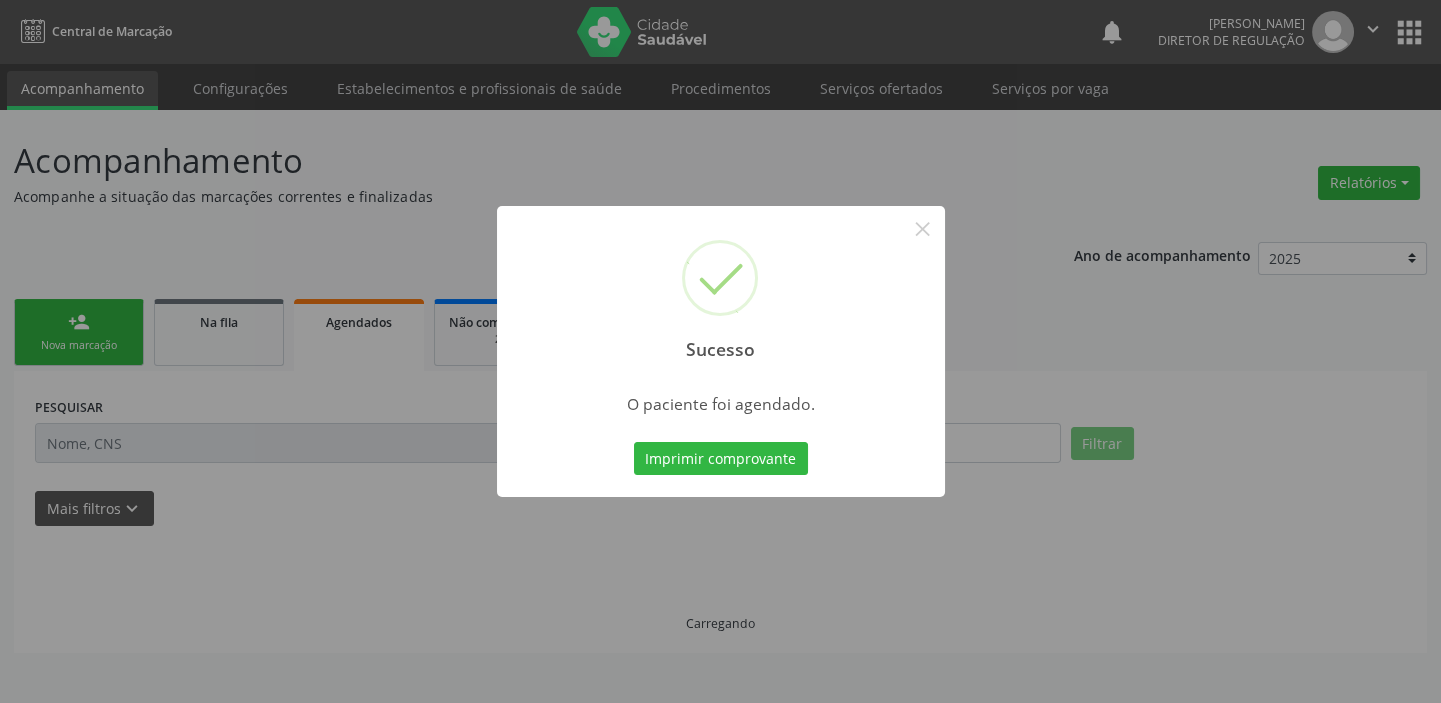 scroll, scrollTop: 0, scrollLeft: 0, axis: both 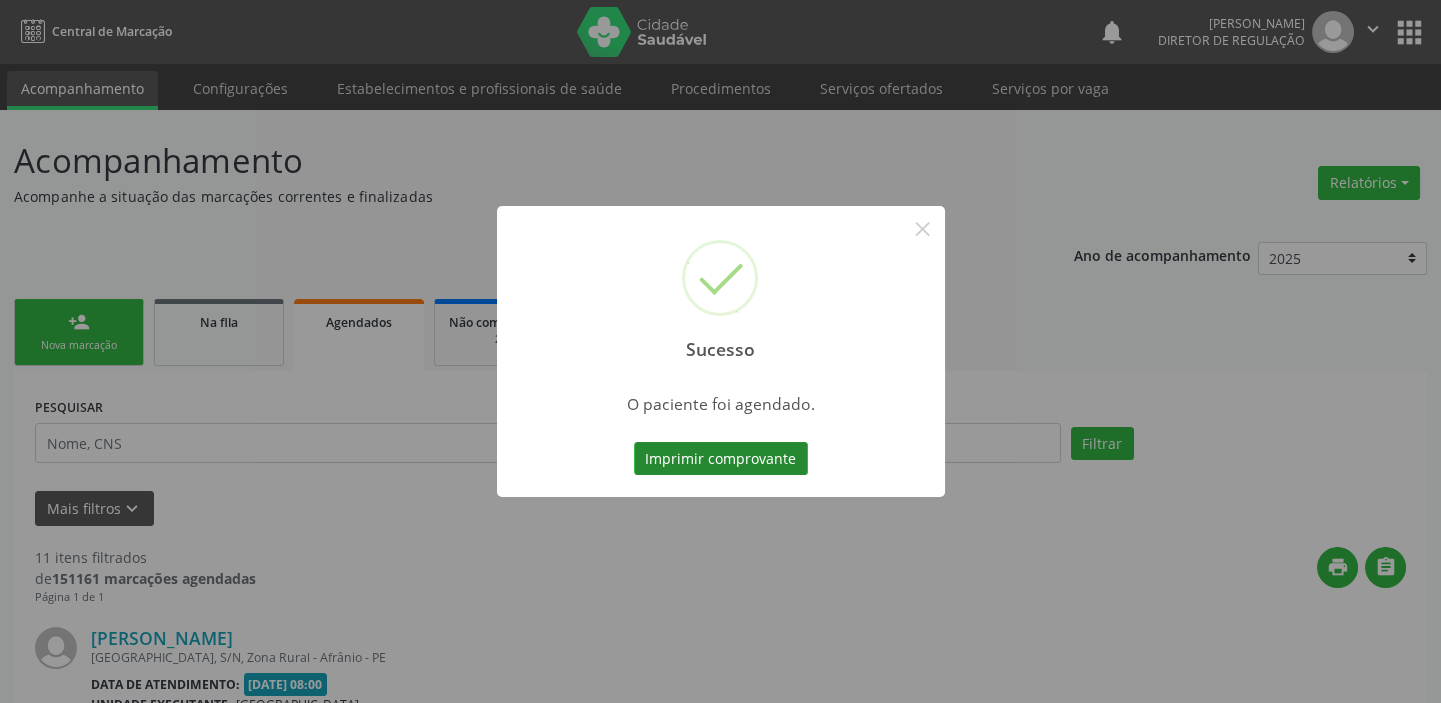 click on "Imprimir comprovante" at bounding box center [721, 459] 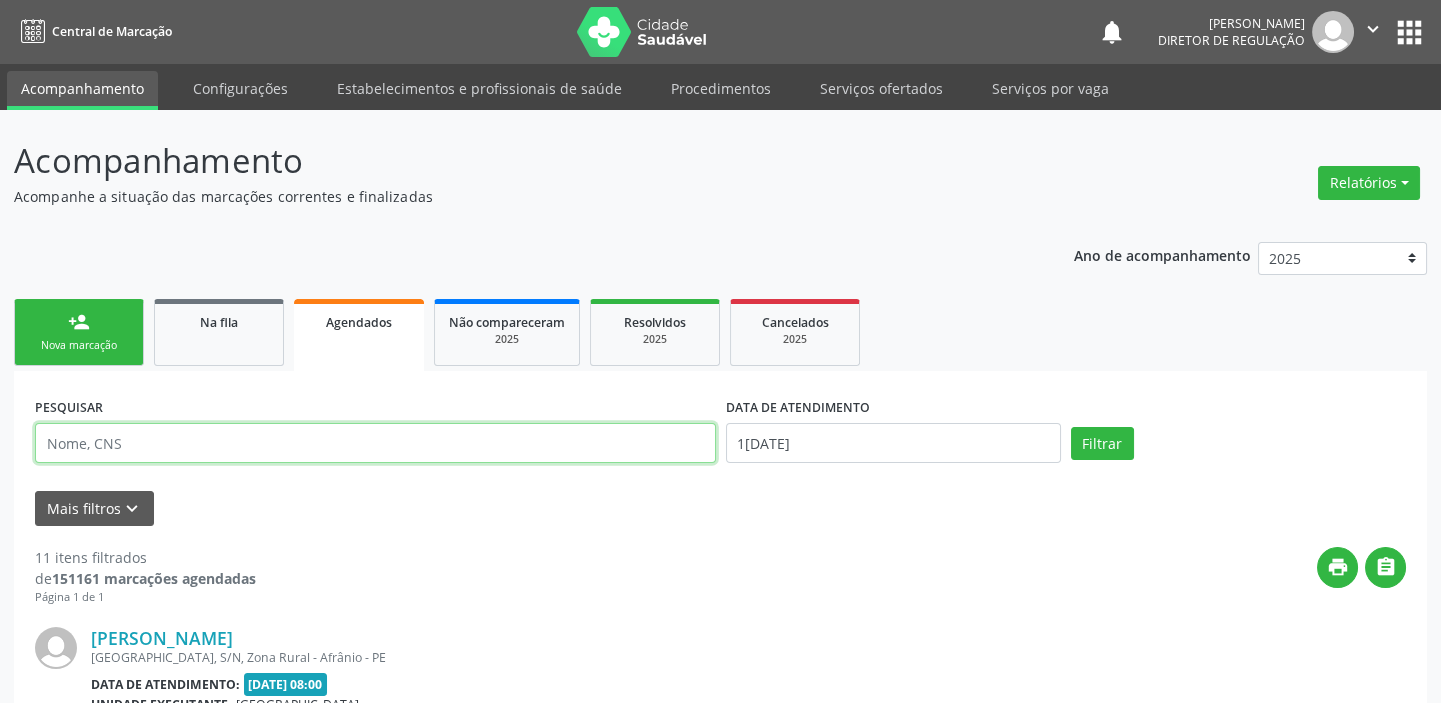 click at bounding box center (375, 443) 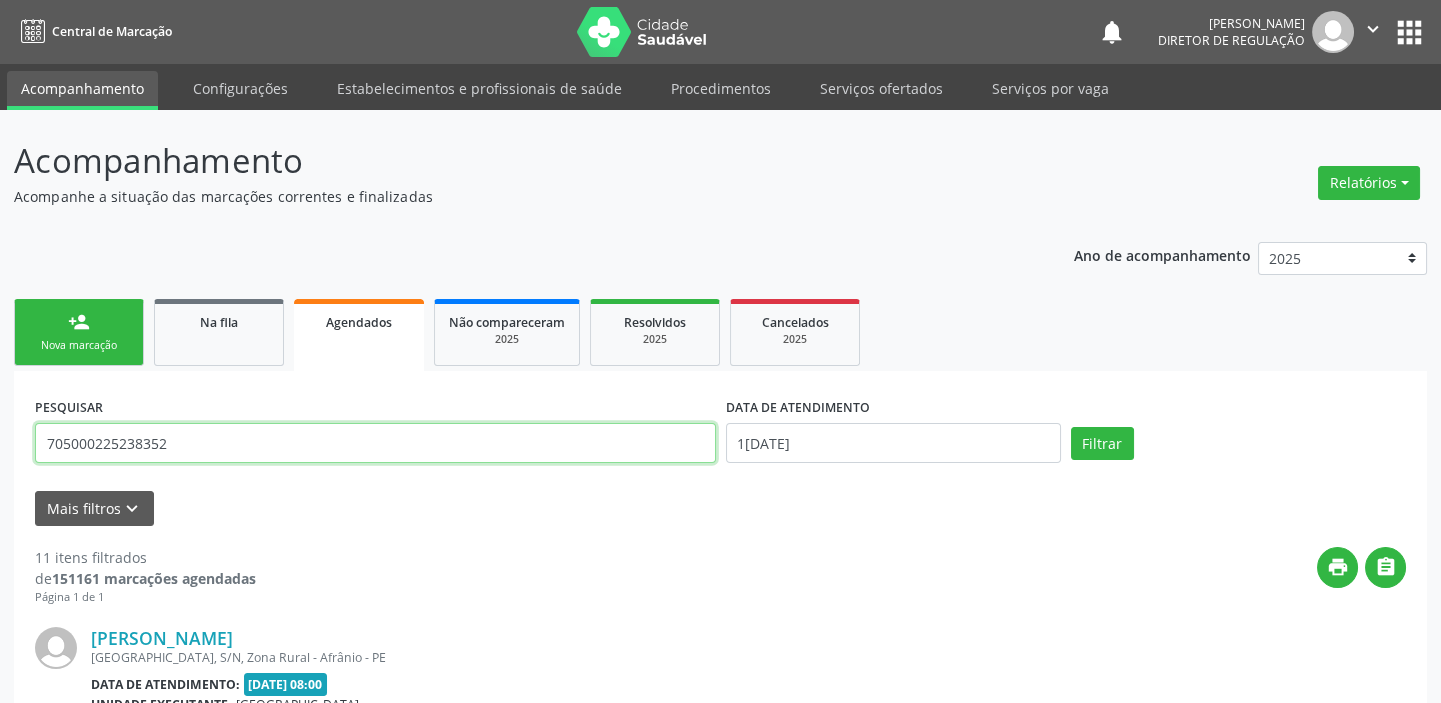 type on "705000225238352" 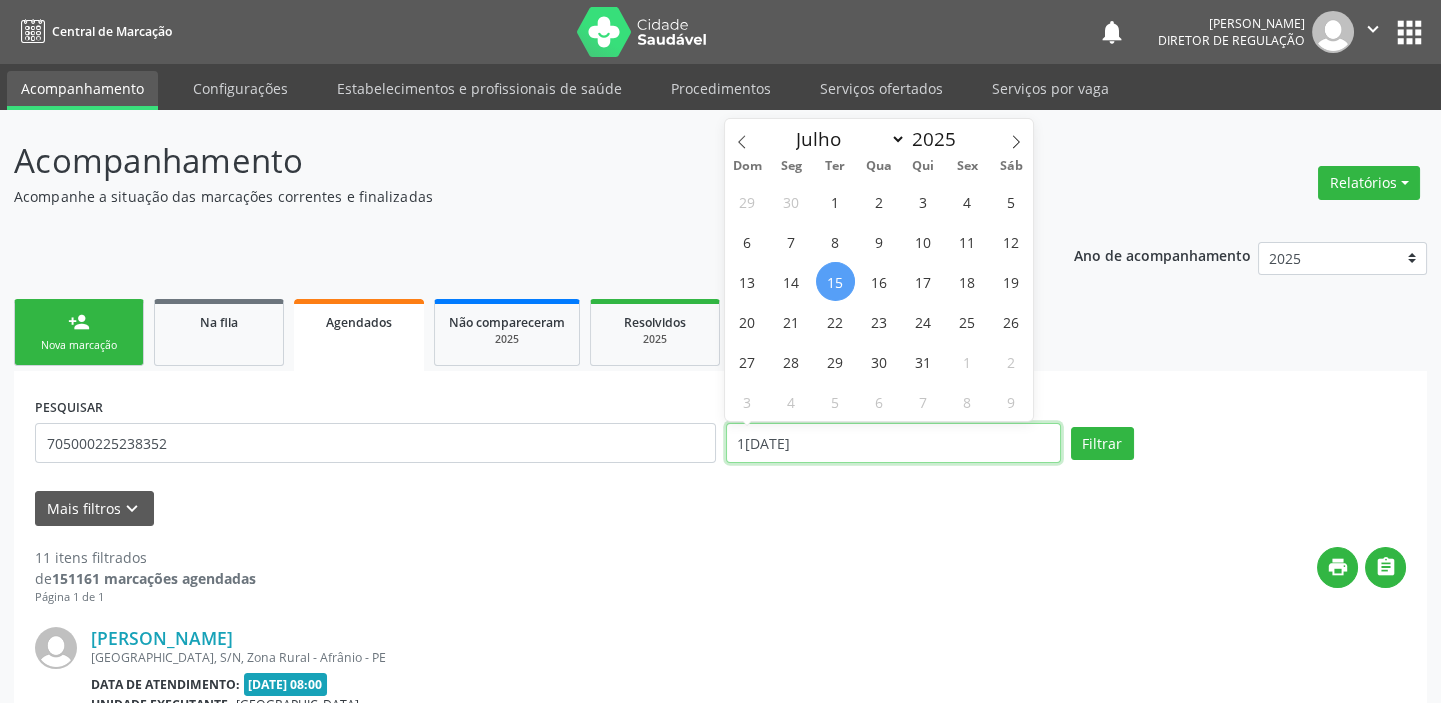 click on "1[DATE]" at bounding box center (893, 443) 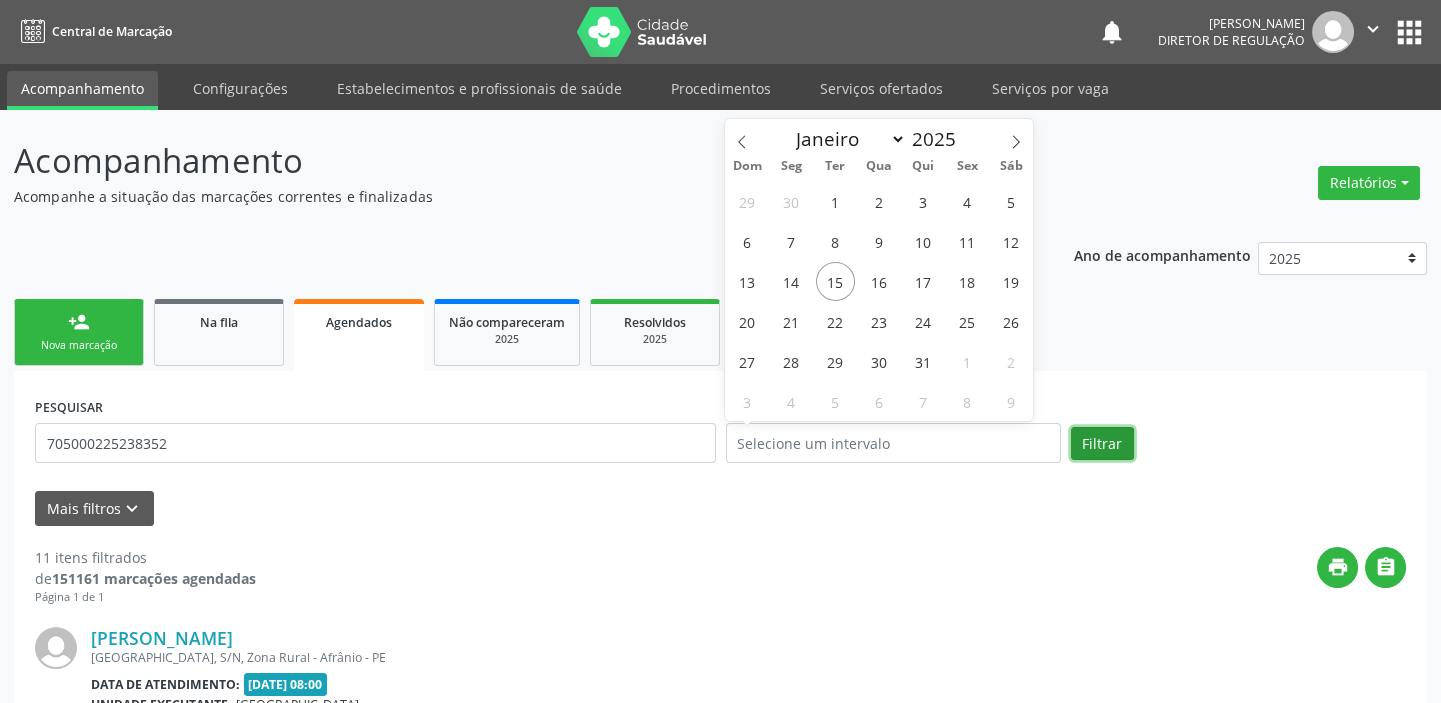 click on "Filtrar" at bounding box center (1102, 444) 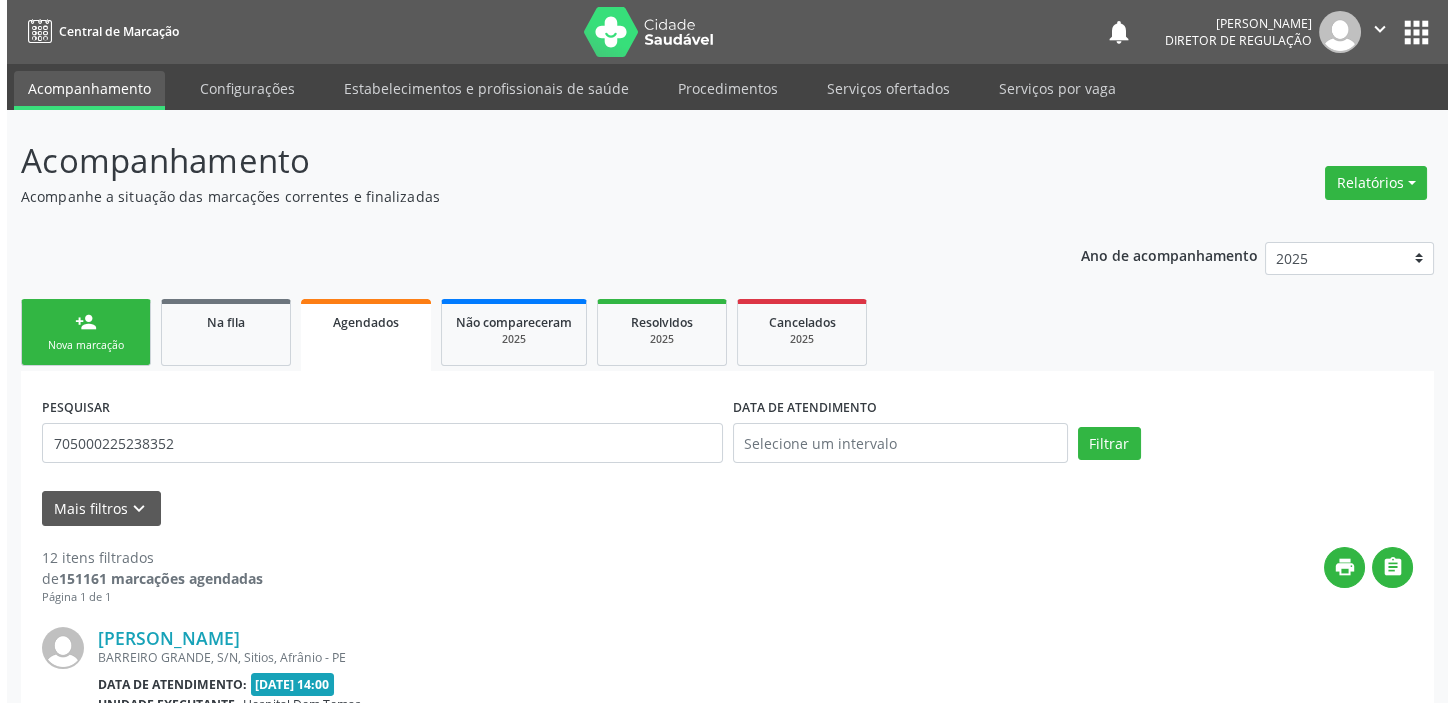 scroll, scrollTop: 0, scrollLeft: 0, axis: both 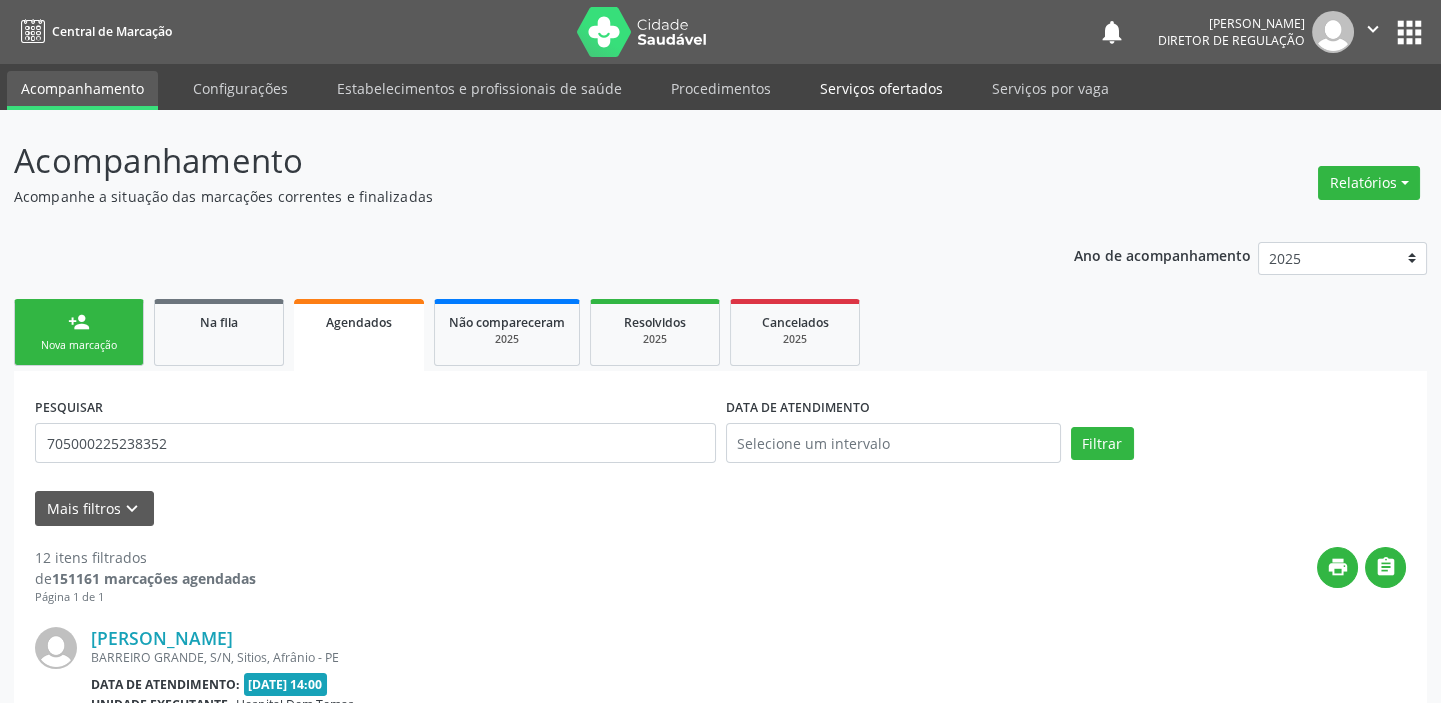 click on "Serviços ofertados" at bounding box center [881, 88] 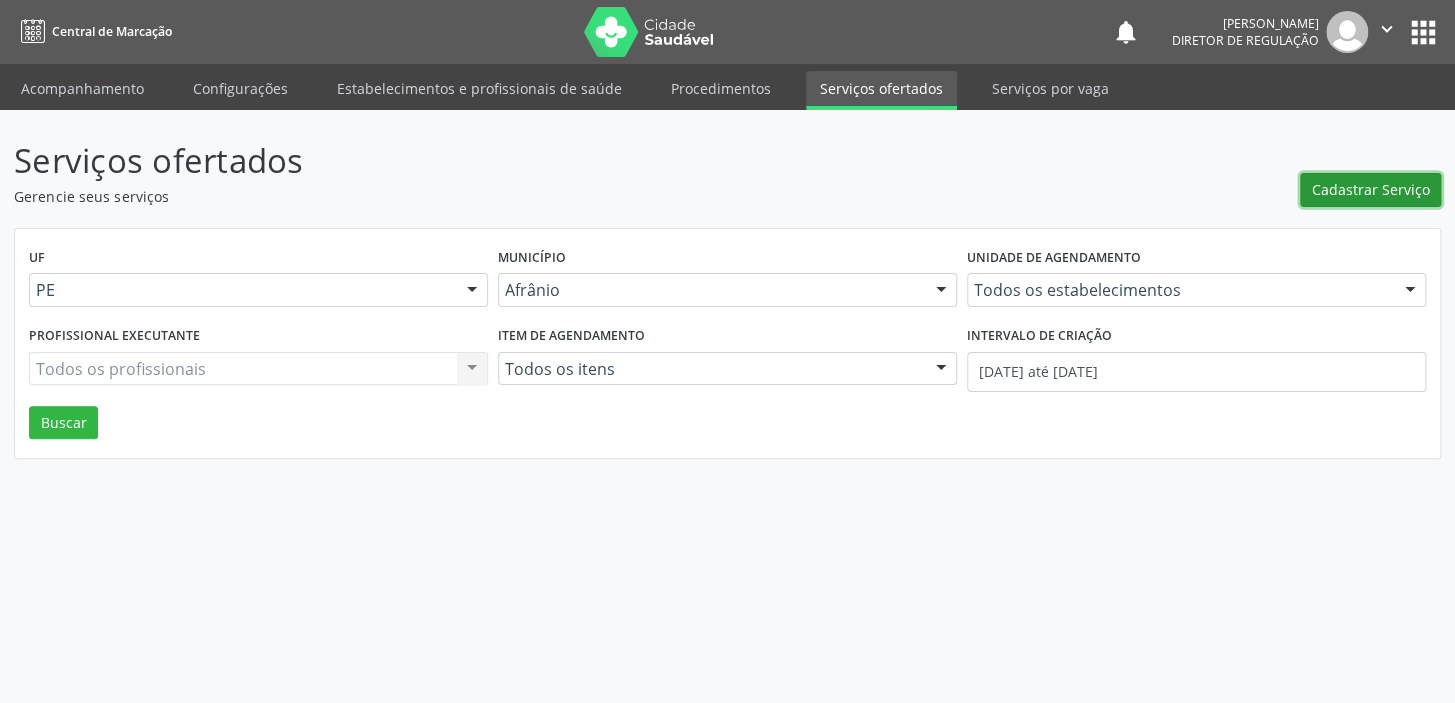 click on "Cadastrar Serviço" at bounding box center [1371, 189] 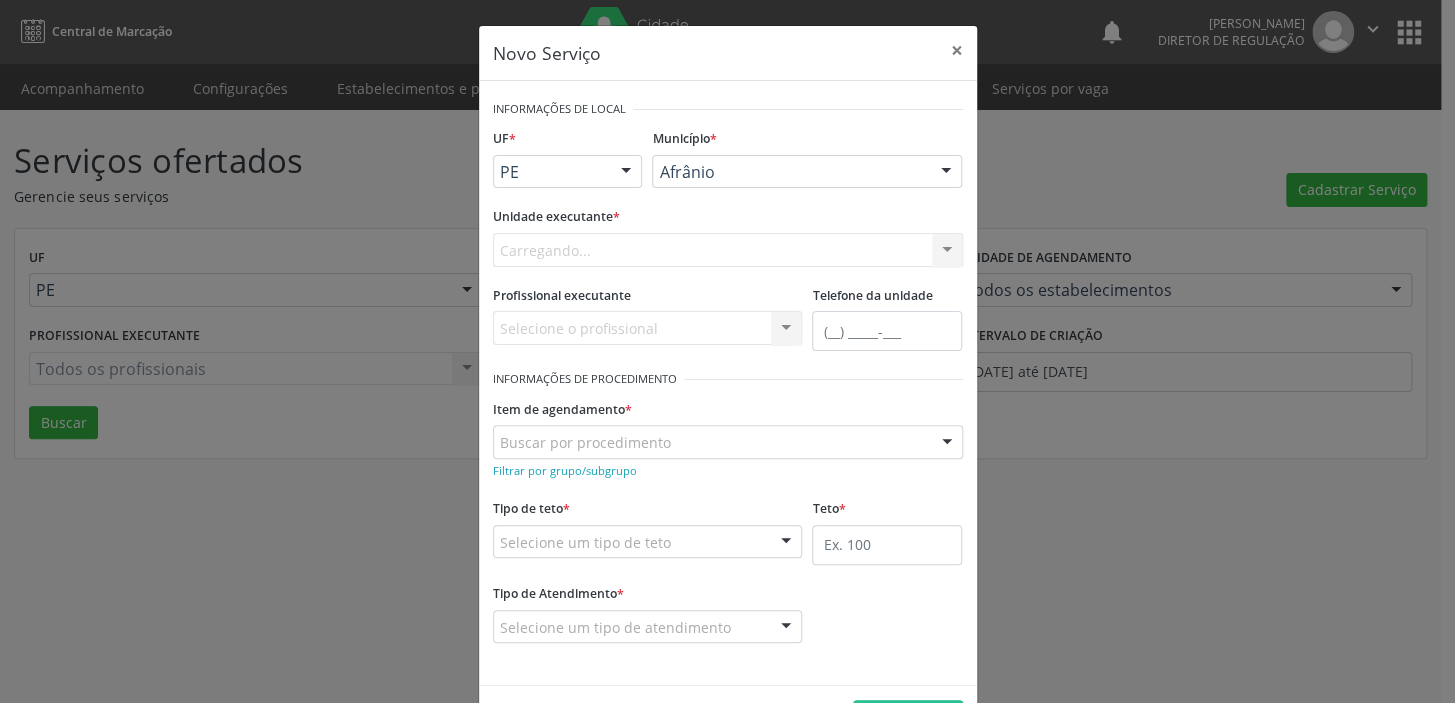 scroll, scrollTop: 0, scrollLeft: 0, axis: both 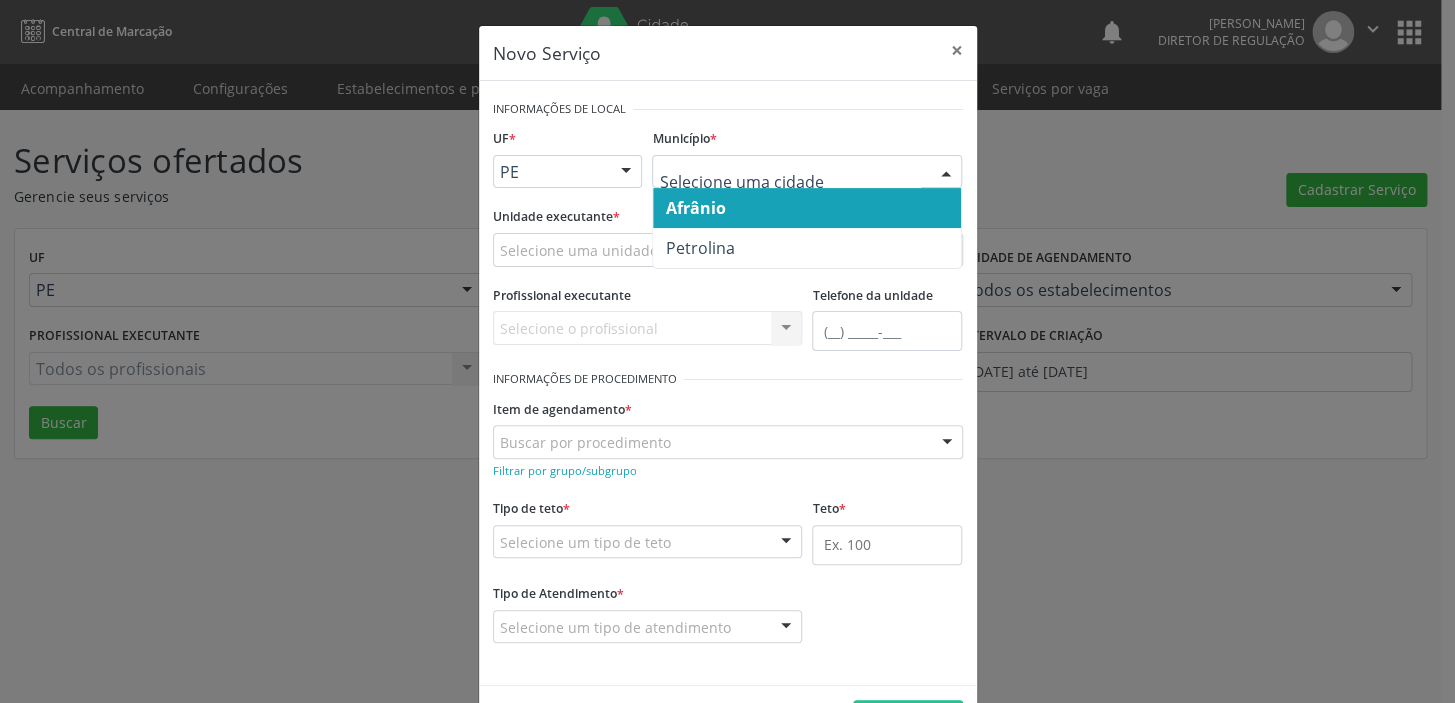 click on "Afrânio" at bounding box center [695, 208] 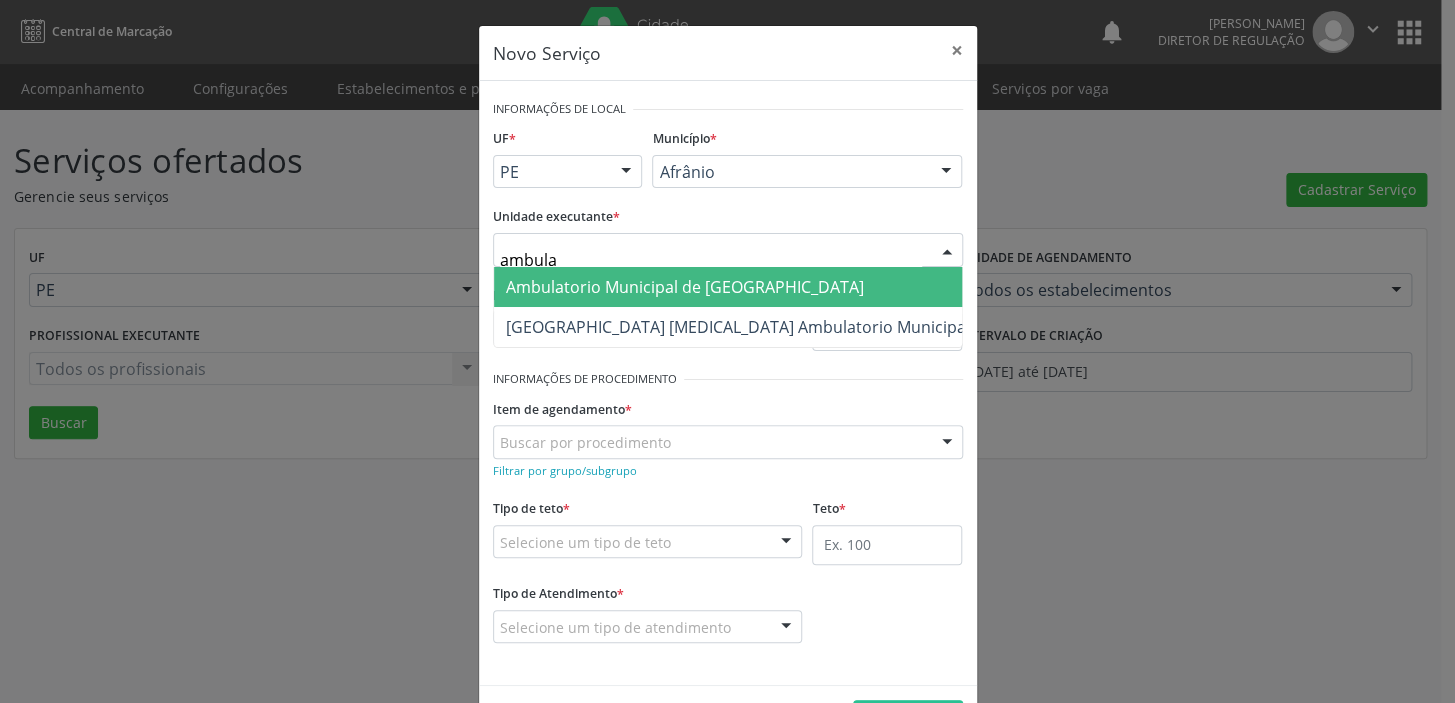 type on "ambulat" 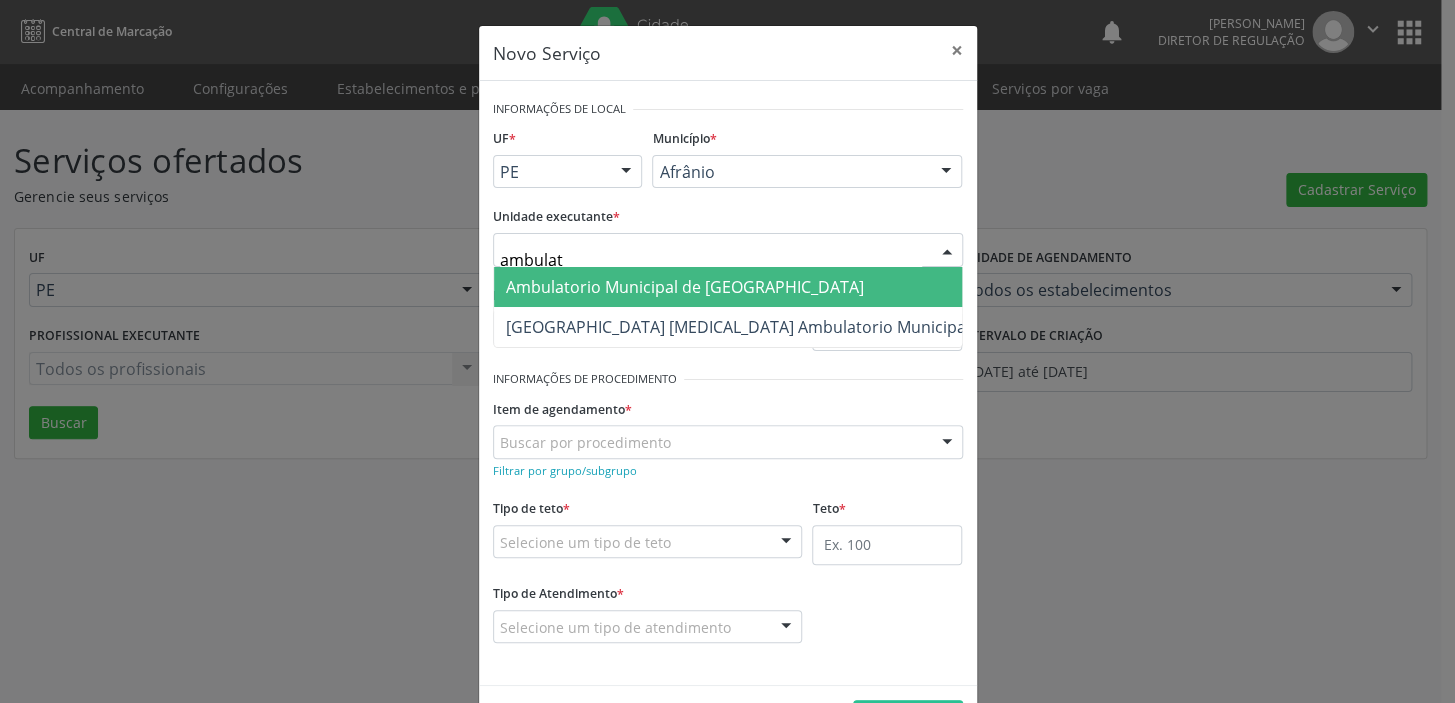 click on "Ambulatorio Municipal de [GEOGRAPHIC_DATA]" at bounding box center [685, 287] 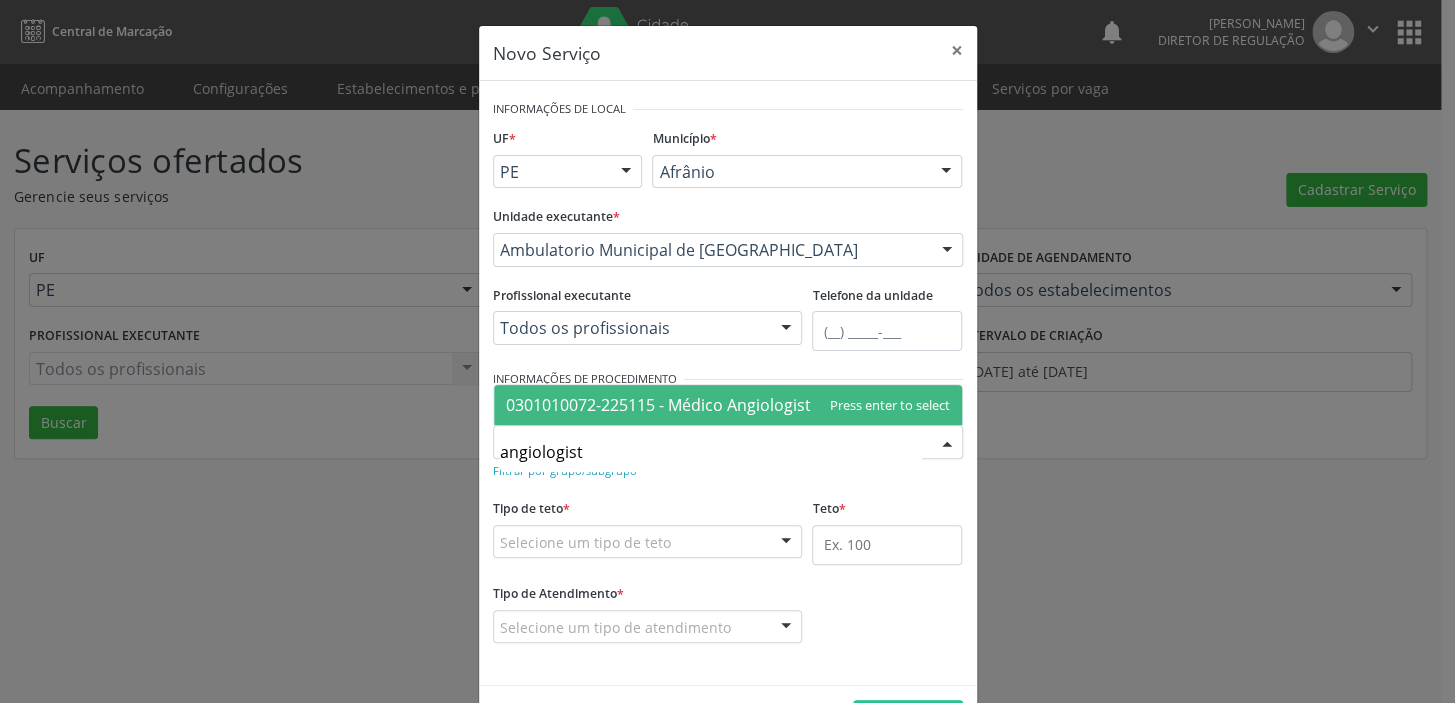 type on "angiologista" 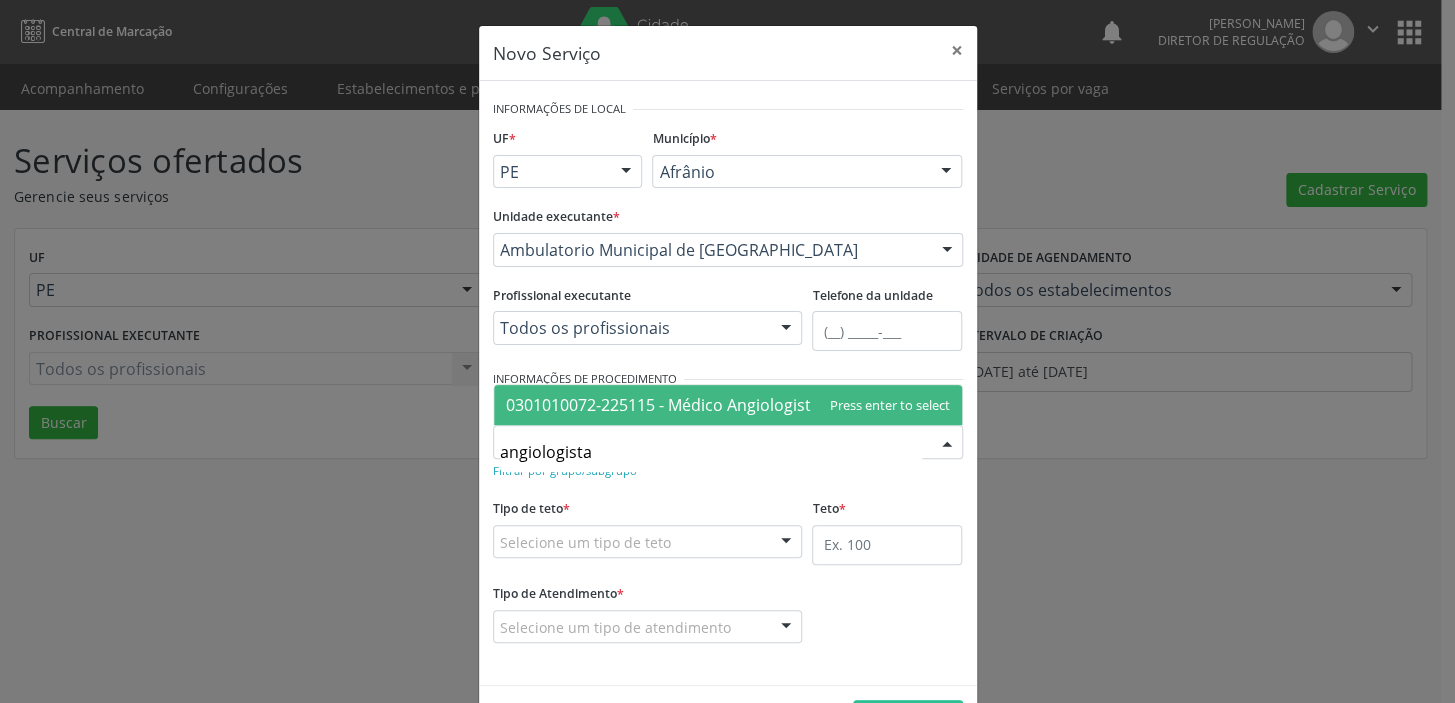 click on "0301010072-225115 - Médico Angiologista" at bounding box center (663, 405) 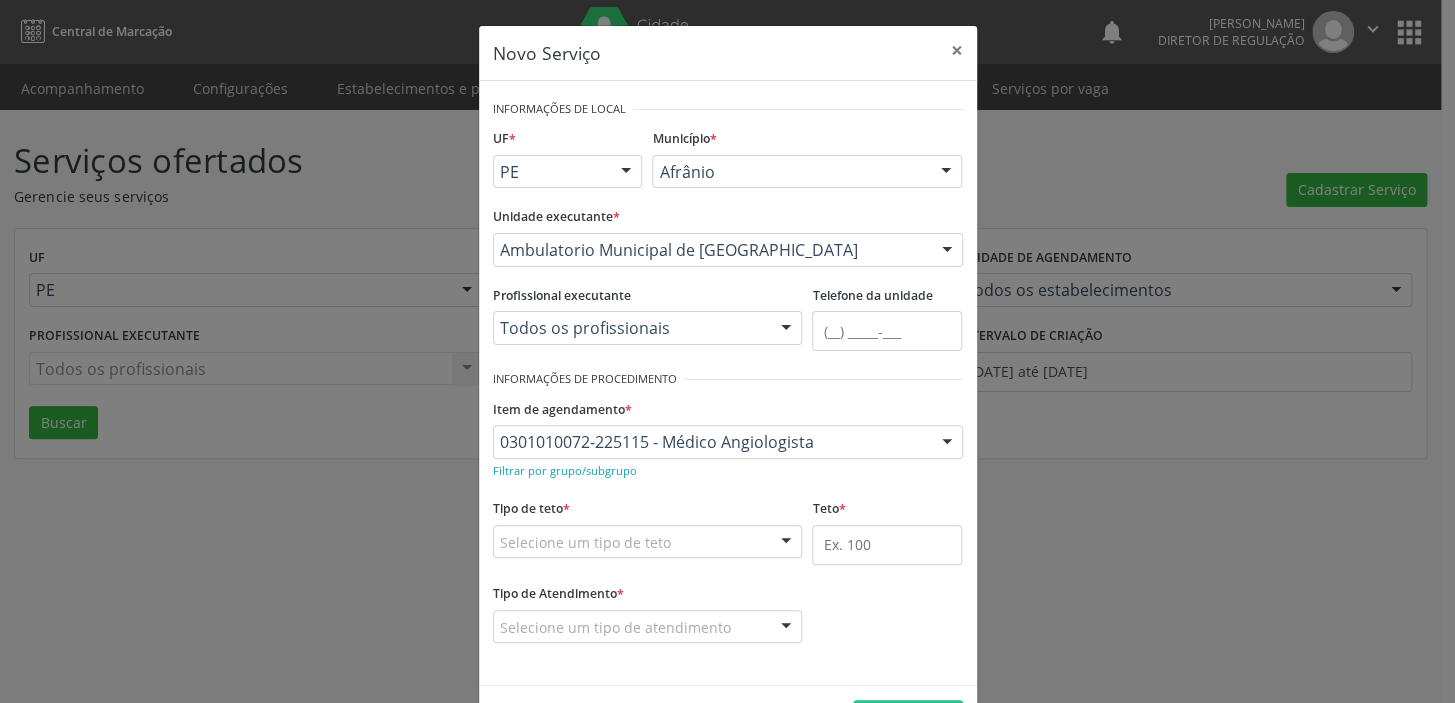 drag, startPoint x: 552, startPoint y: 542, endPoint x: 547, endPoint y: 572, distance: 30.413813 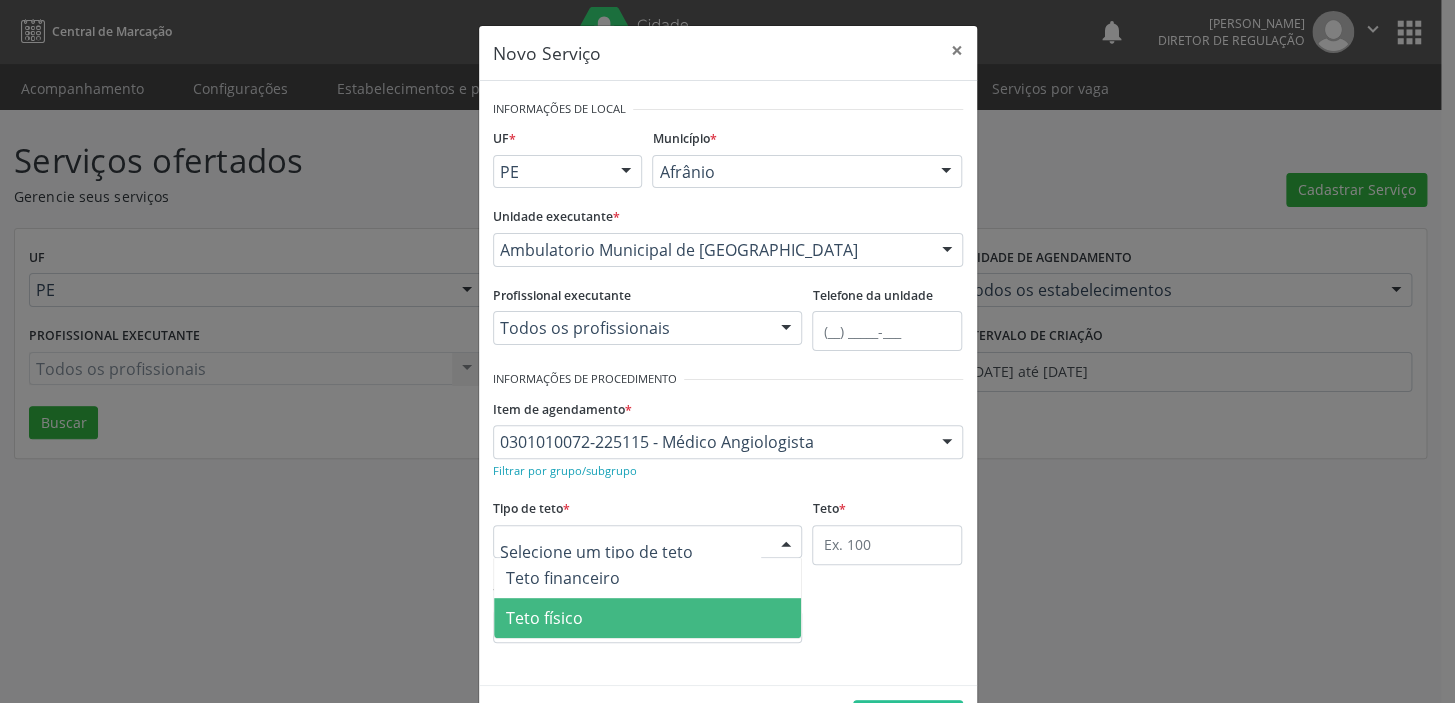 click on "Teto físico" at bounding box center (648, 618) 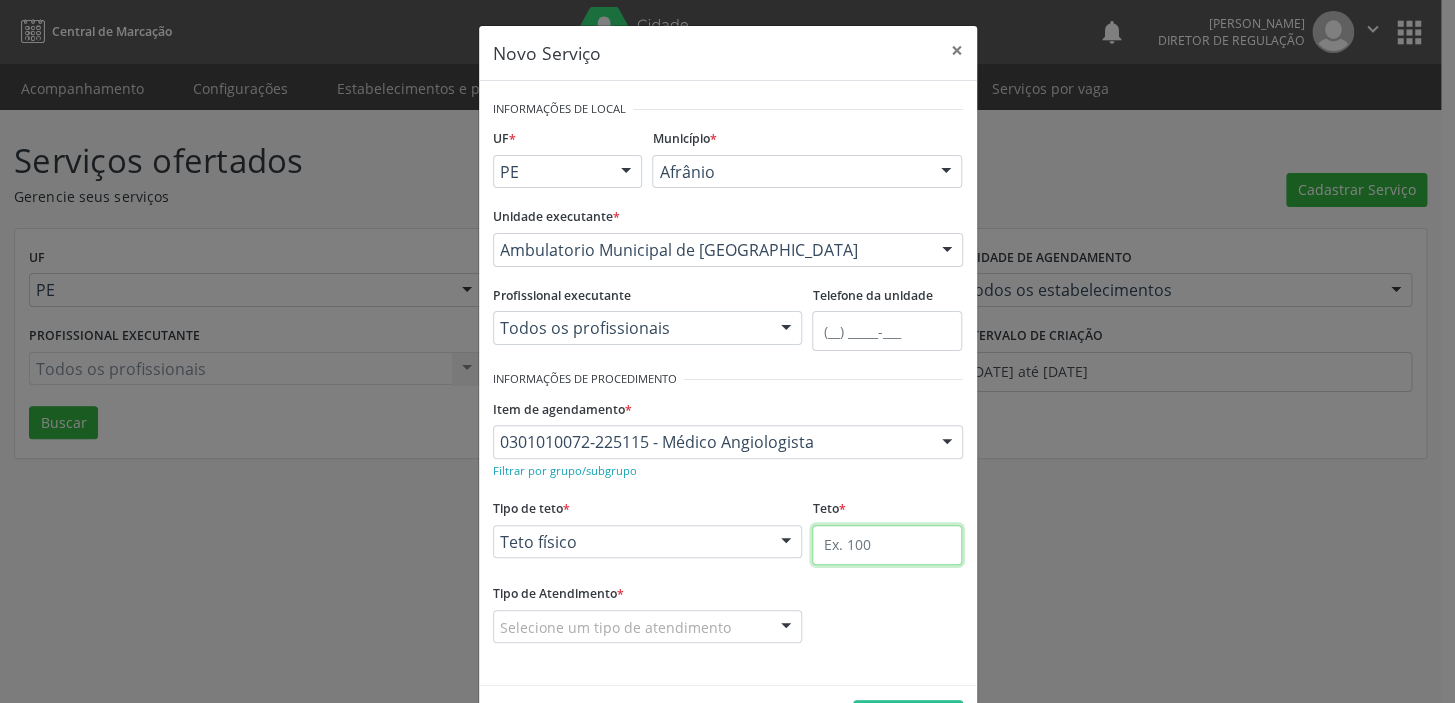 drag, startPoint x: 850, startPoint y: 543, endPoint x: 842, endPoint y: 557, distance: 16.124516 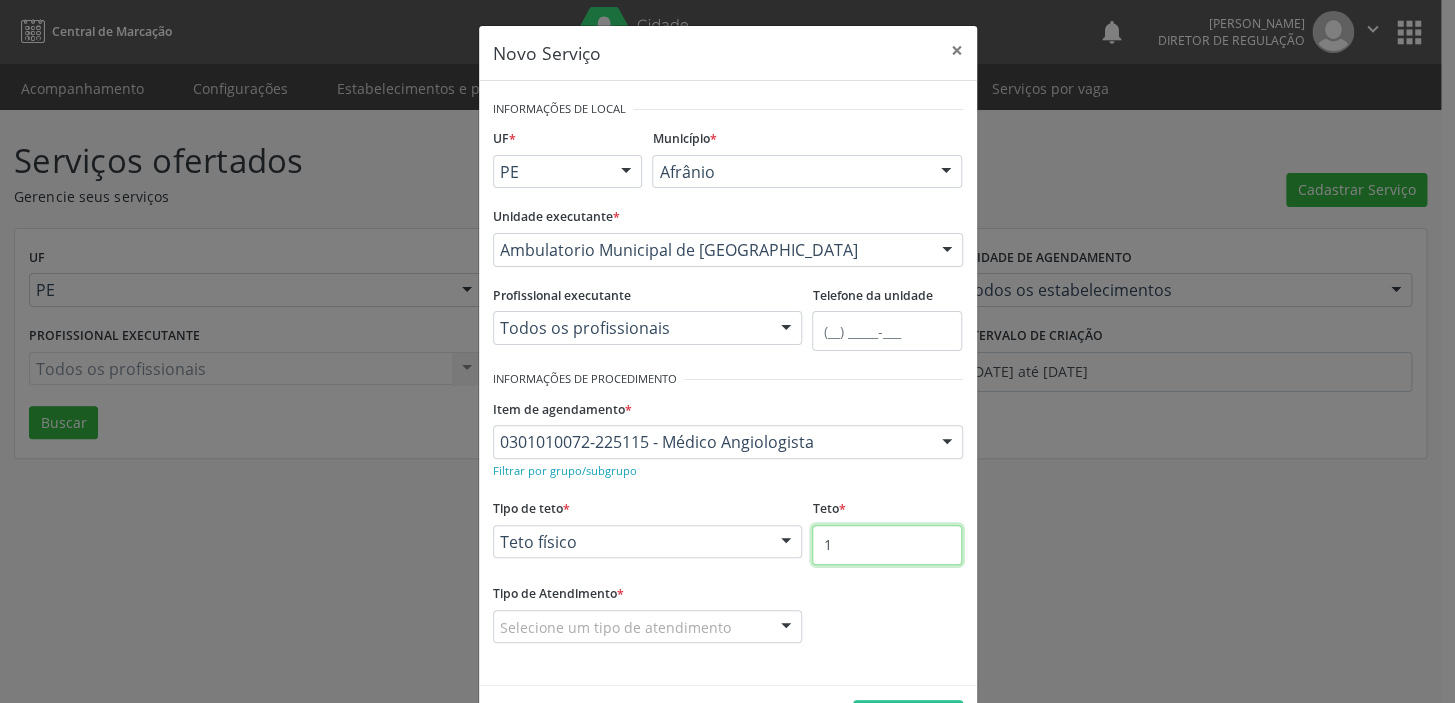 type on "1" 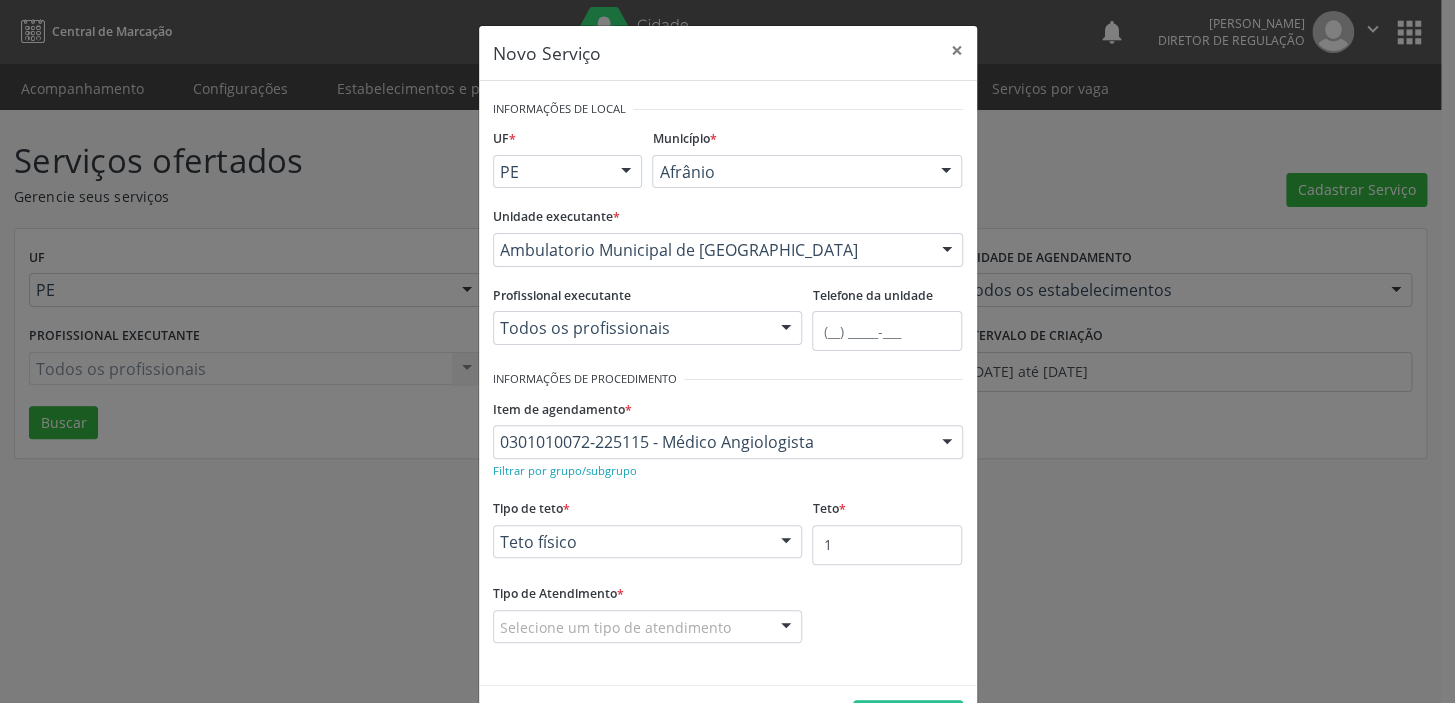 drag, startPoint x: 620, startPoint y: 615, endPoint x: 613, endPoint y: 629, distance: 15.652476 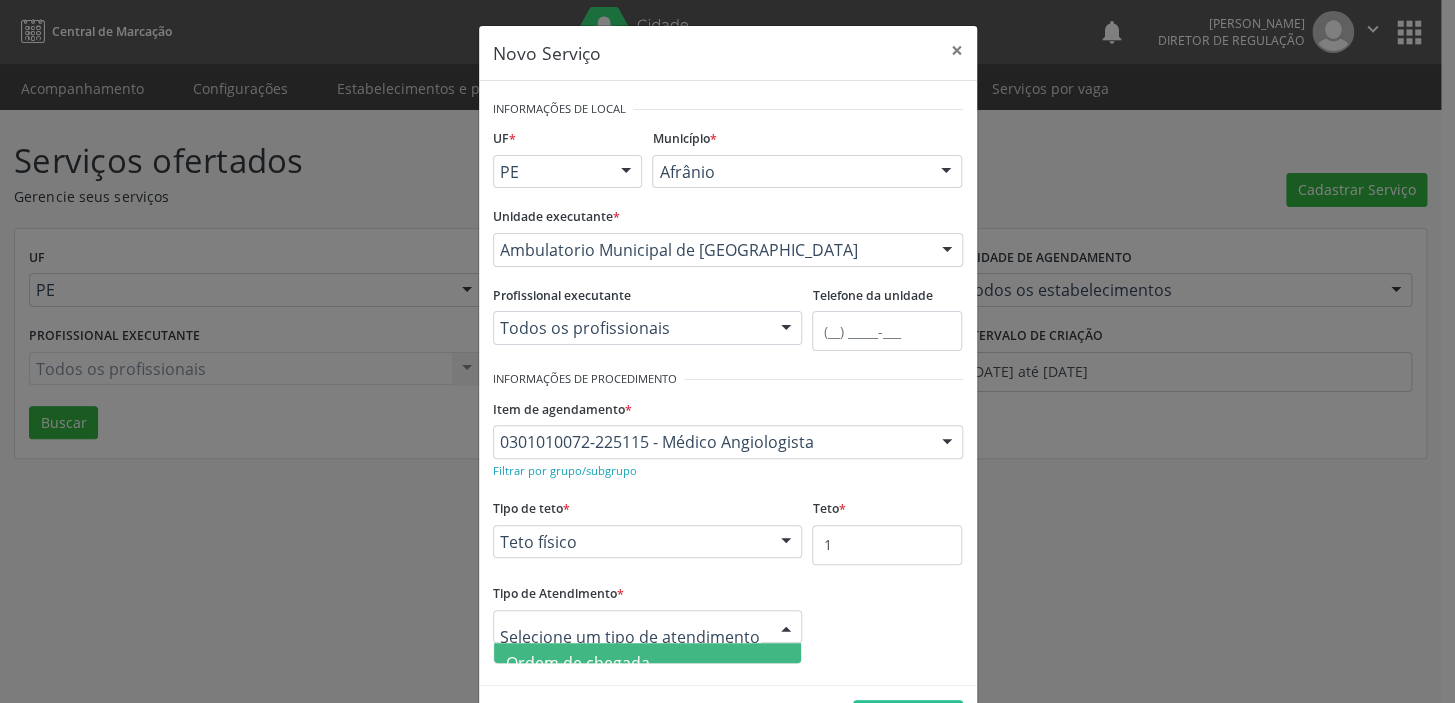 click on "Ordem de chegada" at bounding box center [578, 663] 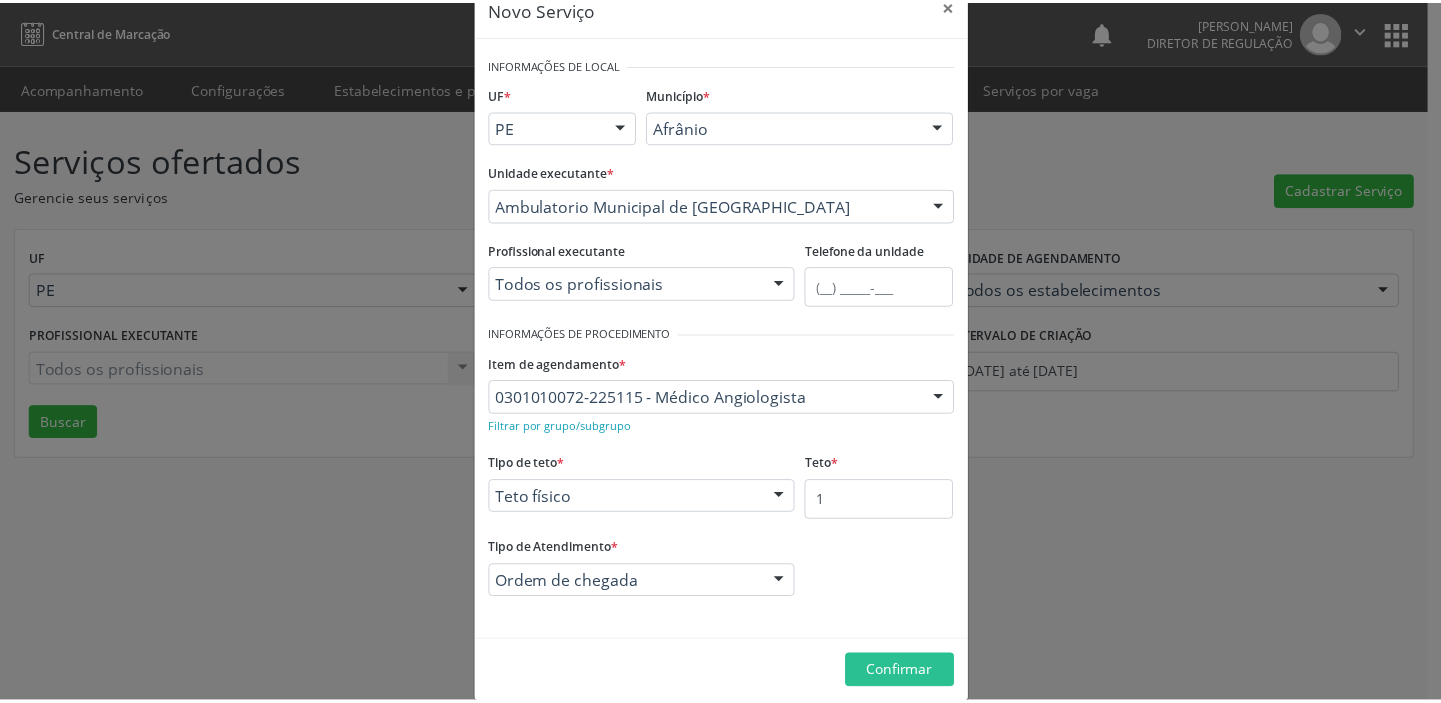 scroll, scrollTop: 69, scrollLeft: 0, axis: vertical 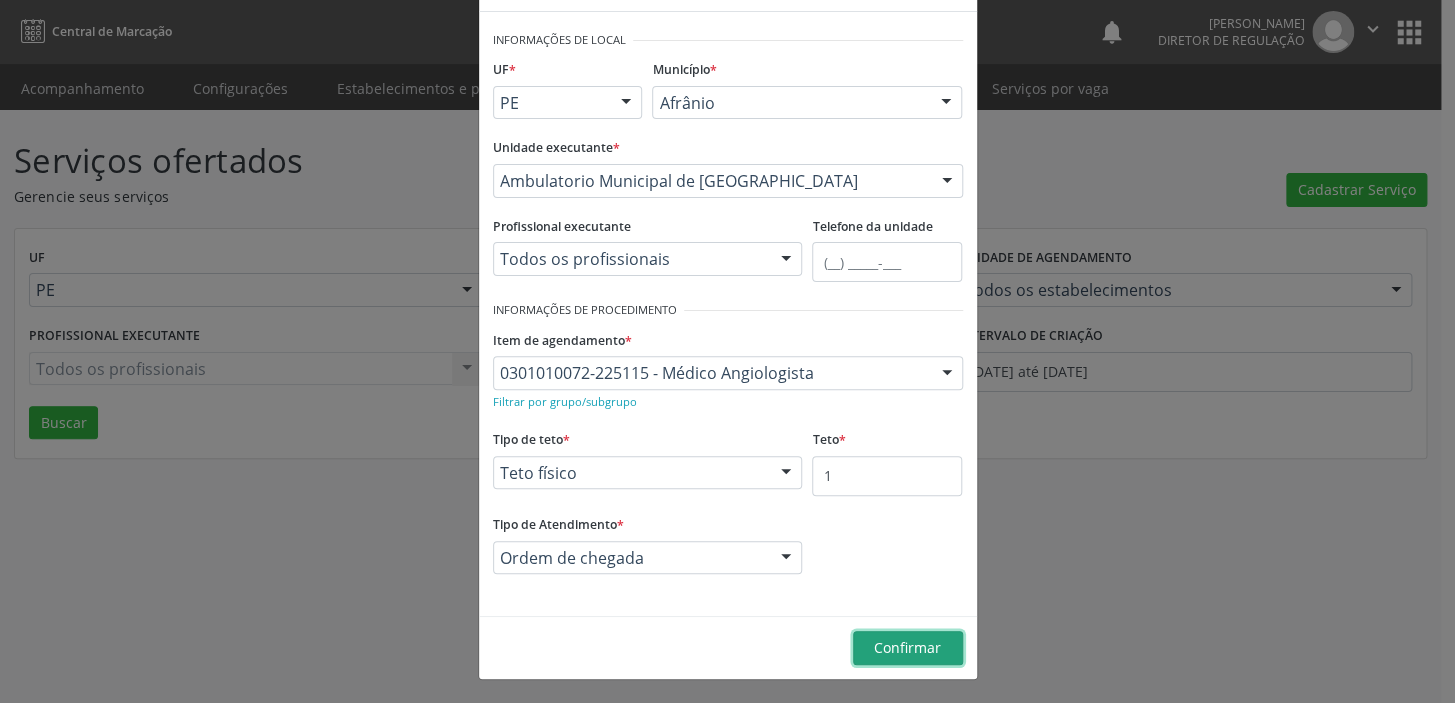 click on "Confirmar" at bounding box center [907, 647] 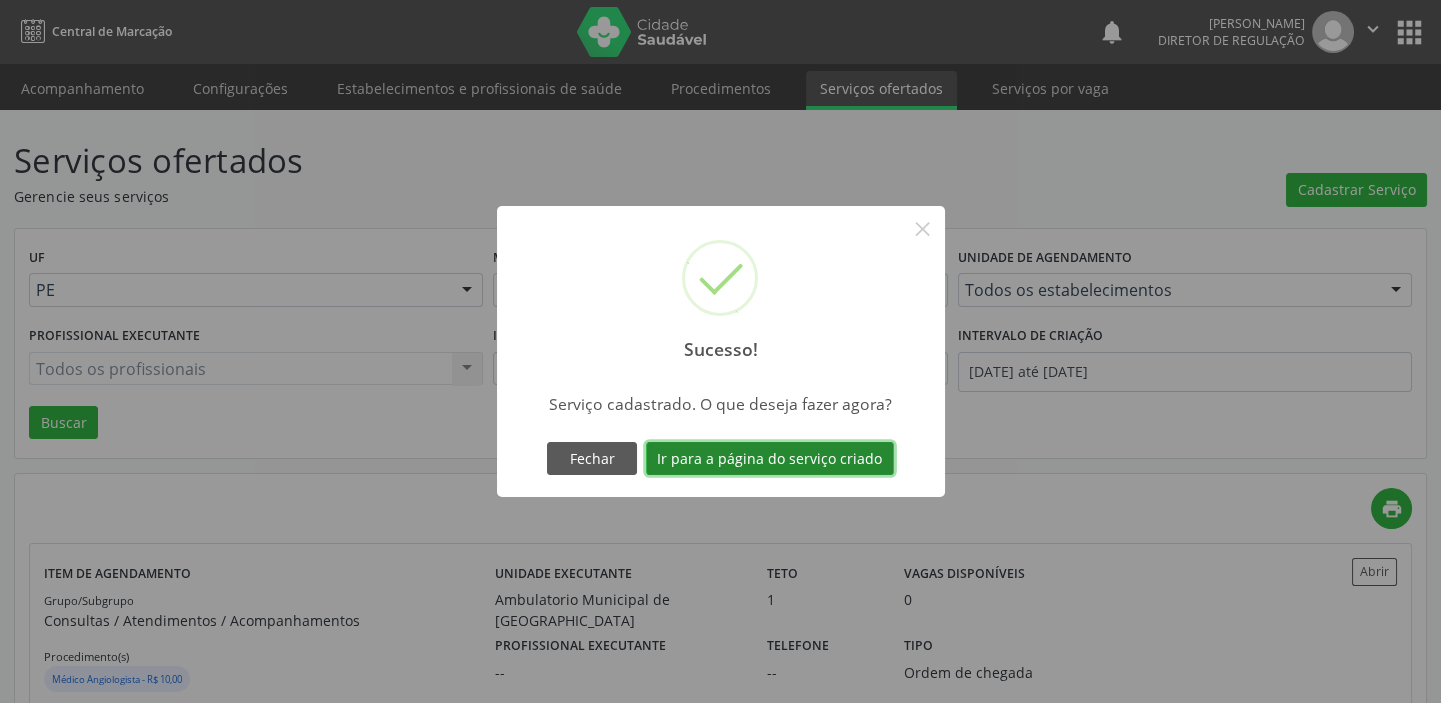 click on "Ir para a página do serviço criado" at bounding box center (770, 459) 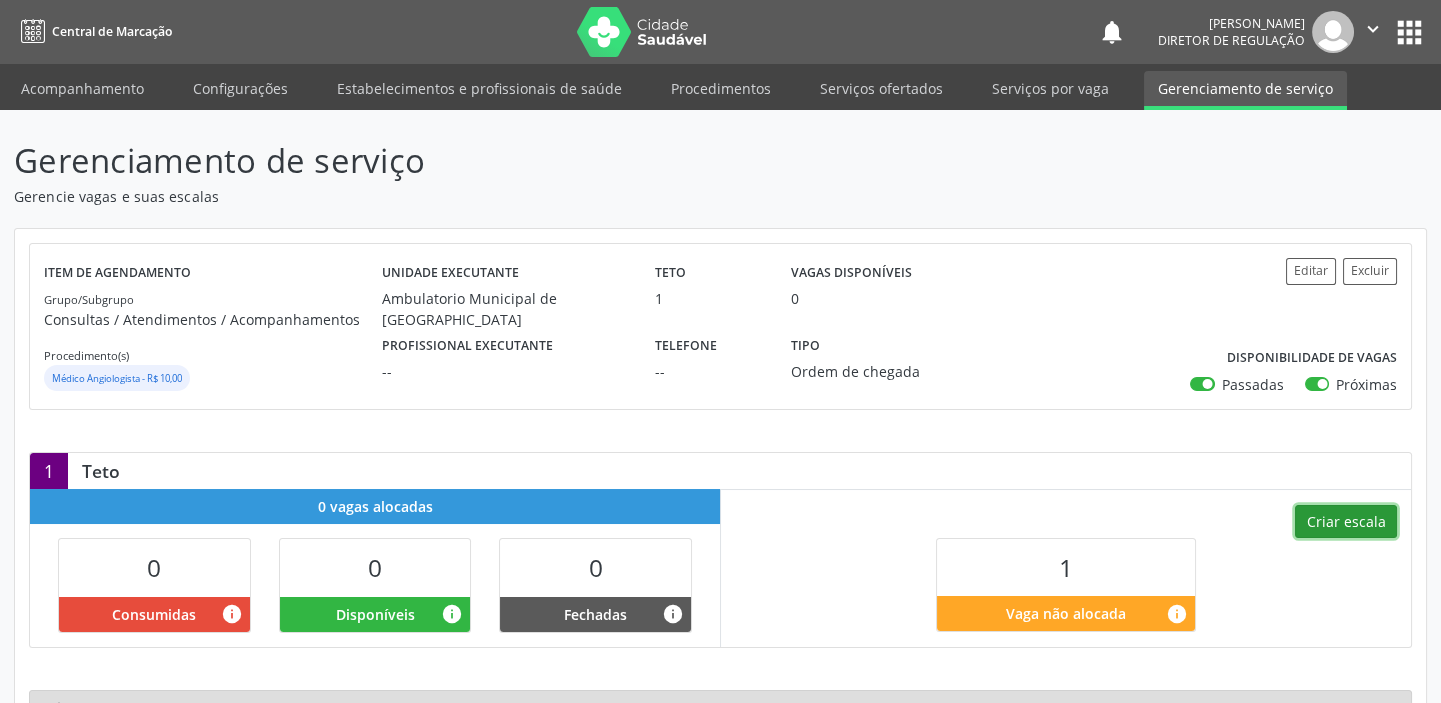 click on "Criar escala" at bounding box center (1346, 522) 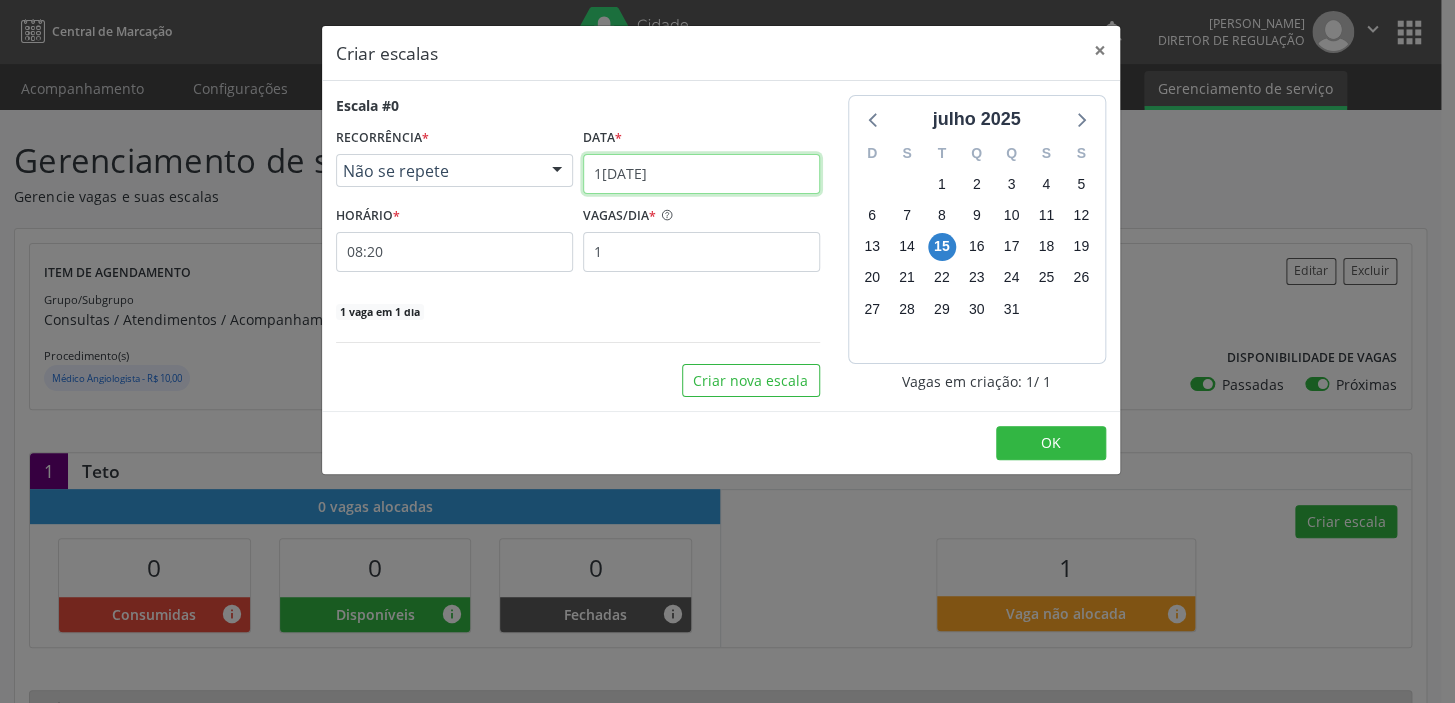 click on "1[DATE]" at bounding box center (701, 174) 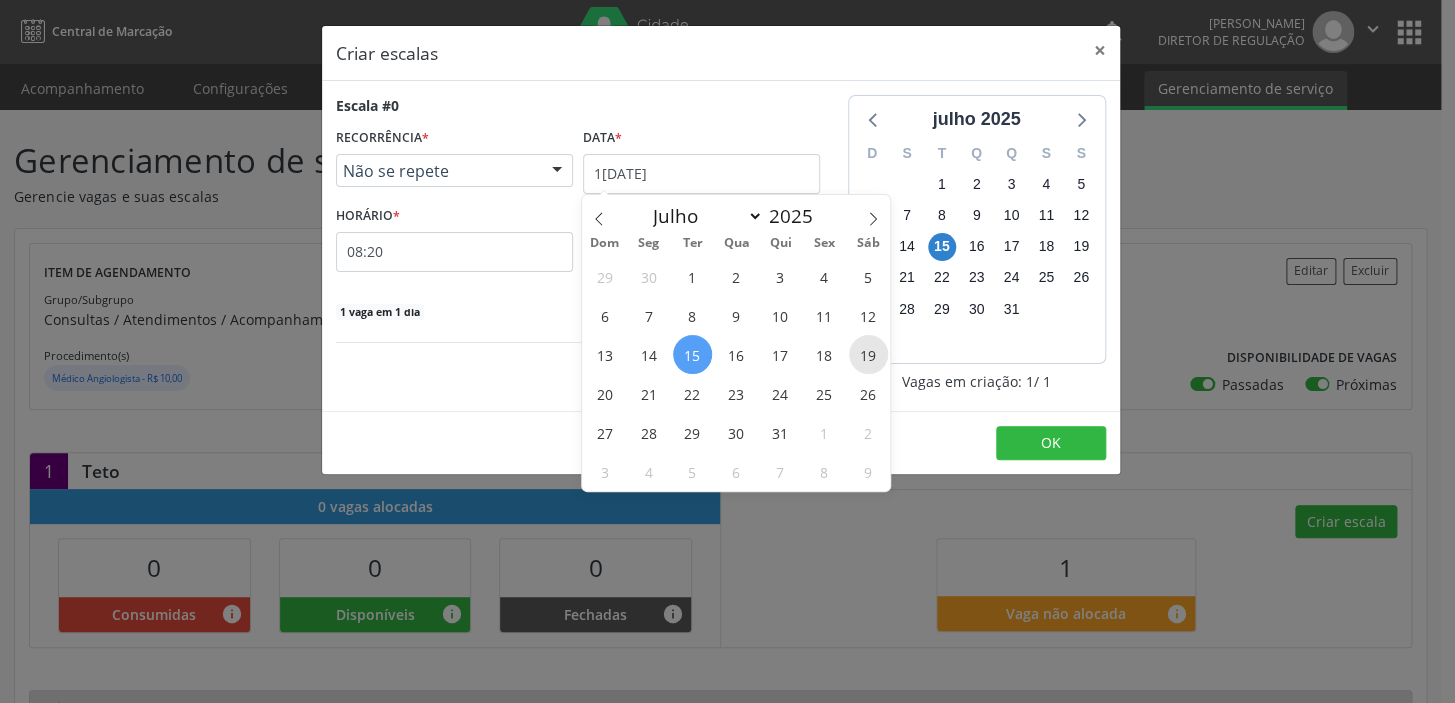 click on "19" at bounding box center (868, 354) 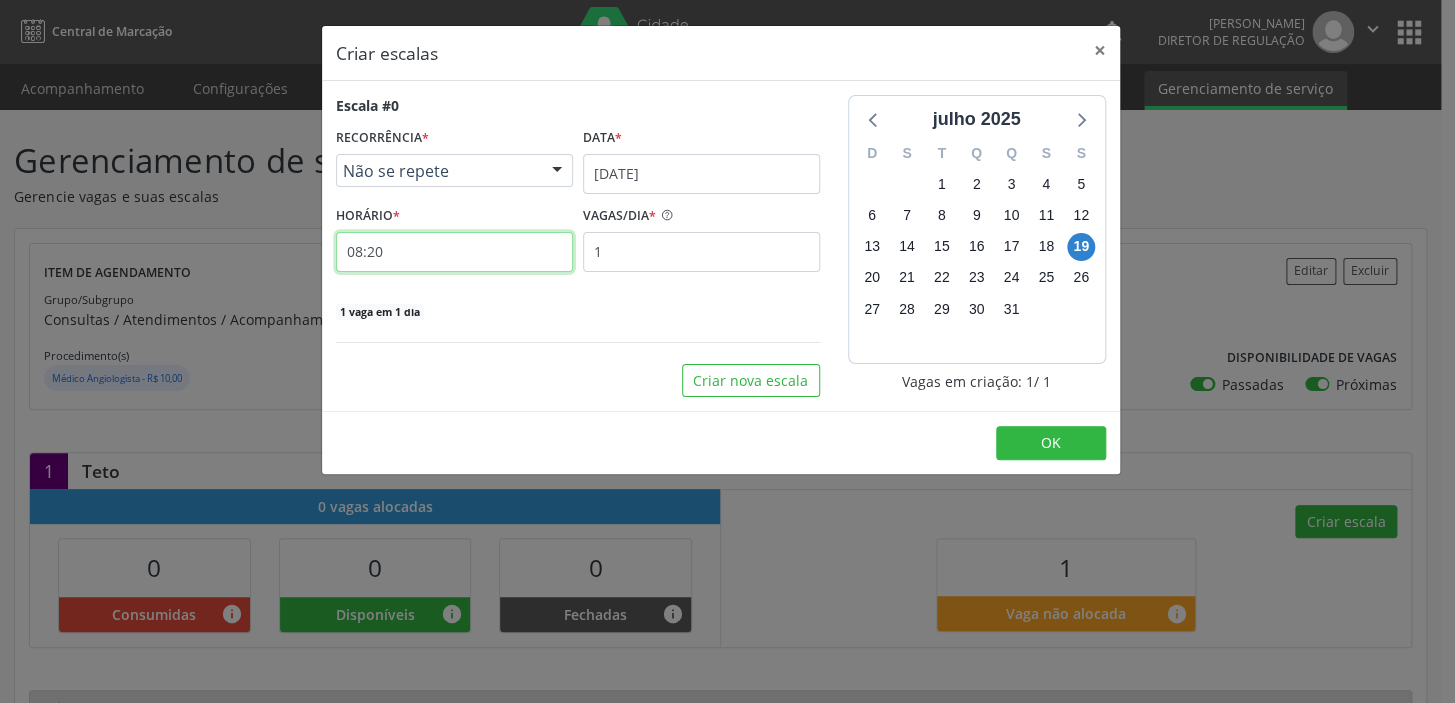 click on "08:20" at bounding box center (454, 252) 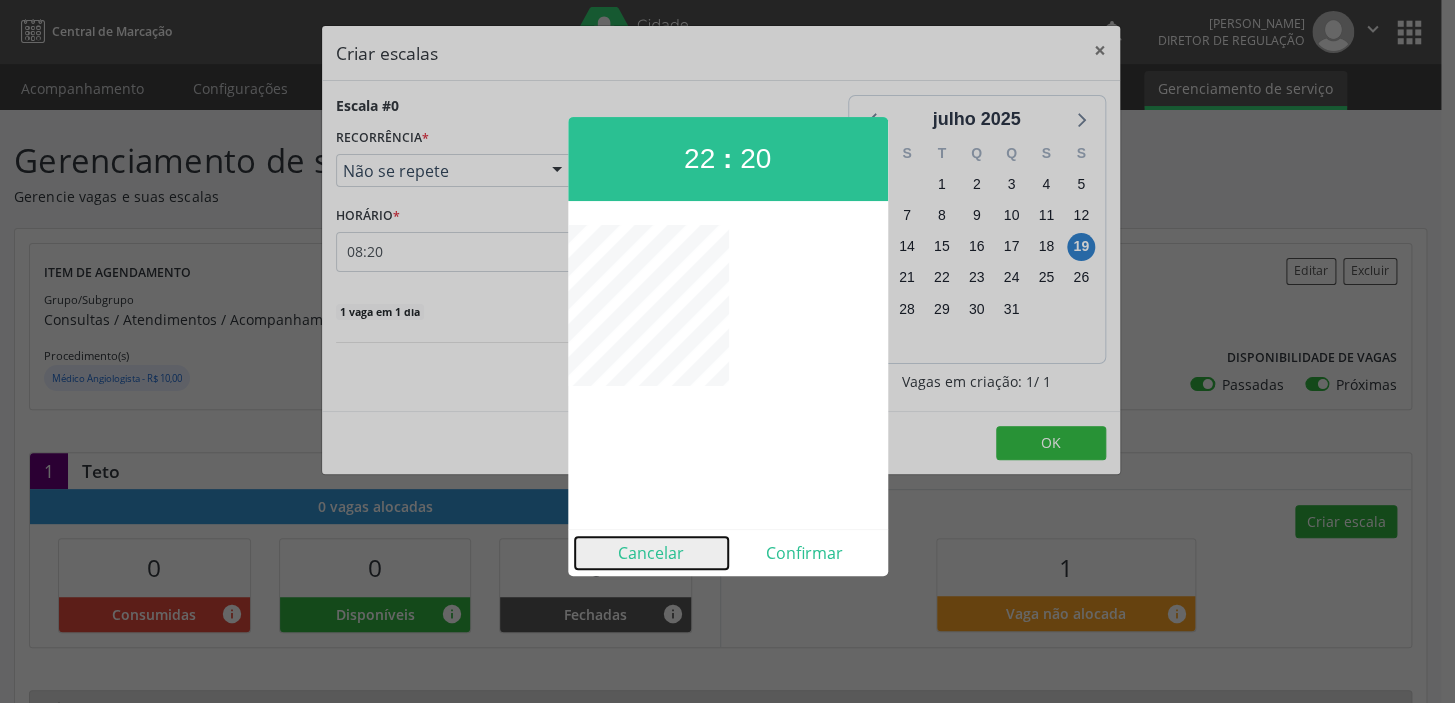 drag, startPoint x: 655, startPoint y: 562, endPoint x: 580, endPoint y: 503, distance: 95.42536 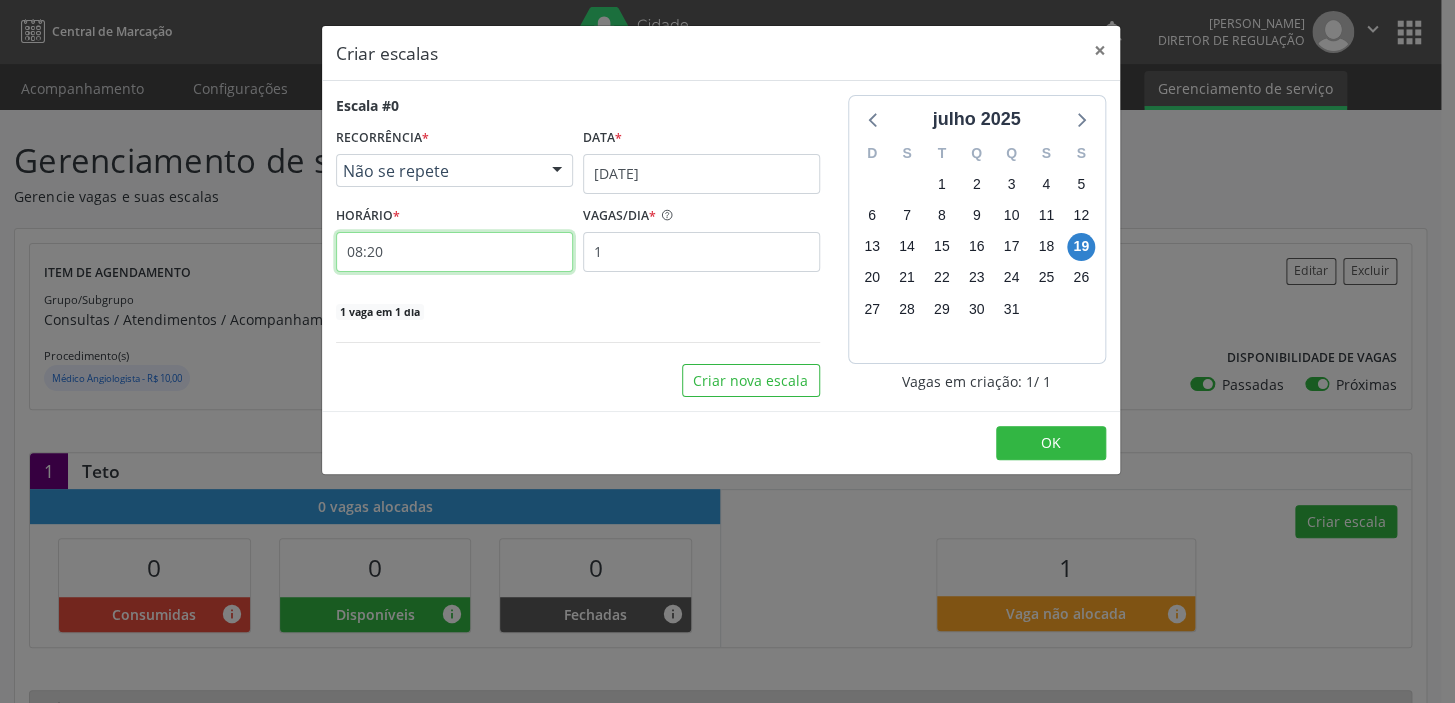 click on "08:20" at bounding box center [454, 252] 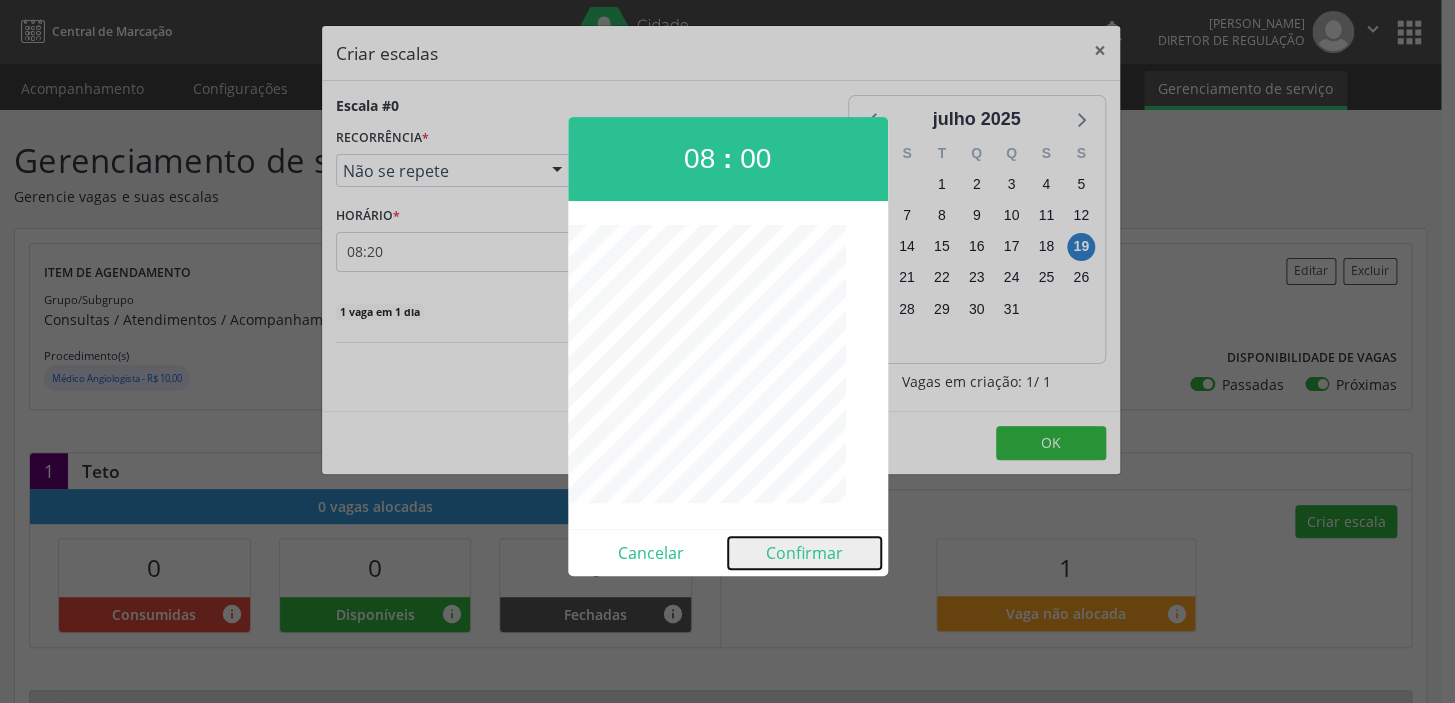 click on "Confirmar" at bounding box center (804, 553) 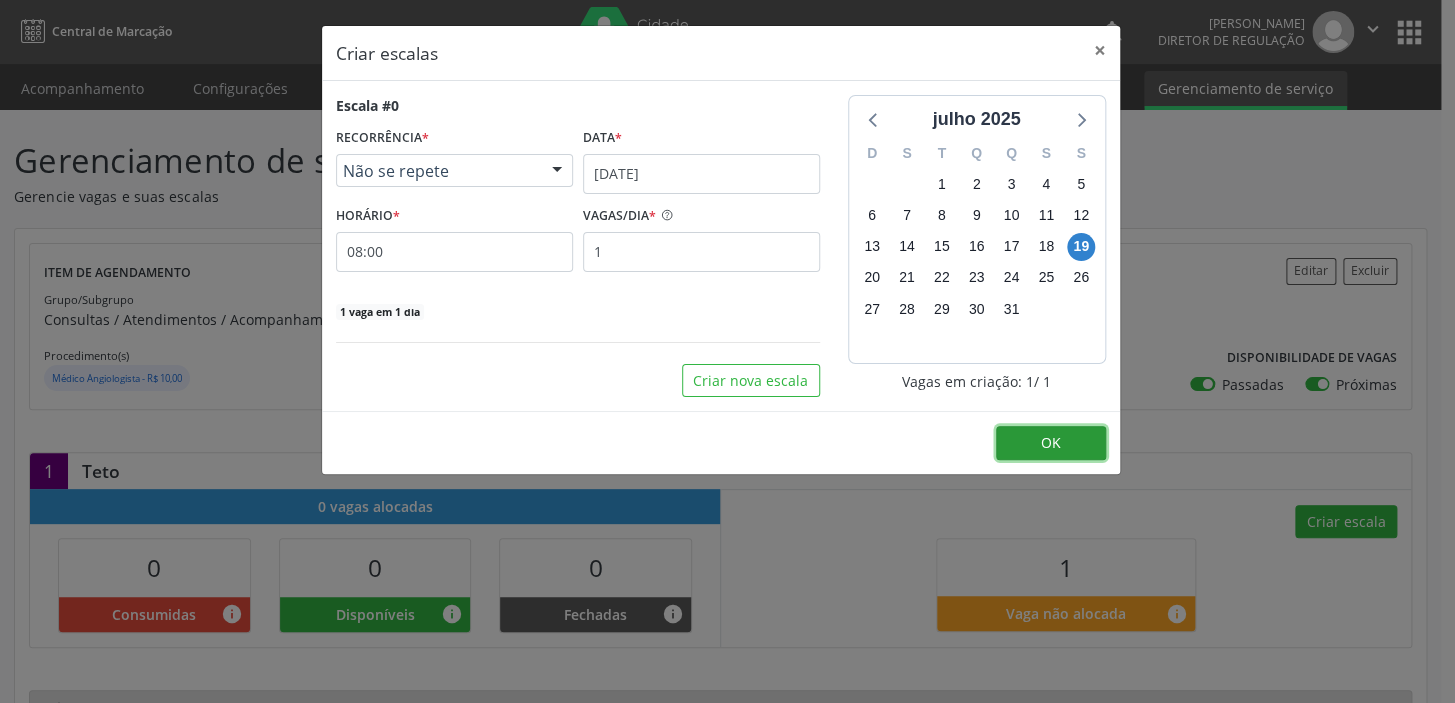 click on "OK" at bounding box center (1051, 442) 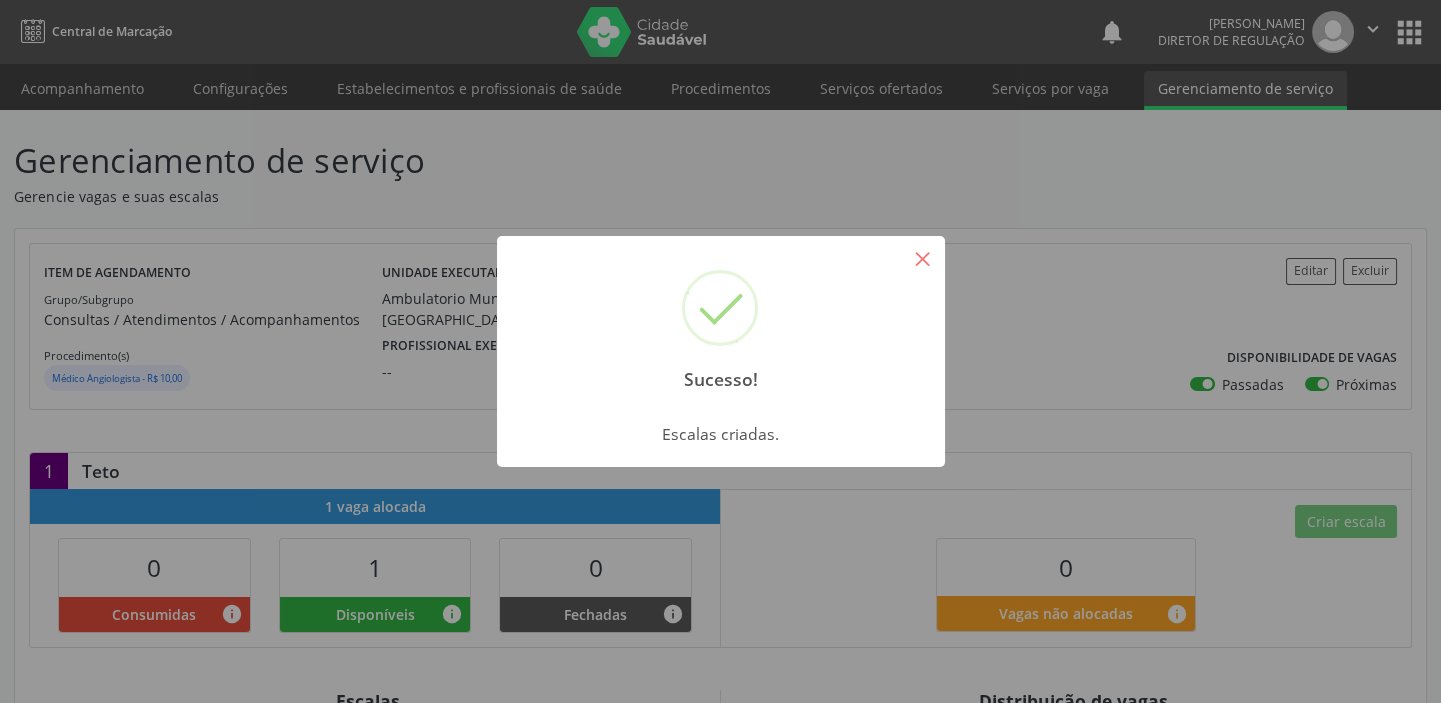 click on "×" at bounding box center [923, 258] 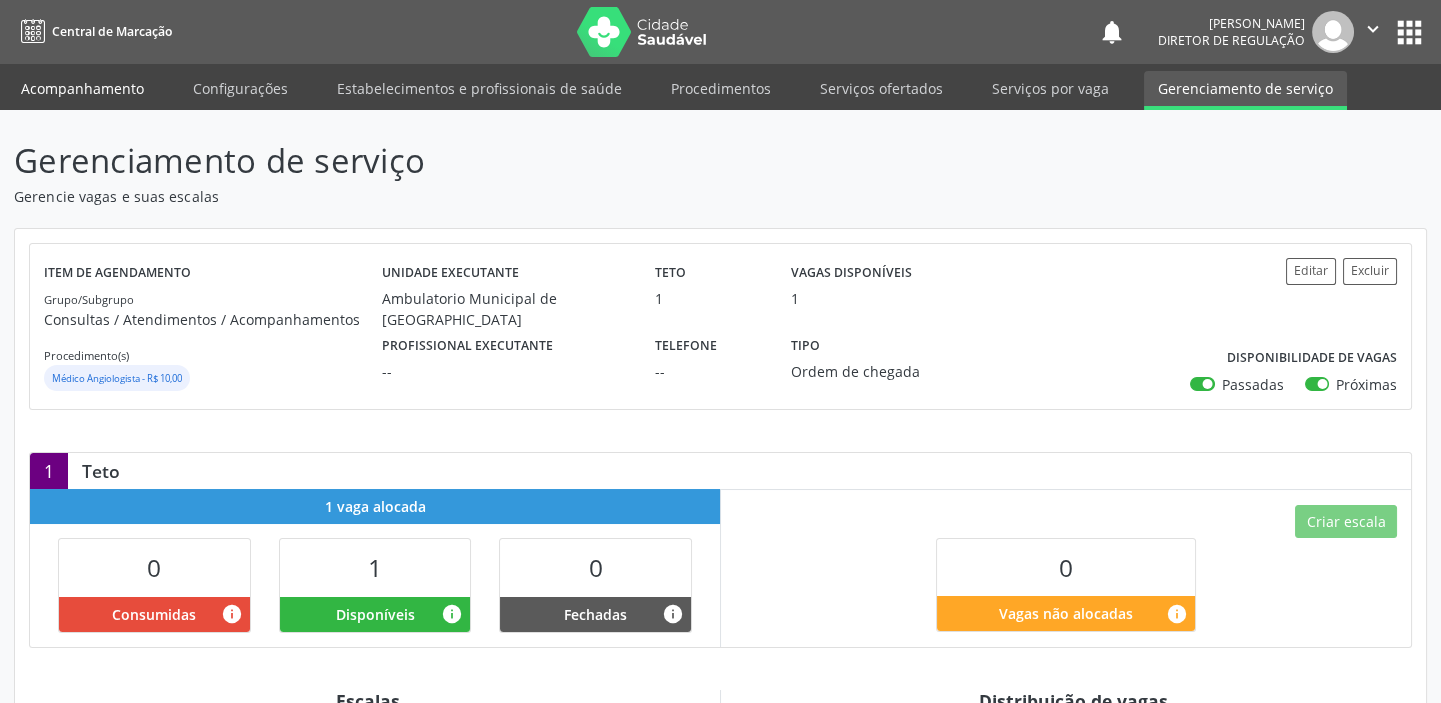 click on "Acompanhamento" at bounding box center (82, 88) 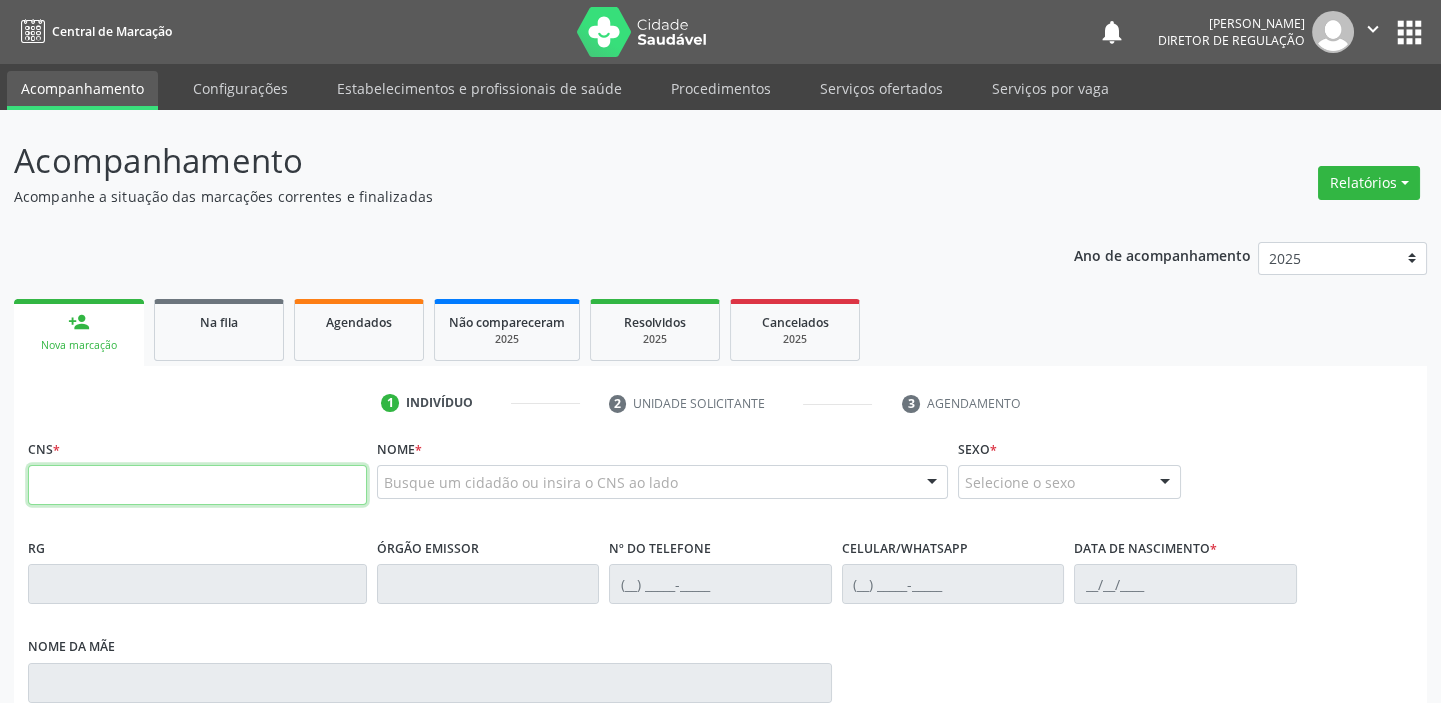 click at bounding box center [197, 485] 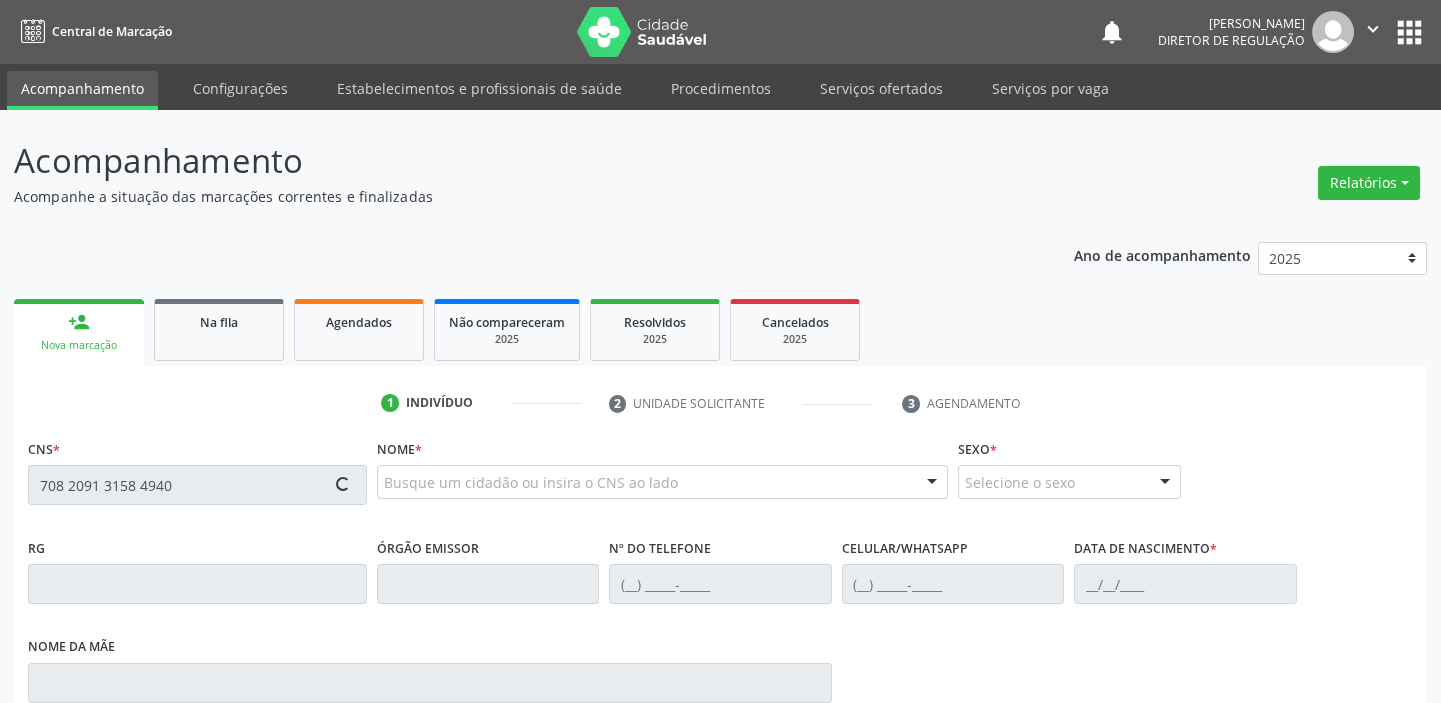 type on "708 2091 3158 4940" 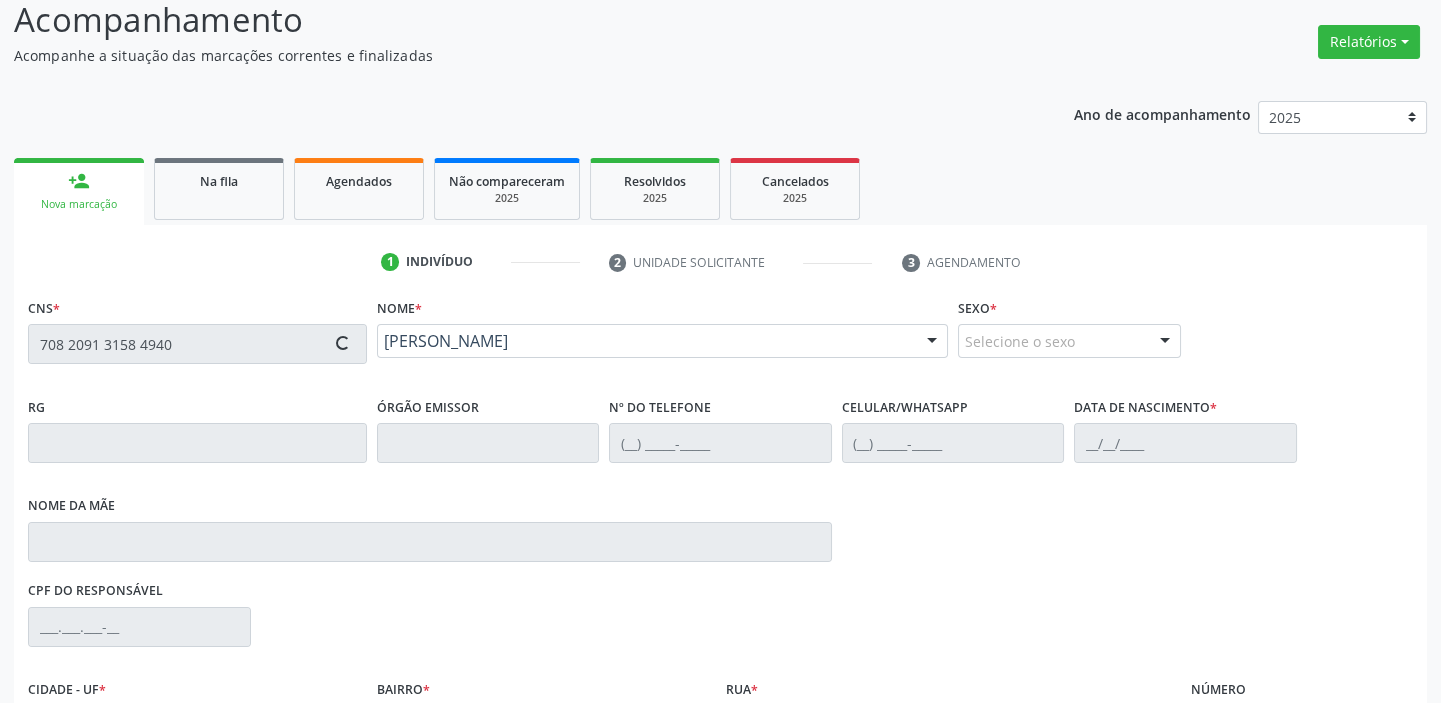 scroll, scrollTop: 366, scrollLeft: 0, axis: vertical 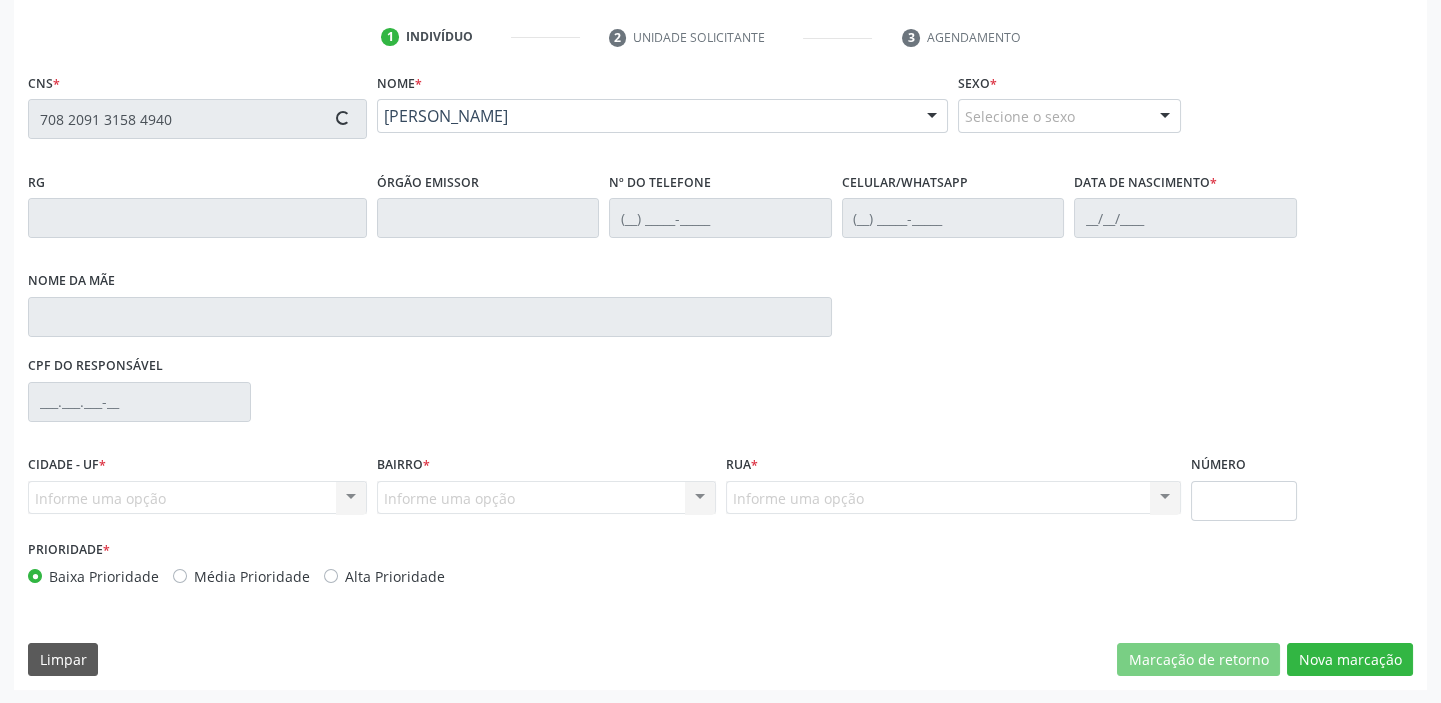 type on "(87) 98866-8552" 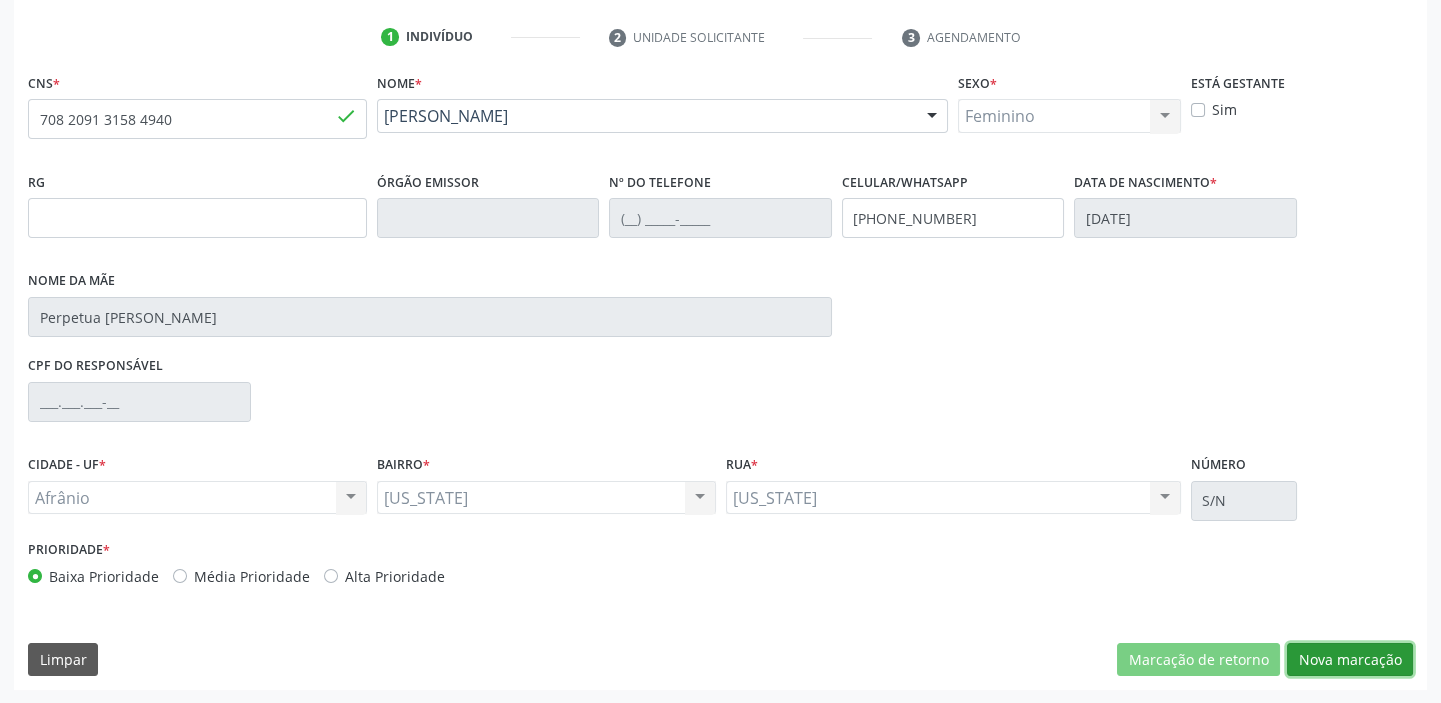 click on "Nova marcação" at bounding box center [1350, 660] 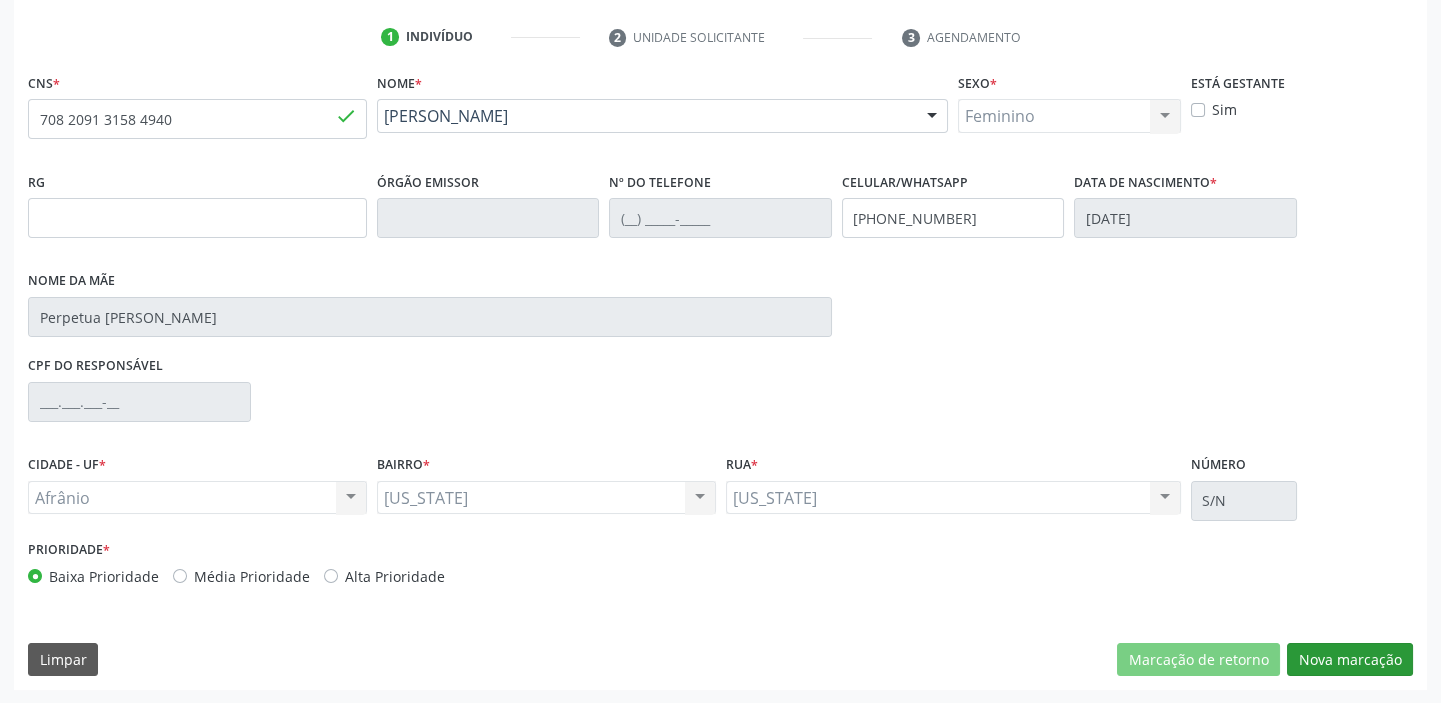 scroll, scrollTop: 201, scrollLeft: 0, axis: vertical 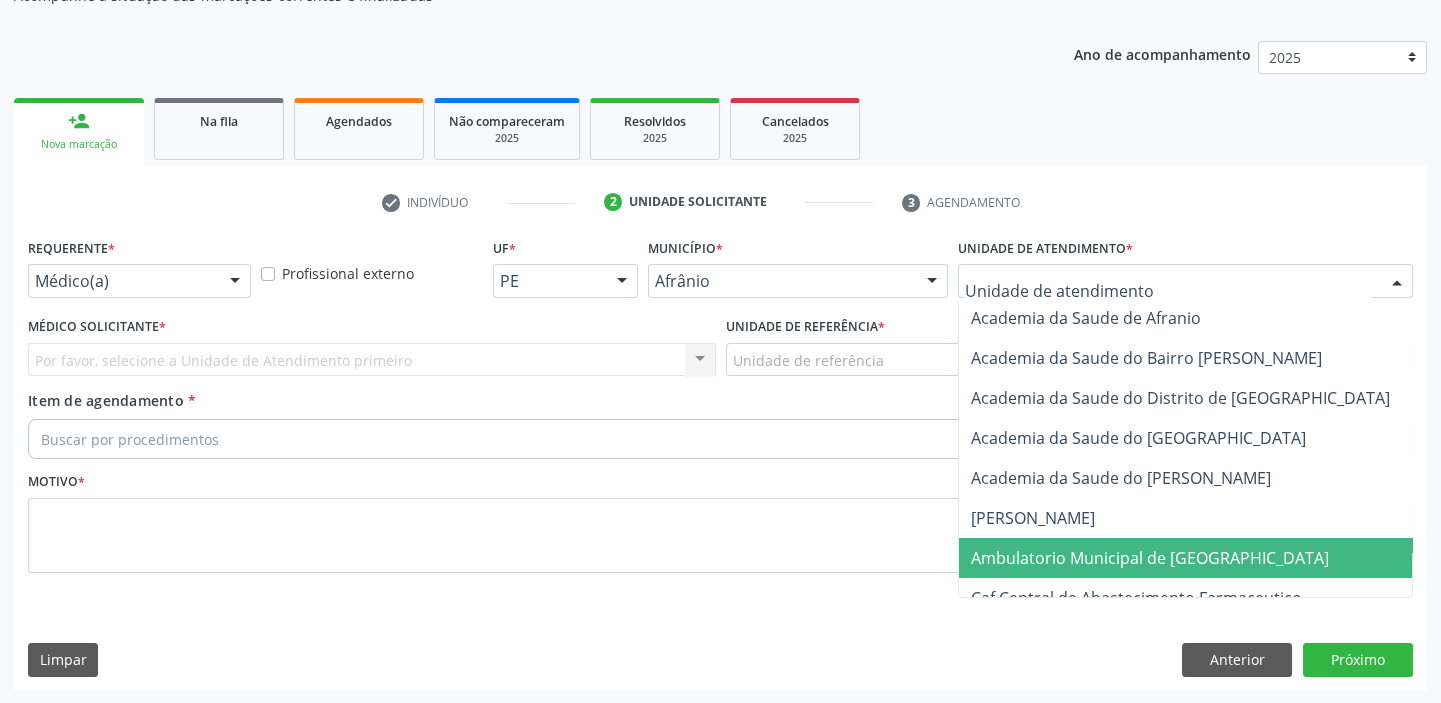 click on "Ambulatorio Municipal de [GEOGRAPHIC_DATA]" at bounding box center [1150, 558] 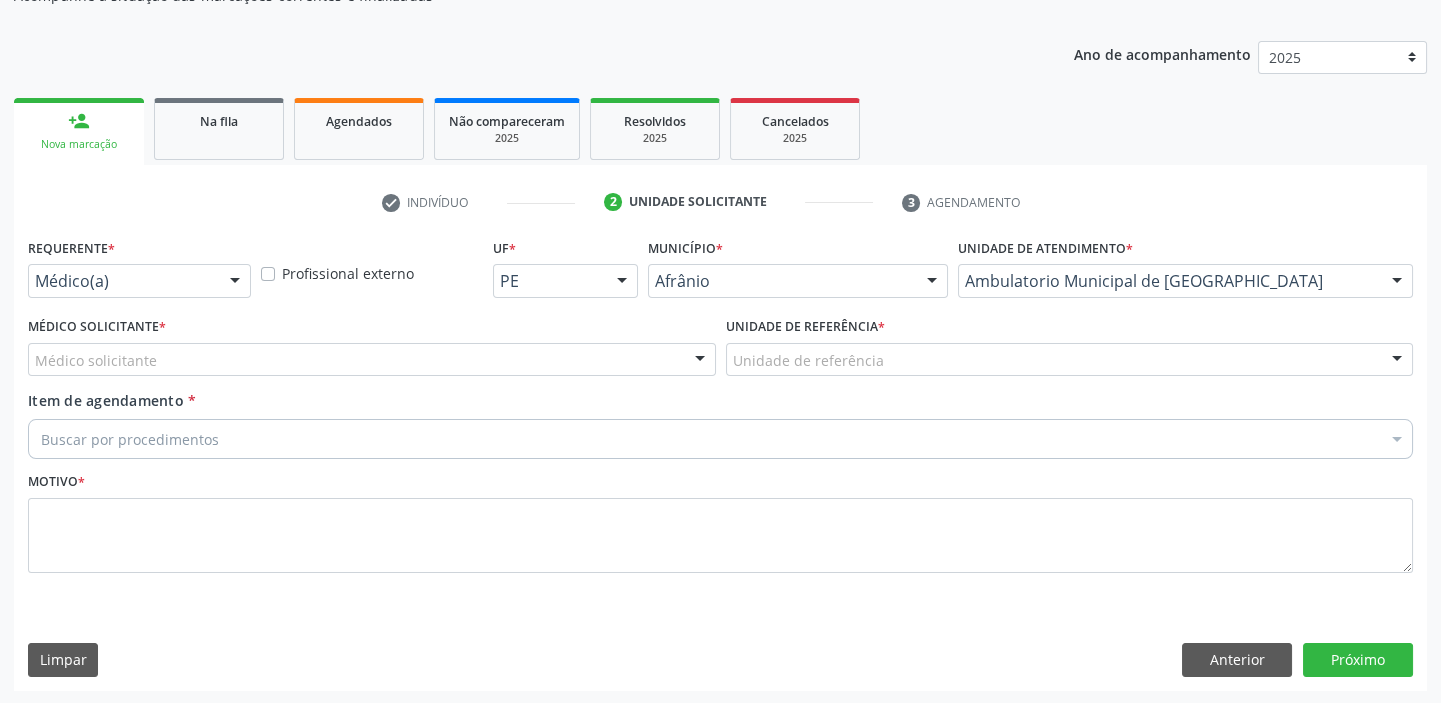 drag, startPoint x: 775, startPoint y: 361, endPoint x: 775, endPoint y: 425, distance: 64 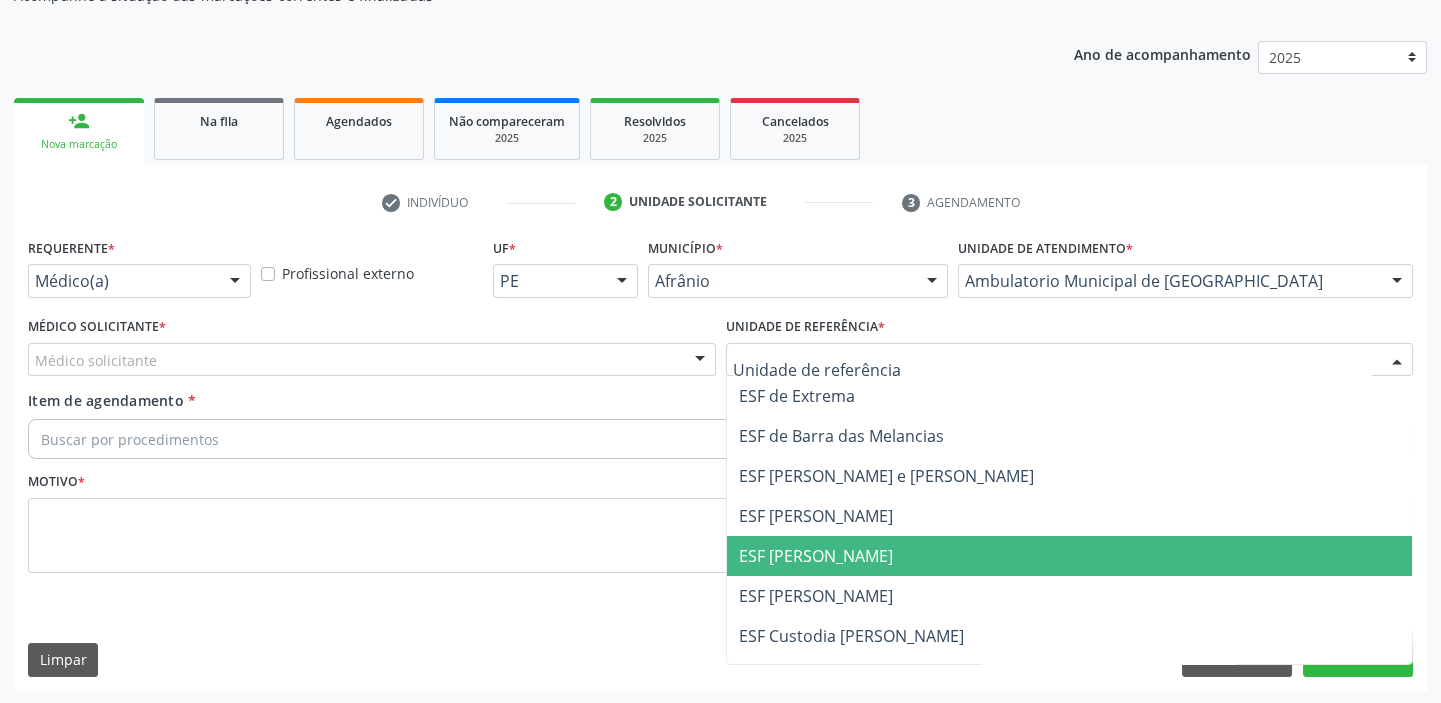 click on "ESF [PERSON_NAME]" at bounding box center (816, 556) 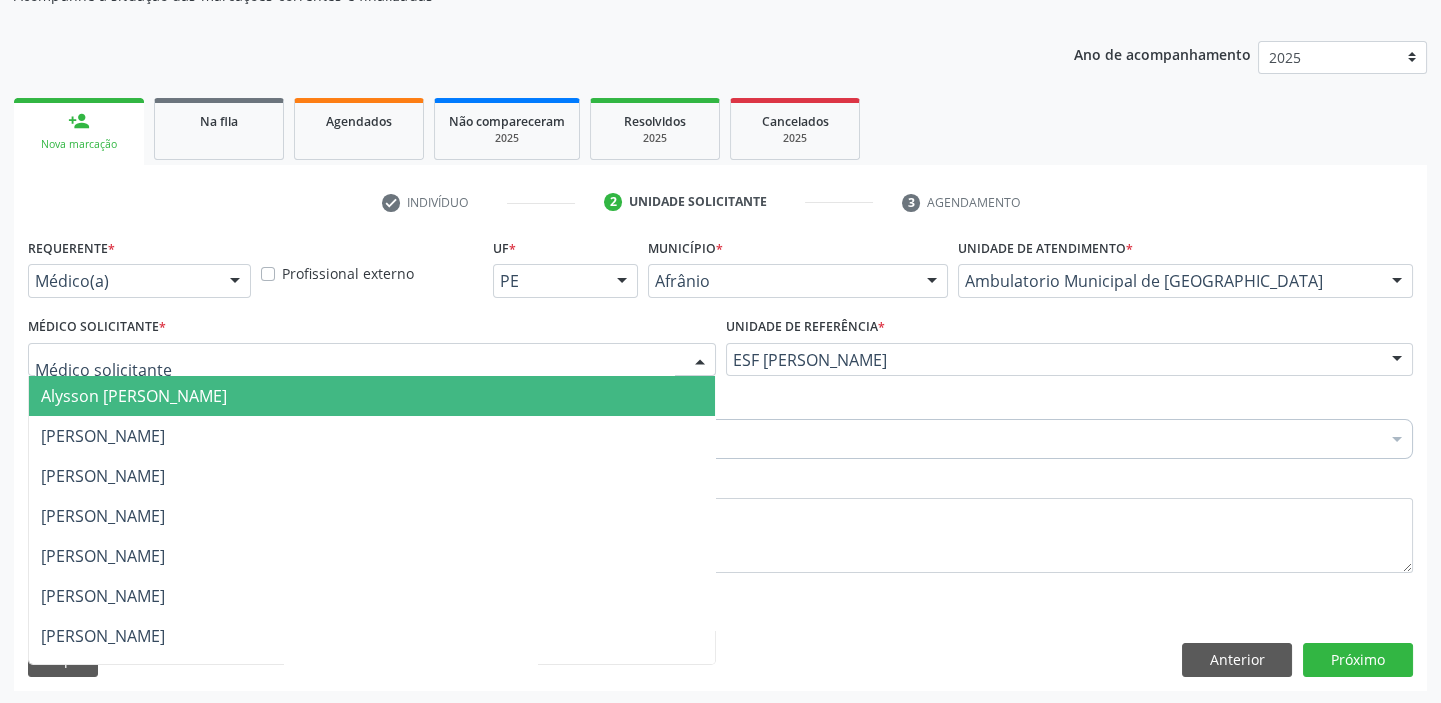drag, startPoint x: 49, startPoint y: 360, endPoint x: 57, endPoint y: 400, distance: 40.792156 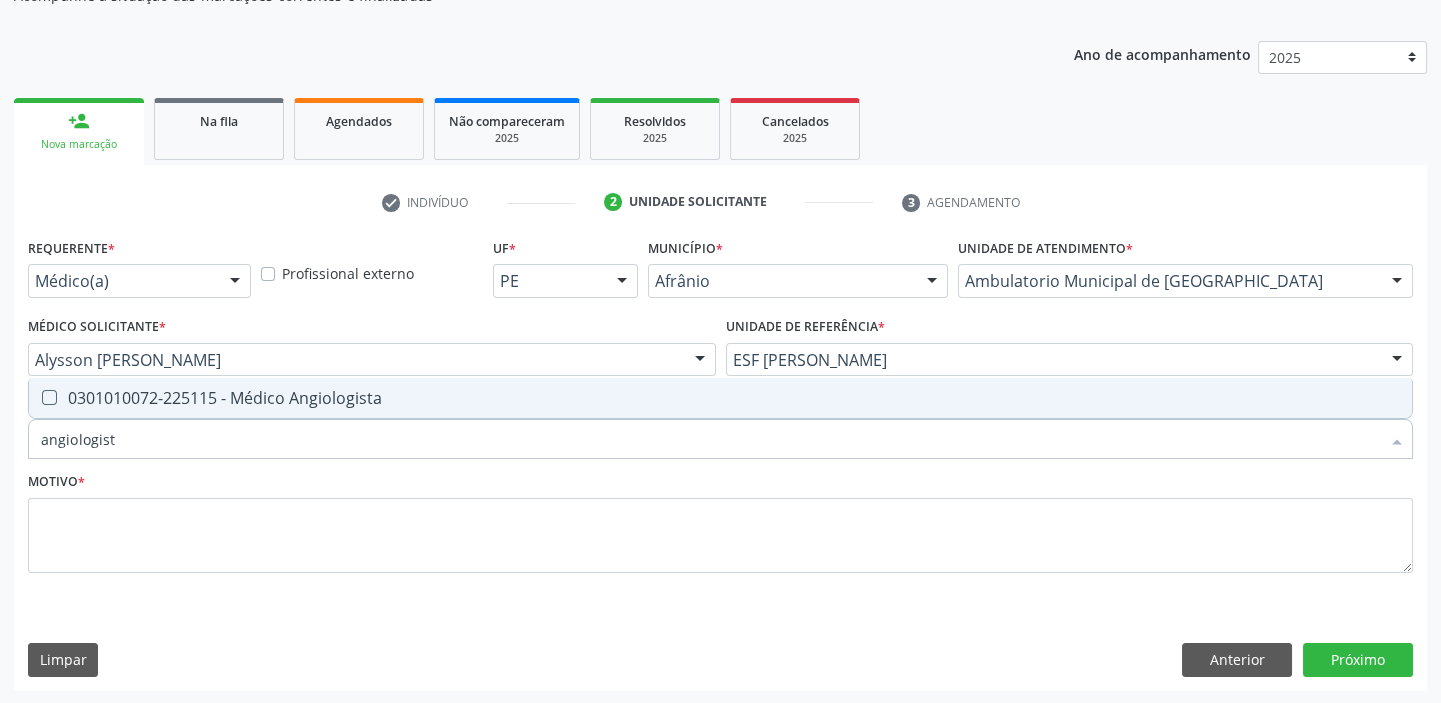 type on "angiologista" 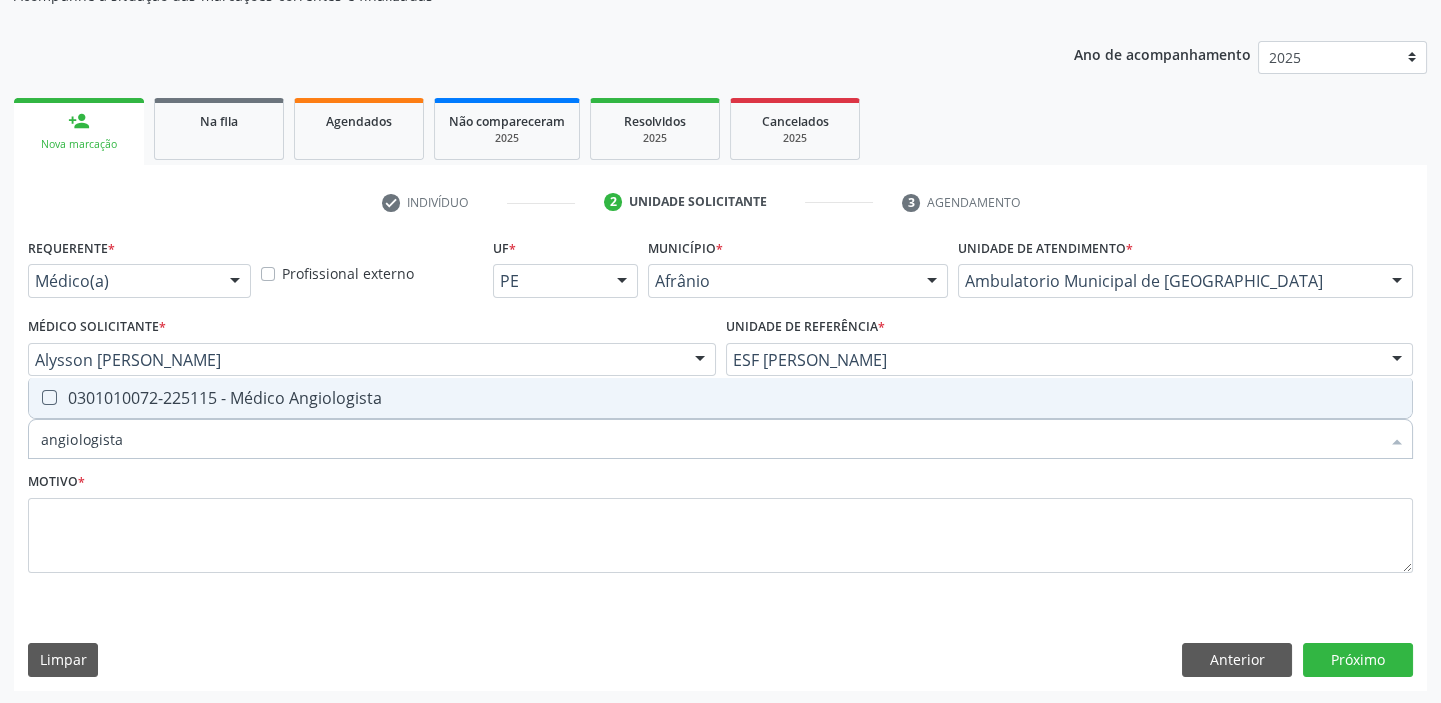 click on "0301010072-225115 - Médico Angiologista" at bounding box center (720, 398) 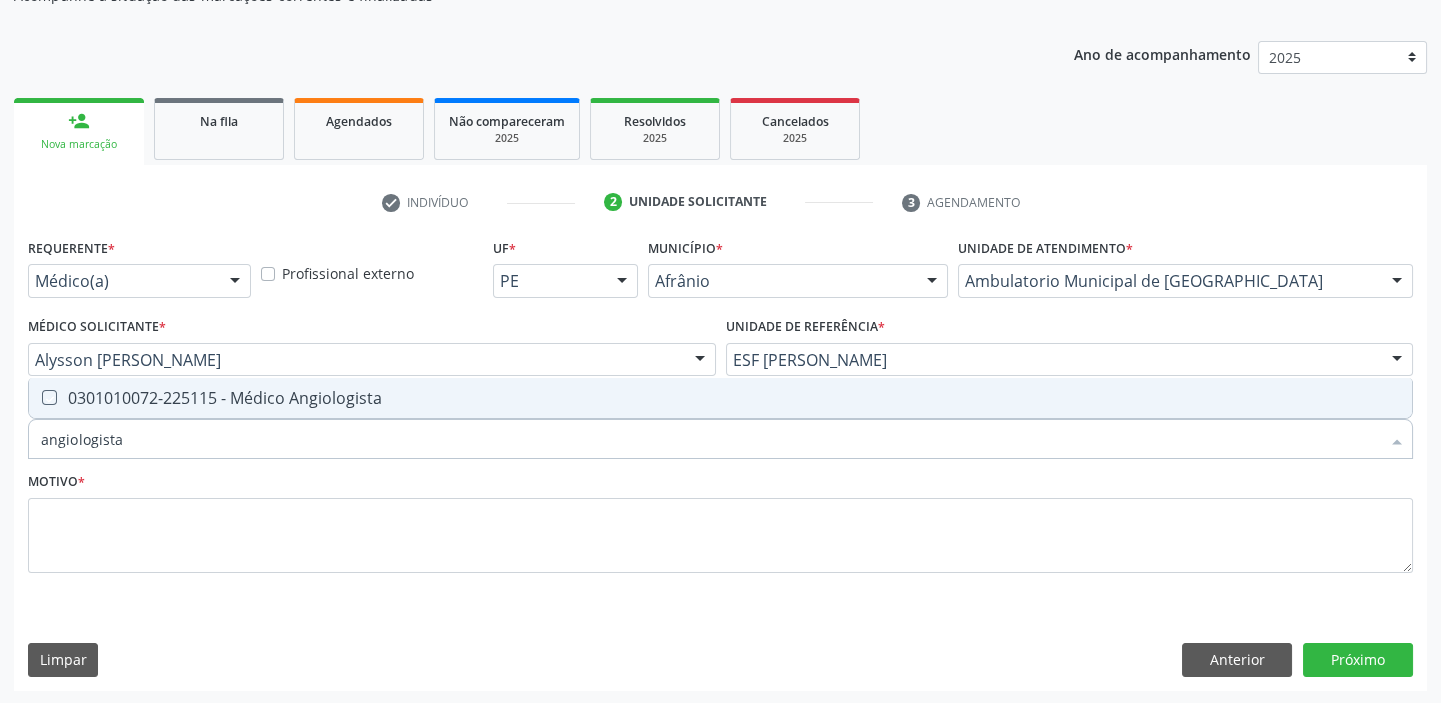 checkbox on "true" 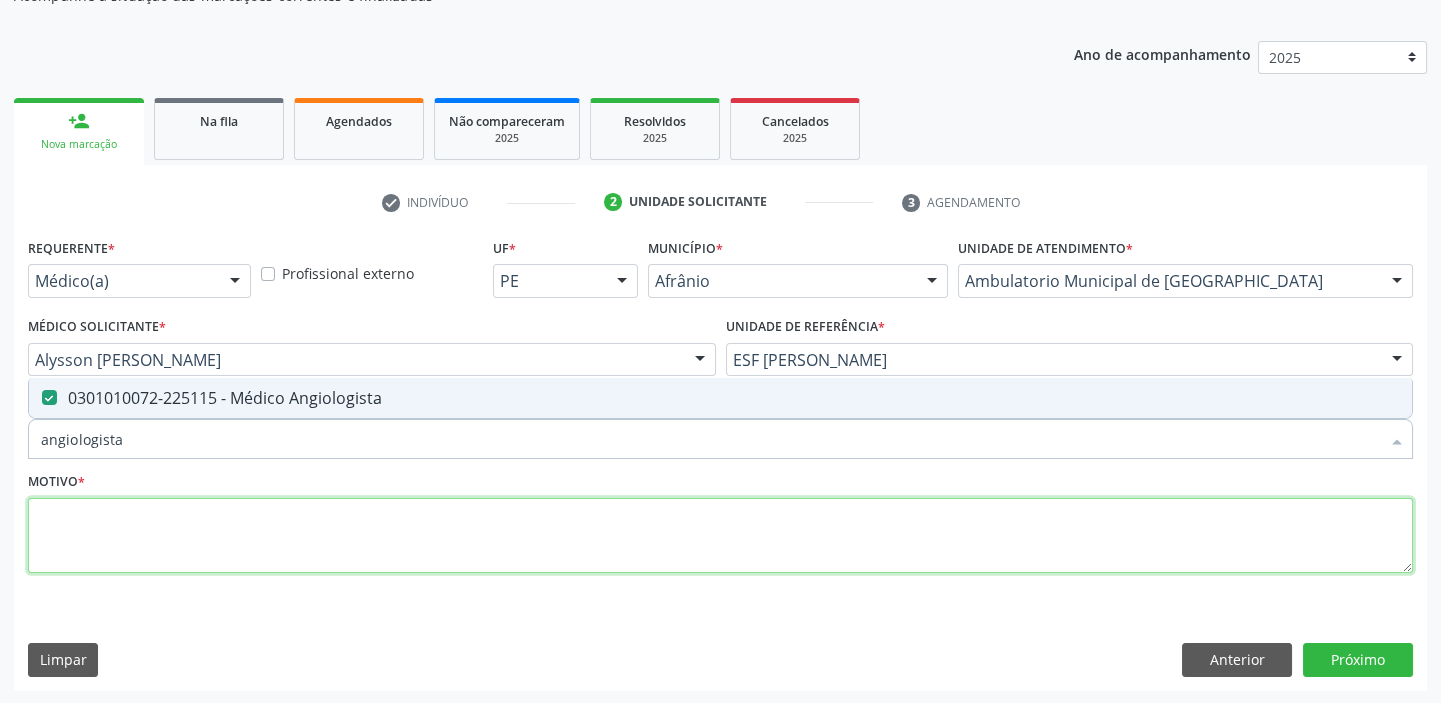 click at bounding box center (720, 536) 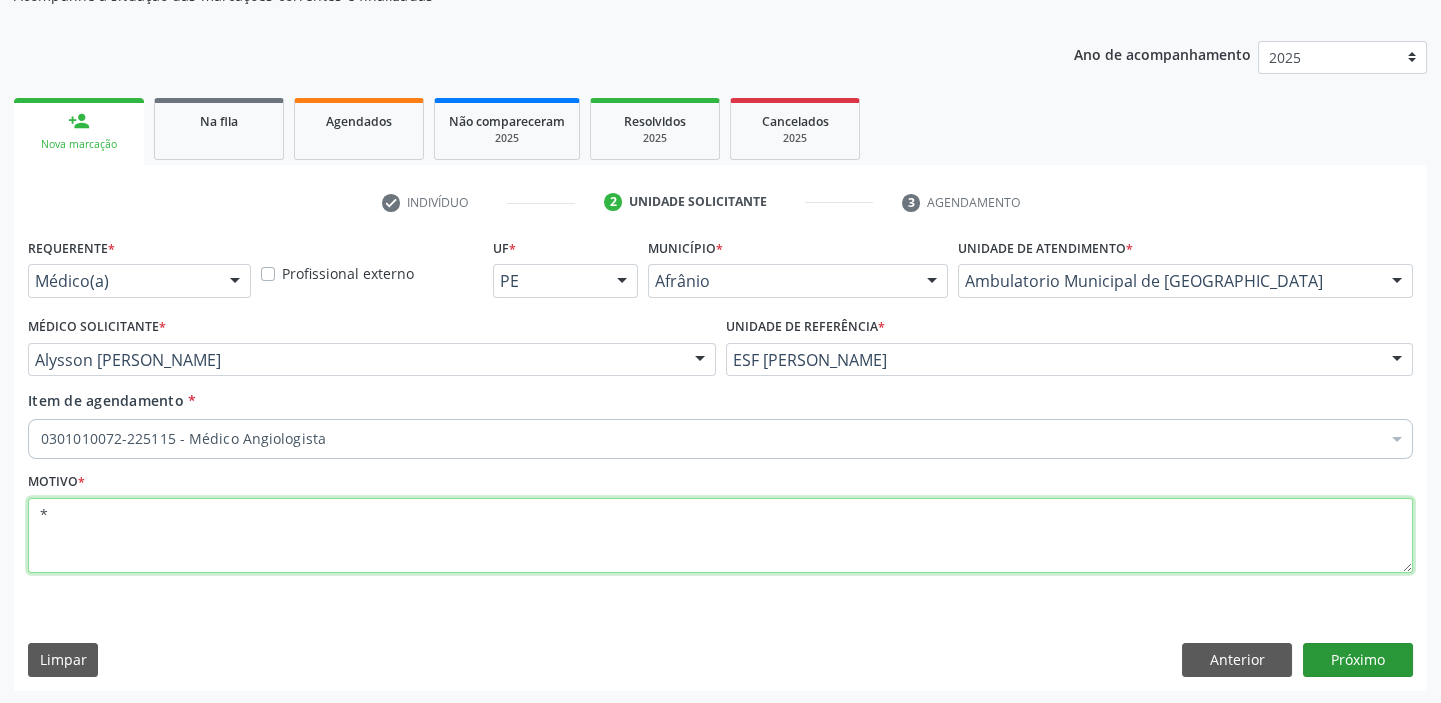 type on "*" 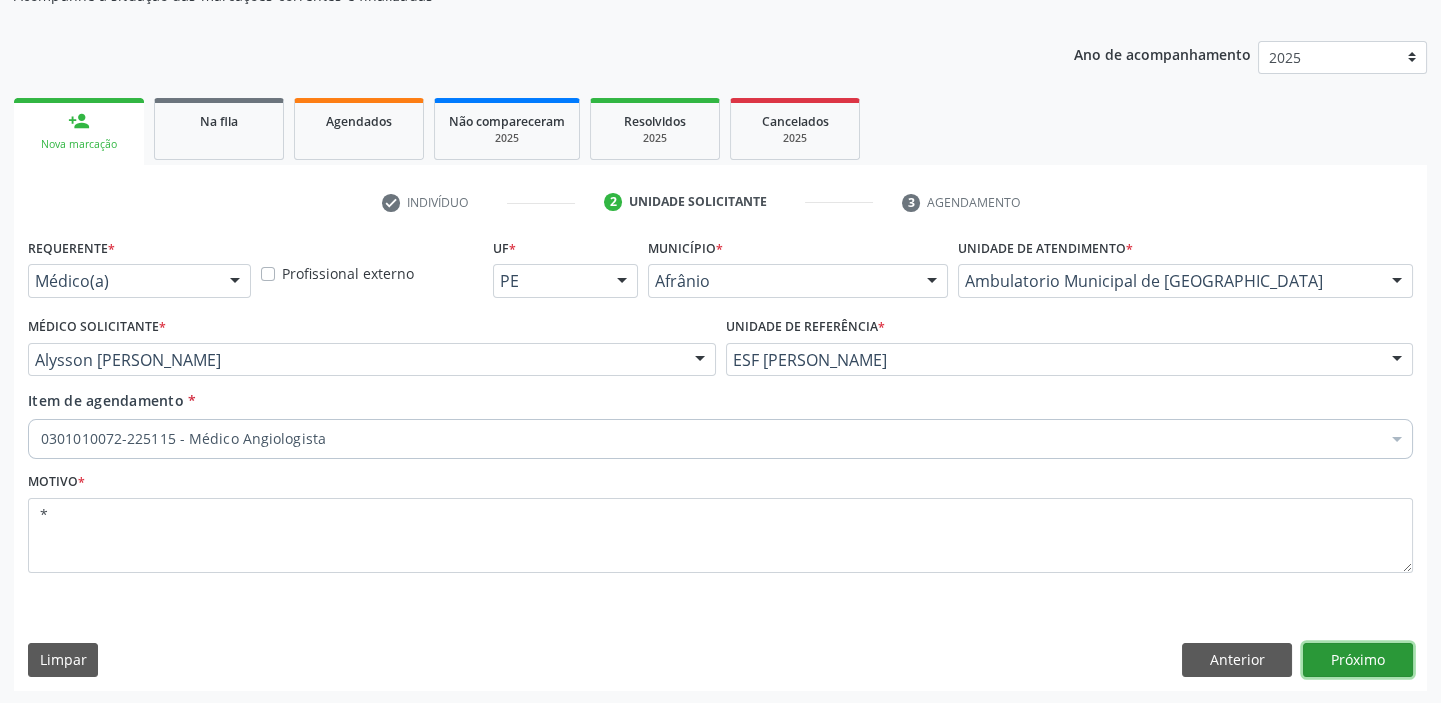 click on "Próximo" at bounding box center (1358, 660) 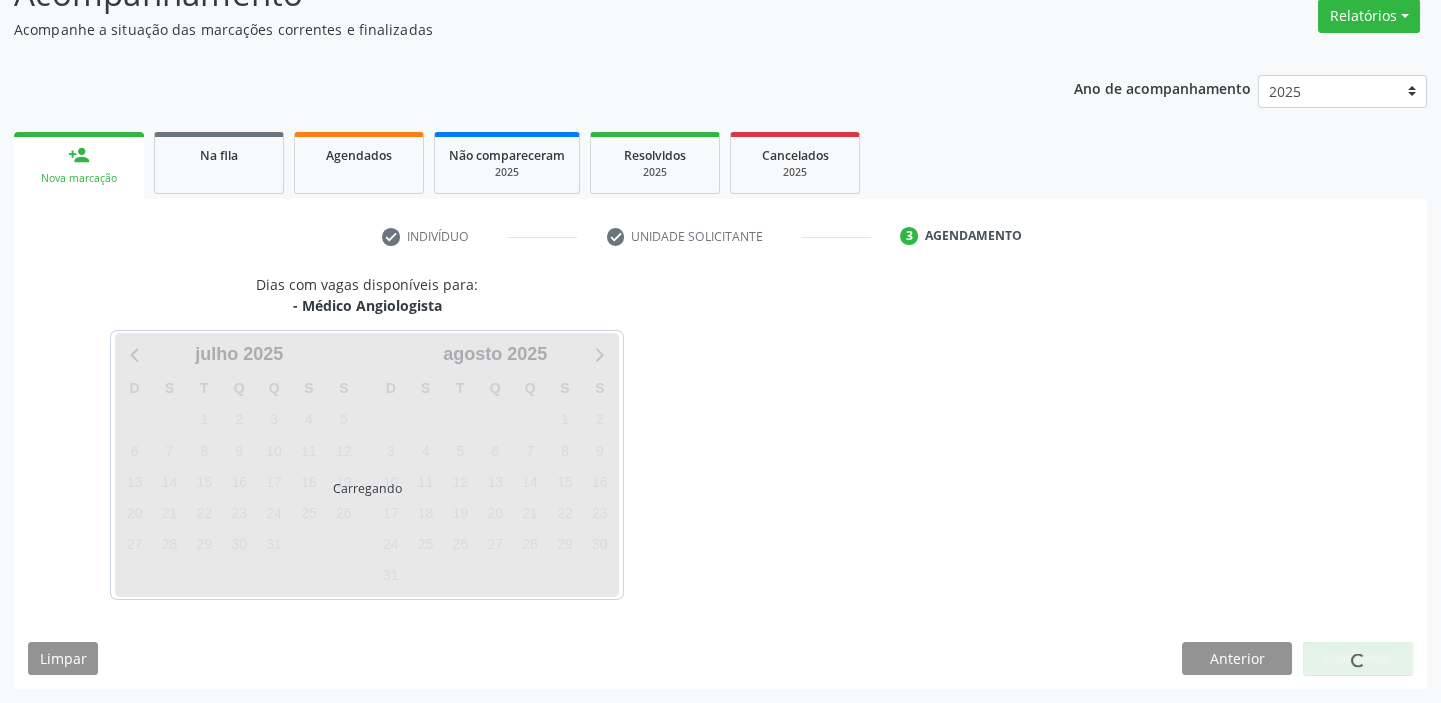 scroll, scrollTop: 166, scrollLeft: 0, axis: vertical 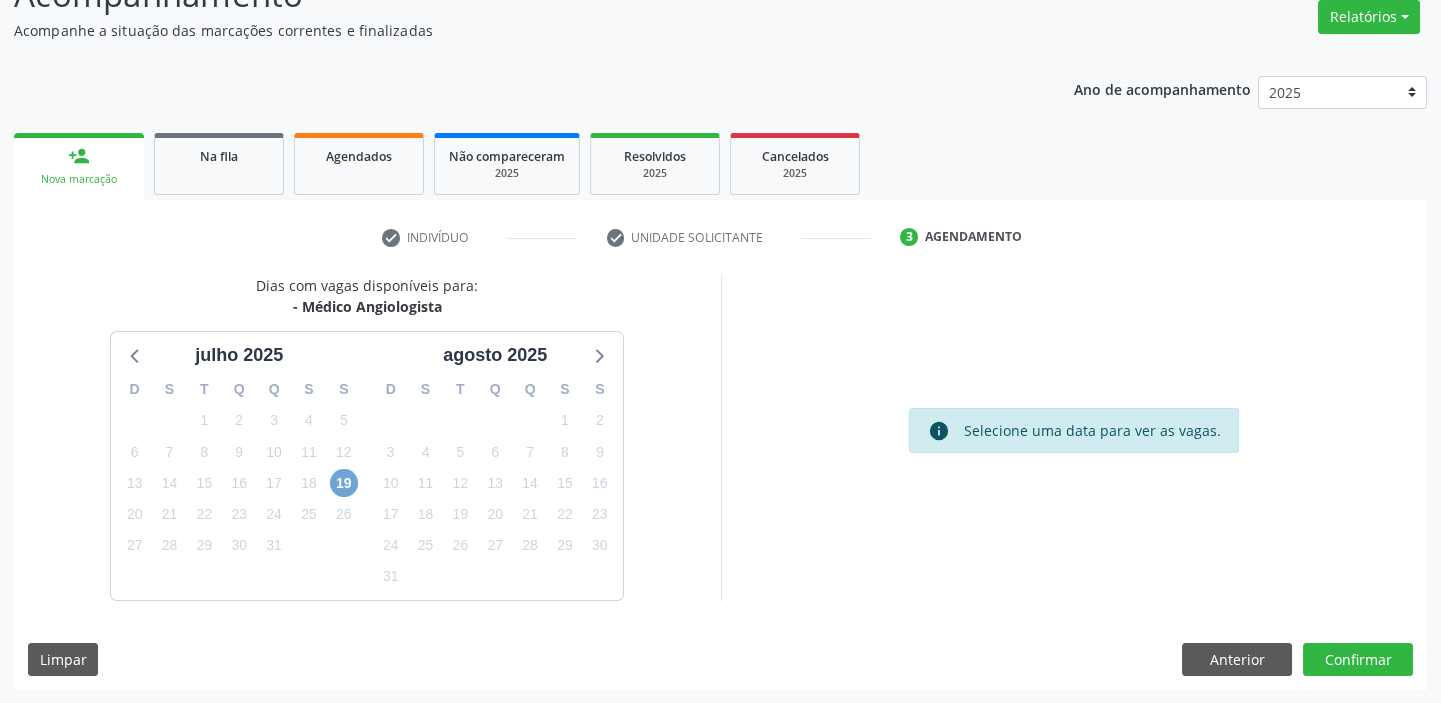click on "19" at bounding box center (344, 483) 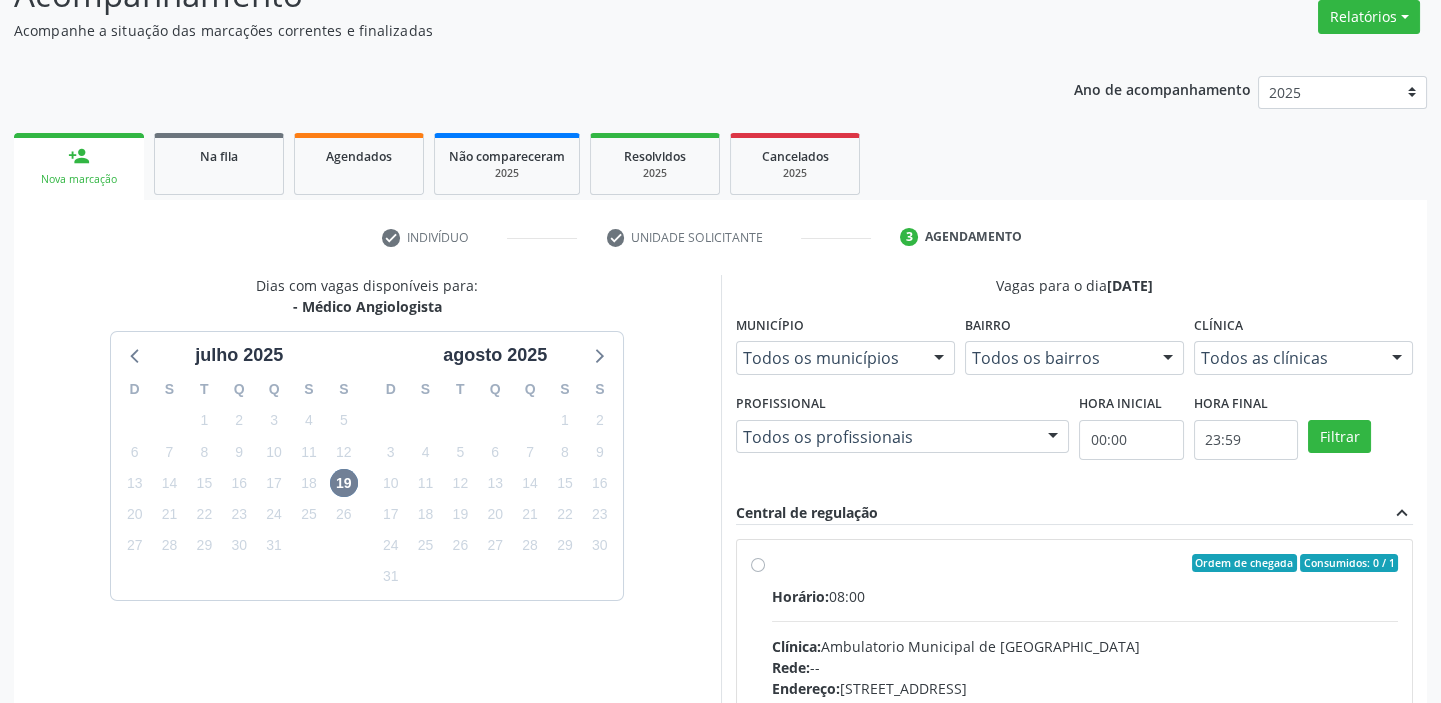 click on "Rede:
--" at bounding box center (1085, 667) 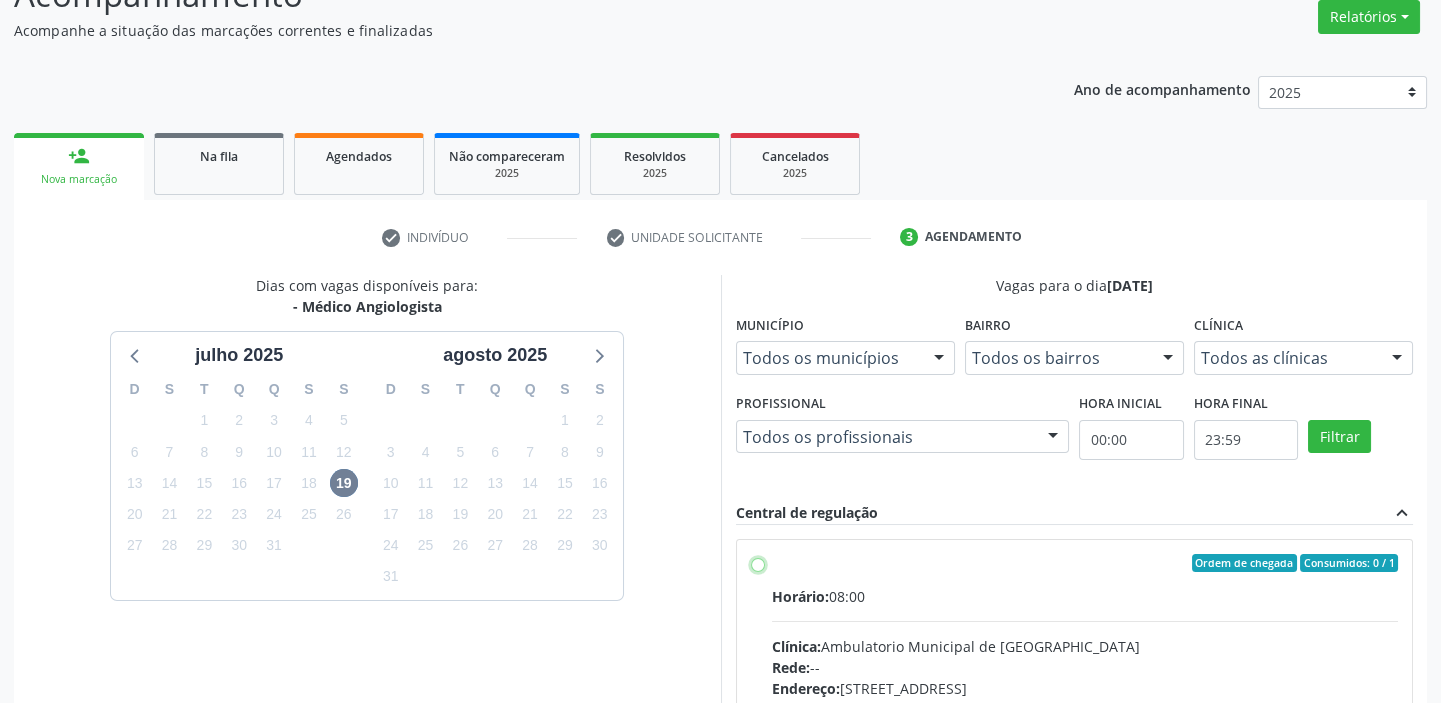 click on "Ordem de chegada
Consumidos: 0 / 1
Horário:   08:00
Clínica:  Ambulatorio Municipal de Saude
Rede:
--
Endereço:   A, nº 78, Centro, Afrânio - PE
Telefone:   --
Profissional:
--
Informações adicionais sobre o atendimento
Idade de atendimento:
Sem restrição
Gênero(s) atendido(s):
Sem restrição
Informações adicionais:
--" at bounding box center (758, 563) 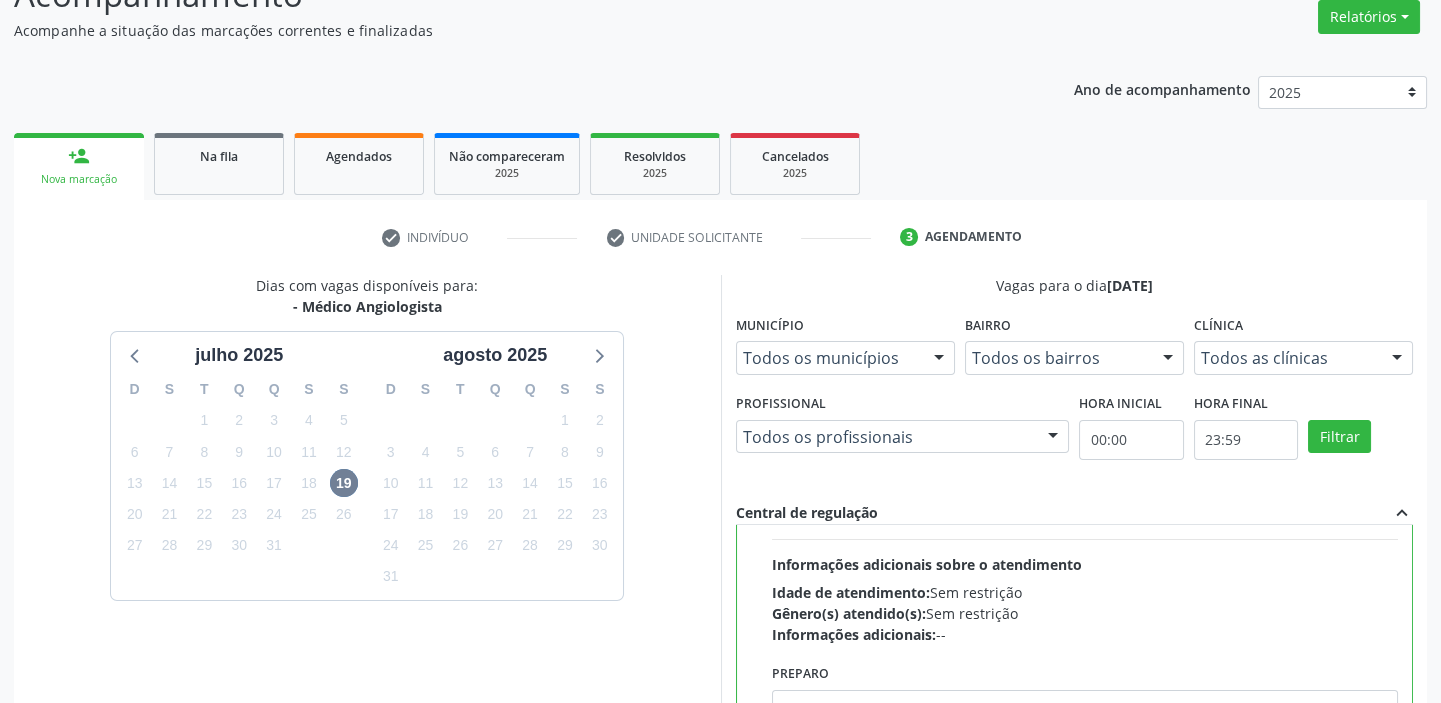scroll, scrollTop: 449, scrollLeft: 0, axis: vertical 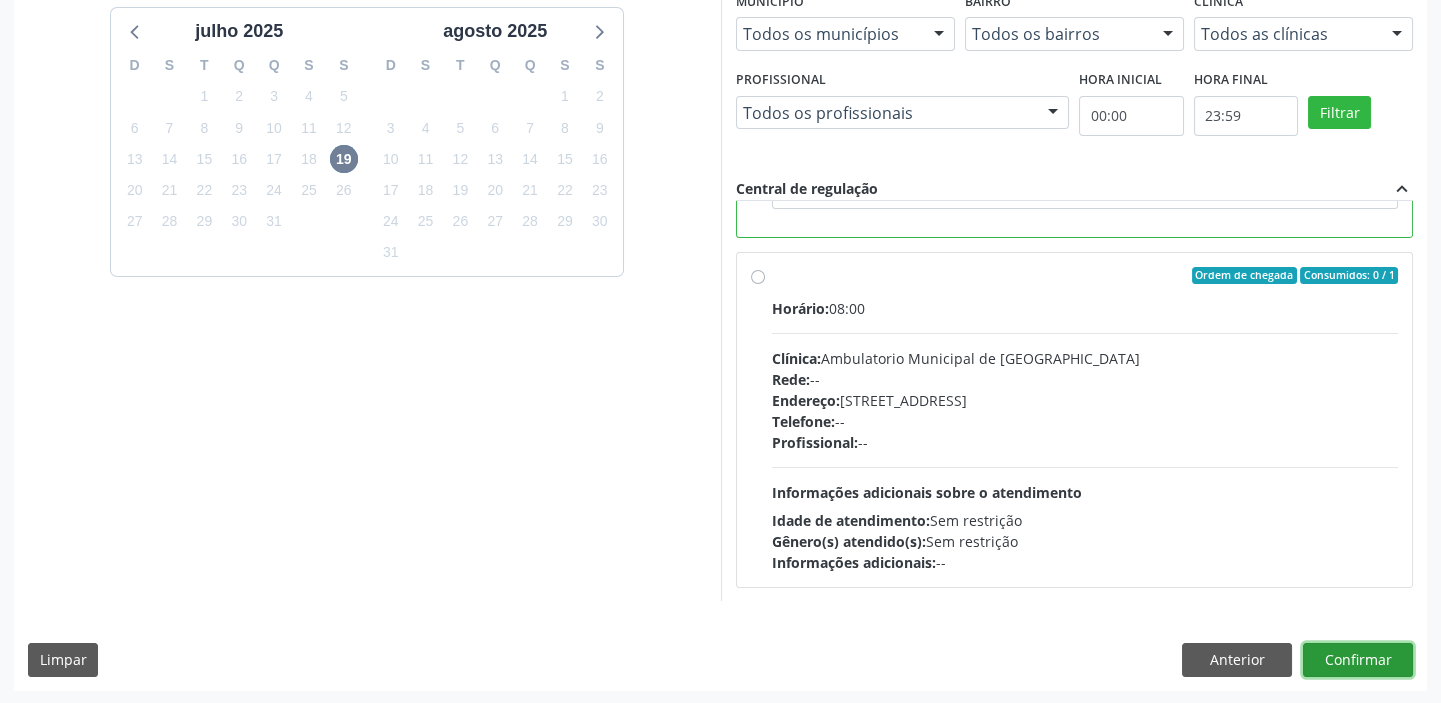 click on "Confirmar" at bounding box center [1358, 660] 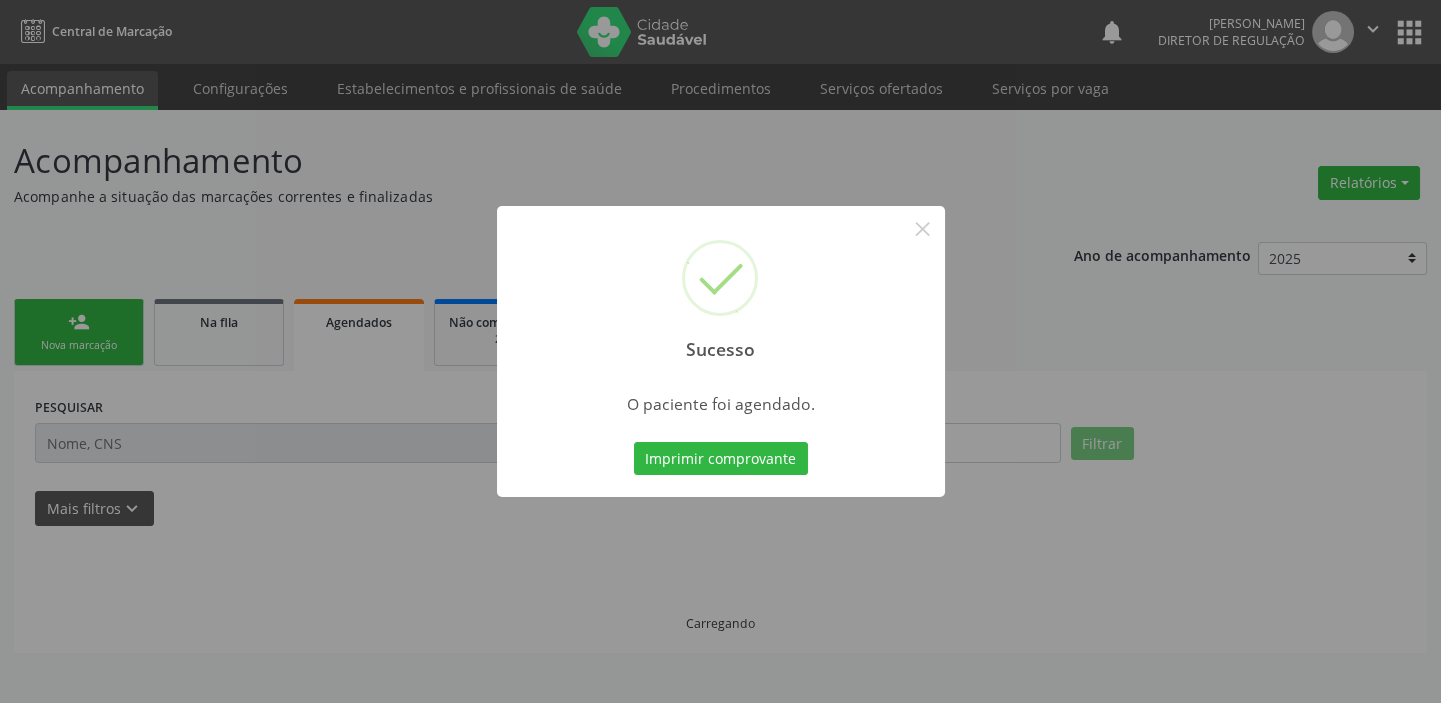 scroll, scrollTop: 0, scrollLeft: 0, axis: both 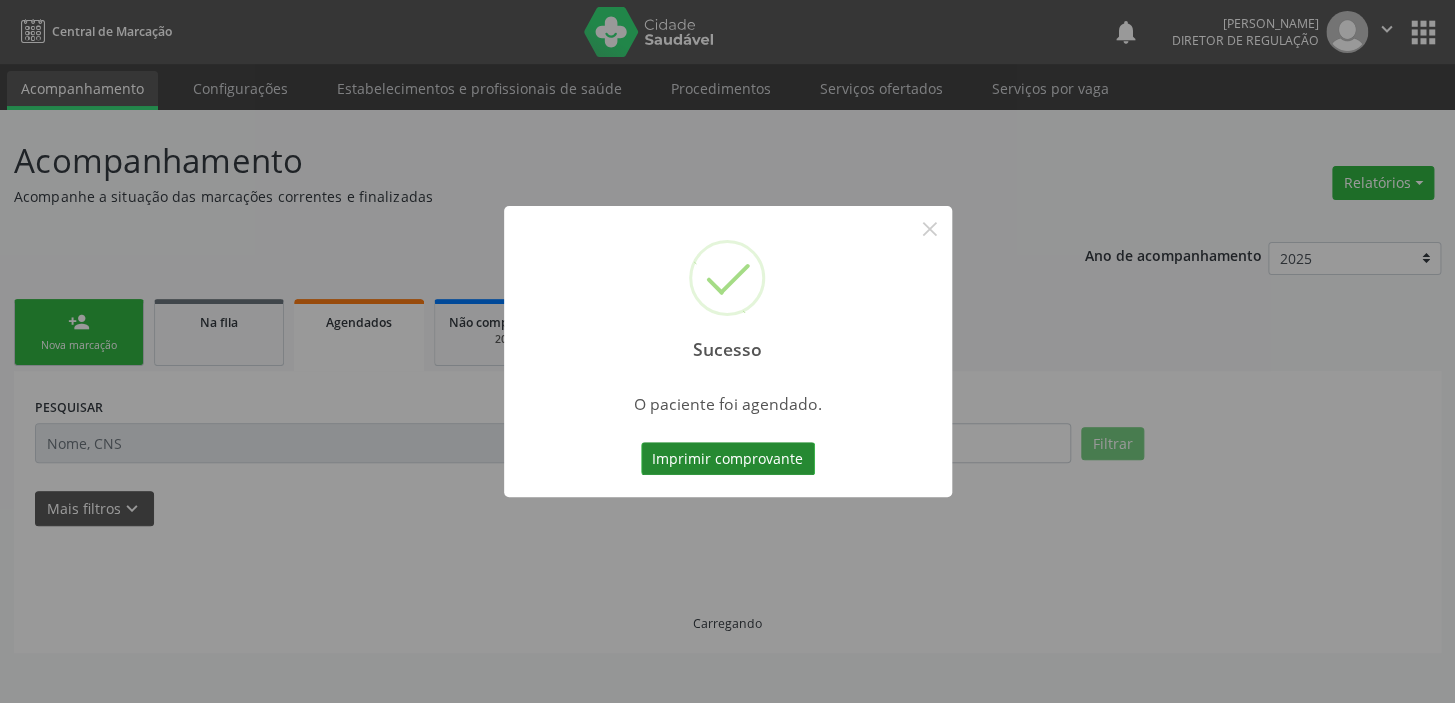 click on "Imprimir comprovante" at bounding box center (728, 459) 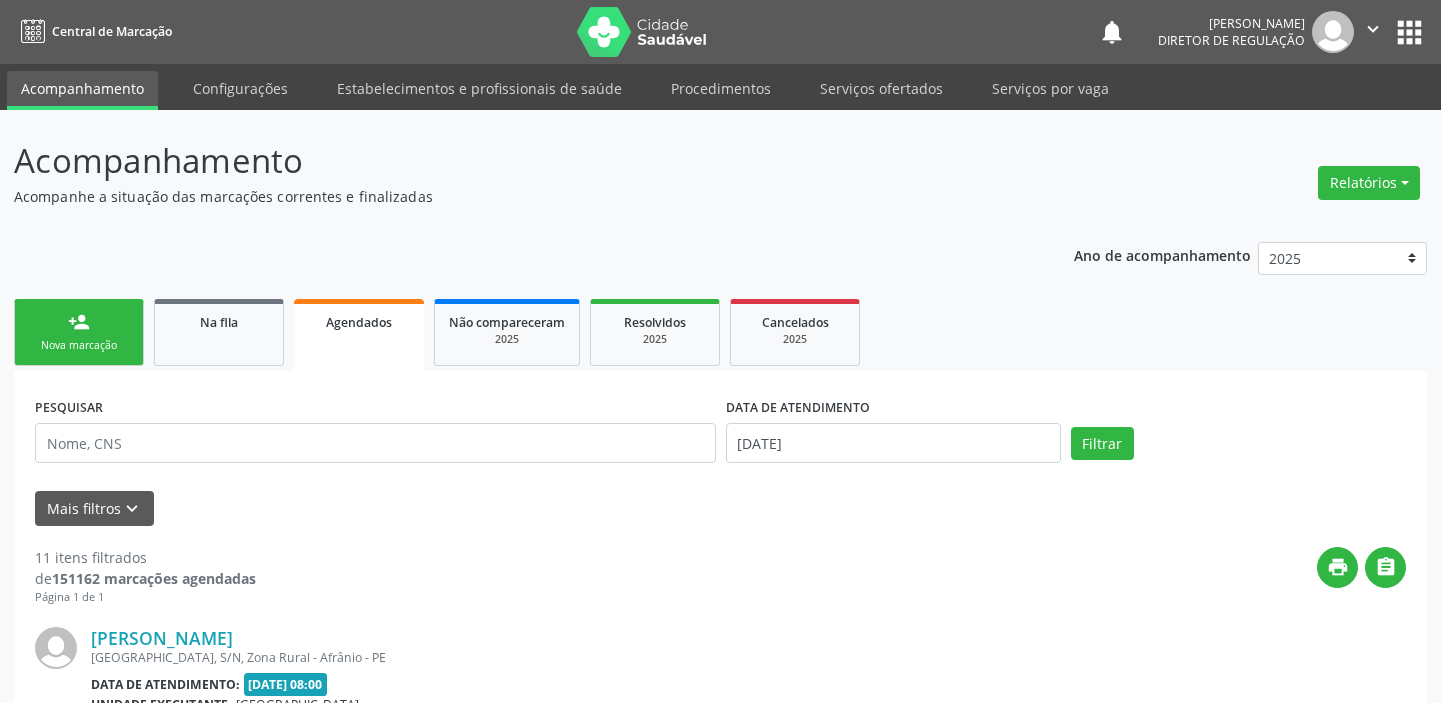 scroll, scrollTop: 0, scrollLeft: 0, axis: both 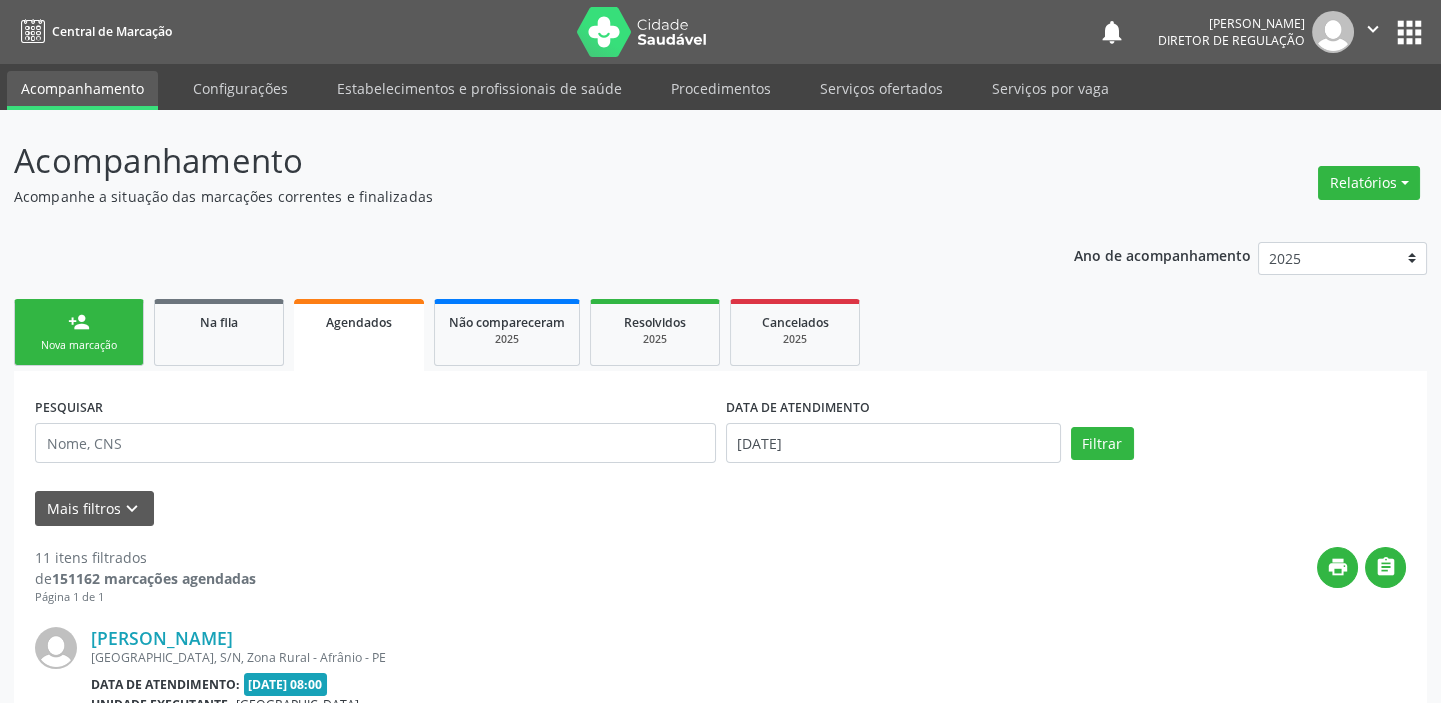 click on "Sucesso × O paciente foi agendado. Imprimir comprovante Cancel" at bounding box center [720, 351] 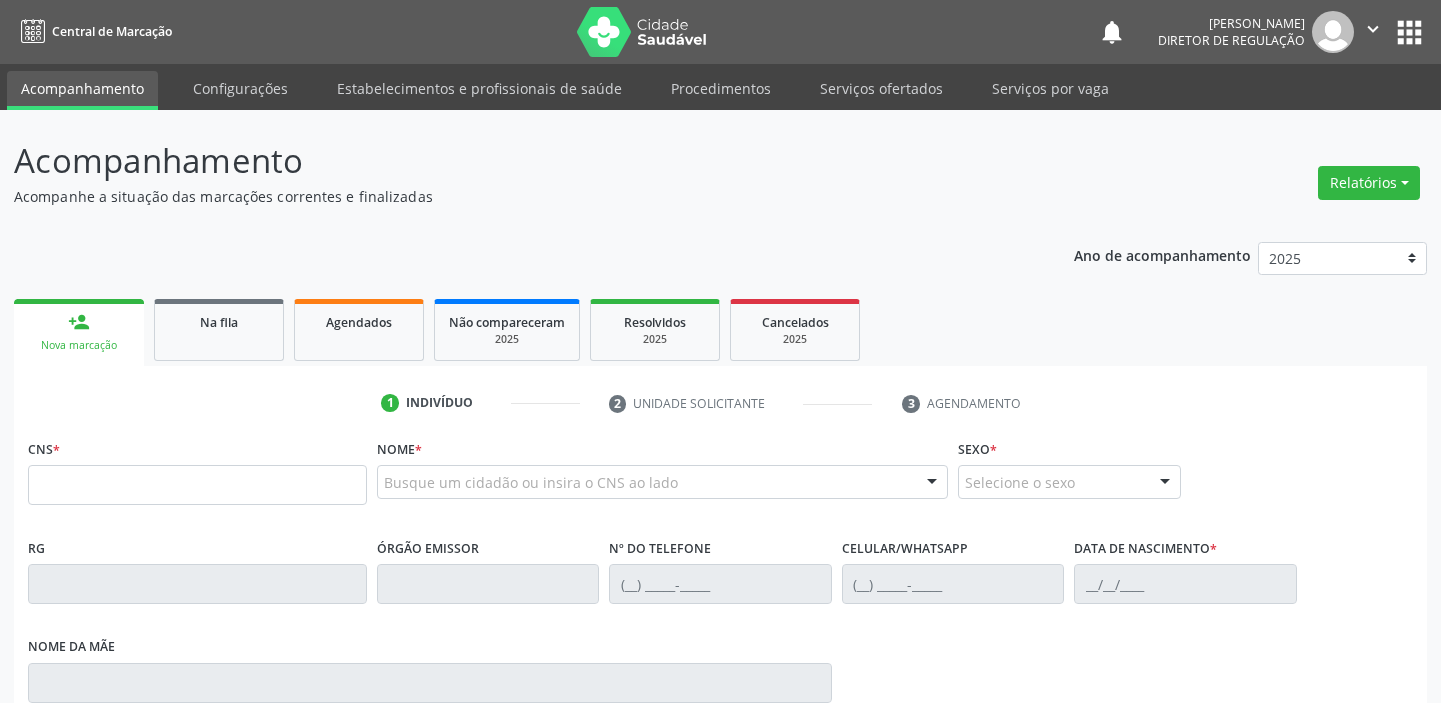 scroll, scrollTop: 0, scrollLeft: 0, axis: both 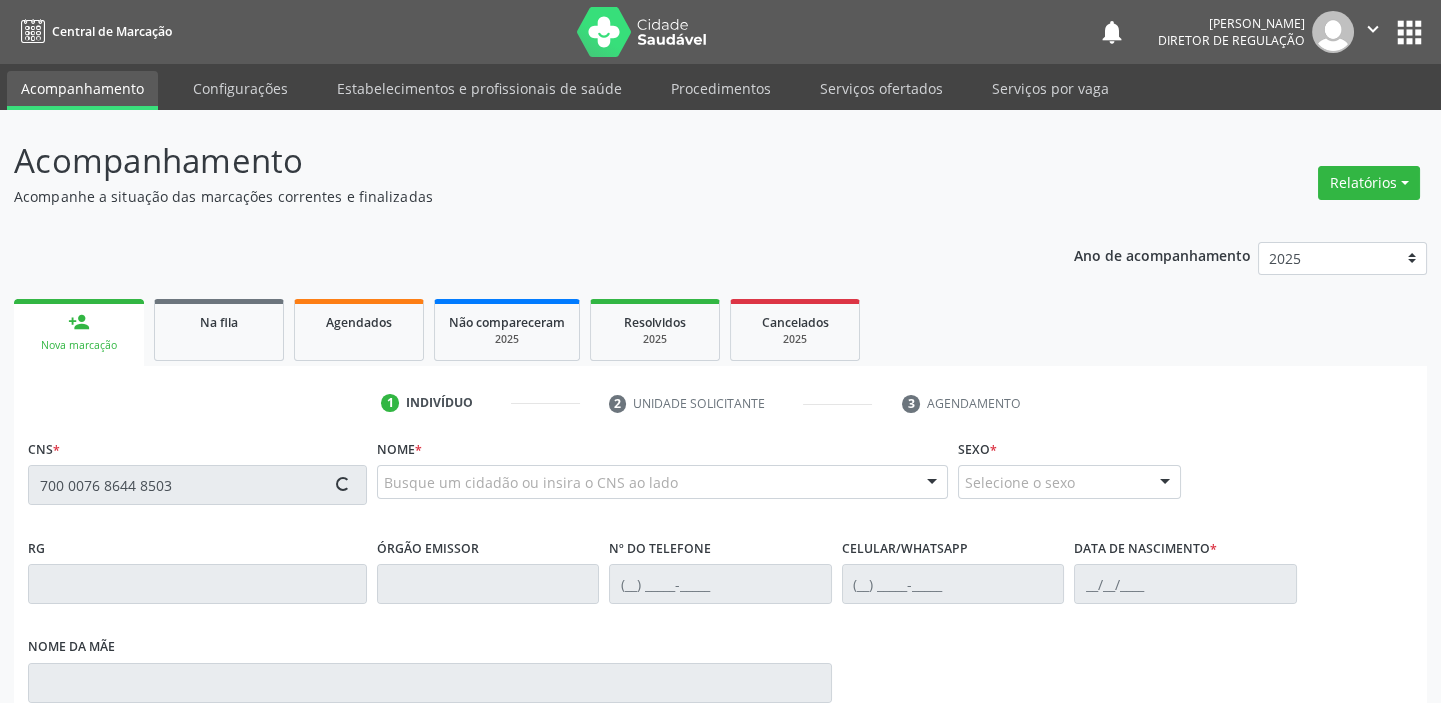 type on "700 0076 8644 8503" 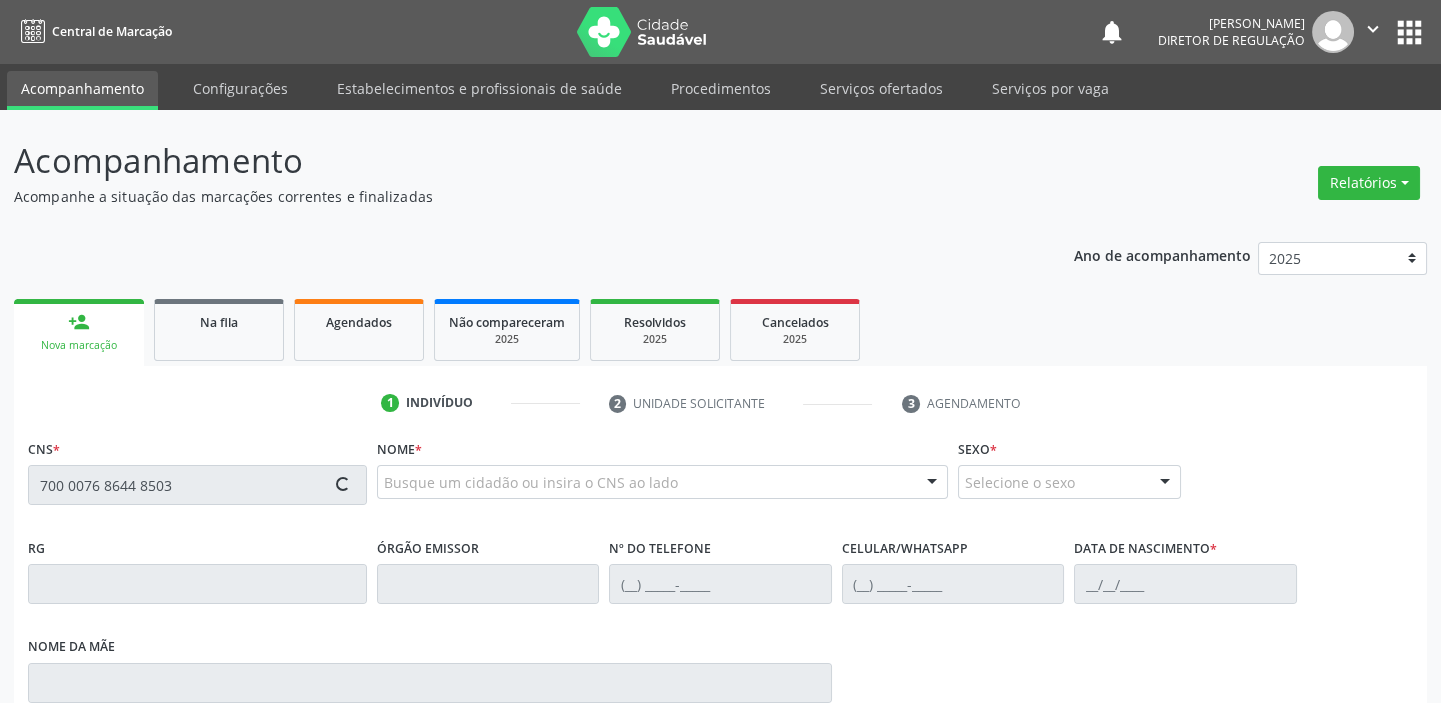 type 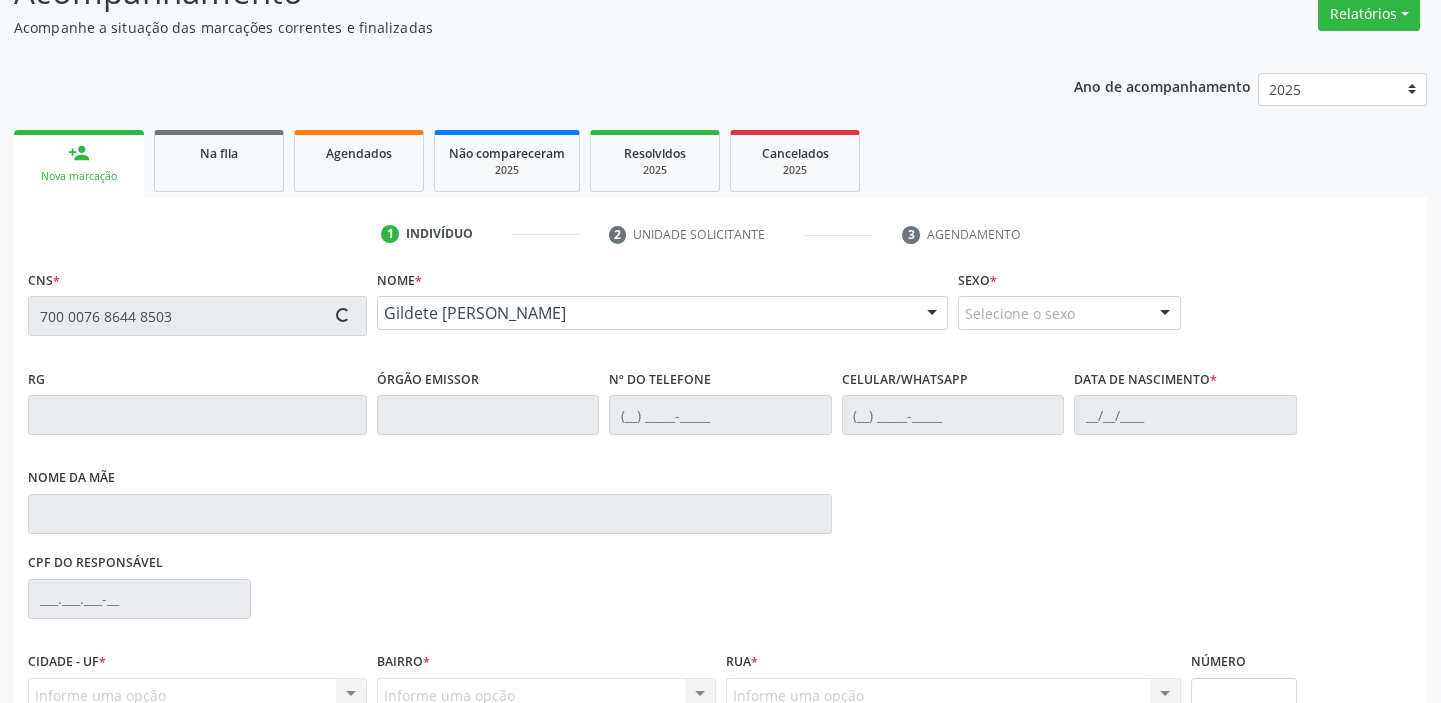 scroll, scrollTop: 366, scrollLeft: 0, axis: vertical 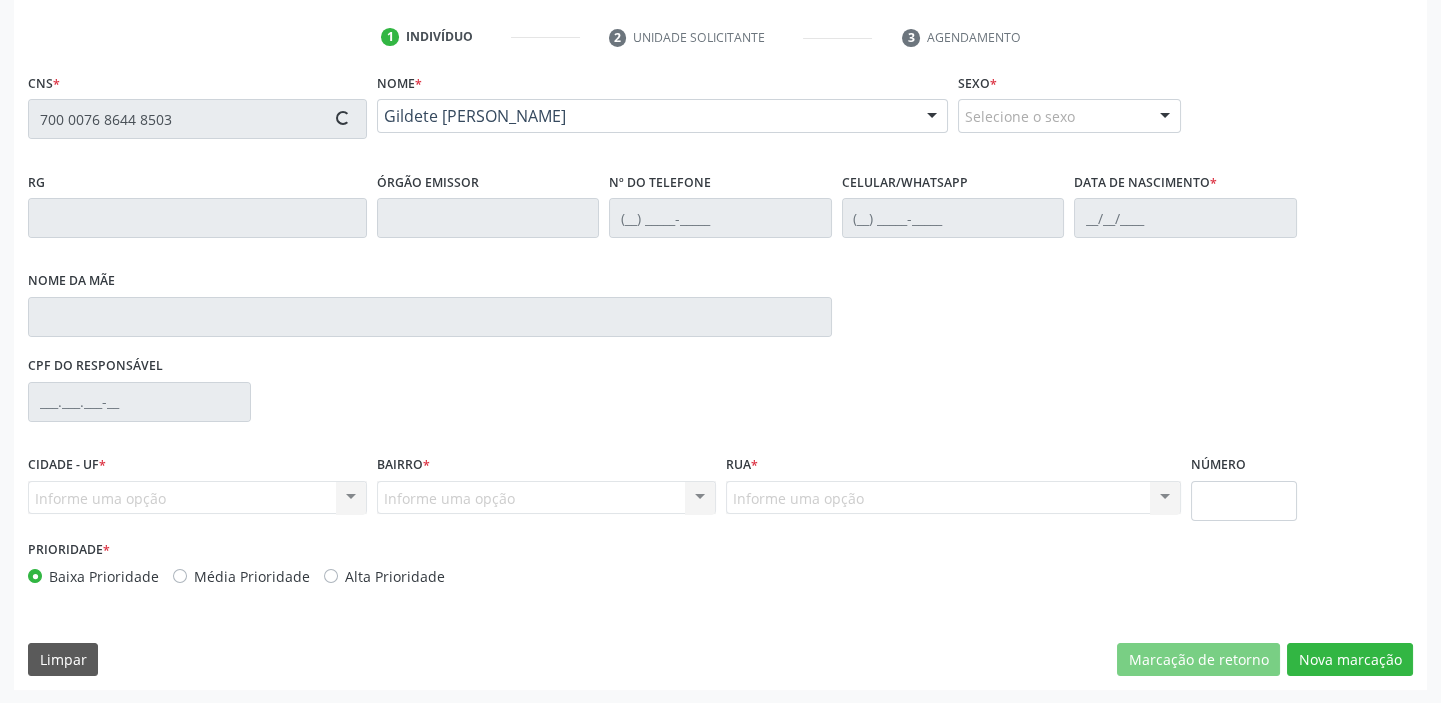type on "[PHONE_NUMBER]" 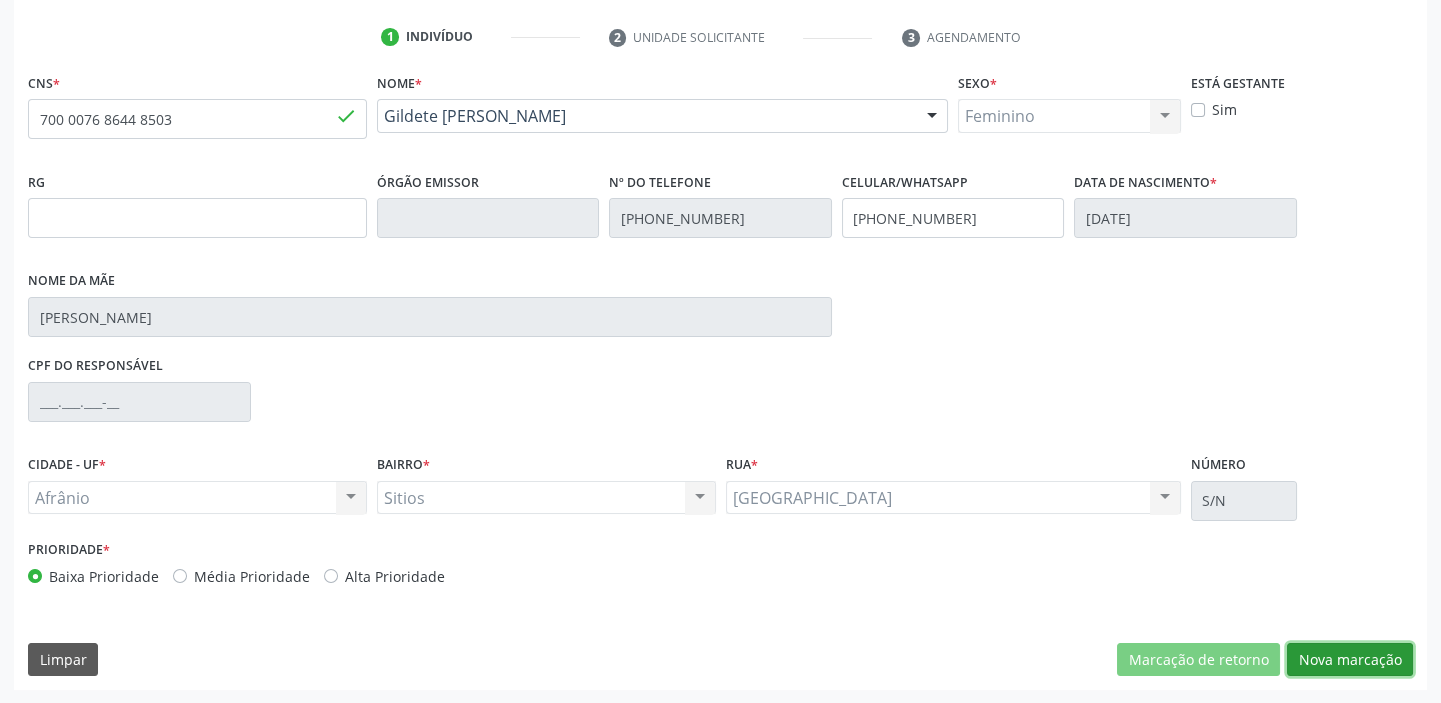 click on "Nova marcação" at bounding box center [1350, 660] 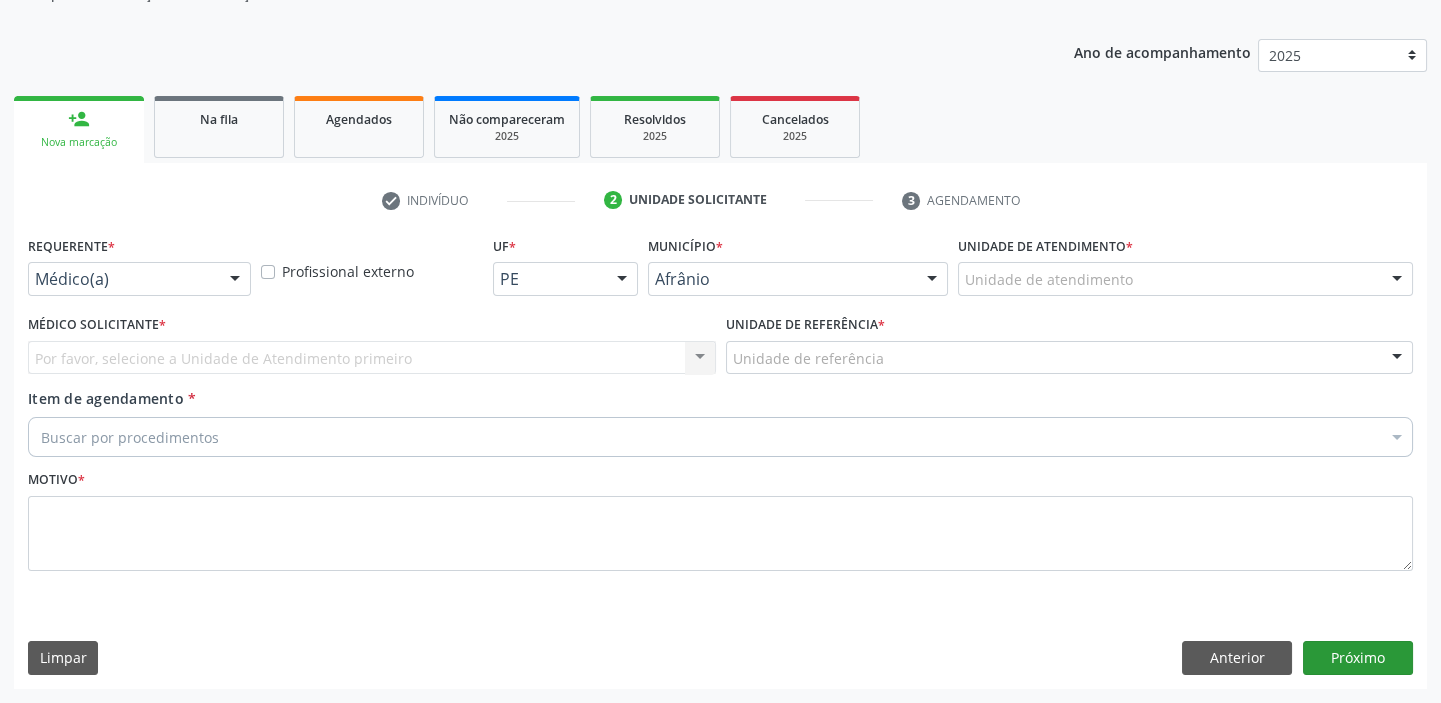 scroll, scrollTop: 201, scrollLeft: 0, axis: vertical 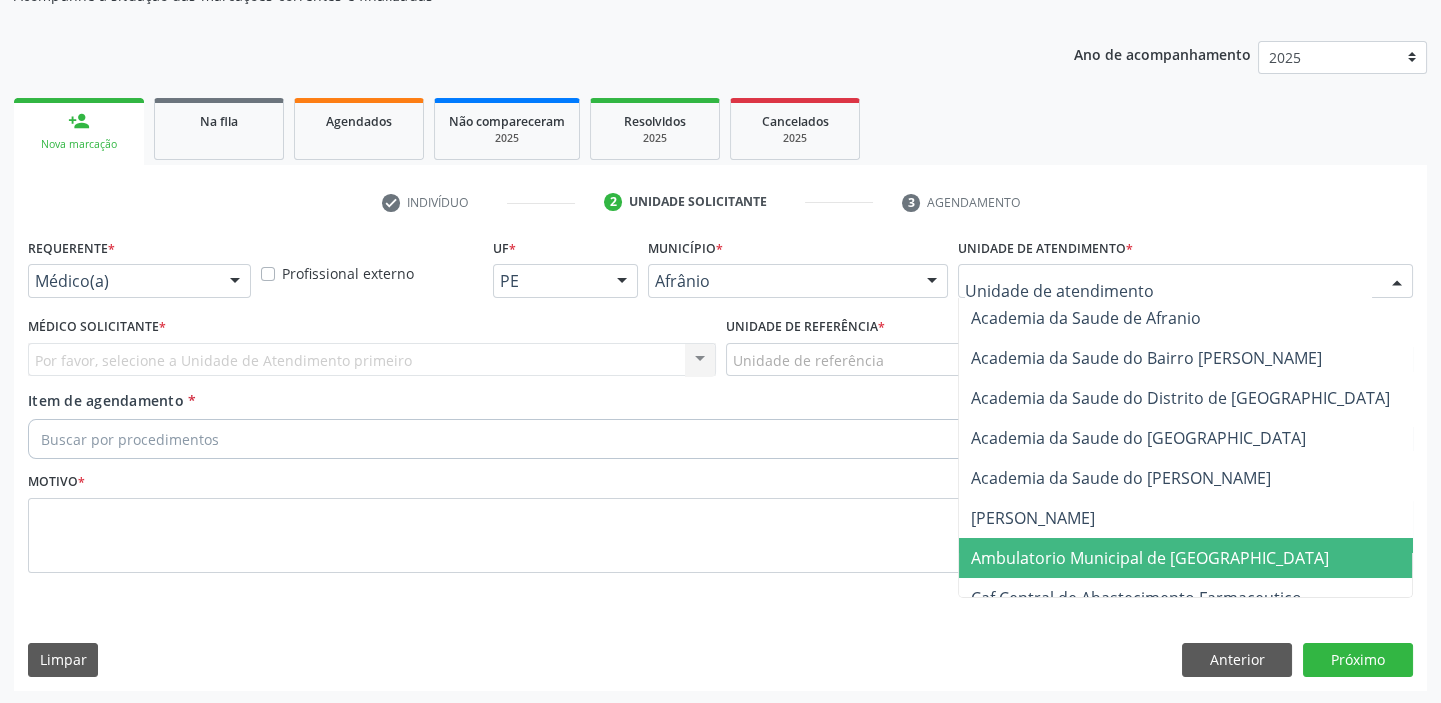 click on "Ambulatorio Municipal de [GEOGRAPHIC_DATA]" at bounding box center [1150, 558] 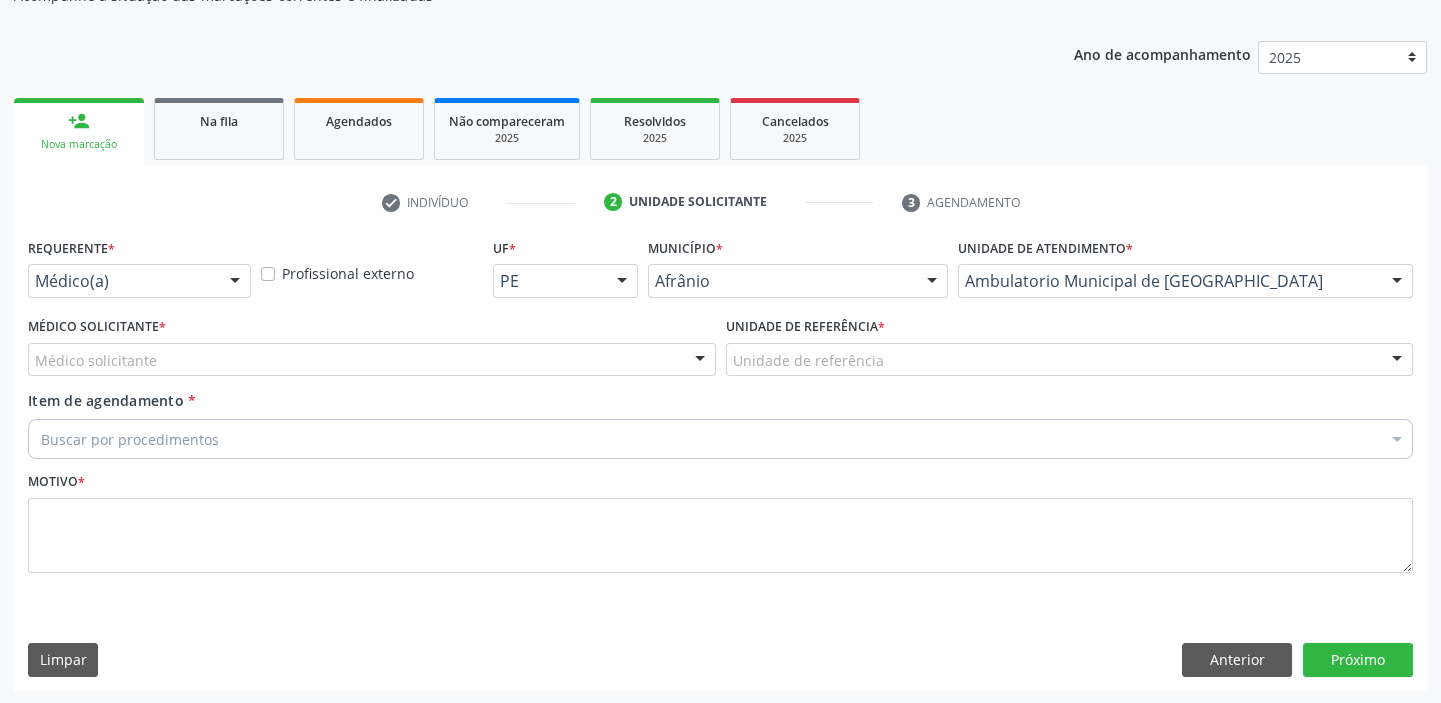 drag, startPoint x: 777, startPoint y: 354, endPoint x: 778, endPoint y: 420, distance: 66.007576 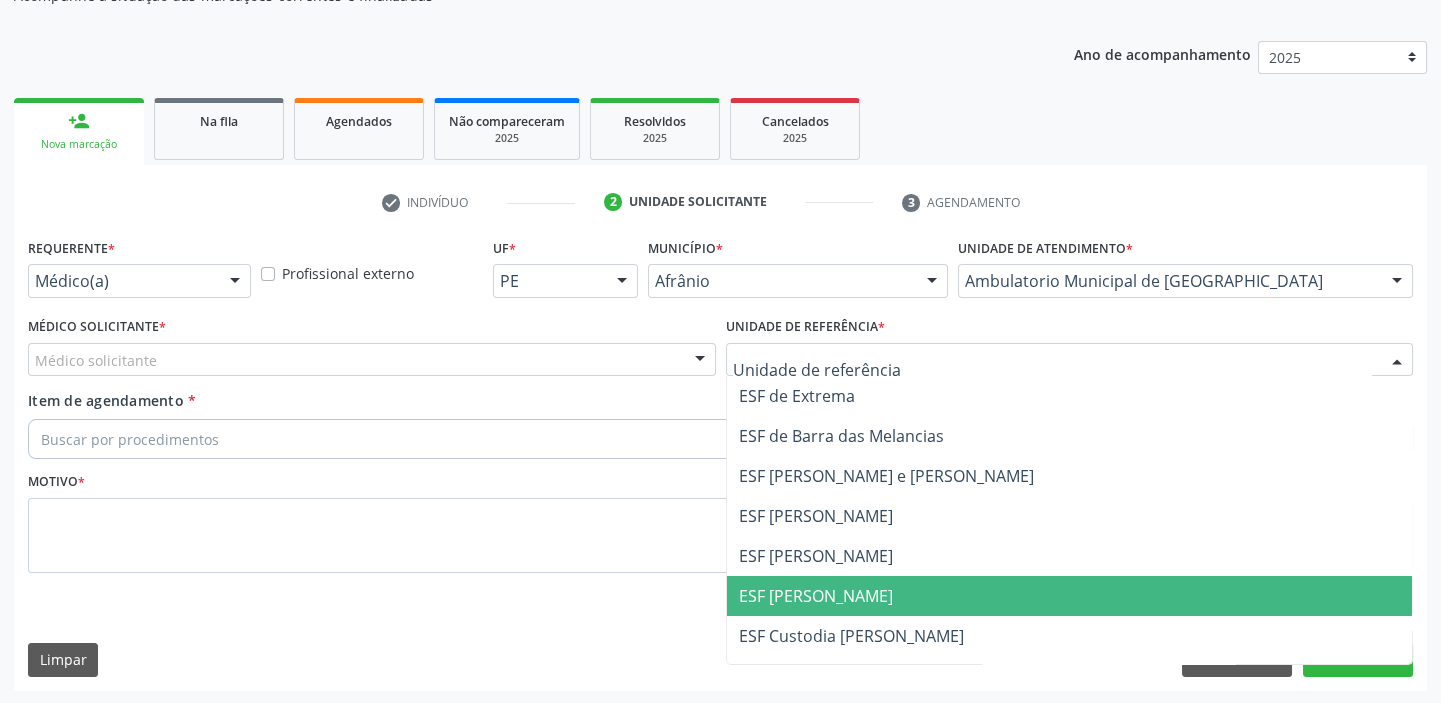 click on "ESF [PERSON_NAME]" at bounding box center [816, 596] 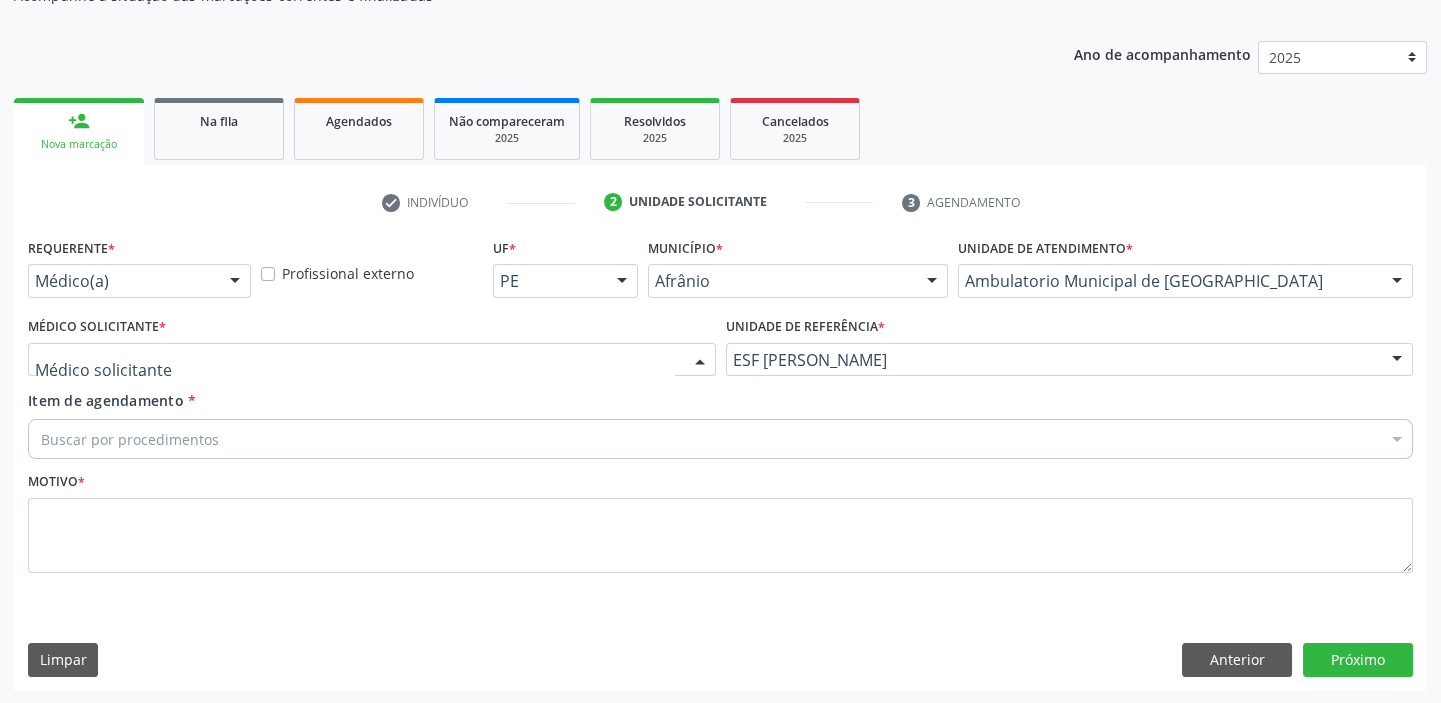 drag, startPoint x: 80, startPoint y: 352, endPoint x: 94, endPoint y: 390, distance: 40.496914 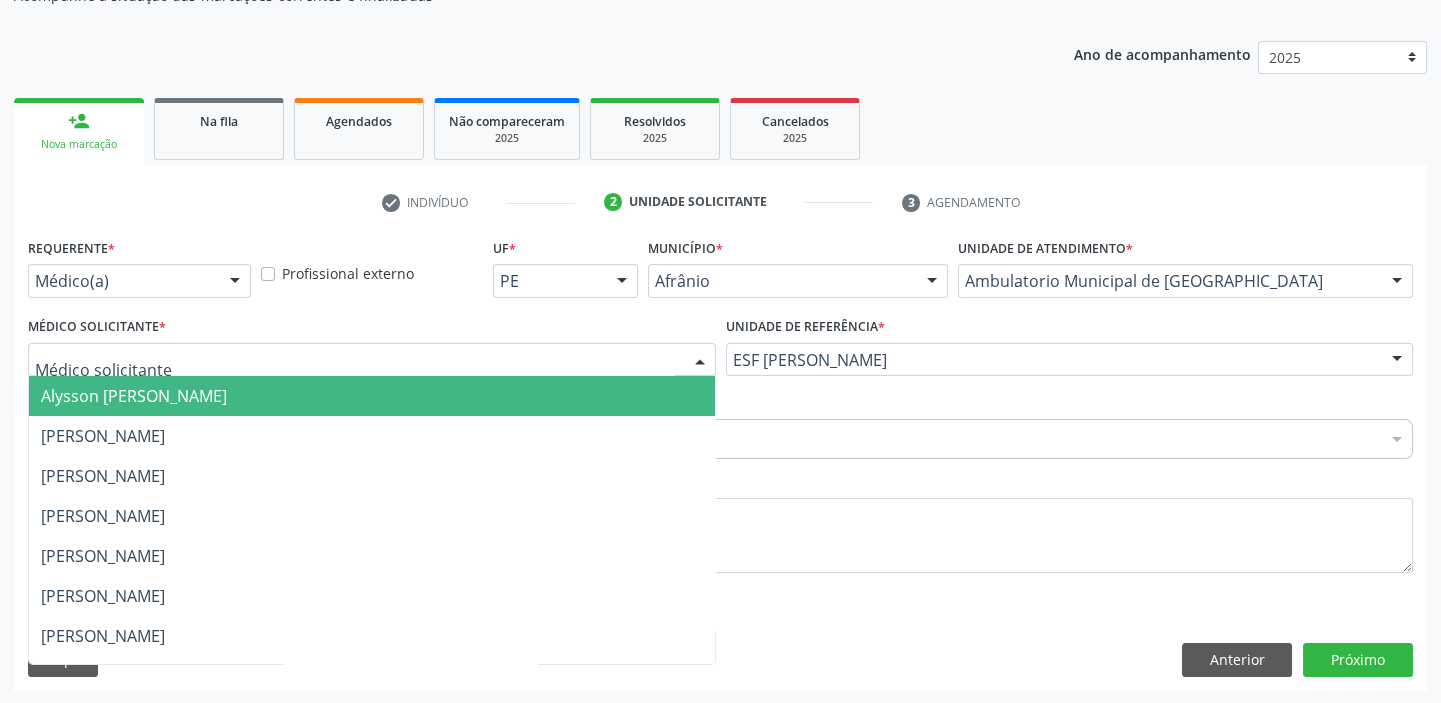 click on "Alysson [PERSON_NAME]" at bounding box center (134, 396) 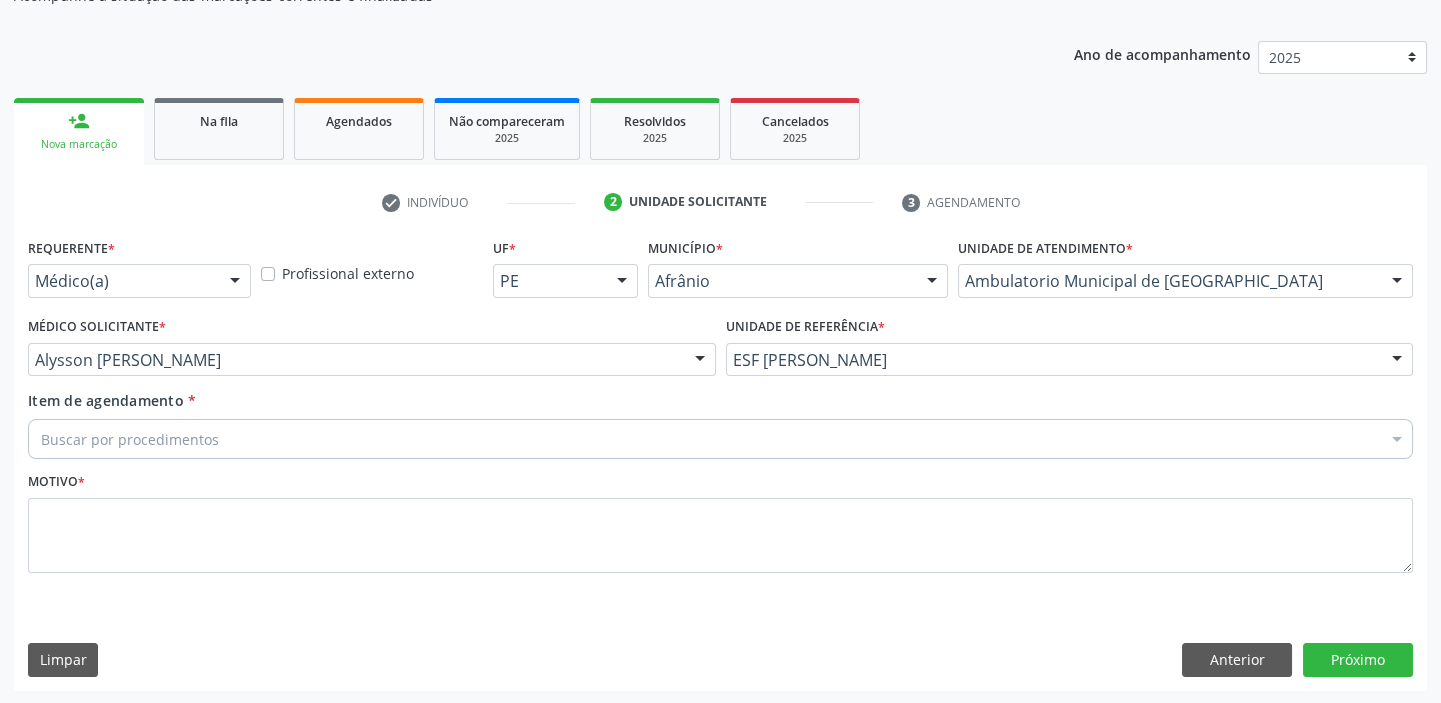 click on "Buscar por procedimentos" at bounding box center (720, 439) 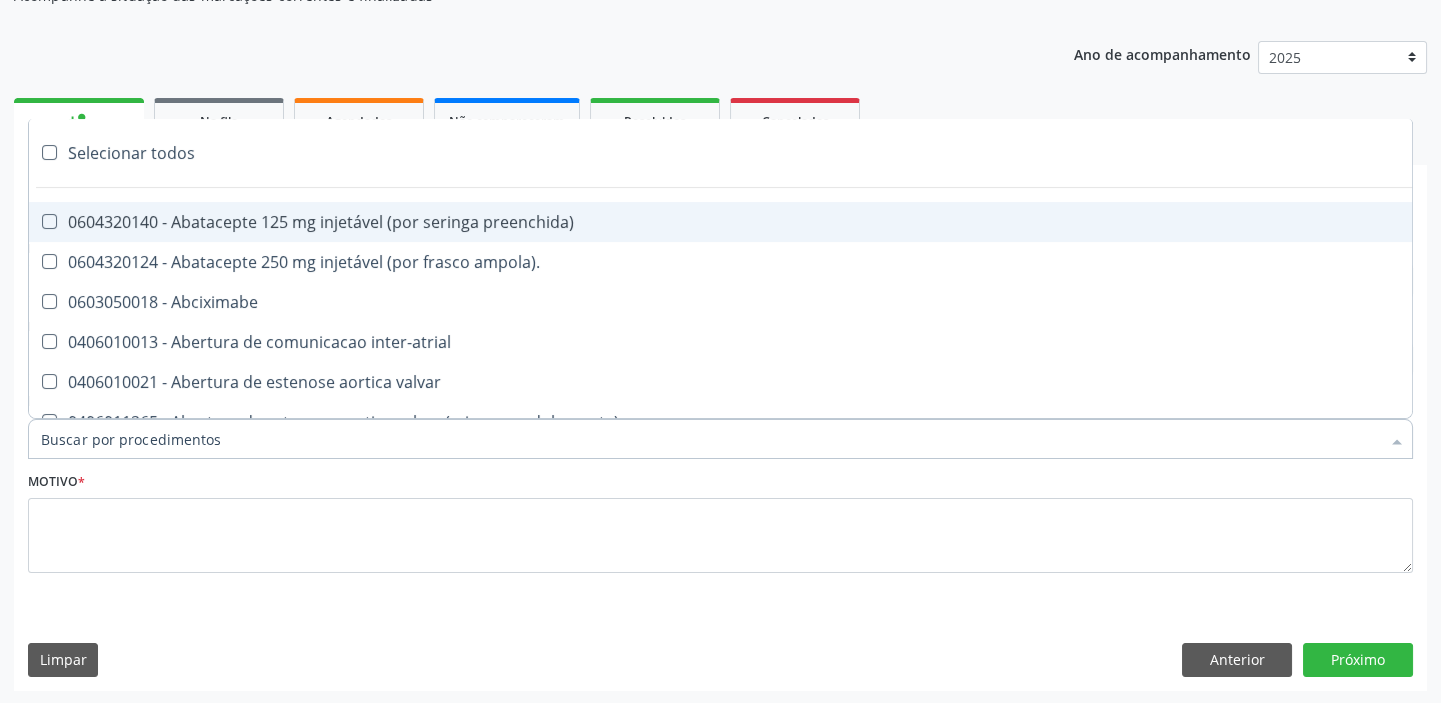 paste on "esofag" 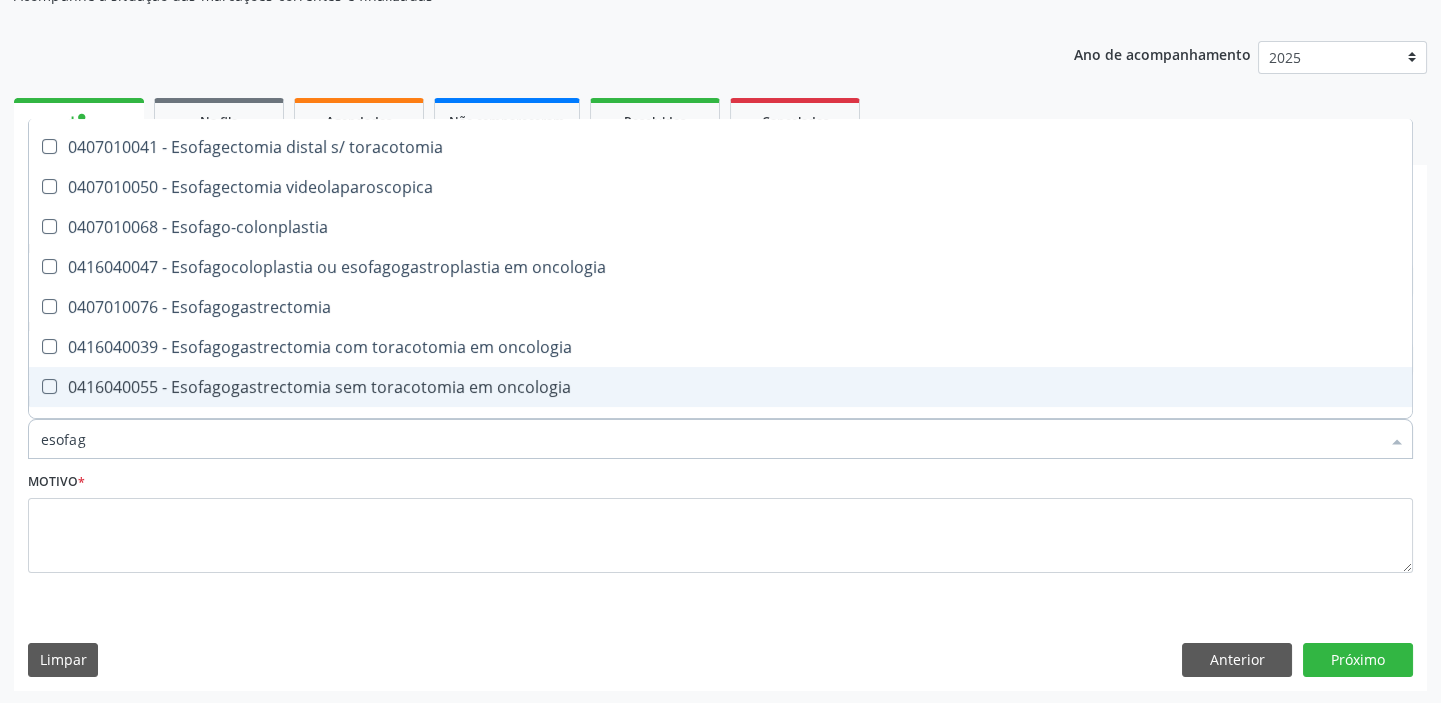 scroll, scrollTop: 363, scrollLeft: 0, axis: vertical 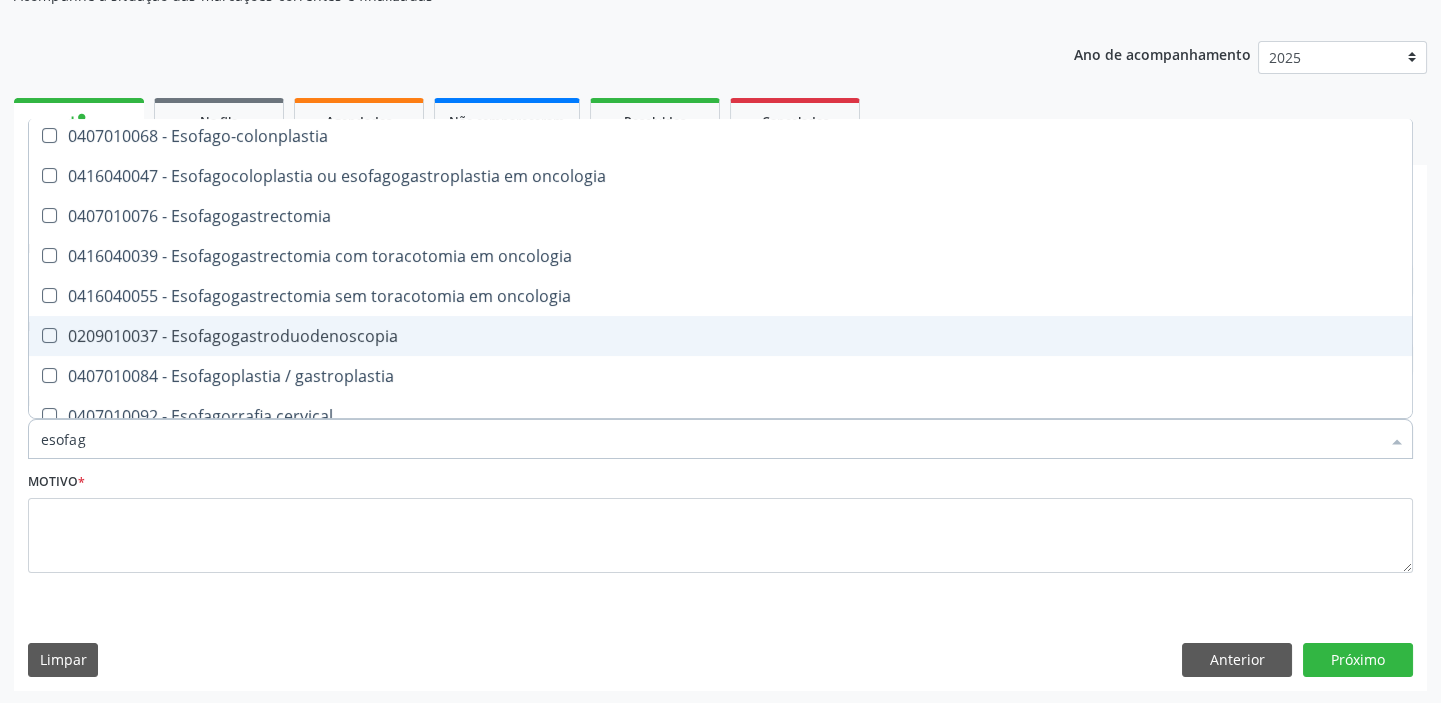 click on "0209010037 - Esofagogastroduodenoscopia" at bounding box center [720, 336] 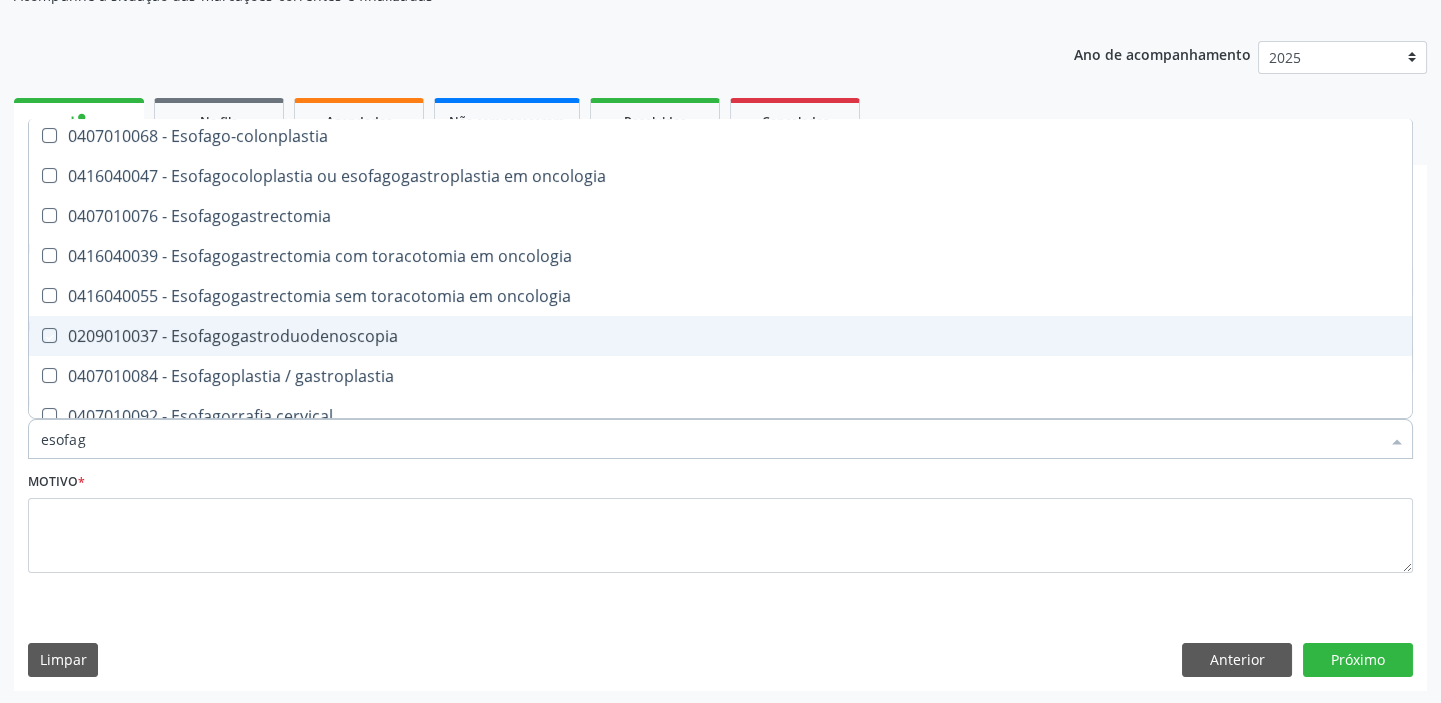 checkbox on "true" 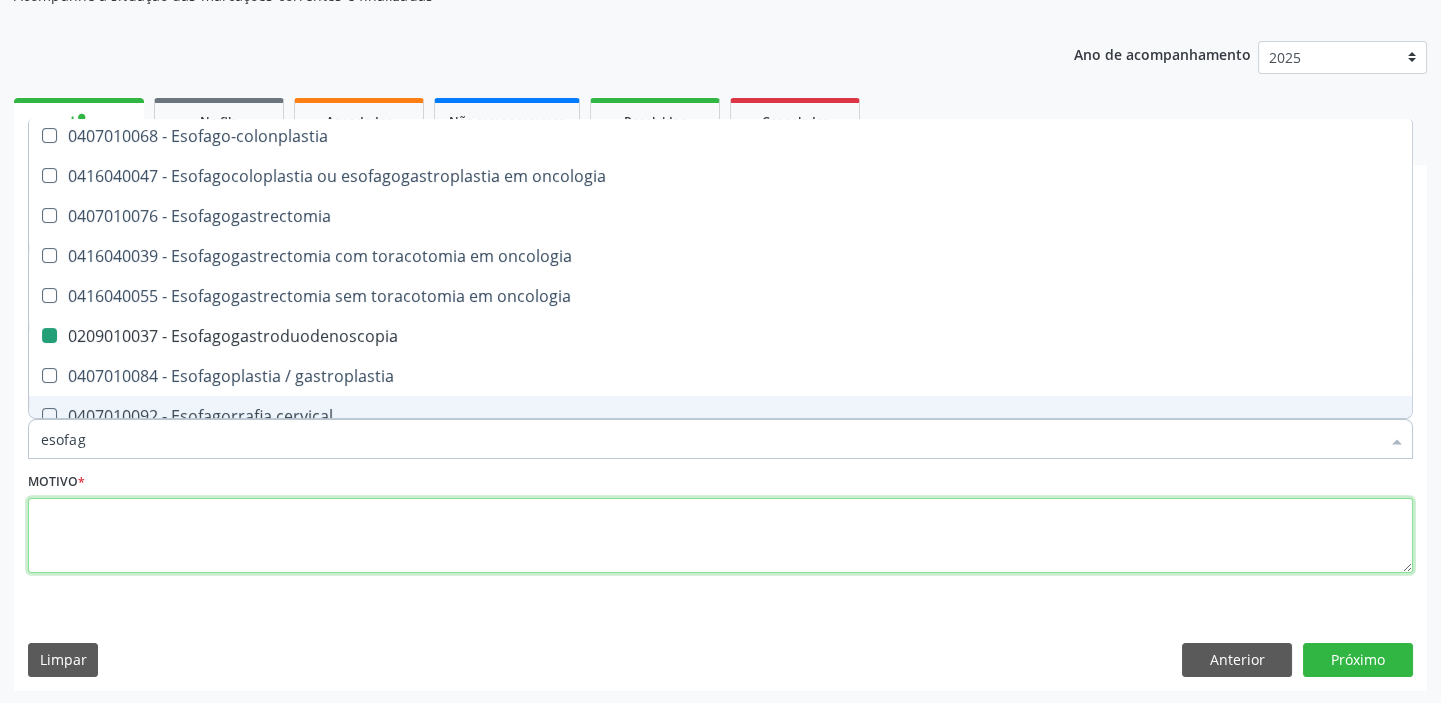 click at bounding box center [720, 536] 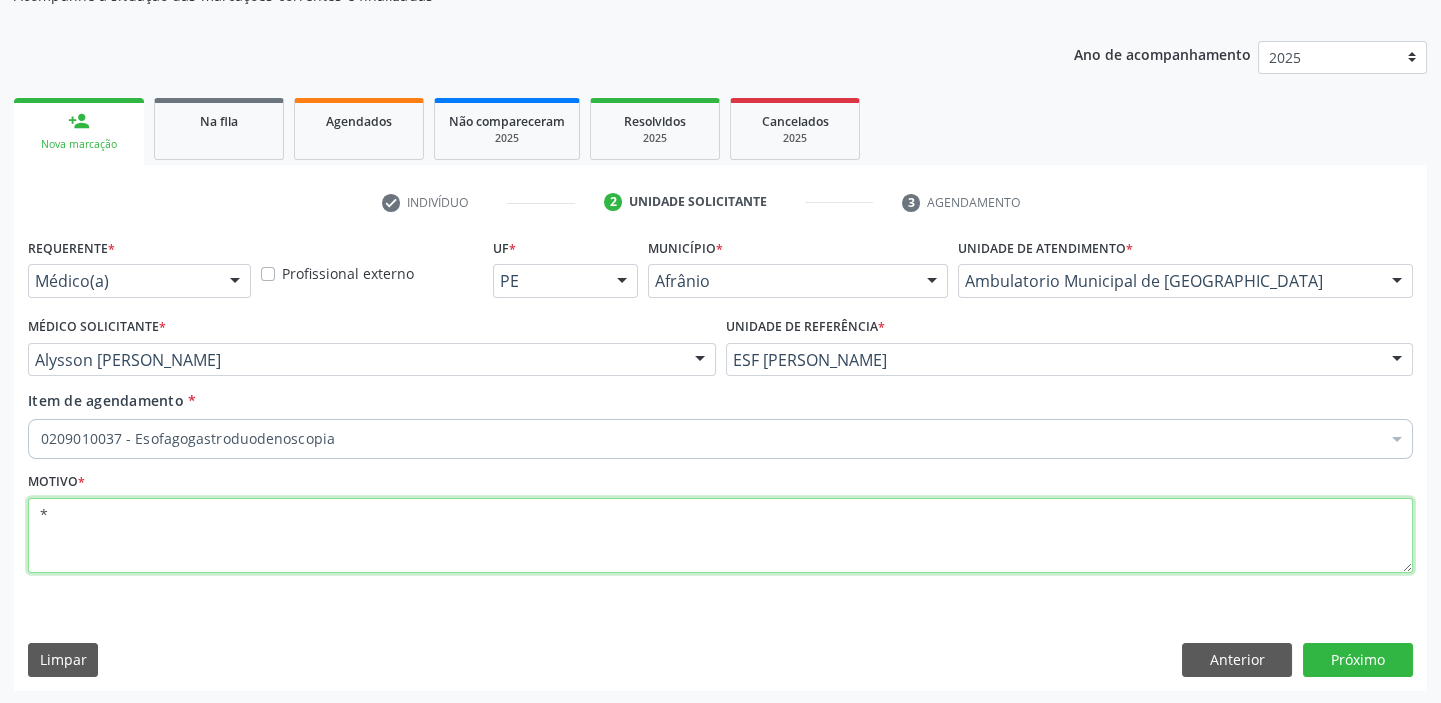 scroll, scrollTop: 0, scrollLeft: 0, axis: both 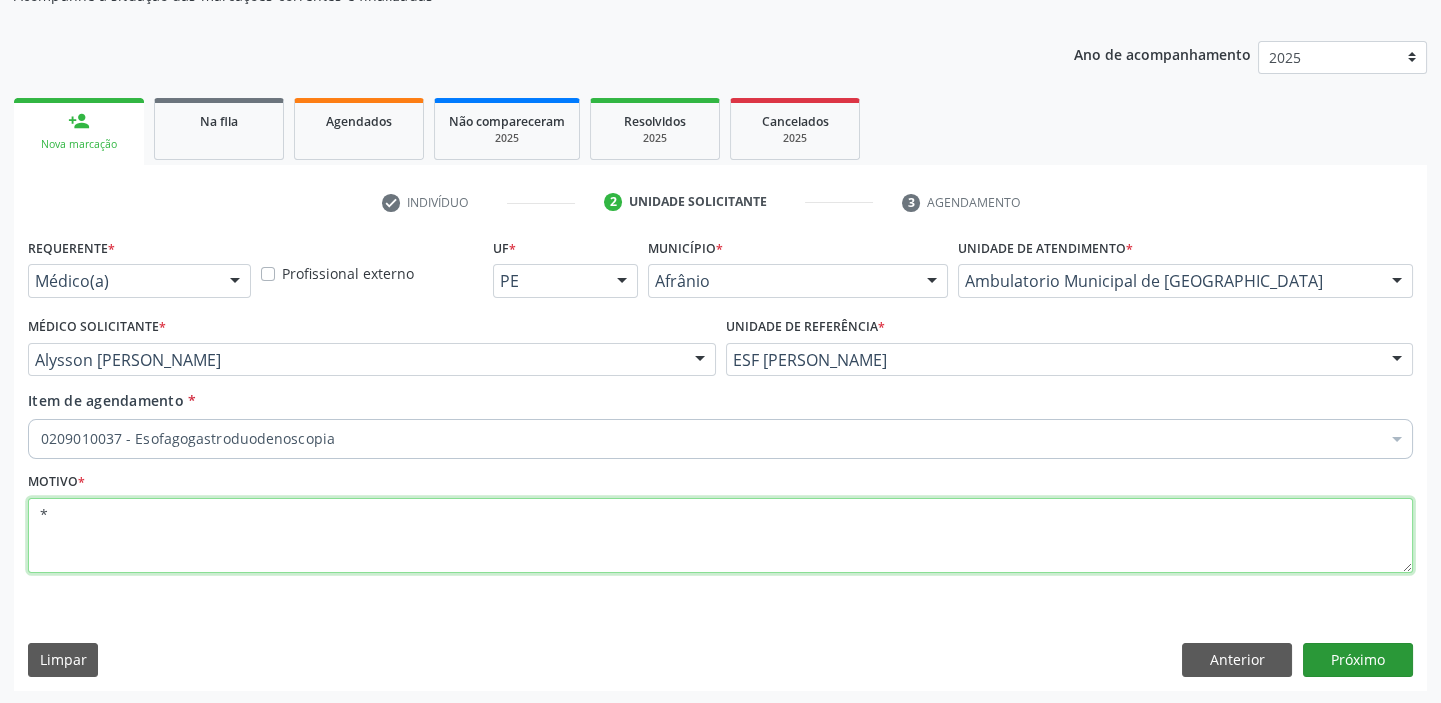 type on "*" 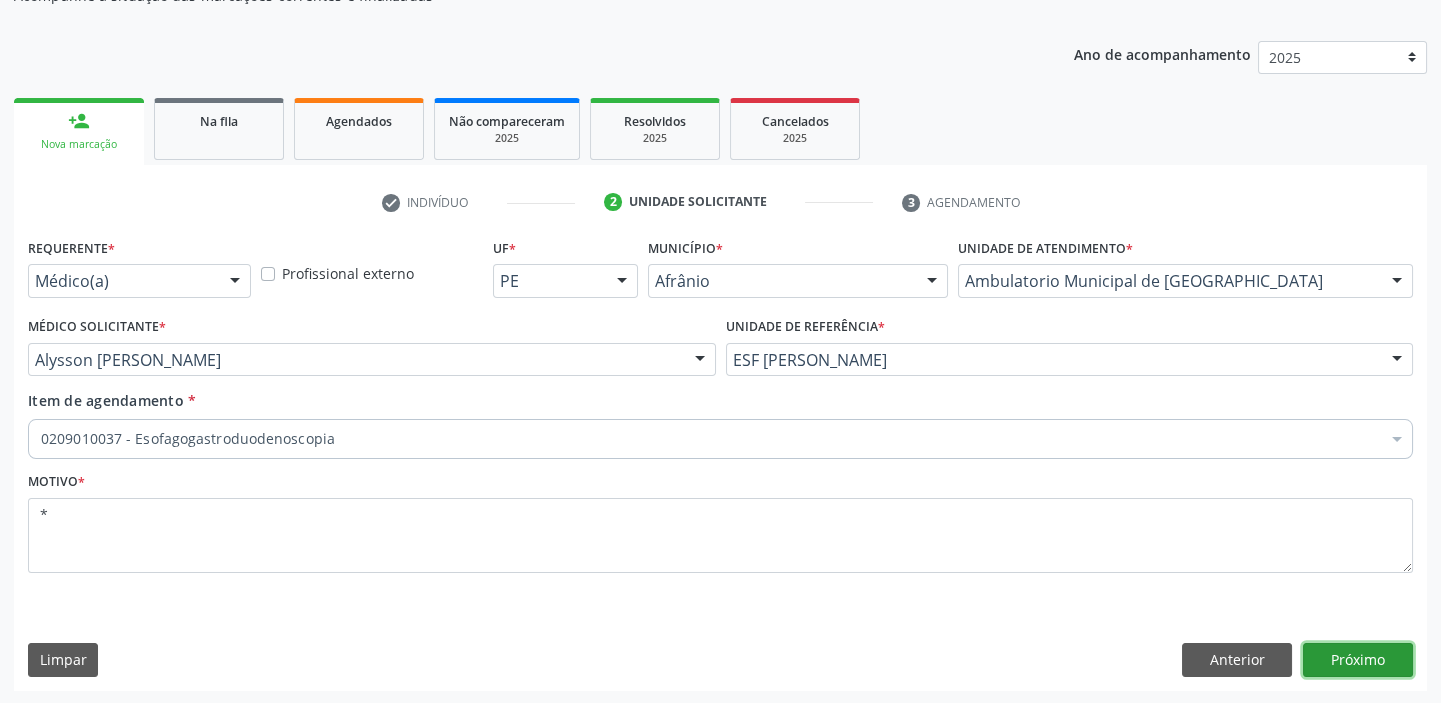click on "Próximo" at bounding box center [1358, 660] 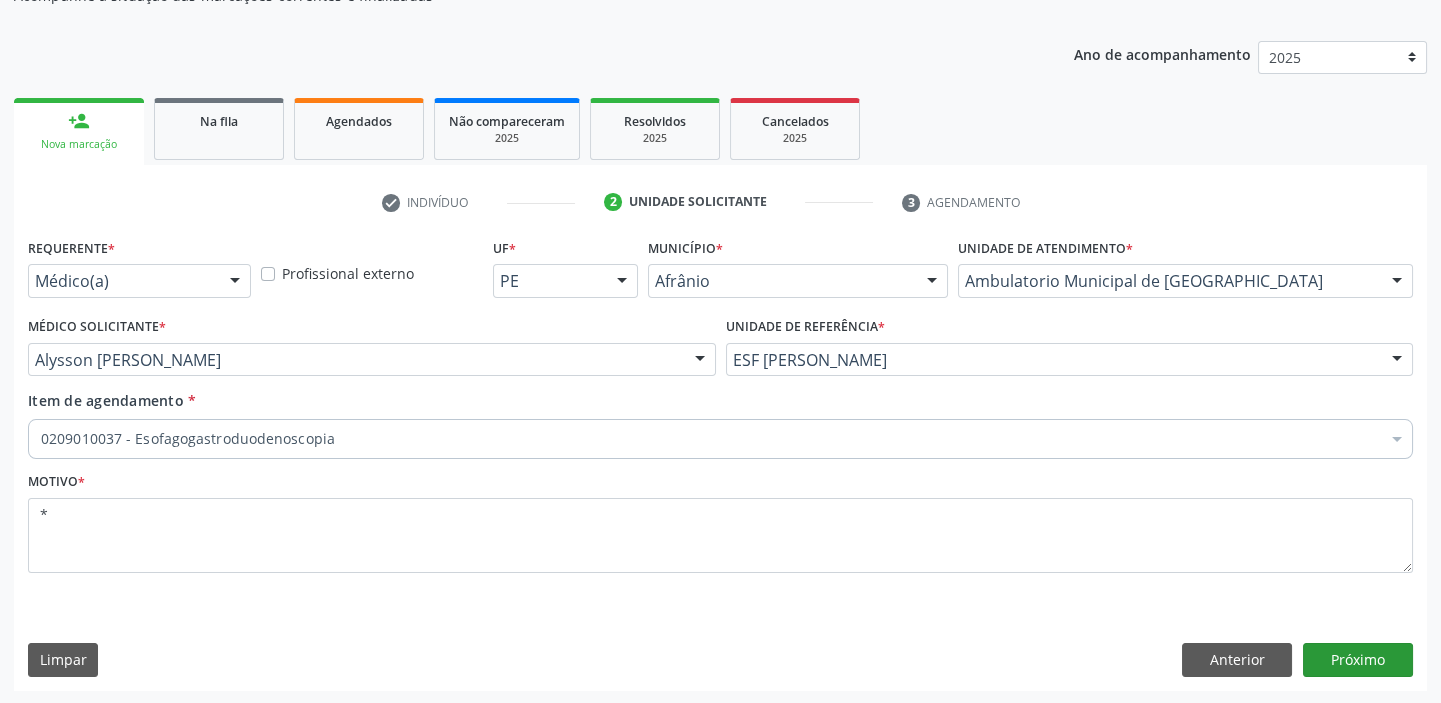scroll, scrollTop: 166, scrollLeft: 0, axis: vertical 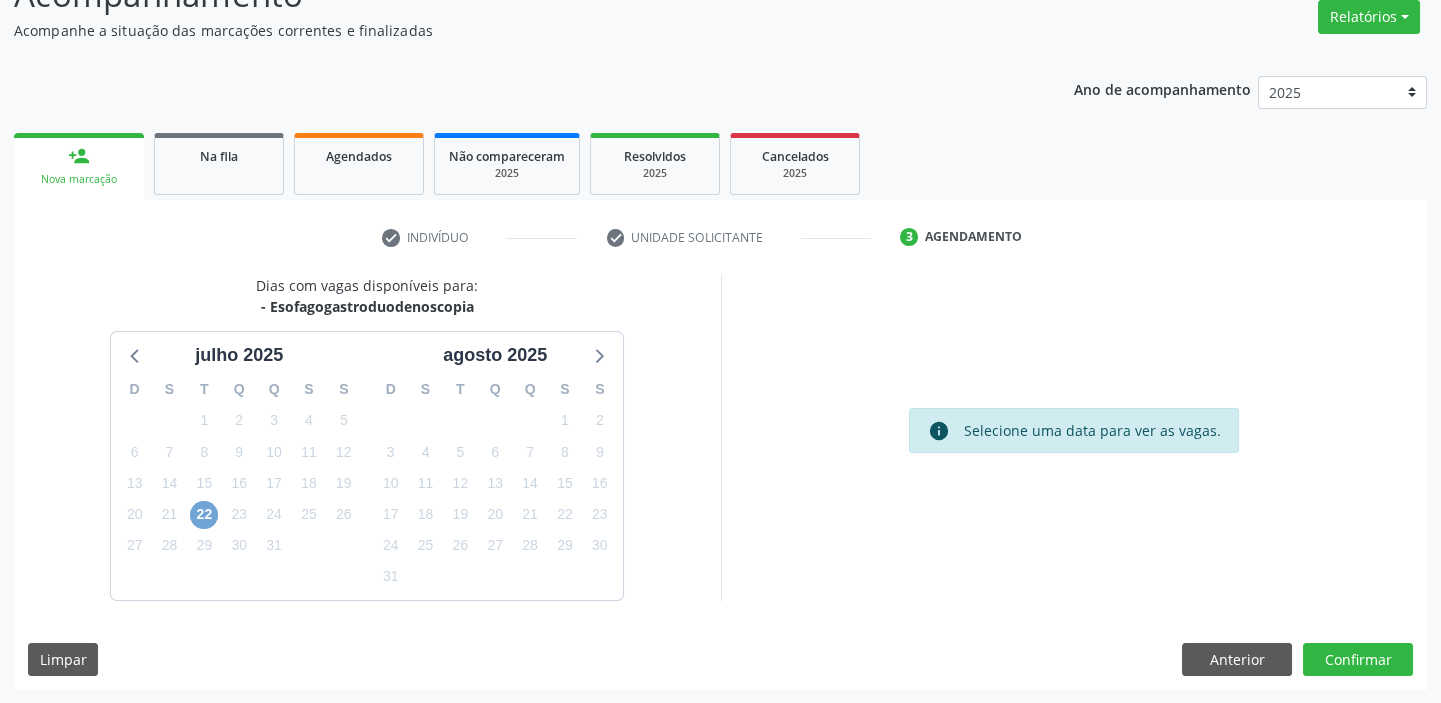 click on "22" at bounding box center (204, 515) 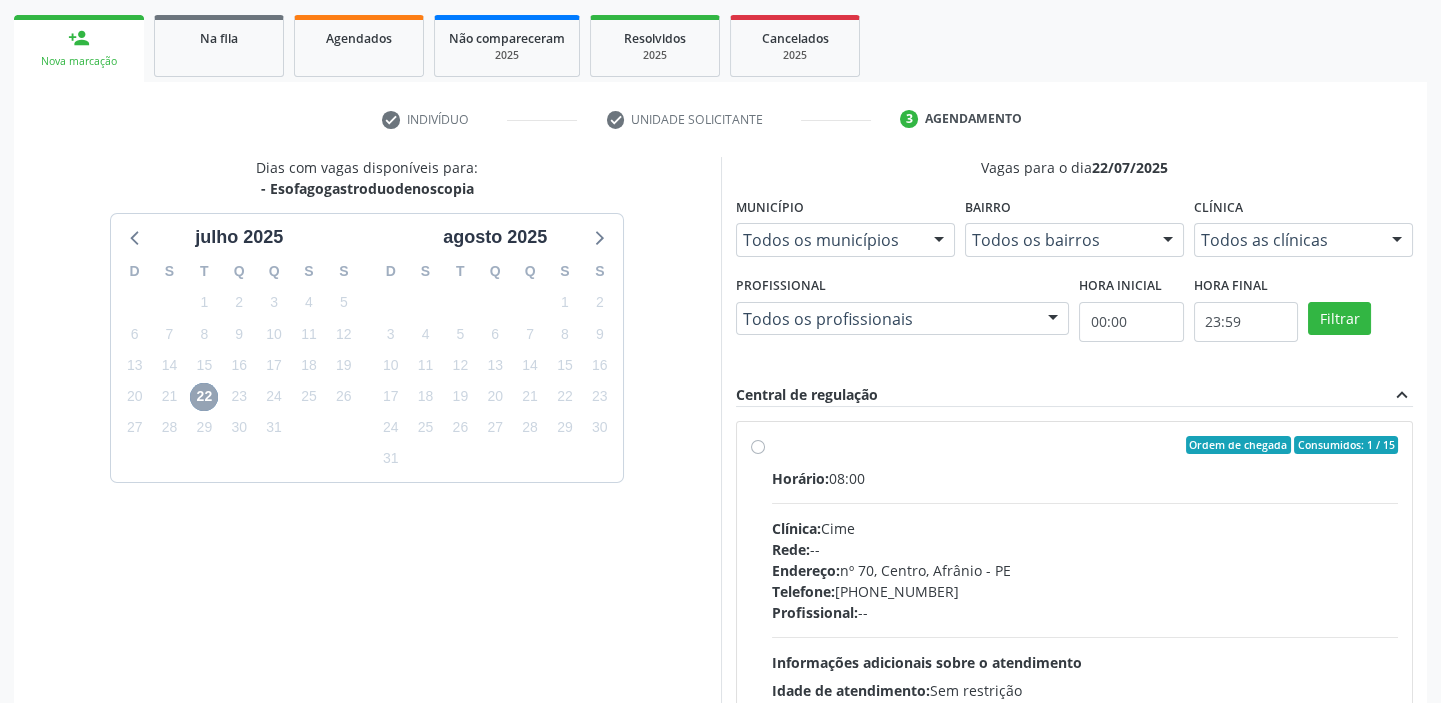 scroll, scrollTop: 273, scrollLeft: 0, axis: vertical 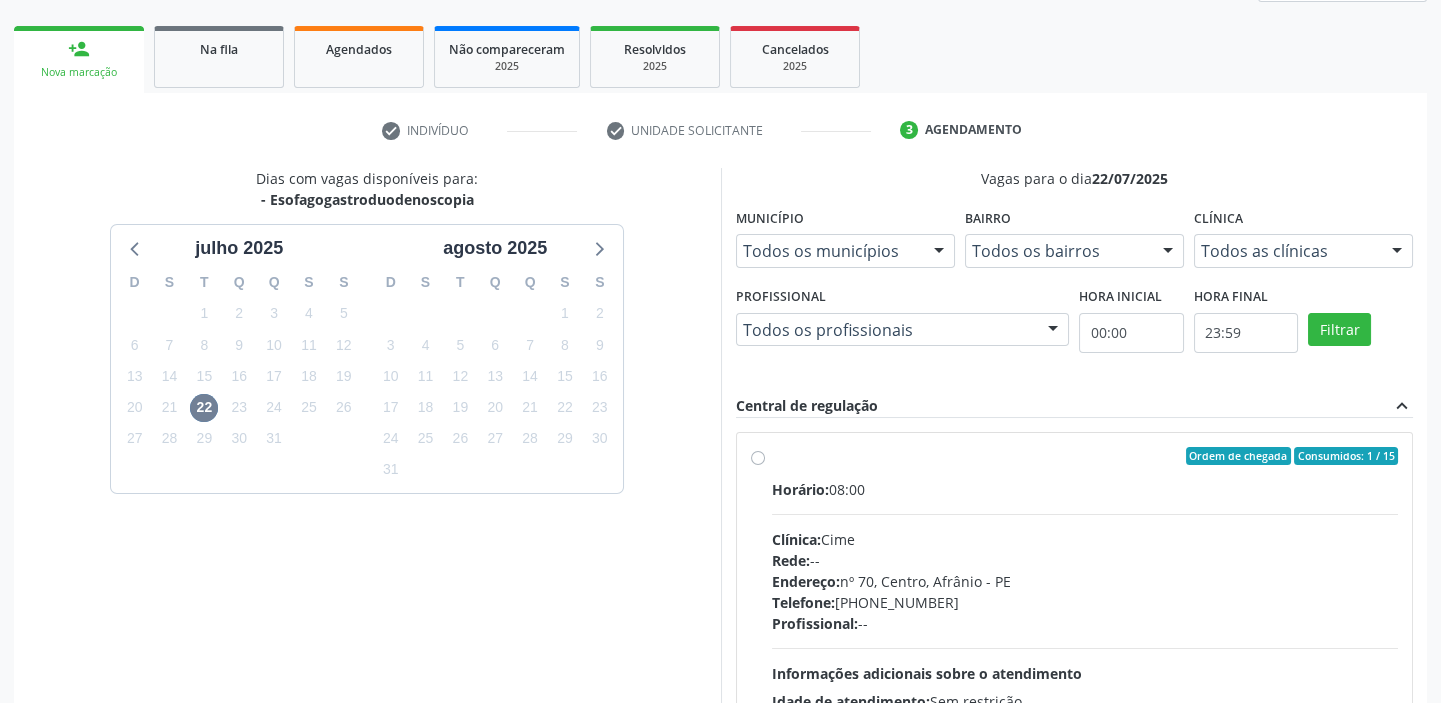 click on "Horário:   08:00
Clínica:  Cime
Rede:
--
Endereço:   nº 70, Centro, Afrânio - PE
Telefone:   (87) 88416145
Profissional:
--
Informações adicionais sobre o atendimento
Idade de atendimento:
Sem restrição
Gênero(s) atendido(s):
Sem restrição
Informações adicionais:
--" at bounding box center [1085, 616] 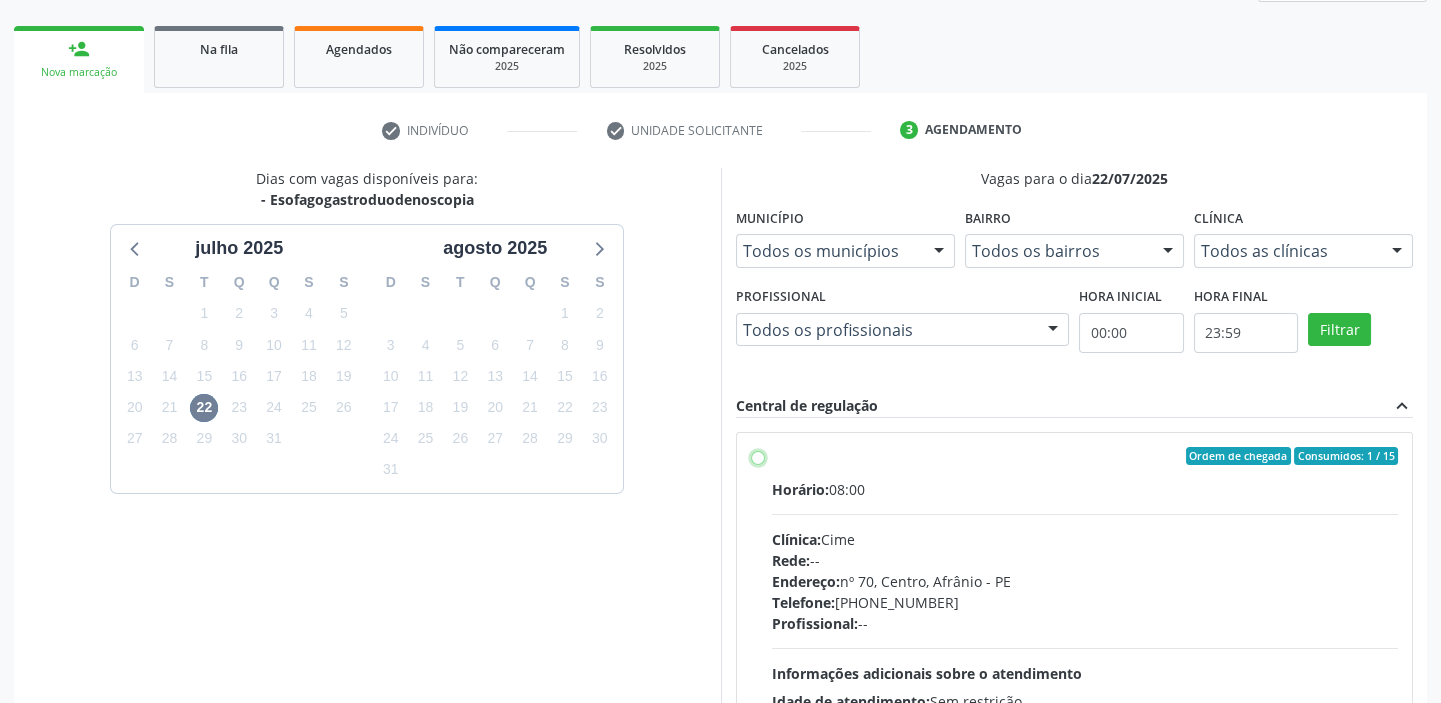 click on "Ordem de chegada
Consumidos: 1 / 15
Horário:   08:00
Clínica:  Cime
Rede:
--
Endereço:   nº 70, Centro, Afrânio - PE
Telefone:   (87) 88416145
Profissional:
--
Informações adicionais sobre o atendimento
Idade de atendimento:
Sem restrição
Gênero(s) atendido(s):
Sem restrição
Informações adicionais:
--" at bounding box center (758, 456) 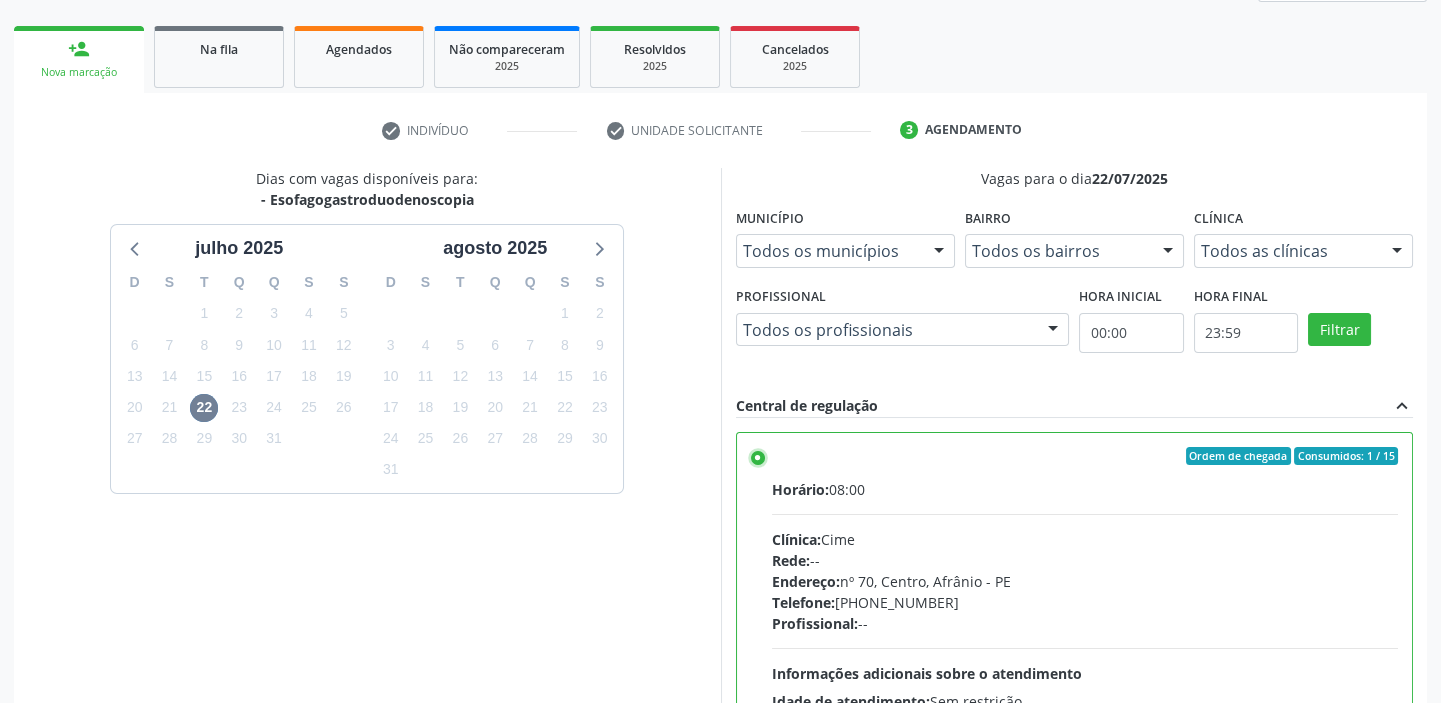 scroll, scrollTop: 99, scrollLeft: 0, axis: vertical 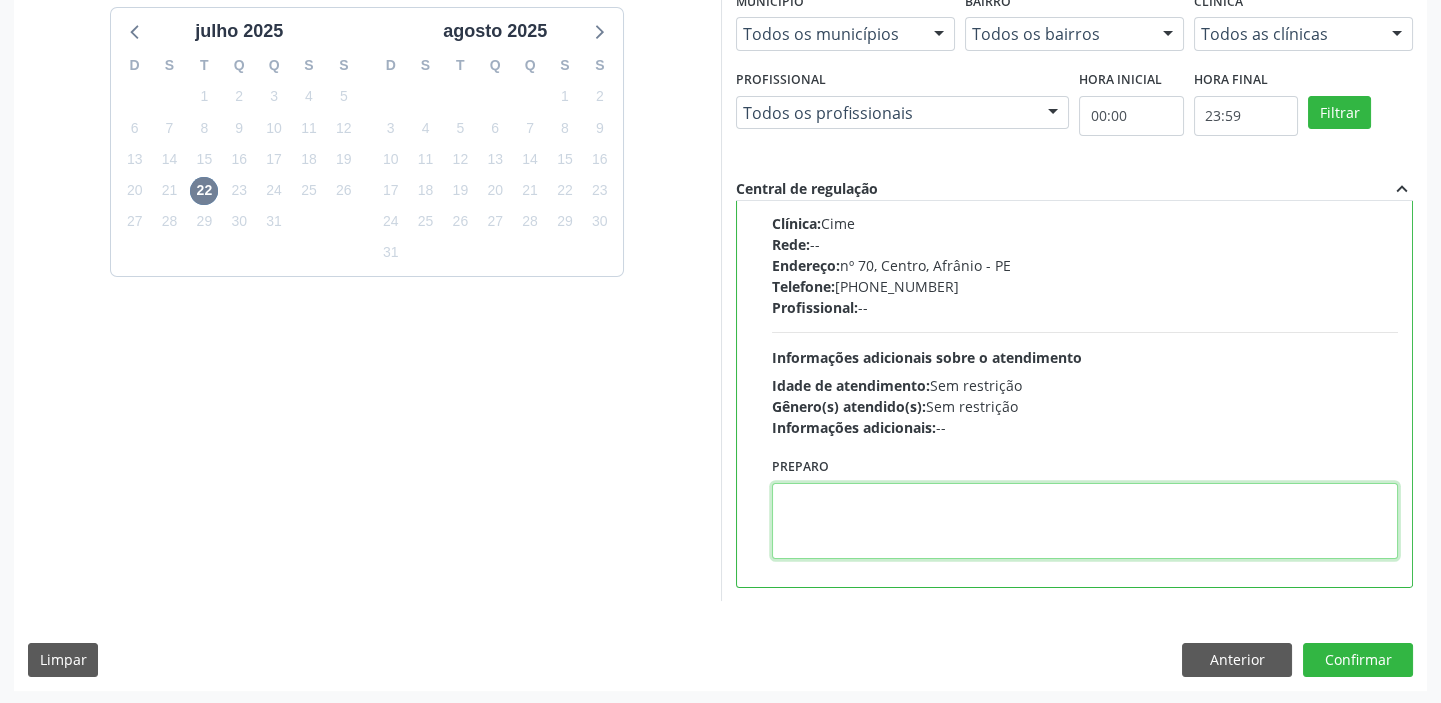 click at bounding box center [1085, 521] 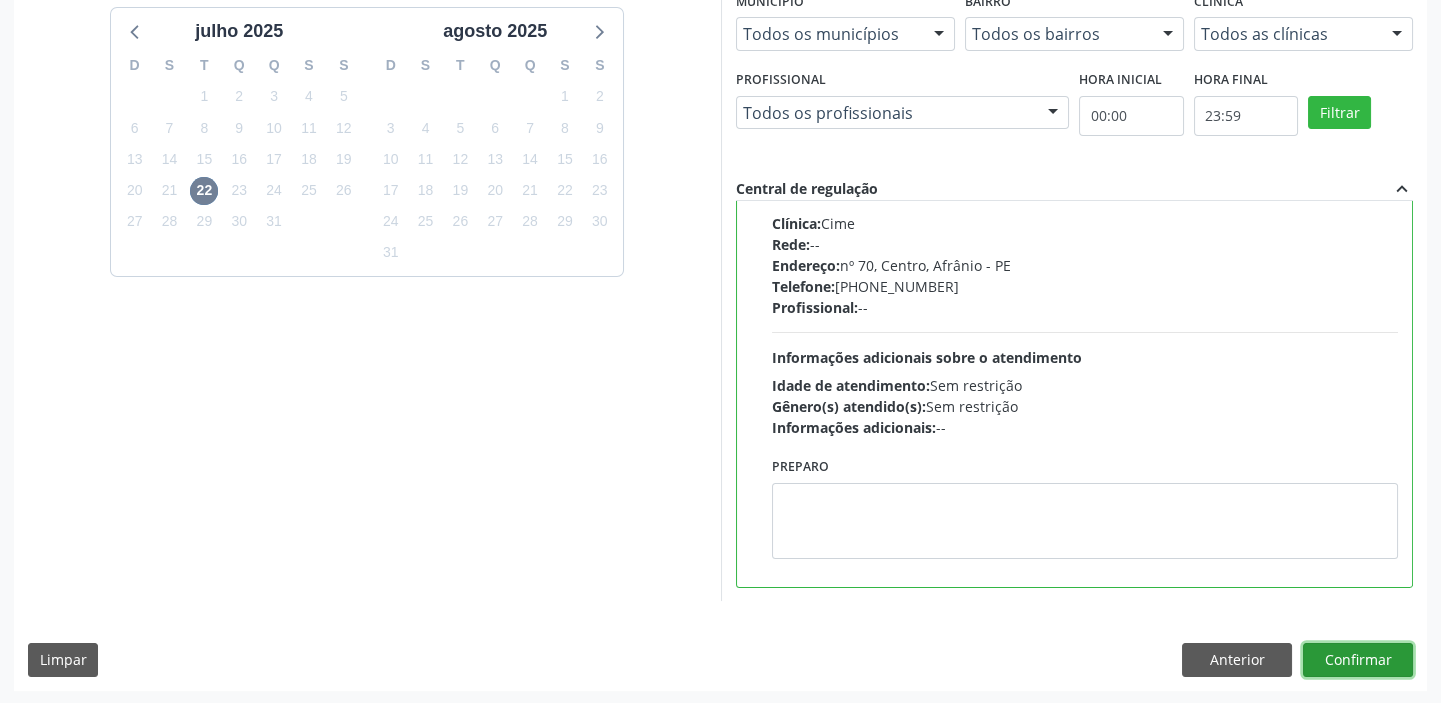 click on "Confirmar" at bounding box center (1358, 660) 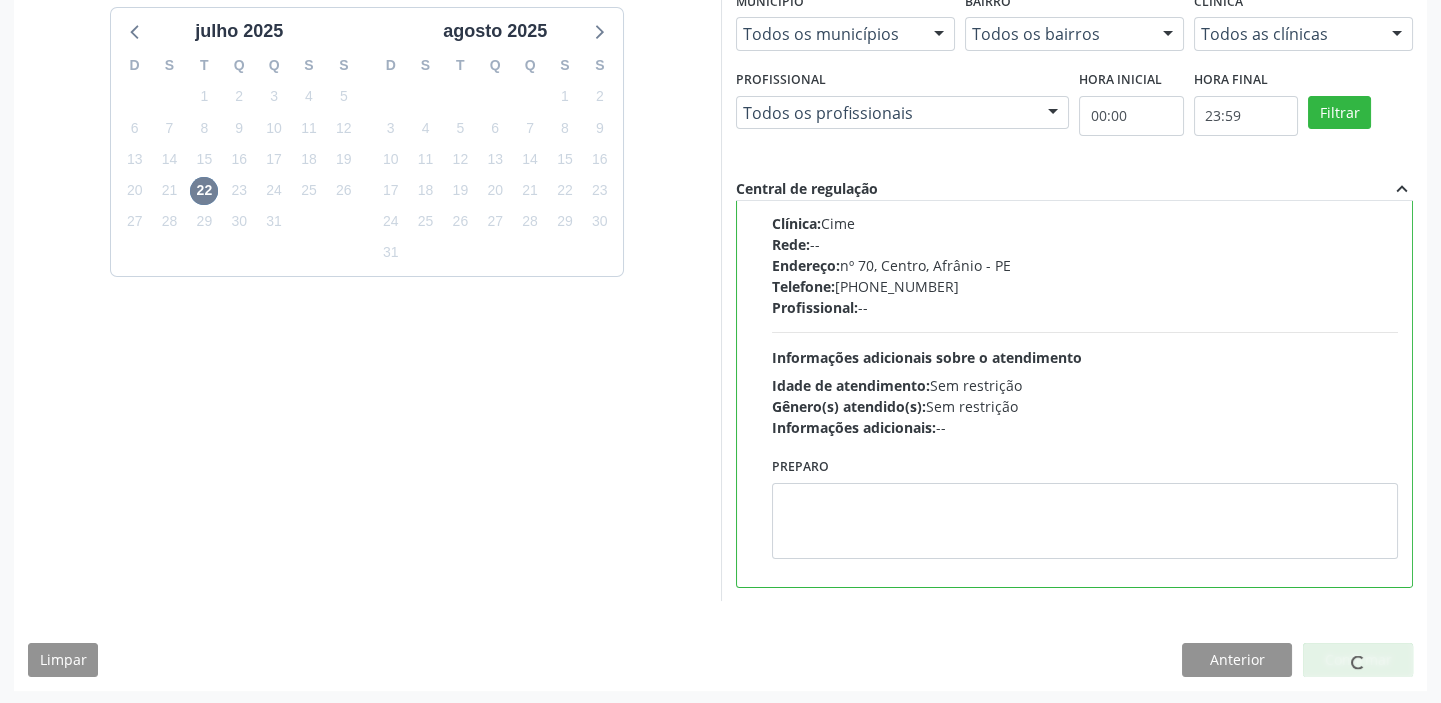 scroll, scrollTop: 0, scrollLeft: 0, axis: both 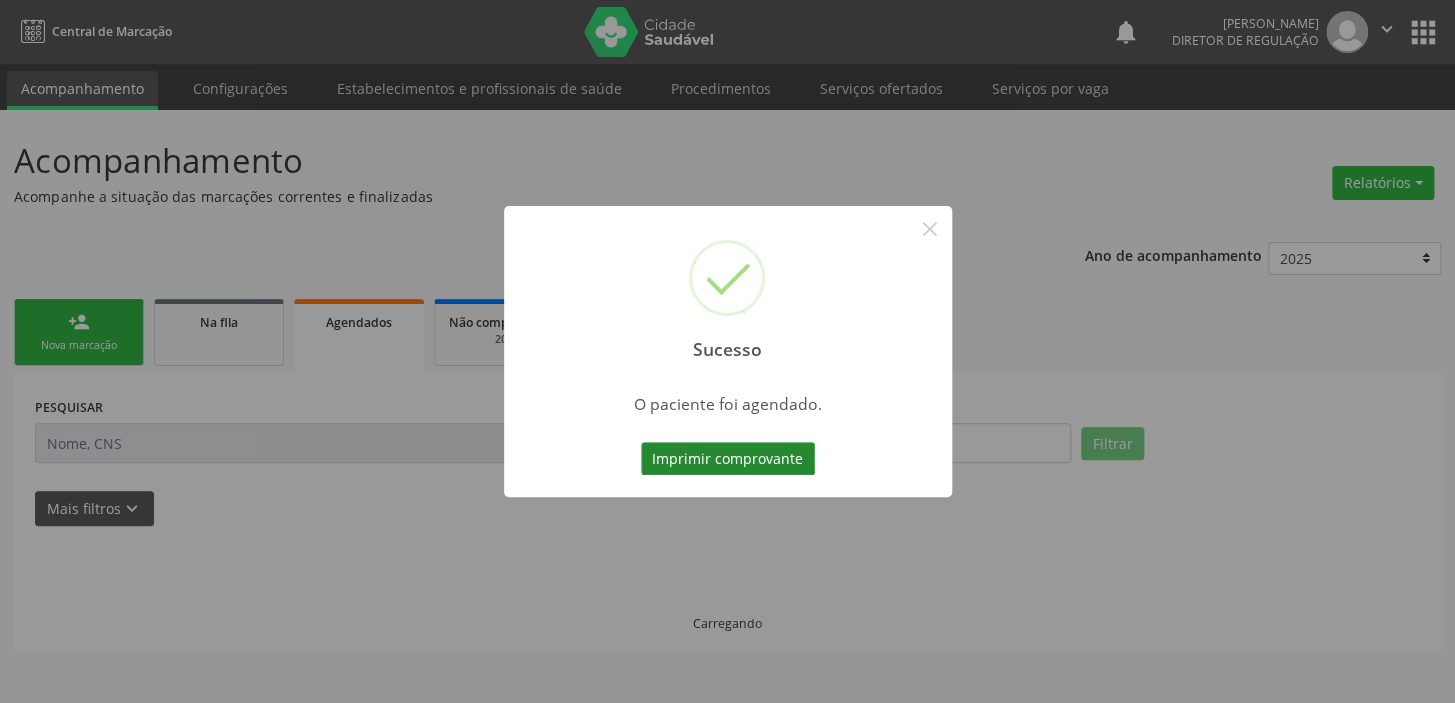 click on "Imprimir comprovante" at bounding box center (728, 459) 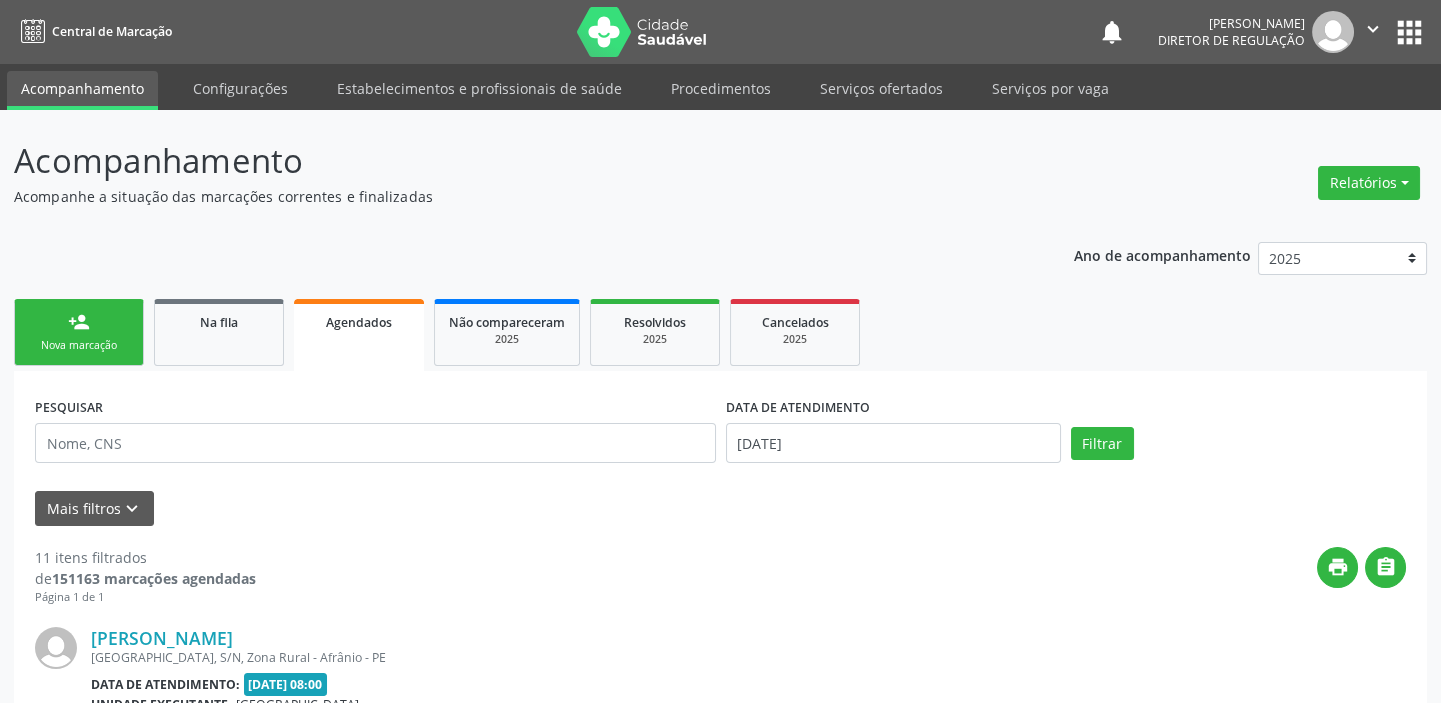click on "Nova marcação" at bounding box center [79, 345] 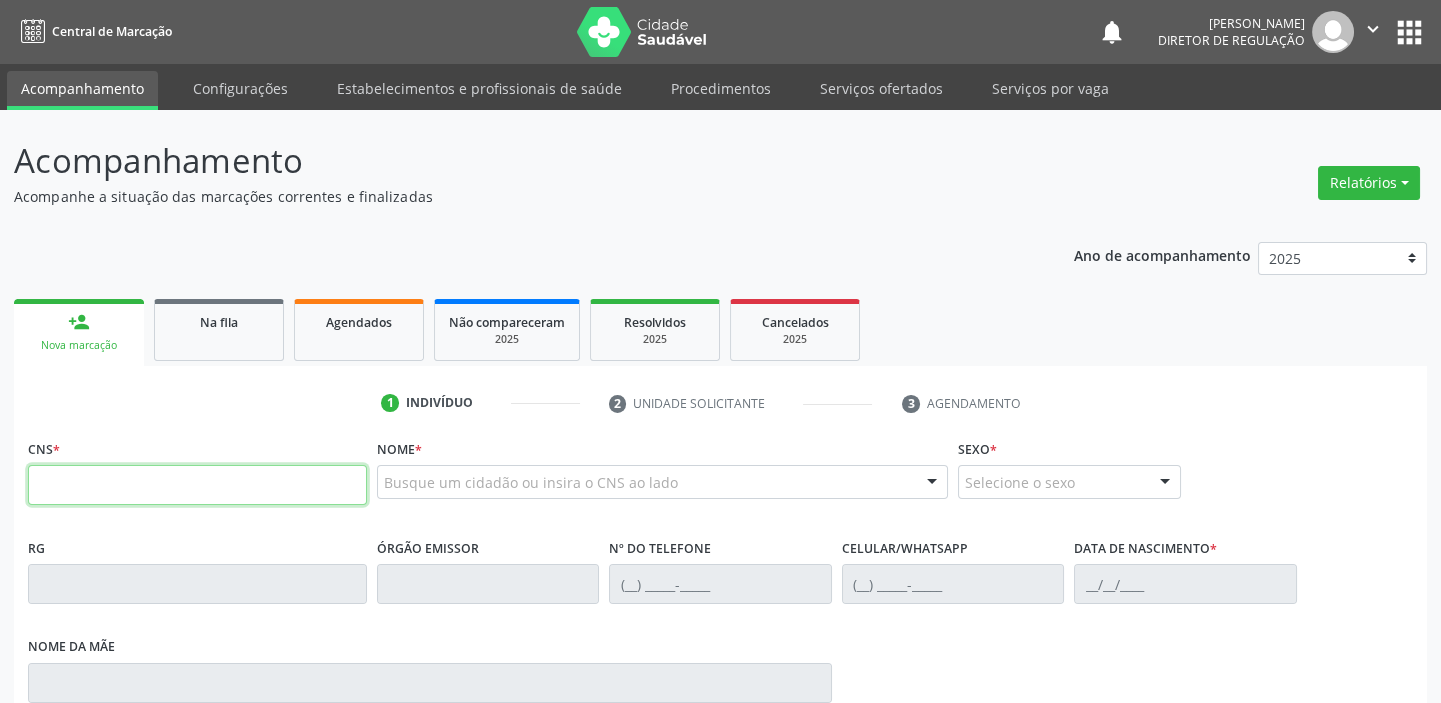click at bounding box center [197, 485] 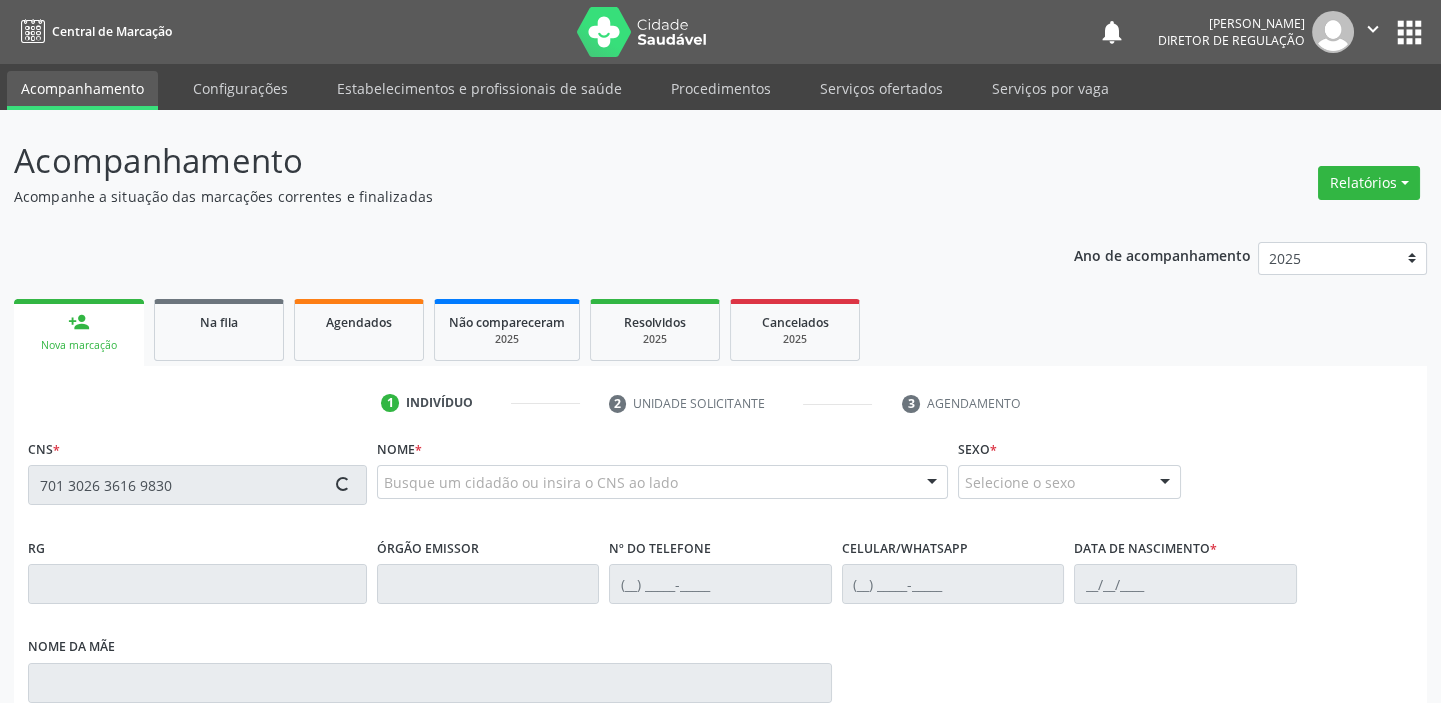 type on "701 3026 3616 9830" 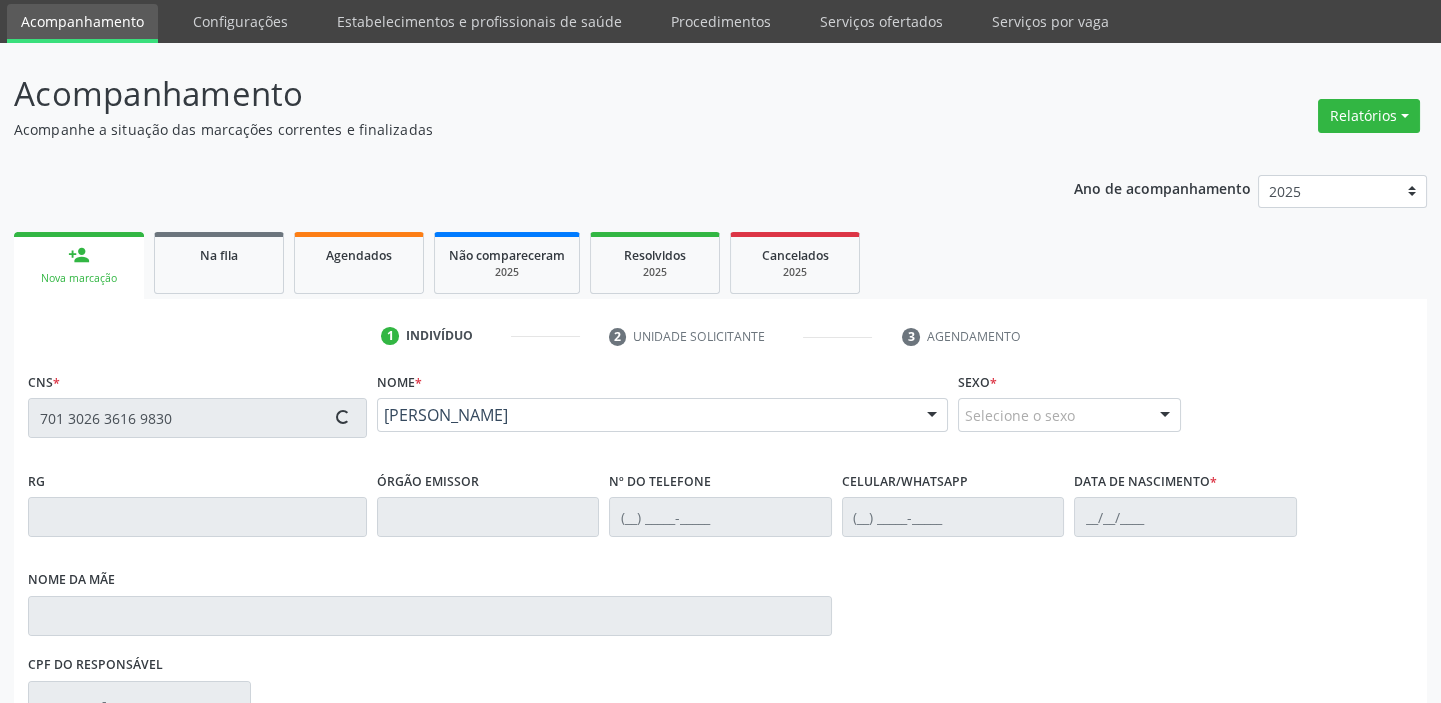 type on "(87) 98171-2941" 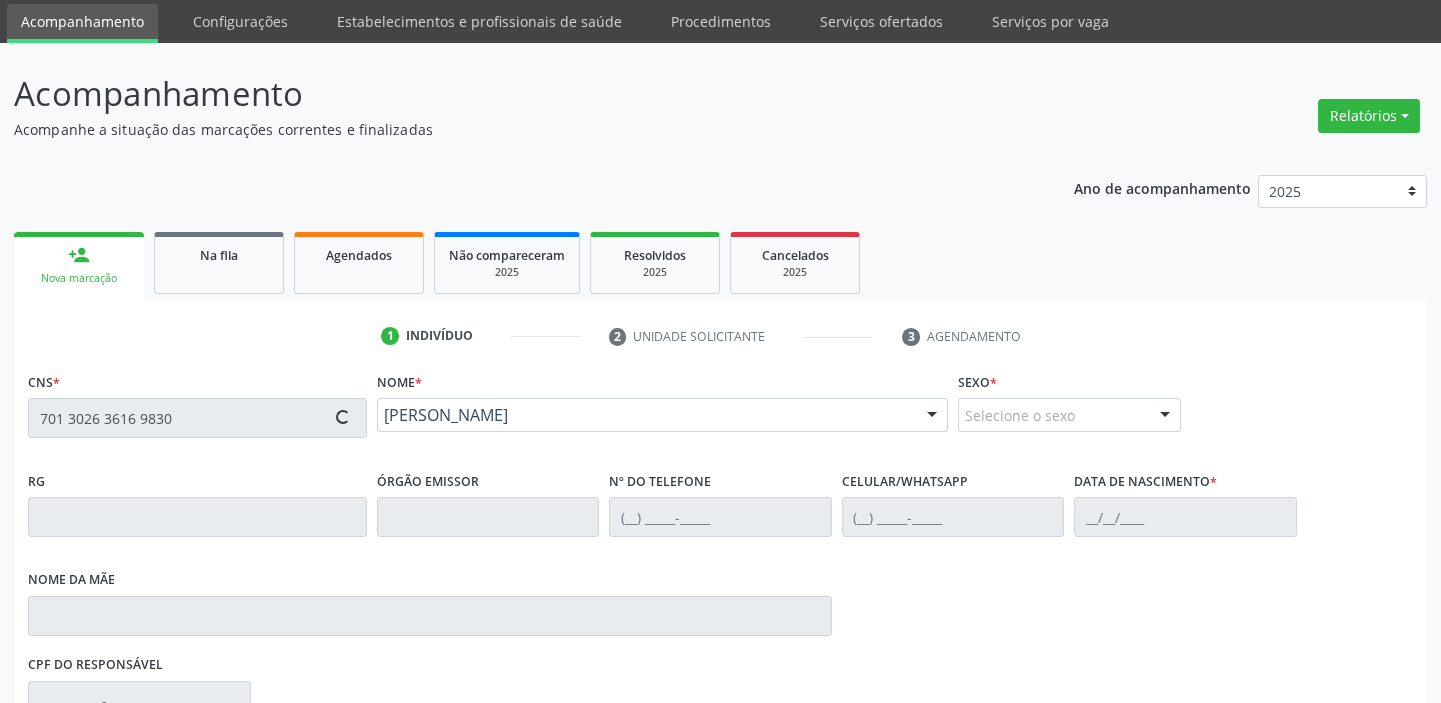 type on "(87) 98873-0244" 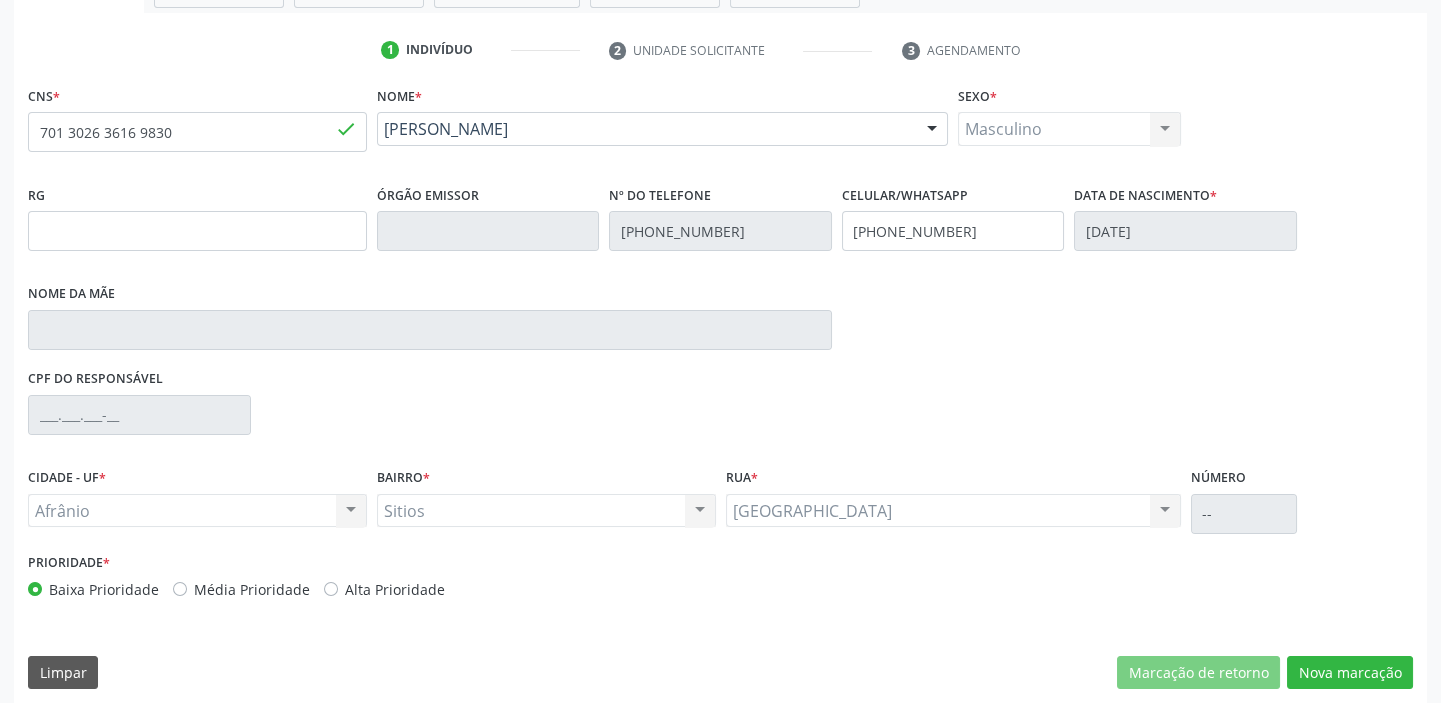 scroll, scrollTop: 366, scrollLeft: 0, axis: vertical 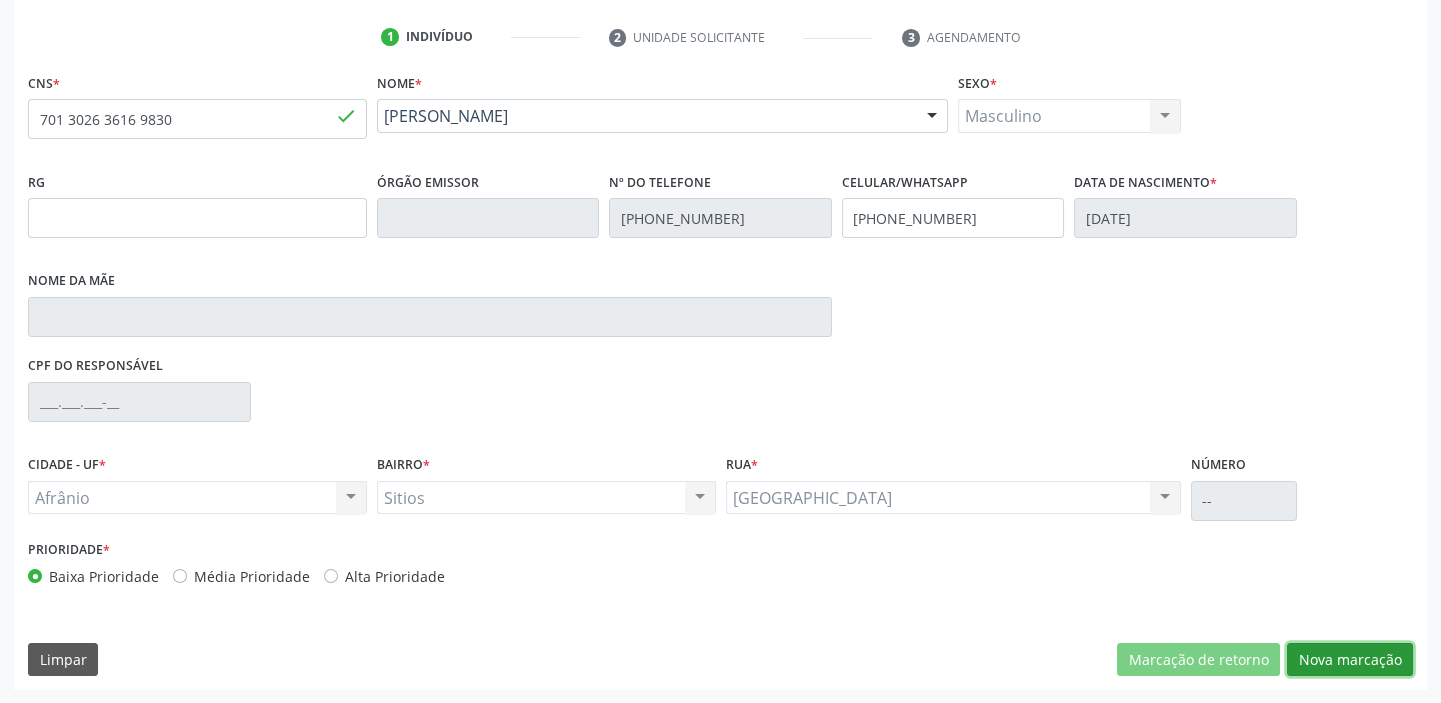 click on "Nova marcação" at bounding box center (1350, 660) 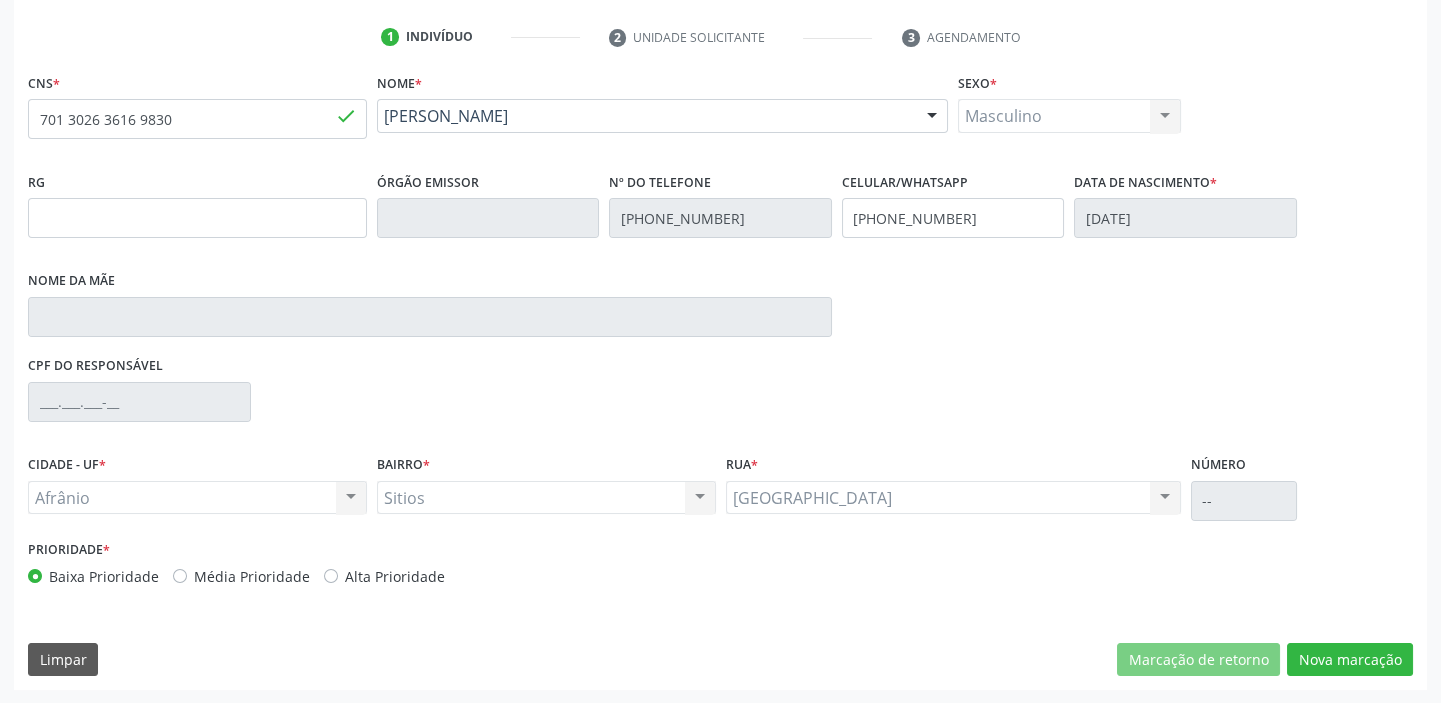 scroll, scrollTop: 201, scrollLeft: 0, axis: vertical 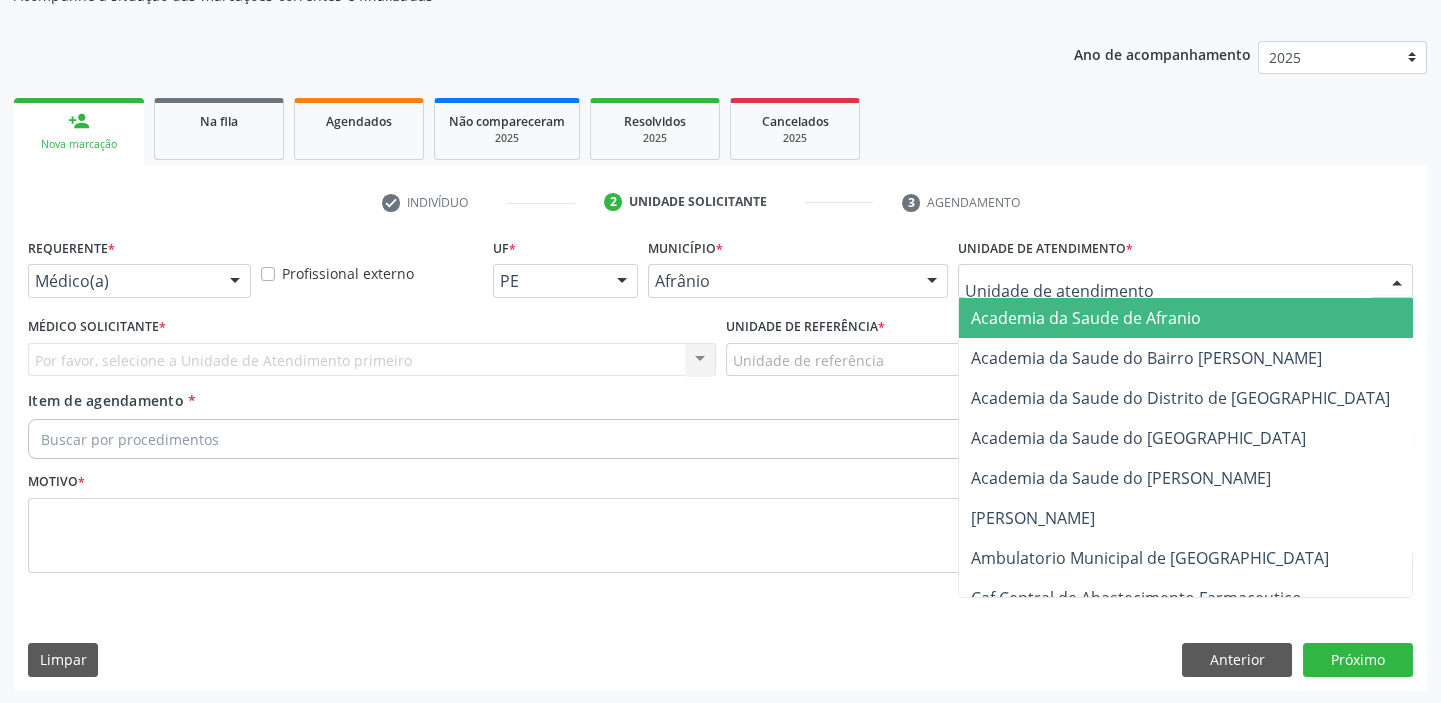 drag, startPoint x: 979, startPoint y: 276, endPoint x: 983, endPoint y: 365, distance: 89.08984 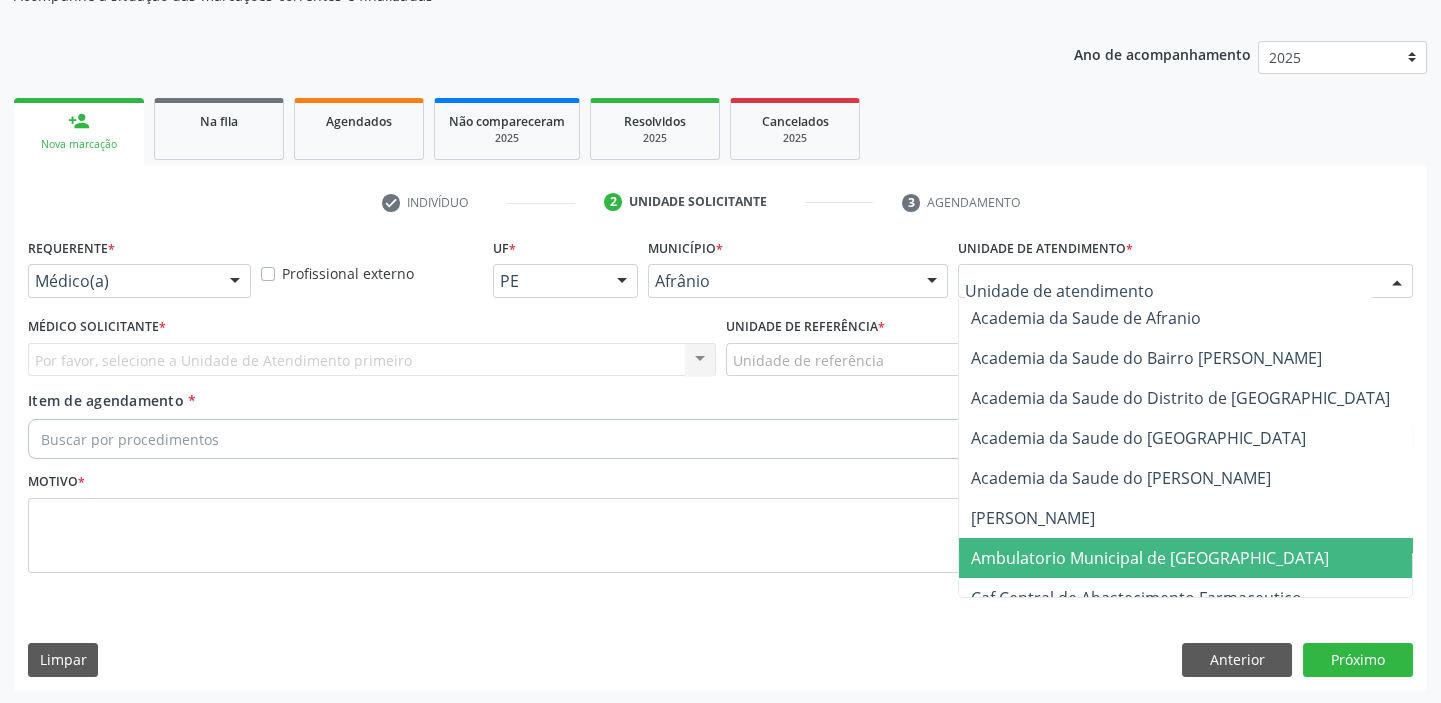 click on "Ambulatorio Municipal de [GEOGRAPHIC_DATA]" at bounding box center [1150, 558] 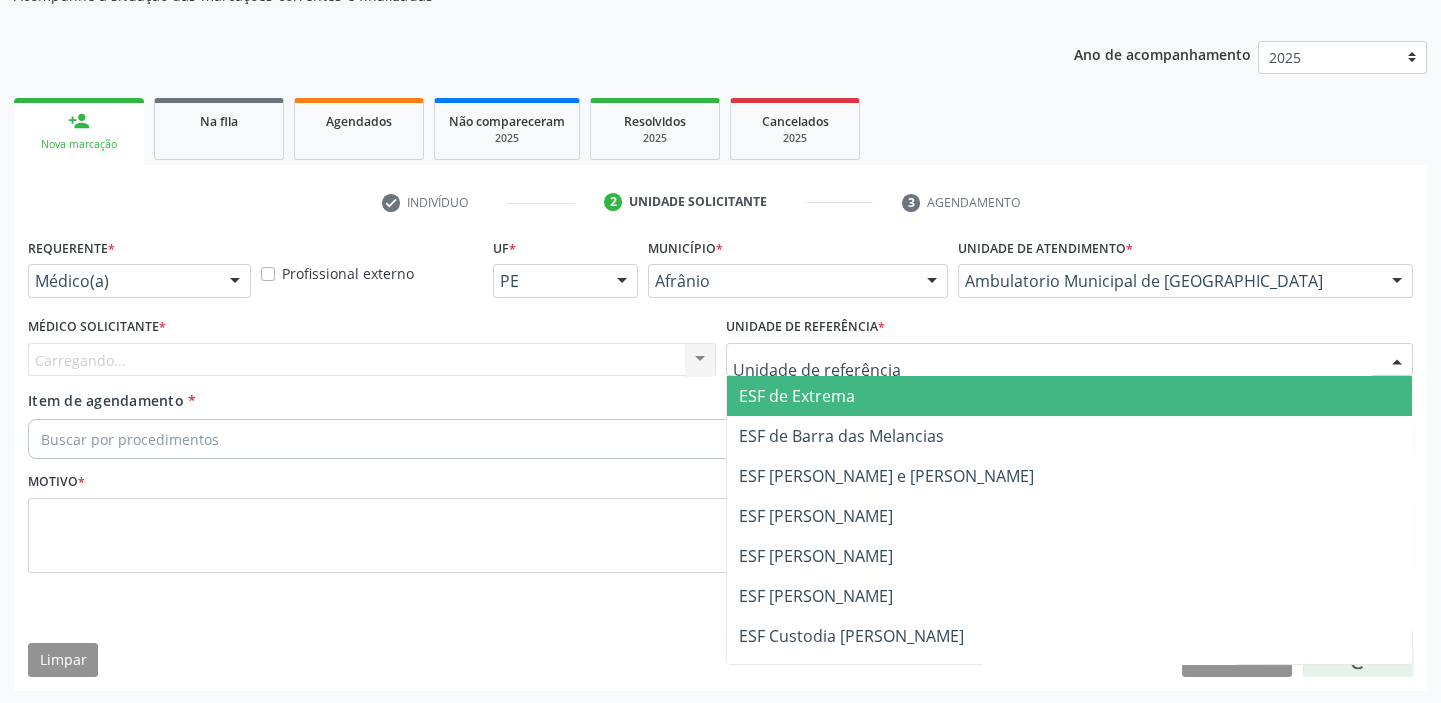 drag, startPoint x: 786, startPoint y: 351, endPoint x: 783, endPoint y: 477, distance: 126.035706 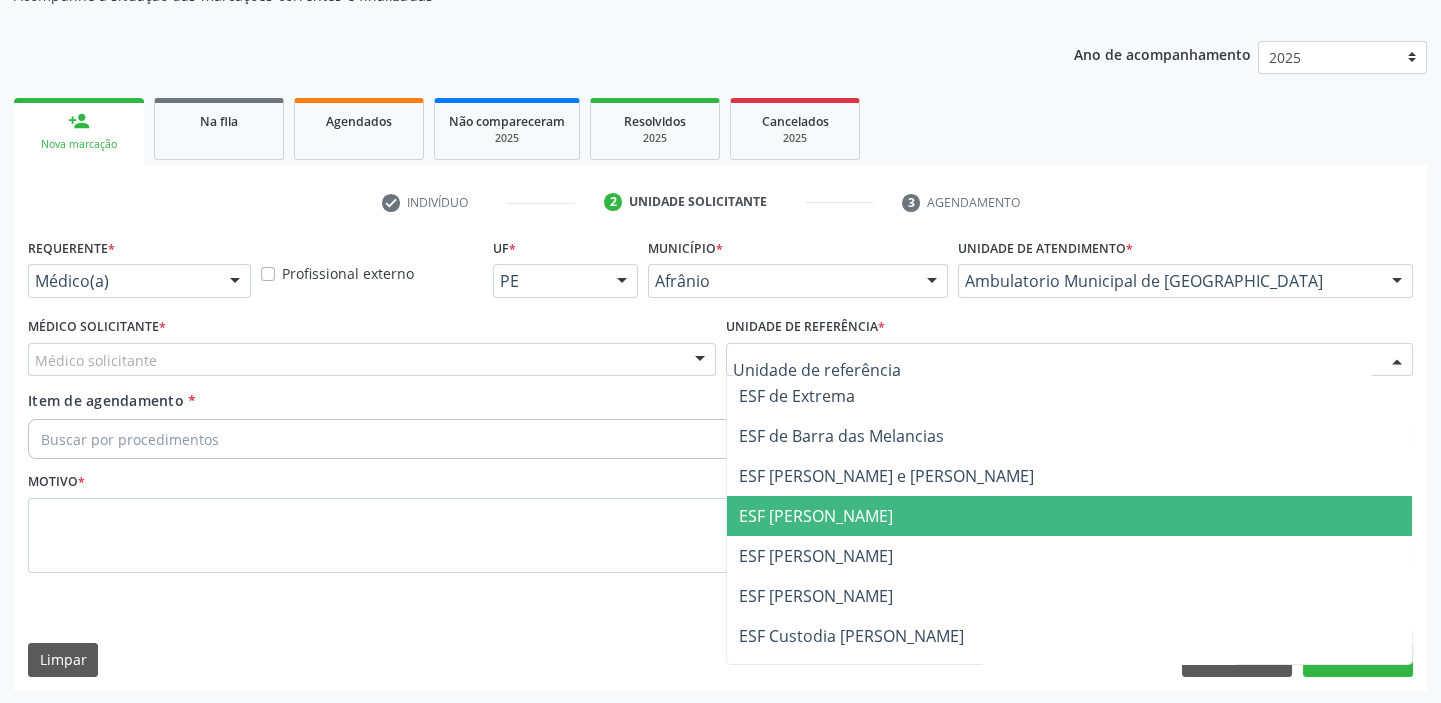 click on "ESF [PERSON_NAME]" at bounding box center [1070, 516] 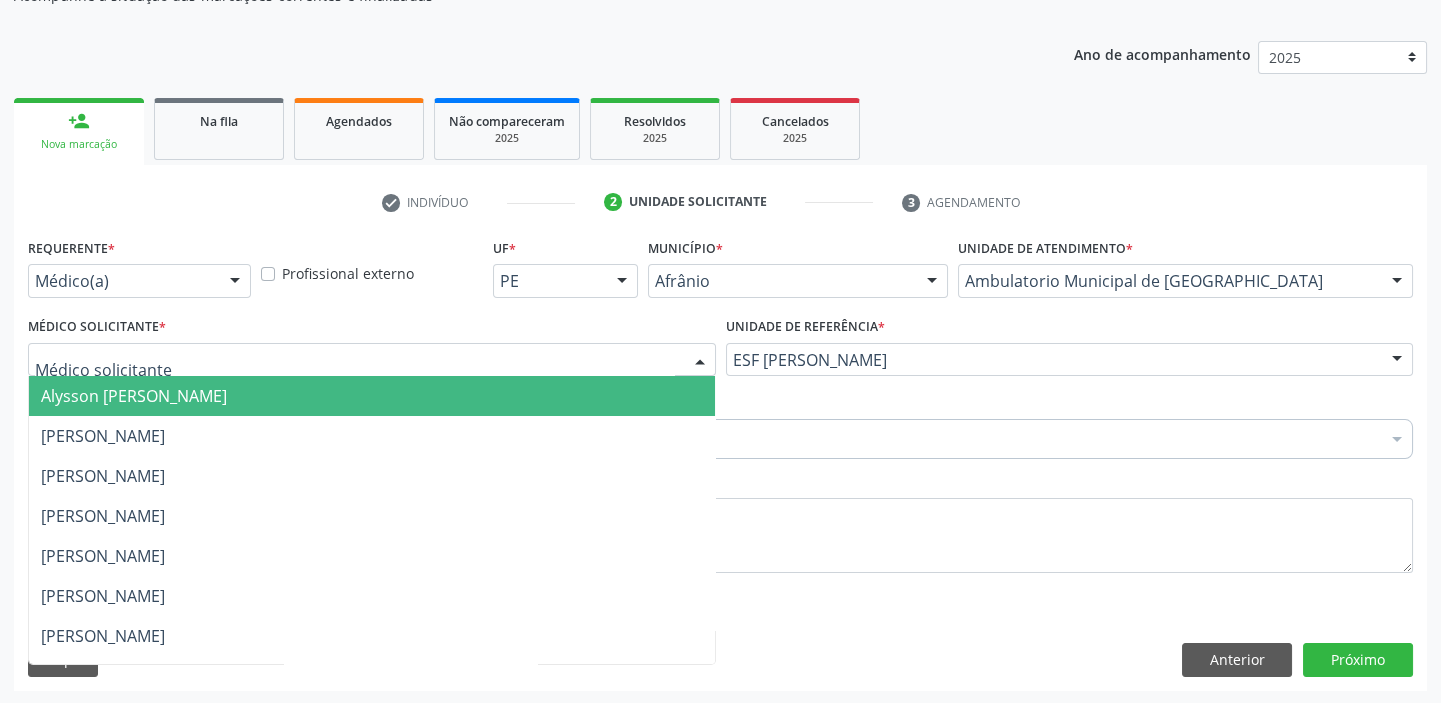 drag, startPoint x: 204, startPoint y: 350, endPoint x: 180, endPoint y: 398, distance: 53.66563 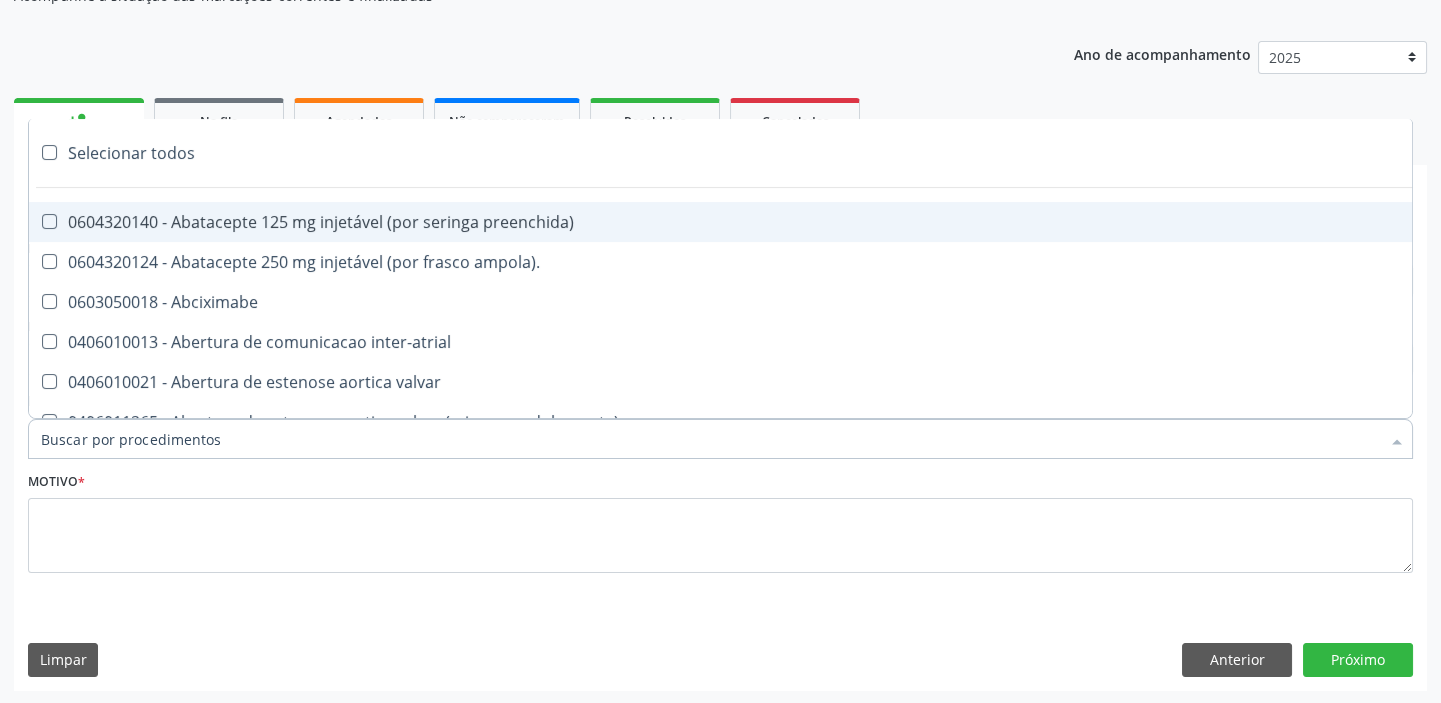 paste on "esofag" 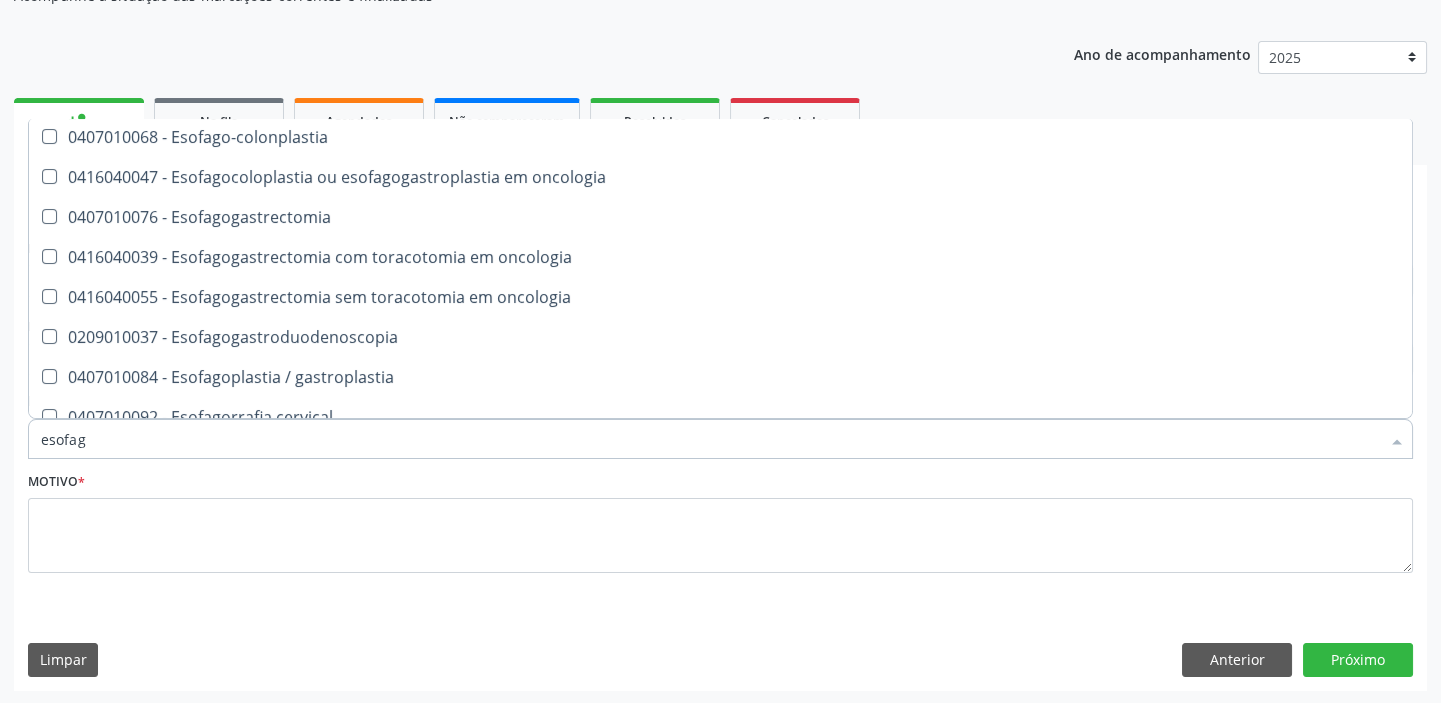 scroll, scrollTop: 363, scrollLeft: 0, axis: vertical 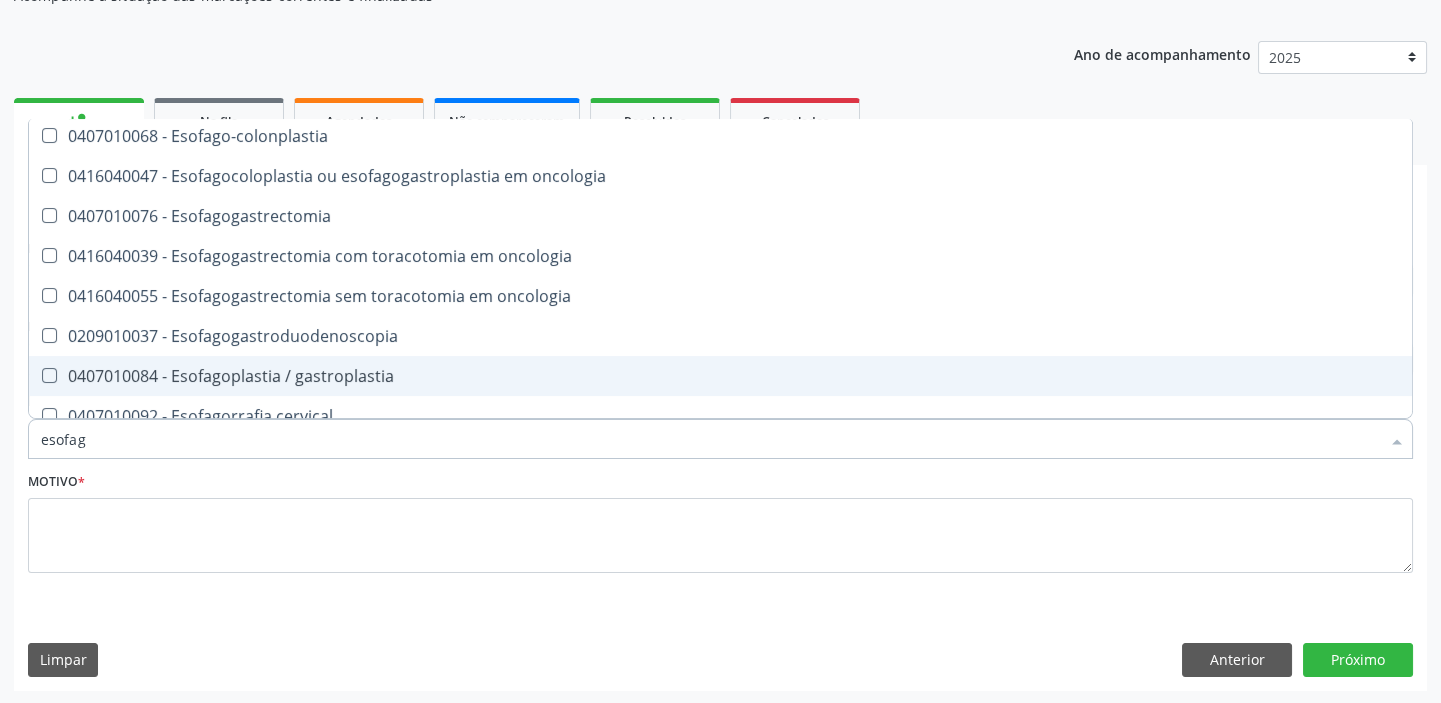 click on "0407010084 - Esofagoplastia / gastroplastia" at bounding box center (720, 376) 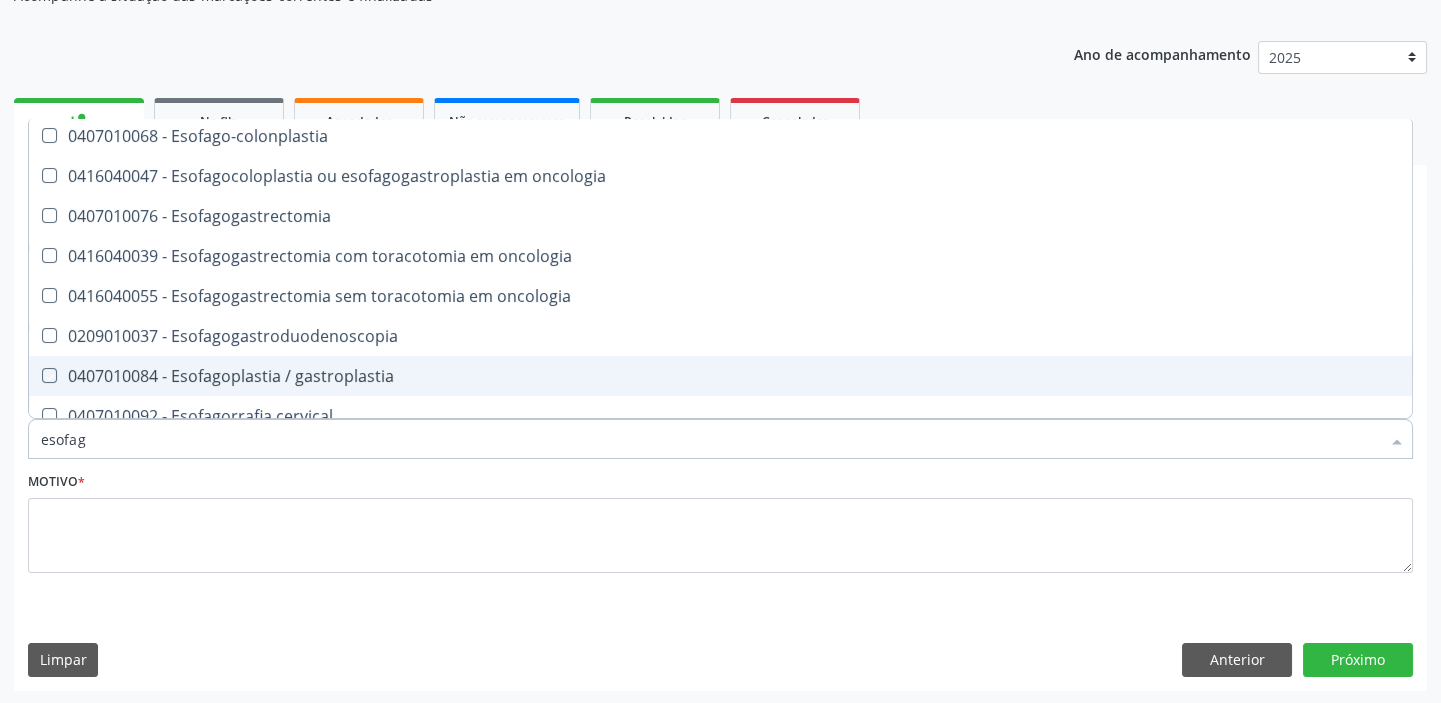 checkbox on "true" 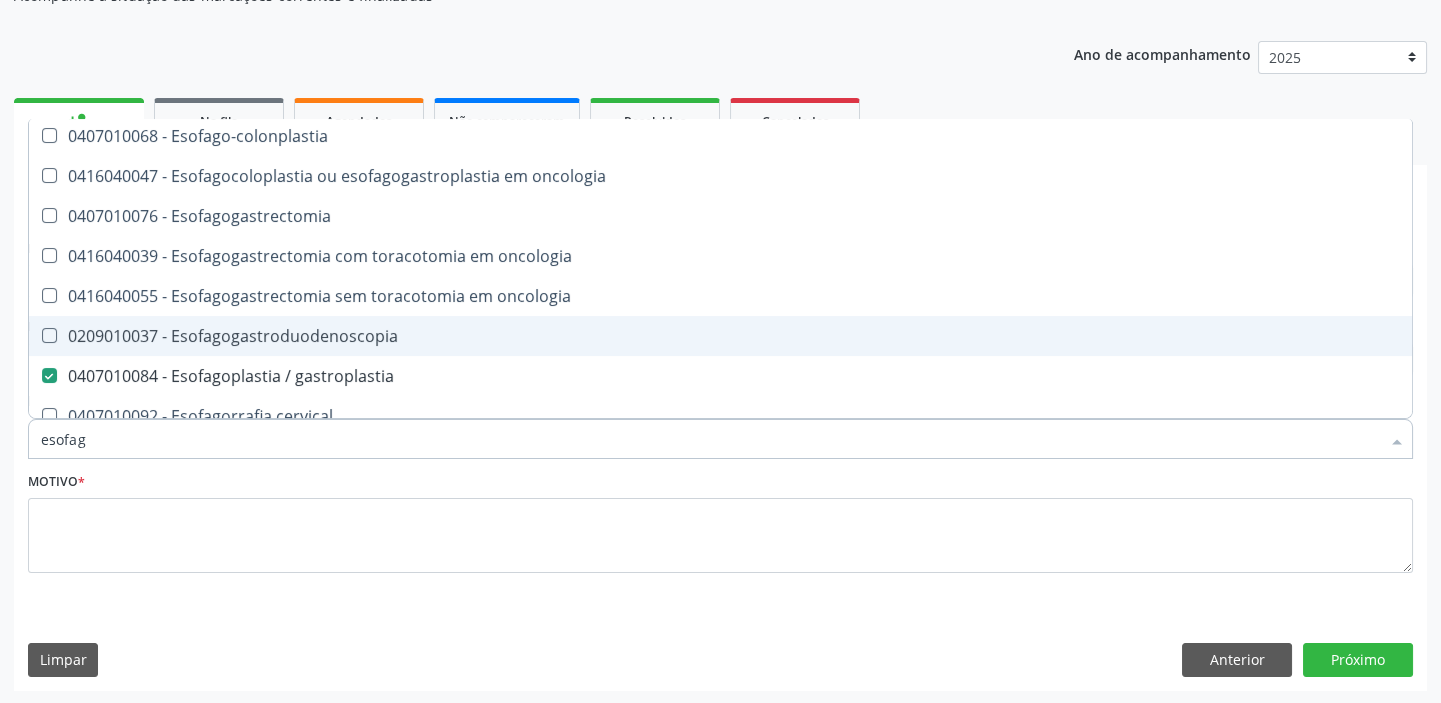 click on "0209010037 - Esofagogastroduodenoscopia" at bounding box center (720, 336) 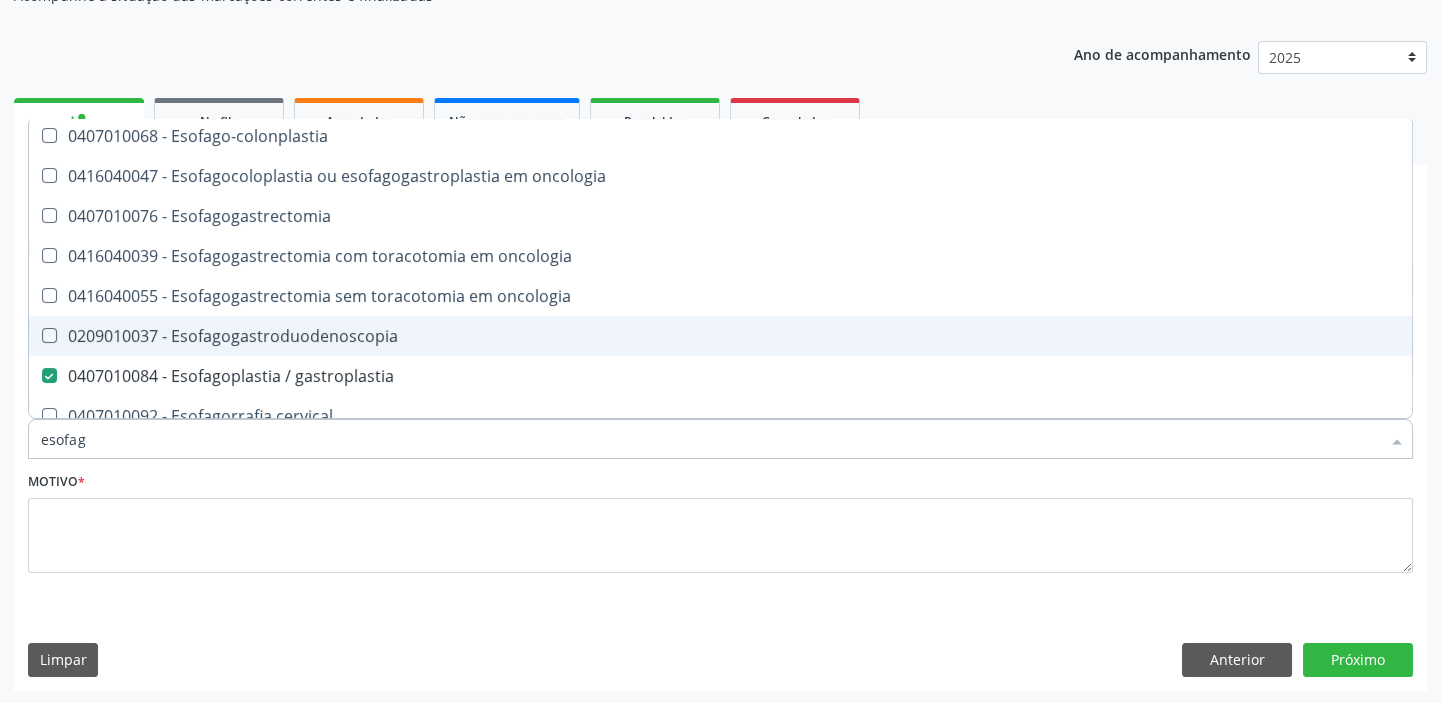 checkbox on "true" 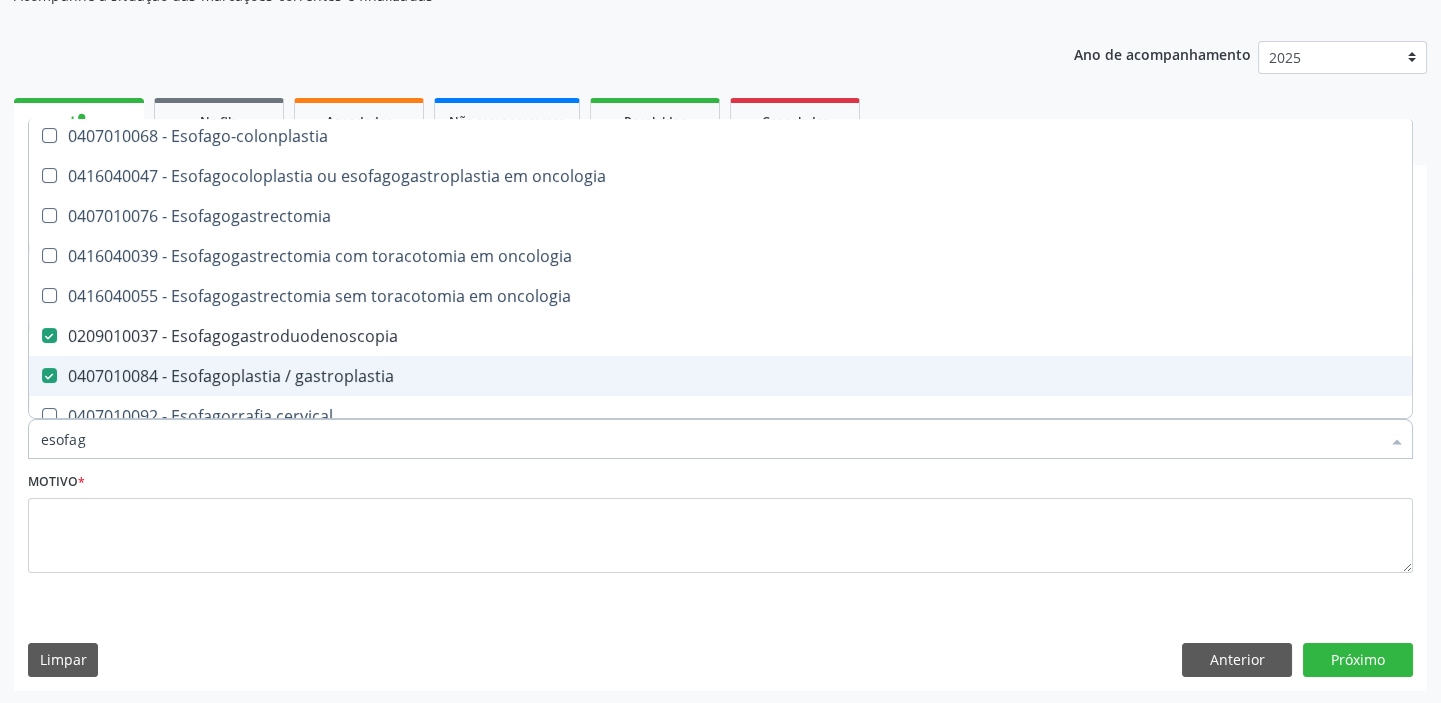 click on "0407010084 - Esofagoplastia / gastroplastia" at bounding box center [720, 376] 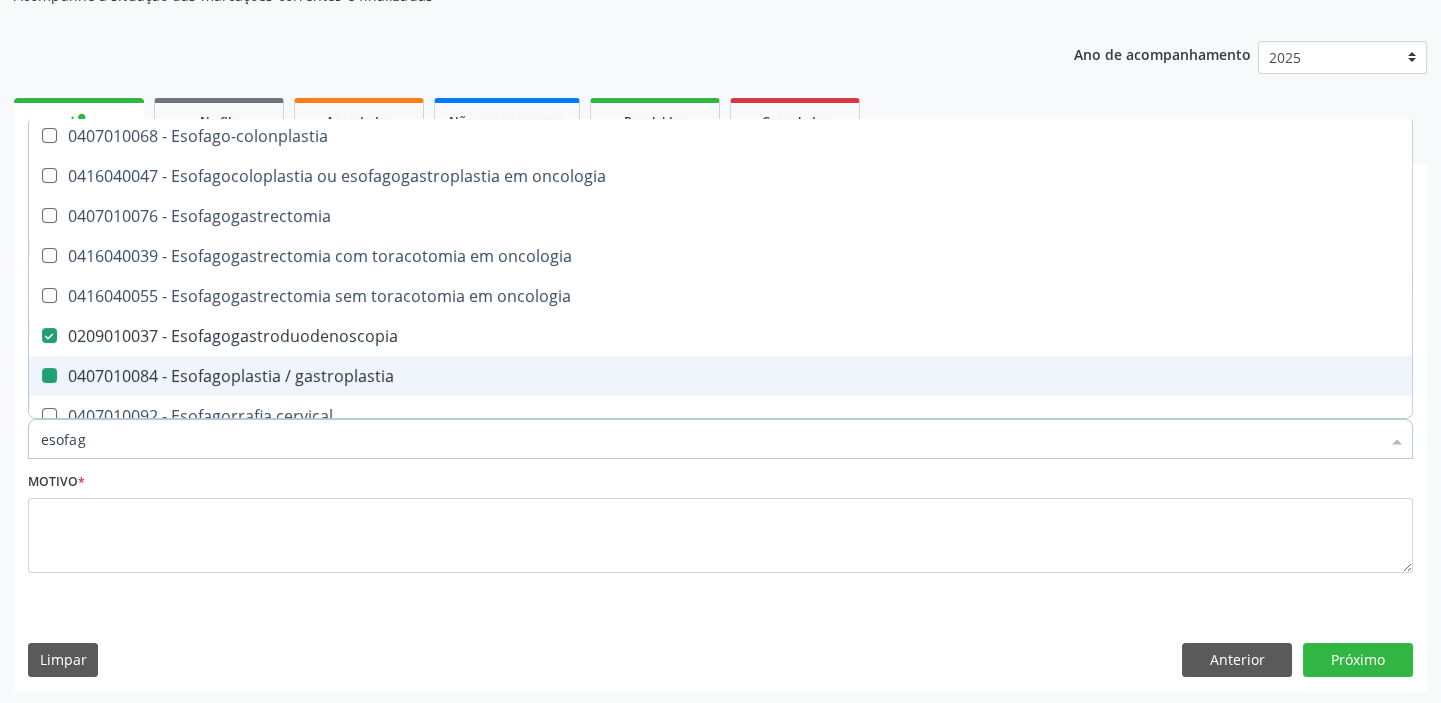 checkbox on "false" 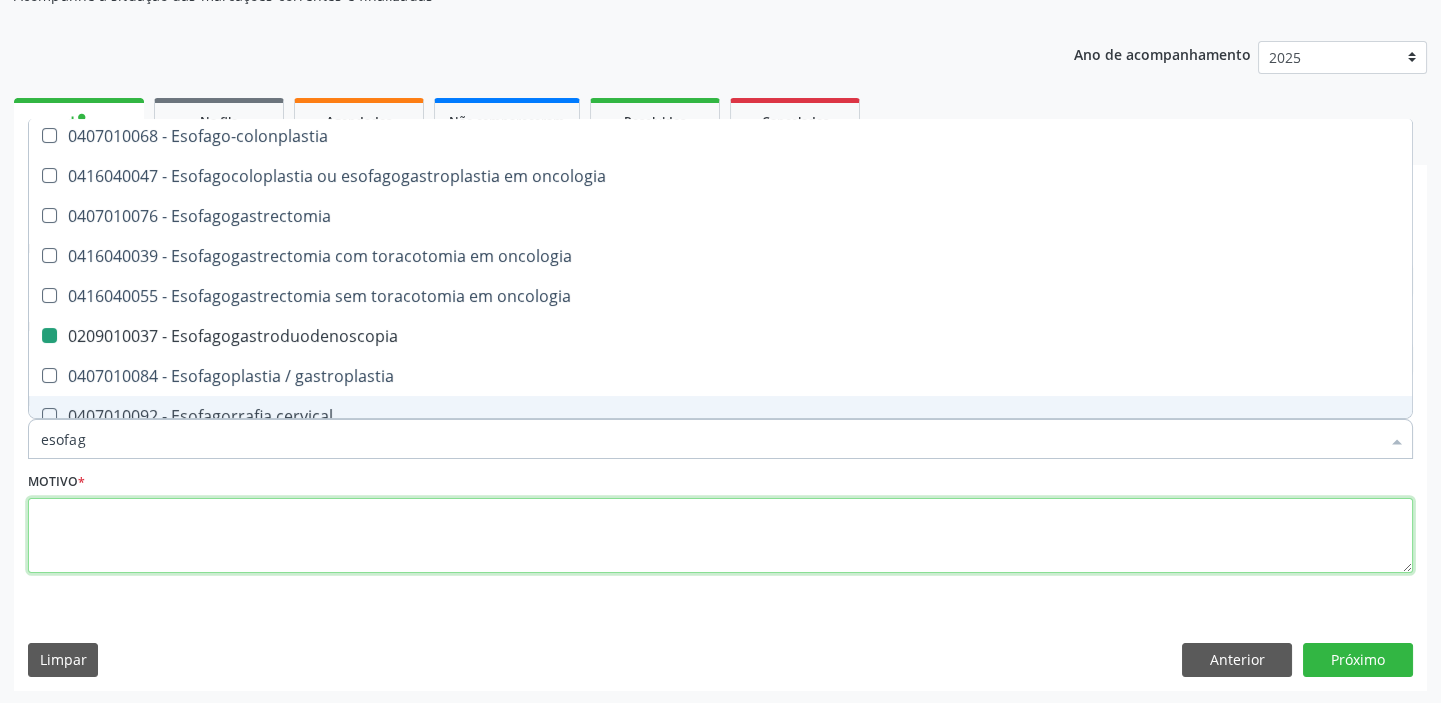 click at bounding box center (720, 536) 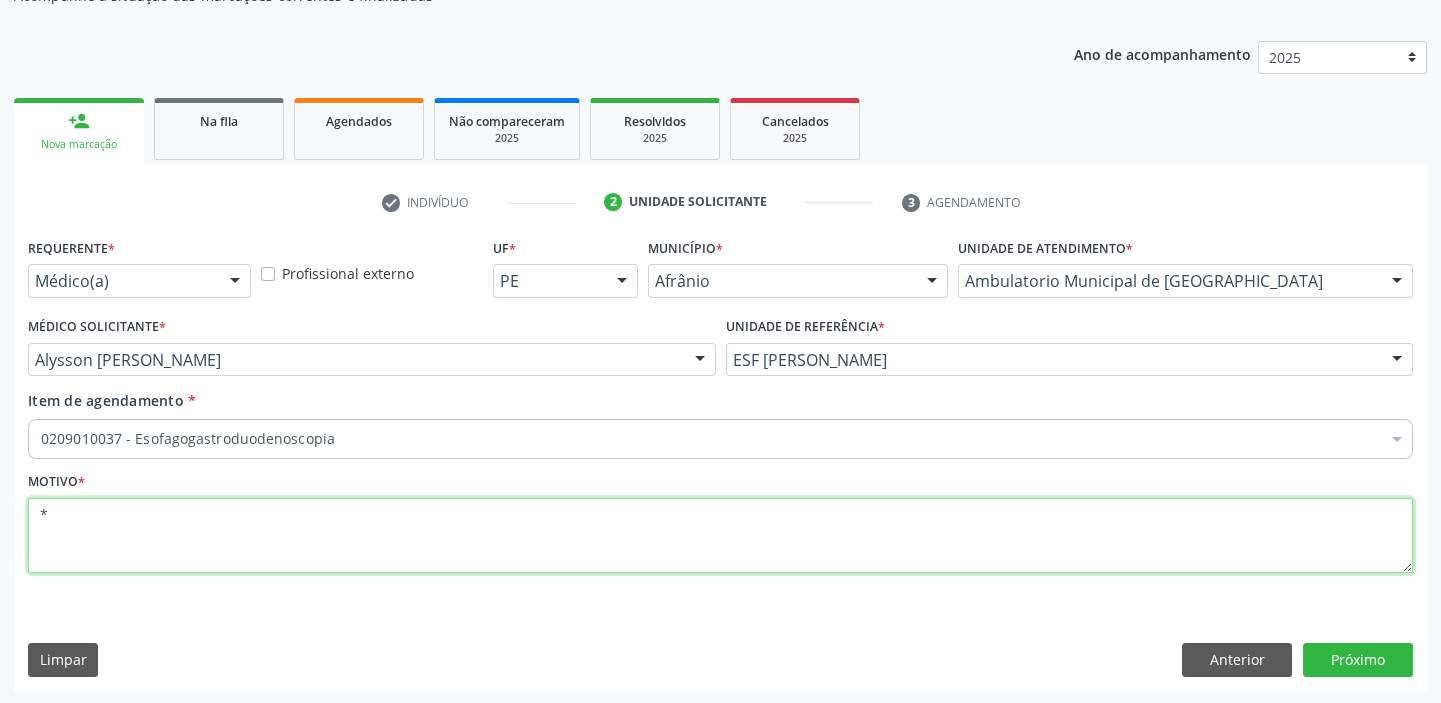 scroll, scrollTop: 0, scrollLeft: 0, axis: both 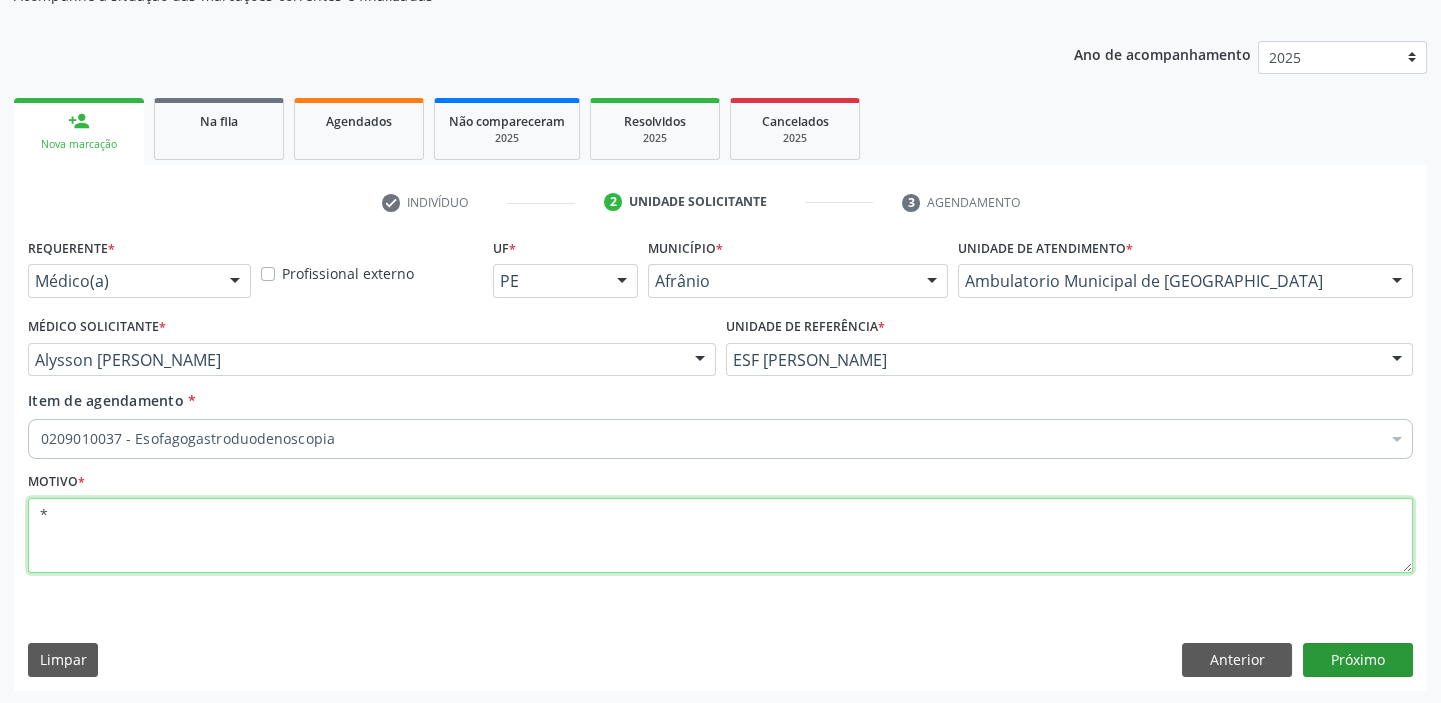 type on "*" 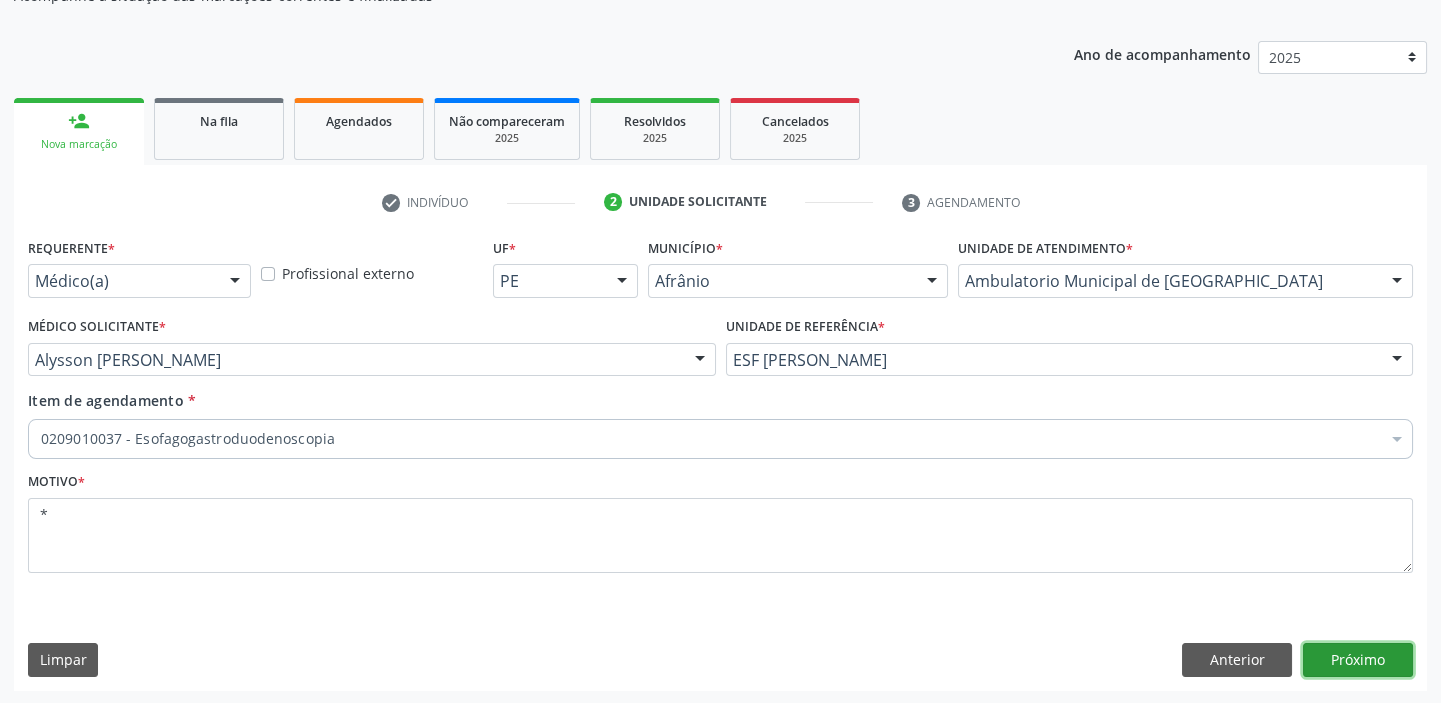 click on "Próximo" at bounding box center (1358, 660) 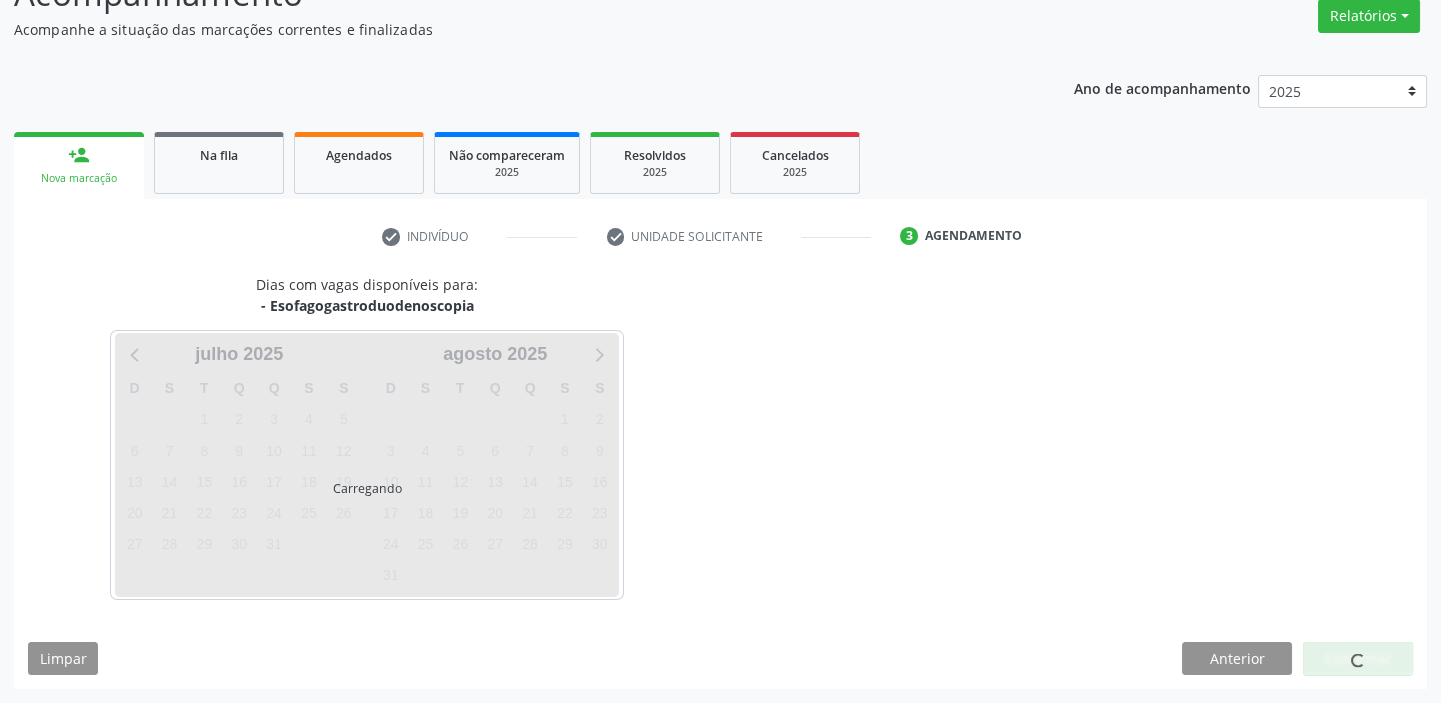 scroll, scrollTop: 166, scrollLeft: 0, axis: vertical 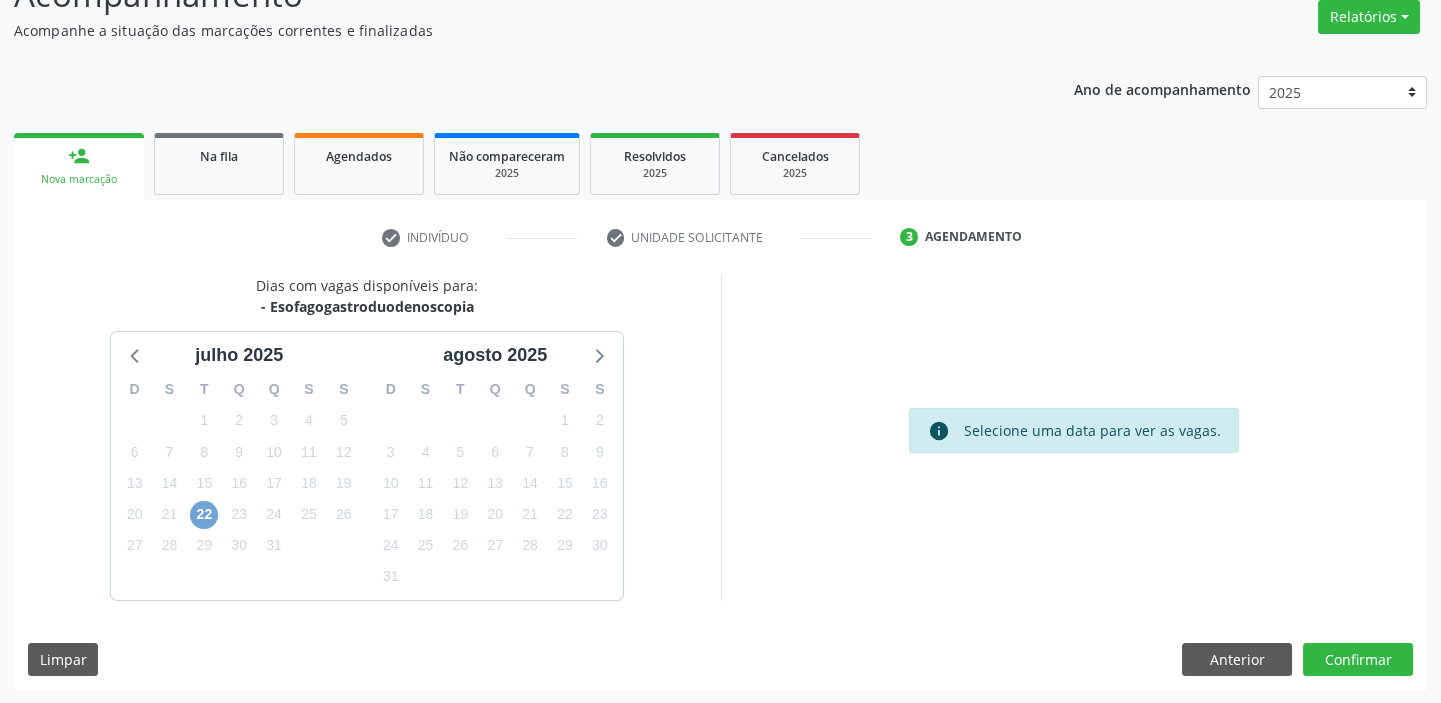 click on "22" at bounding box center (204, 515) 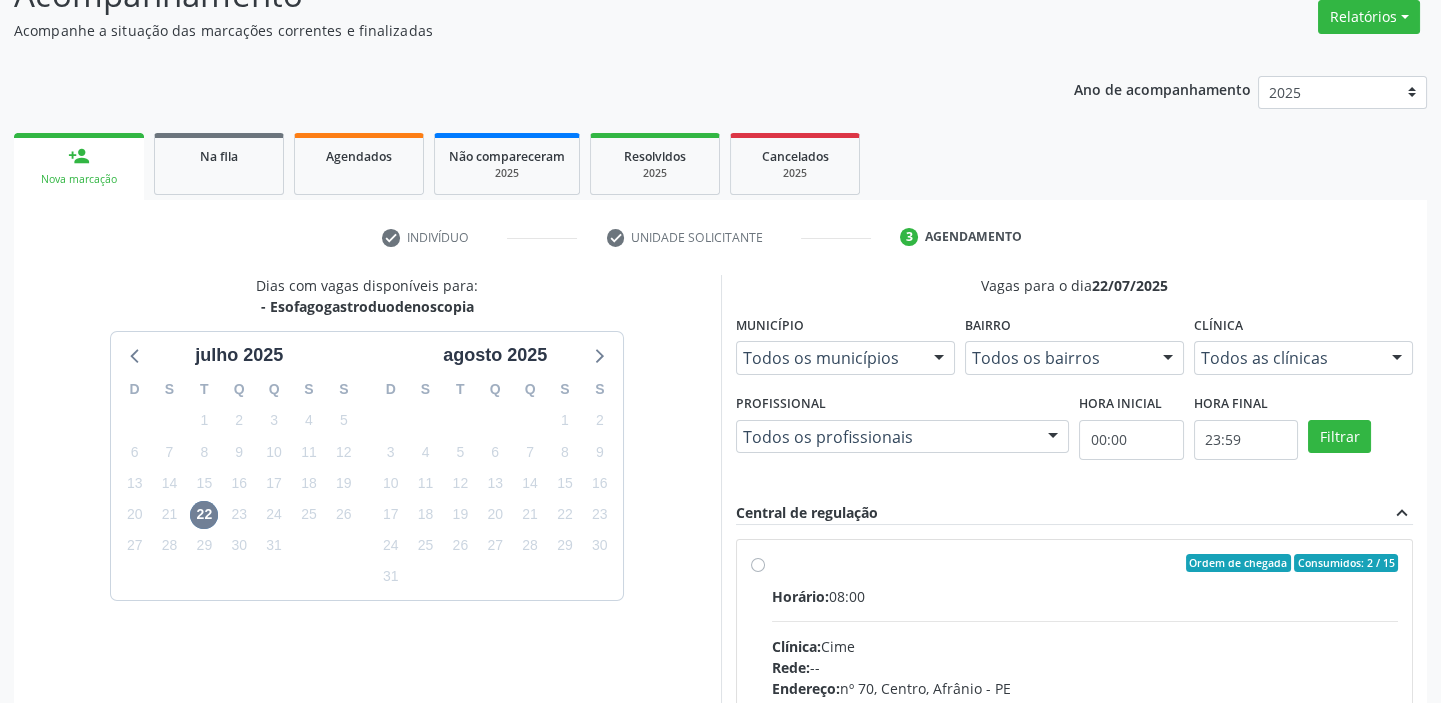click on "Horário:   08:00" at bounding box center [1085, 596] 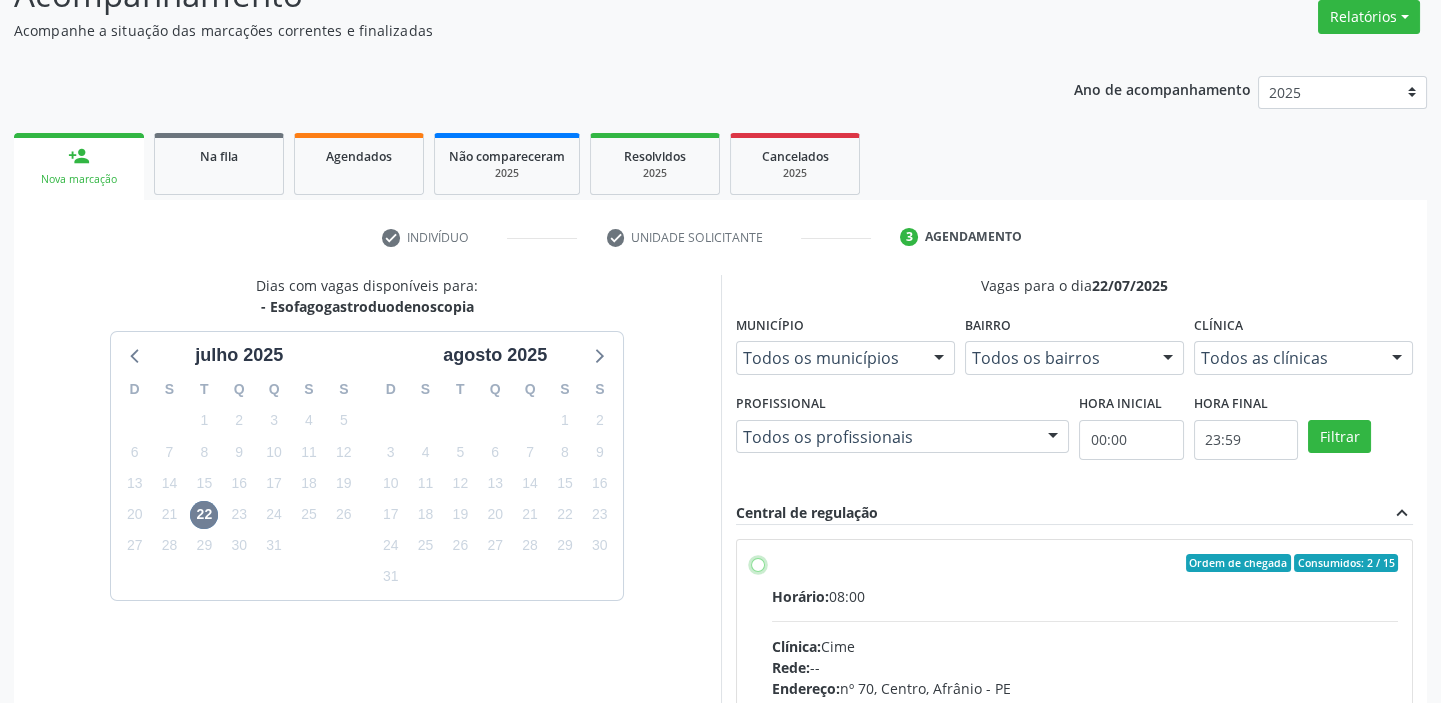click on "Ordem de chegada
Consumidos: 2 / 15
Horário:   08:00
Clínica:  Cime
Rede:
--
Endereço:   nº 70, Centro, Afrânio - PE
Telefone:   (87) 88416145
Profissional:
--
Informações adicionais sobre o atendimento
Idade de atendimento:
Sem restrição
Gênero(s) atendido(s):
Sem restrição
Informações adicionais:
--" at bounding box center [758, 563] 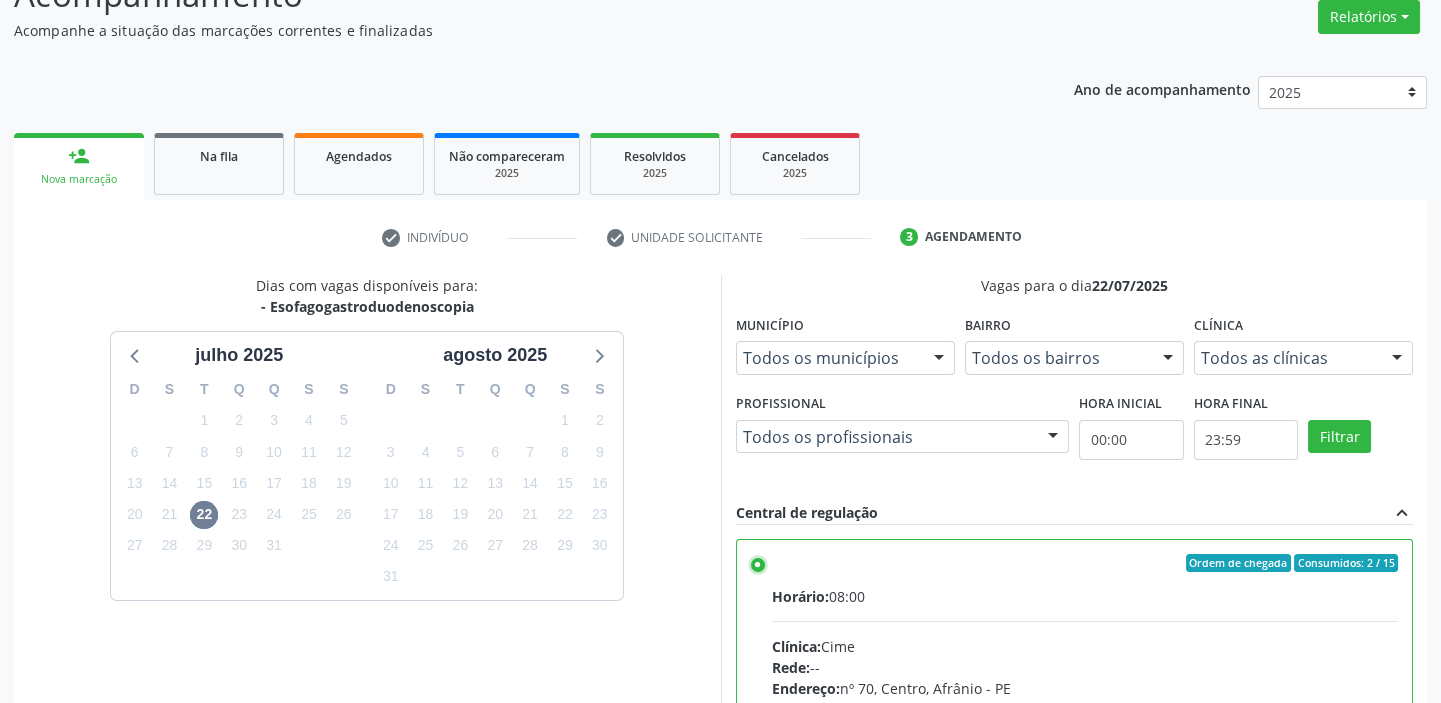 scroll, scrollTop: 99, scrollLeft: 0, axis: vertical 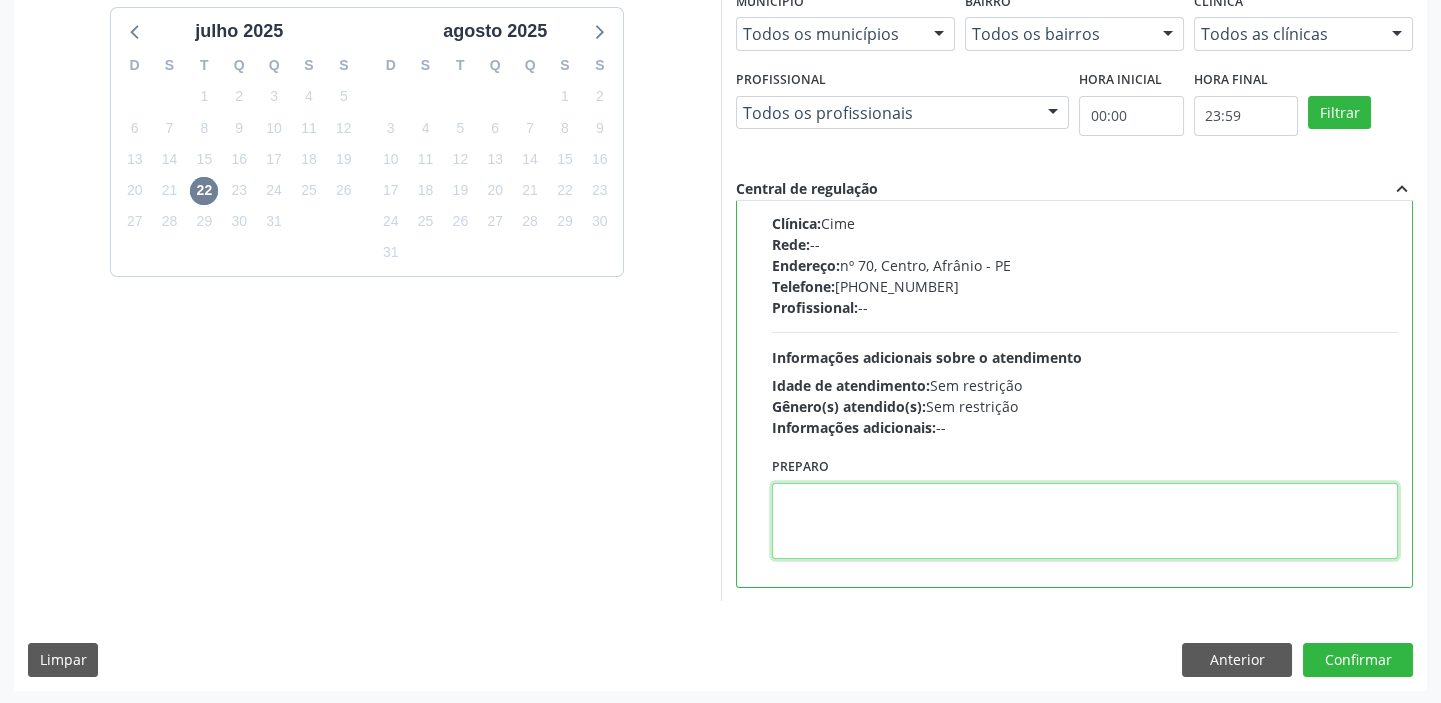 click at bounding box center [1085, 521] 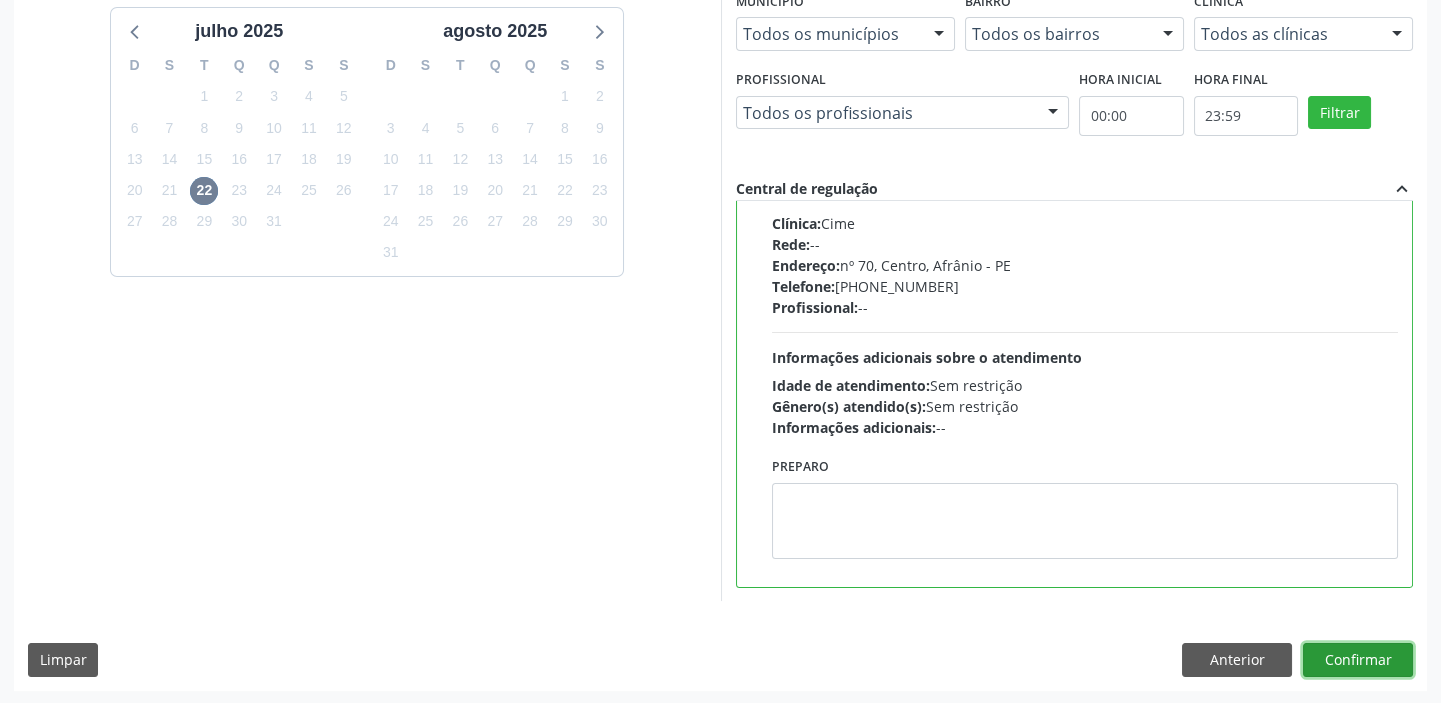 click on "Confirmar" at bounding box center [1358, 660] 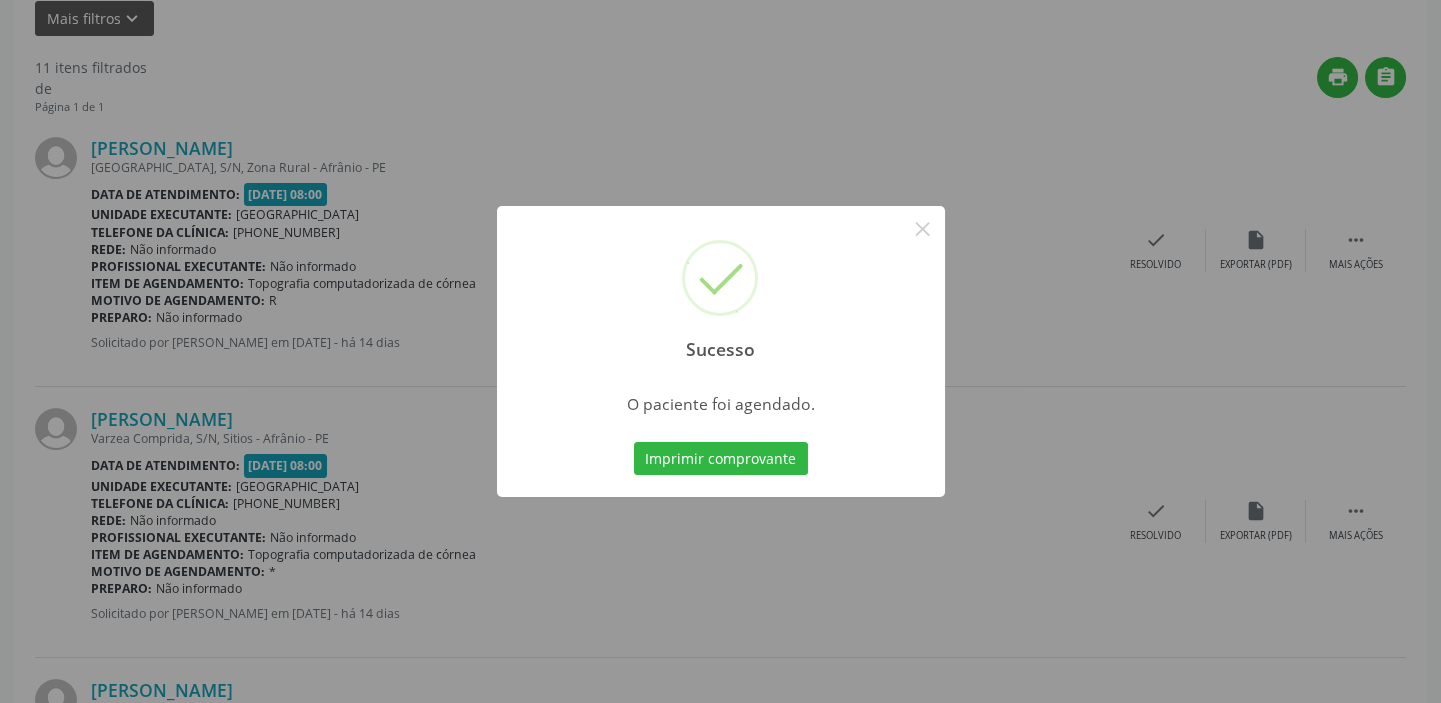 scroll, scrollTop: 0, scrollLeft: 0, axis: both 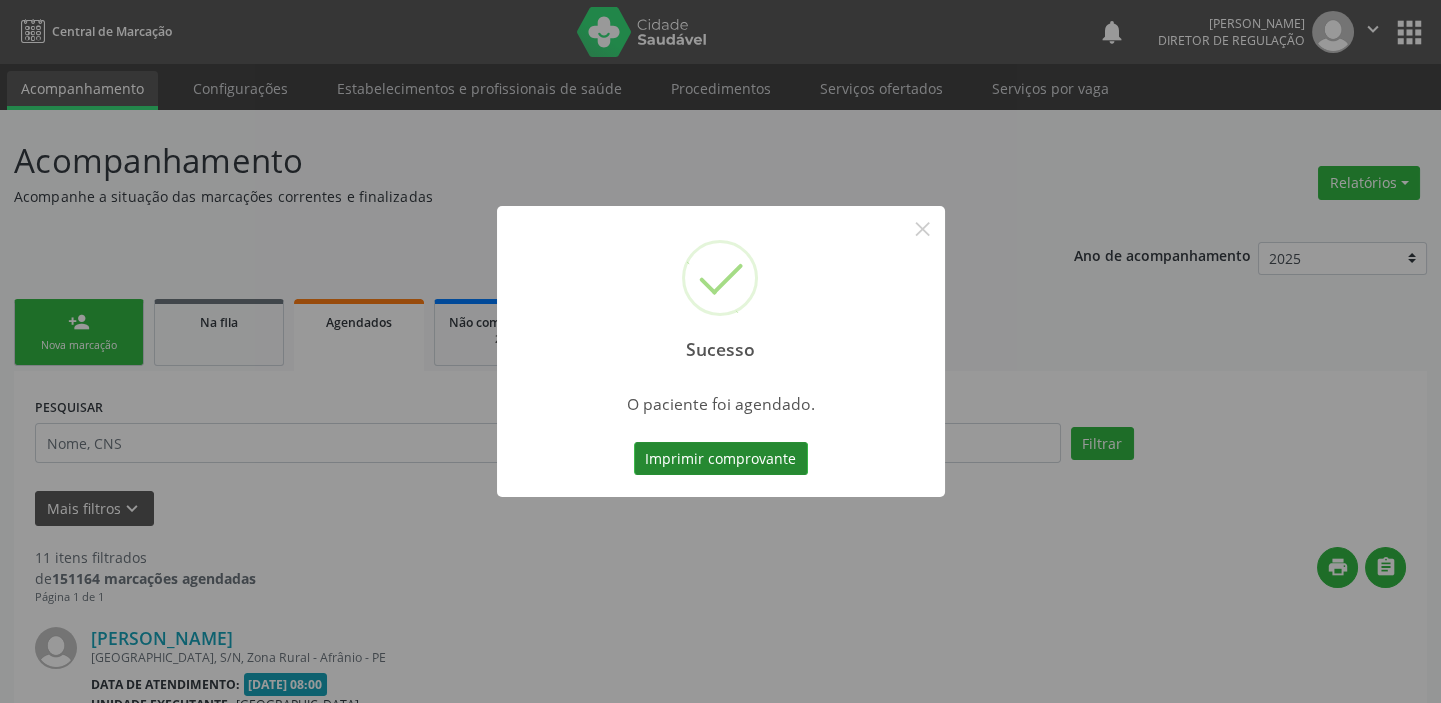 click on "Imprimir comprovante" at bounding box center (721, 459) 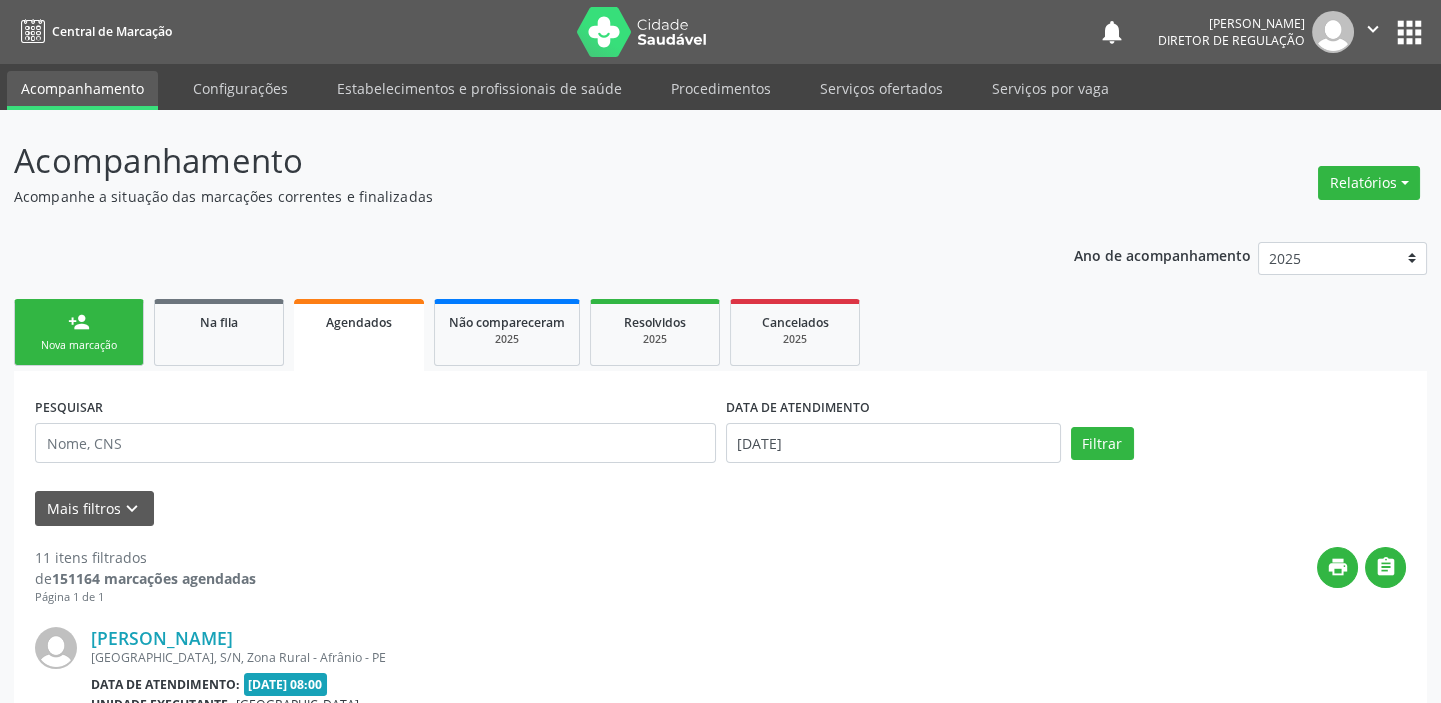 click on "Nova marcação" at bounding box center [79, 345] 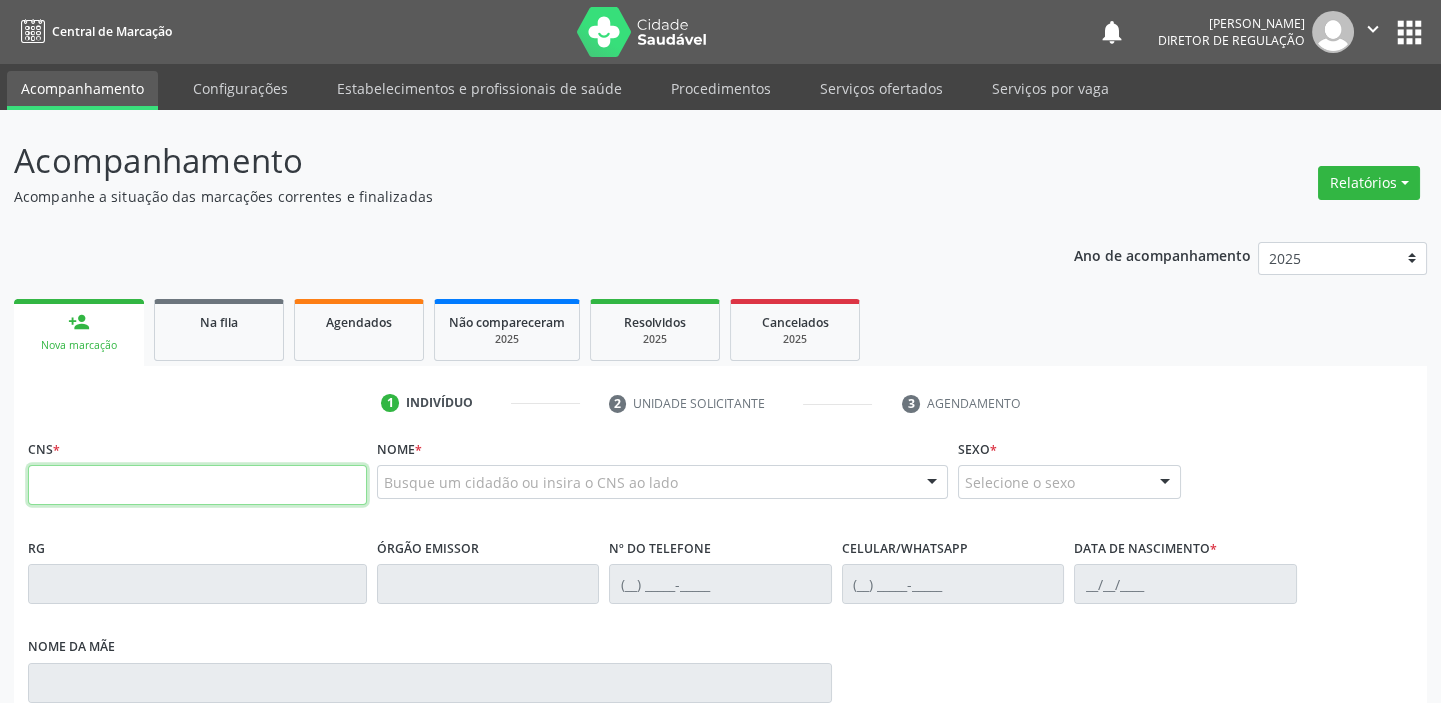 click at bounding box center [197, 485] 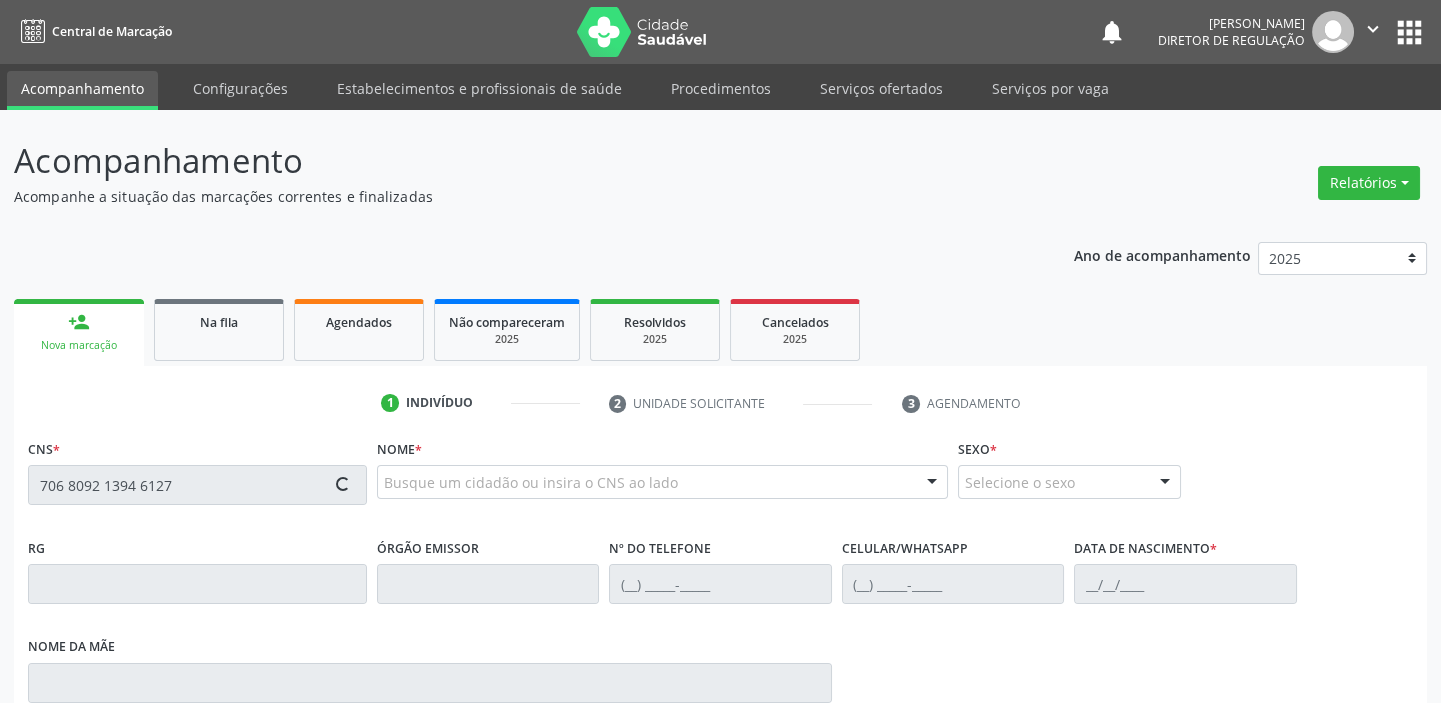 type on "706 8092 1394 6127" 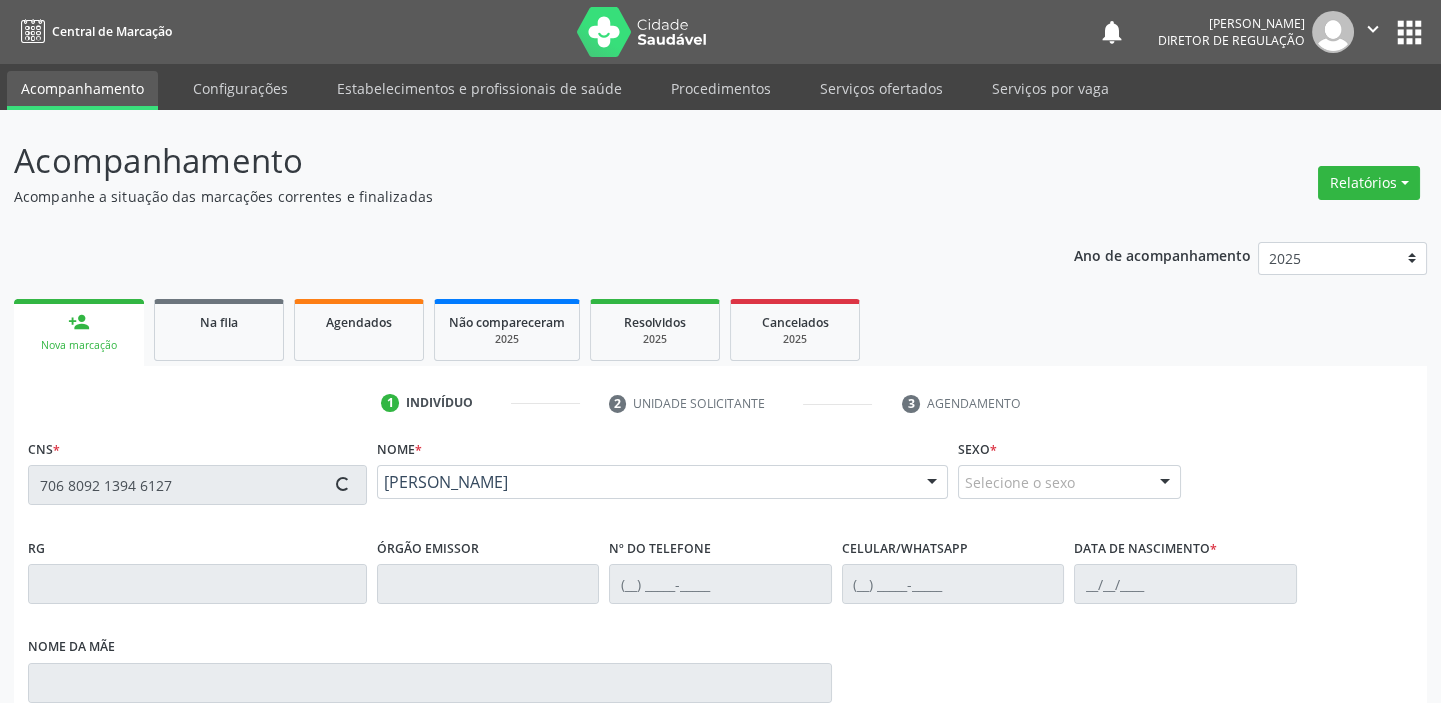 type on "(87) 98829-2225" 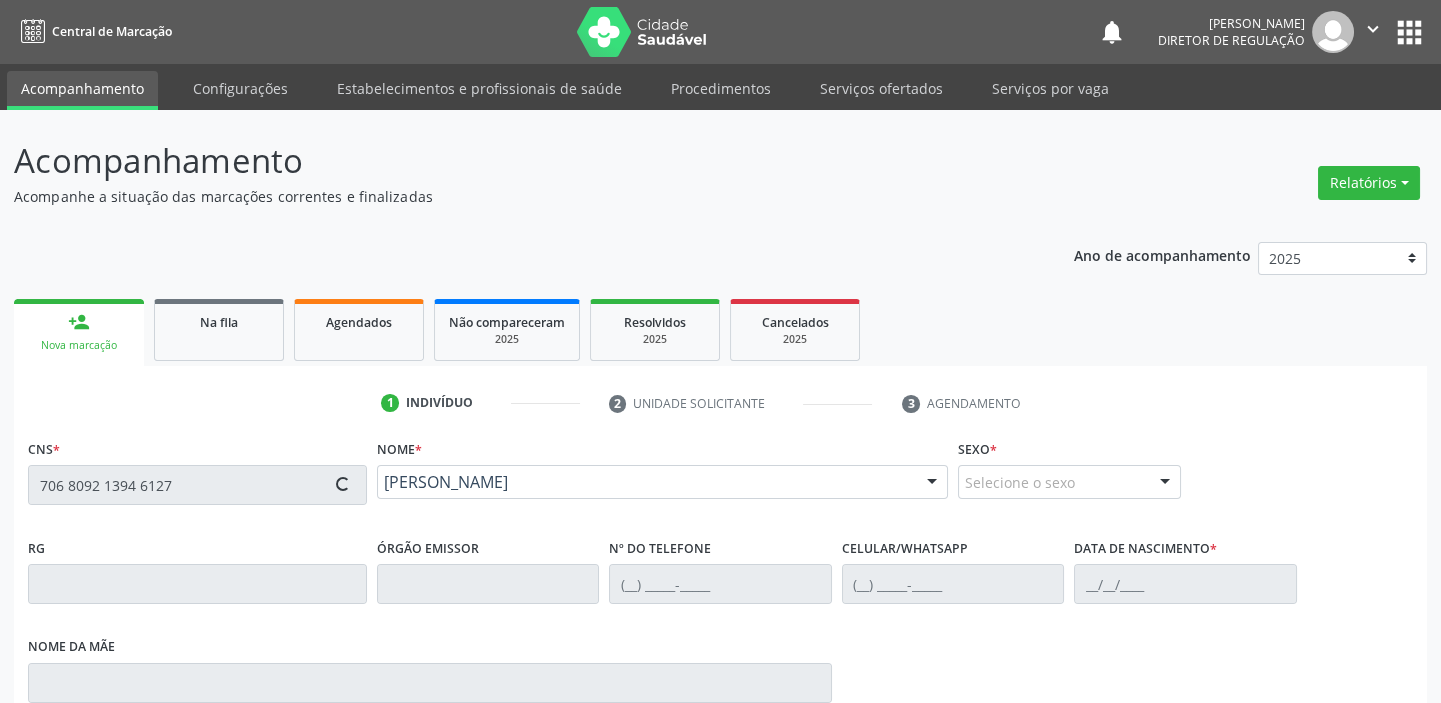 type on "(87) 98829-2225" 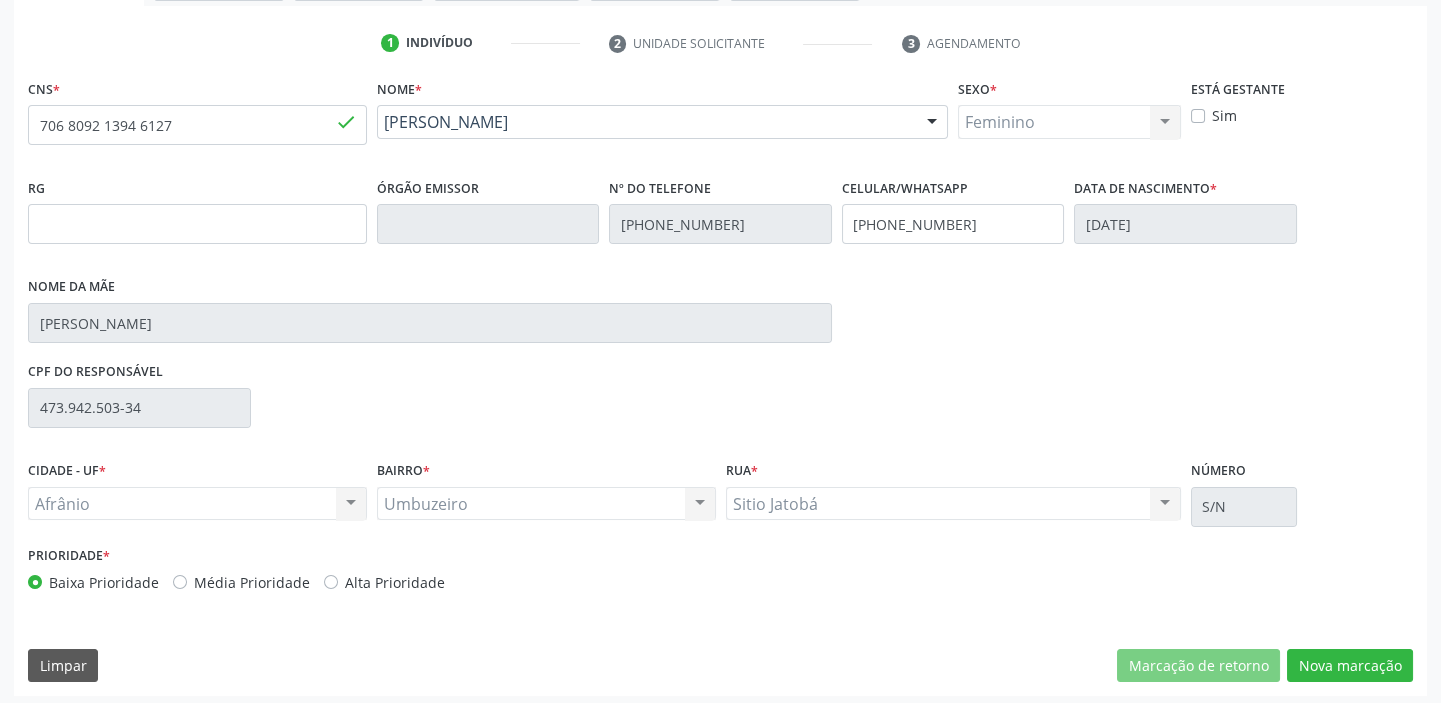 scroll, scrollTop: 366, scrollLeft: 0, axis: vertical 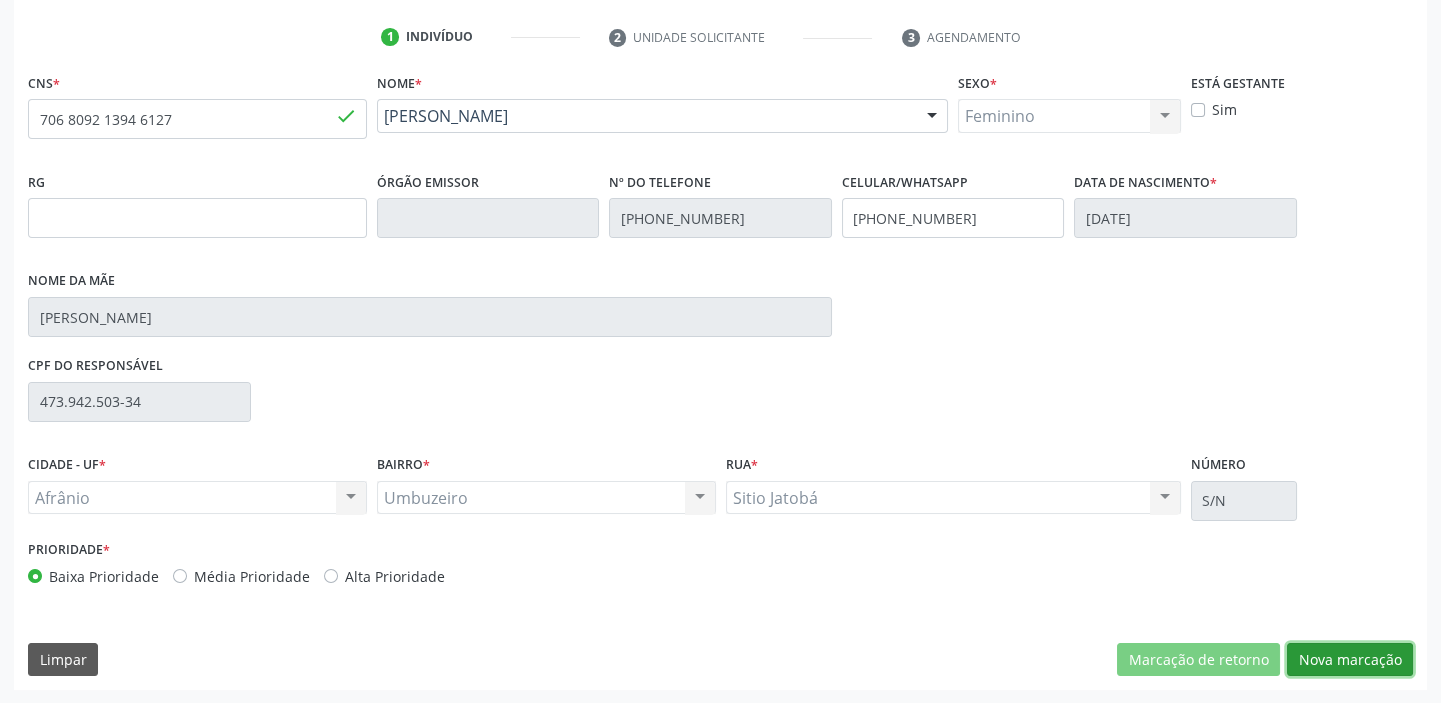 click on "Nova marcação" at bounding box center (1350, 660) 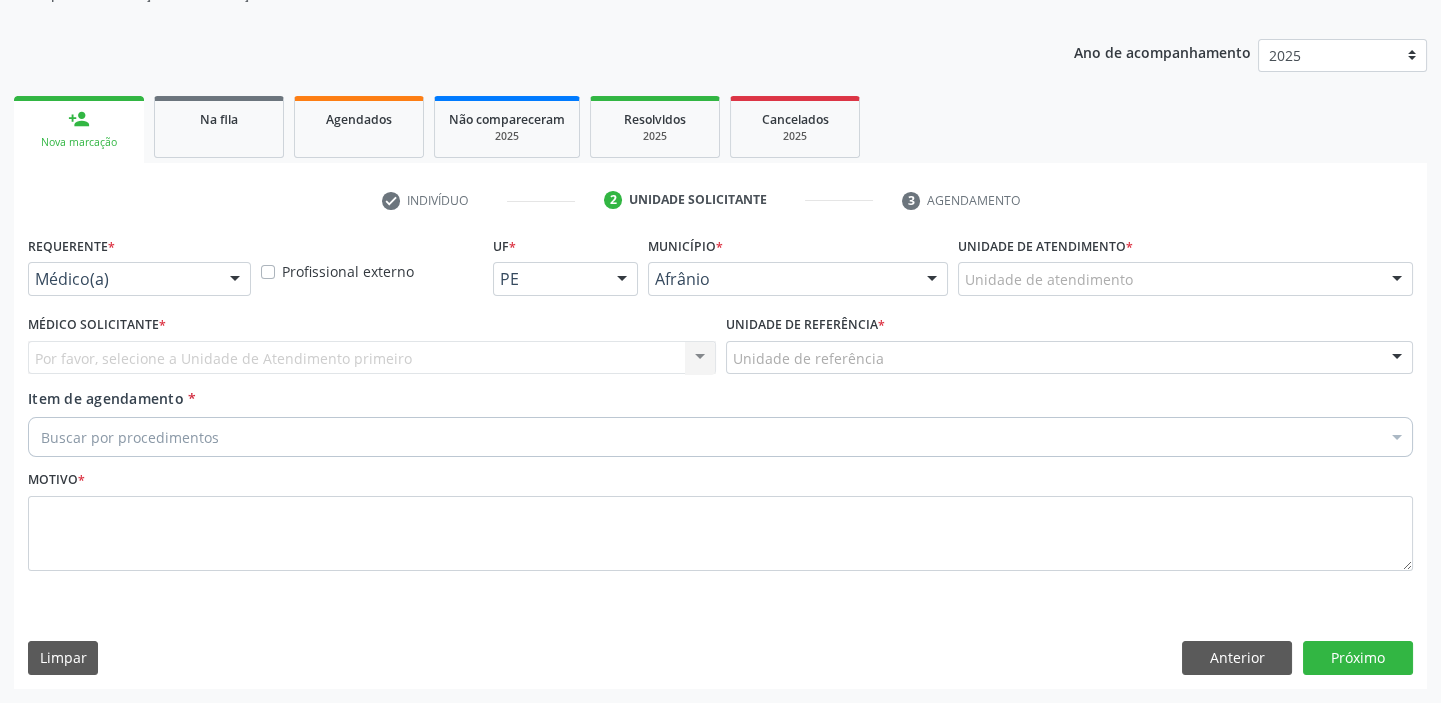 scroll, scrollTop: 201, scrollLeft: 0, axis: vertical 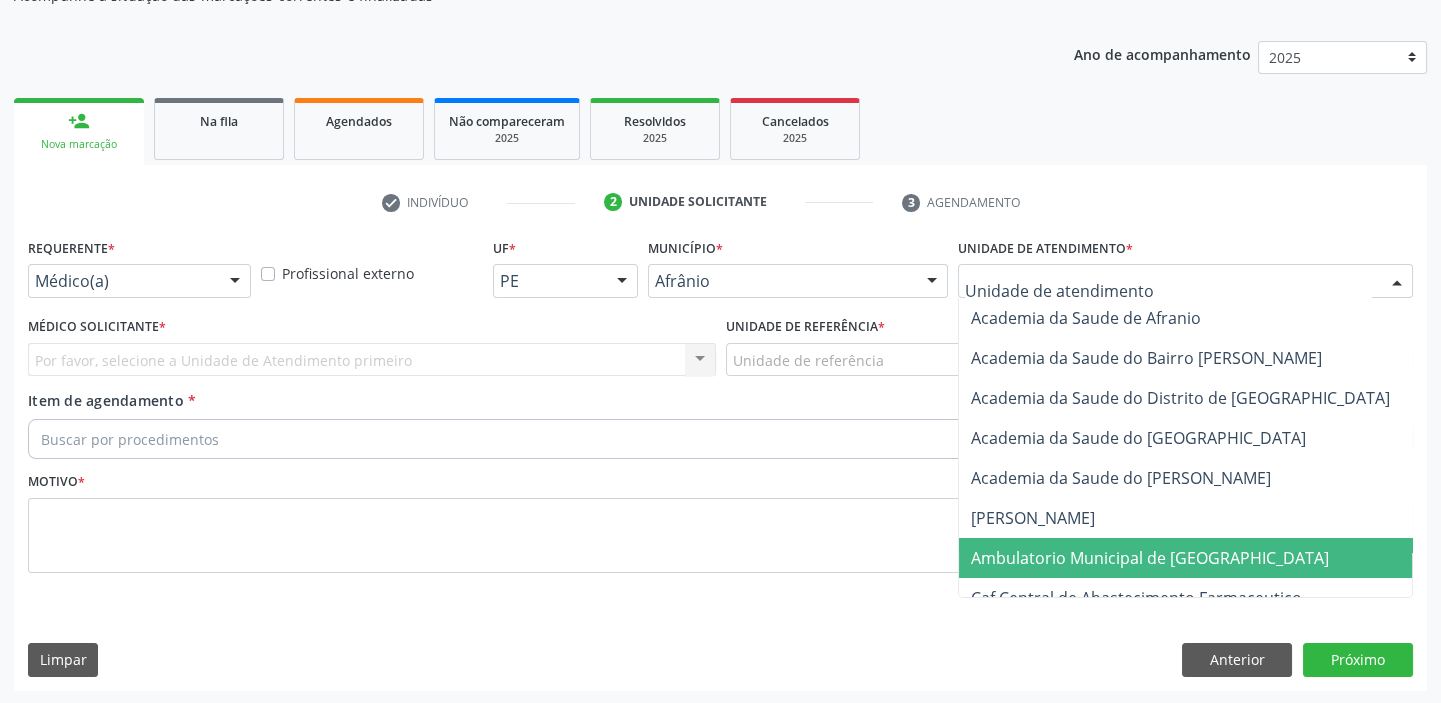 click on "Ambulatorio Municipal de [GEOGRAPHIC_DATA]" at bounding box center [1150, 558] 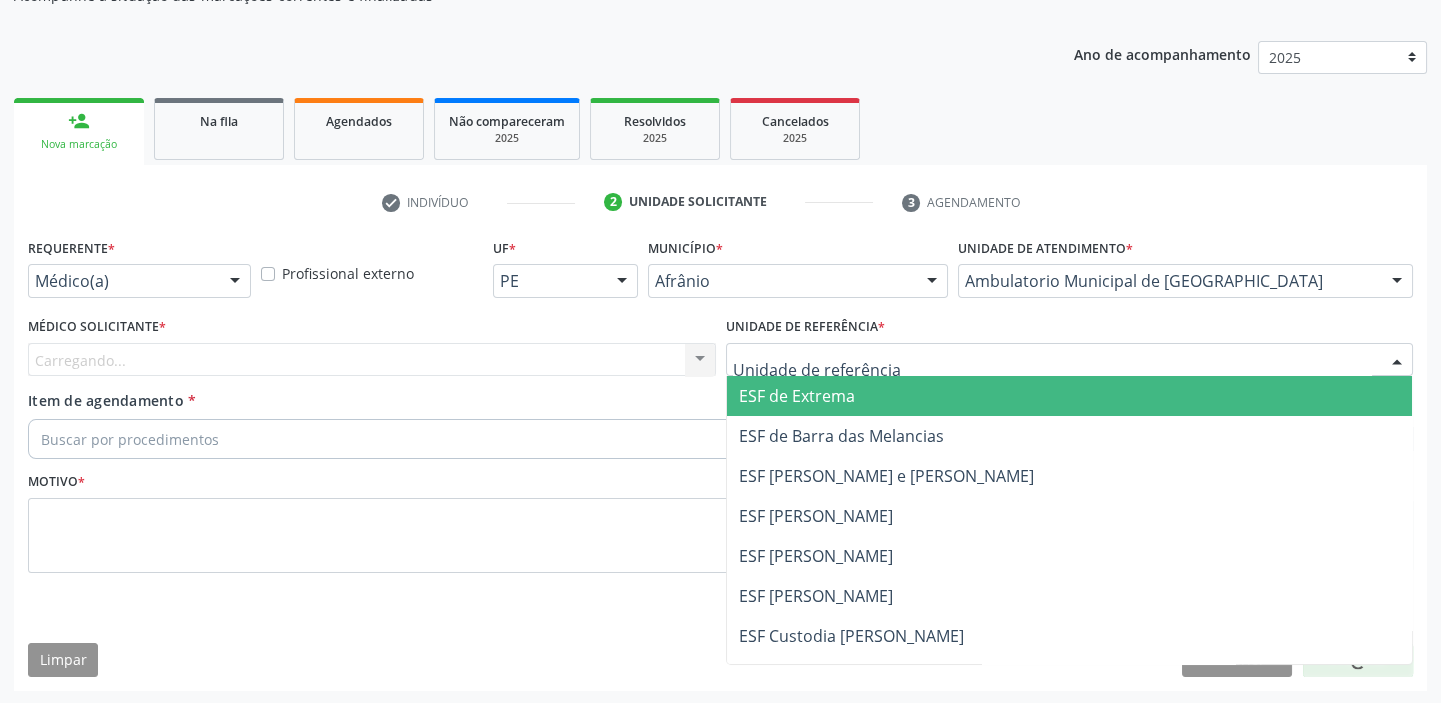 drag, startPoint x: 786, startPoint y: 357, endPoint x: 790, endPoint y: 394, distance: 37.215588 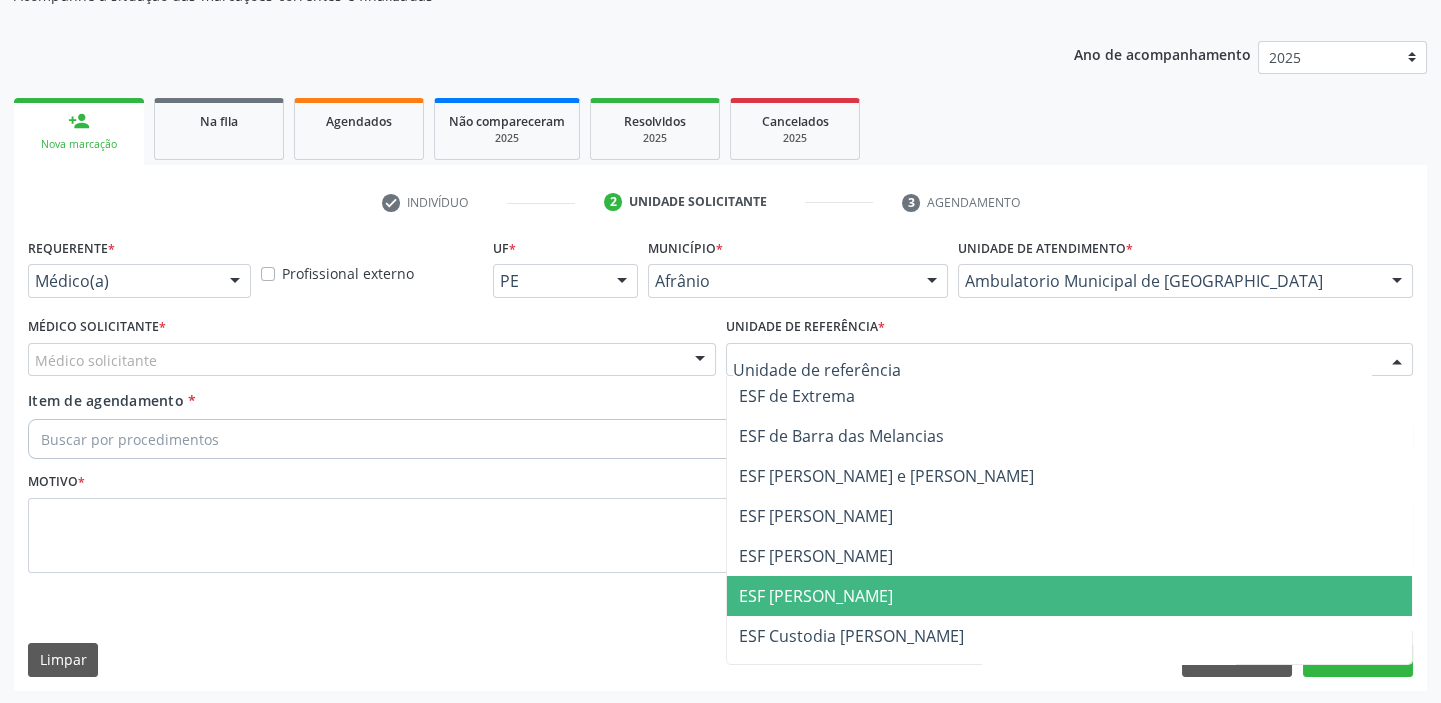 click on "ESF [PERSON_NAME]" at bounding box center (816, 596) 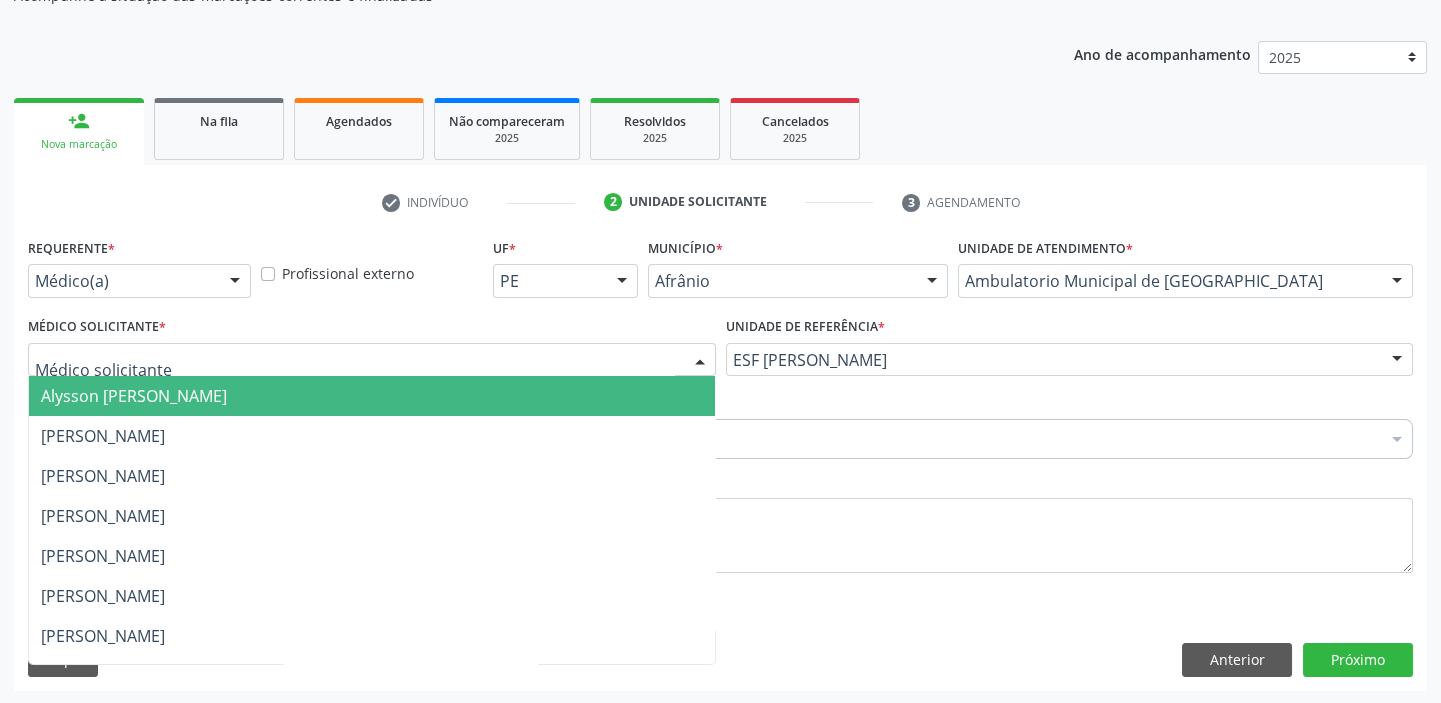 click at bounding box center [372, 360] 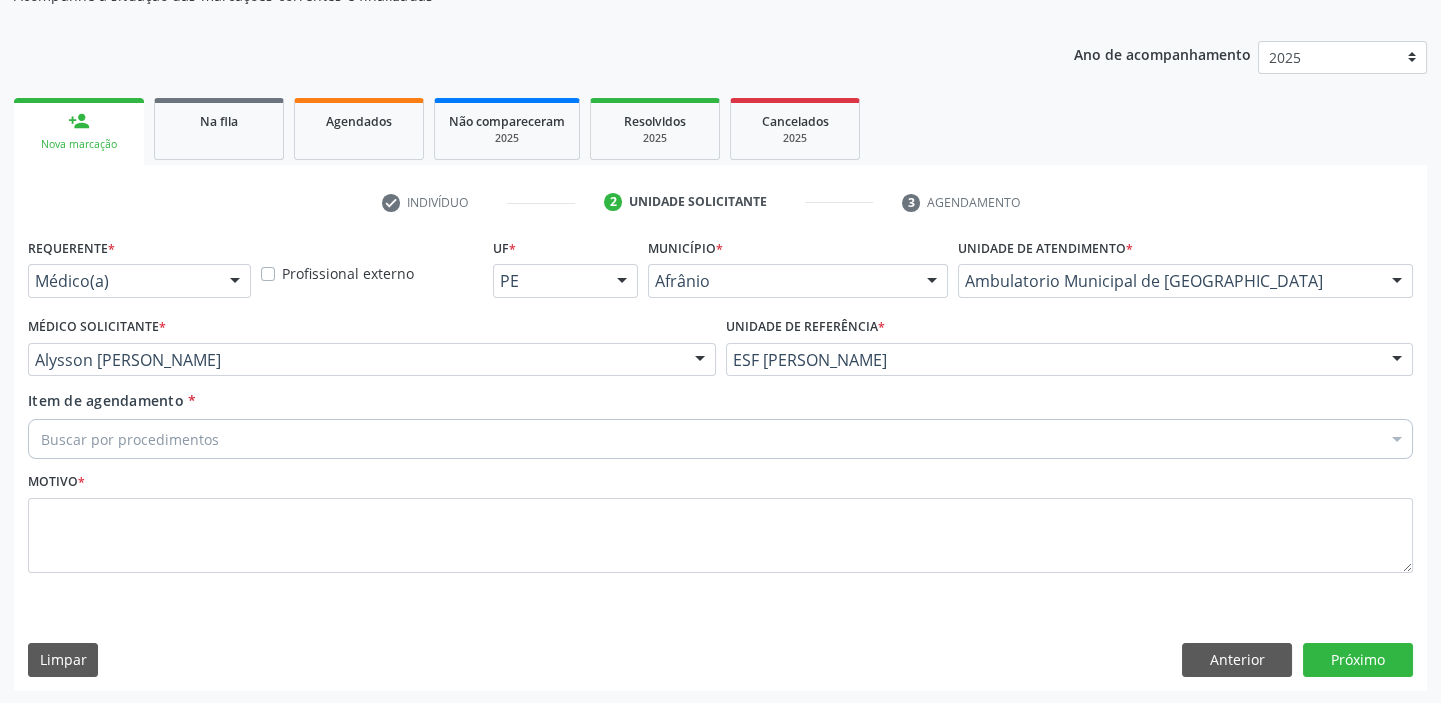 click on "Buscar por procedimentos
Selecionar todos
0604320140 - Abatacepte 125 mg injetável (por seringa preenchida)
0604320124 - Abatacepte 250 mg injetável (por frasco ampola).
0603050018 - Abciximabe
0406010013 - Abertura de comunicacao inter-atrial
0406010021 - Abertura de estenose aortica valvar
0406011265 - Abertura de estenose aortica valvar (criança e adolescente)
0406010030 - Abertura de estenose pulmonar valvar
0406011273 - Abertura de estenose pulmonar valvar (criança e adolescente)
0301080011 - Abordagem cognitiva comportamental do fumante (por atendimento / paciente)
0307020010 - Acesso a polpa dentaria e medicacao (por dente)
0604660030 - Acetazolamida 250 mg (por comprimido)
0202010783 - Acidez titulável no leite humano (dornic)
0202090019 - Acido urico liquido no sinovial e derrames" at bounding box center [720, 436] 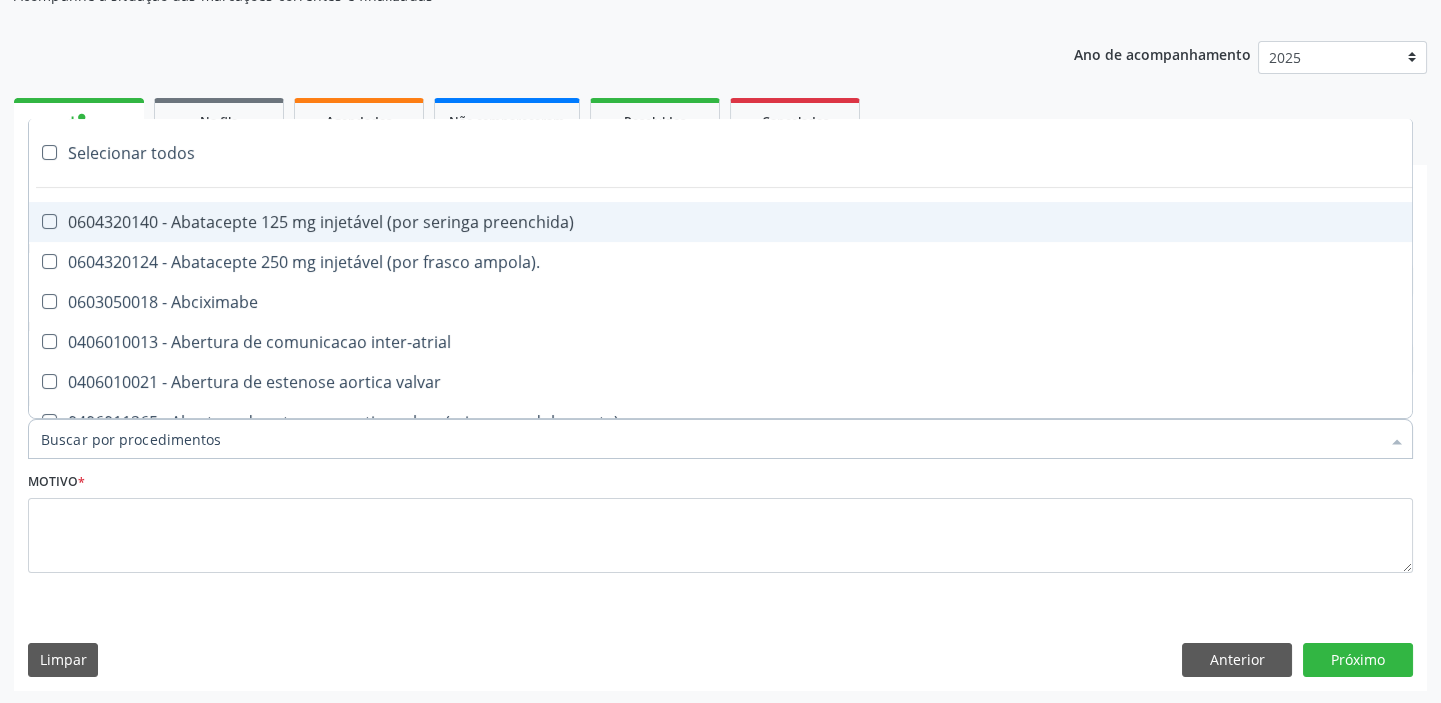 paste on "esofag" 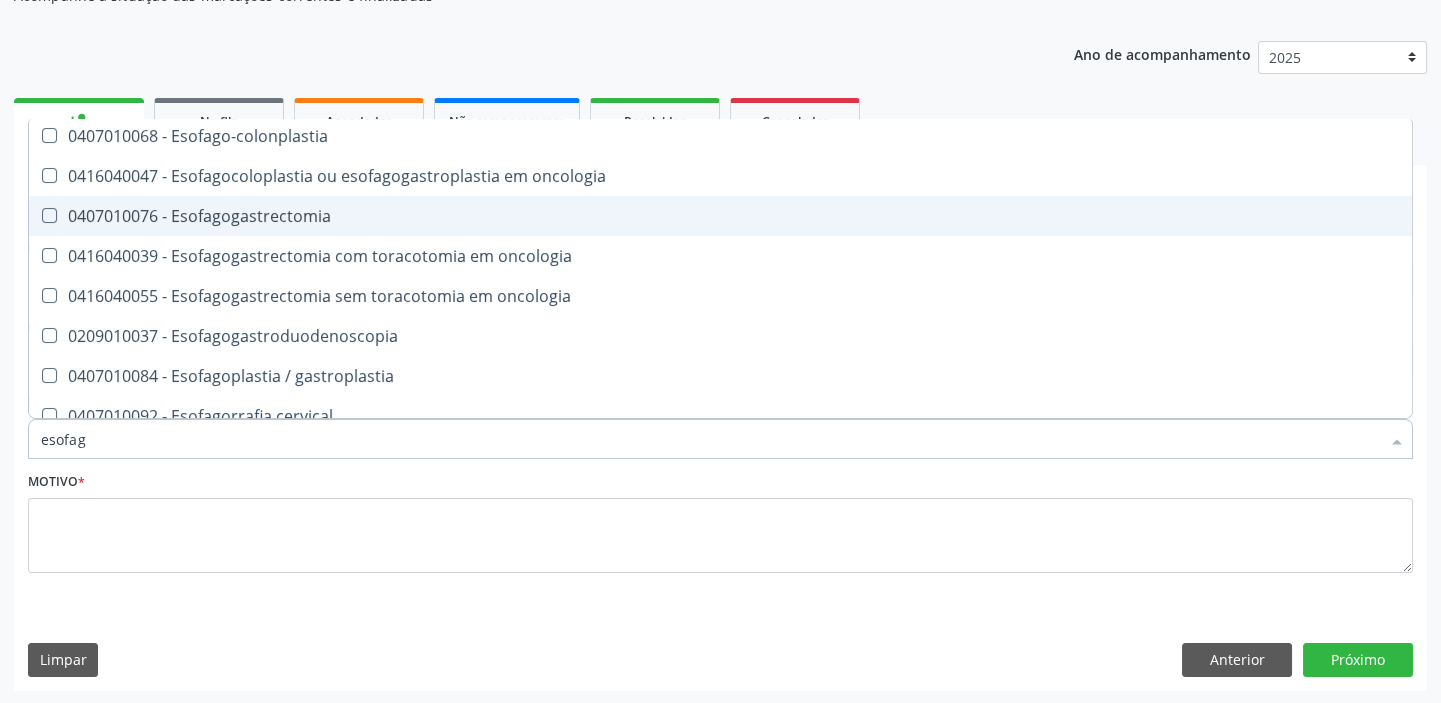 scroll, scrollTop: 454, scrollLeft: 0, axis: vertical 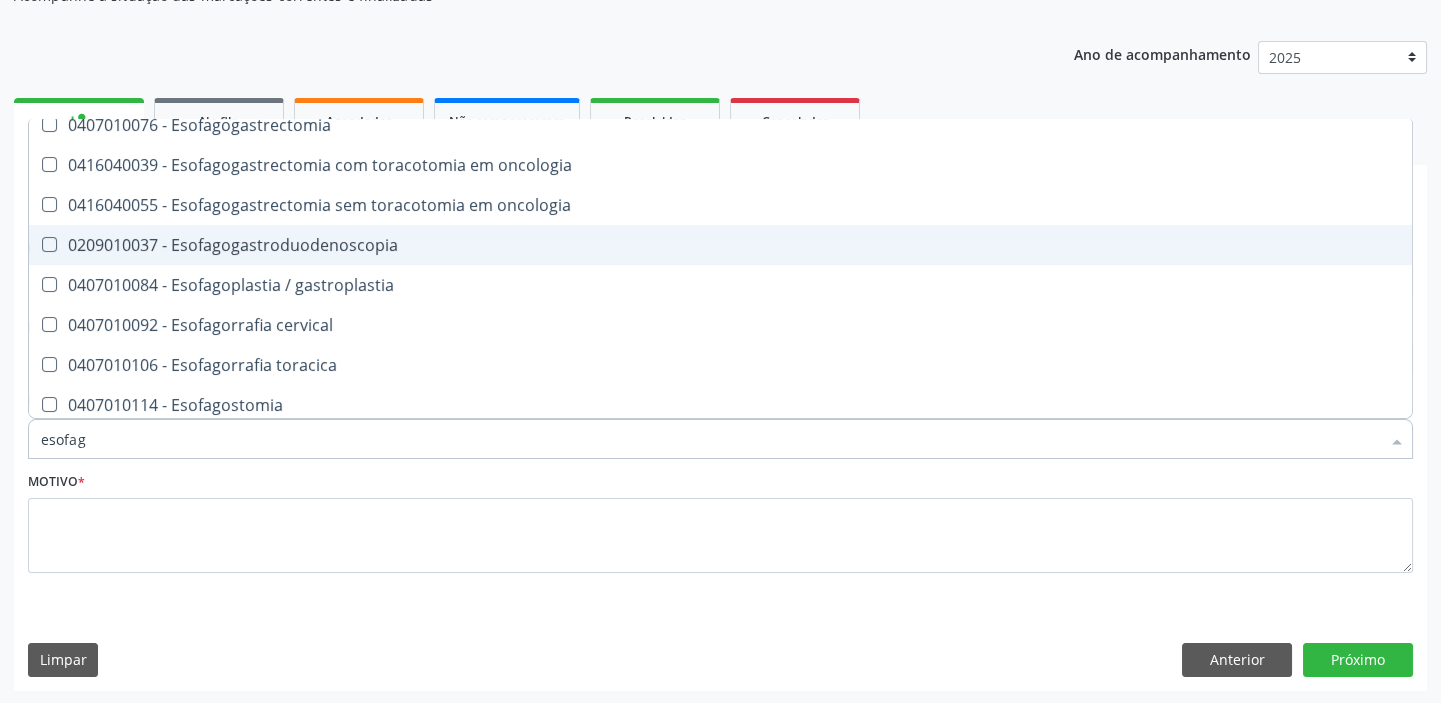 click on "0209010037 - Esofagogastroduodenoscopia" at bounding box center [720, 245] 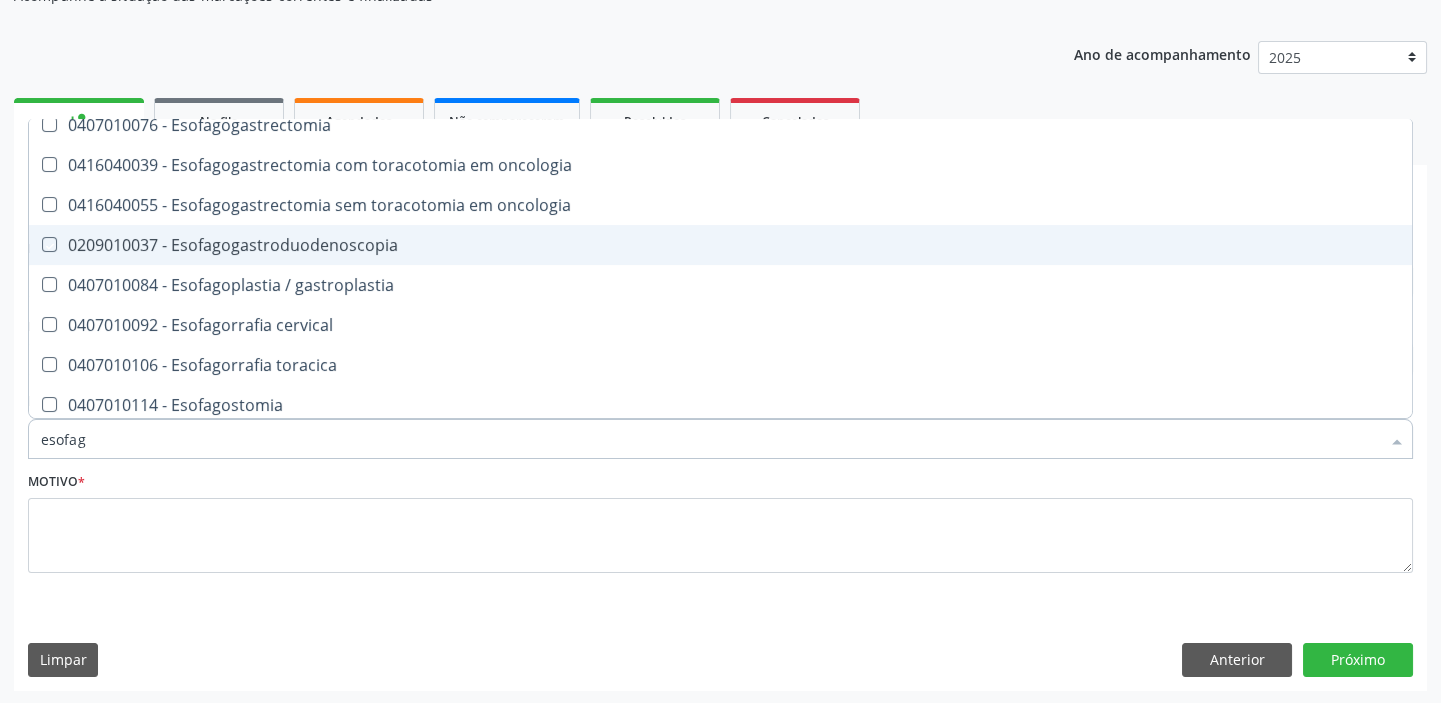 checkbox on "true" 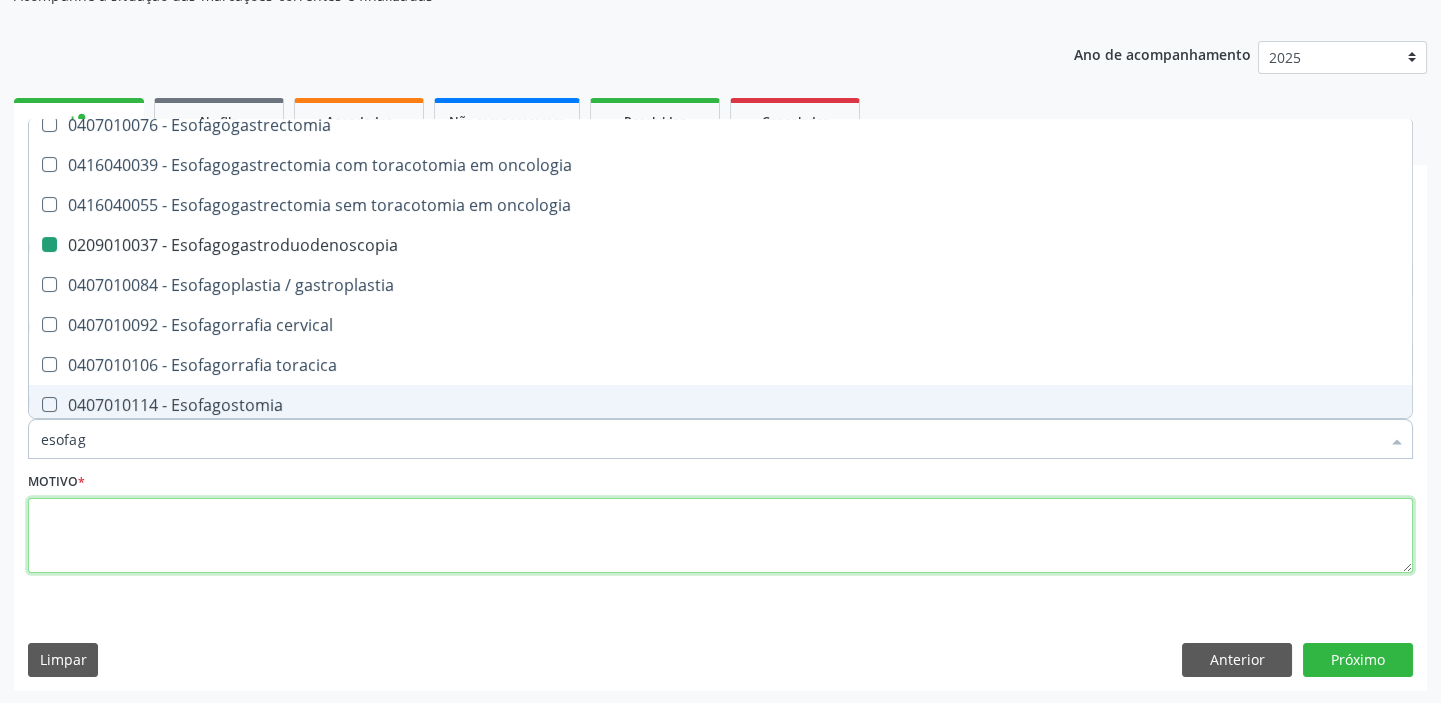 click at bounding box center [720, 536] 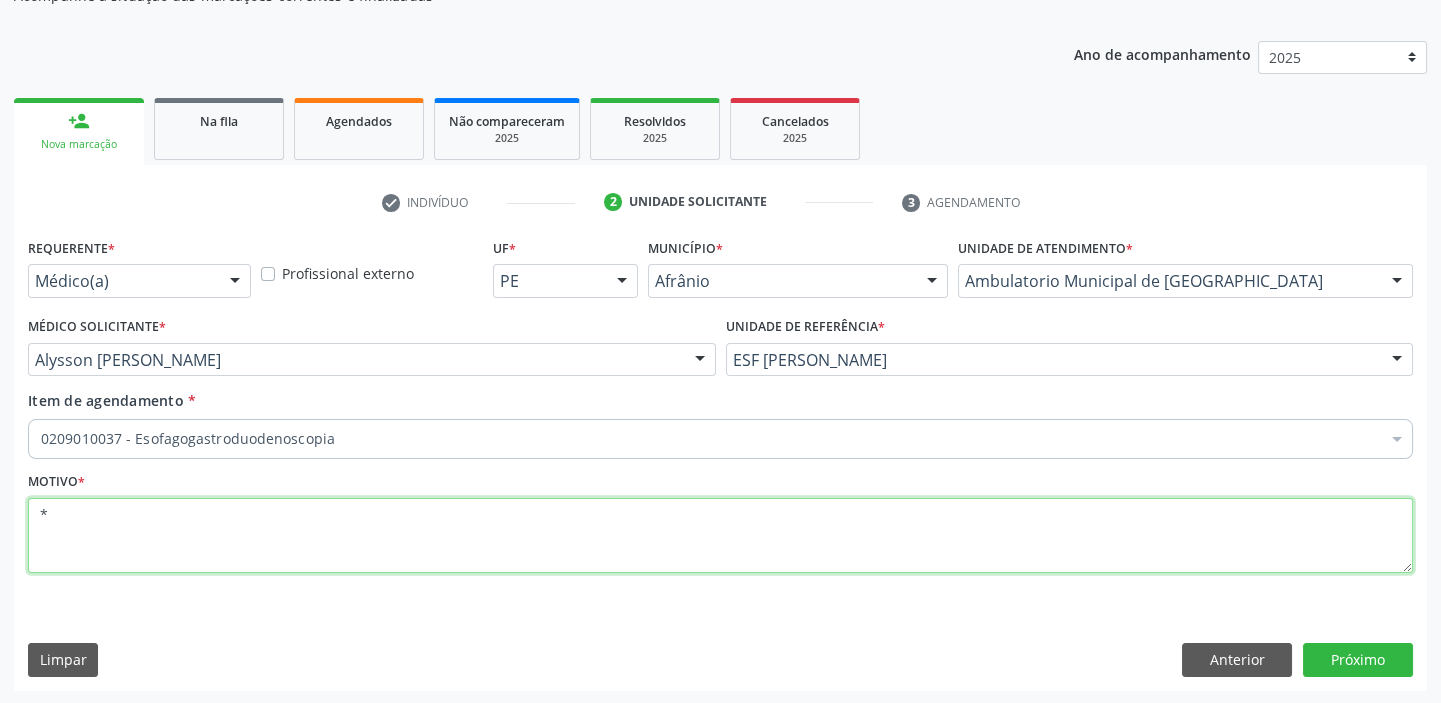scroll, scrollTop: 0, scrollLeft: 0, axis: both 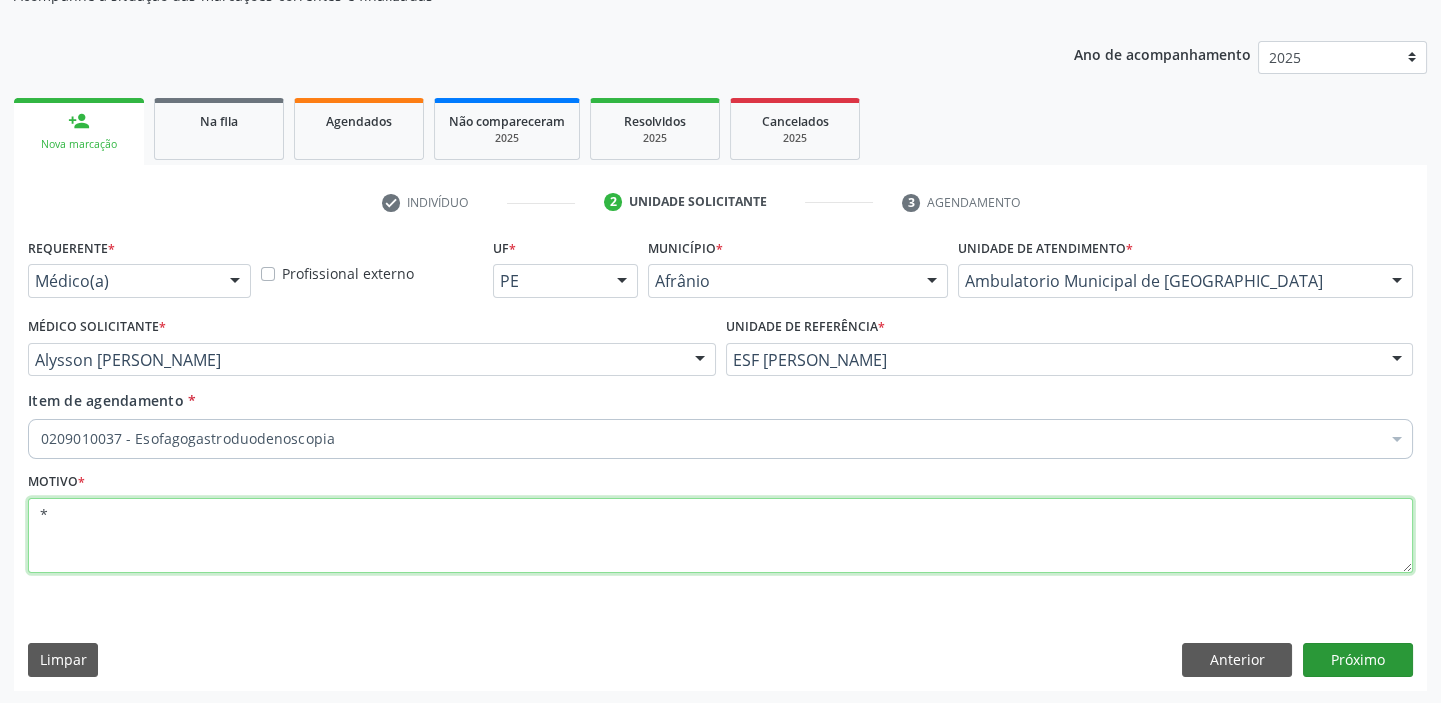 type on "*" 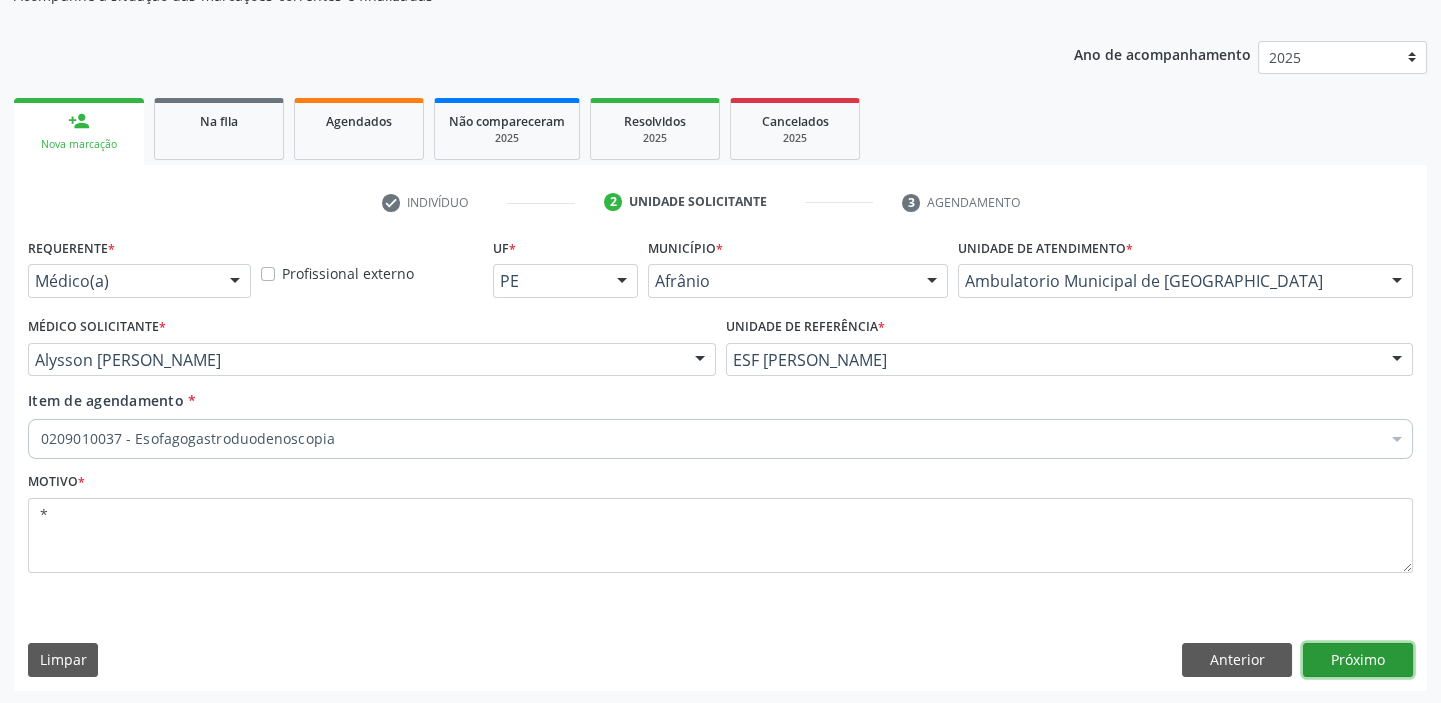 click on "Próximo" at bounding box center (1358, 660) 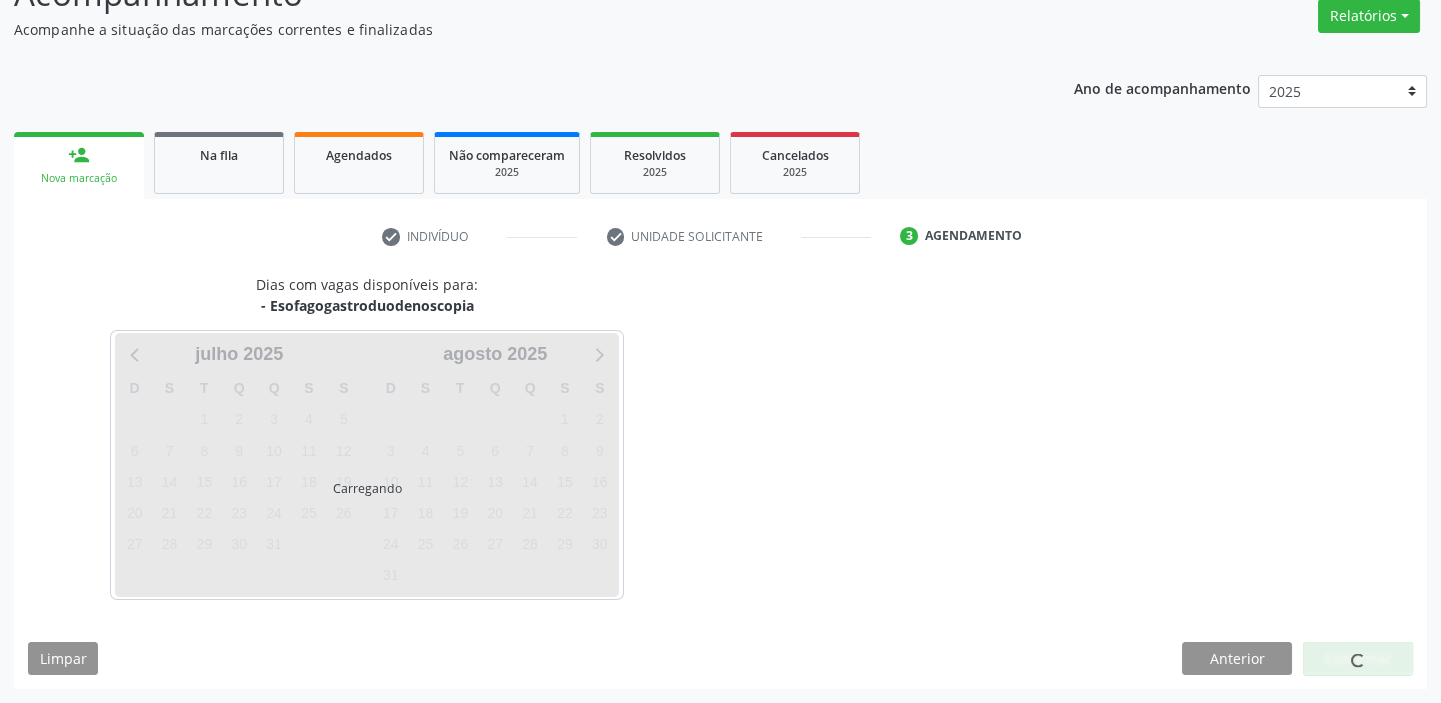 scroll, scrollTop: 166, scrollLeft: 0, axis: vertical 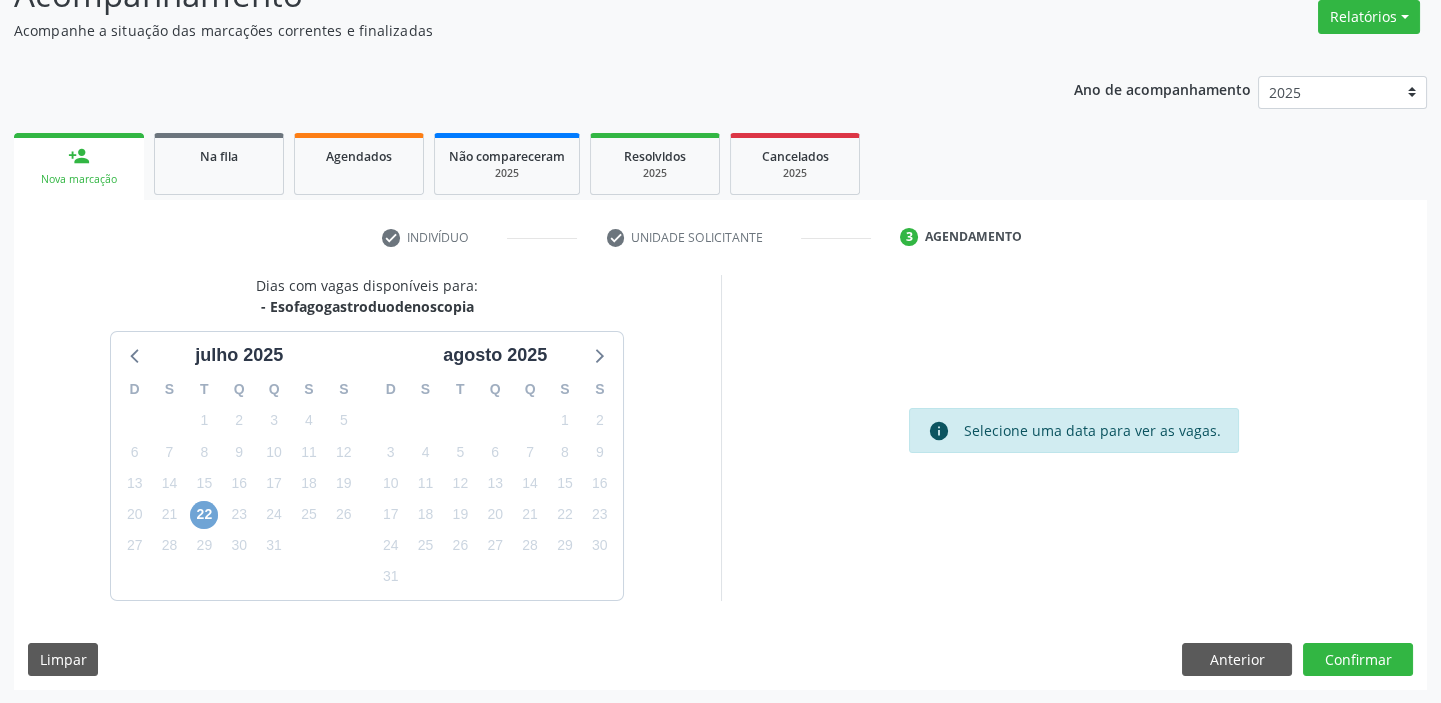 click on "22" at bounding box center (204, 515) 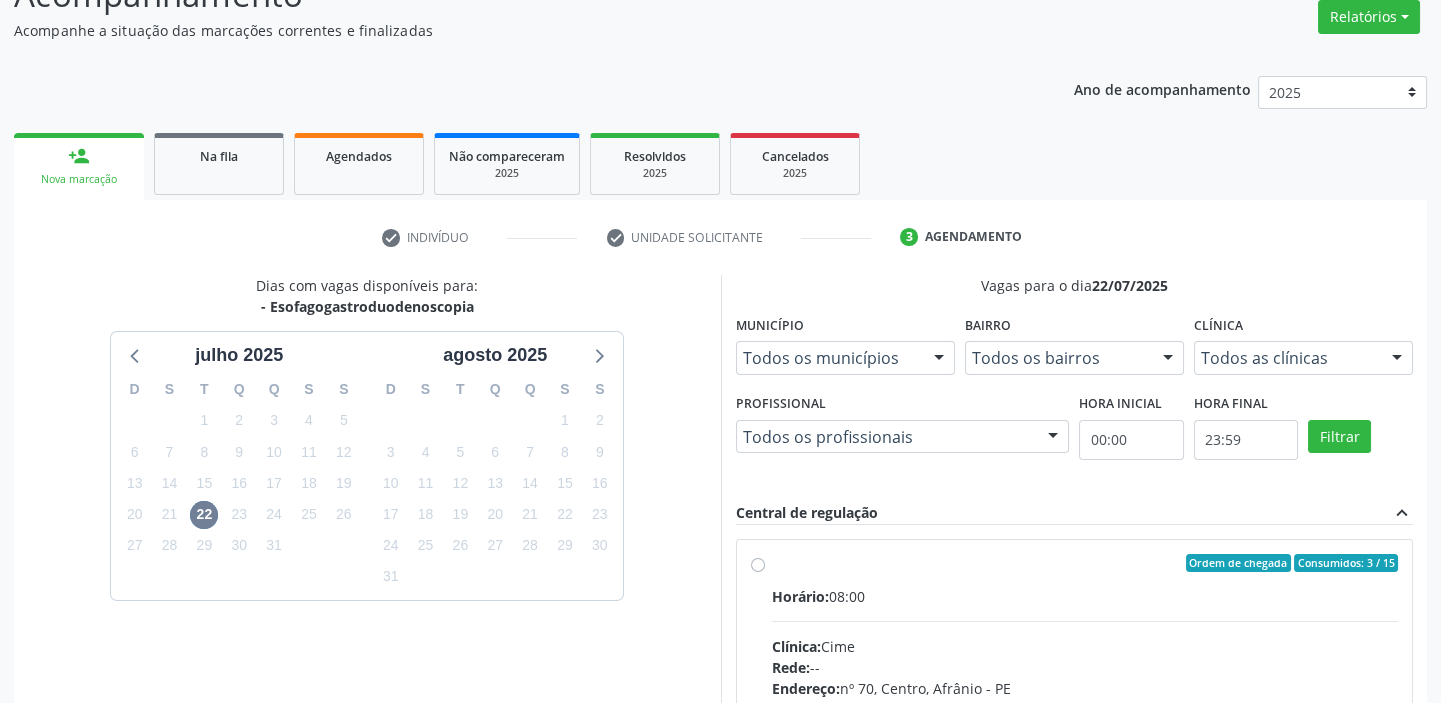 click on "Horário:   08:00
Clínica:  Cime
Rede:
--
Endereço:   nº 70, Centro, Afrânio - PE
Telefone:   (87) 88416145
Profissional:
--
Informações adicionais sobre o atendimento
Idade de atendimento:
Sem restrição
Gênero(s) atendido(s):
Sem restrição
Informações adicionais:
--" at bounding box center (1085, 723) 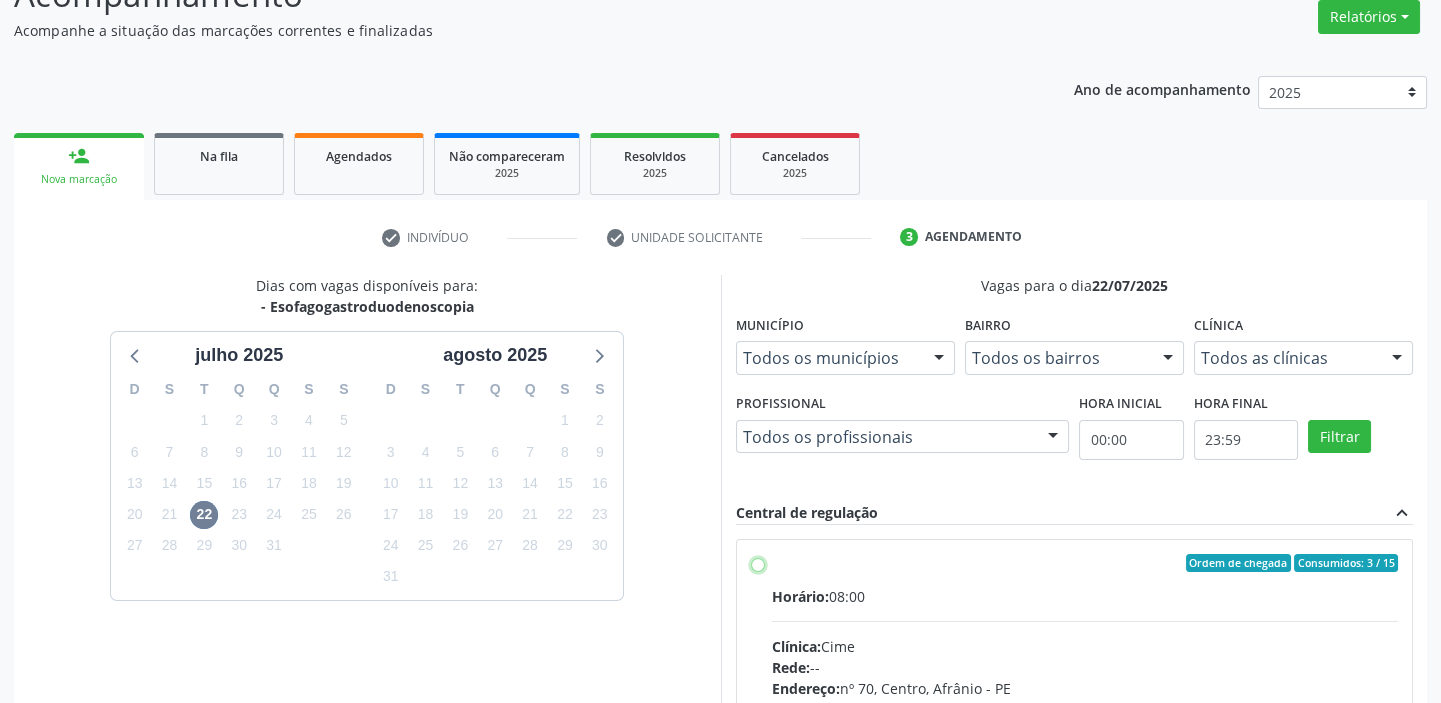 click on "Ordem de chegada
Consumidos: 3 / 15
Horário:   08:00
Clínica:  Cime
Rede:
--
Endereço:   nº 70, Centro, Afrânio - PE
Telefone:   (87) 88416145
Profissional:
--
Informações adicionais sobre o atendimento
Idade de atendimento:
Sem restrição
Gênero(s) atendido(s):
Sem restrição
Informações adicionais:
--" at bounding box center [758, 563] 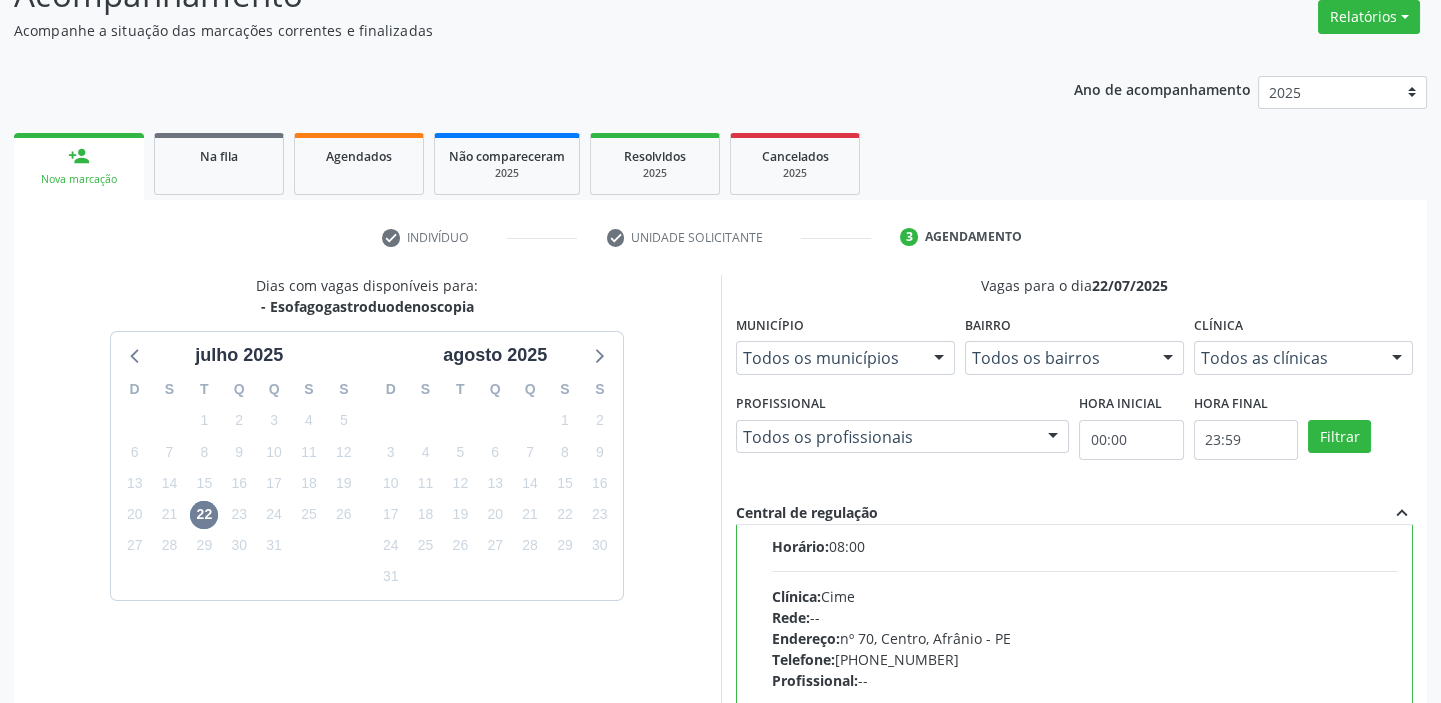 scroll, scrollTop: 99, scrollLeft: 0, axis: vertical 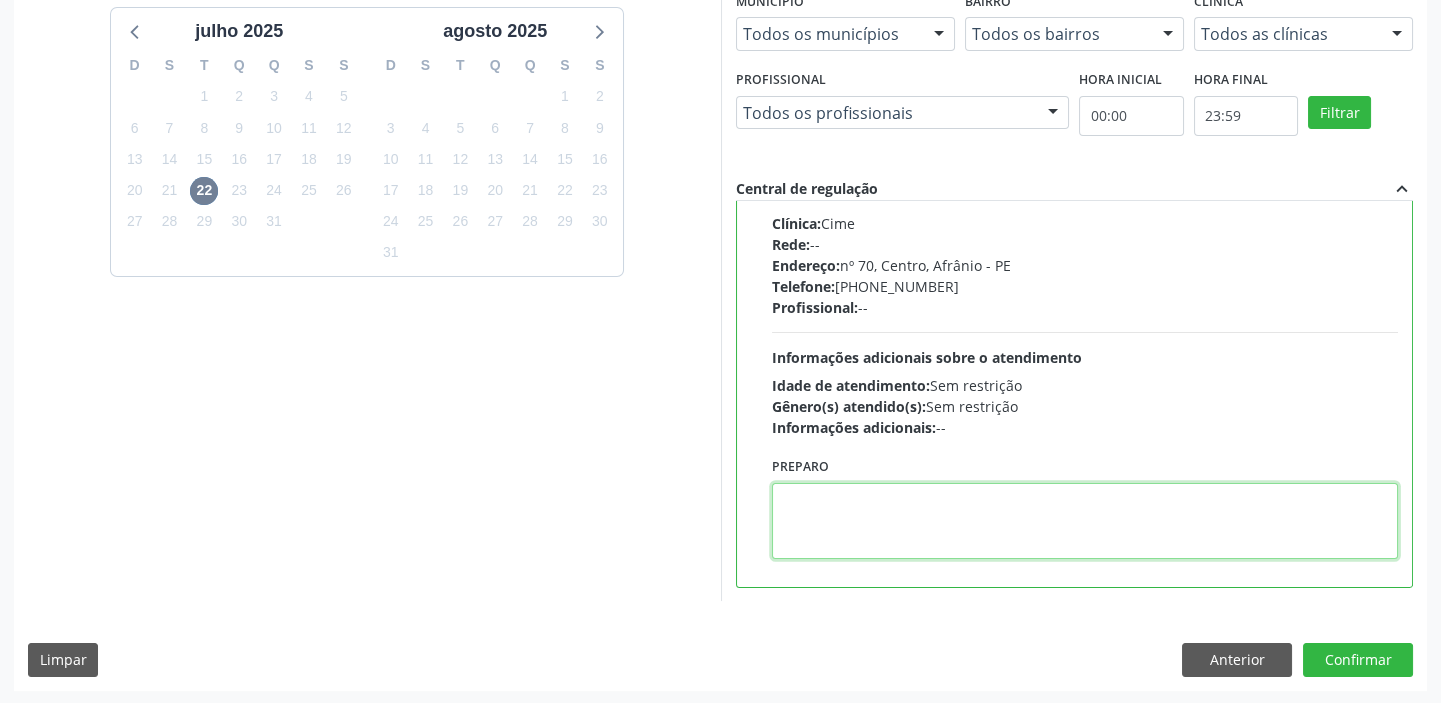 click at bounding box center (1085, 521) 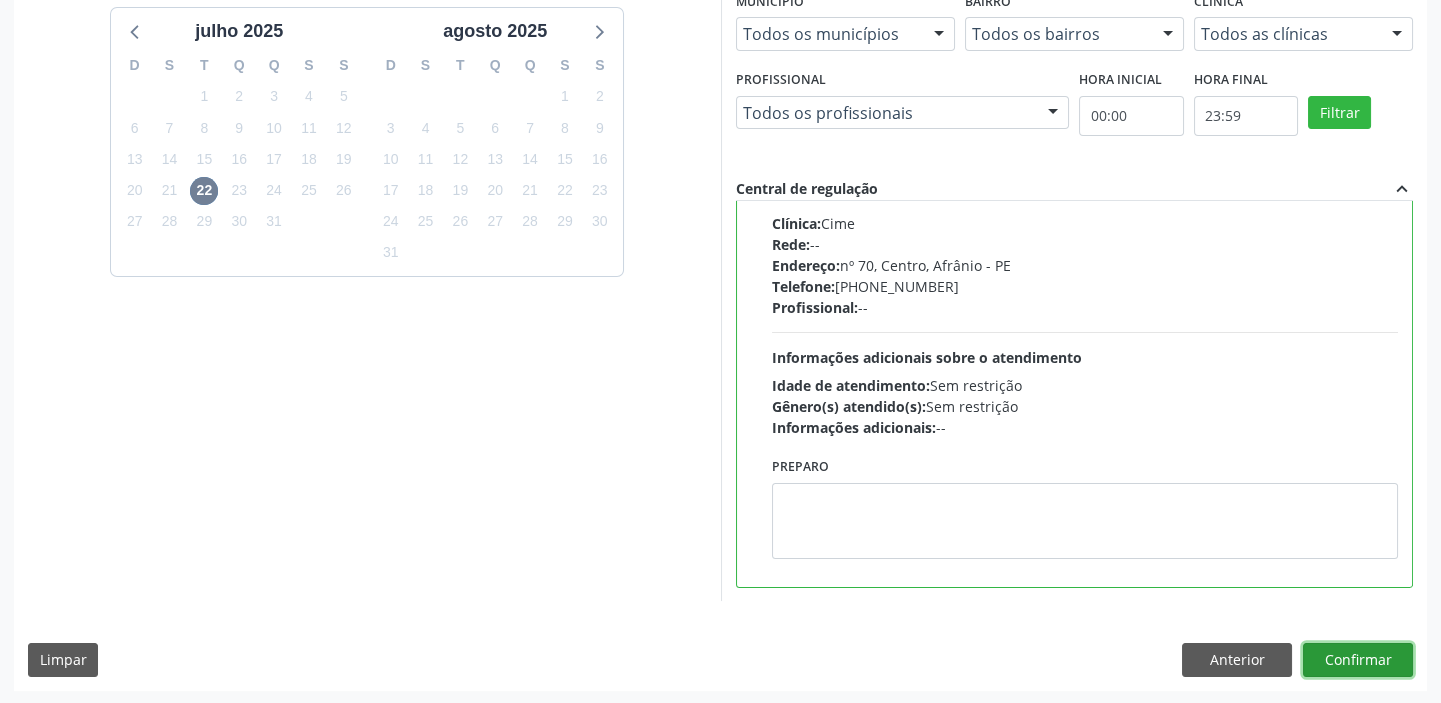 click on "Confirmar" at bounding box center [1358, 660] 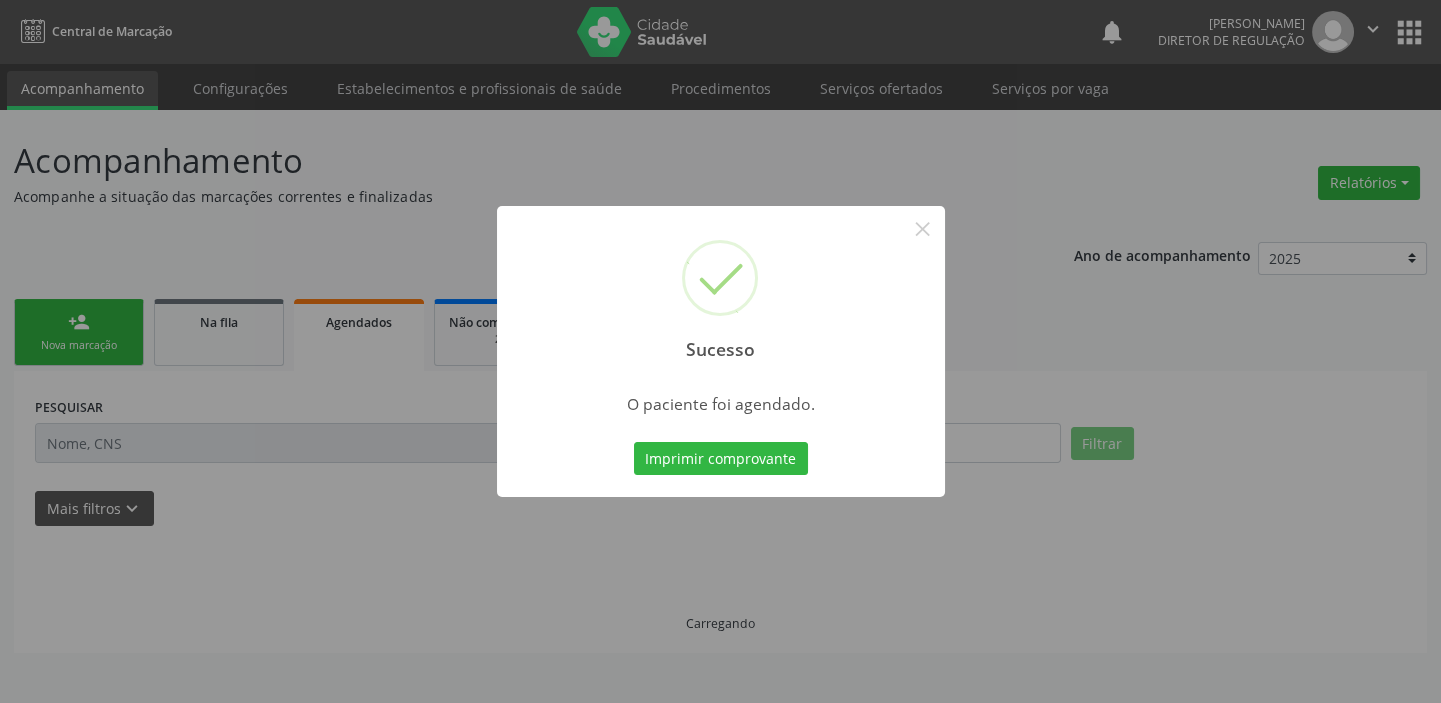 scroll, scrollTop: 0, scrollLeft: 0, axis: both 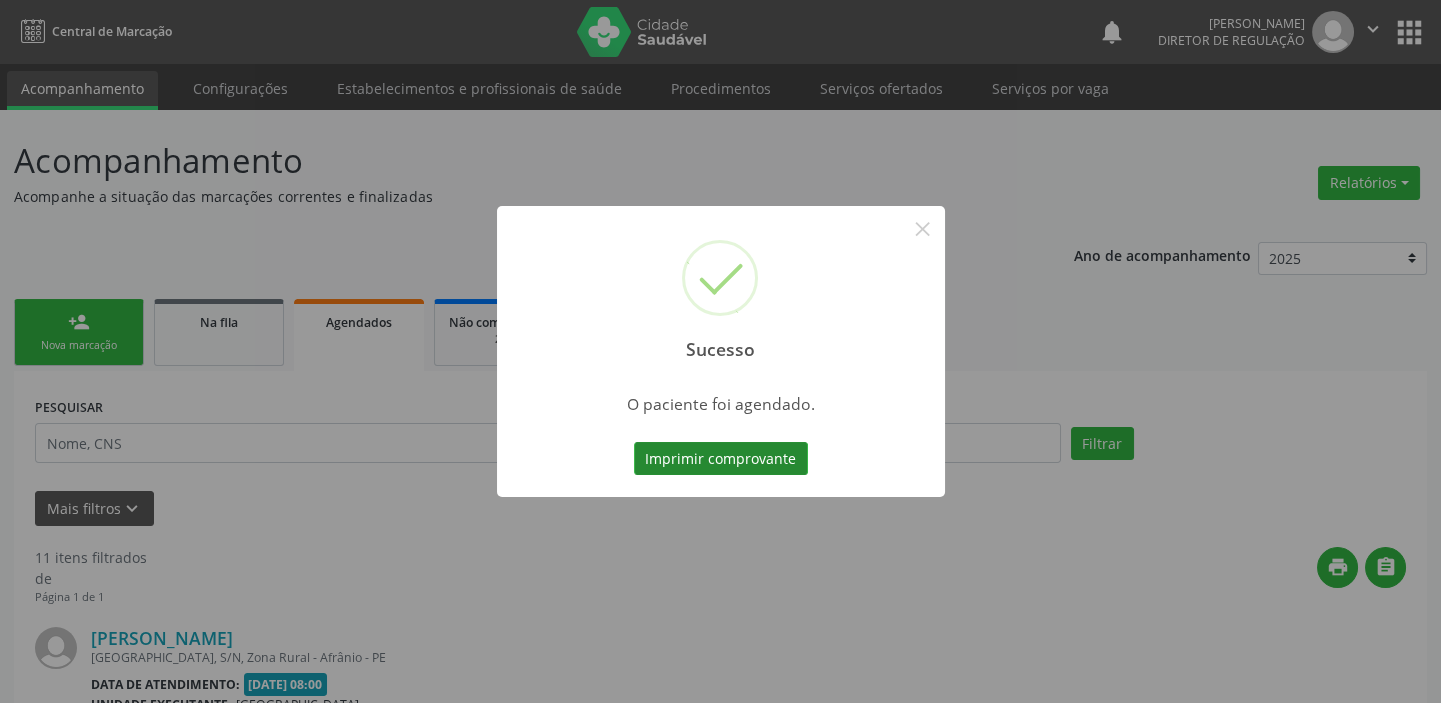 click on "Imprimir comprovante" at bounding box center (721, 459) 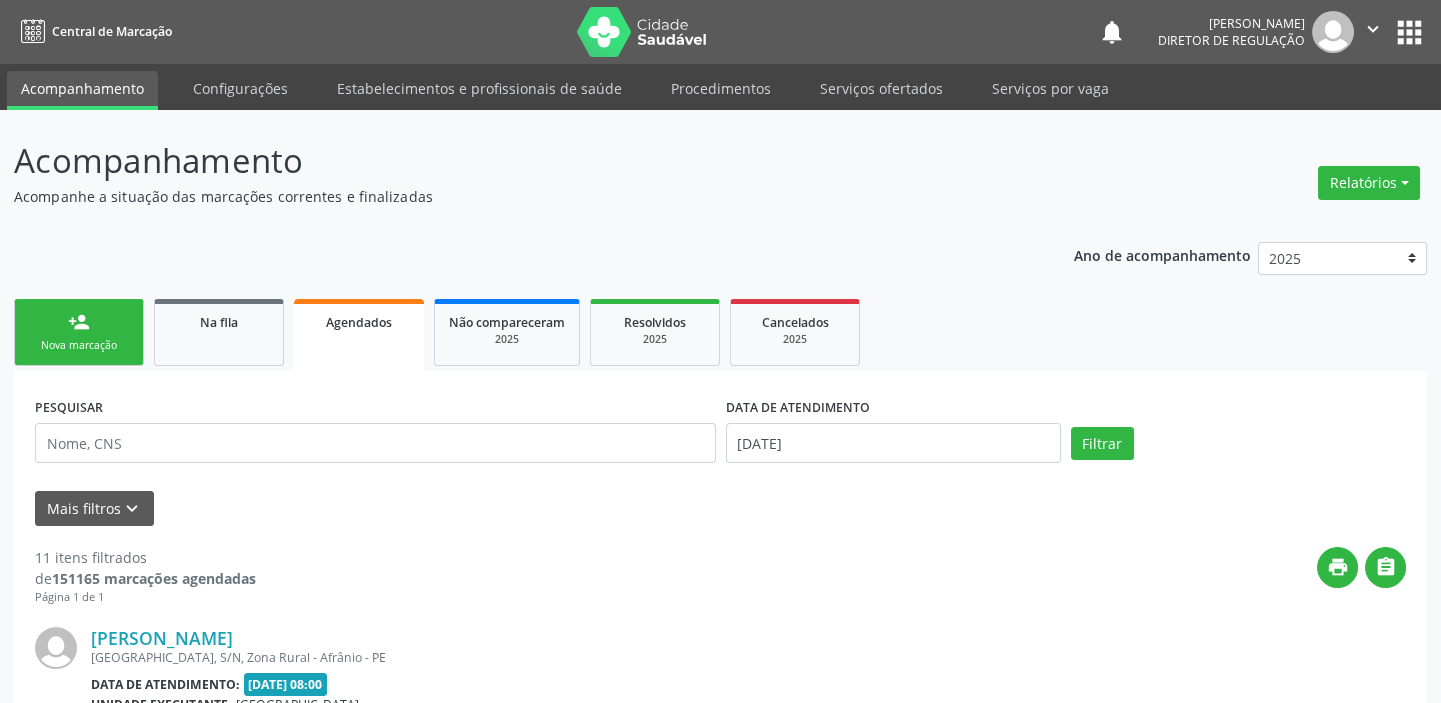 click on "person_add
Nova marcação" at bounding box center (79, 332) 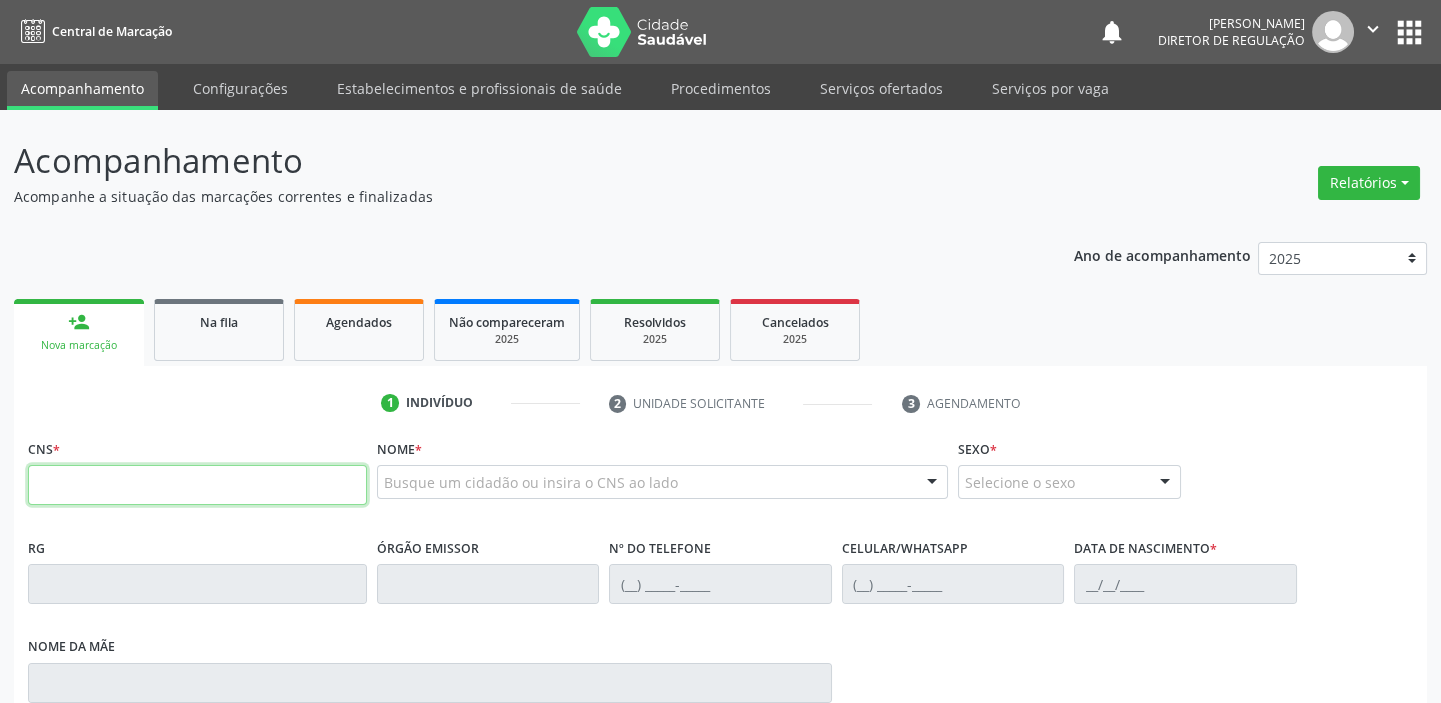 click at bounding box center [197, 485] 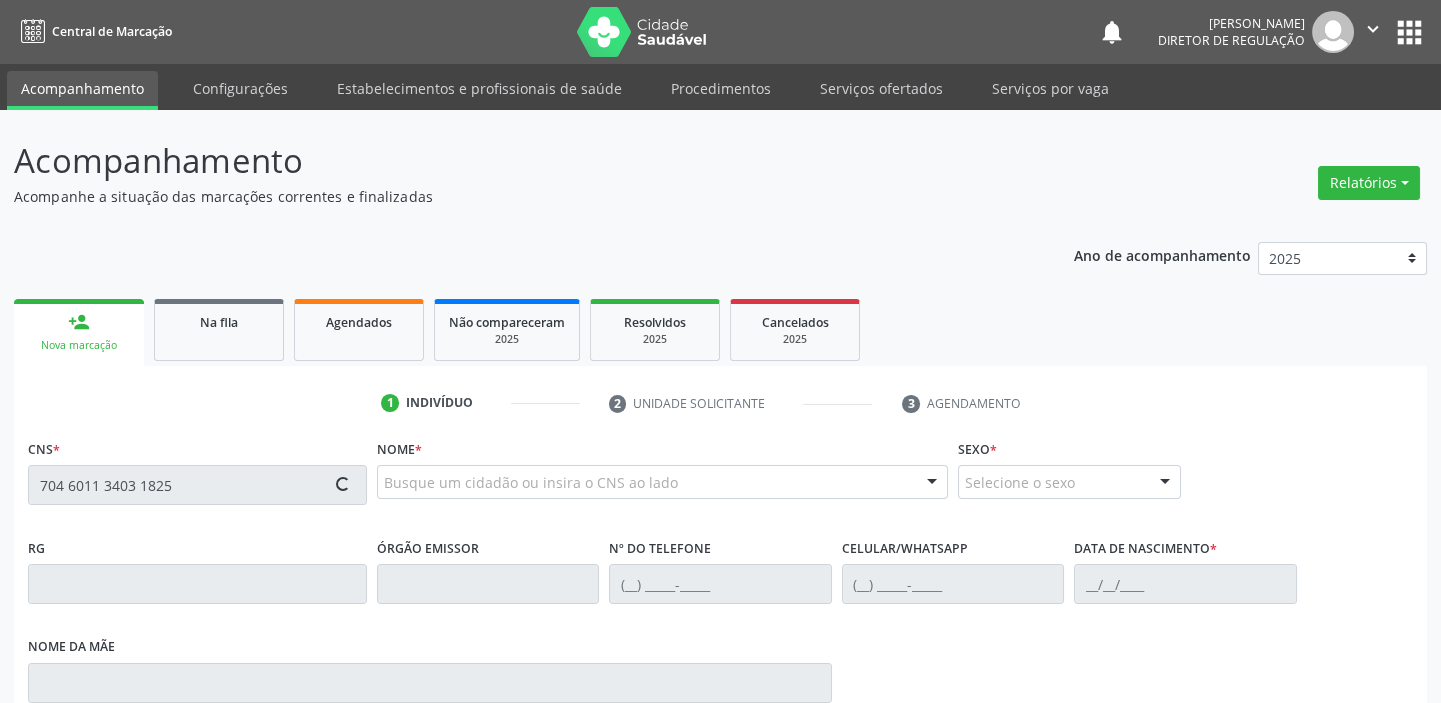 type on "704 6011 3403 1825" 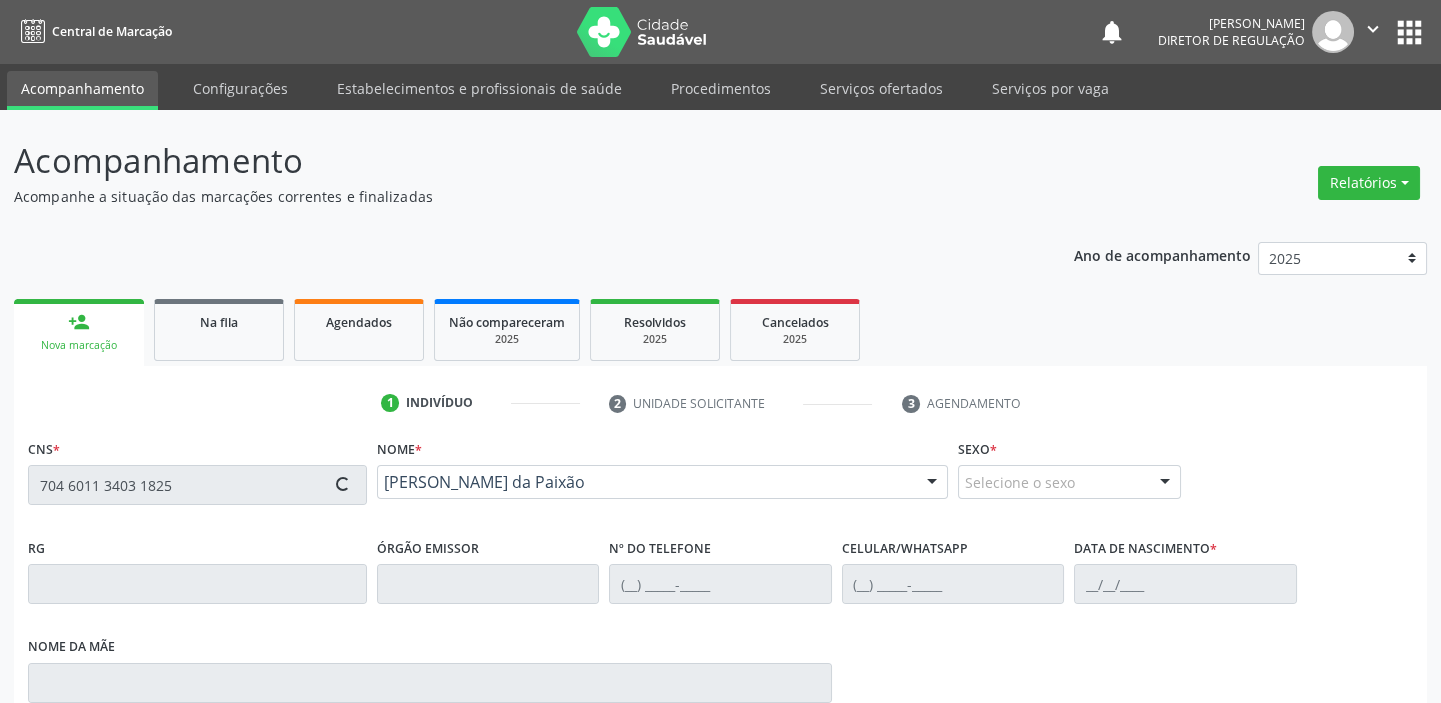 type on "(87) 98818-9921" 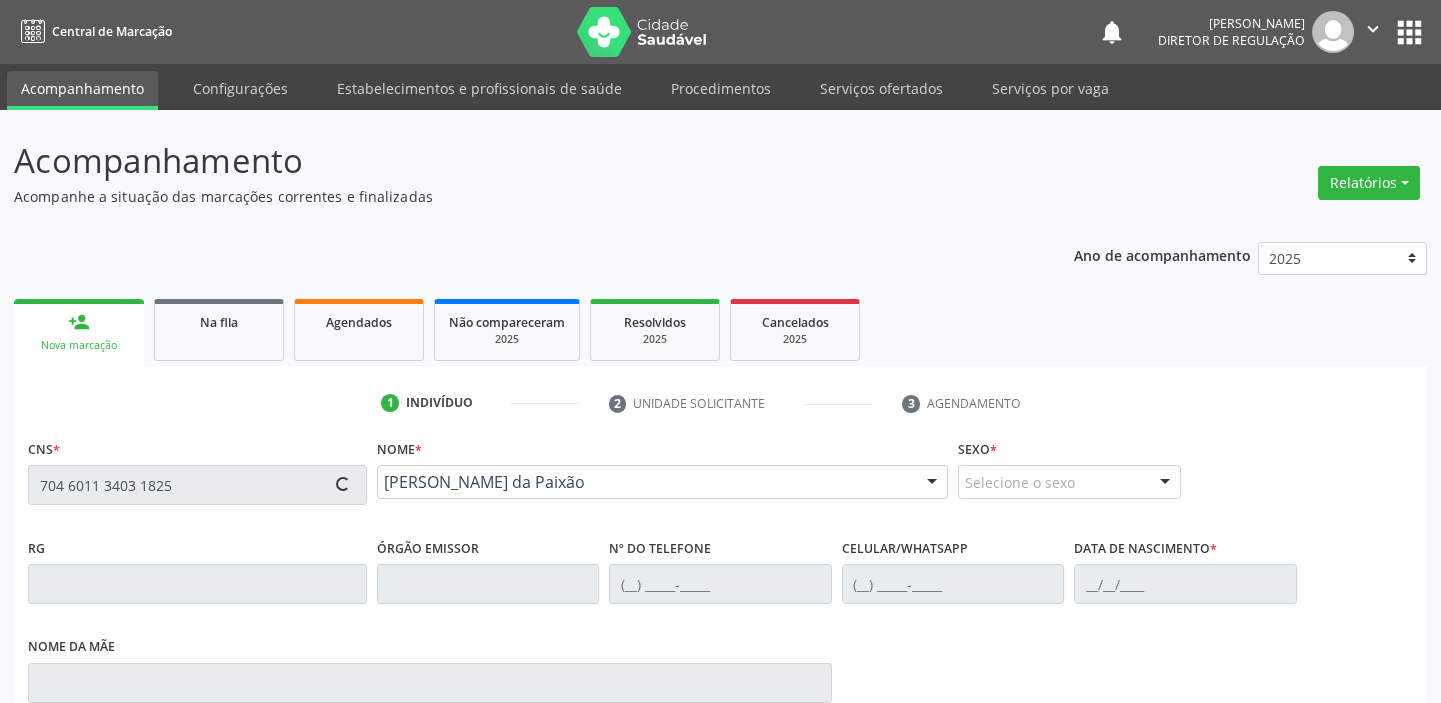type on "(87) 98818-9921" 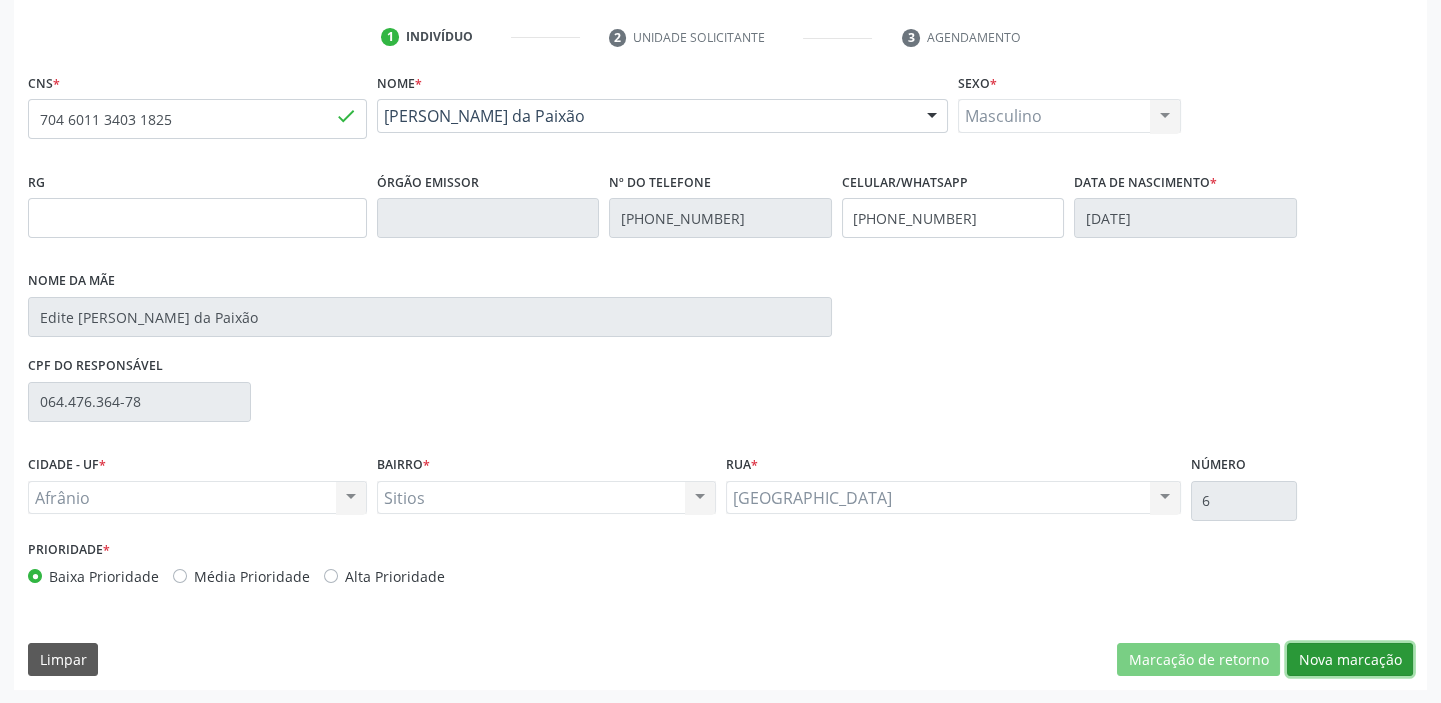 click on "Nova marcação" at bounding box center (1350, 660) 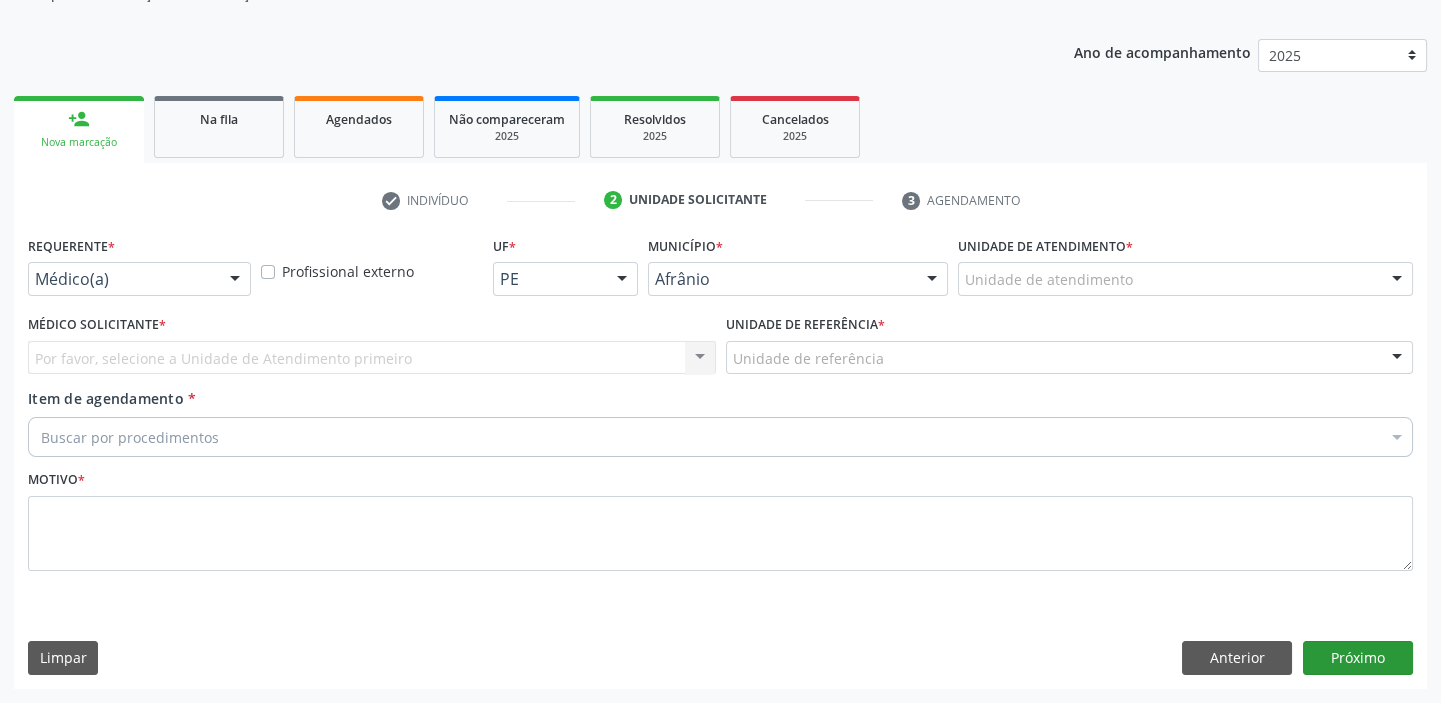 scroll, scrollTop: 201, scrollLeft: 0, axis: vertical 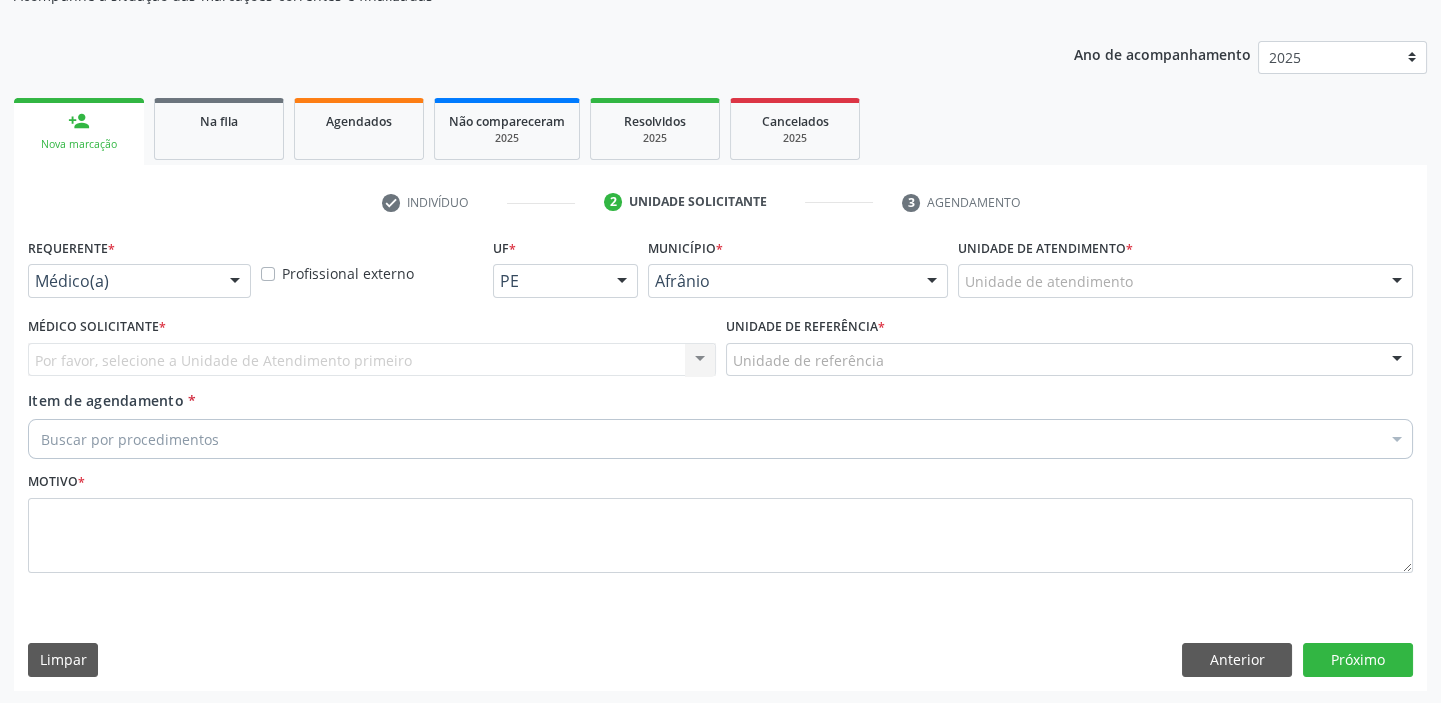 drag, startPoint x: 996, startPoint y: 274, endPoint x: 999, endPoint y: 286, distance: 12.369317 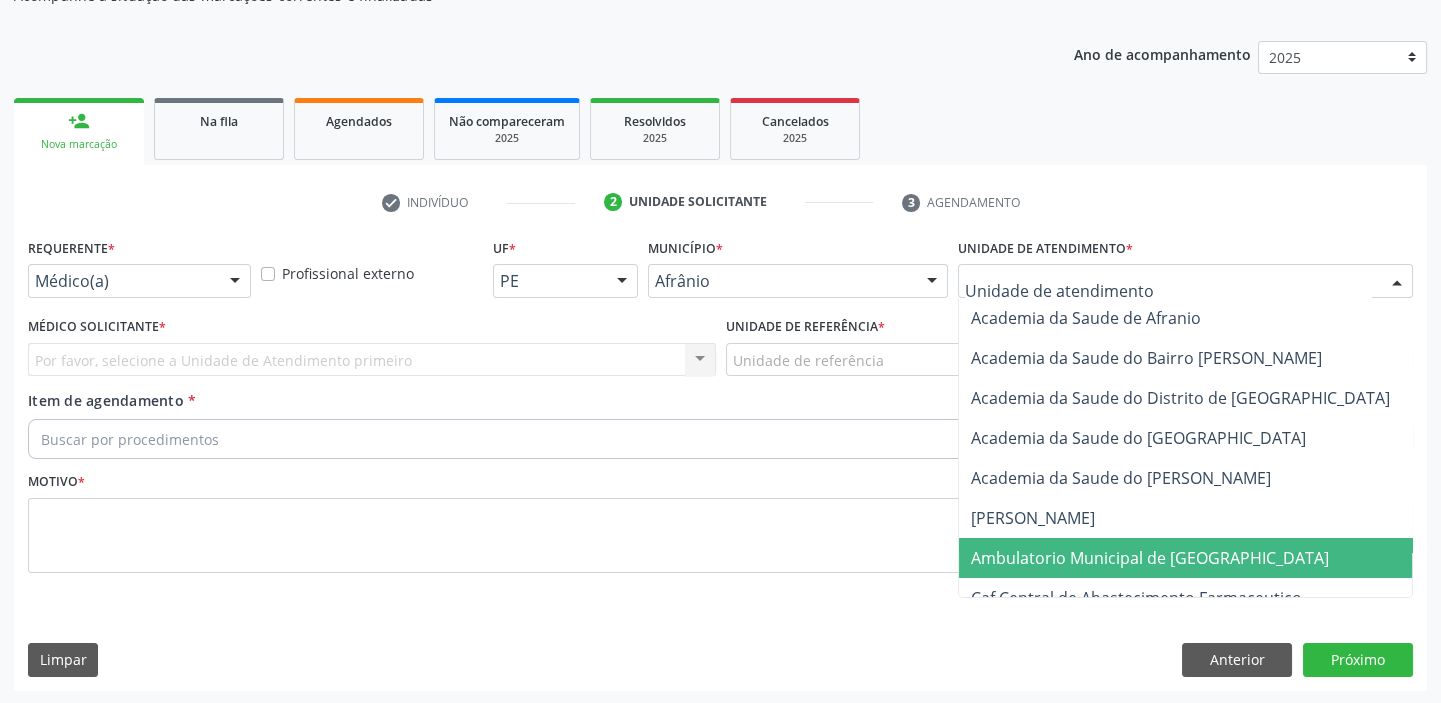 click on "Ambulatorio Municipal de [GEOGRAPHIC_DATA]" at bounding box center (1150, 558) 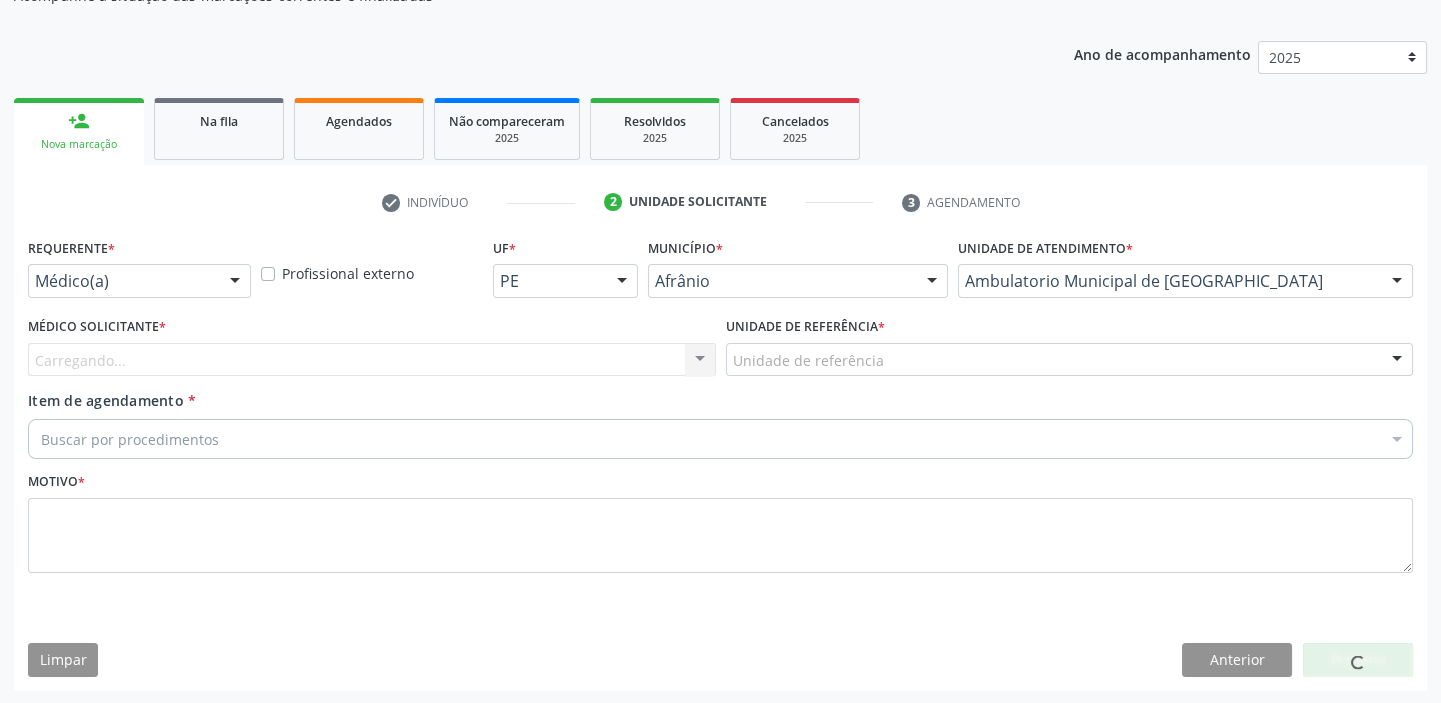 drag, startPoint x: 756, startPoint y: 356, endPoint x: 753, endPoint y: 370, distance: 14.3178215 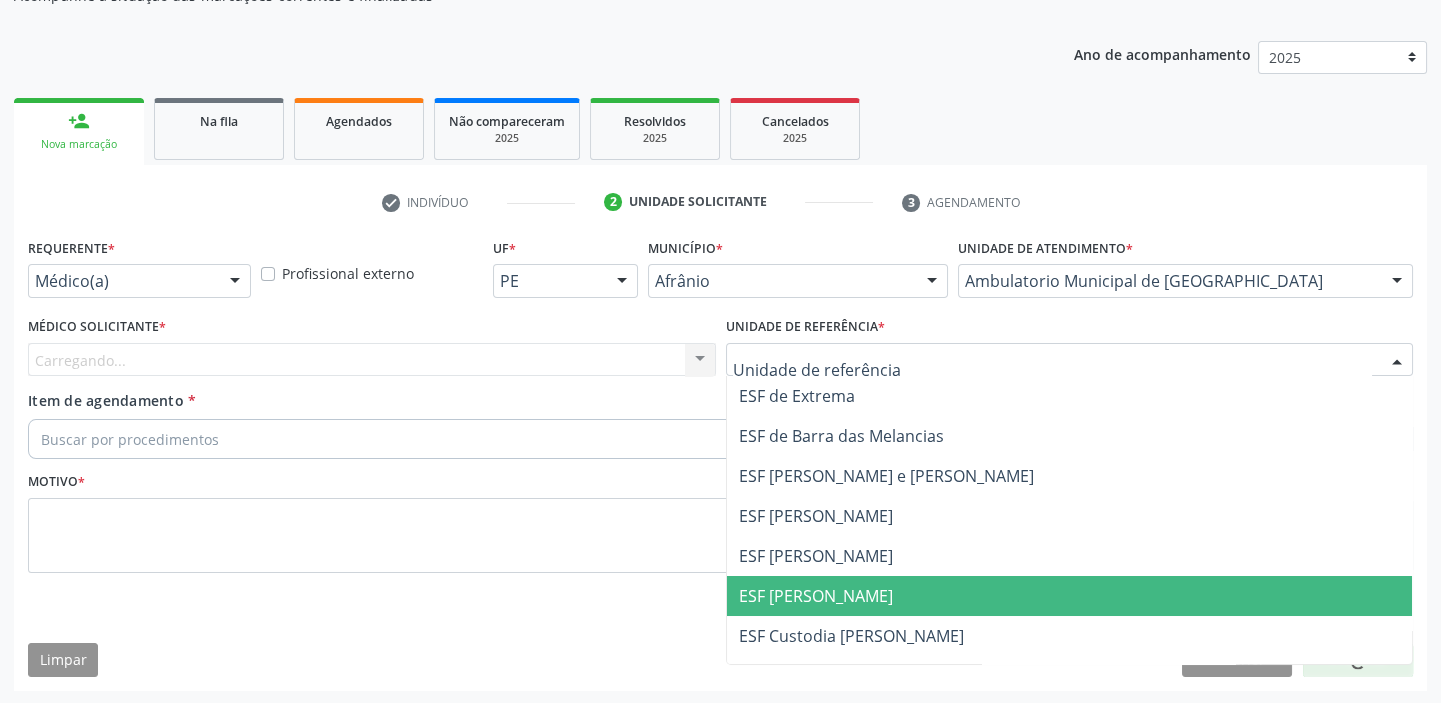 click on "ESF [PERSON_NAME]" at bounding box center (816, 596) 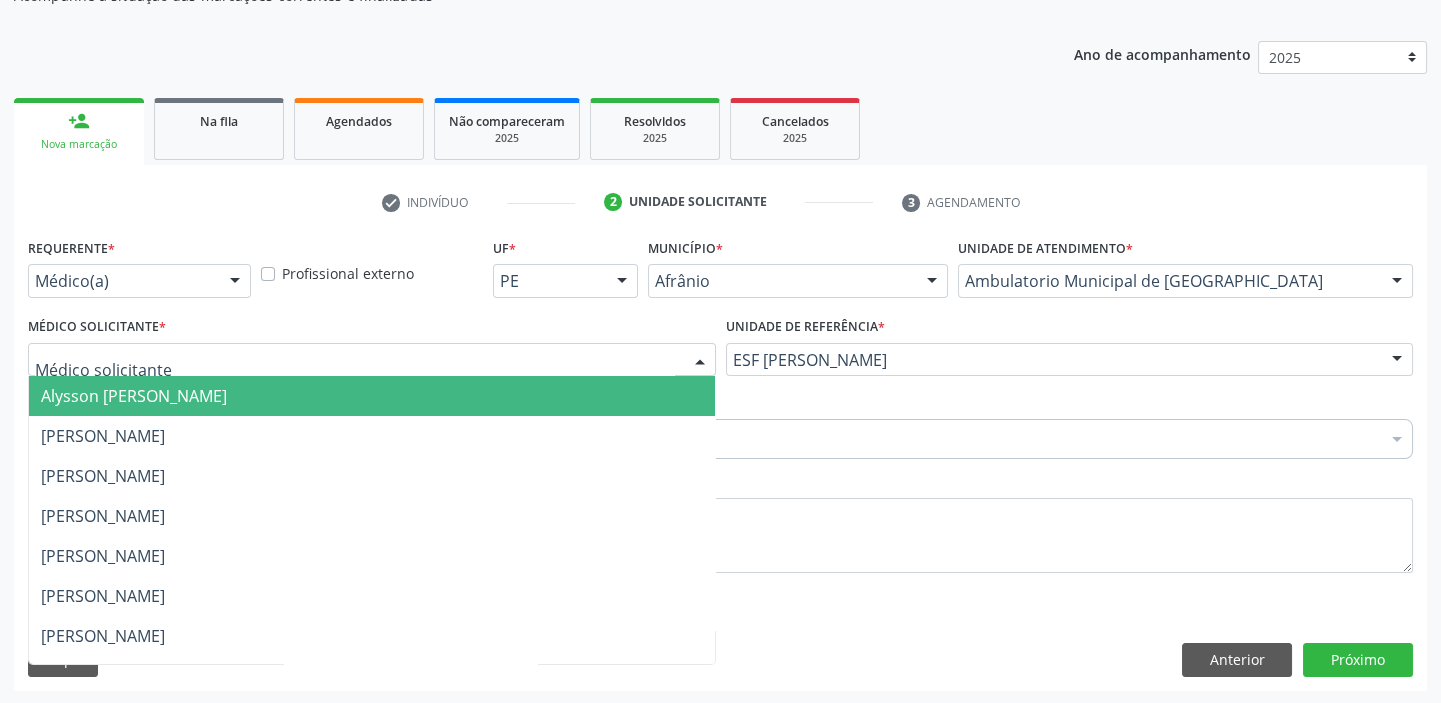 drag, startPoint x: 70, startPoint y: 358, endPoint x: 68, endPoint y: 393, distance: 35.057095 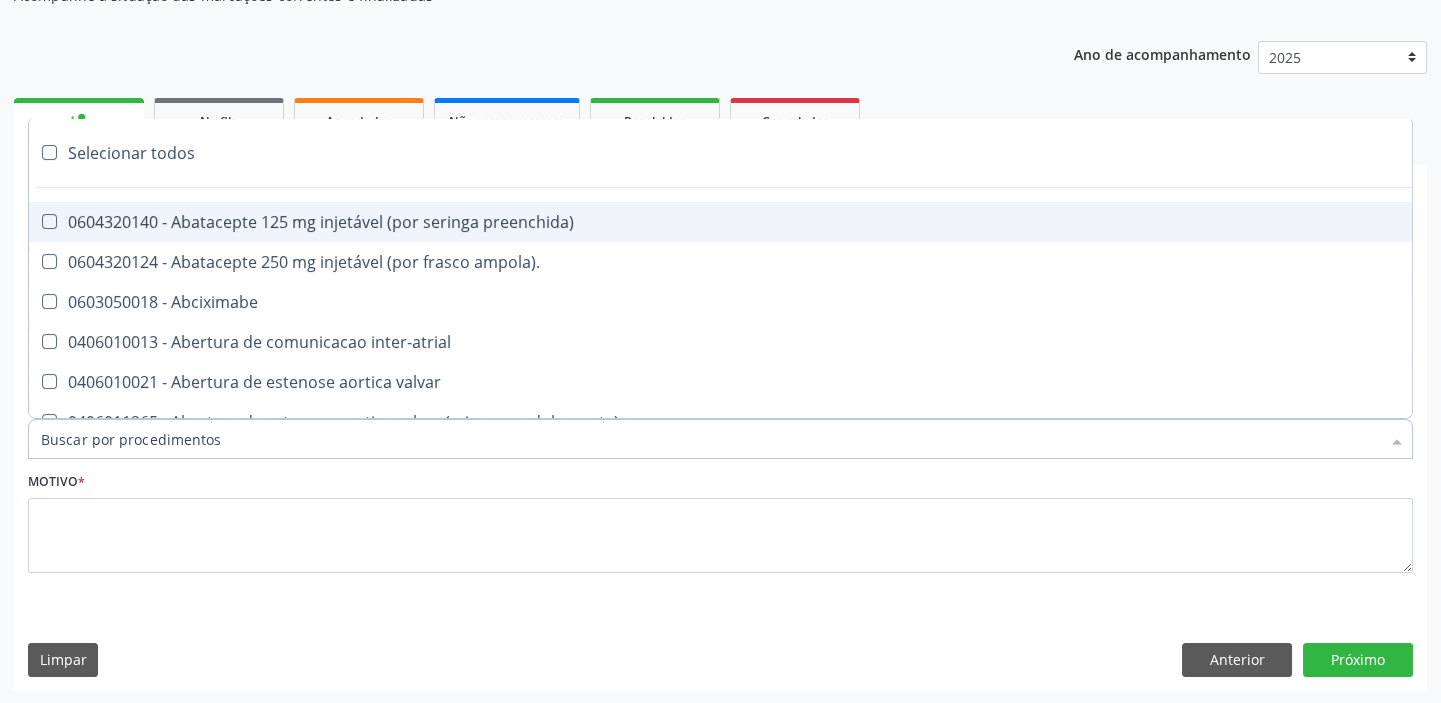 paste on "esofag" 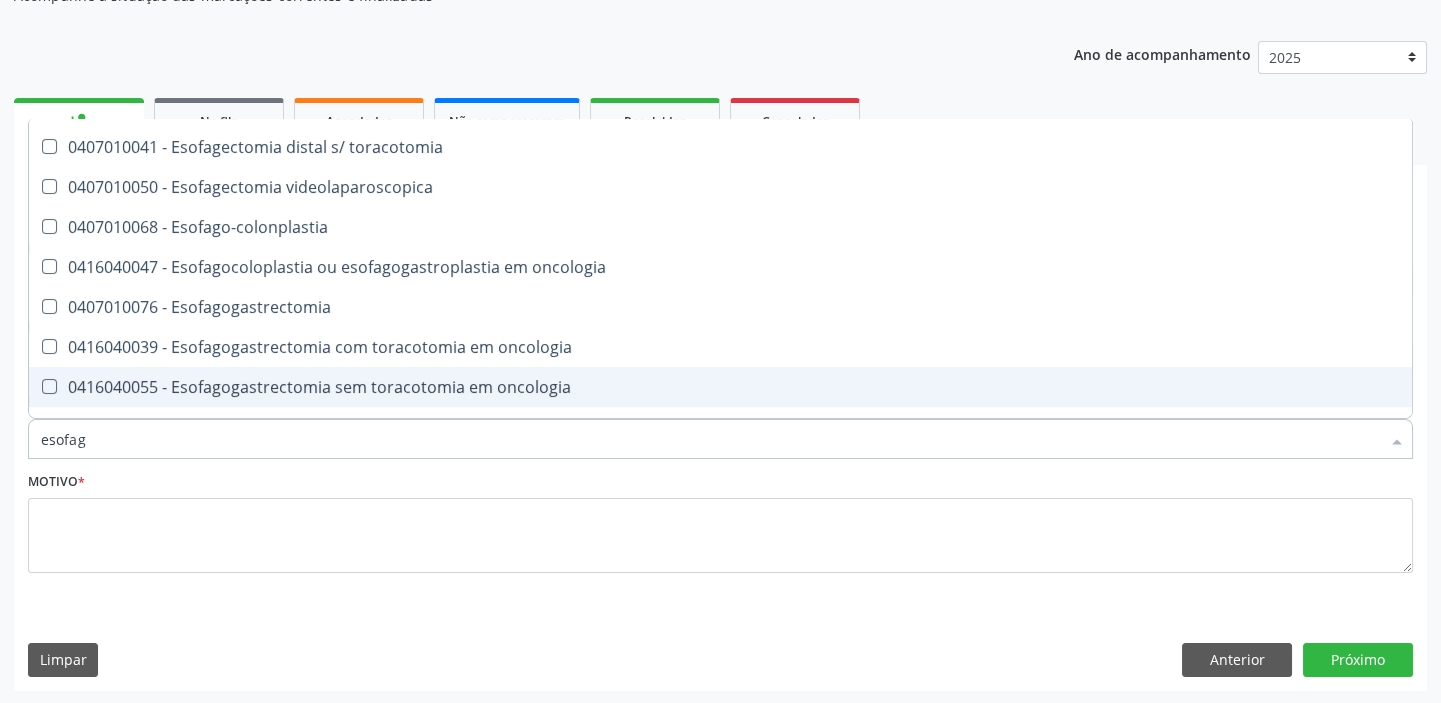 scroll, scrollTop: 363, scrollLeft: 0, axis: vertical 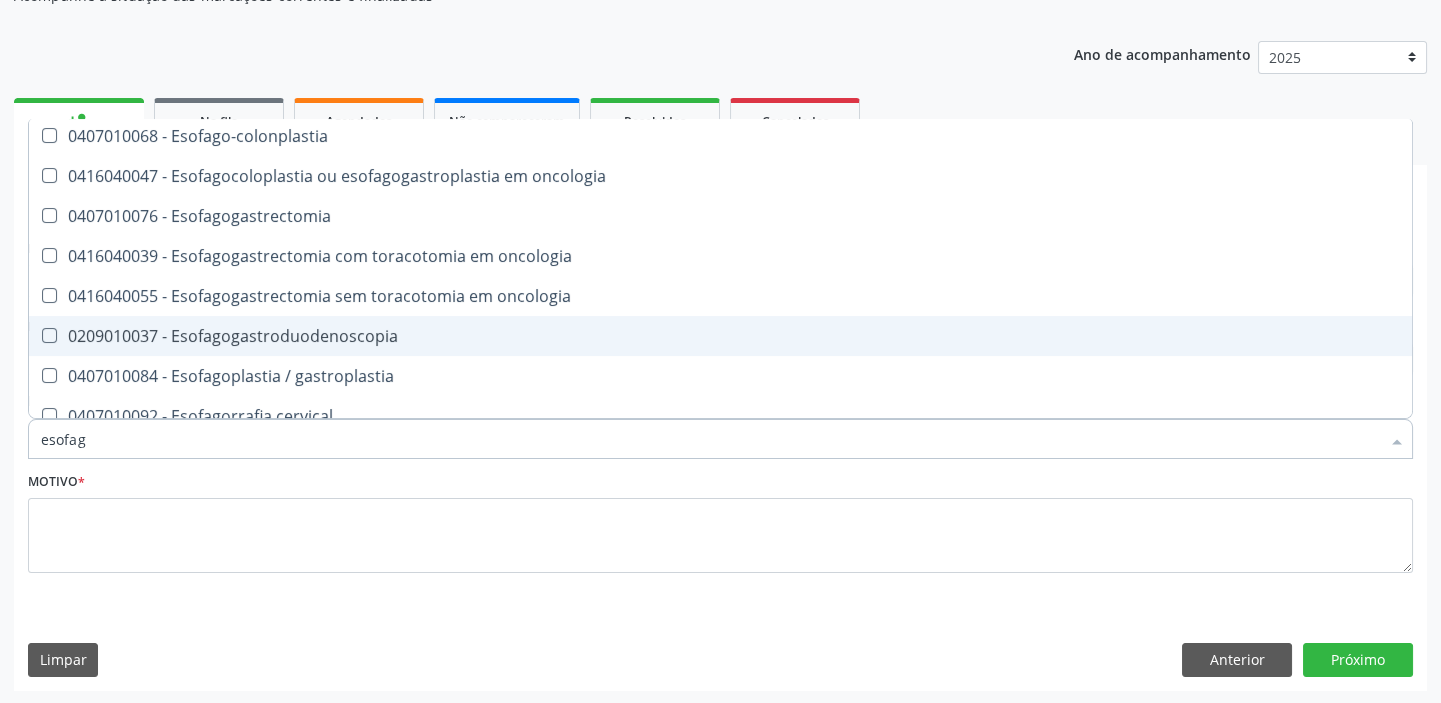 click on "0209010037 - Esofagogastroduodenoscopia" at bounding box center [720, 336] 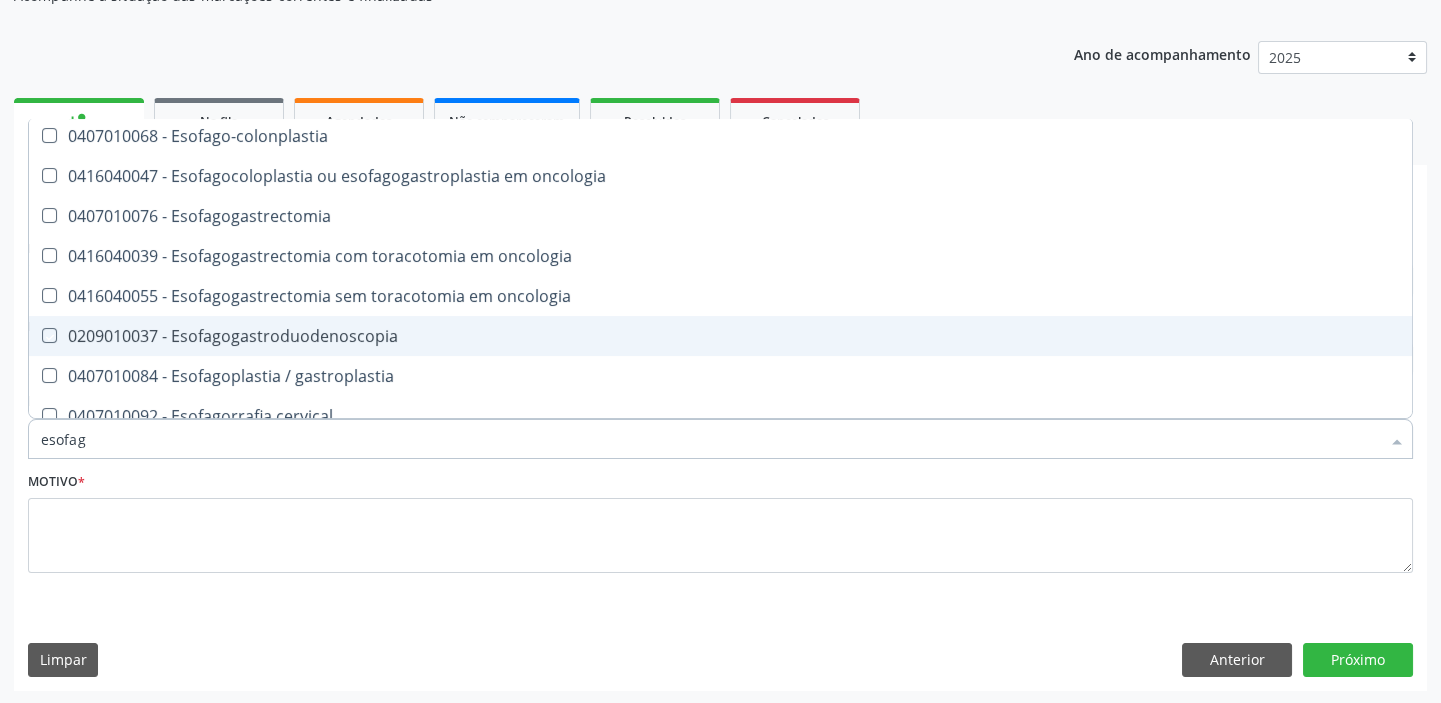checkbox on "true" 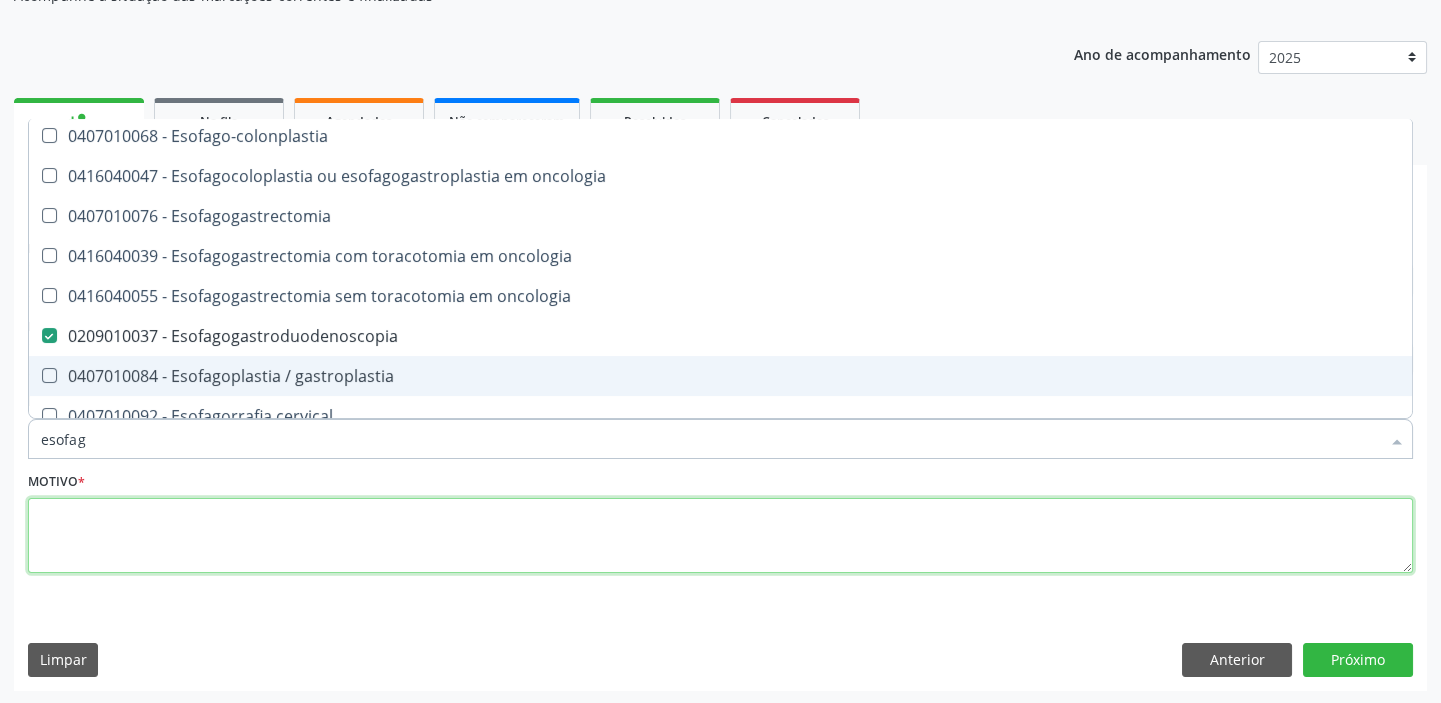 click at bounding box center (720, 536) 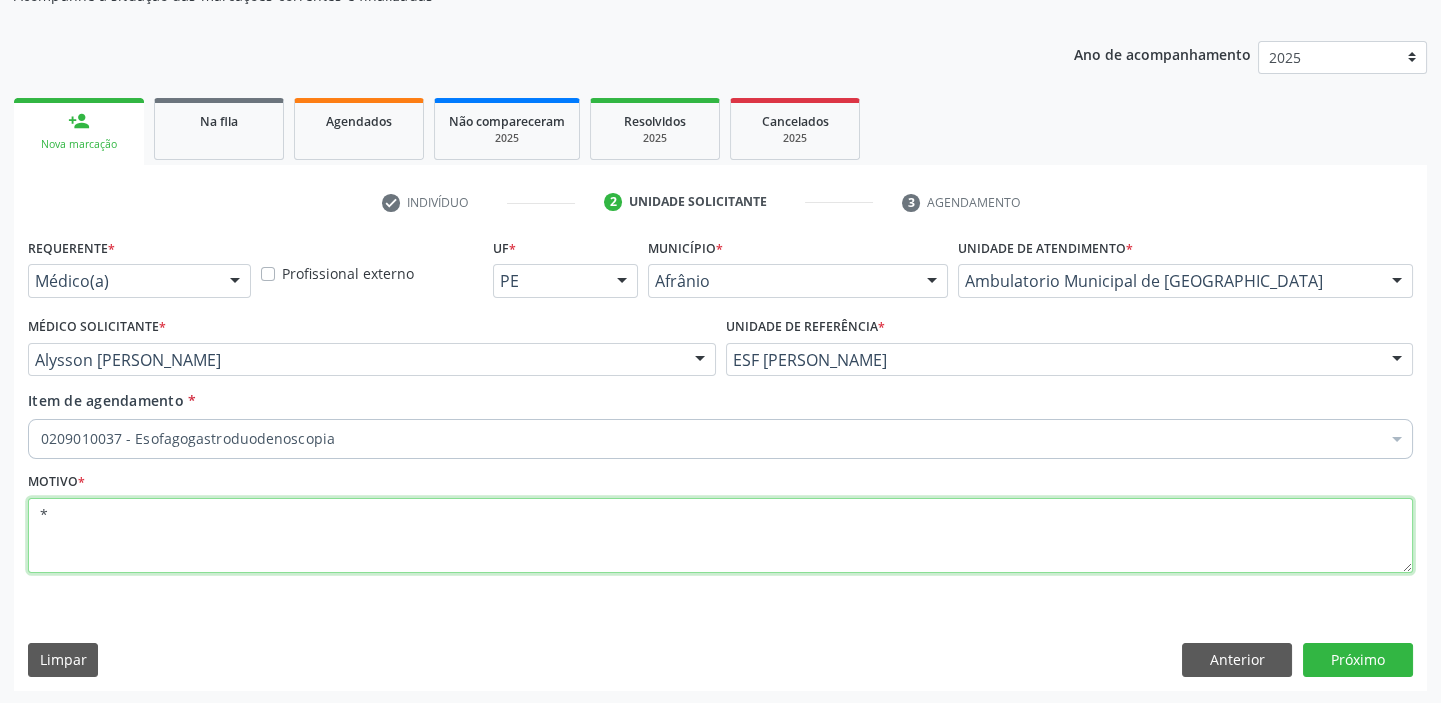 scroll, scrollTop: 0, scrollLeft: 0, axis: both 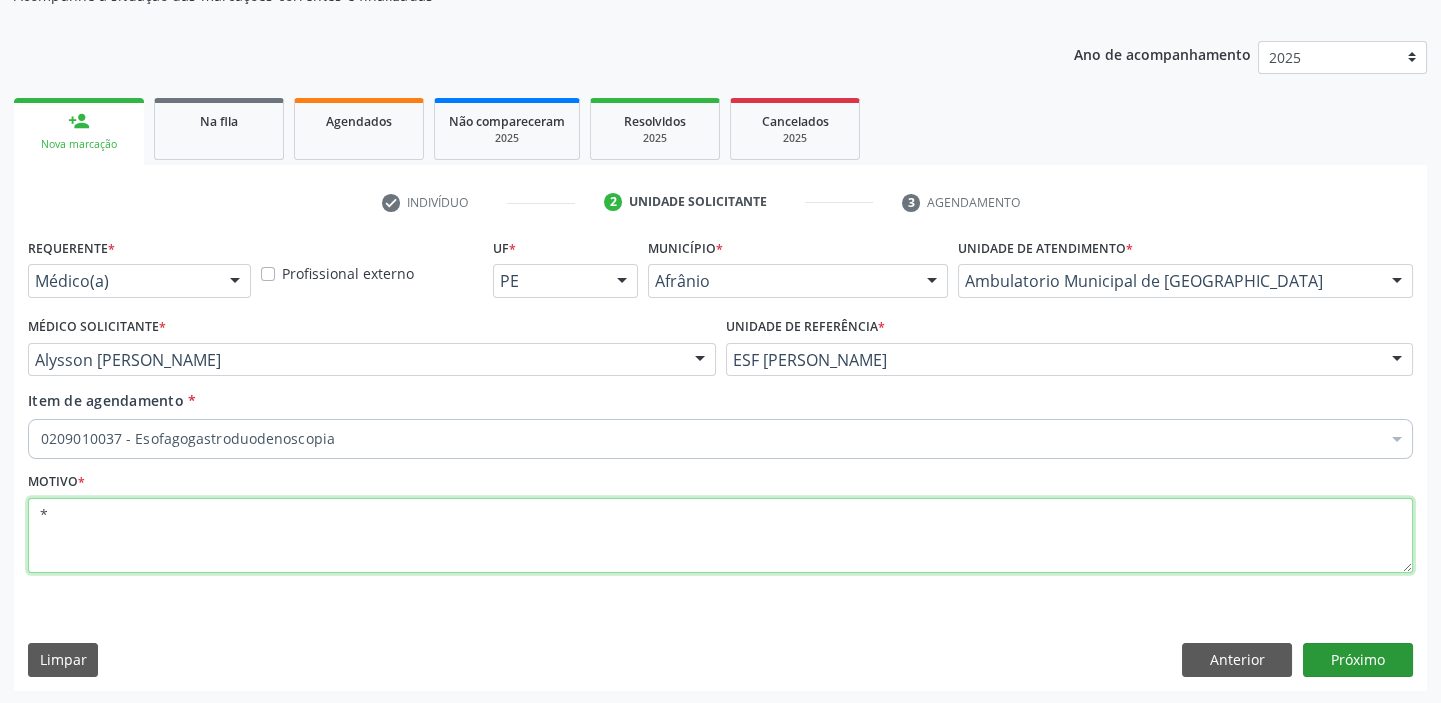 type on "*" 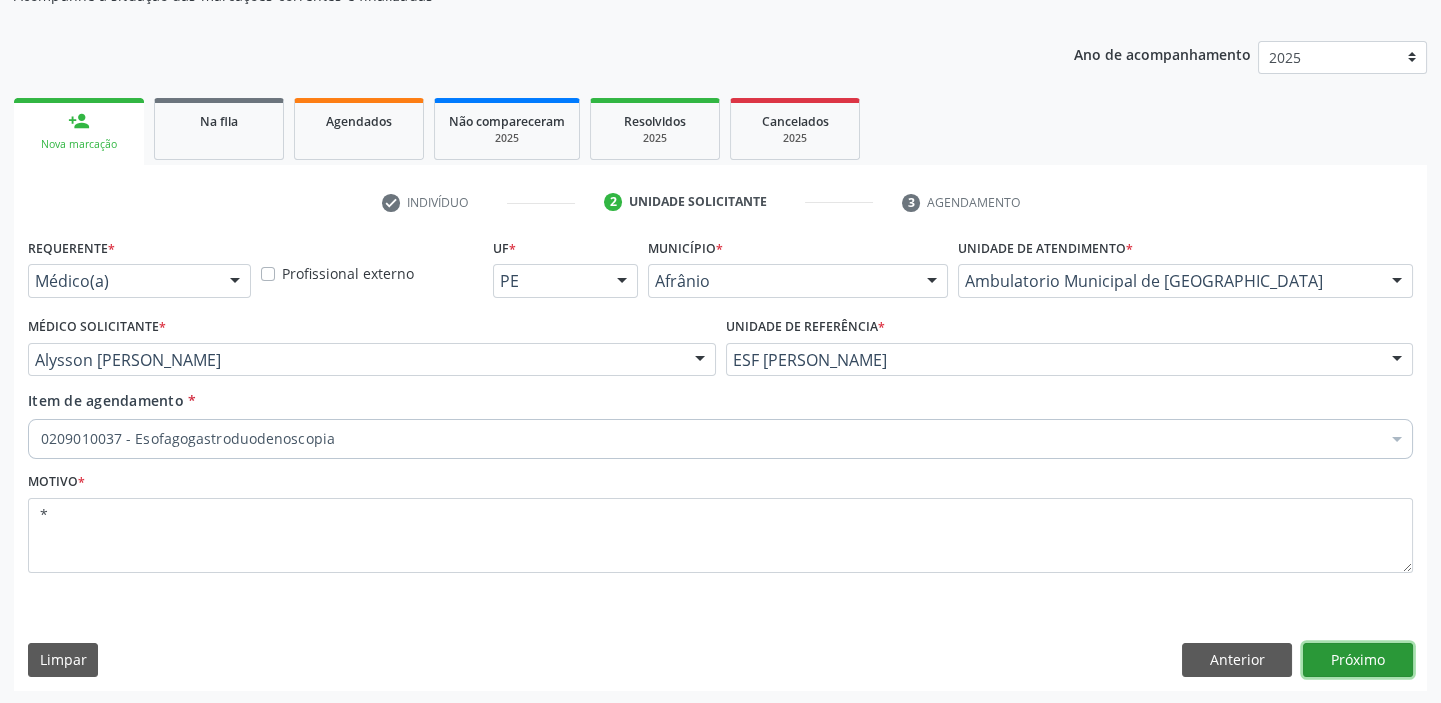 click on "Próximo" at bounding box center [1358, 660] 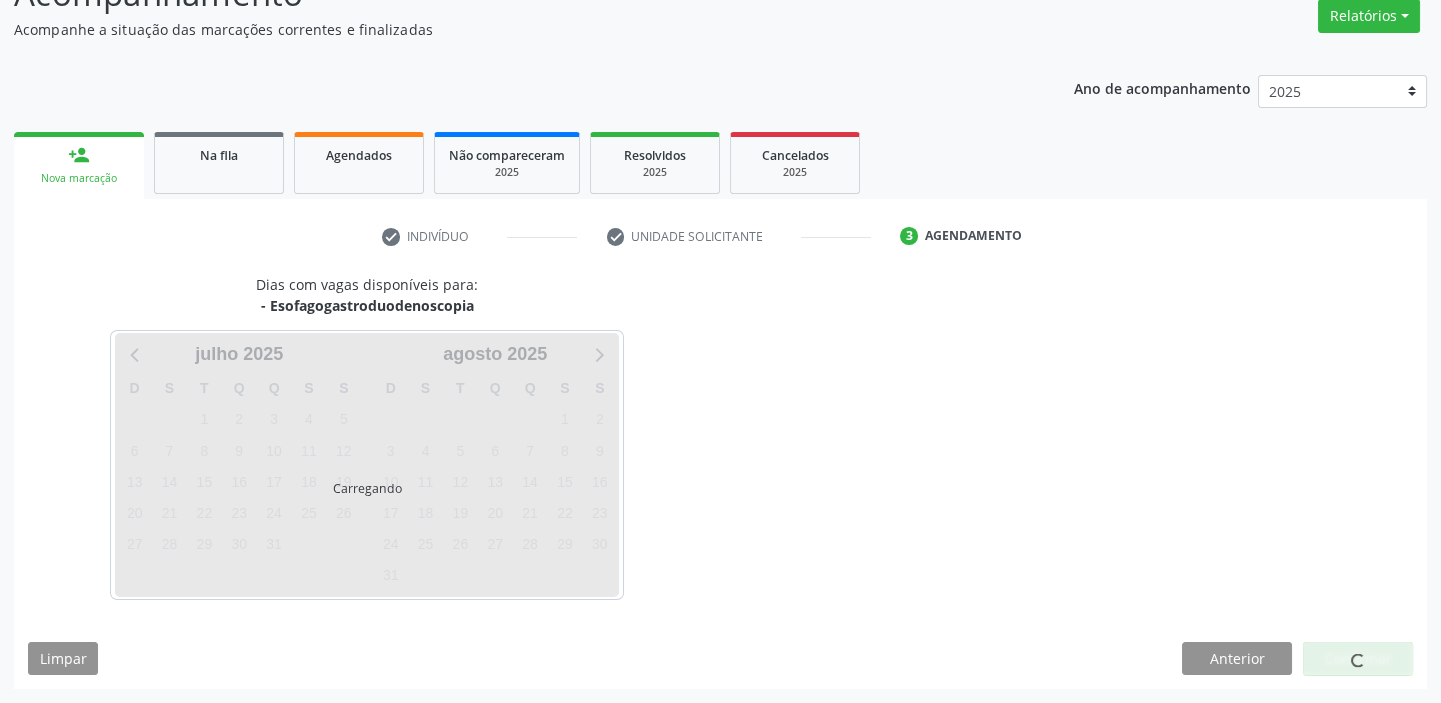 scroll, scrollTop: 166, scrollLeft: 0, axis: vertical 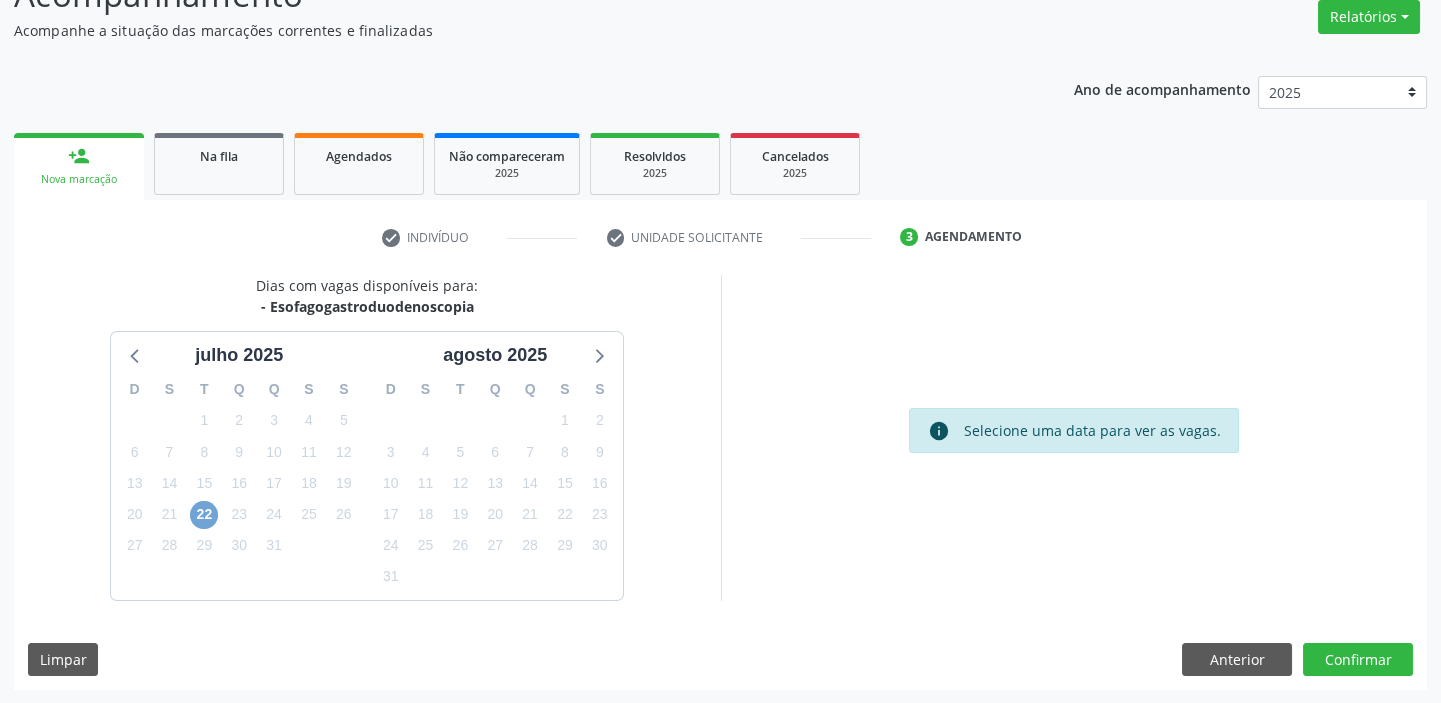 click on "22" at bounding box center [204, 515] 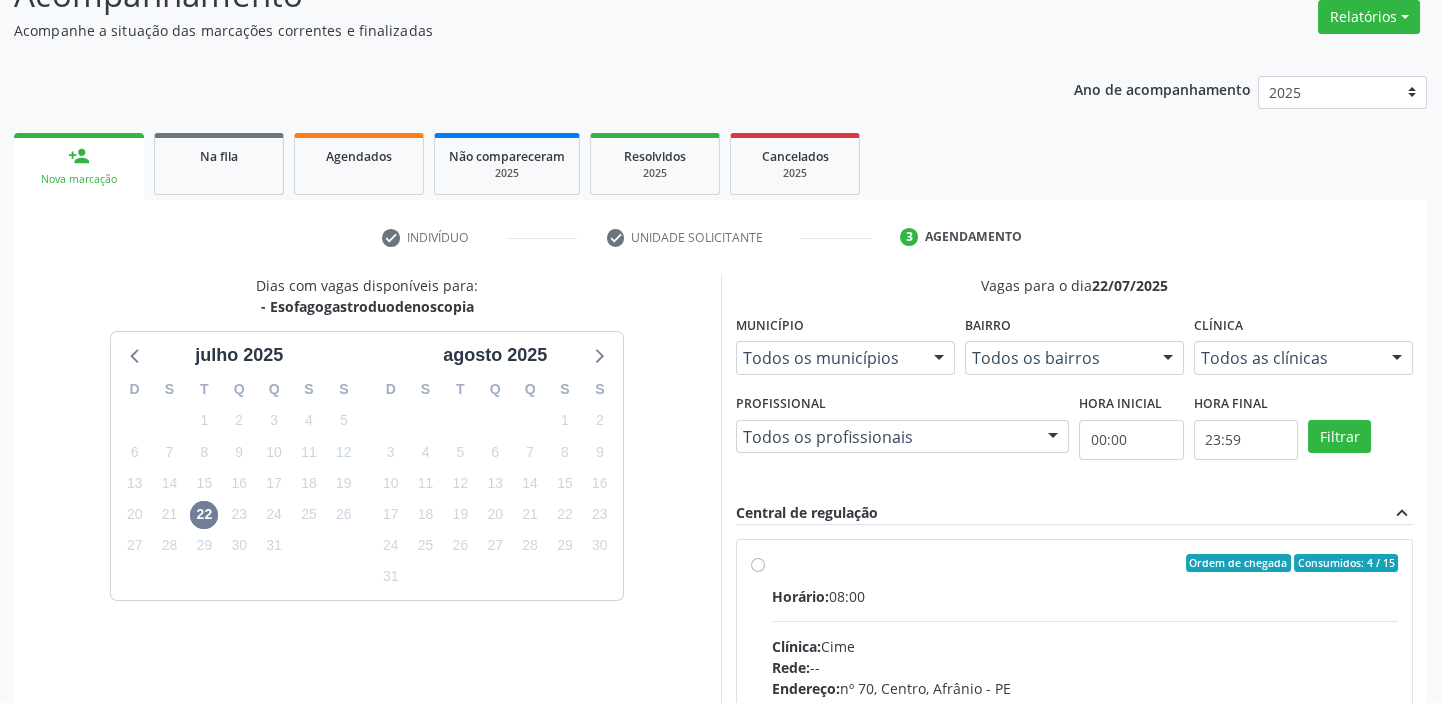 drag, startPoint x: 858, startPoint y: 626, endPoint x: 805, endPoint y: 639, distance: 54.571056 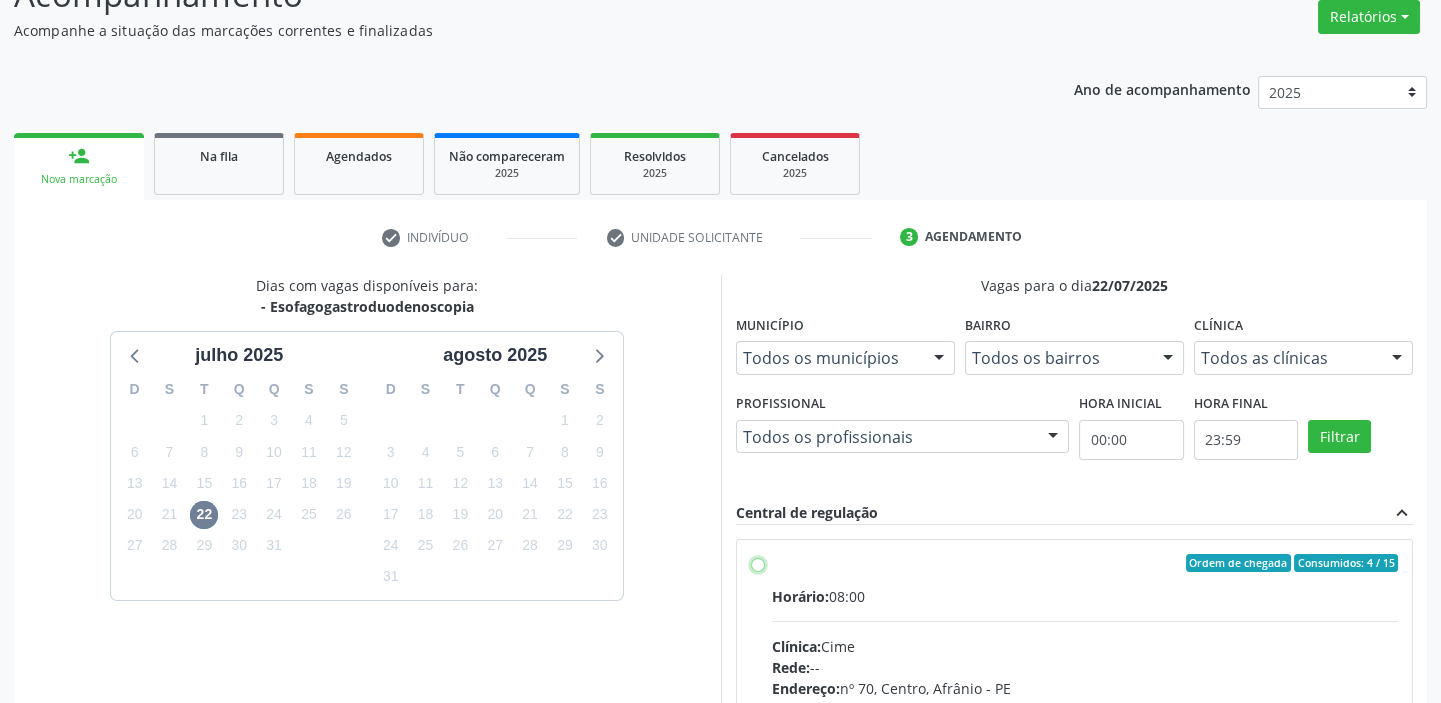 click on "Ordem de chegada
Consumidos: 4 / 15
Horário:   08:00
Clínica:  Cime
Rede:
--
Endereço:   nº 70, Centro, Afrânio - PE
Telefone:   (87) 88416145
Profissional:
--
Informações adicionais sobre o atendimento
Idade de atendimento:
Sem restrição
Gênero(s) atendido(s):
Sem restrição
Informações adicionais:
--" at bounding box center (758, 563) 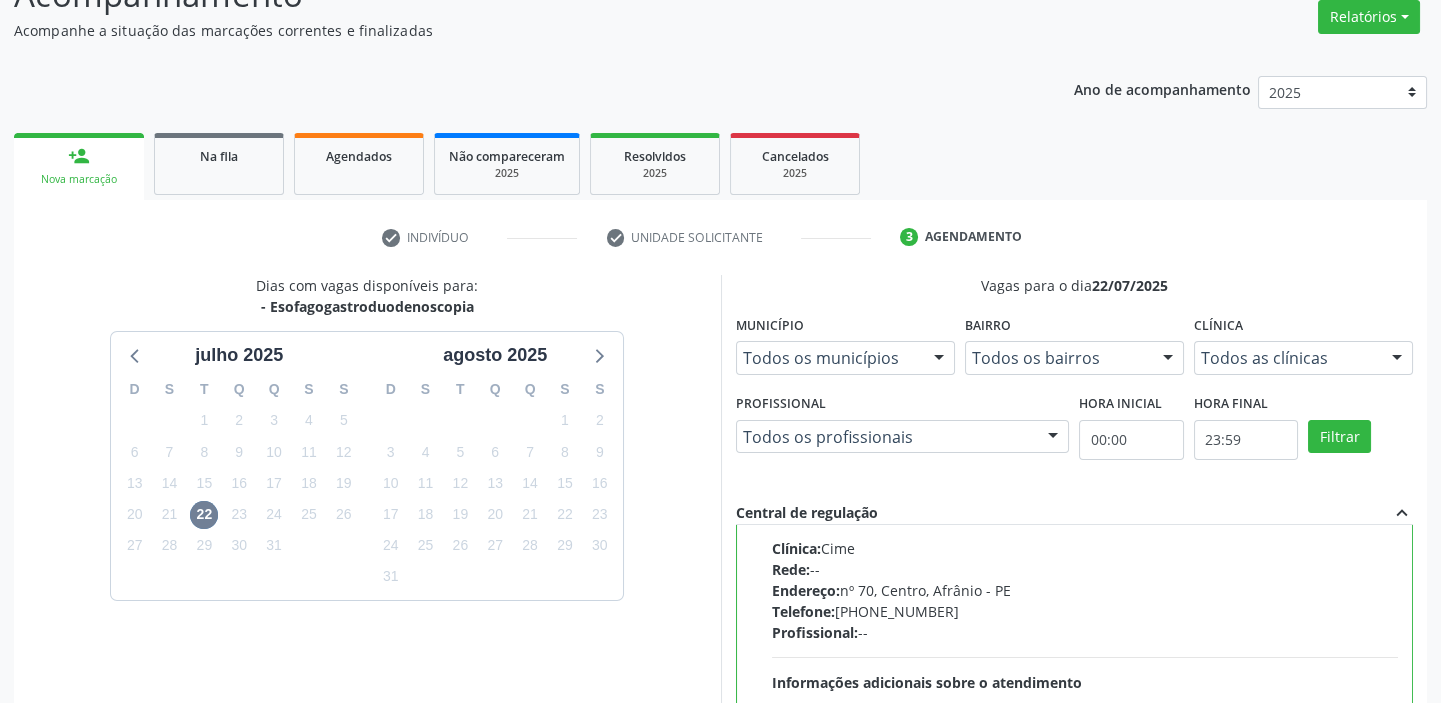 scroll, scrollTop: 99, scrollLeft: 0, axis: vertical 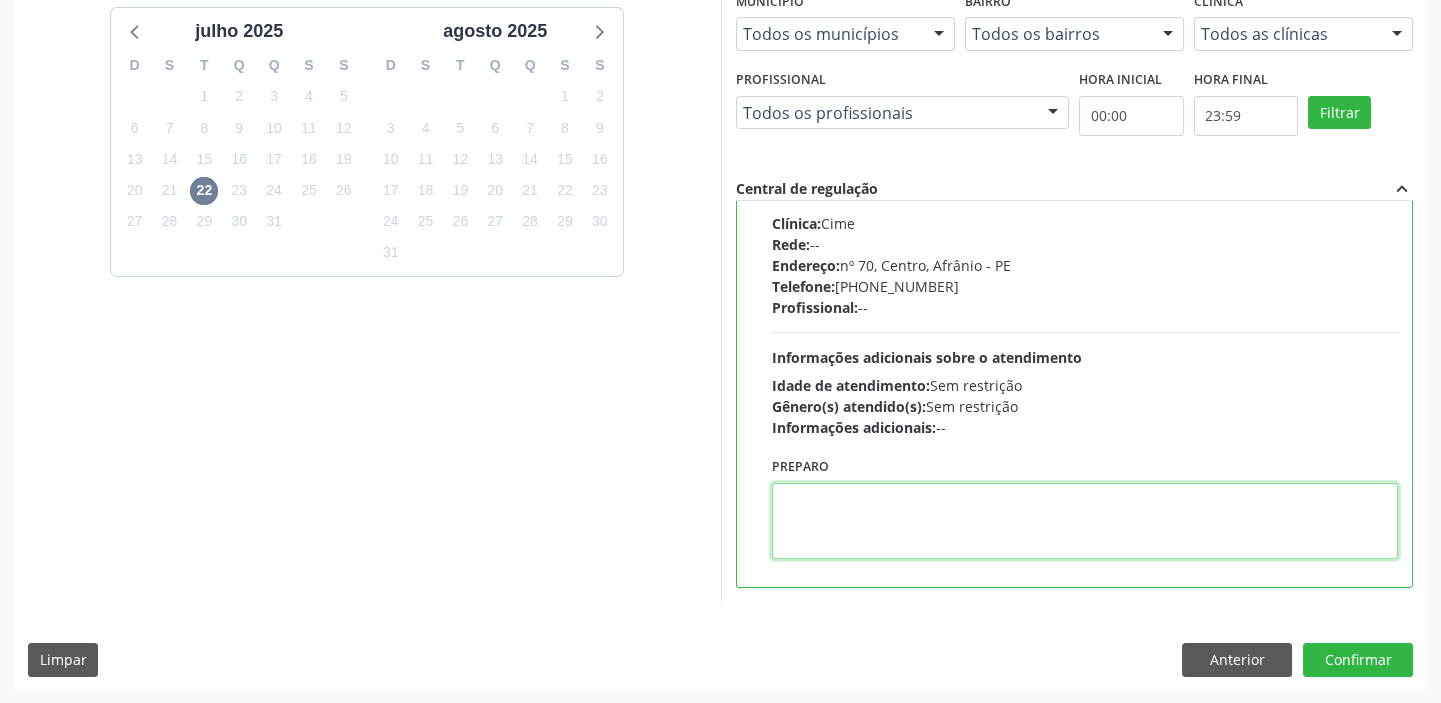 click at bounding box center (1085, 521) 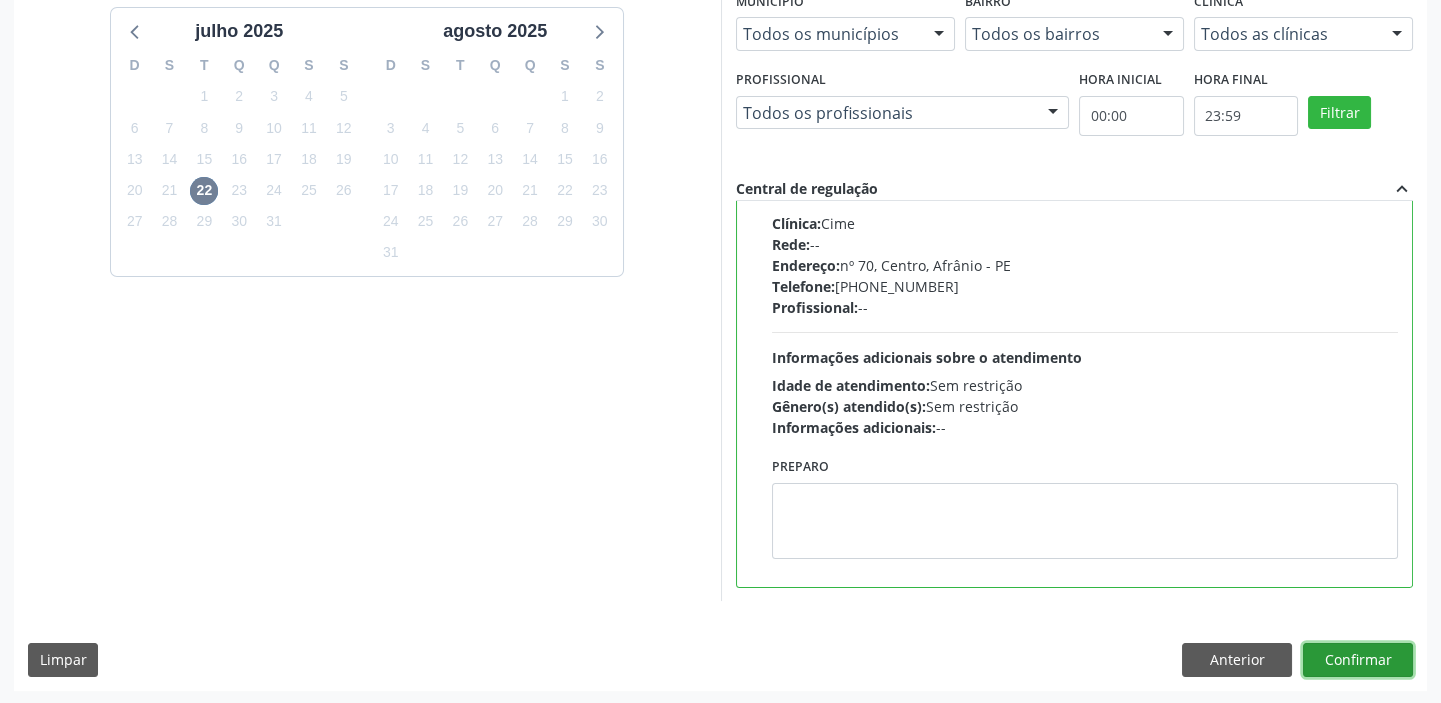 click on "Confirmar" at bounding box center [1358, 660] 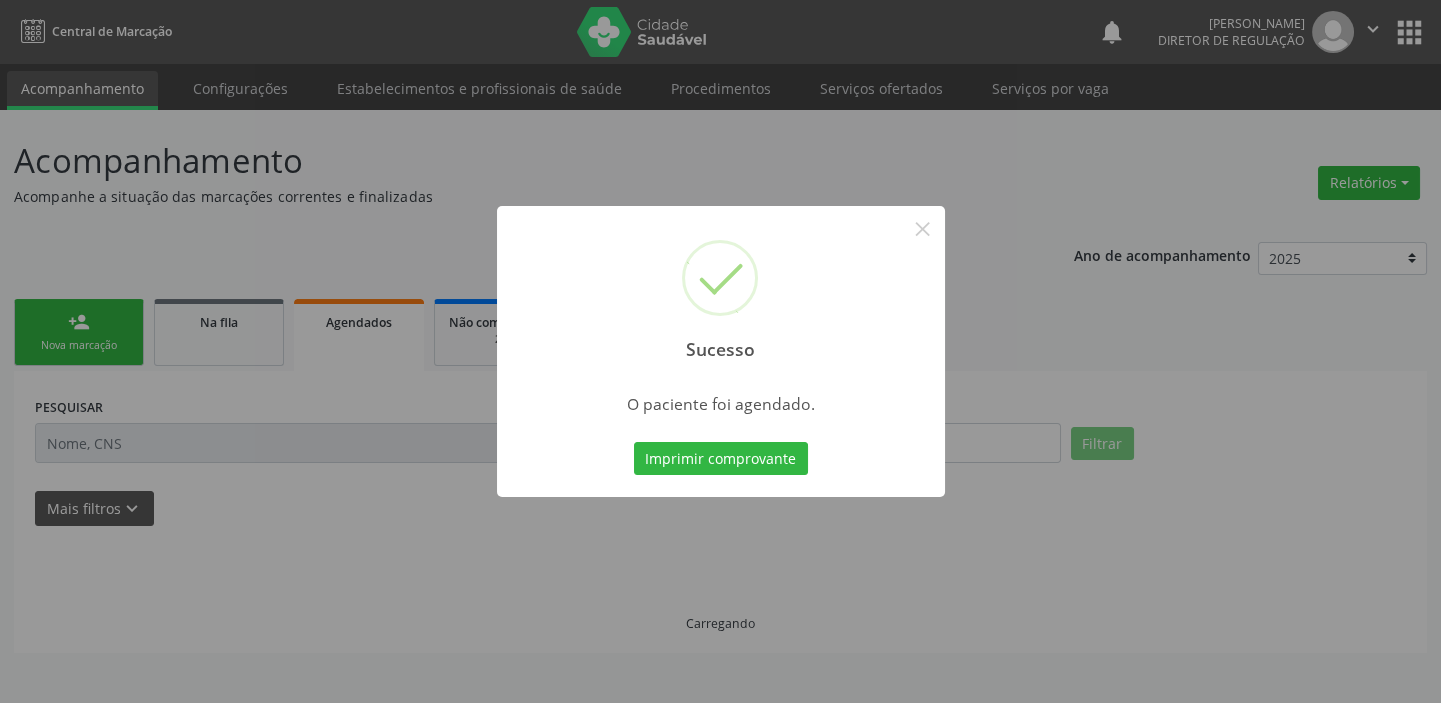 scroll, scrollTop: 0, scrollLeft: 0, axis: both 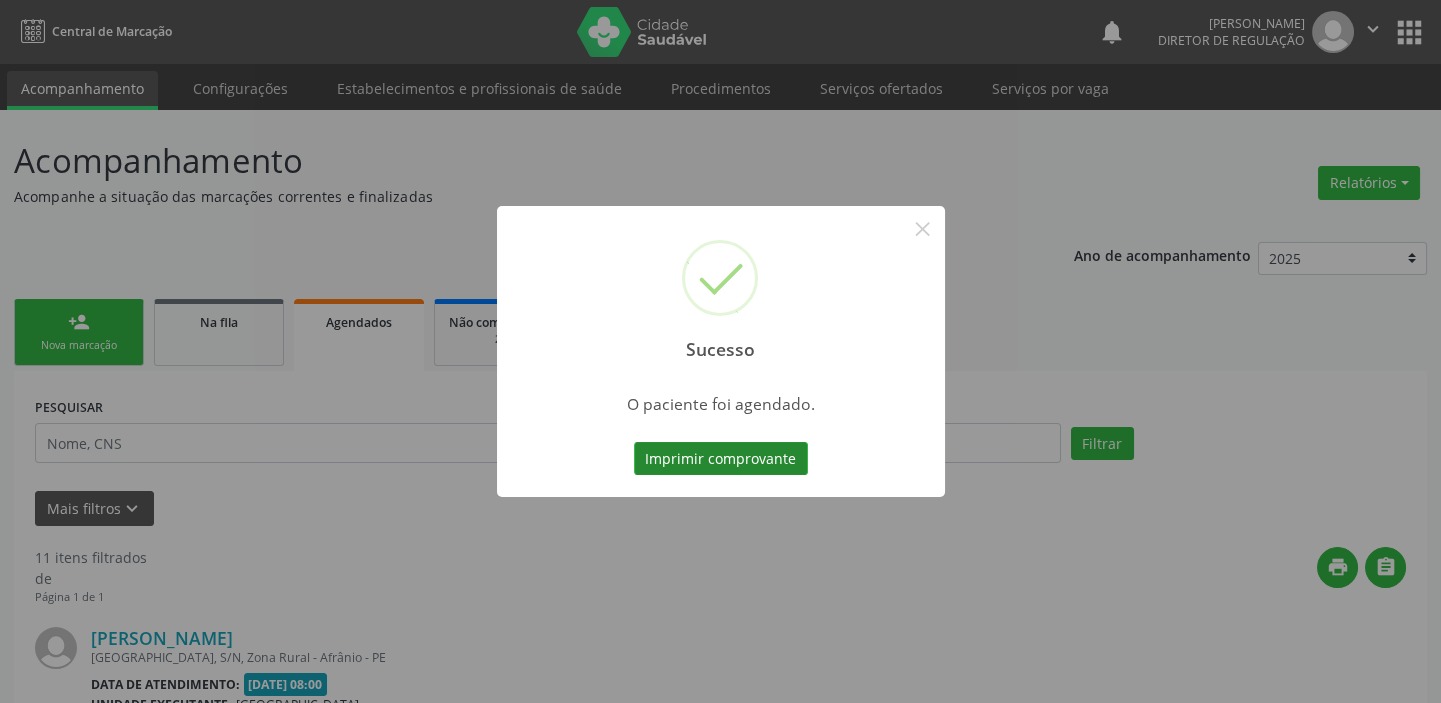 click on "Imprimir comprovante" at bounding box center [721, 459] 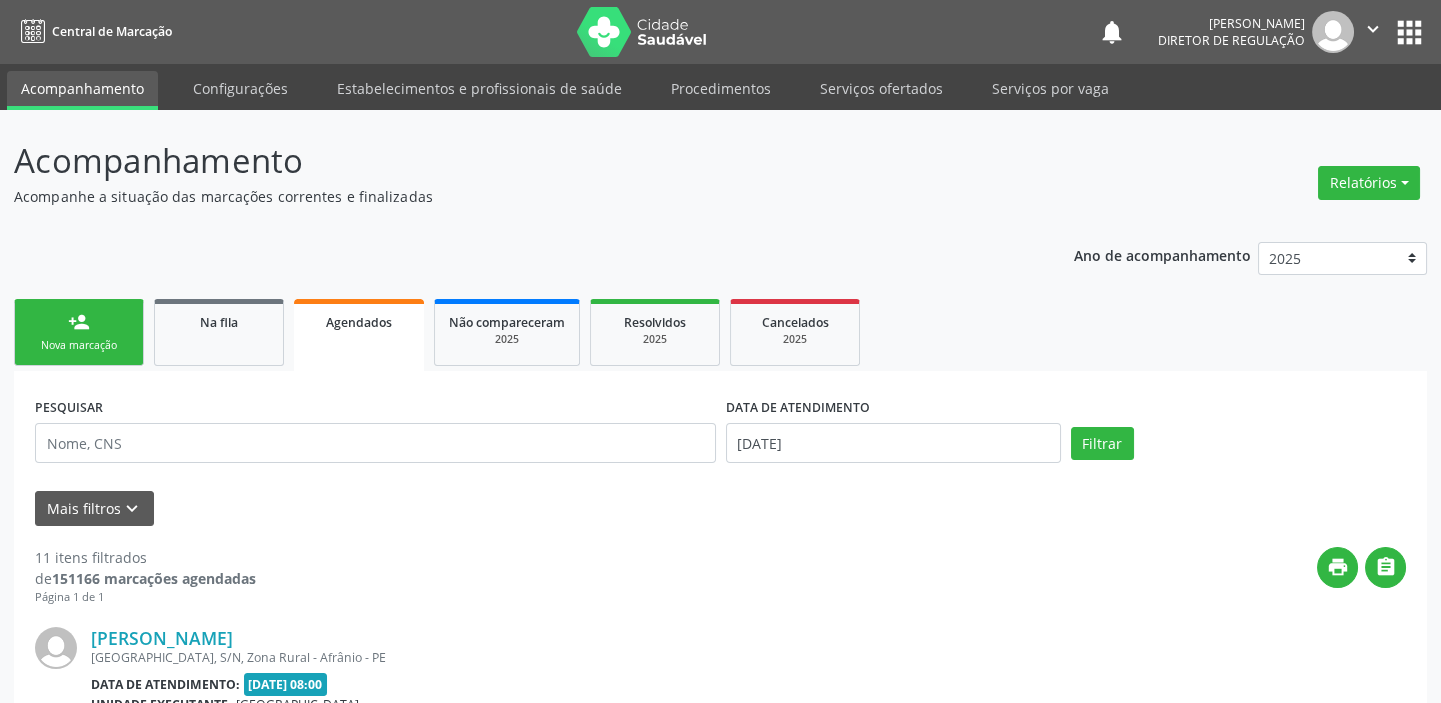 click on "Nova marcação" at bounding box center (79, 345) 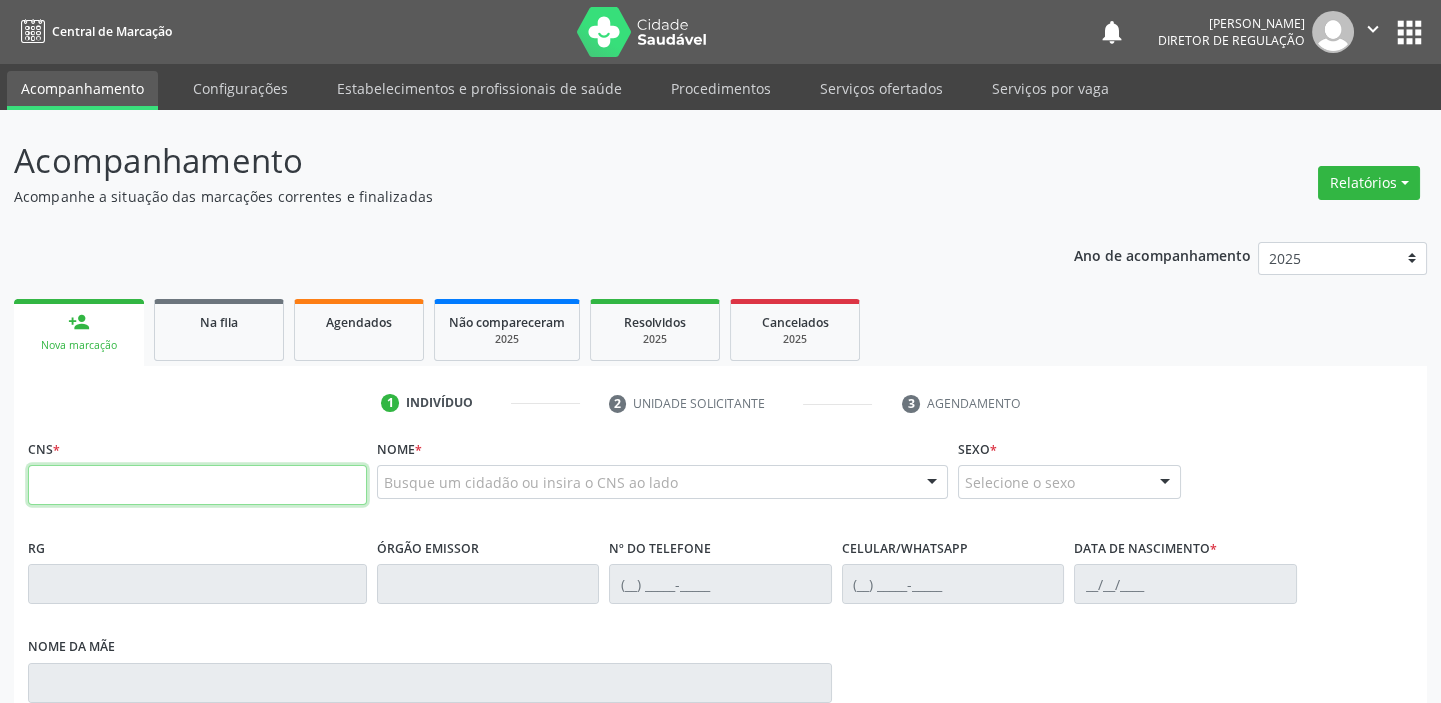click at bounding box center (197, 485) 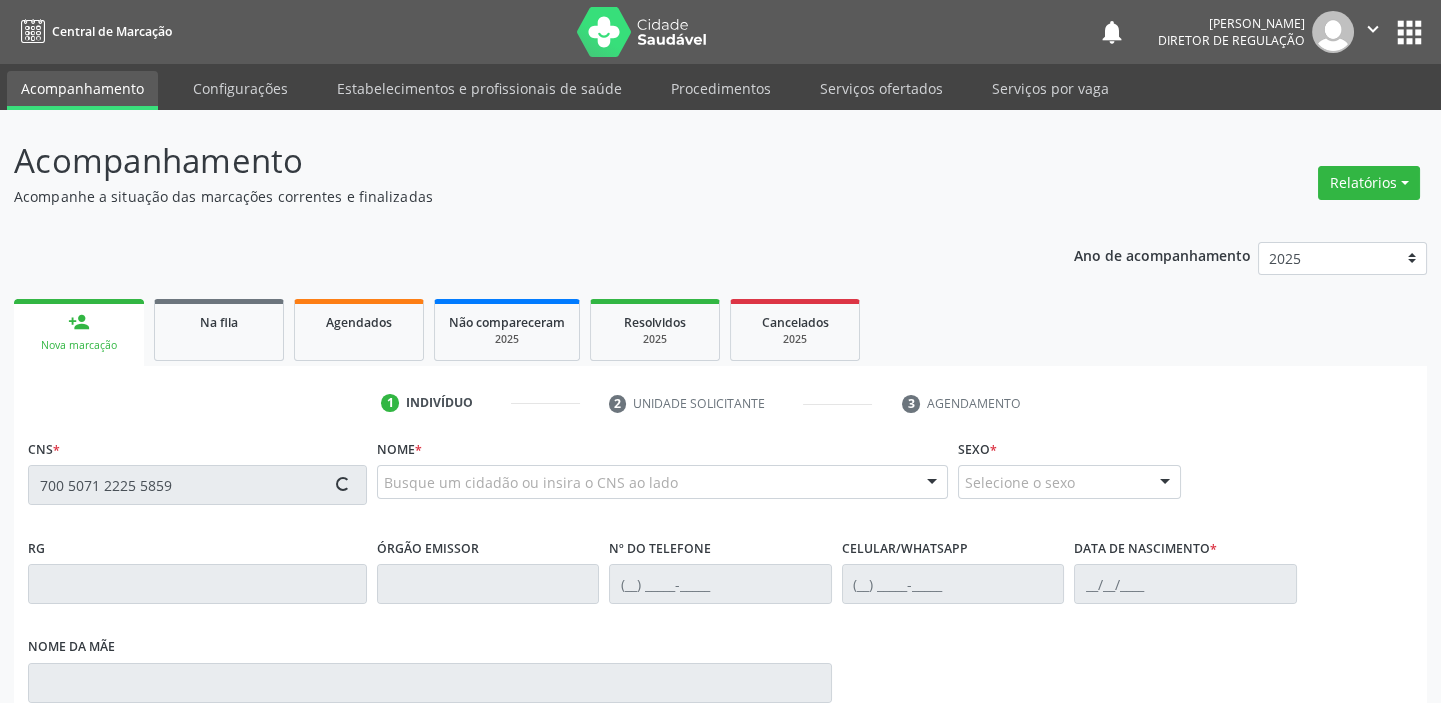 type on "700 5071 2225 5859" 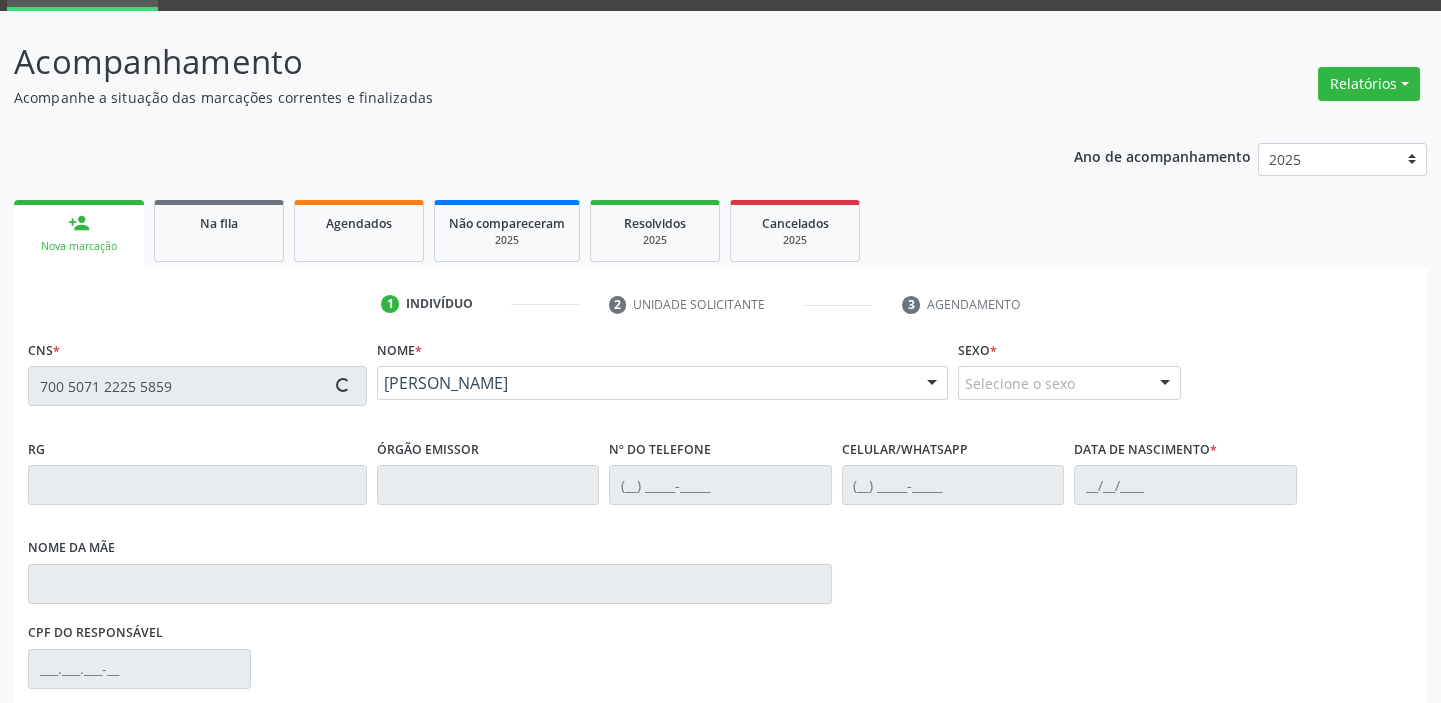 type on "(87) 98866-1256" 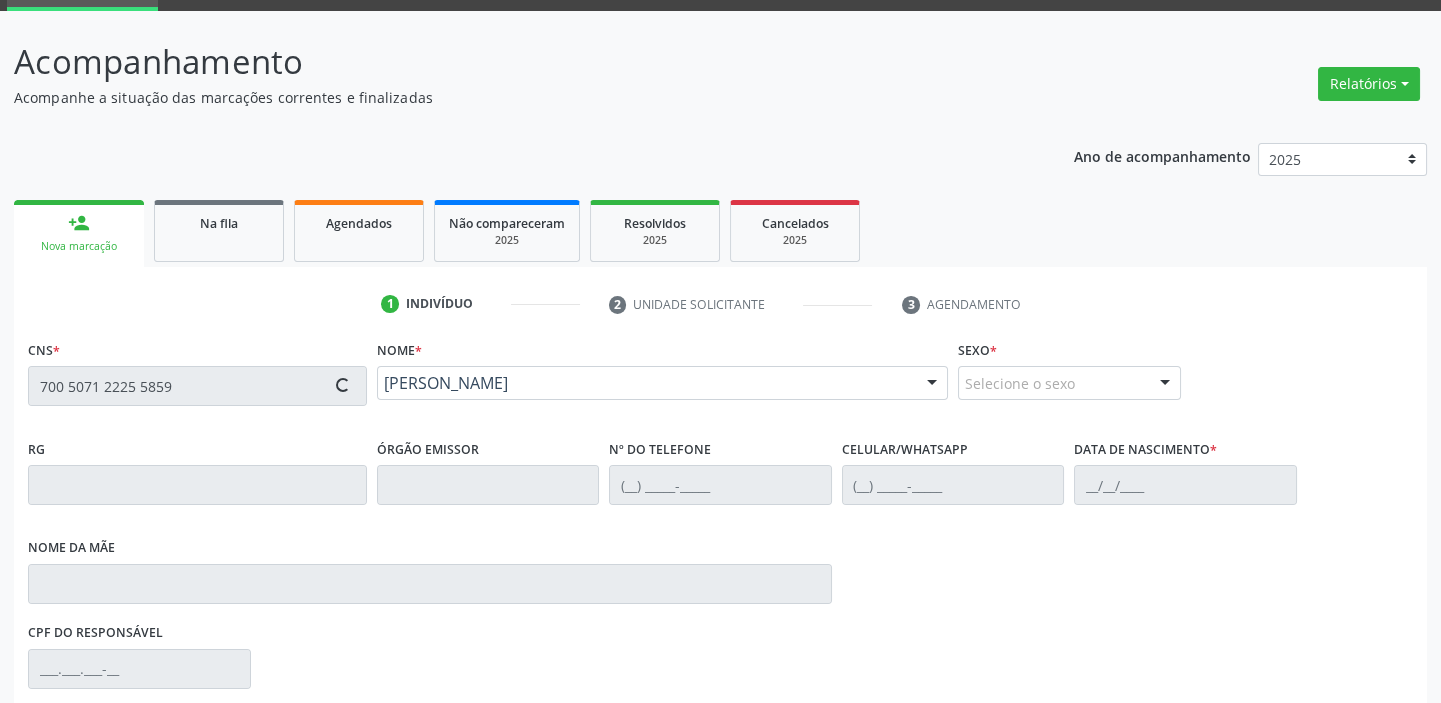 type on "(87) 98866-1256" 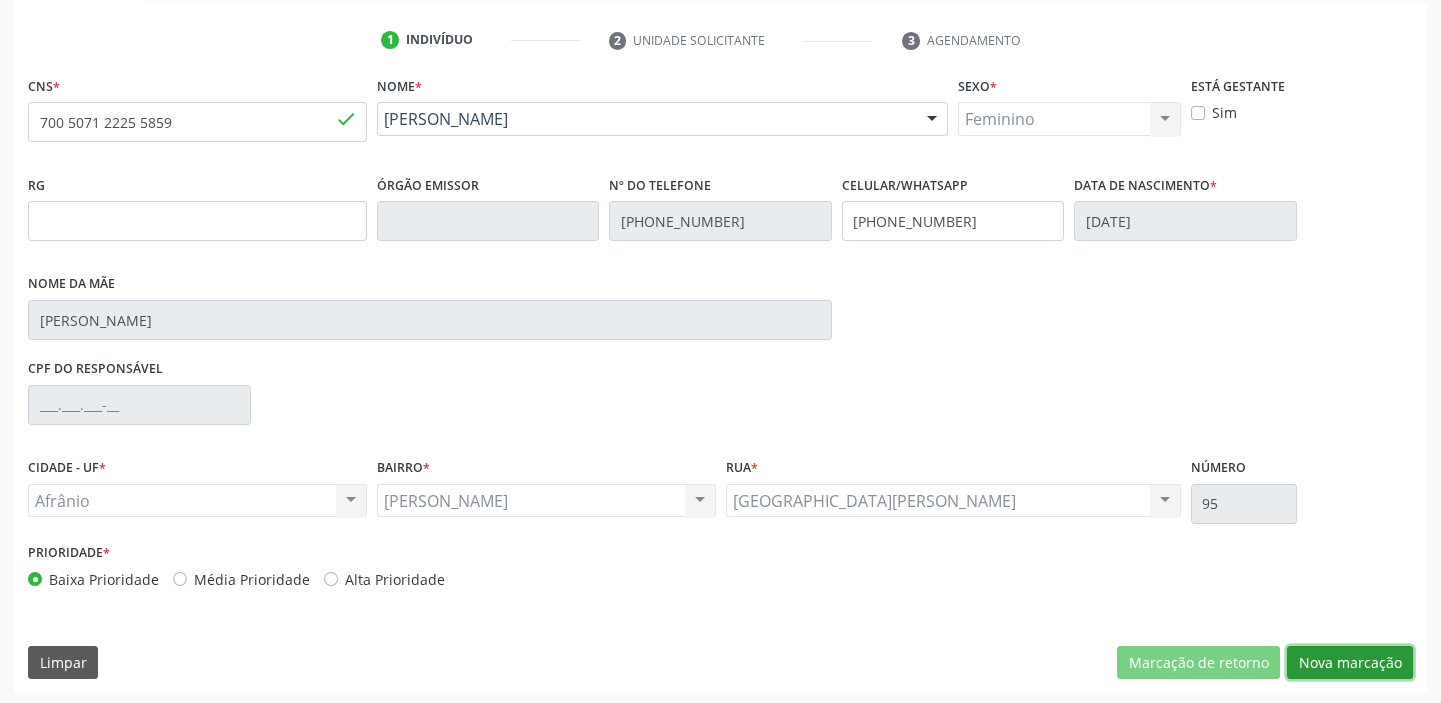 click on "Nova marcação" at bounding box center (1350, 663) 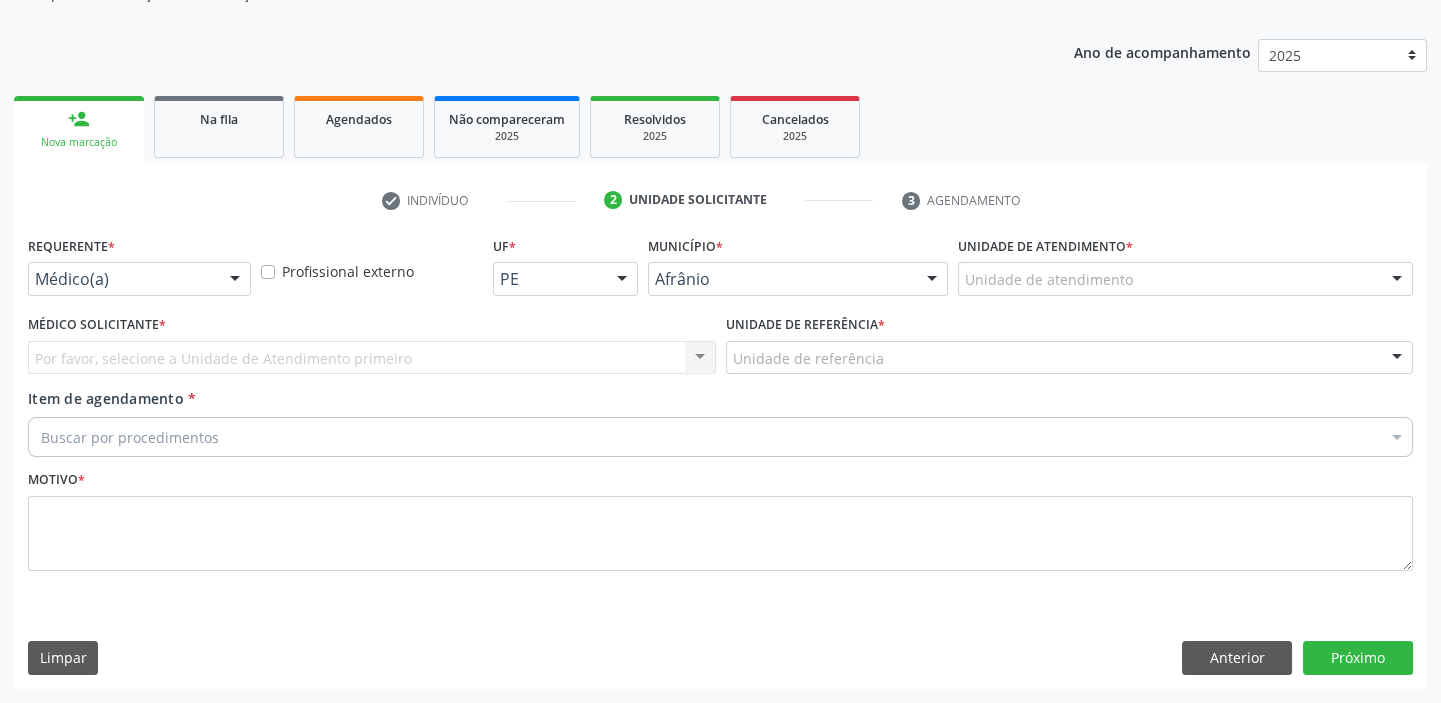 scroll, scrollTop: 201, scrollLeft: 0, axis: vertical 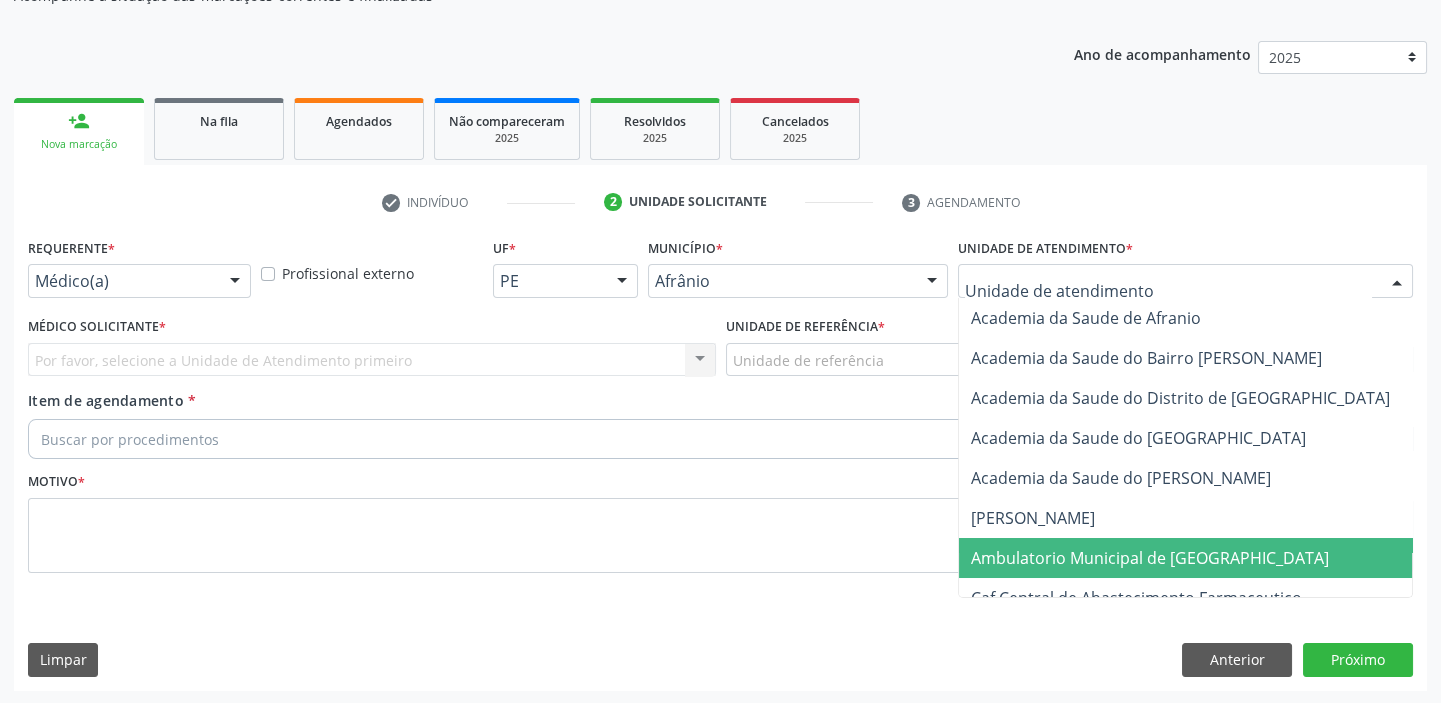 drag, startPoint x: 1051, startPoint y: 556, endPoint x: 921, endPoint y: 485, distance: 148.12495 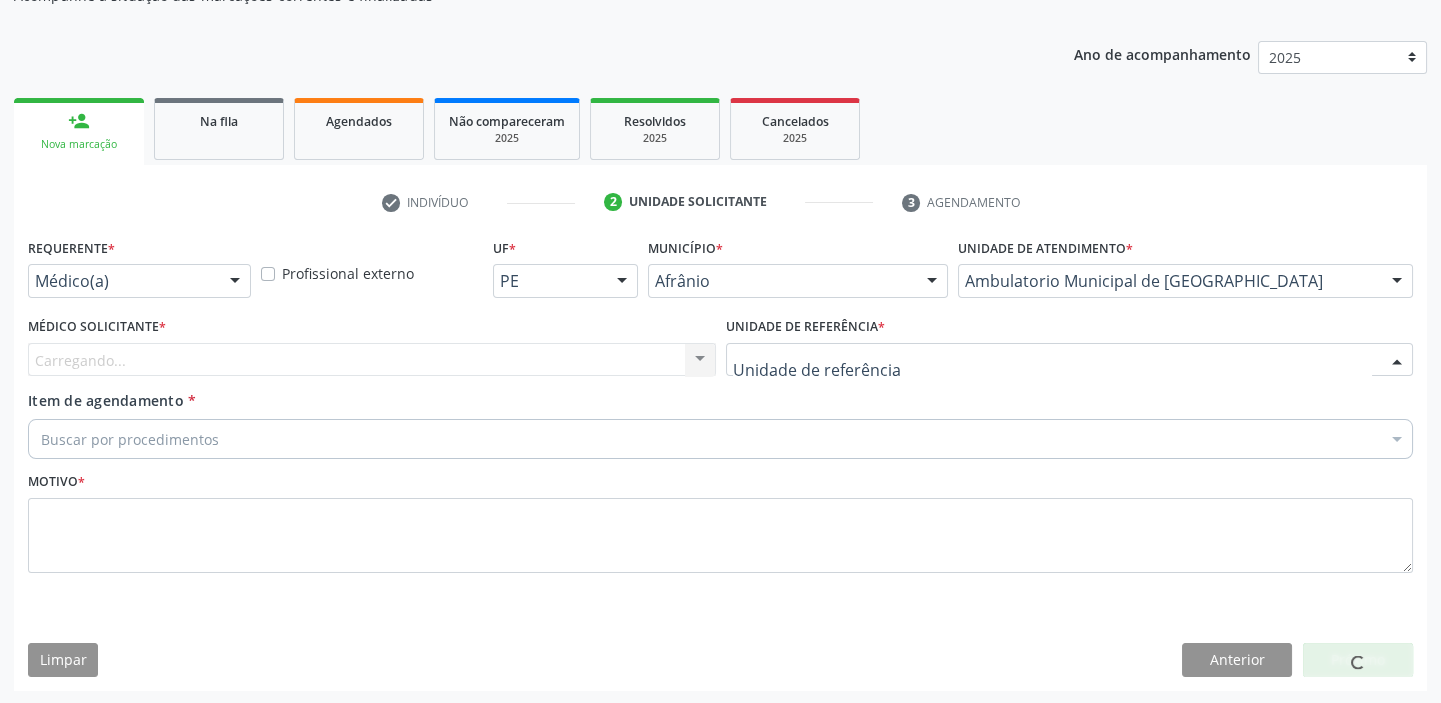click at bounding box center (1070, 360) 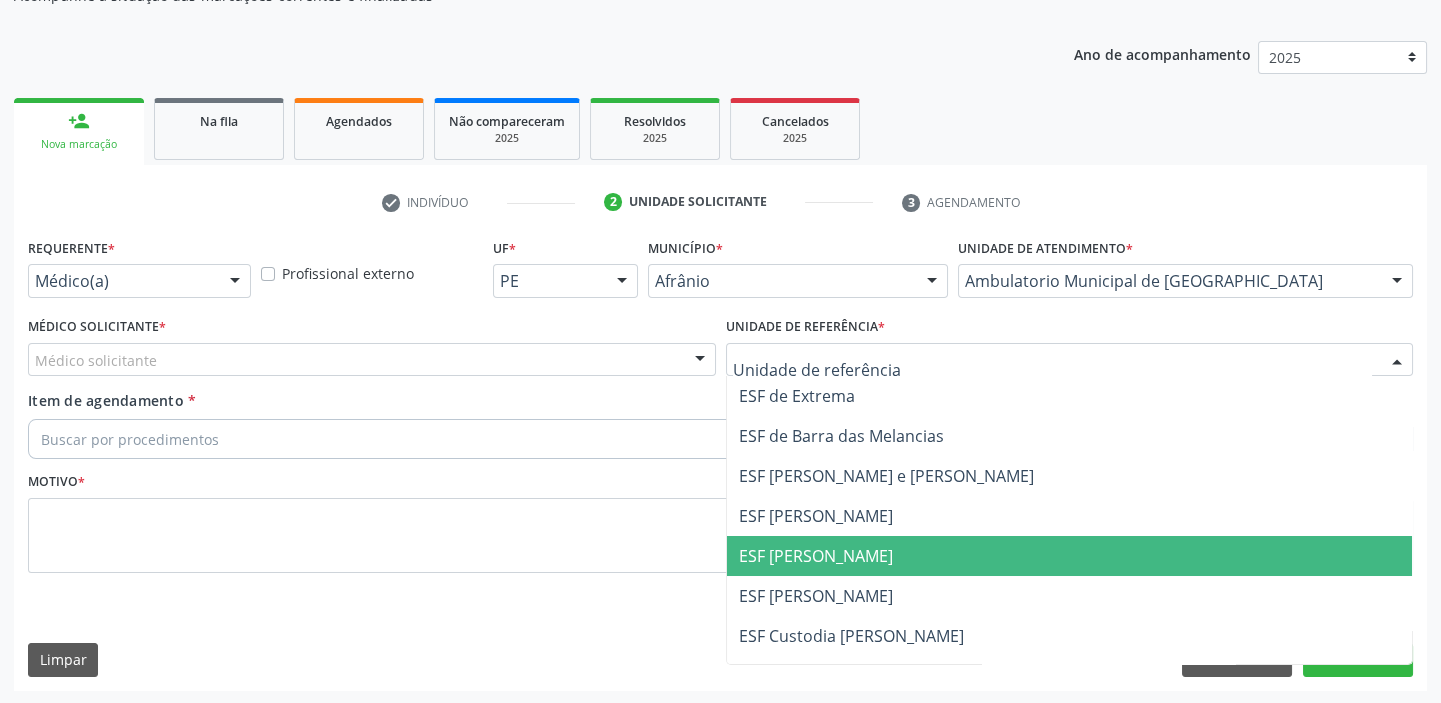 click on "ESF [PERSON_NAME]" at bounding box center (816, 556) 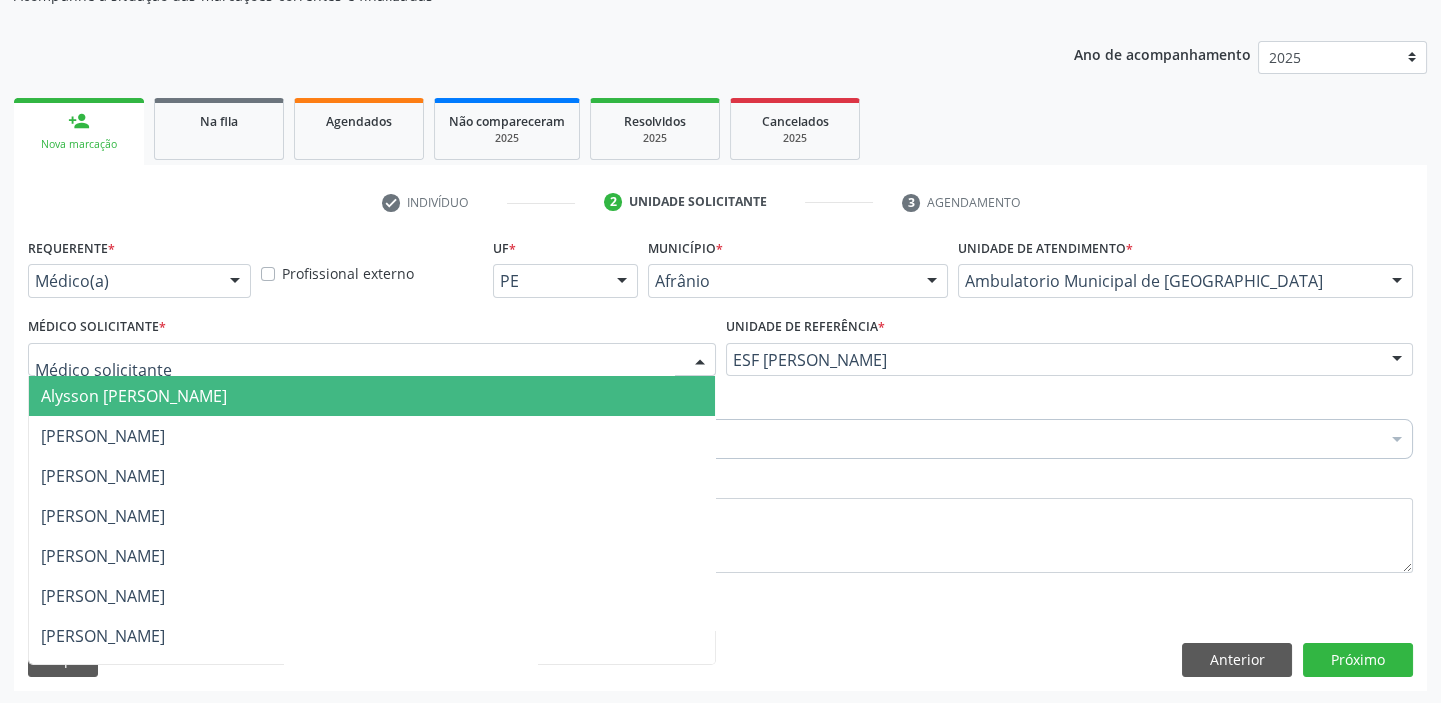 drag, startPoint x: 165, startPoint y: 351, endPoint x: 164, endPoint y: 390, distance: 39.012817 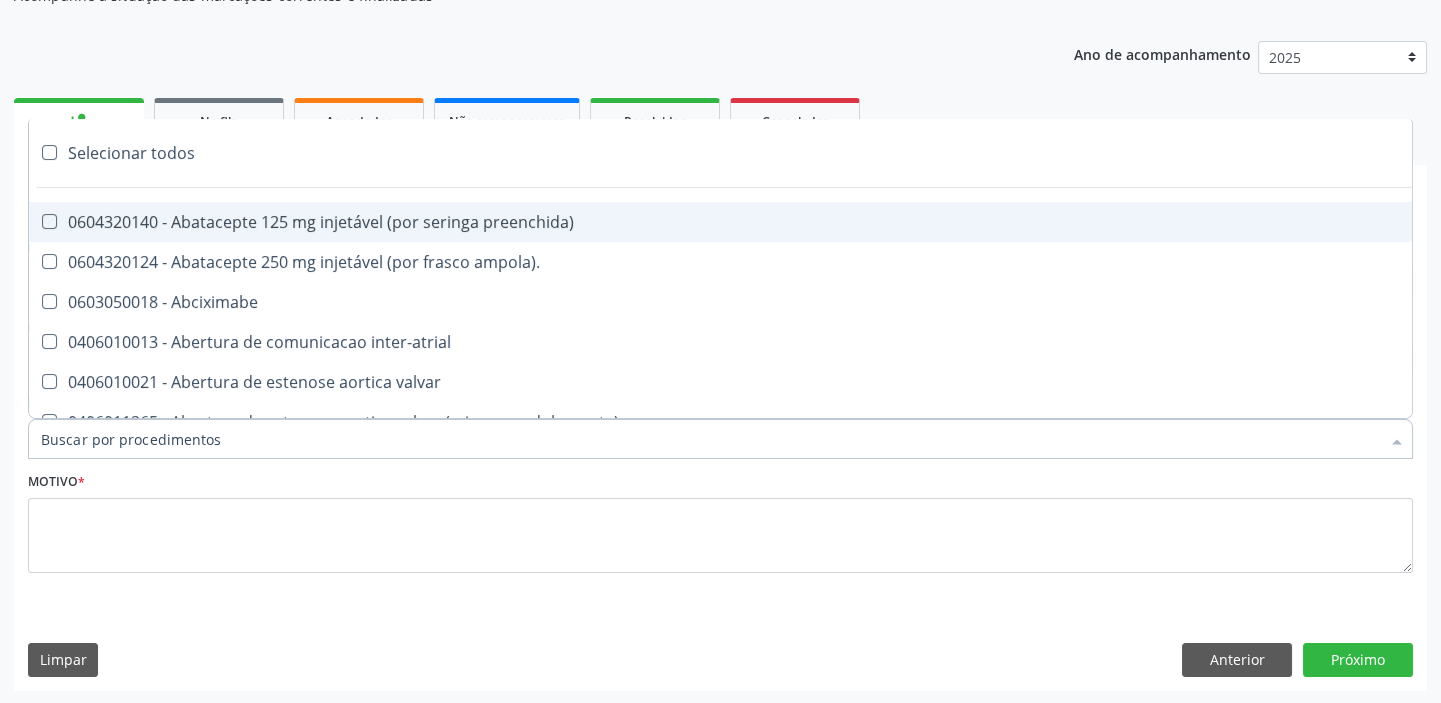 paste on "esofag" 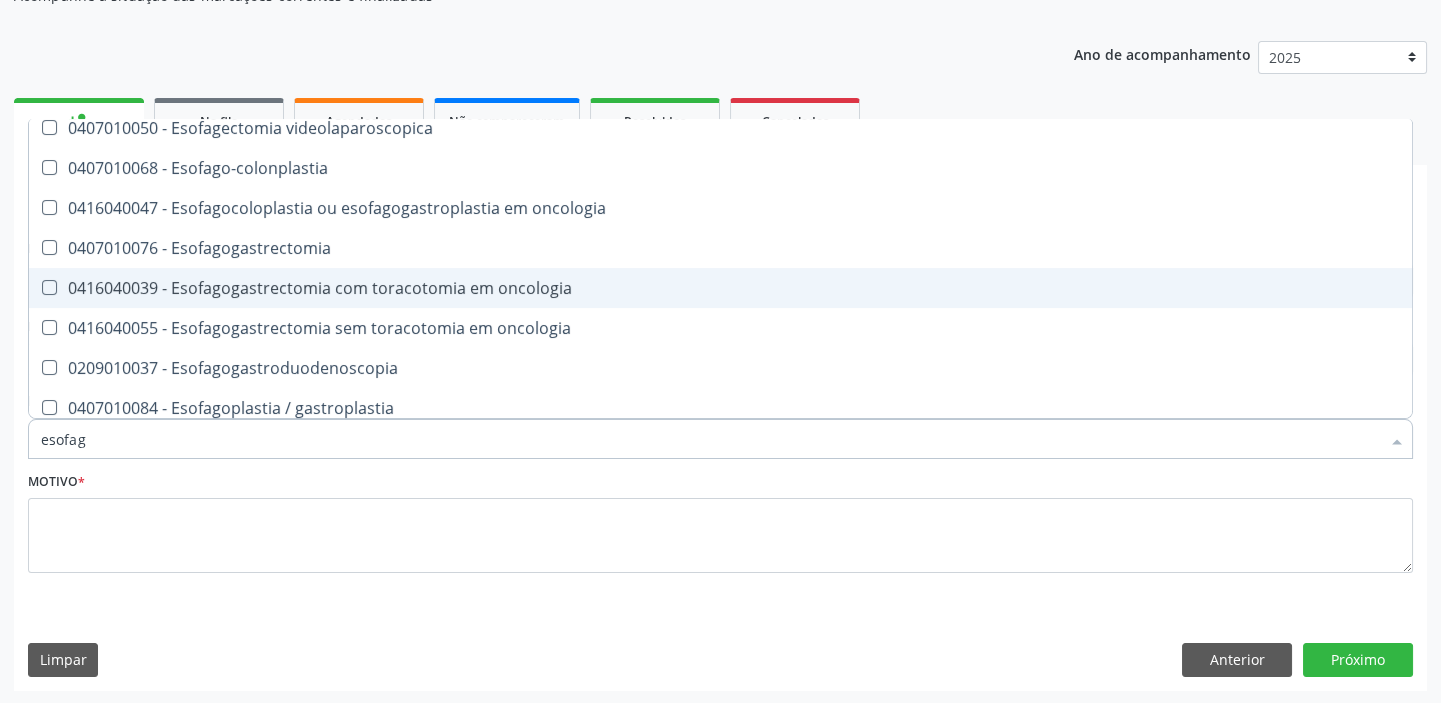 scroll, scrollTop: 363, scrollLeft: 0, axis: vertical 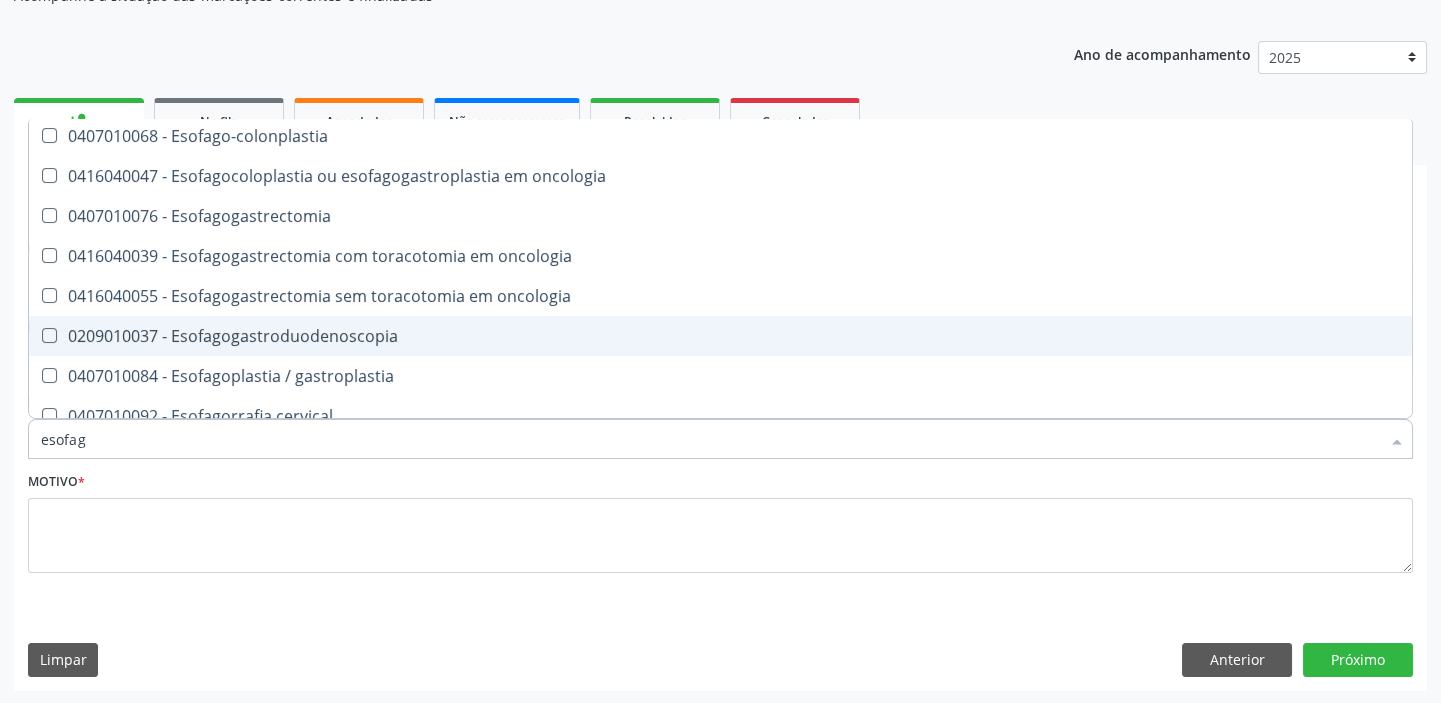 click on "0209010037 - Esofagogastroduodenoscopia" at bounding box center (720, 336) 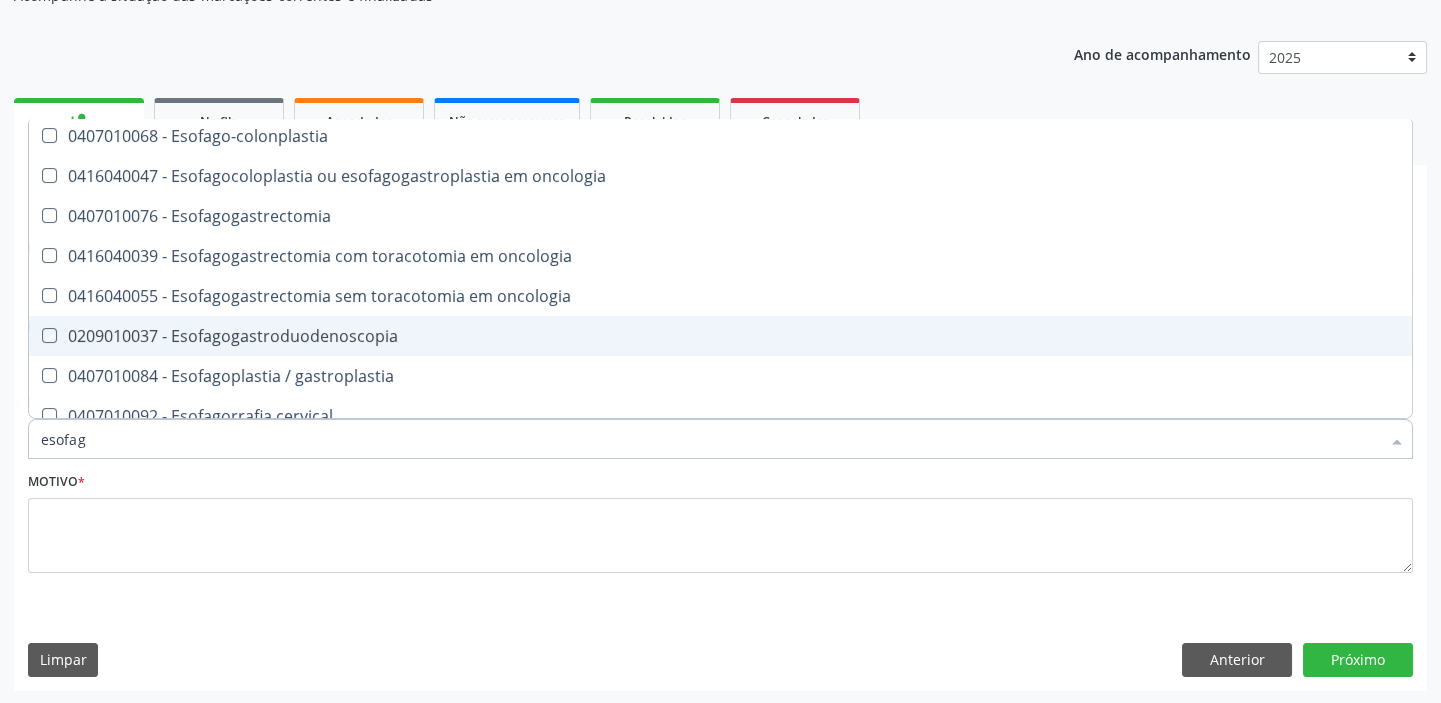 checkbox on "true" 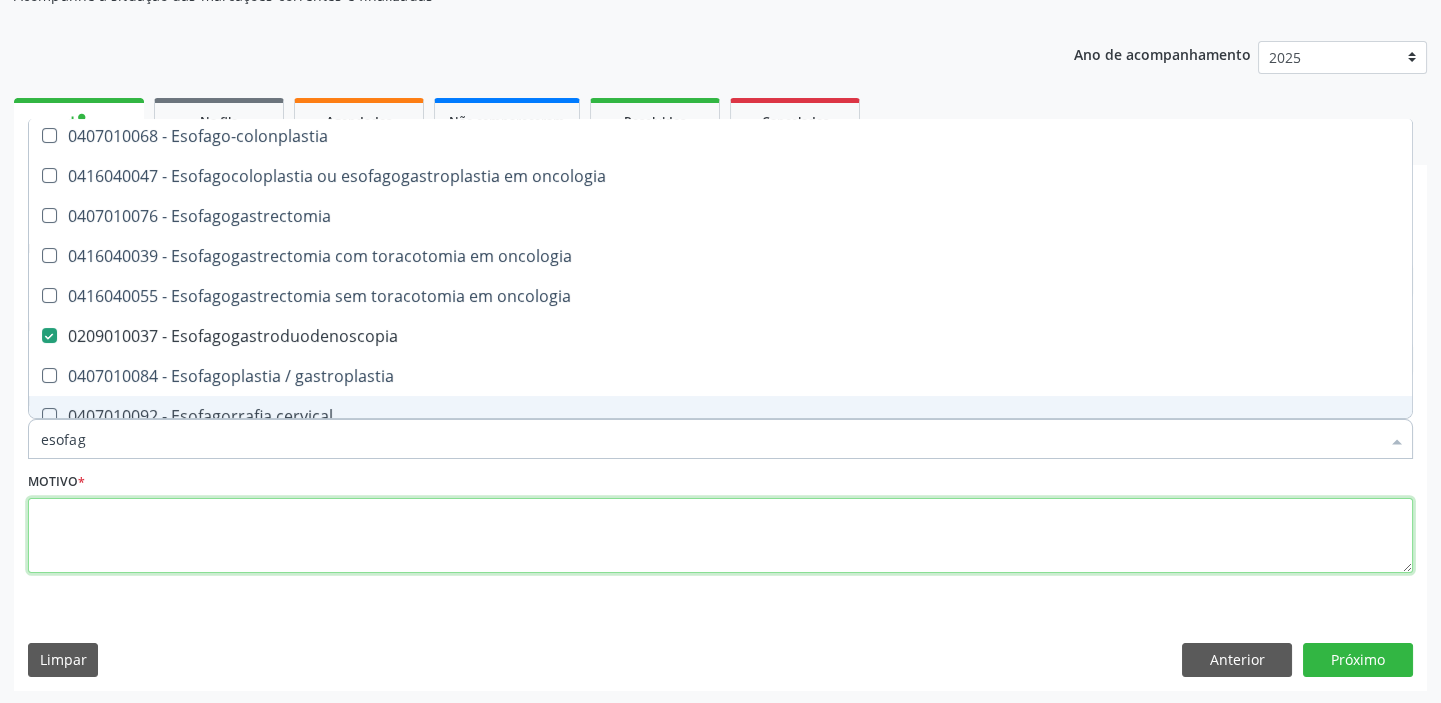 click at bounding box center [720, 536] 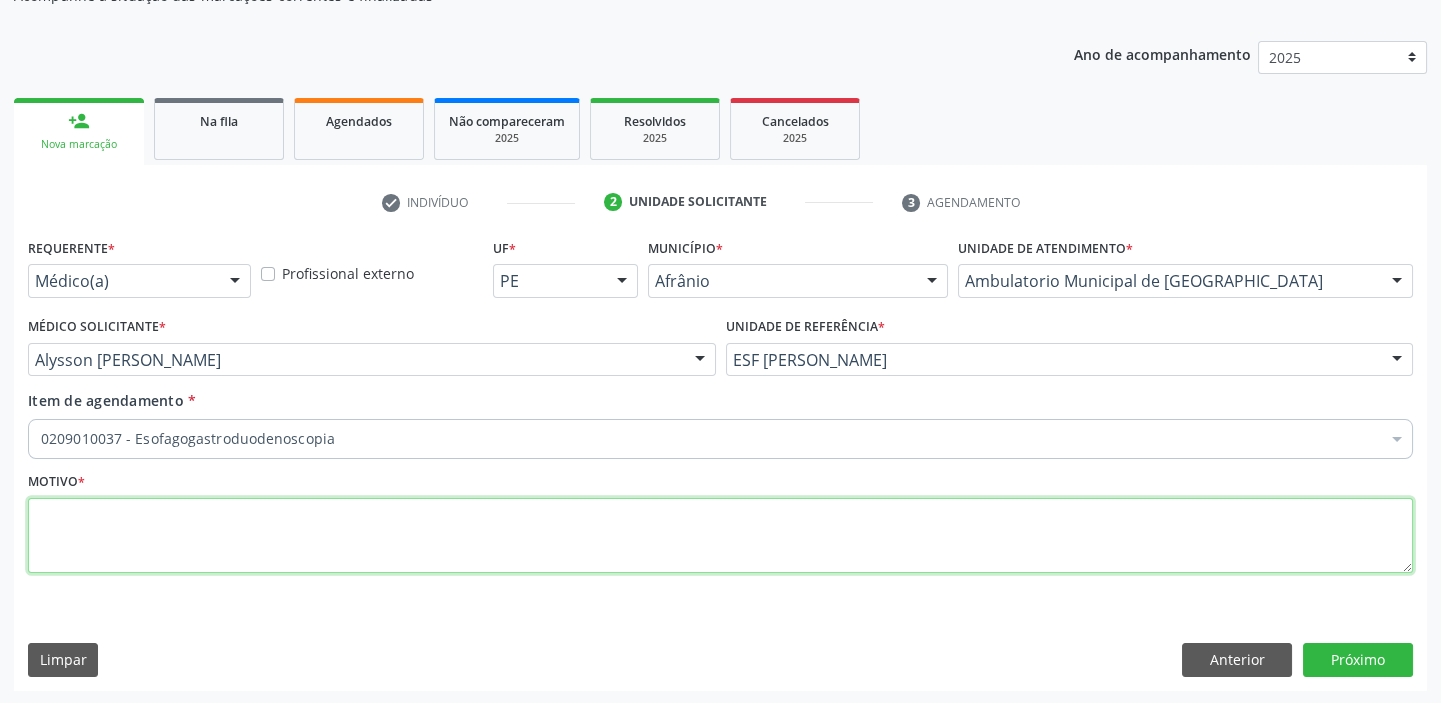 scroll, scrollTop: 0, scrollLeft: 0, axis: both 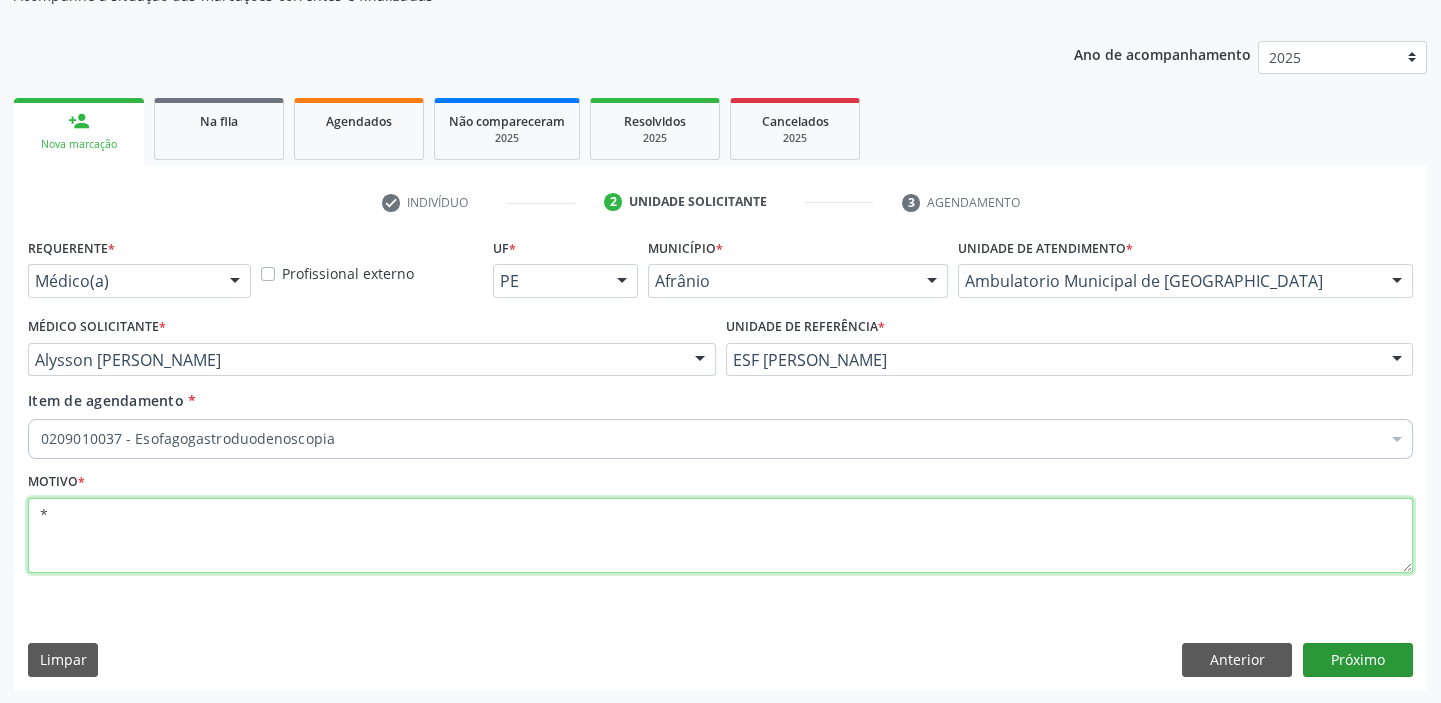 type on "*" 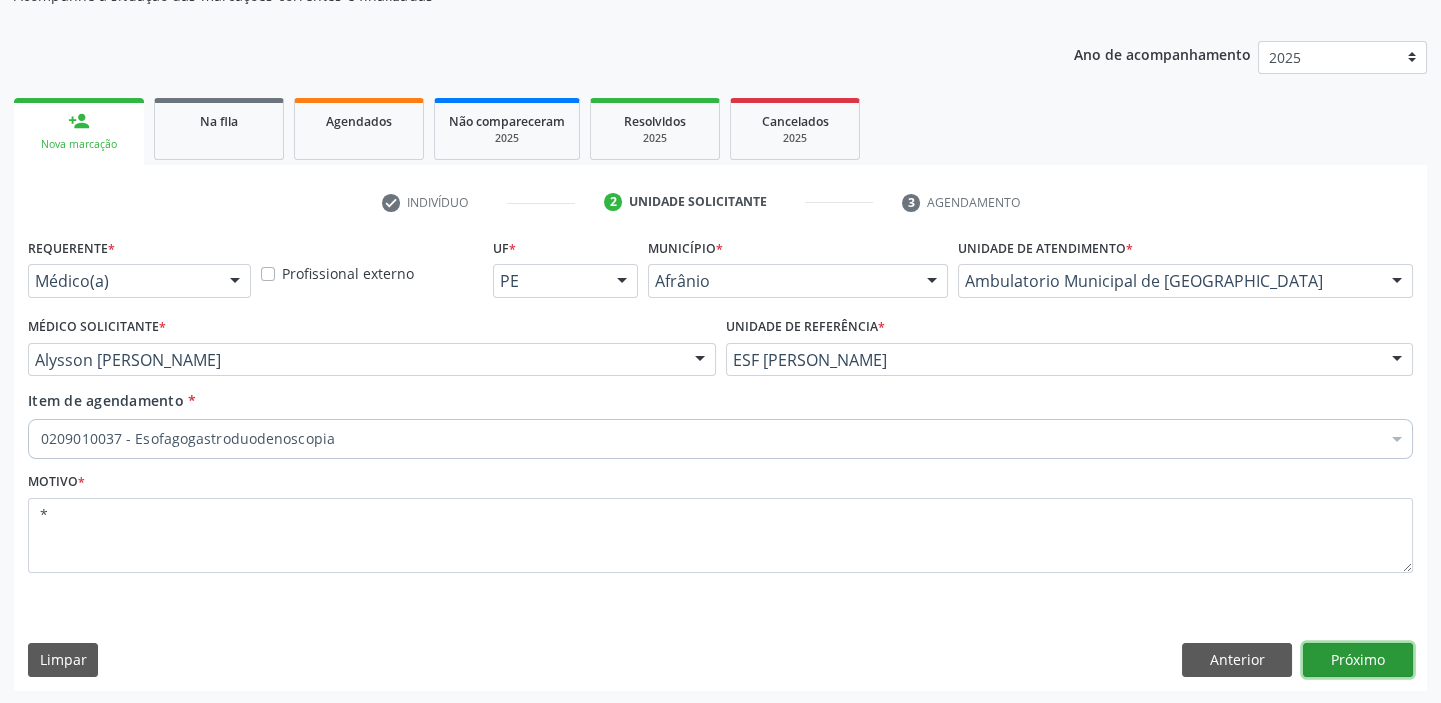 click on "Próximo" at bounding box center (1358, 660) 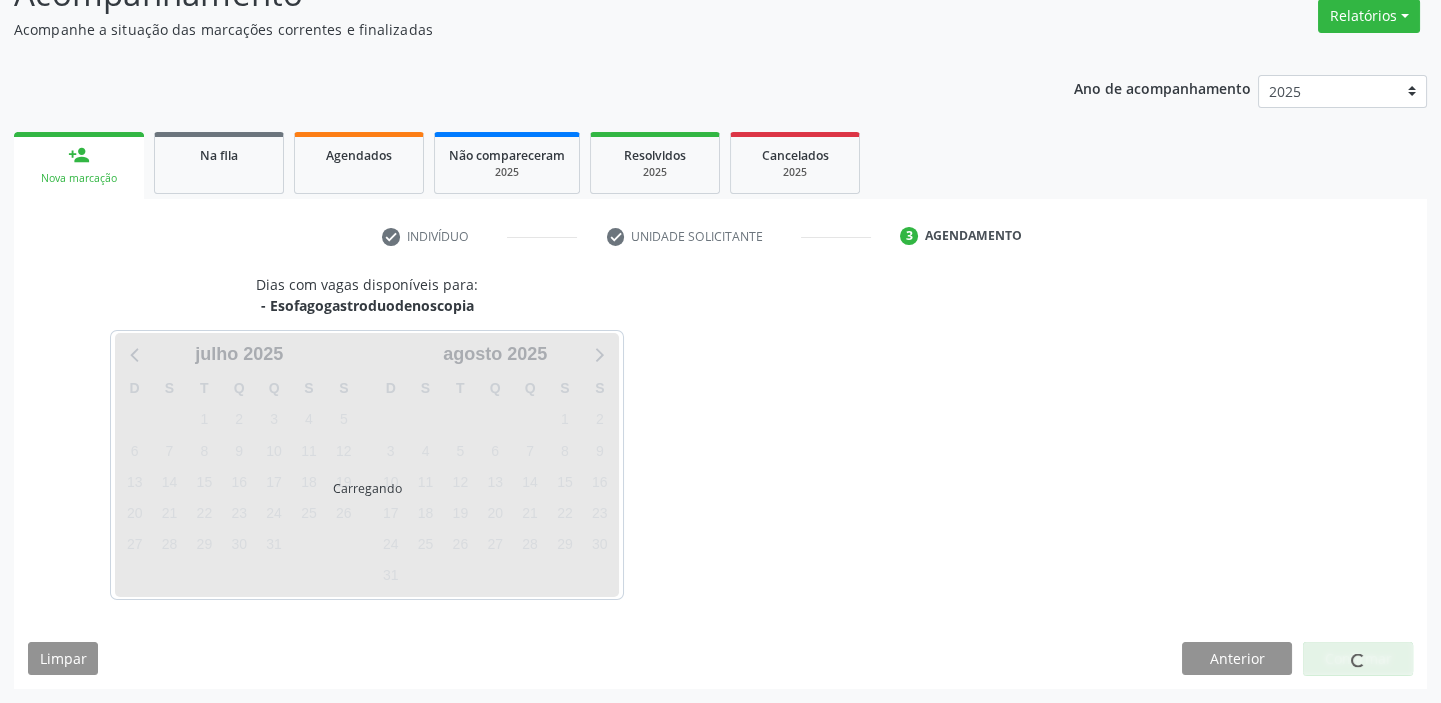 scroll, scrollTop: 166, scrollLeft: 0, axis: vertical 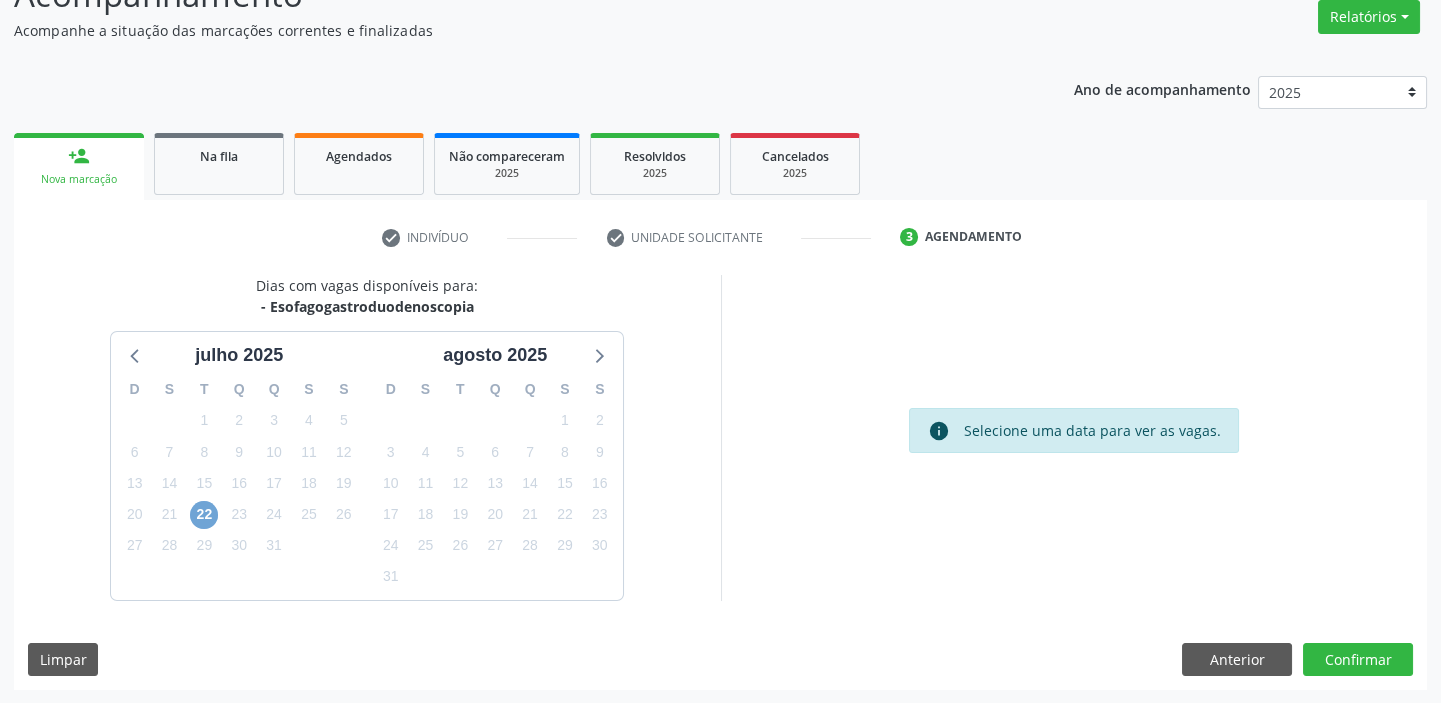 click on "22" at bounding box center (204, 515) 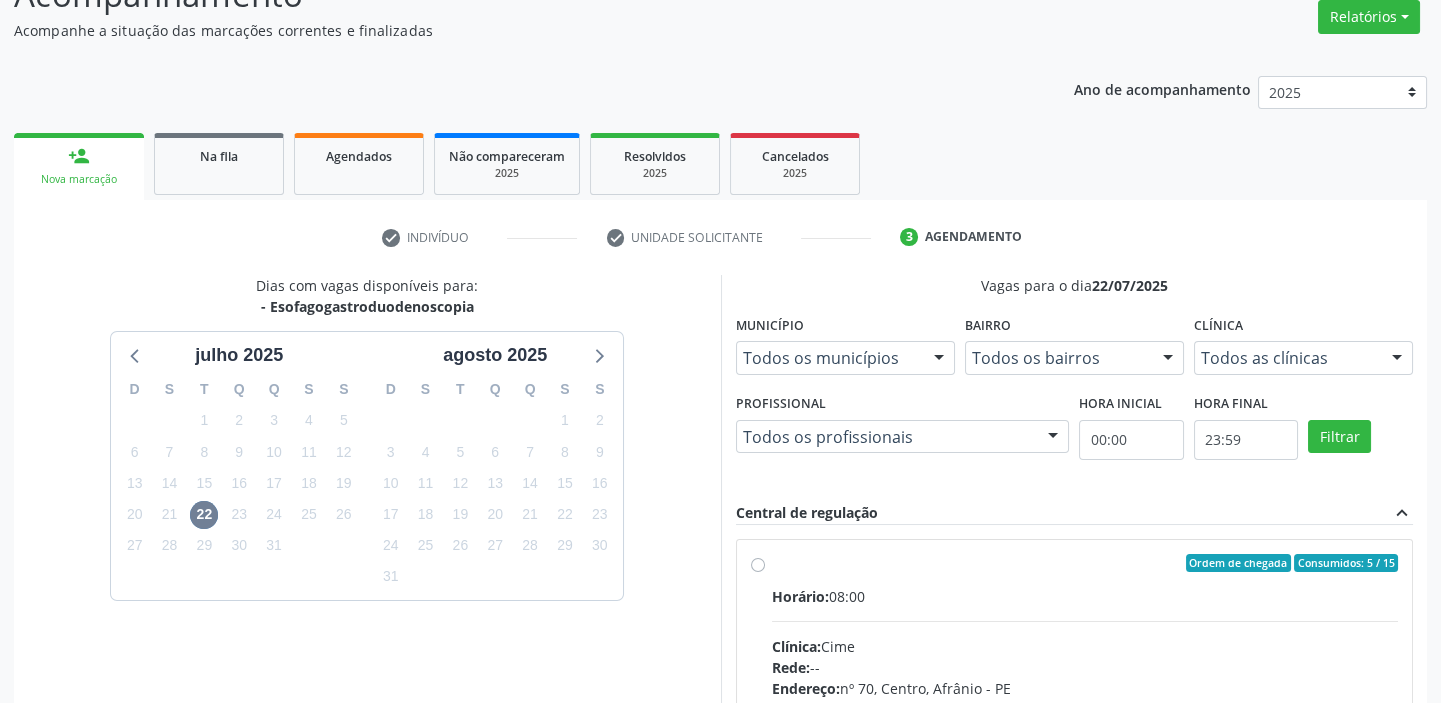 click on "Clínica:  Cime" at bounding box center [1085, 646] 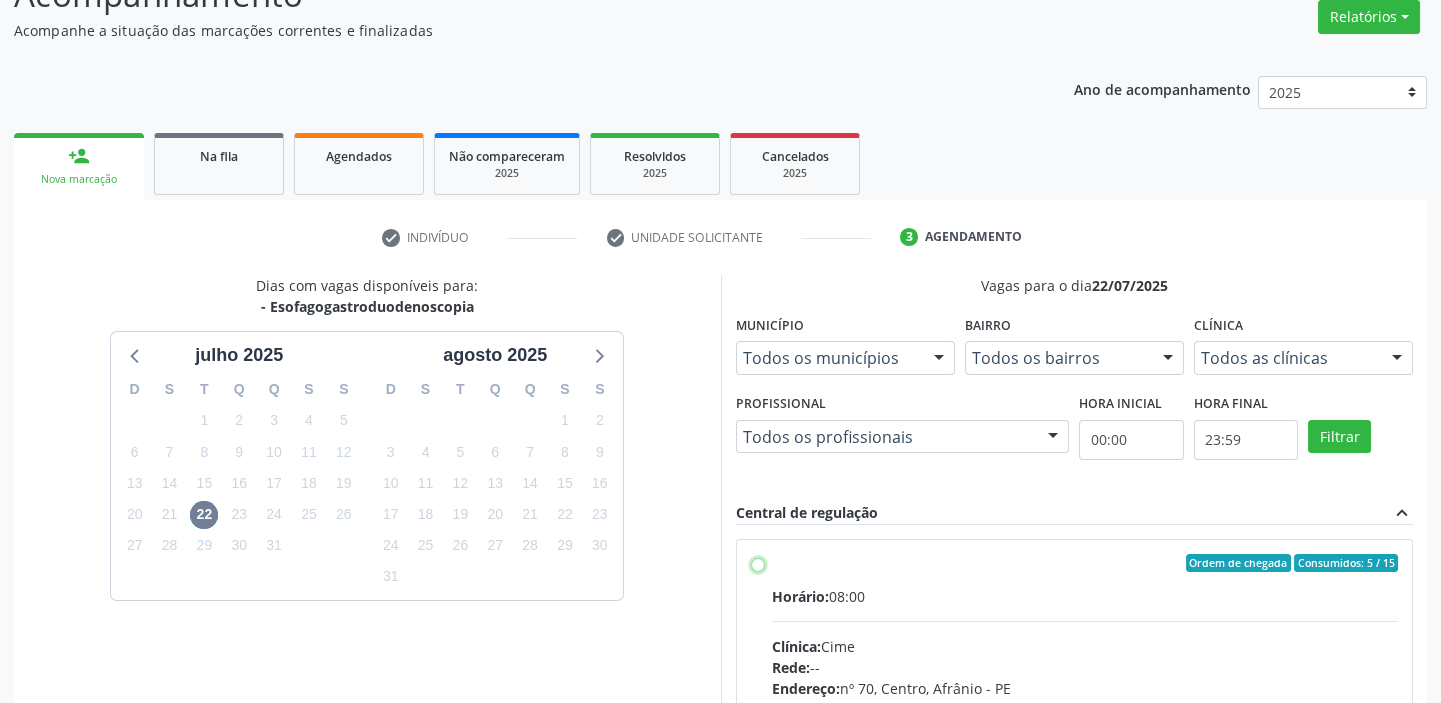 click on "Ordem de chegada
Consumidos: 5 / 15
Horário:   08:00
Clínica:  Cime
Rede:
--
Endereço:   nº 70, Centro, Afrânio - PE
Telefone:   (87) 88416145
Profissional:
--
Informações adicionais sobre o atendimento
Idade de atendimento:
Sem restrição
Gênero(s) atendido(s):
Sem restrição
Informações adicionais:
--" at bounding box center (758, 563) 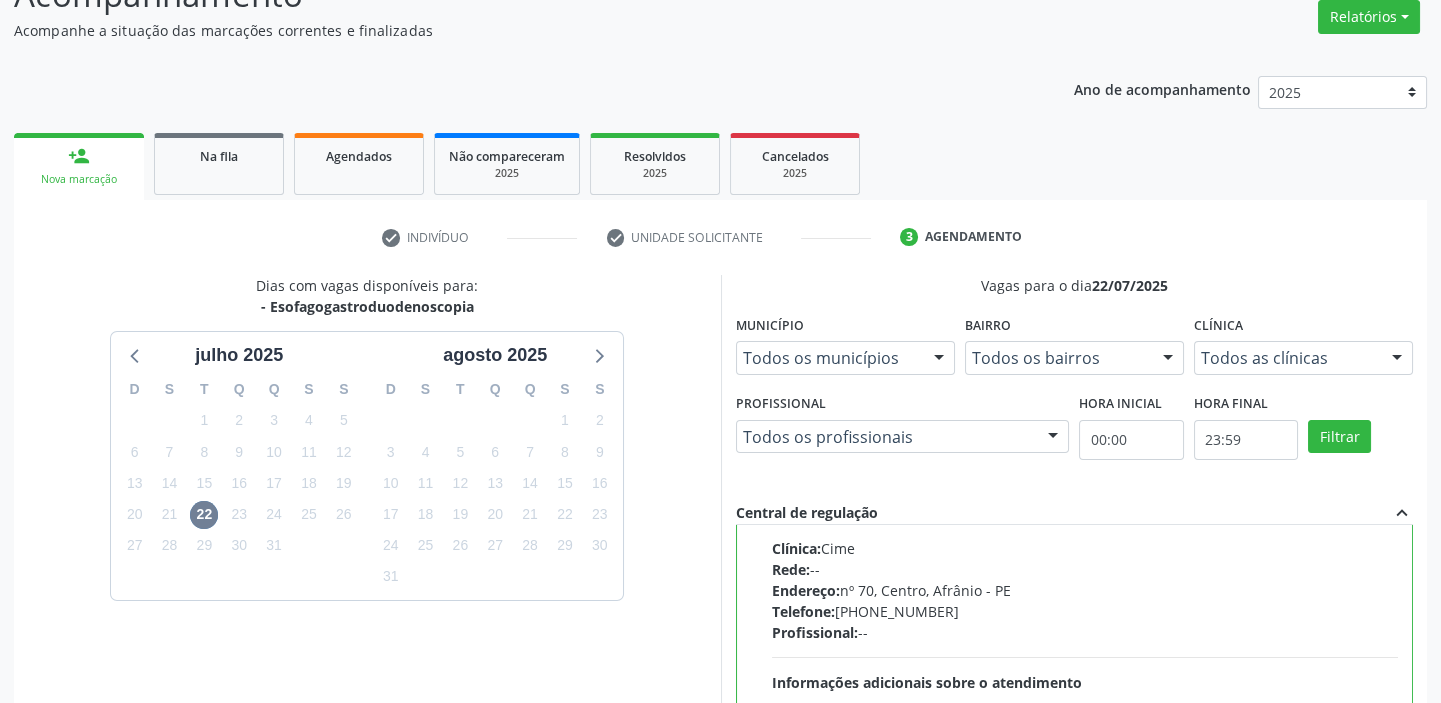 scroll, scrollTop: 99, scrollLeft: 0, axis: vertical 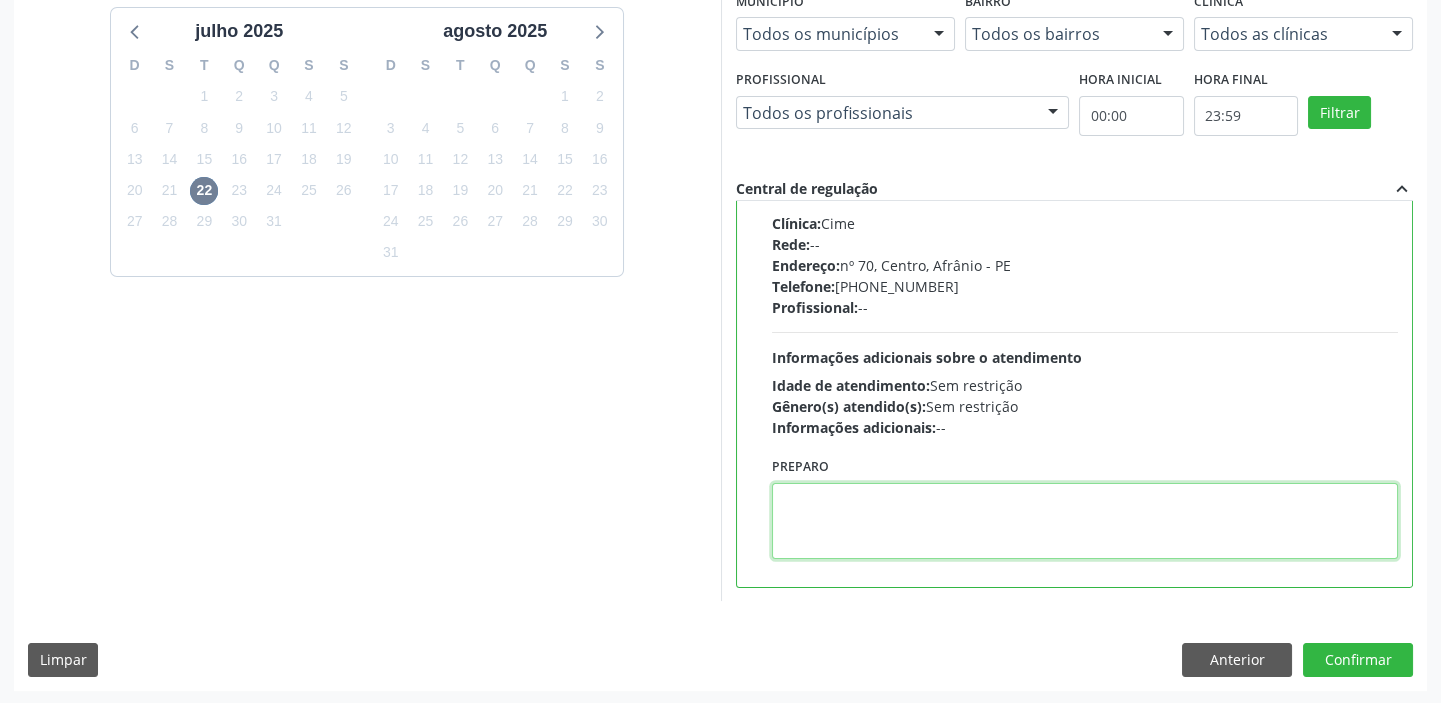drag, startPoint x: 844, startPoint y: 524, endPoint x: 857, endPoint y: 522, distance: 13.152946 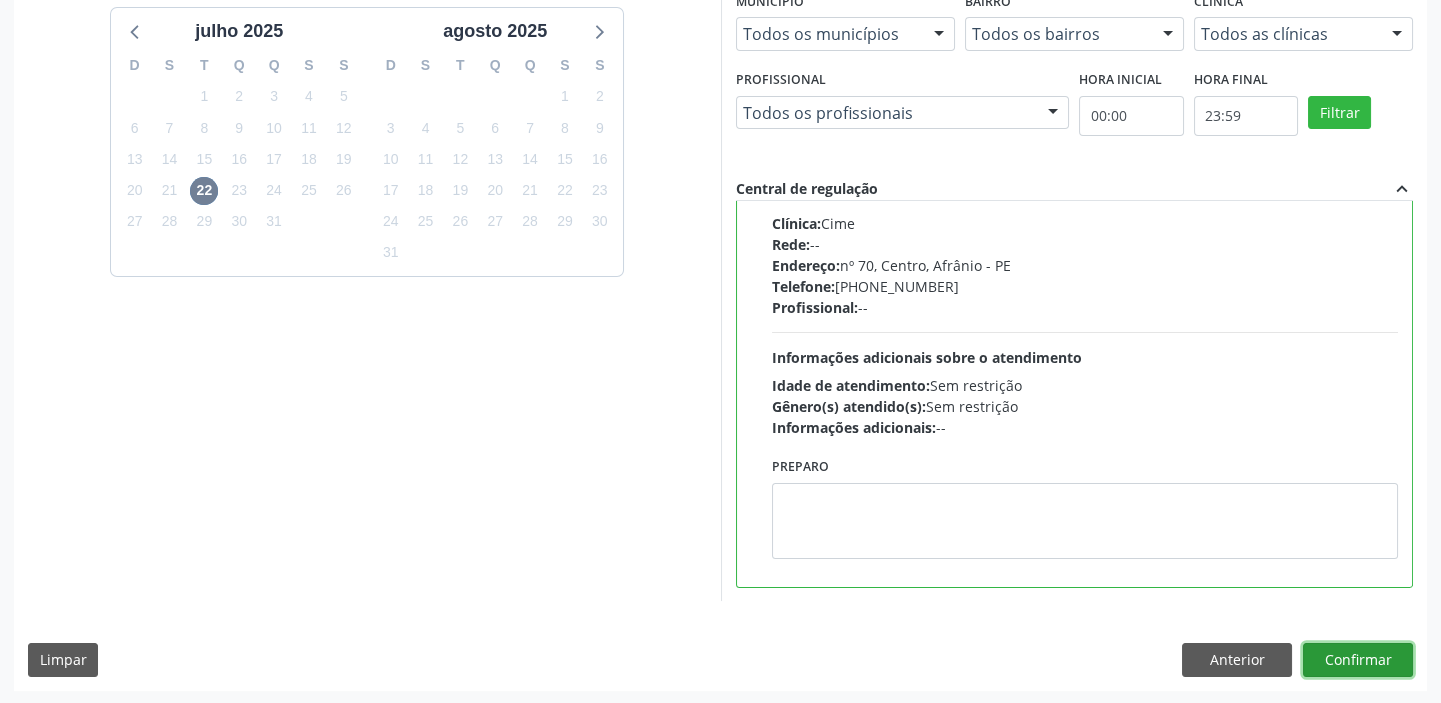 click on "Confirmar" at bounding box center (1358, 660) 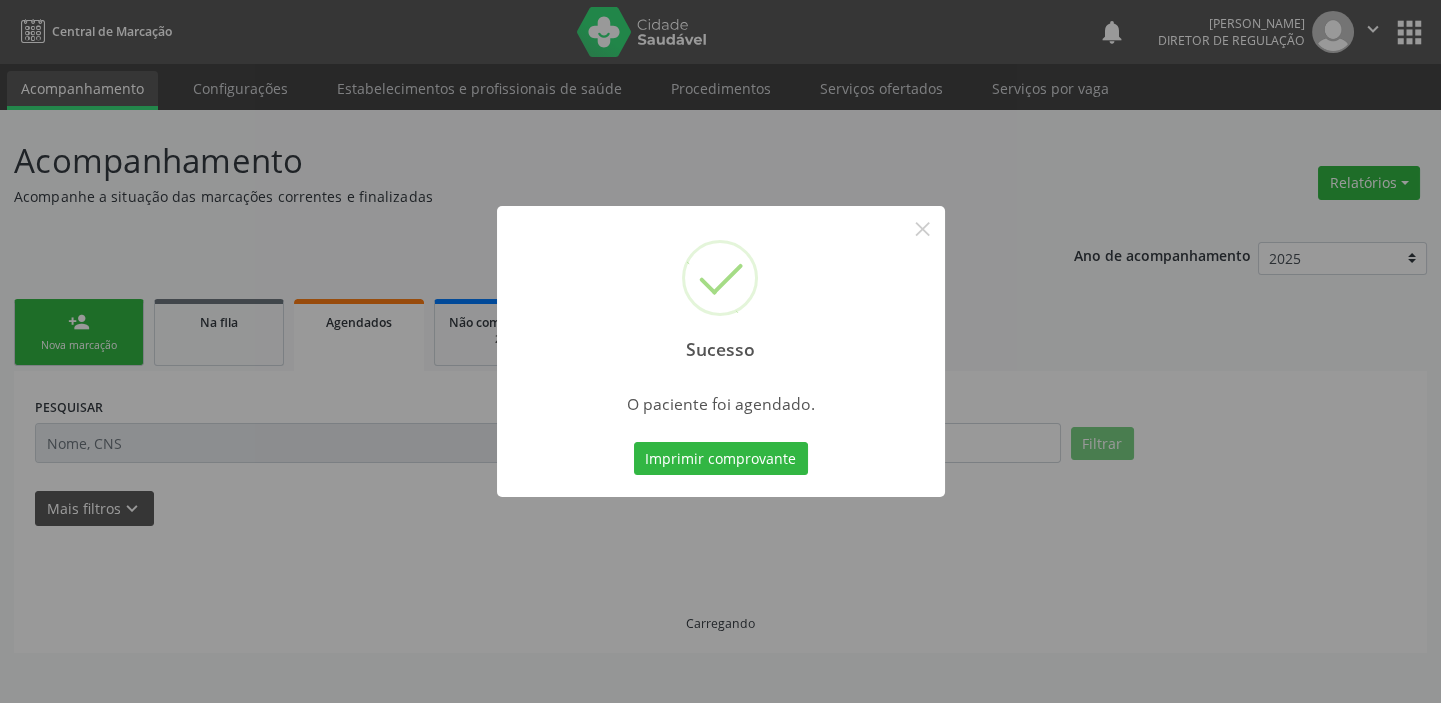 scroll, scrollTop: 0, scrollLeft: 0, axis: both 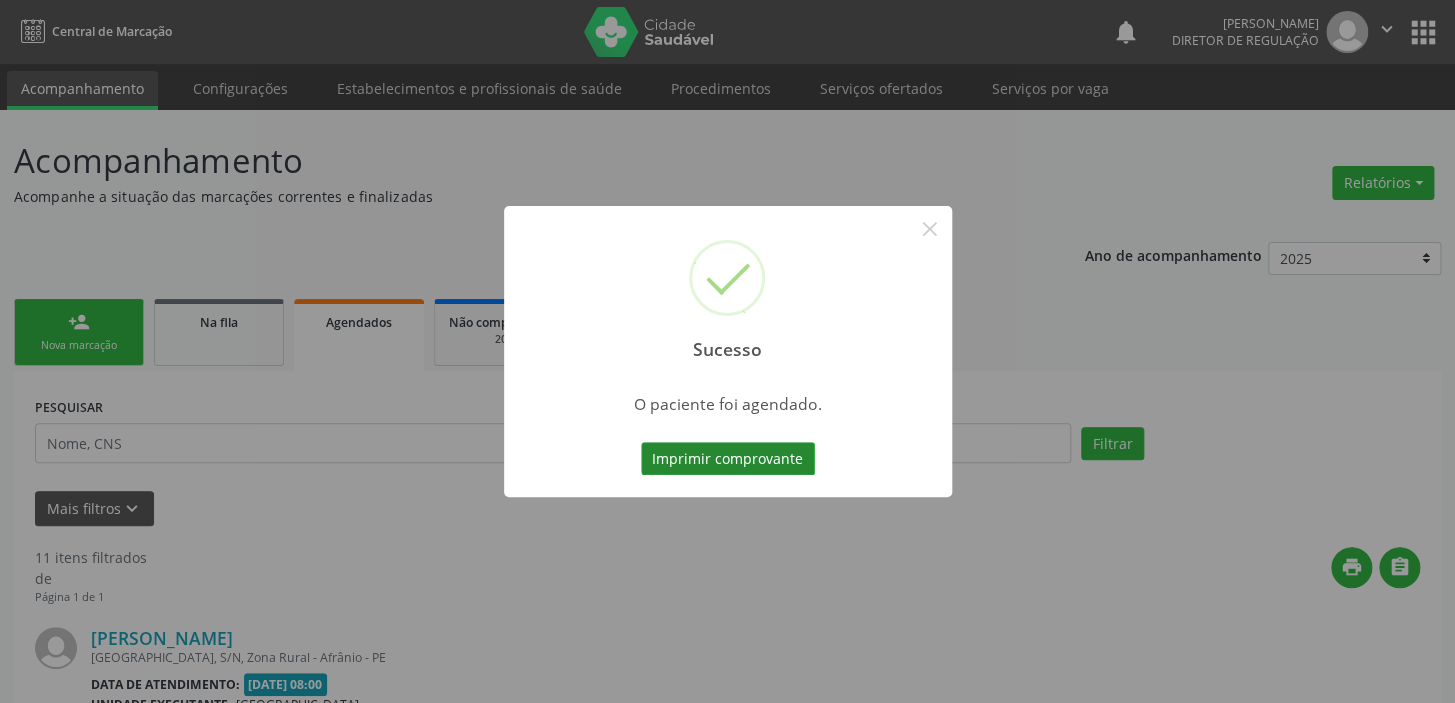 click on "Imprimir comprovante" at bounding box center [728, 459] 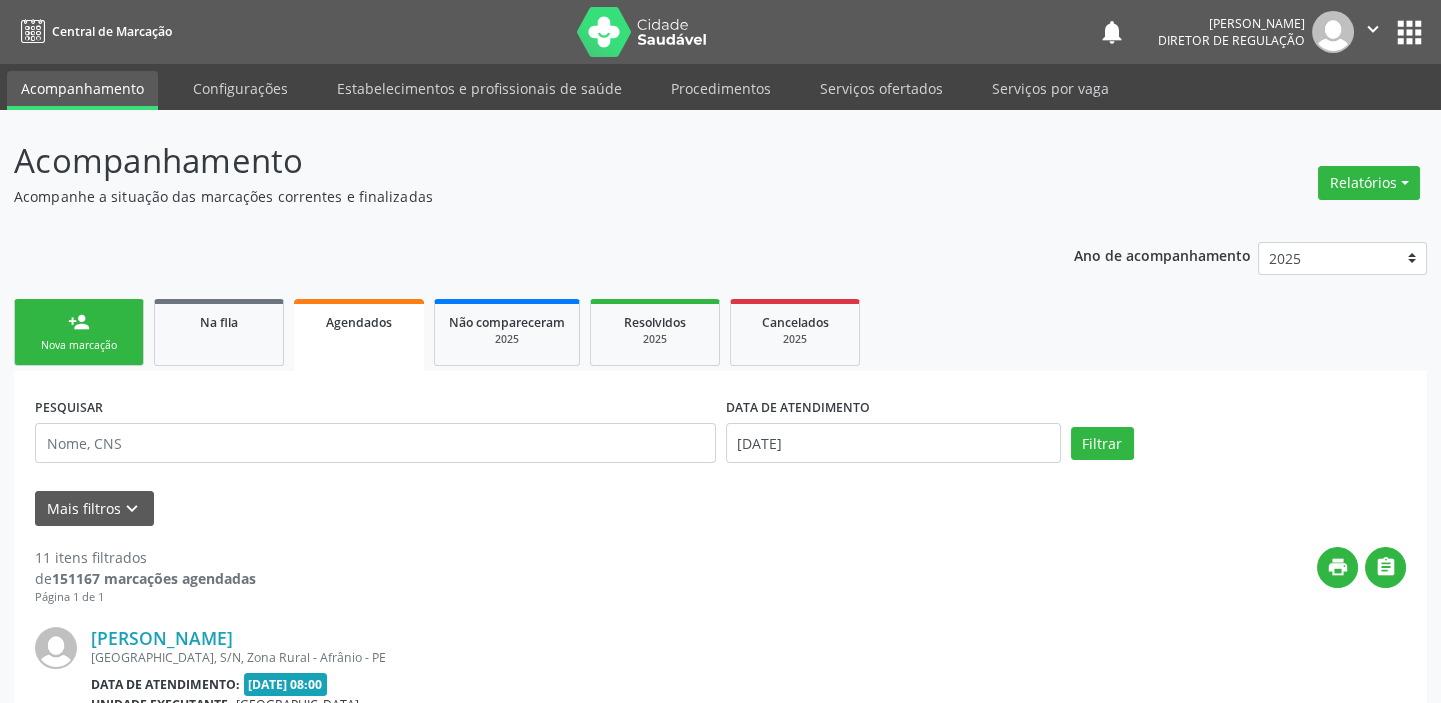 click on "Nova marcação" at bounding box center (79, 345) 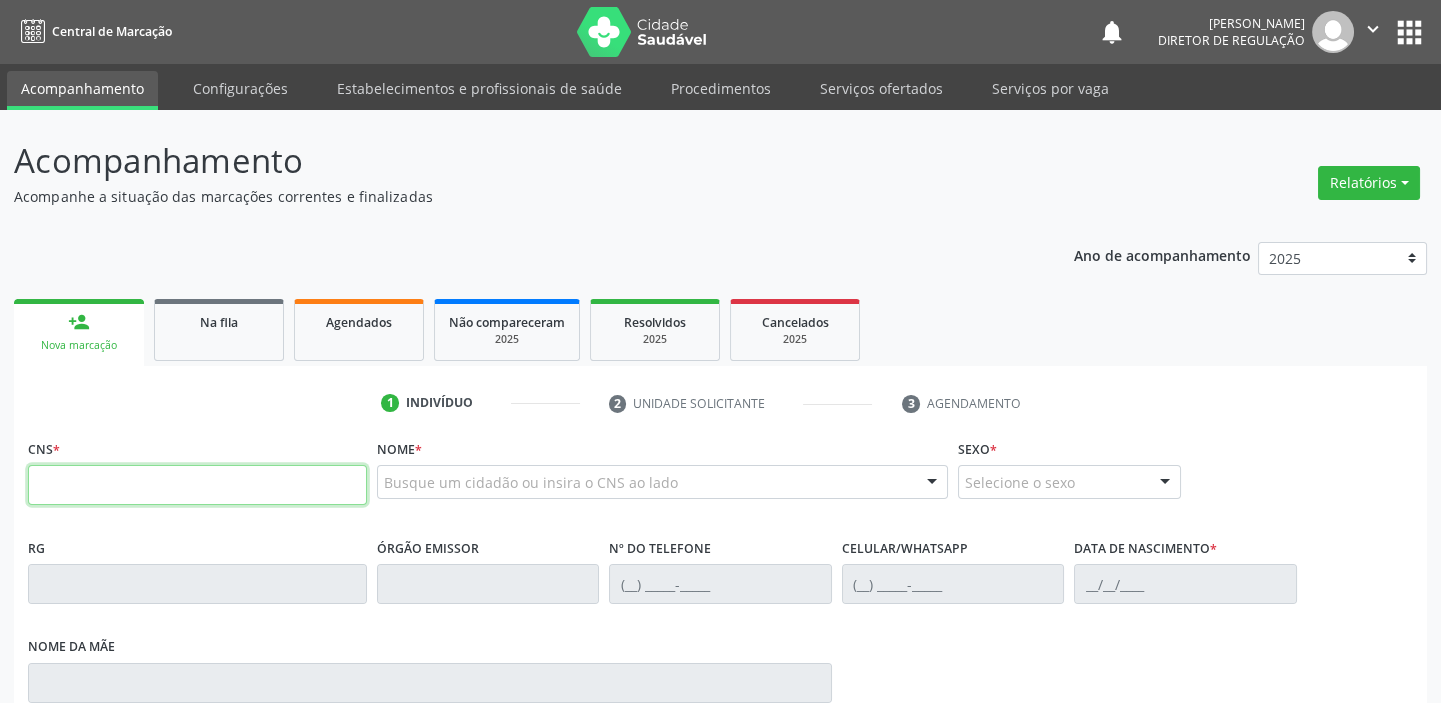 click at bounding box center [197, 485] 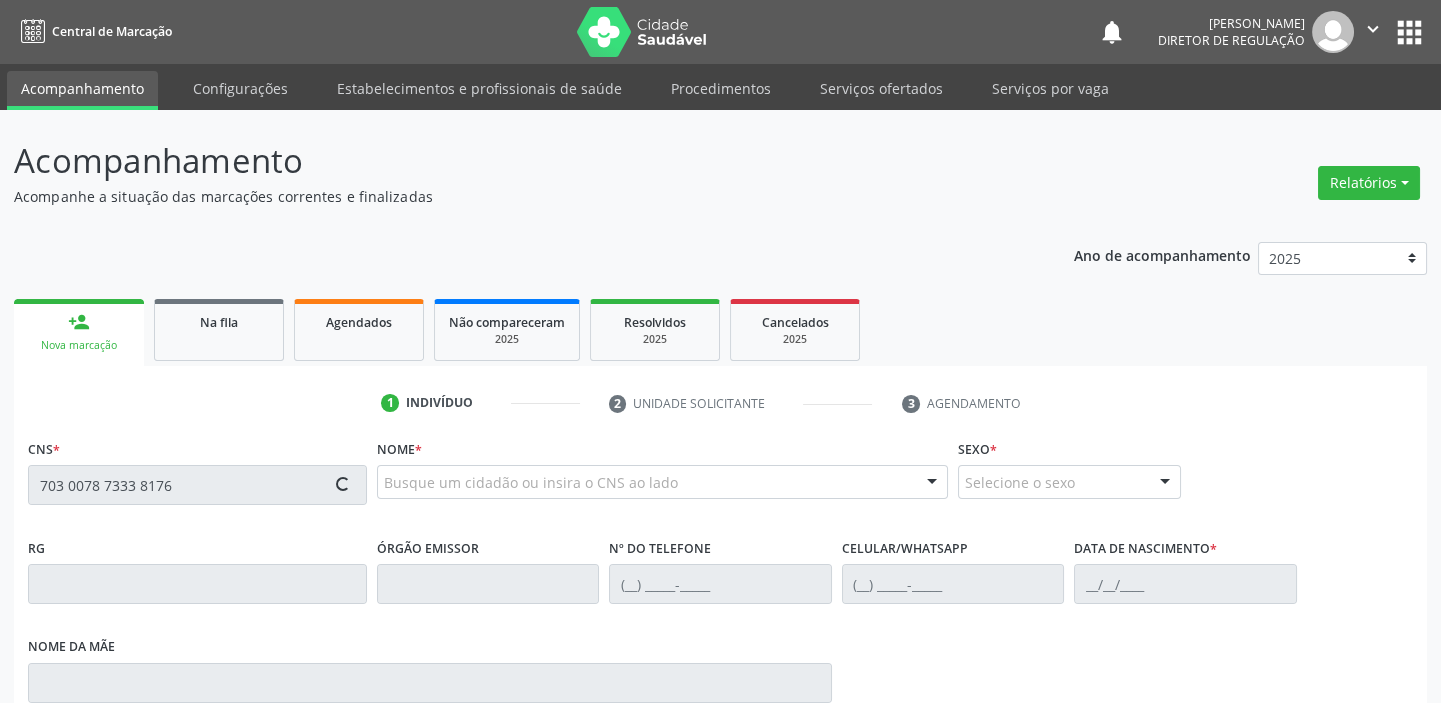 type on "703 0078 7333 8176" 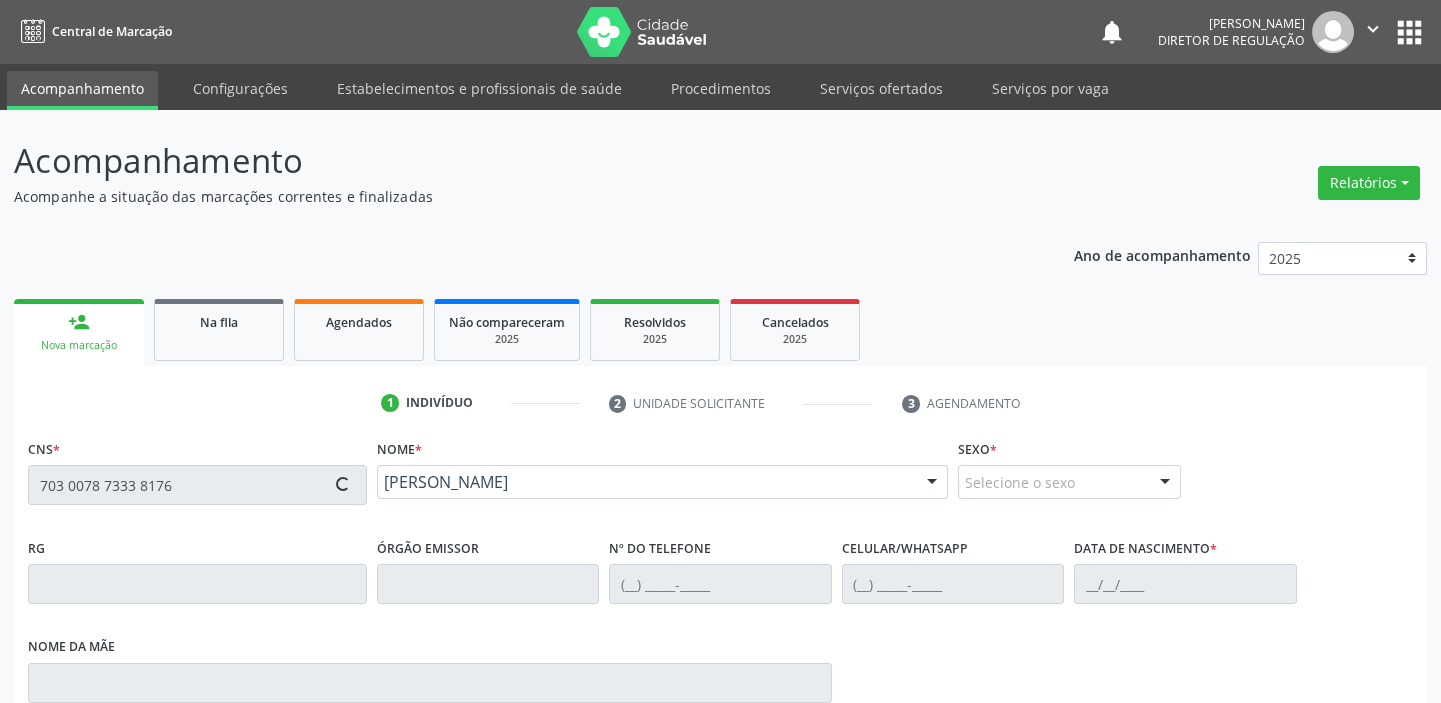 type on "(87) 98856-4297" 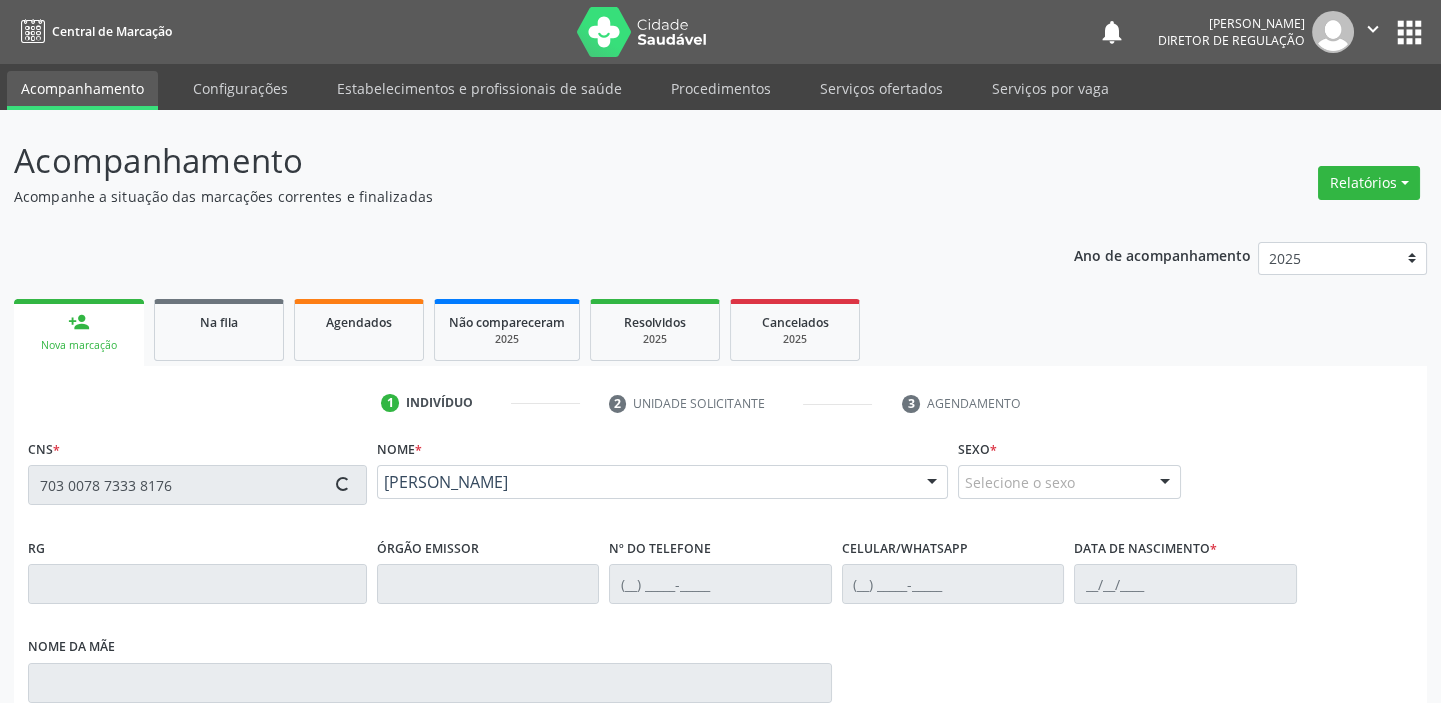 type on "(87) 98856-4297" 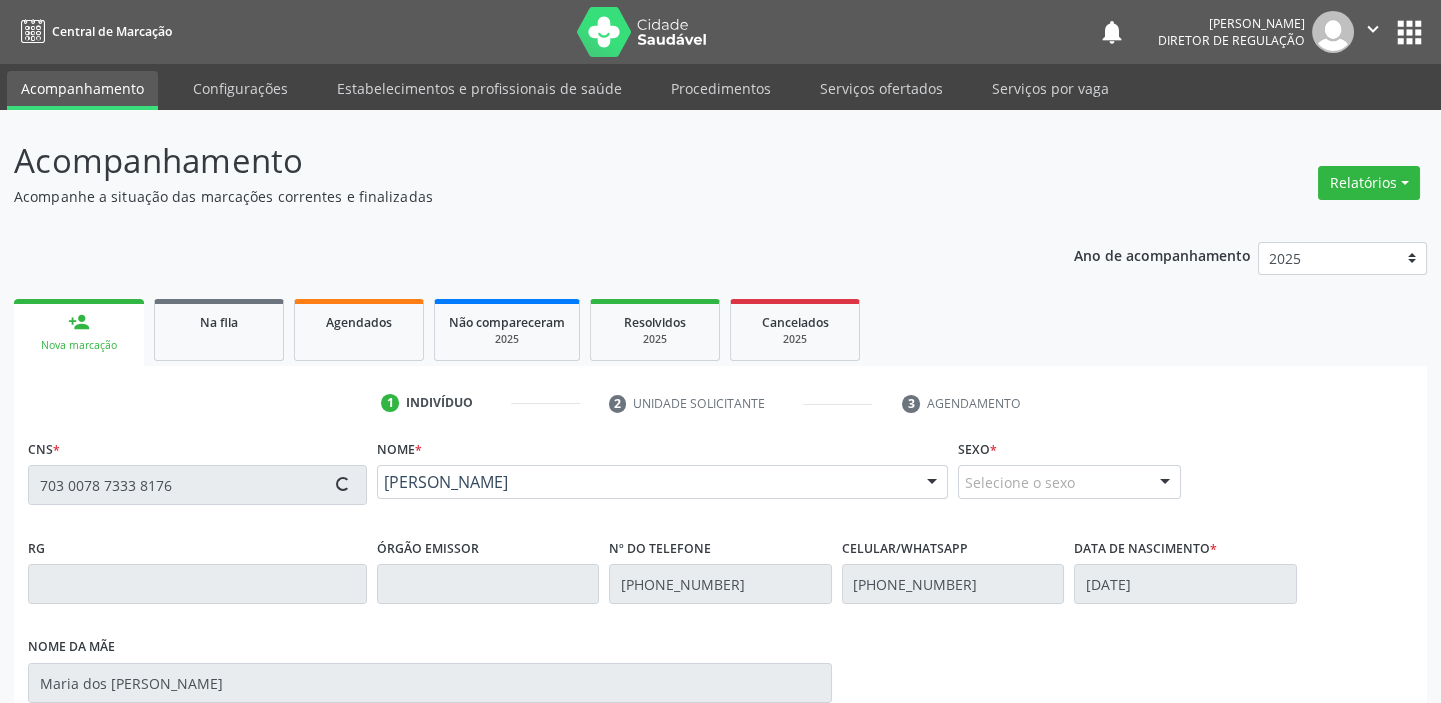 type on "023.176.794-32" 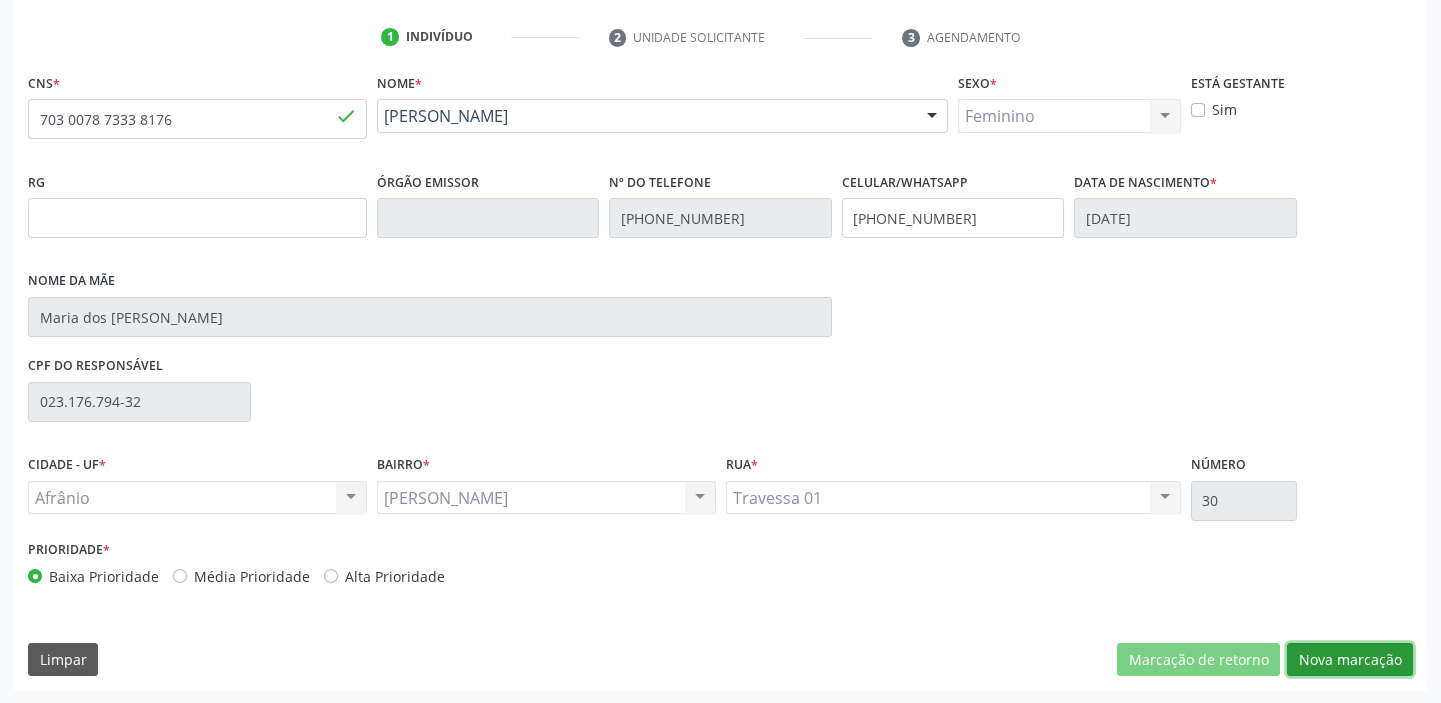 click on "Nova marcação" at bounding box center [1350, 660] 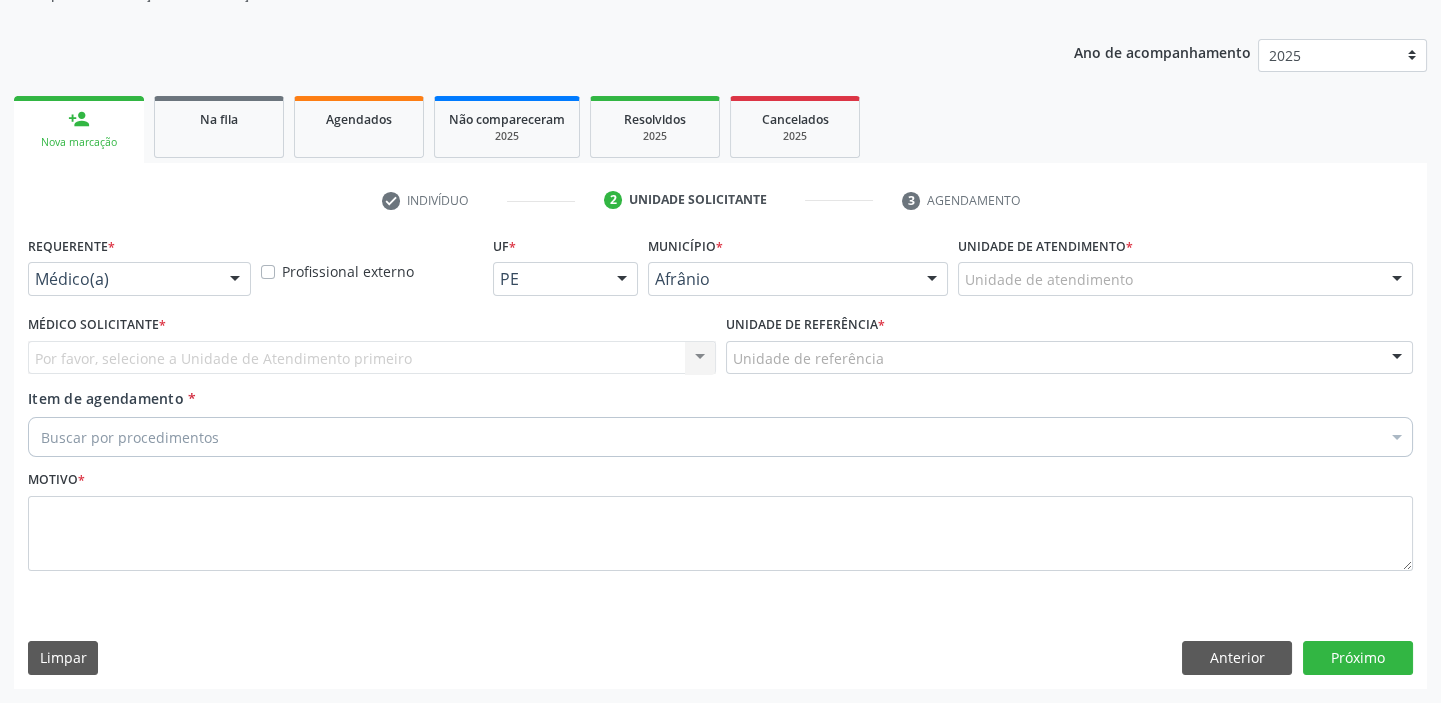 scroll, scrollTop: 201, scrollLeft: 0, axis: vertical 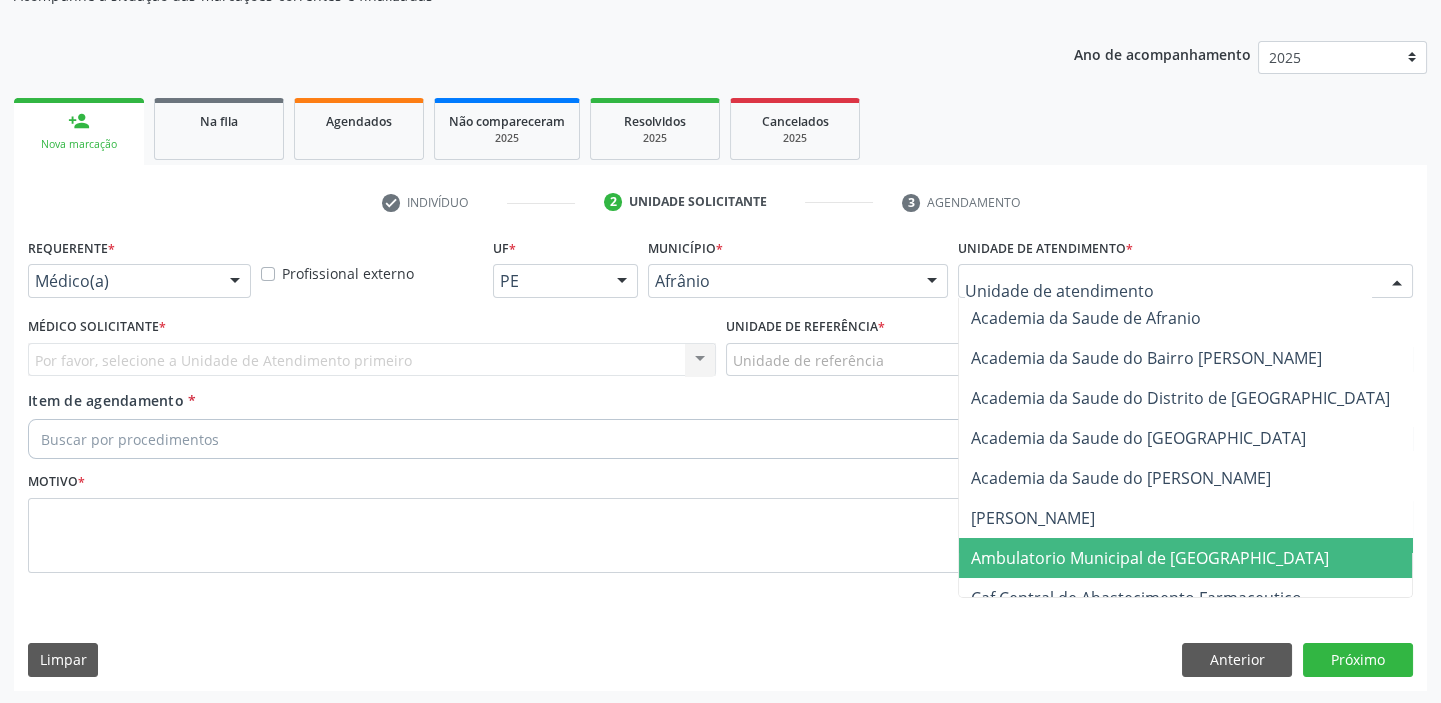 click on "Ambulatorio Municipal de [GEOGRAPHIC_DATA]" at bounding box center (1150, 558) 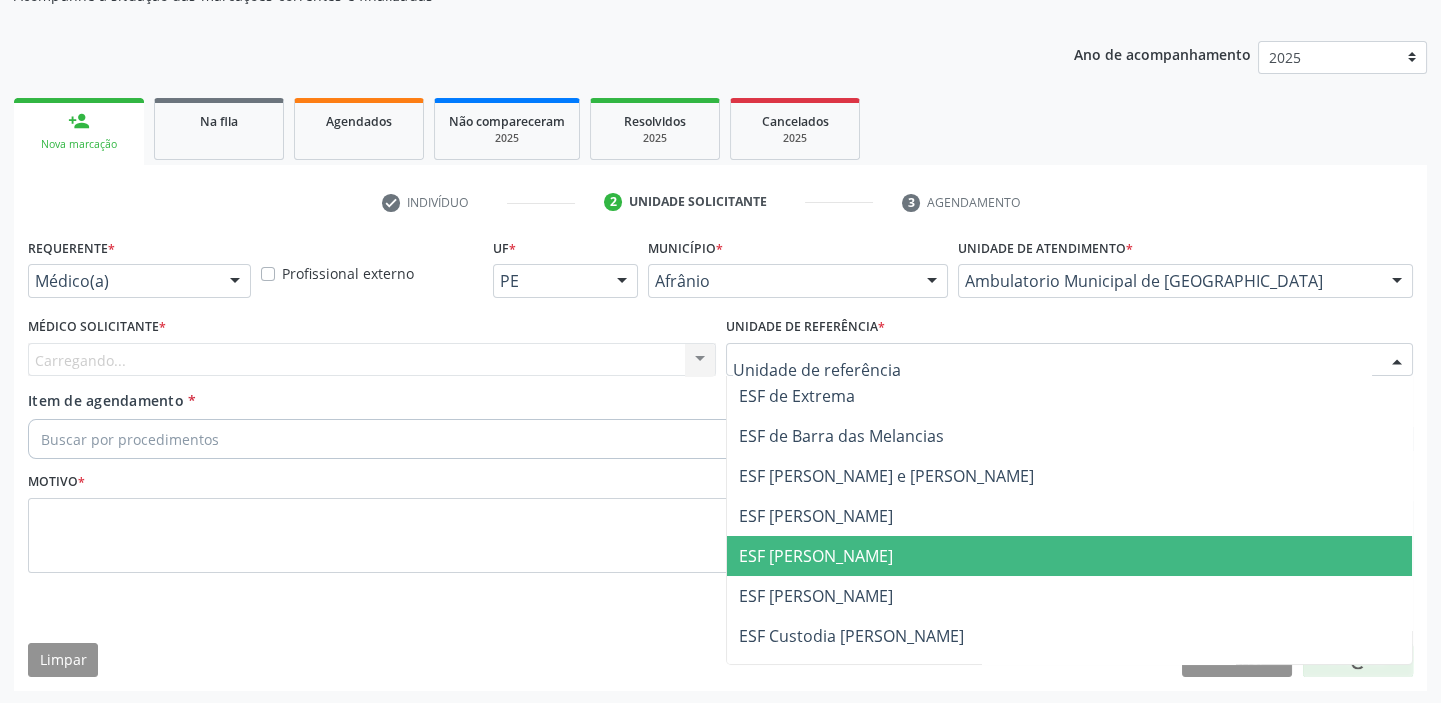 click on "ESF [PERSON_NAME]" at bounding box center (816, 556) 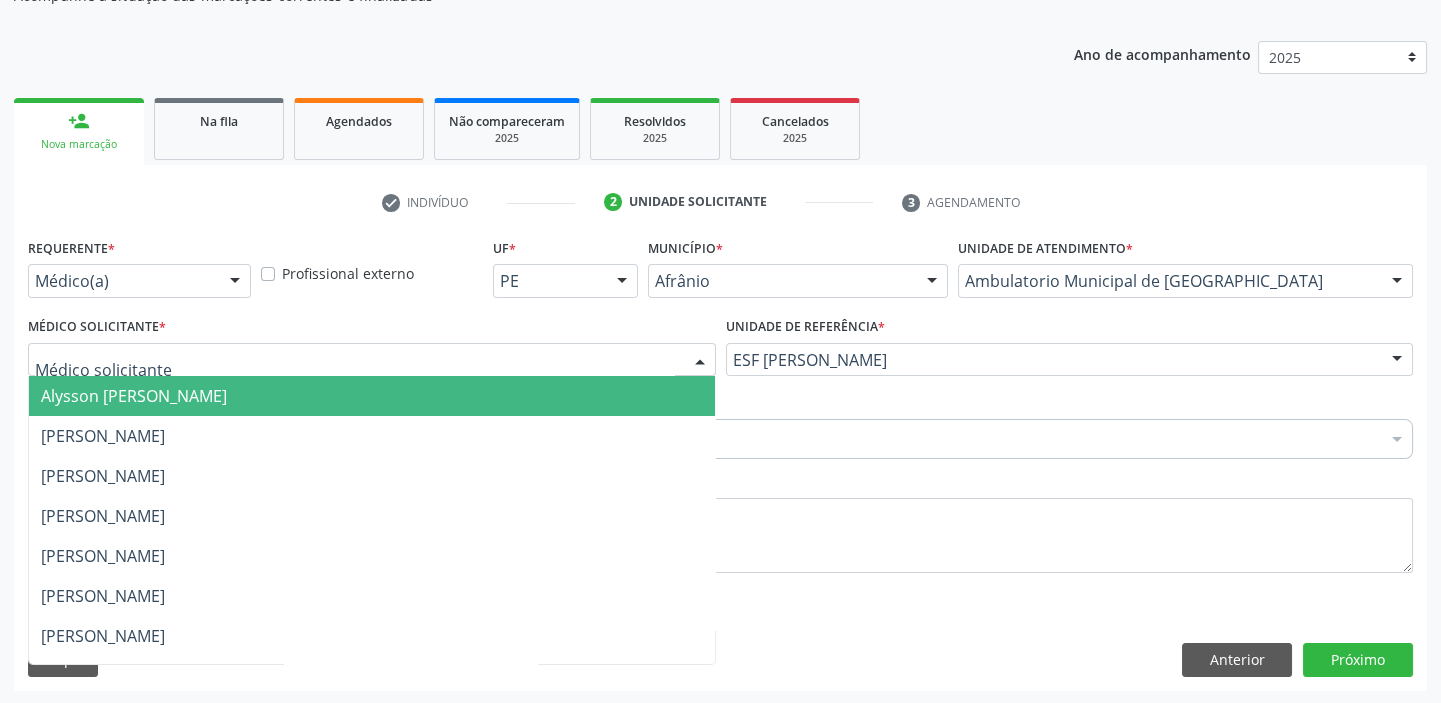 click on "Alysson [PERSON_NAME]" at bounding box center (134, 396) 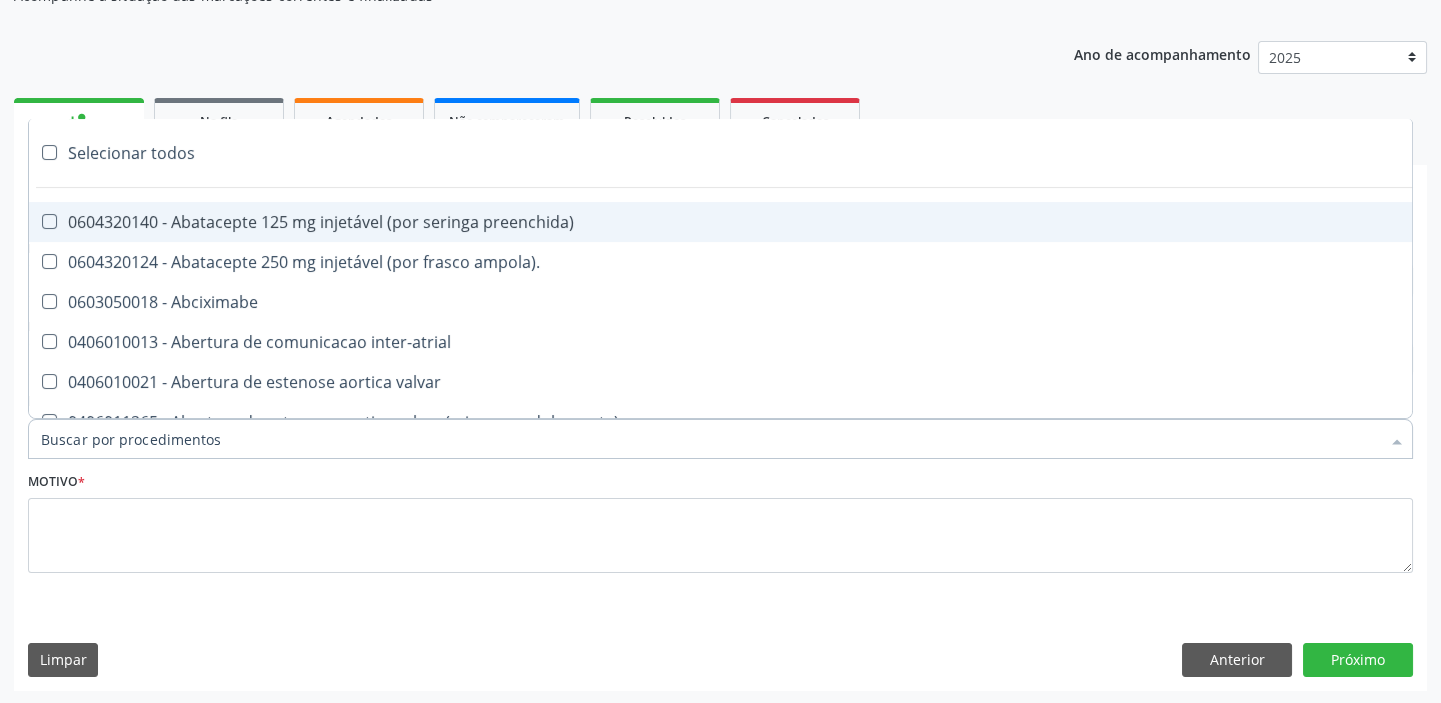 paste on "esofag" 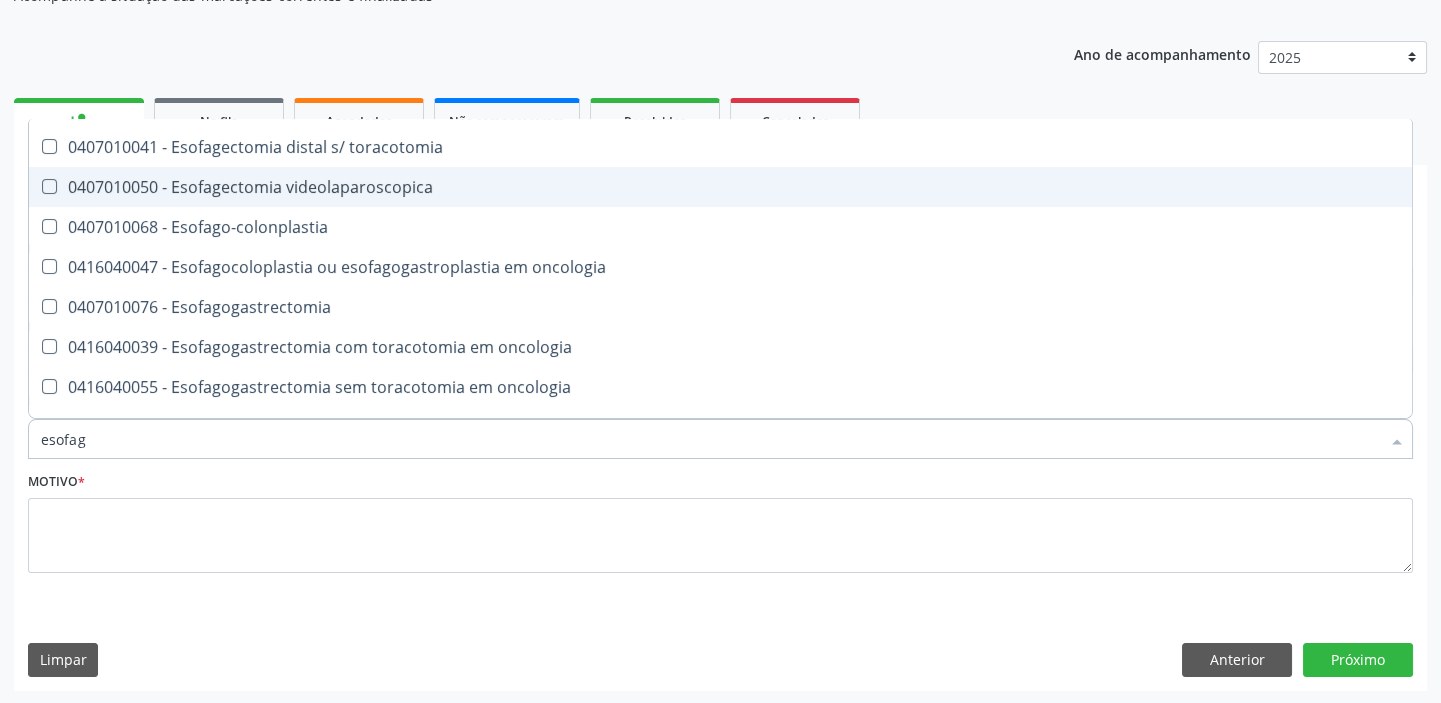 scroll, scrollTop: 363, scrollLeft: 0, axis: vertical 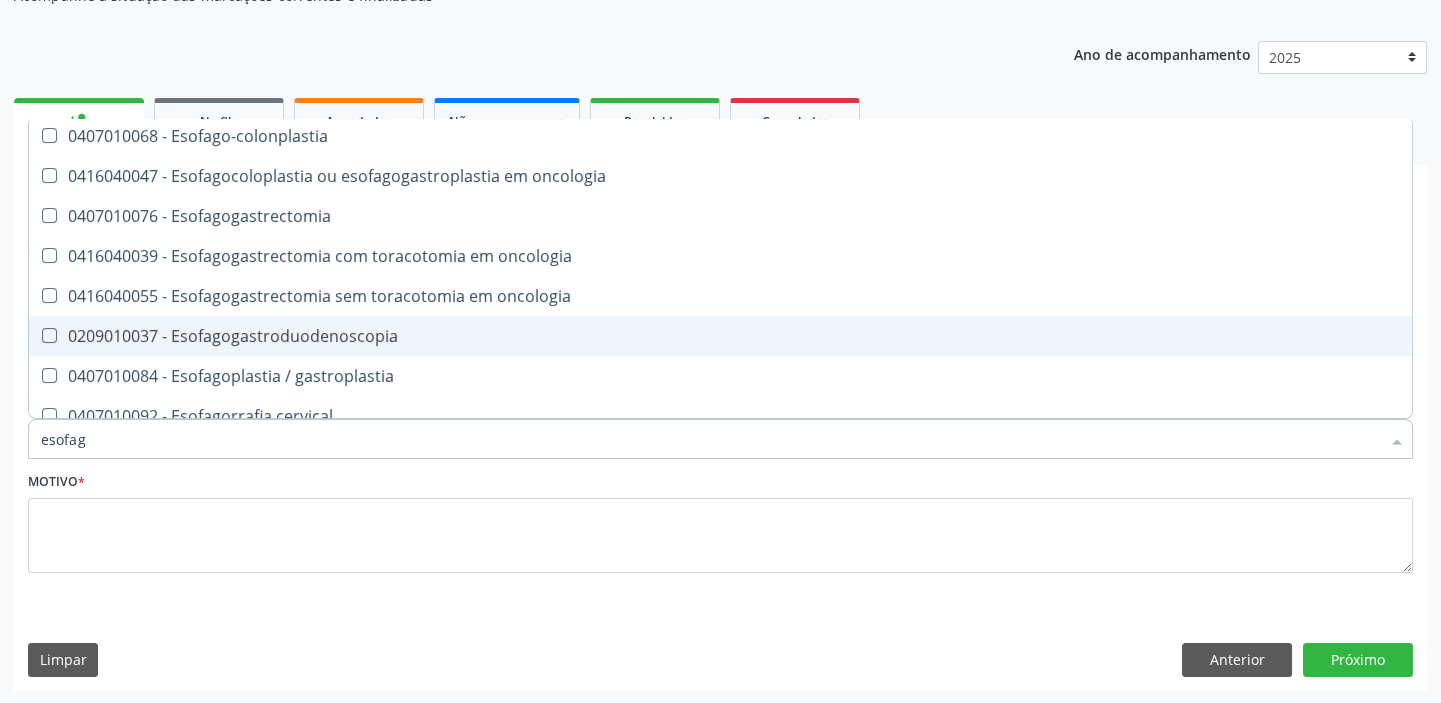 click on "0209010037 - Esofagogastroduodenoscopia" at bounding box center (720, 336) 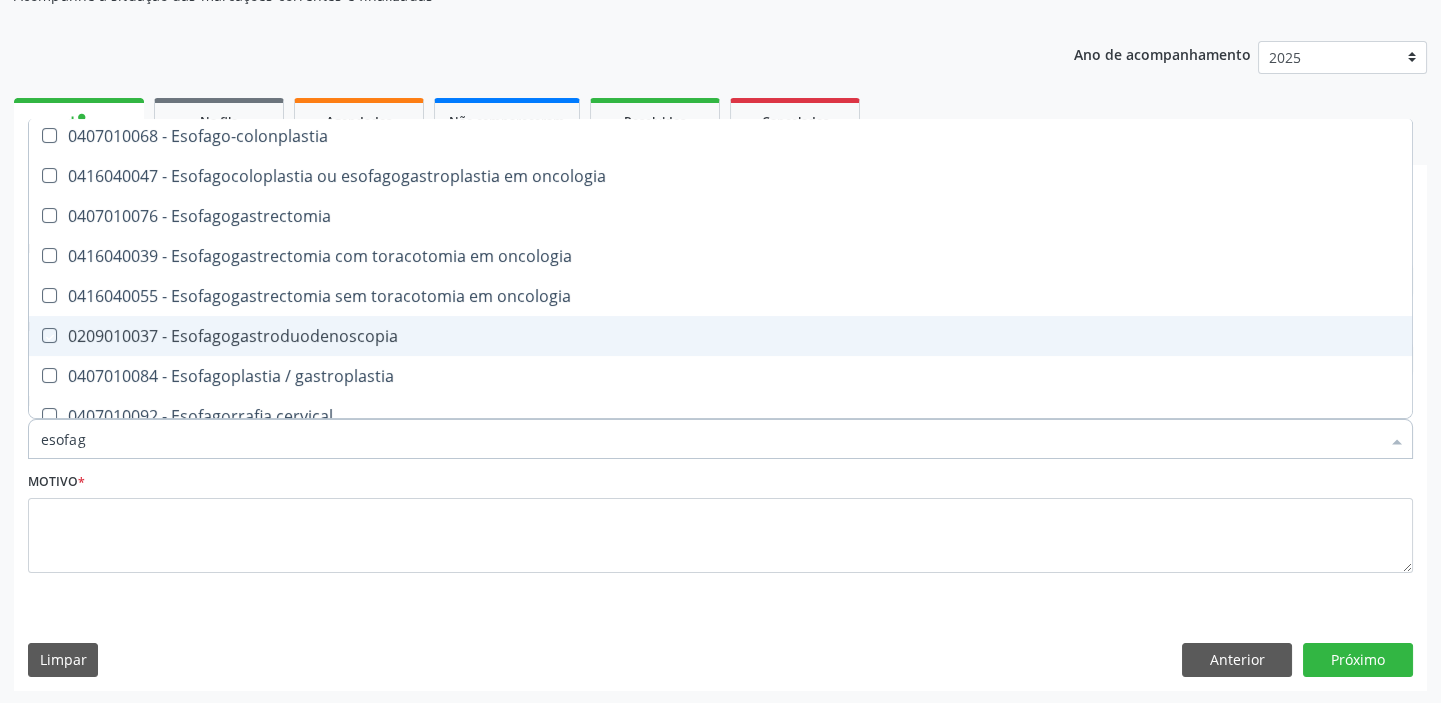 checkbox on "true" 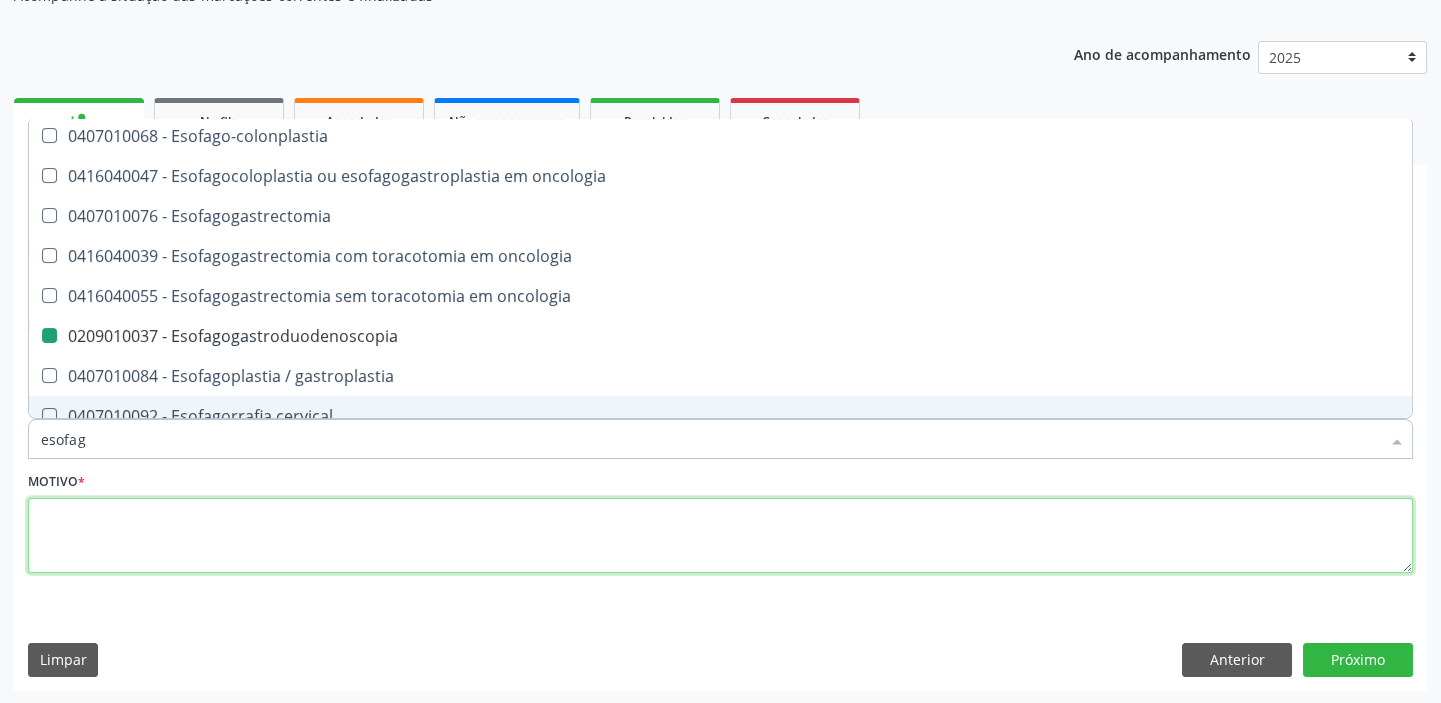 click at bounding box center [720, 536] 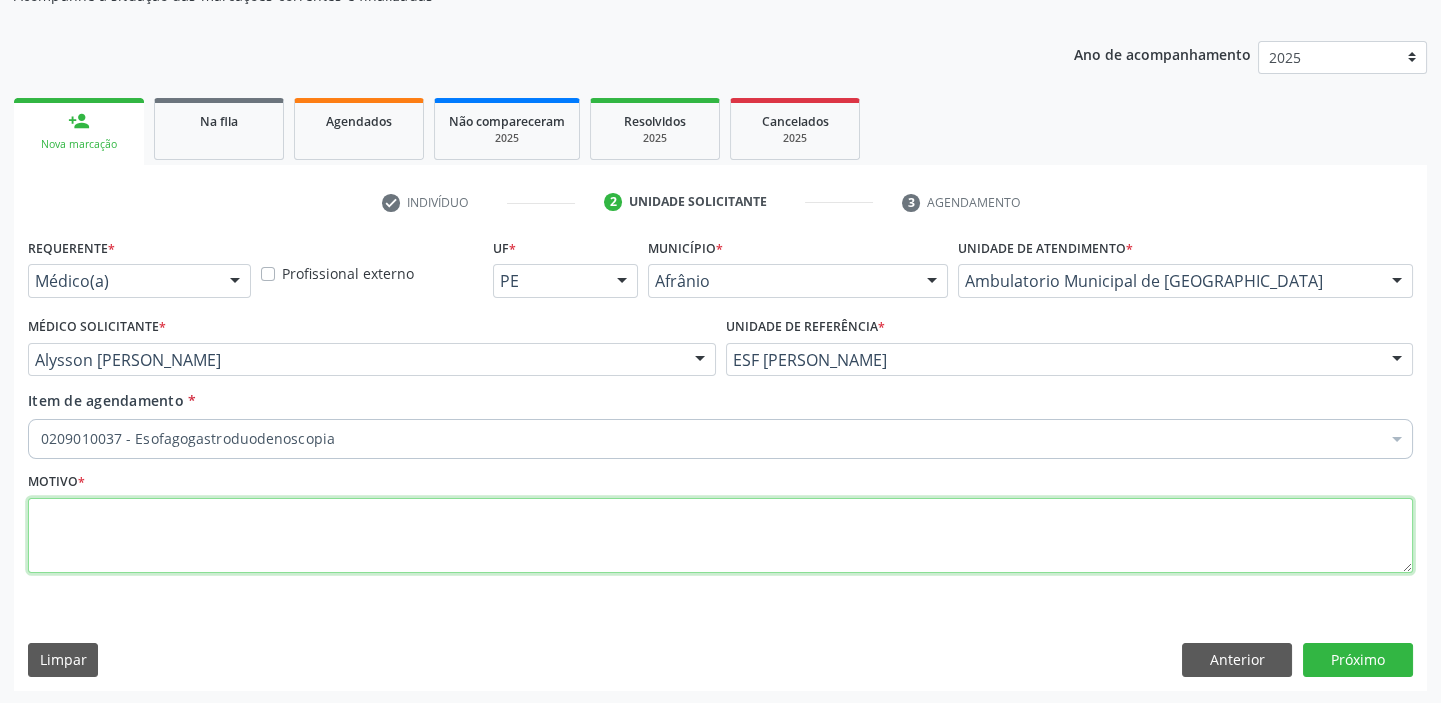 scroll, scrollTop: 0, scrollLeft: 0, axis: both 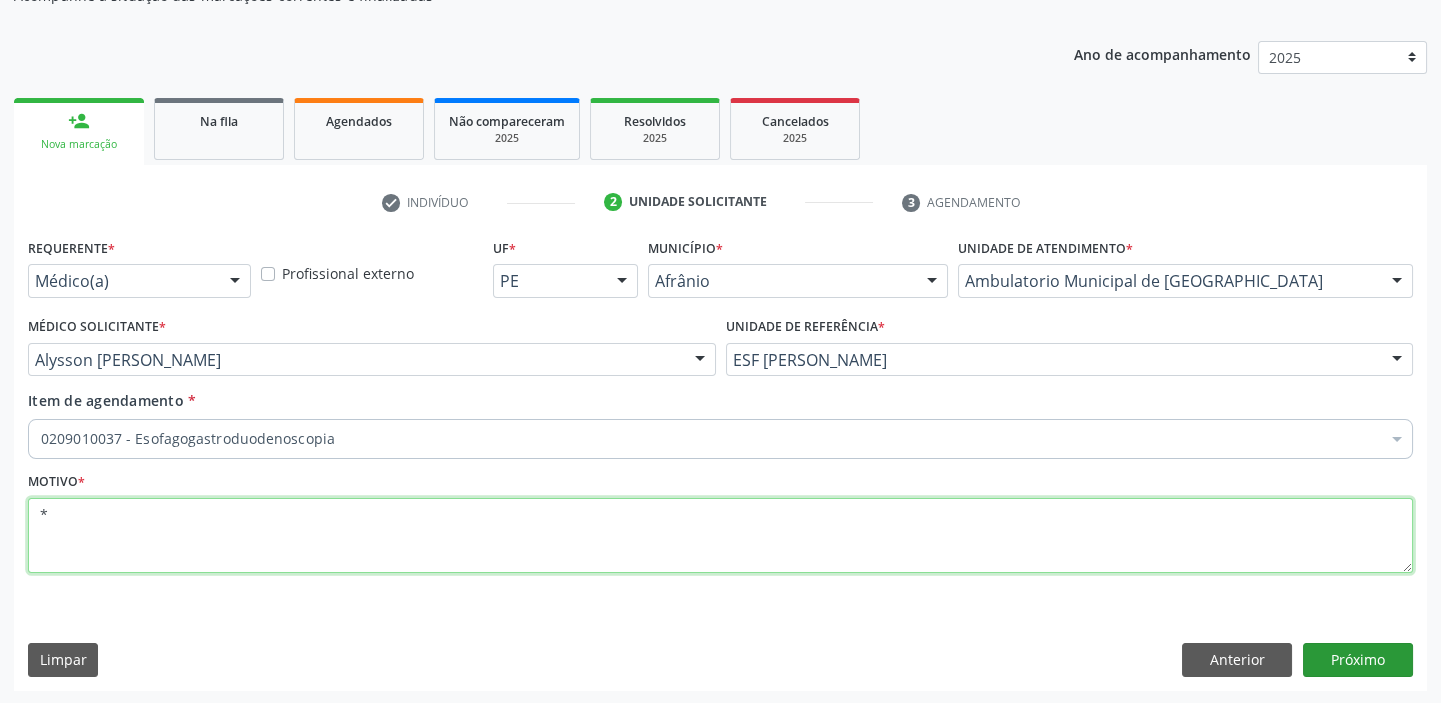 type on "*" 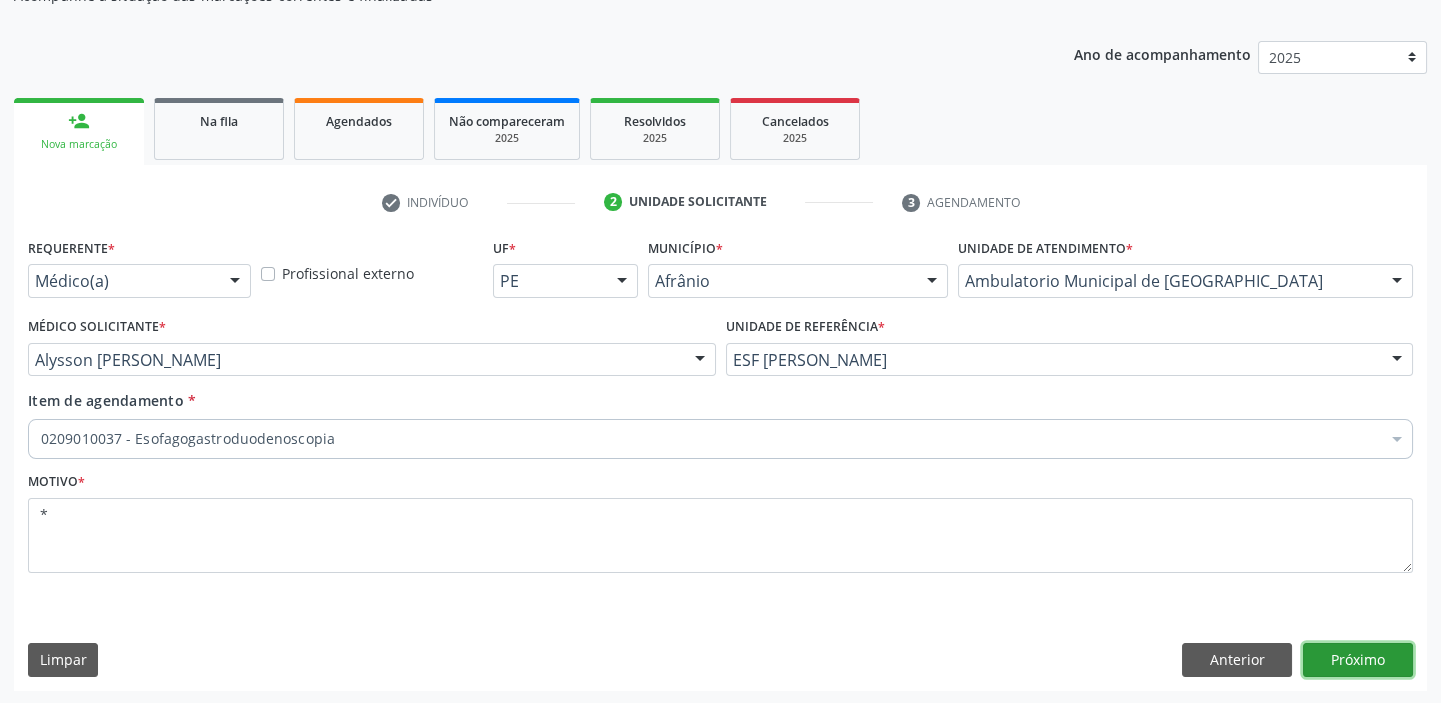 click on "Próximo" at bounding box center (1358, 660) 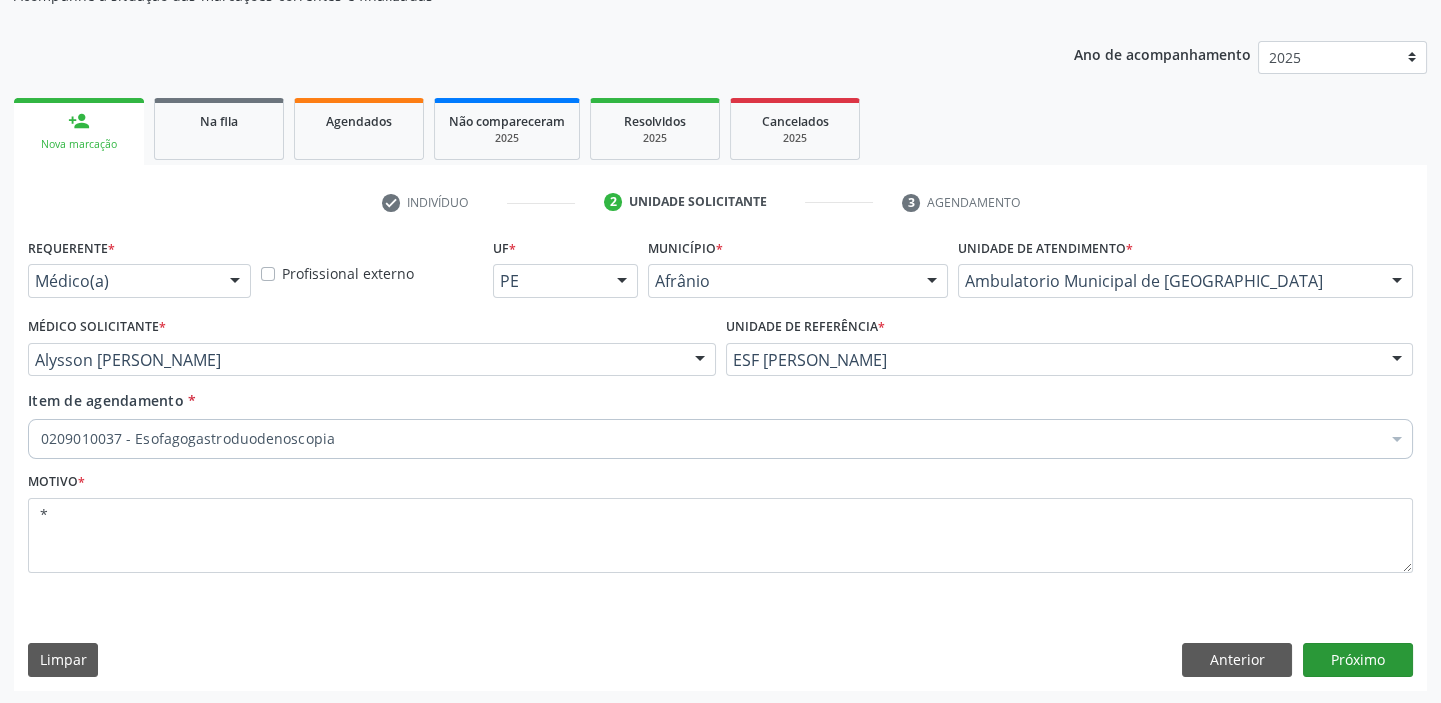scroll, scrollTop: 166, scrollLeft: 0, axis: vertical 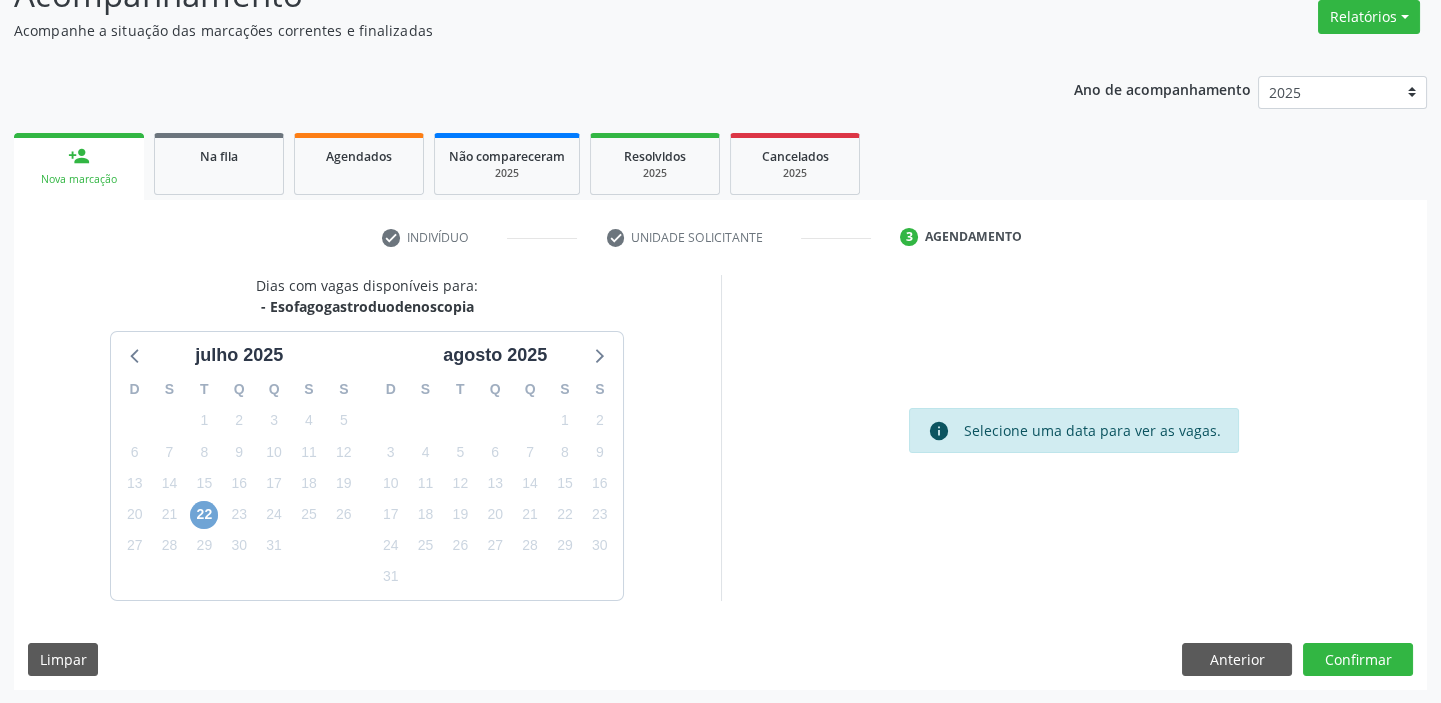 click on "22" at bounding box center [204, 515] 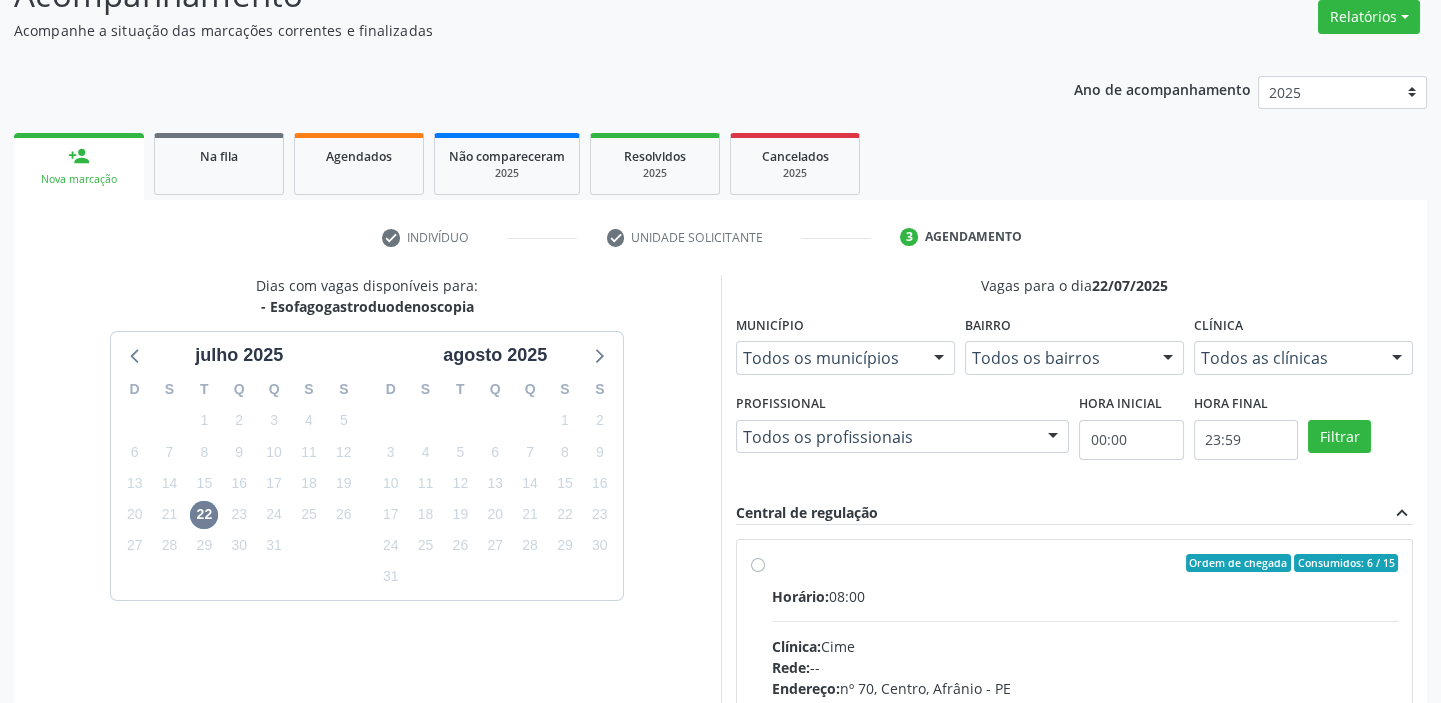 click on "Clínica:  Cime" at bounding box center [1085, 646] 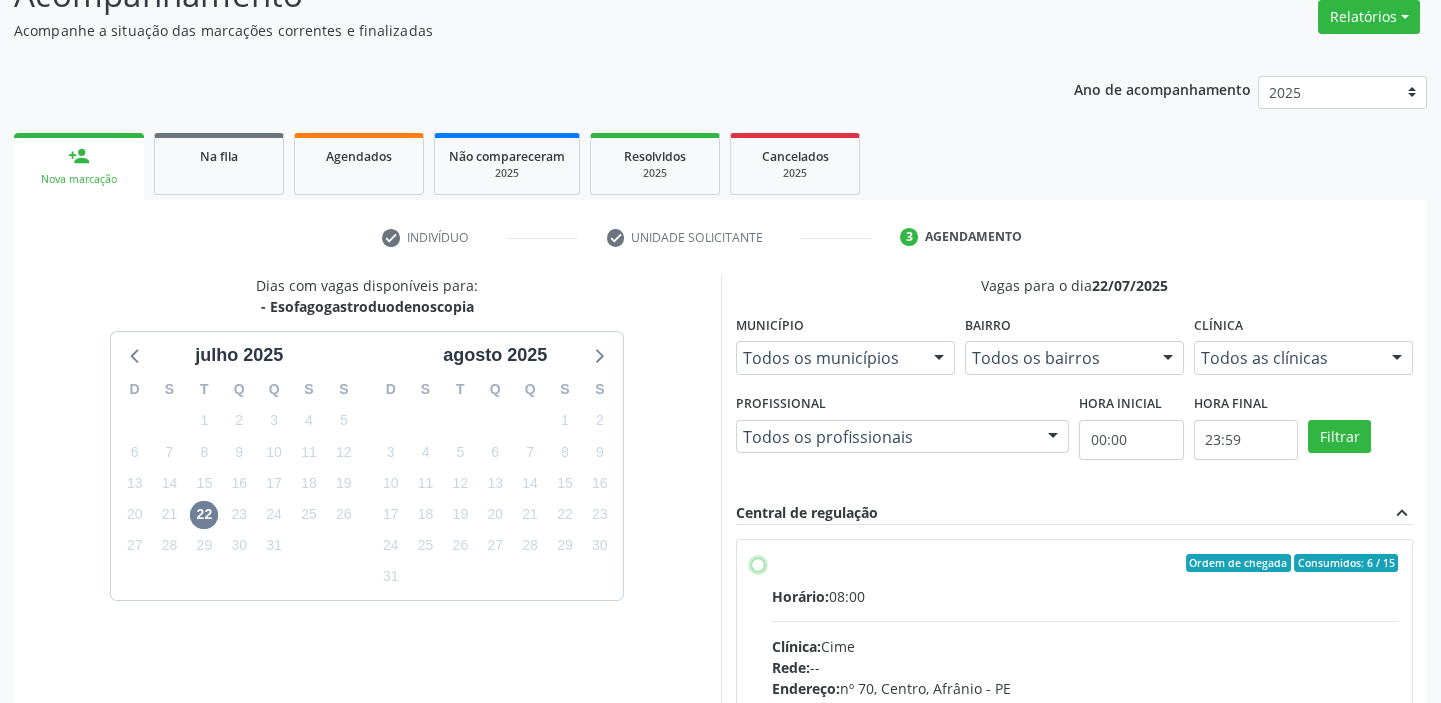 click on "Ordem de chegada
Consumidos: 6 / 15
Horário:   08:00
Clínica:  Cime
Rede:
--
Endereço:   nº 70, Centro, Afrânio - PE
Telefone:   (87) 88416145
Profissional:
--
Informações adicionais sobre o atendimento
Idade de atendimento:
Sem restrição
Gênero(s) atendido(s):
Sem restrição
Informações adicionais:
--" at bounding box center (758, 563) 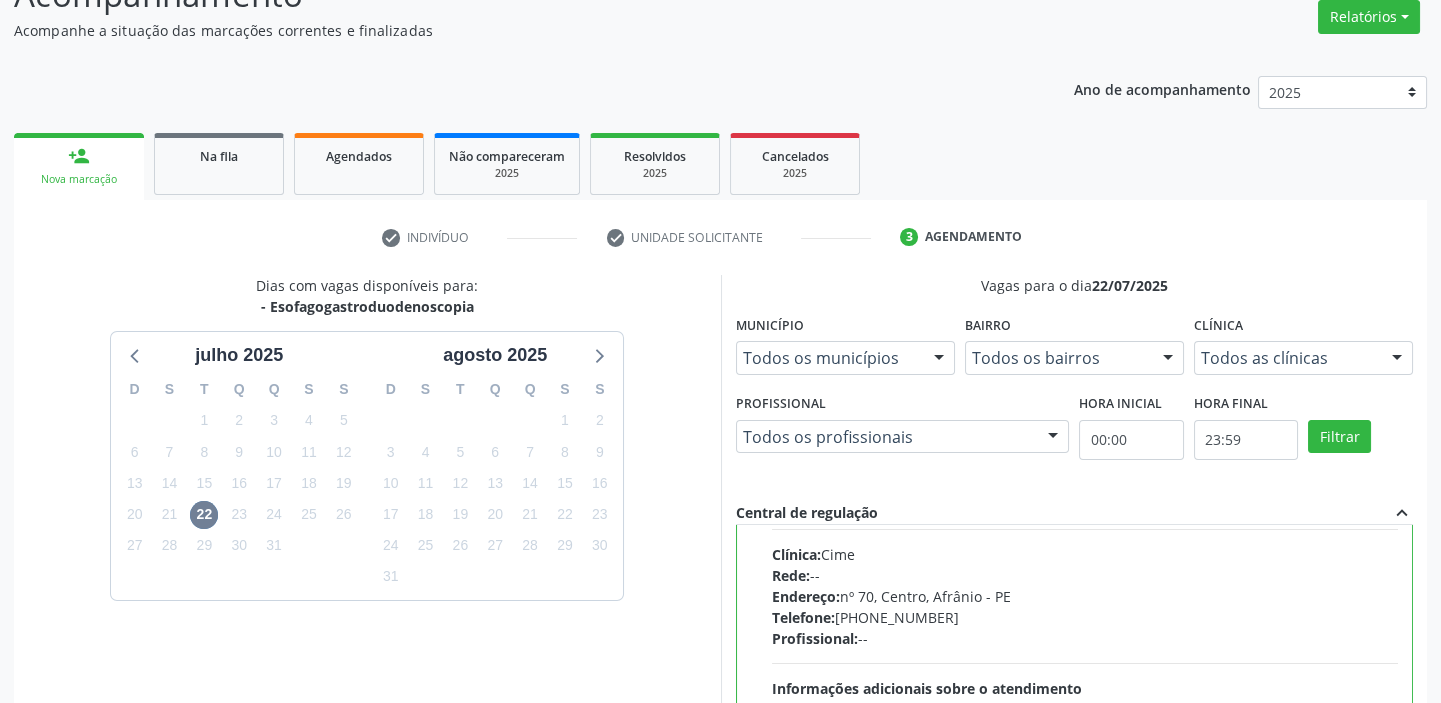scroll, scrollTop: 99, scrollLeft: 0, axis: vertical 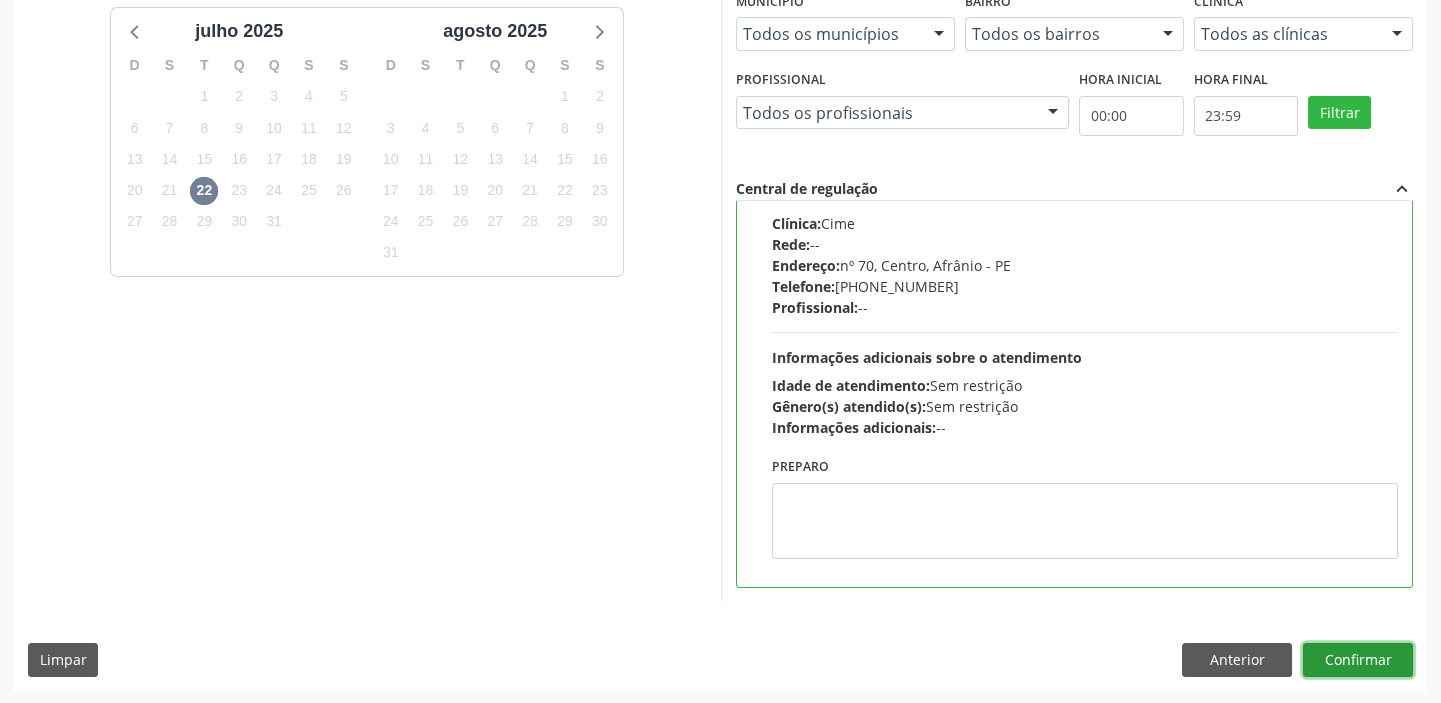 click on "Confirmar" at bounding box center (1358, 660) 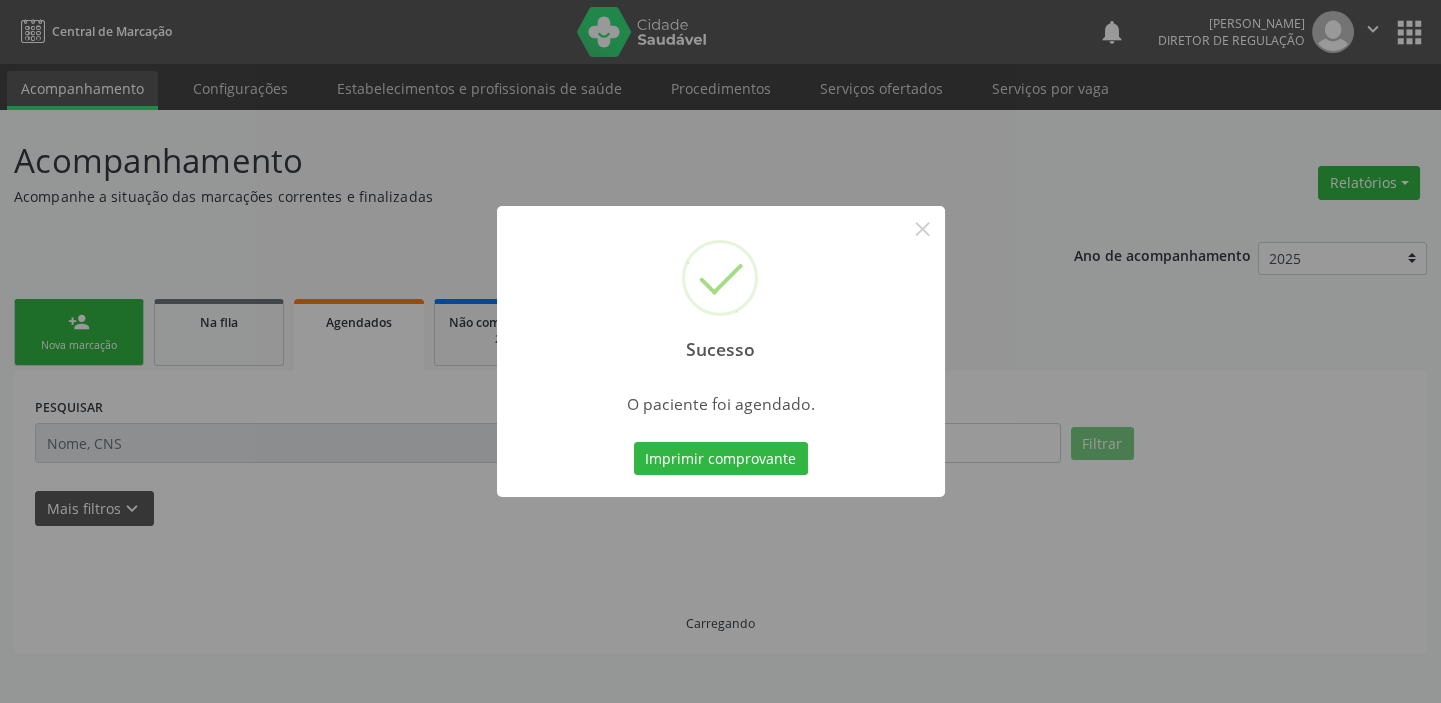 scroll, scrollTop: 0, scrollLeft: 0, axis: both 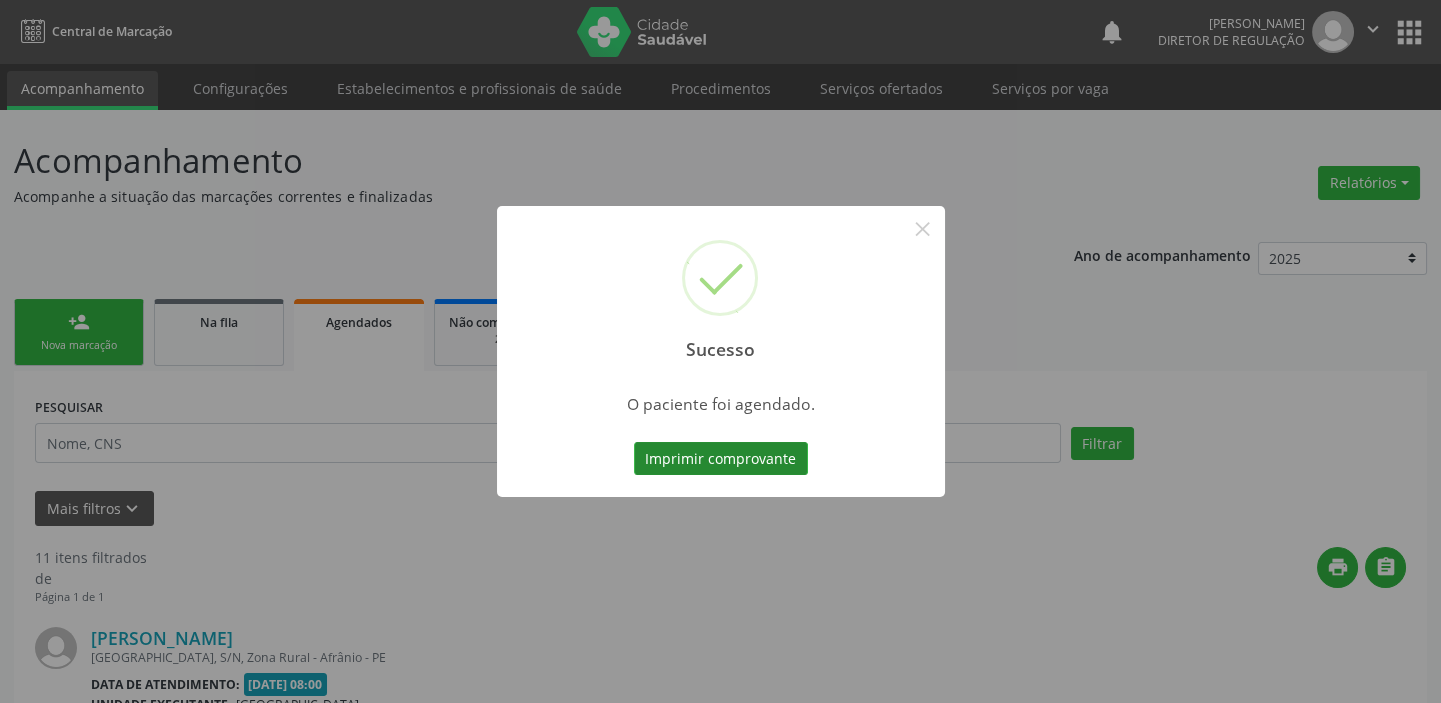 click on "Imprimir comprovante" at bounding box center (721, 459) 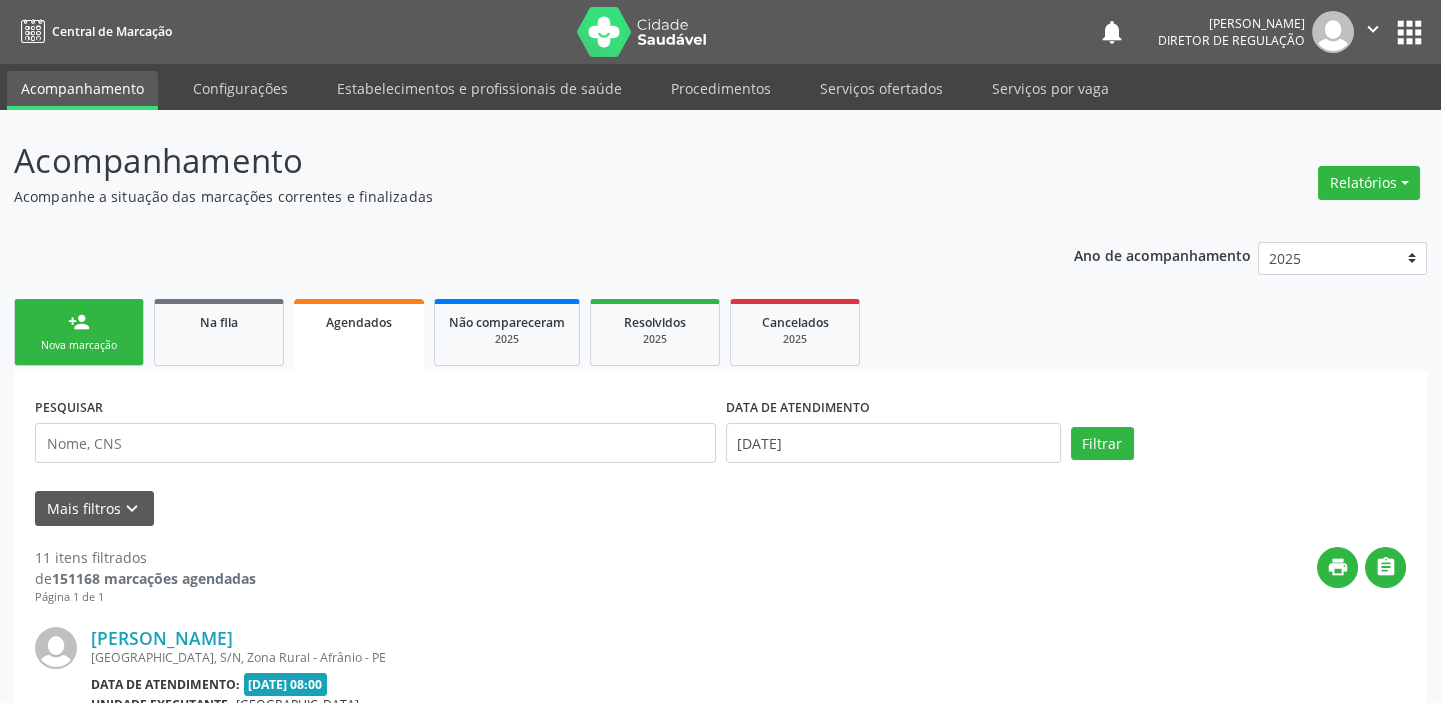 click on "person_add
Nova marcação" at bounding box center (79, 332) 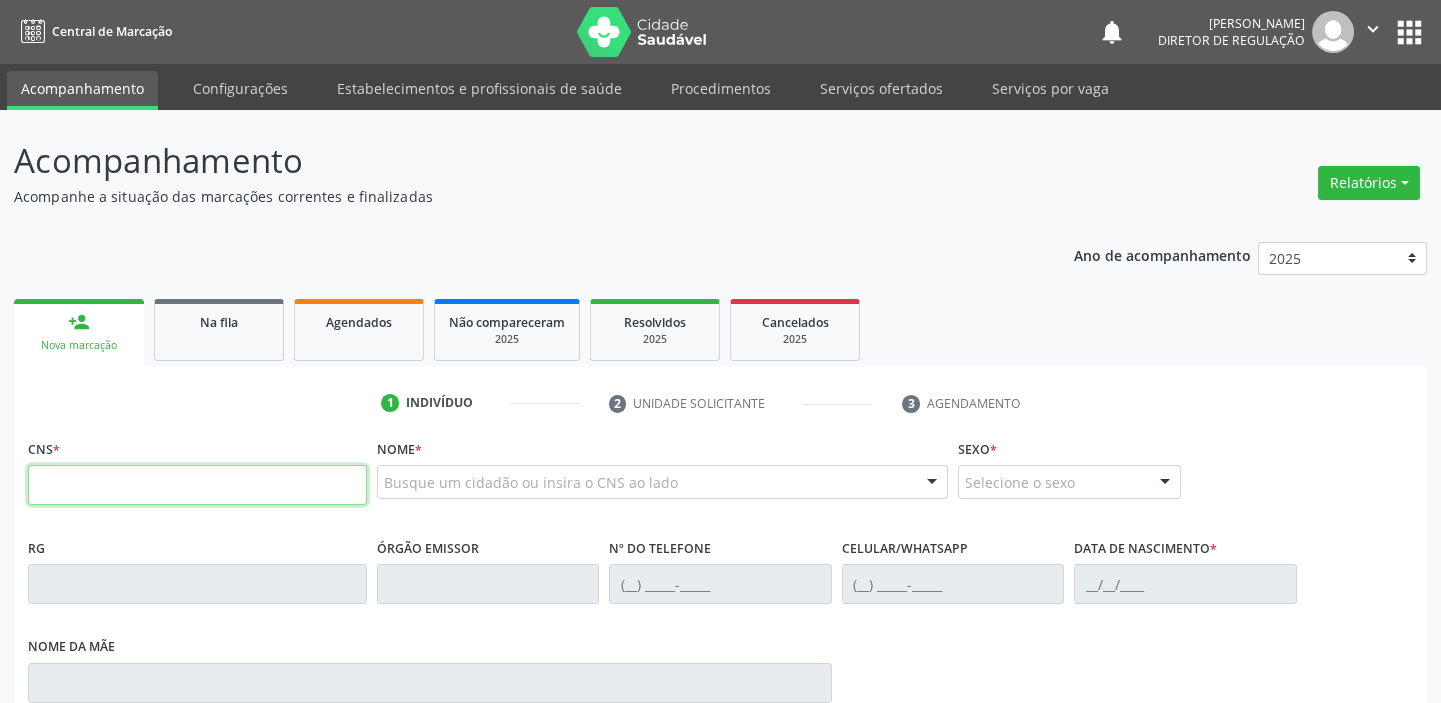 click at bounding box center [197, 485] 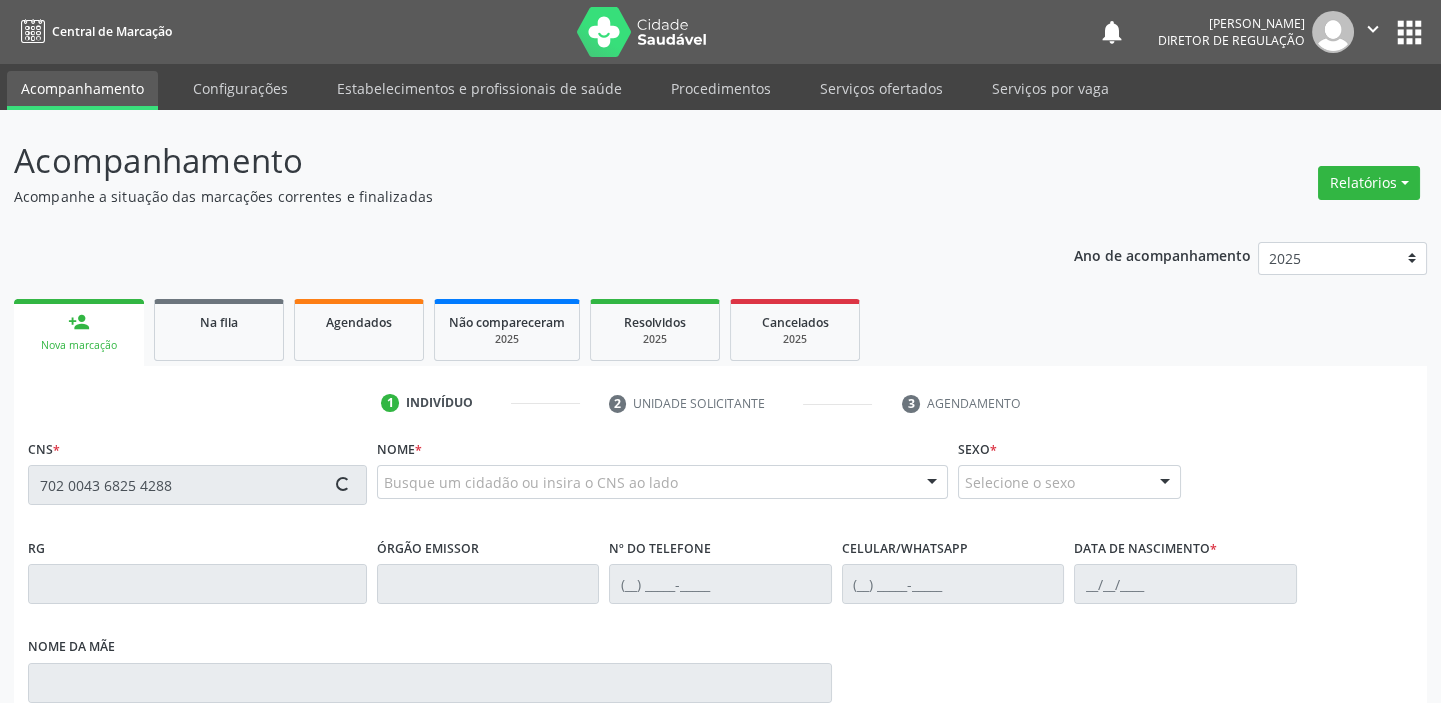 type on "702 0043 6825 4288" 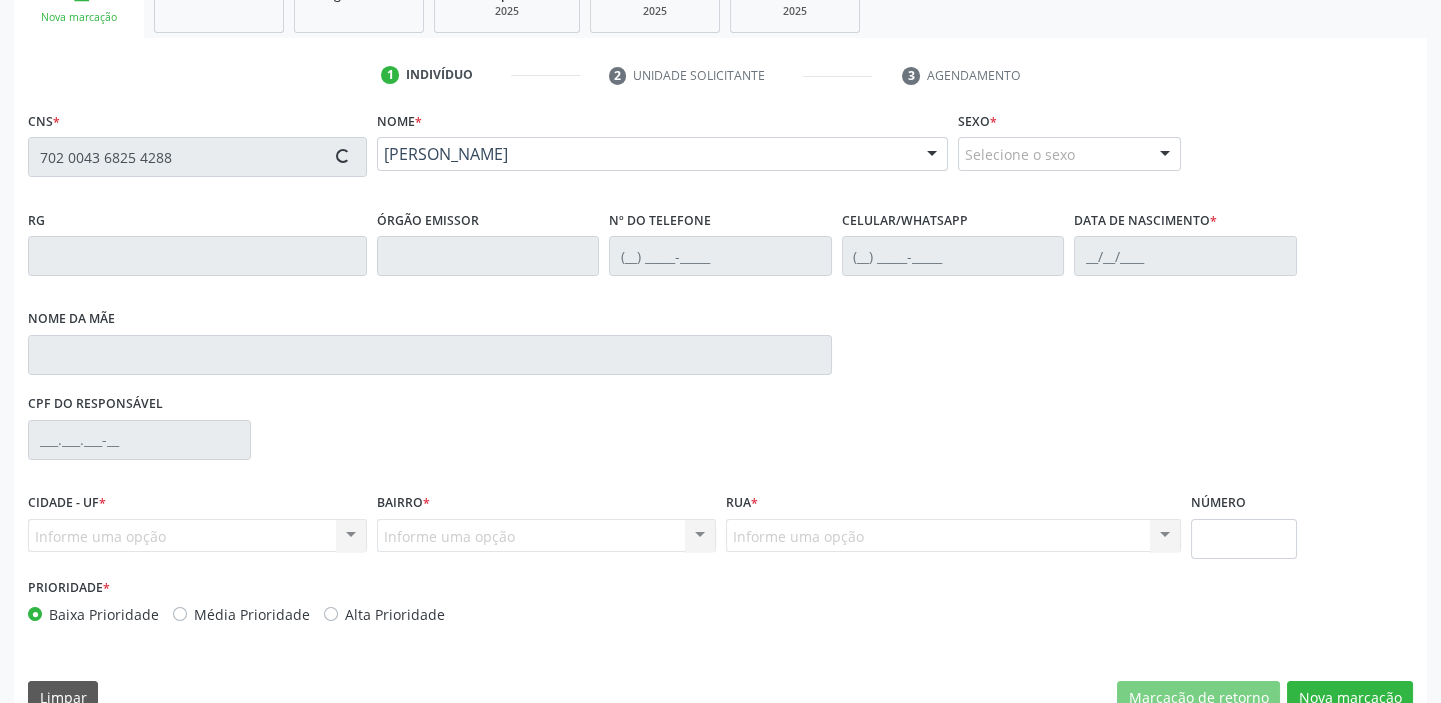 scroll, scrollTop: 366, scrollLeft: 0, axis: vertical 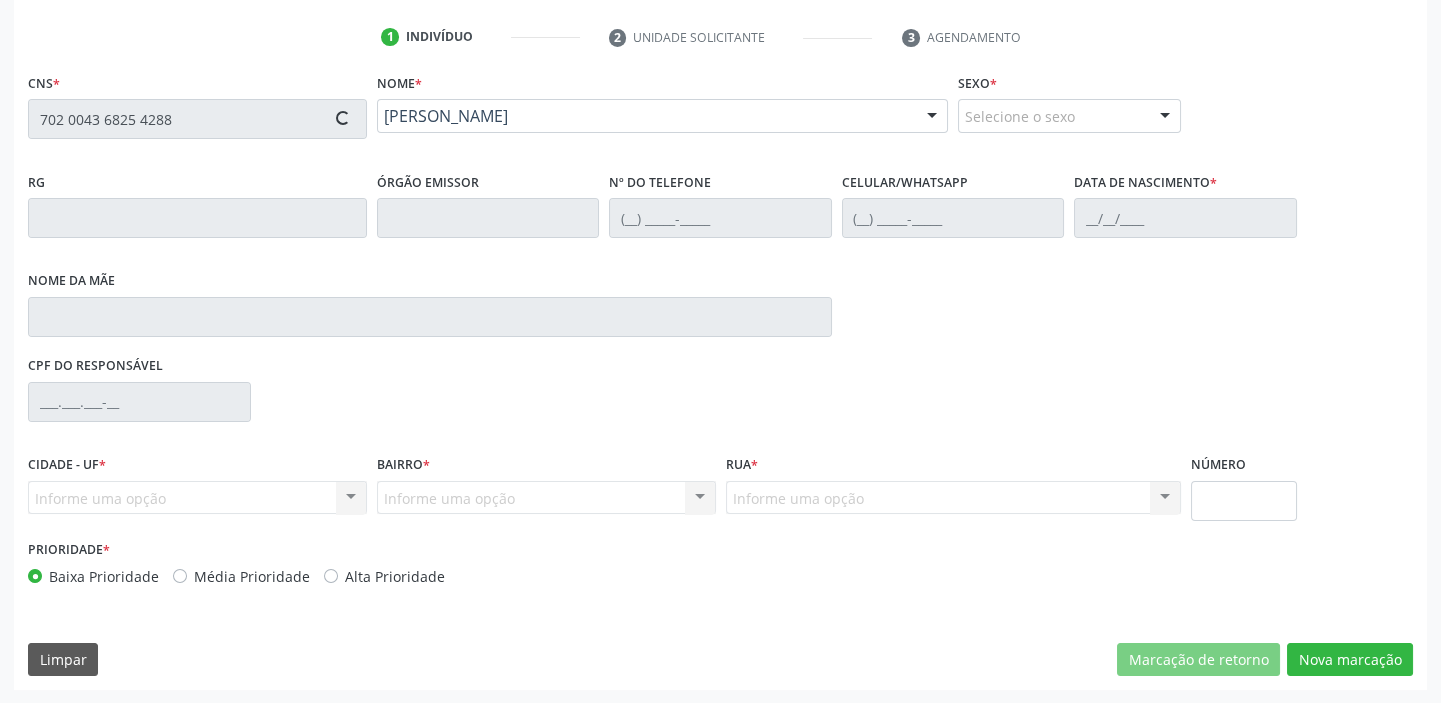 type on "(87) 98821-7548" 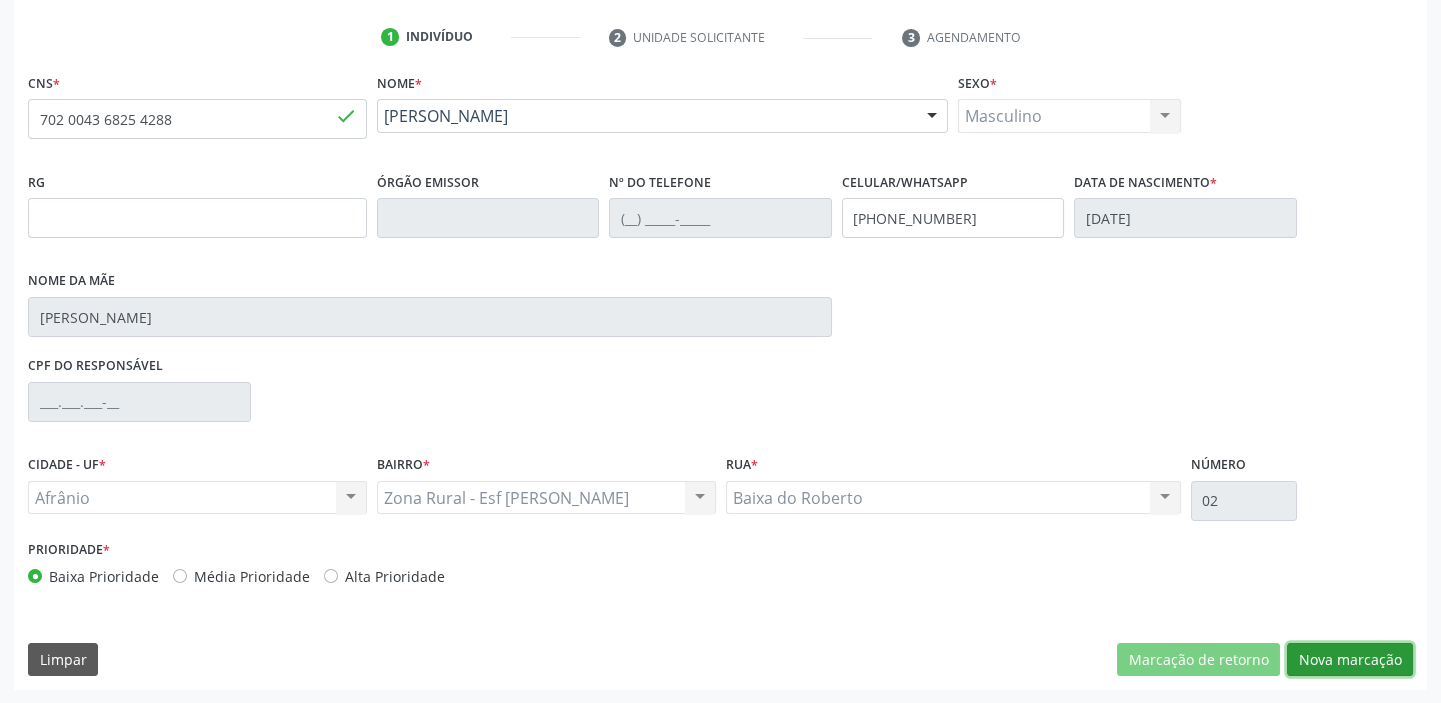 click on "Nova marcação" at bounding box center (1350, 660) 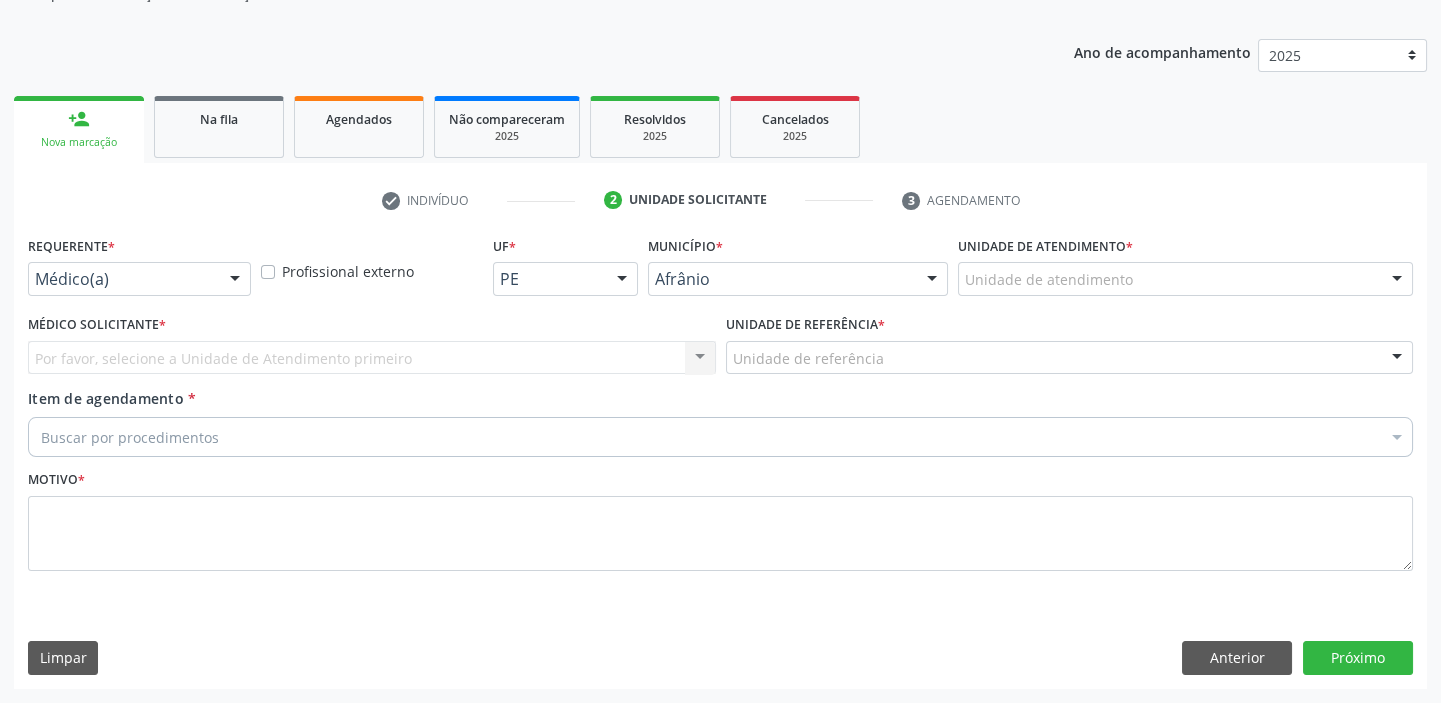 scroll, scrollTop: 201, scrollLeft: 0, axis: vertical 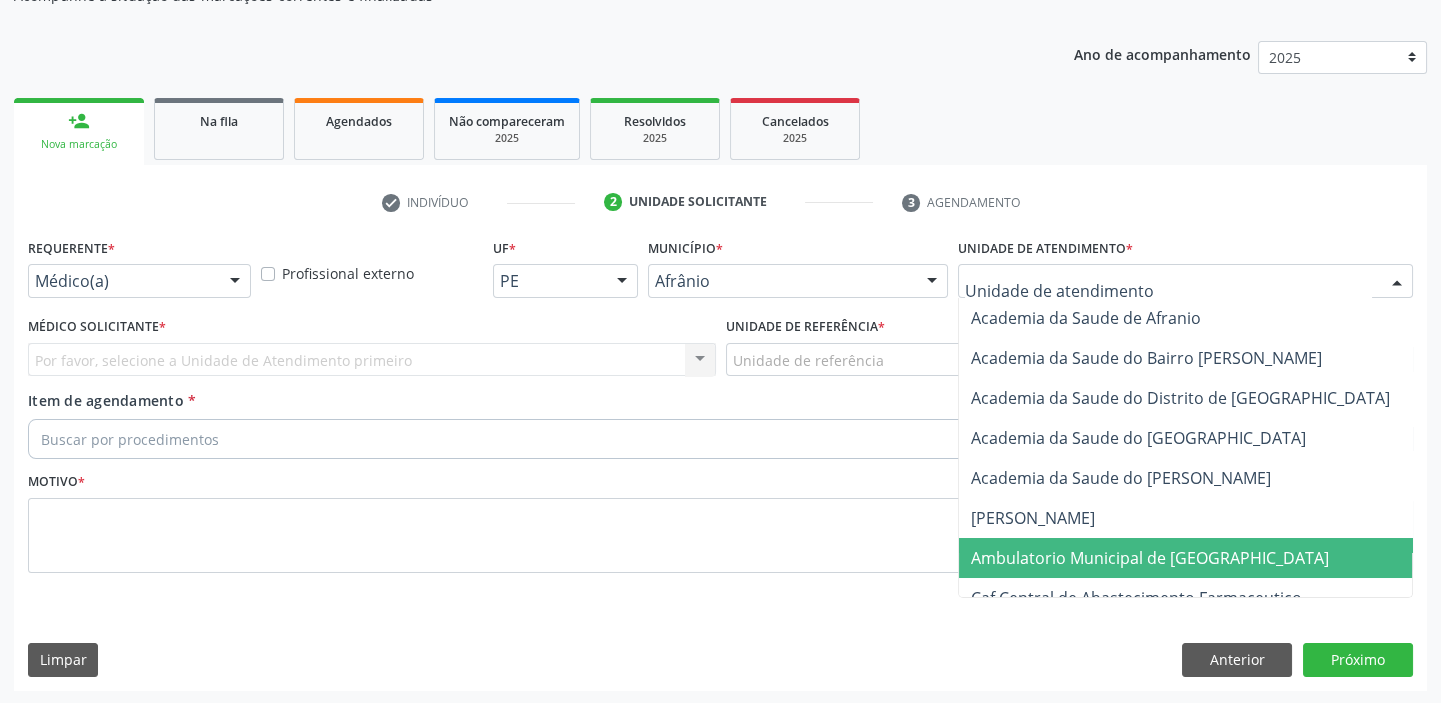 click on "Ambulatorio Municipal de [GEOGRAPHIC_DATA]" at bounding box center (1150, 558) 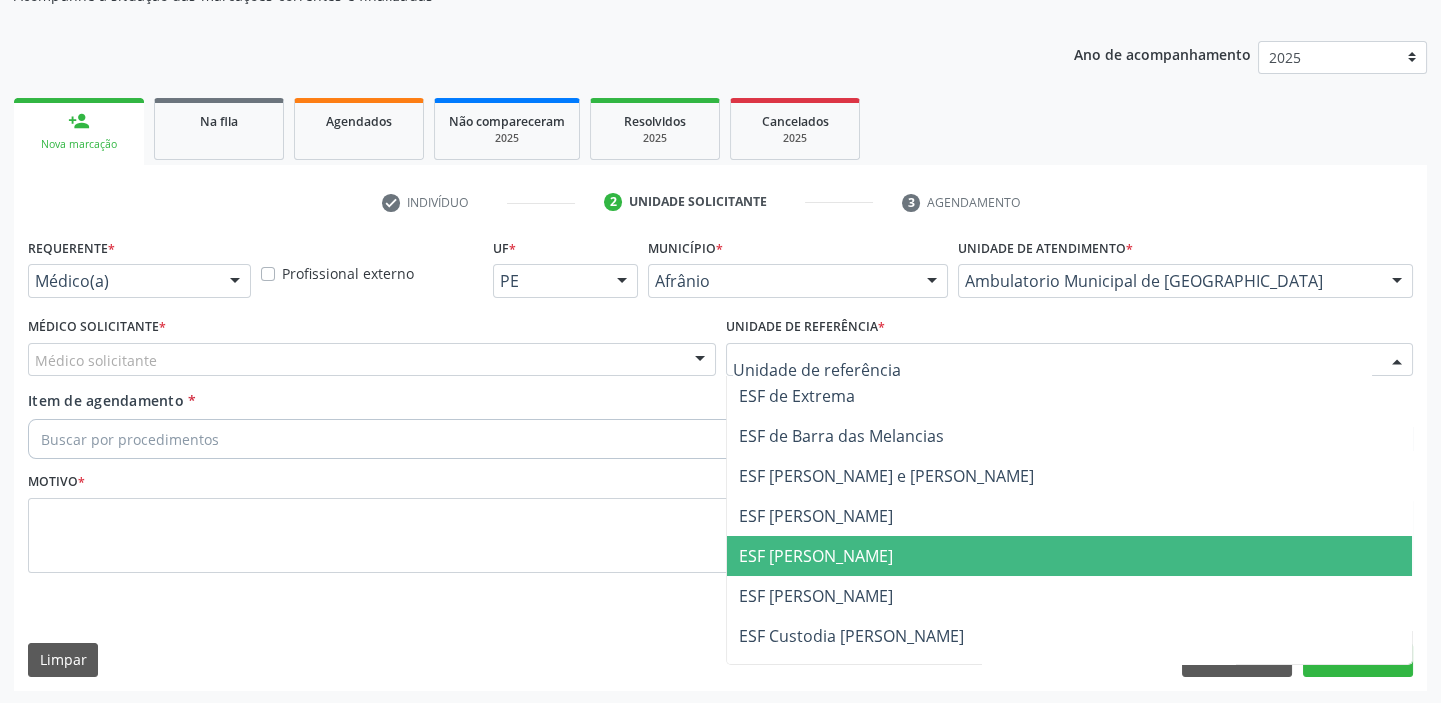 click on "ESF [PERSON_NAME]" at bounding box center (816, 556) 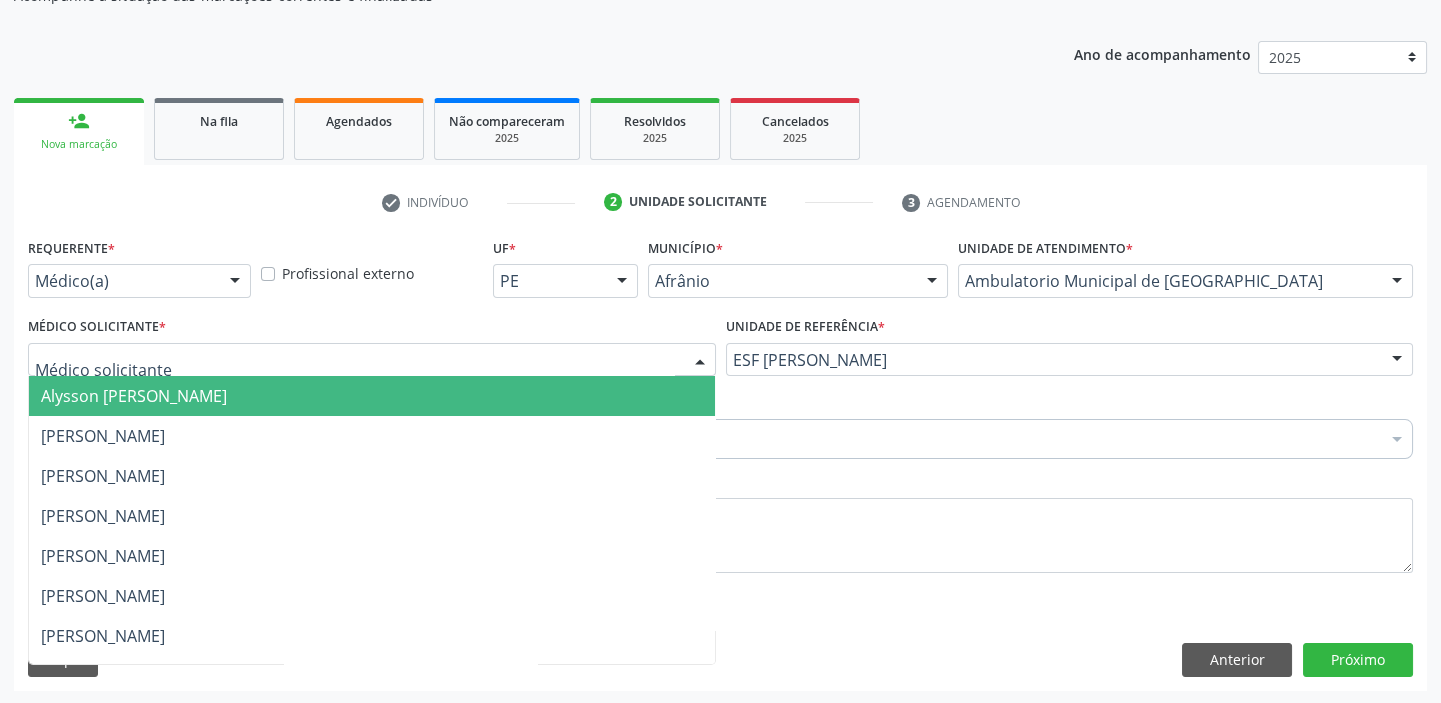 drag, startPoint x: 57, startPoint y: 354, endPoint x: 61, endPoint y: 382, distance: 28.284271 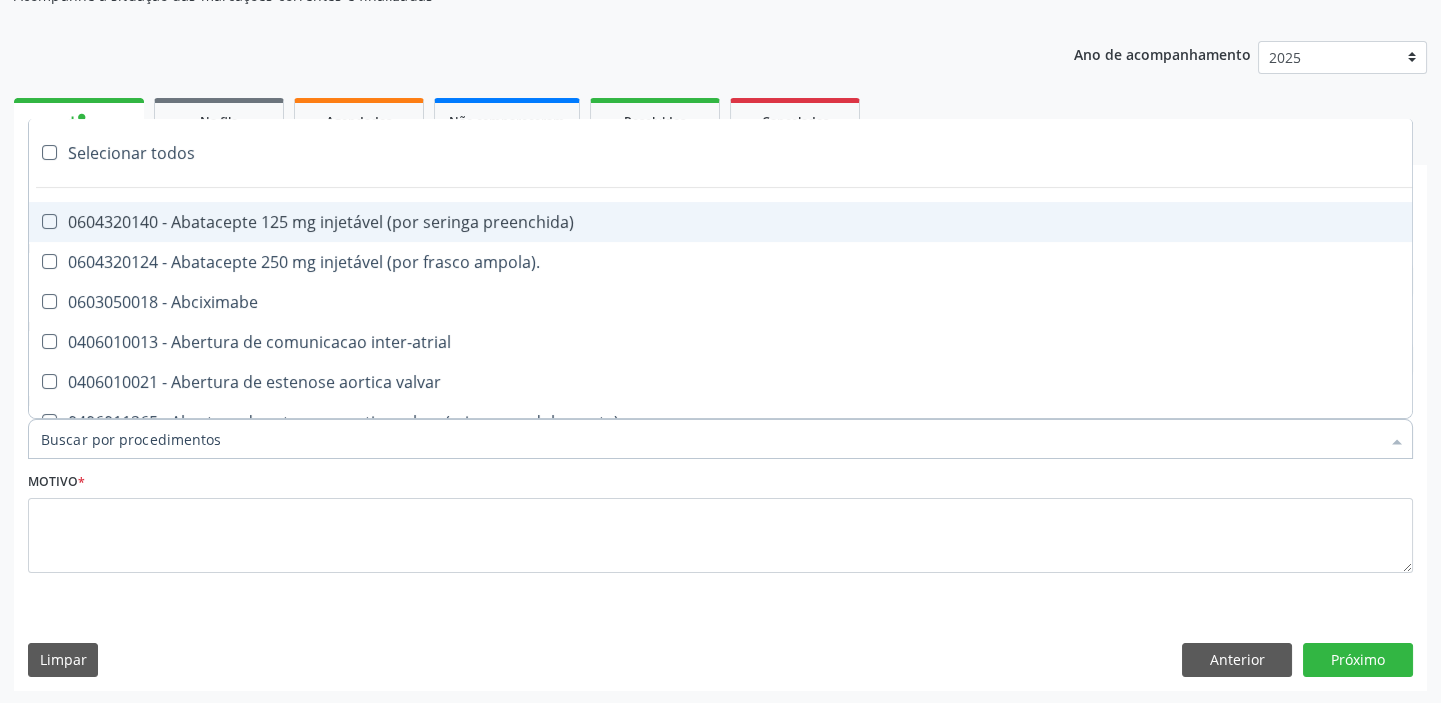 paste on "esofag" 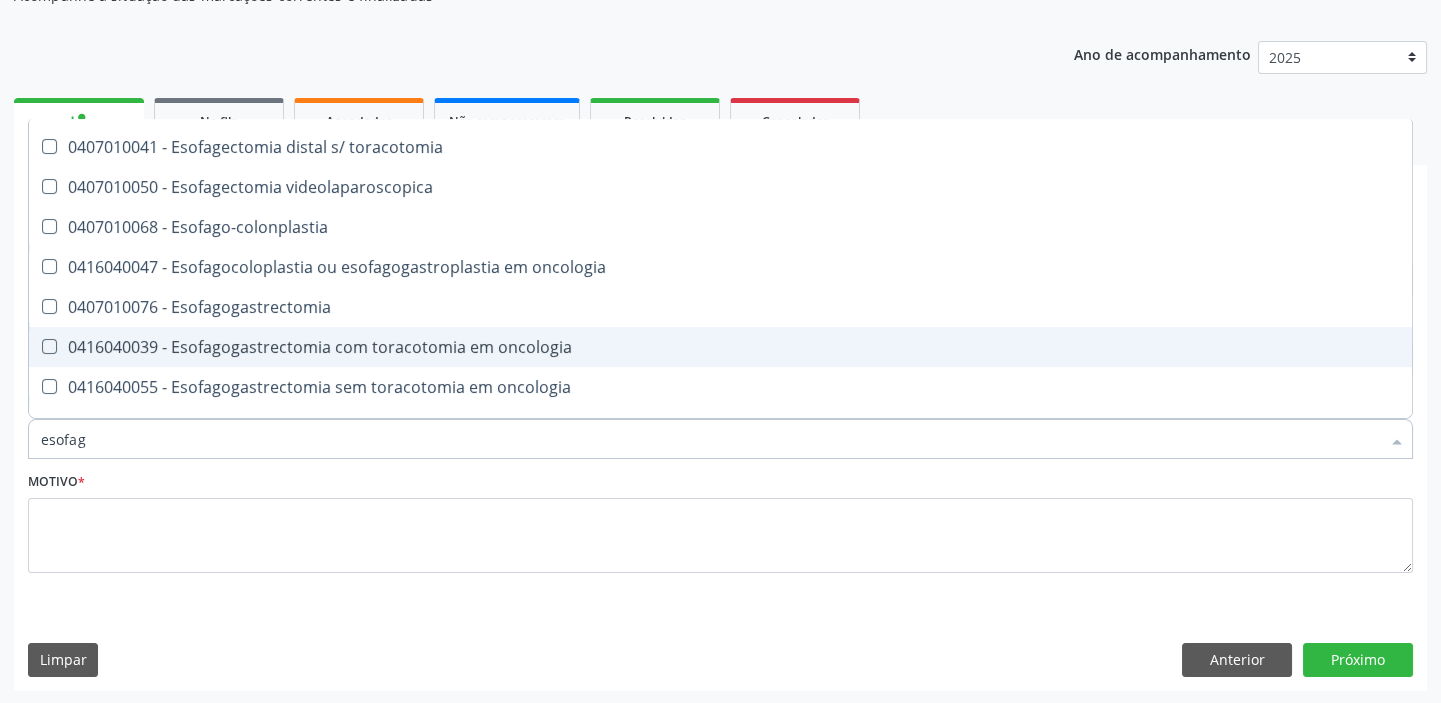 scroll, scrollTop: 363, scrollLeft: 0, axis: vertical 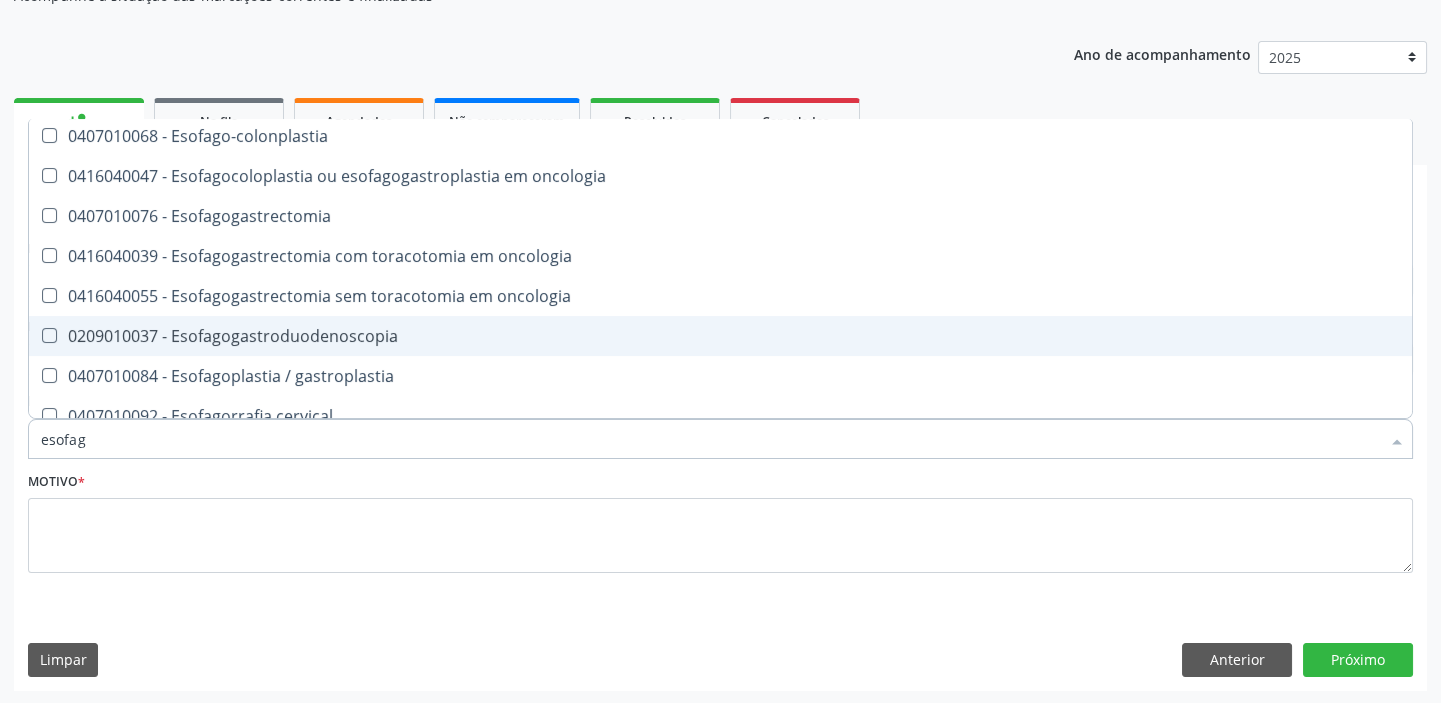 click on "0209010037 - Esofagogastroduodenoscopia" at bounding box center [720, 336] 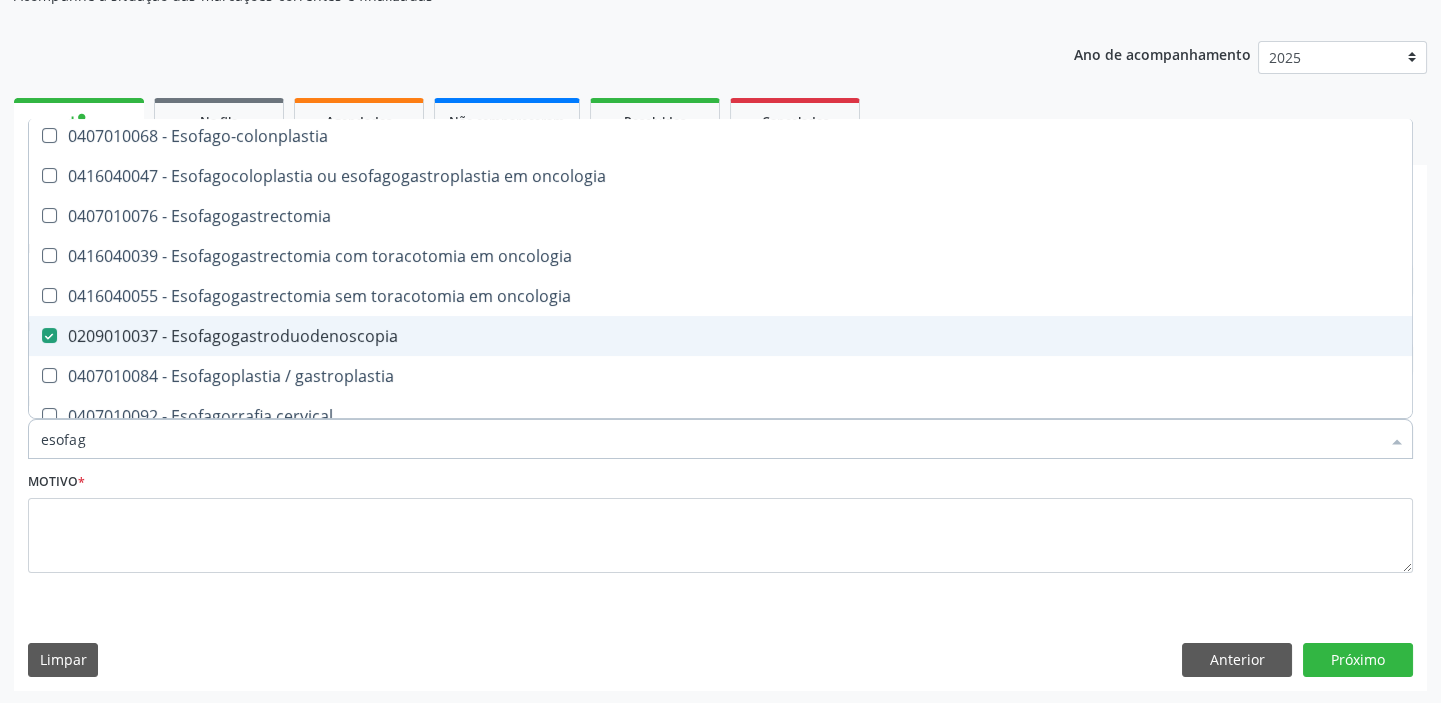 checkbox on "true" 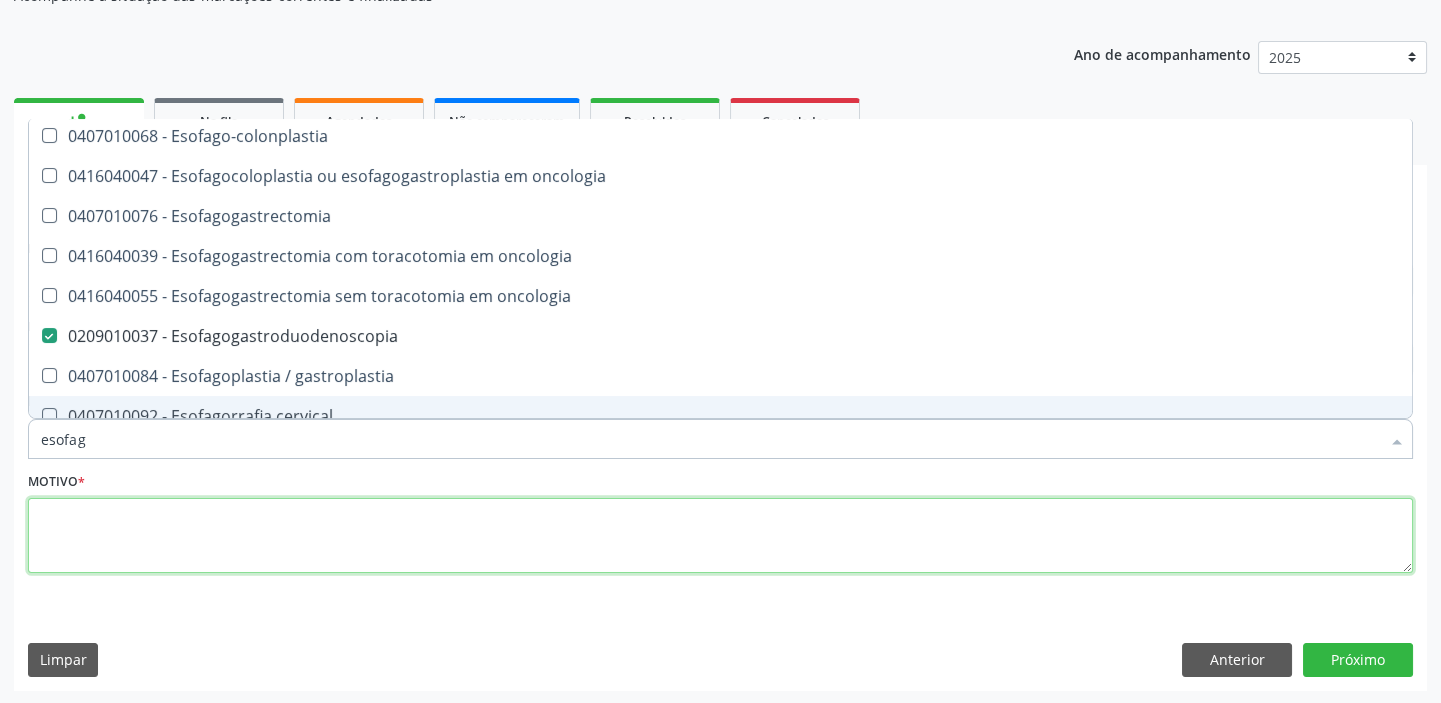 click at bounding box center (720, 536) 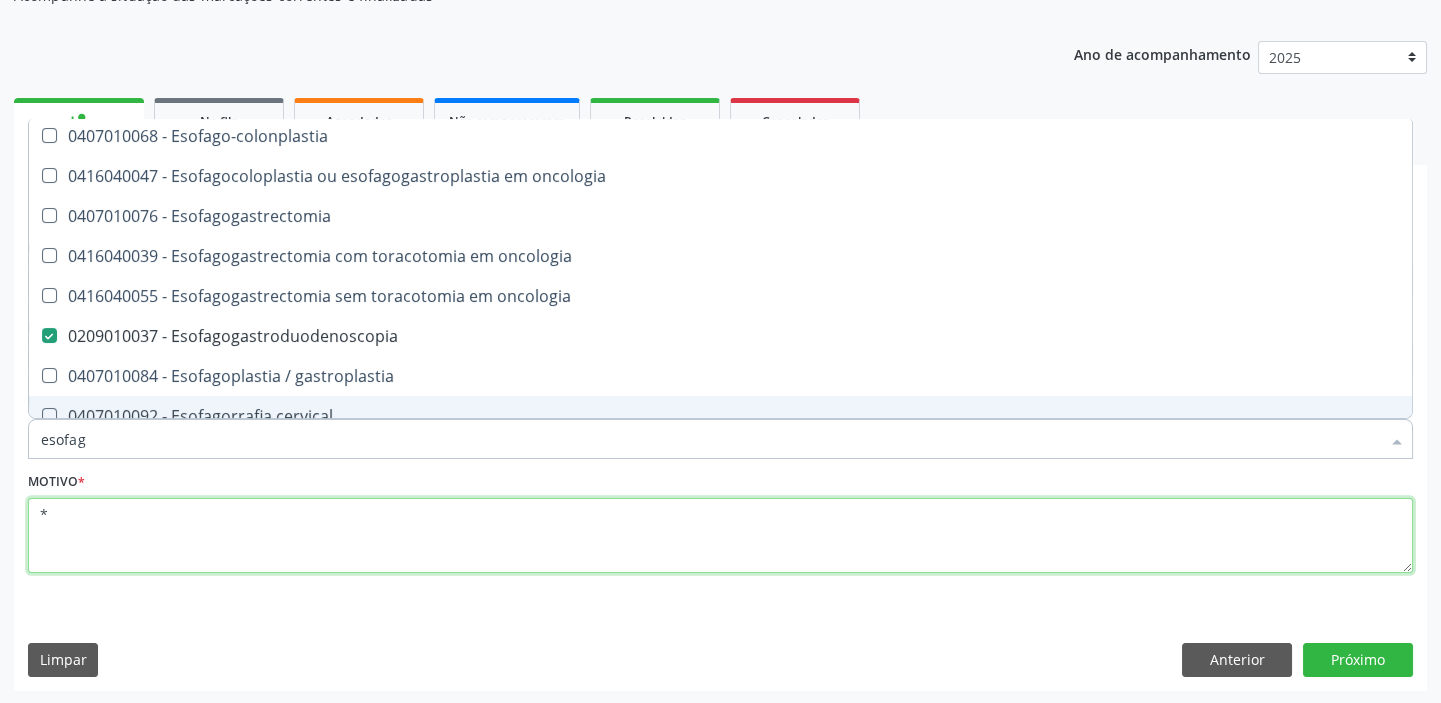 checkbox on "true" 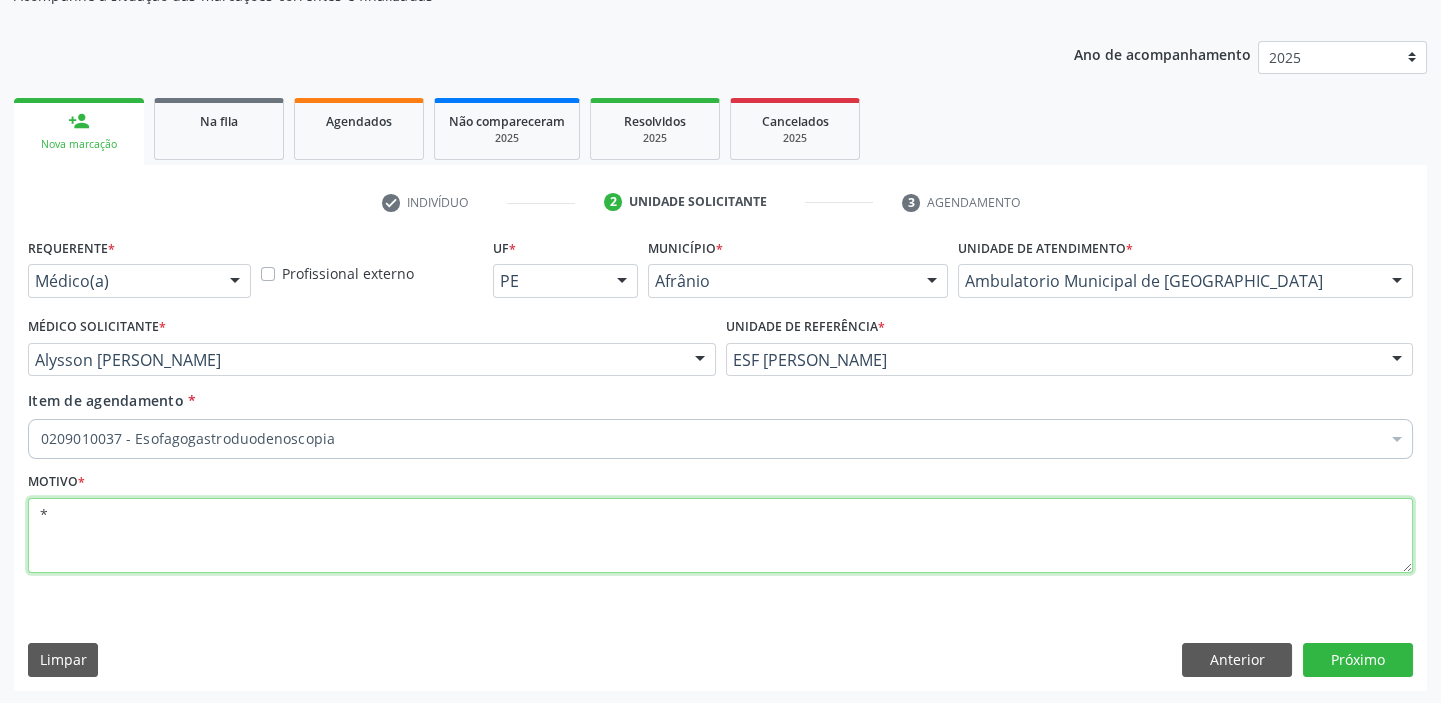 scroll, scrollTop: 111, scrollLeft: 0, axis: vertical 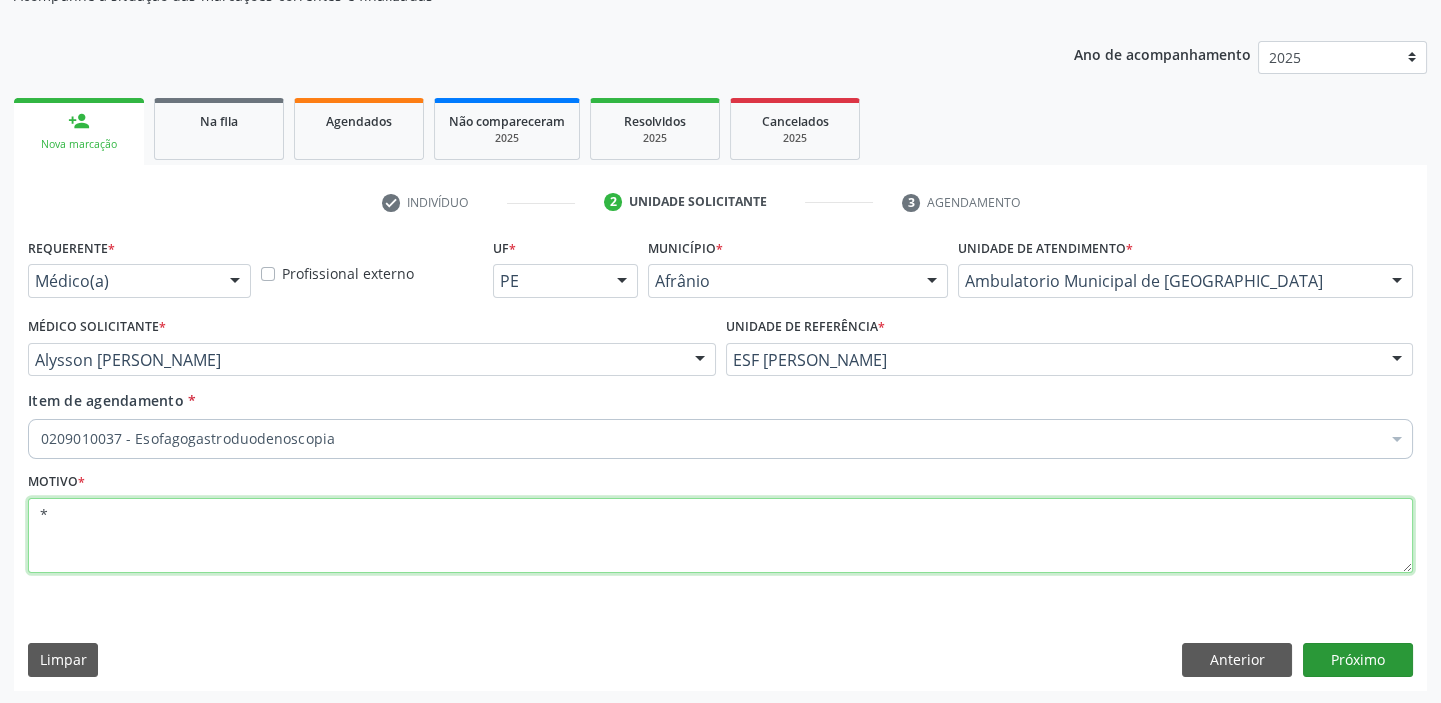 type on "*" 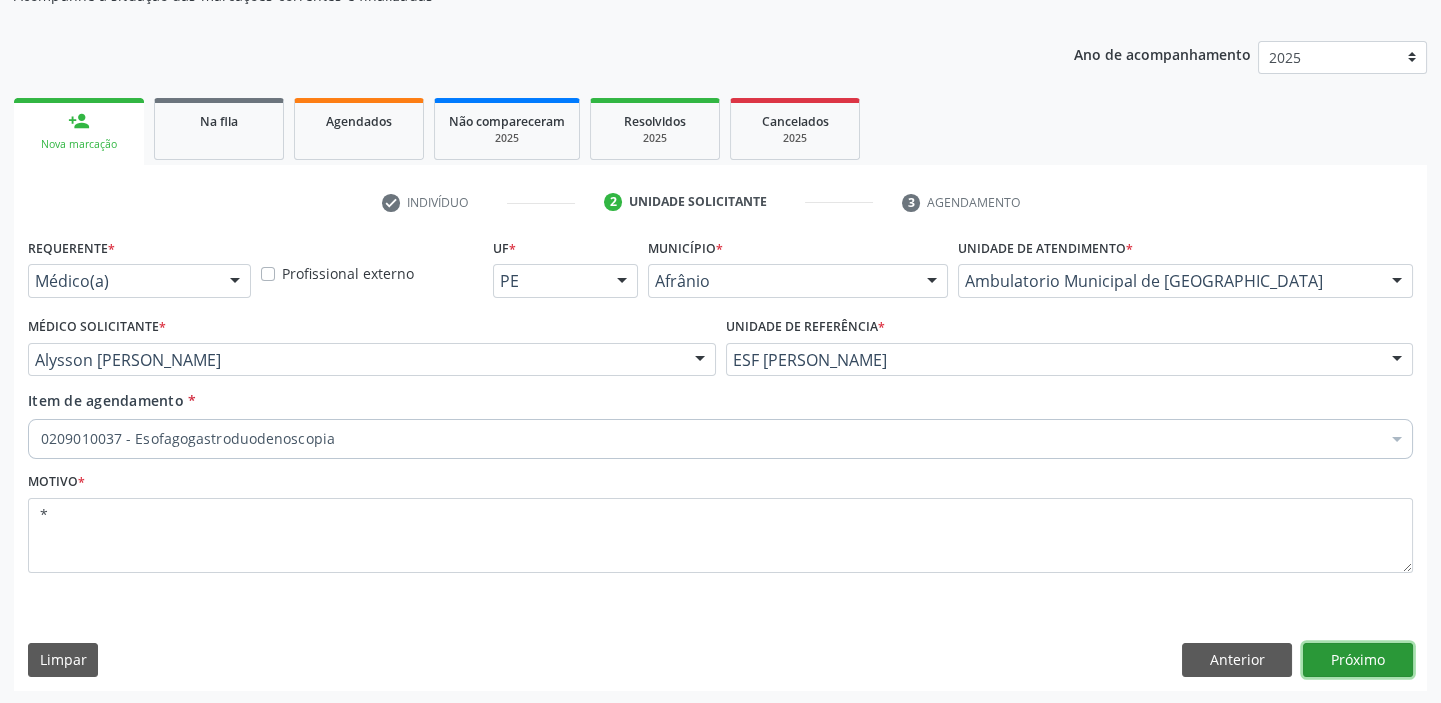 click on "Próximo" at bounding box center (1358, 660) 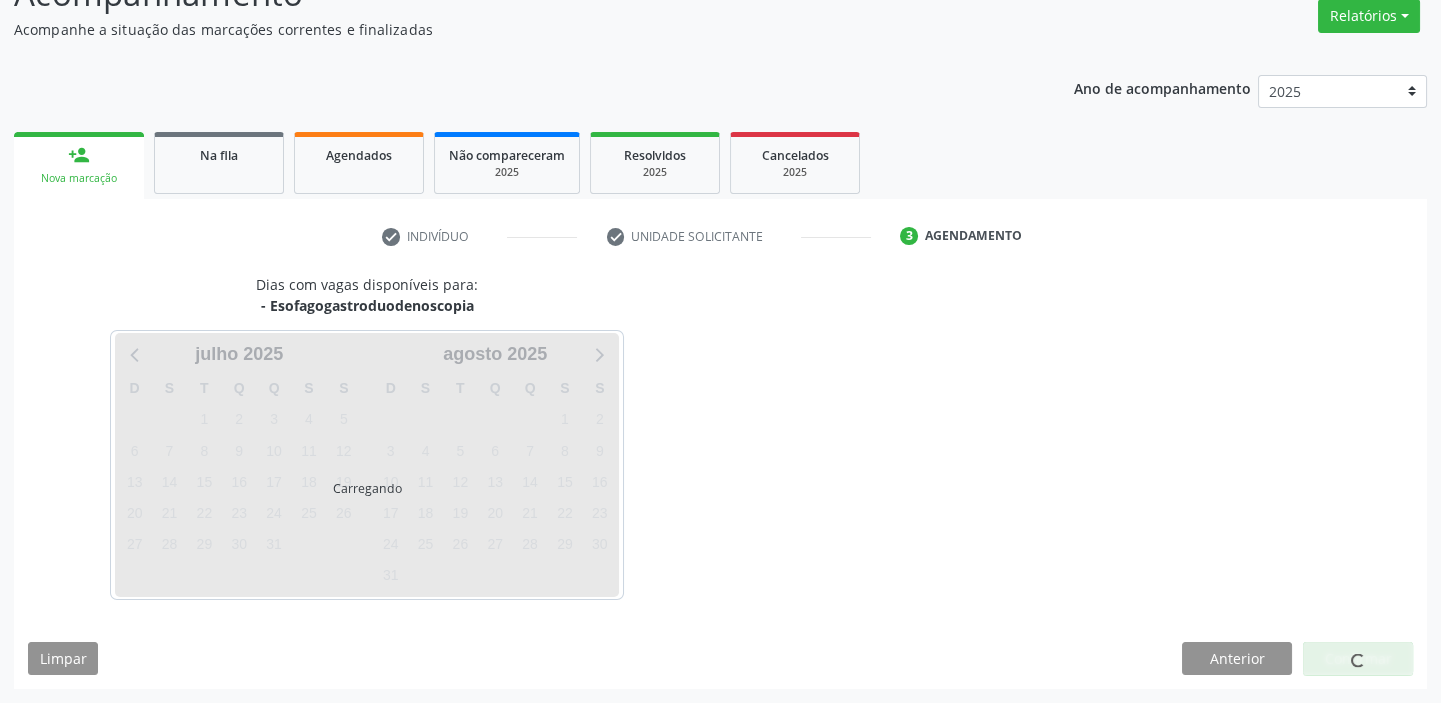 scroll, scrollTop: 166, scrollLeft: 0, axis: vertical 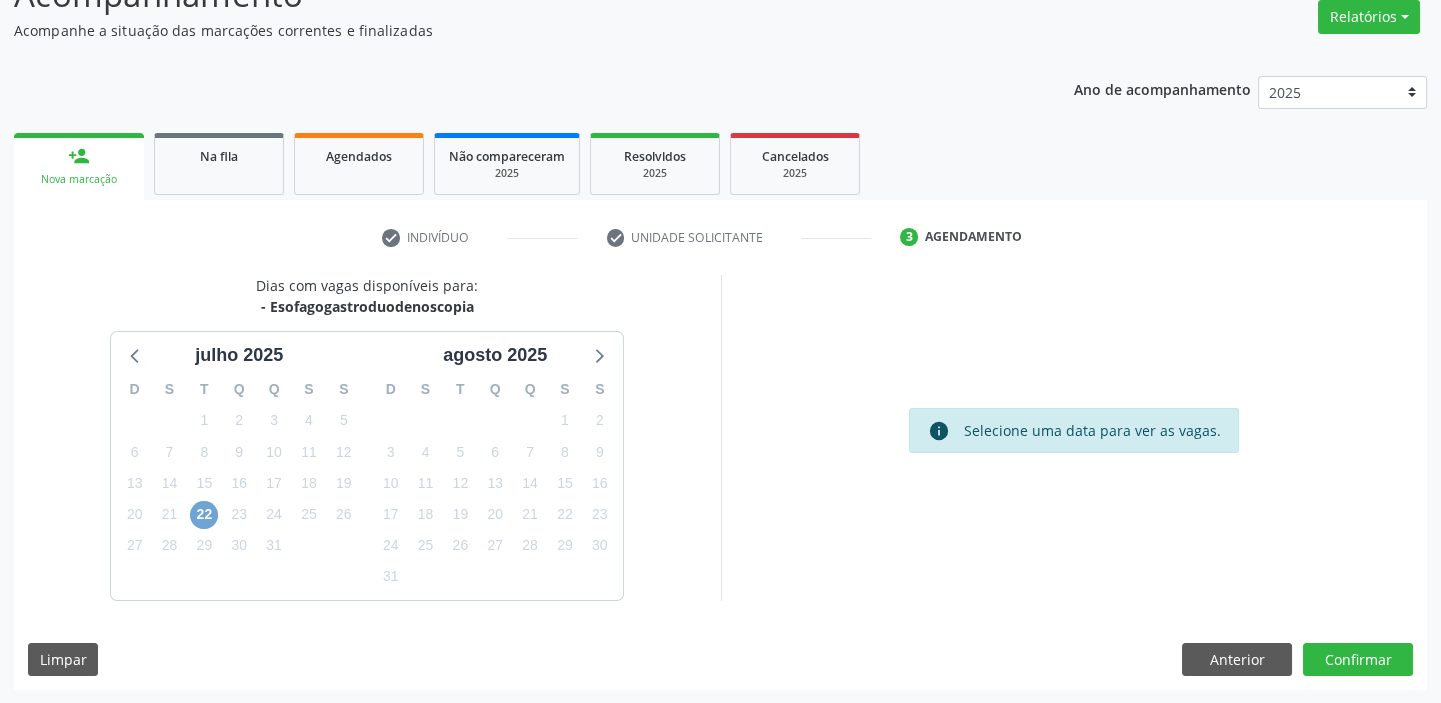click on "22" at bounding box center (204, 515) 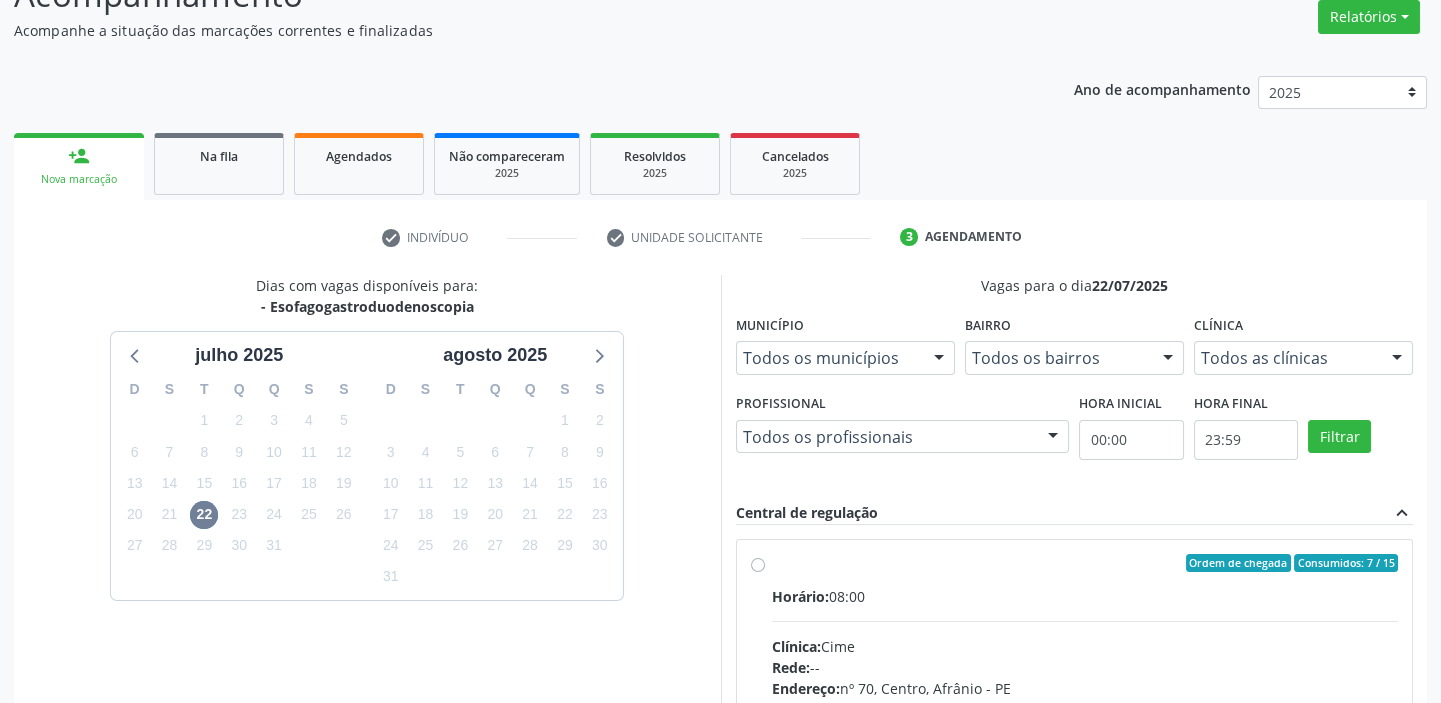 click on "Horário:   08:00" at bounding box center (1085, 596) 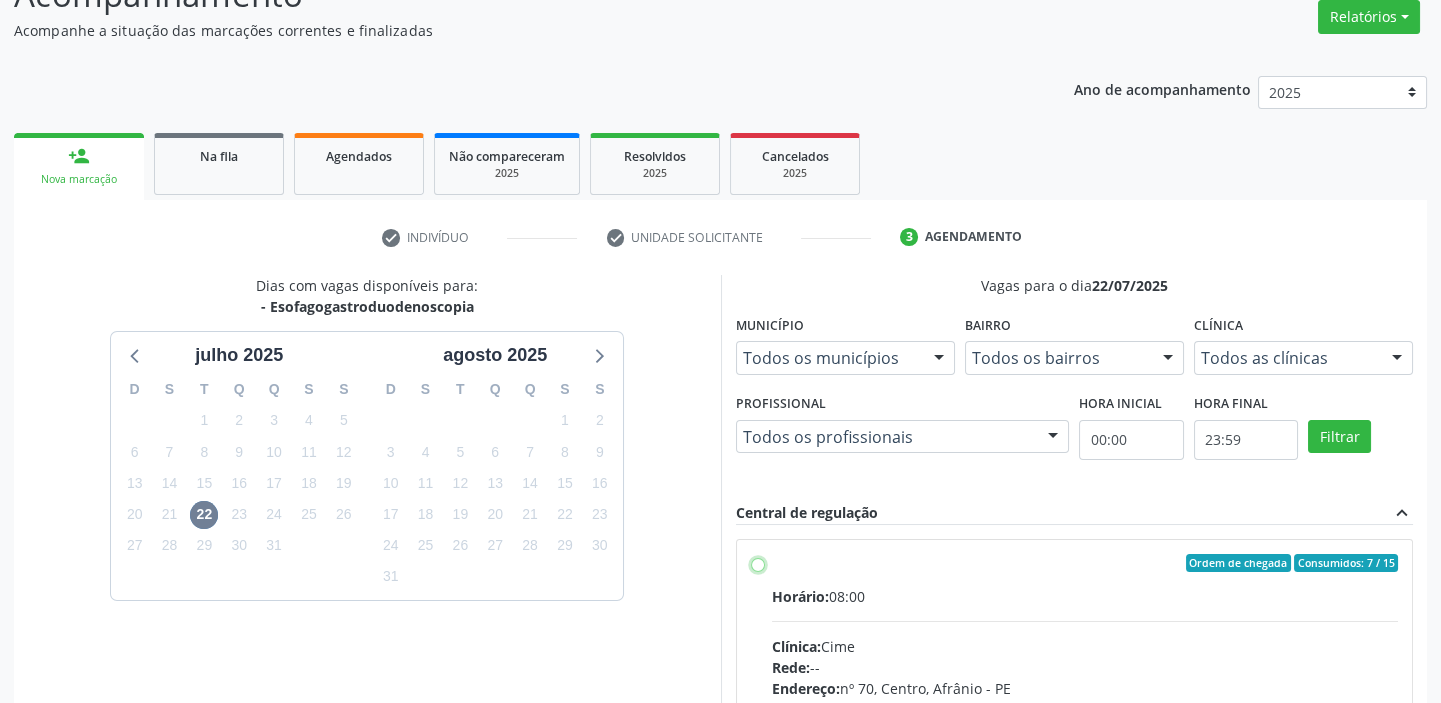 click on "Ordem de chegada
Consumidos: 7 / 15
Horário:   08:00
Clínica:  Cime
Rede:
--
Endereço:   nº 70, Centro, Afrânio - PE
Telefone:   (87) 88416145
Profissional:
--
Informações adicionais sobre o atendimento
Idade de atendimento:
Sem restrição
Gênero(s) atendido(s):
Sem restrição
Informações adicionais:
--" at bounding box center [758, 563] 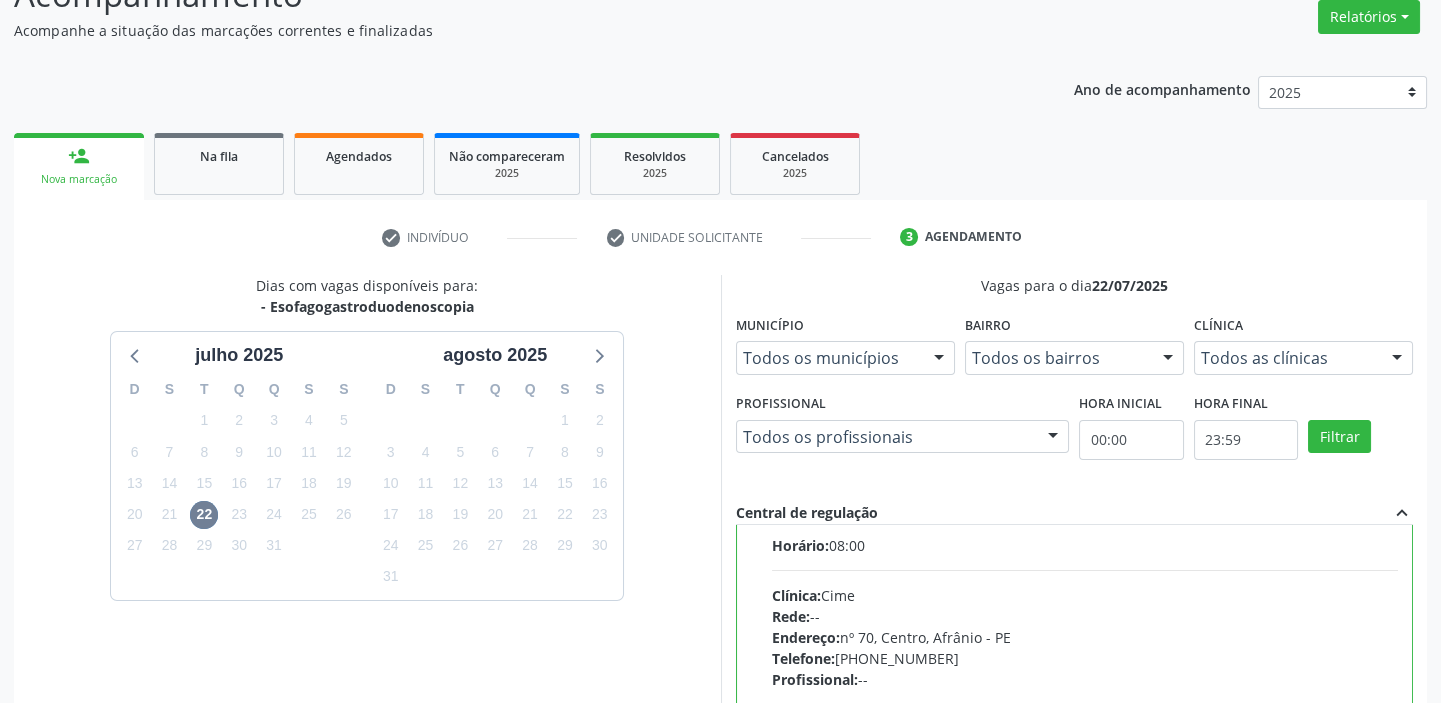 scroll, scrollTop: 99, scrollLeft: 0, axis: vertical 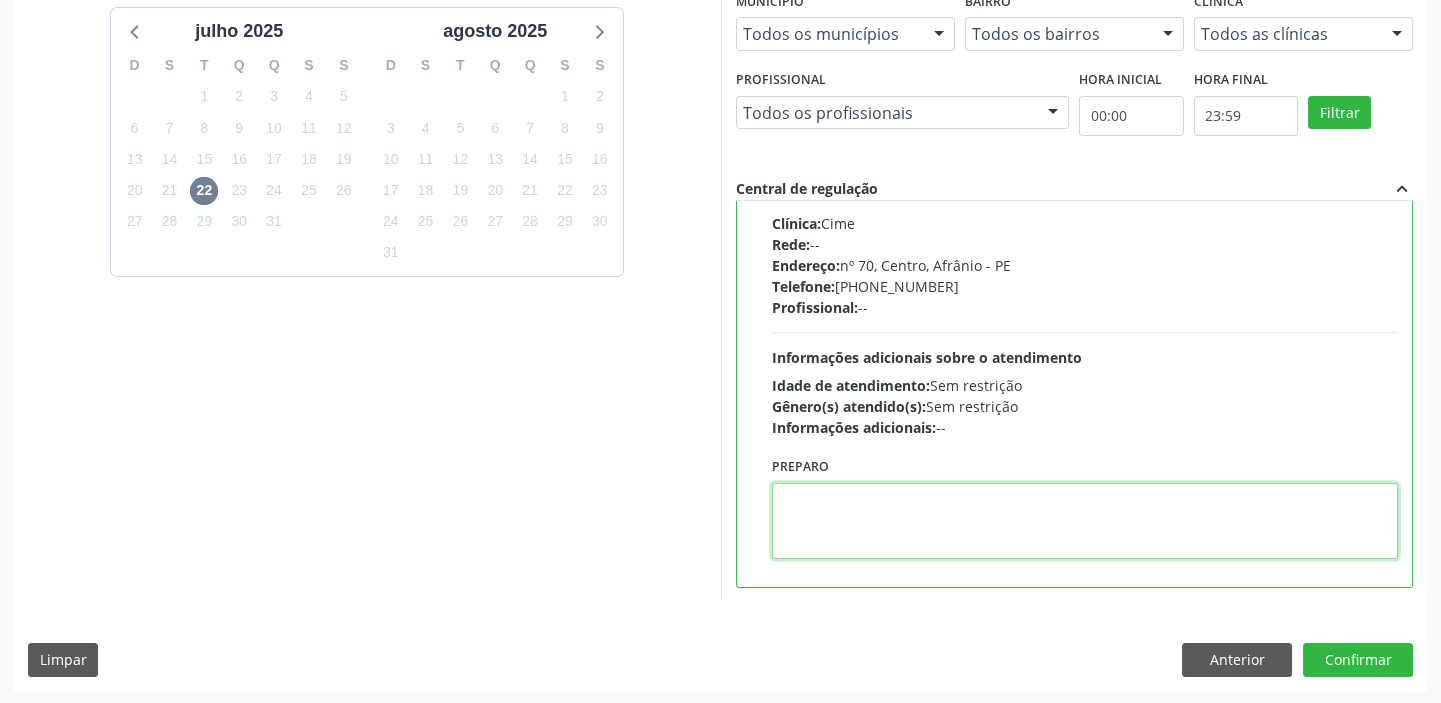 click at bounding box center (1085, 521) 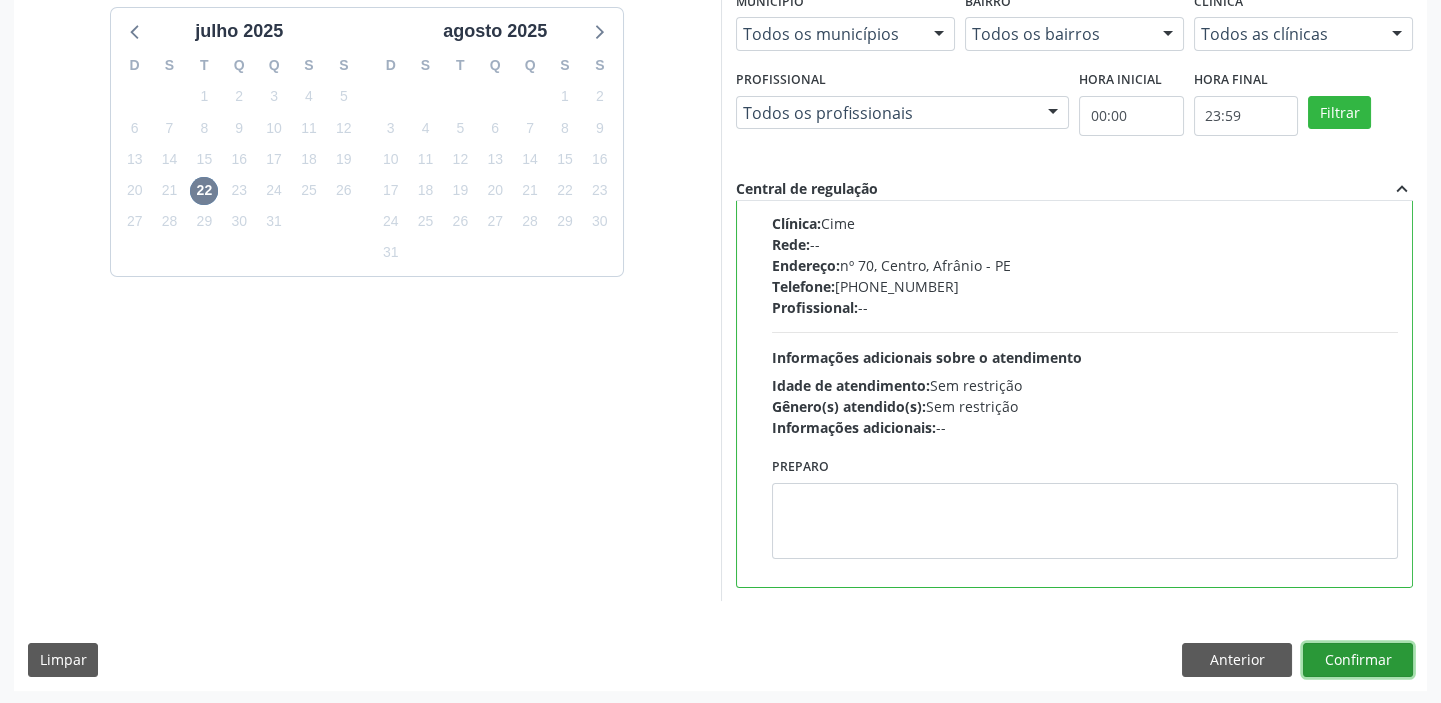 click on "Confirmar" at bounding box center [1358, 660] 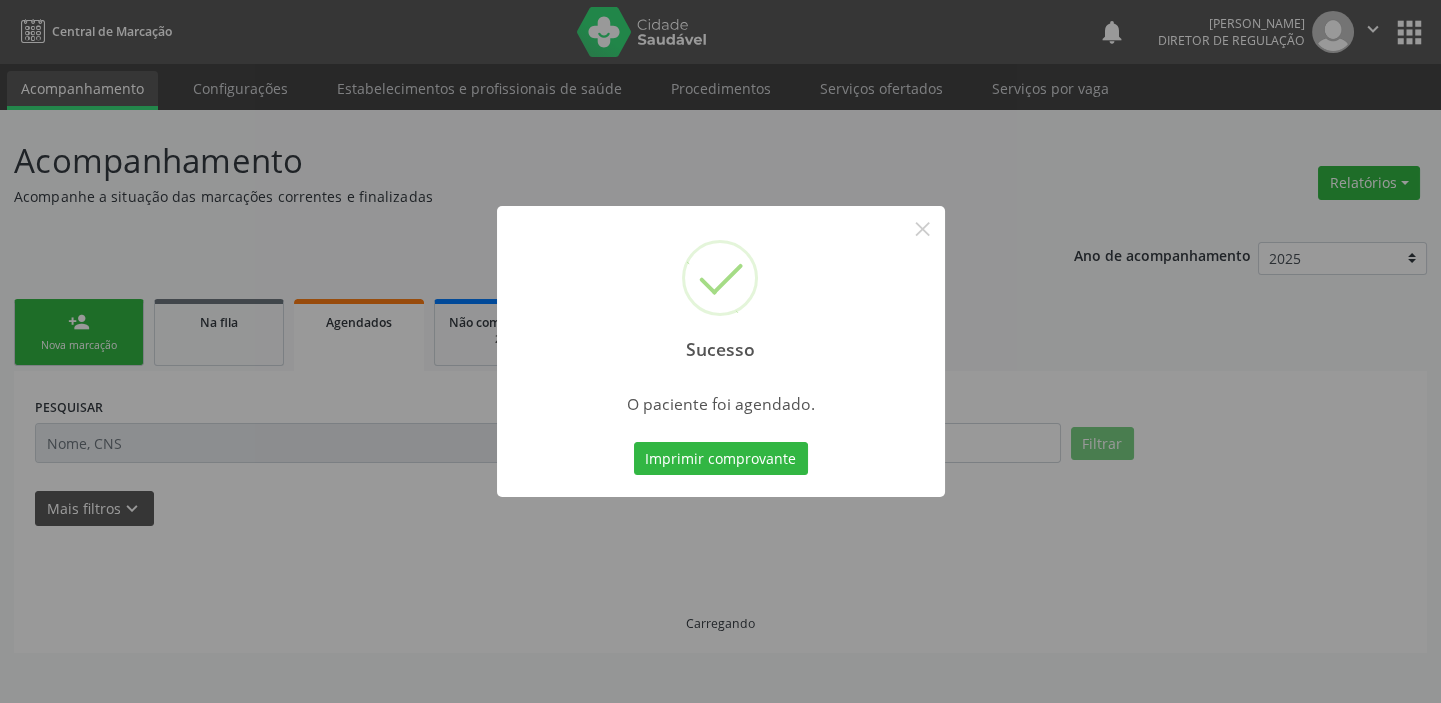 scroll, scrollTop: 0, scrollLeft: 0, axis: both 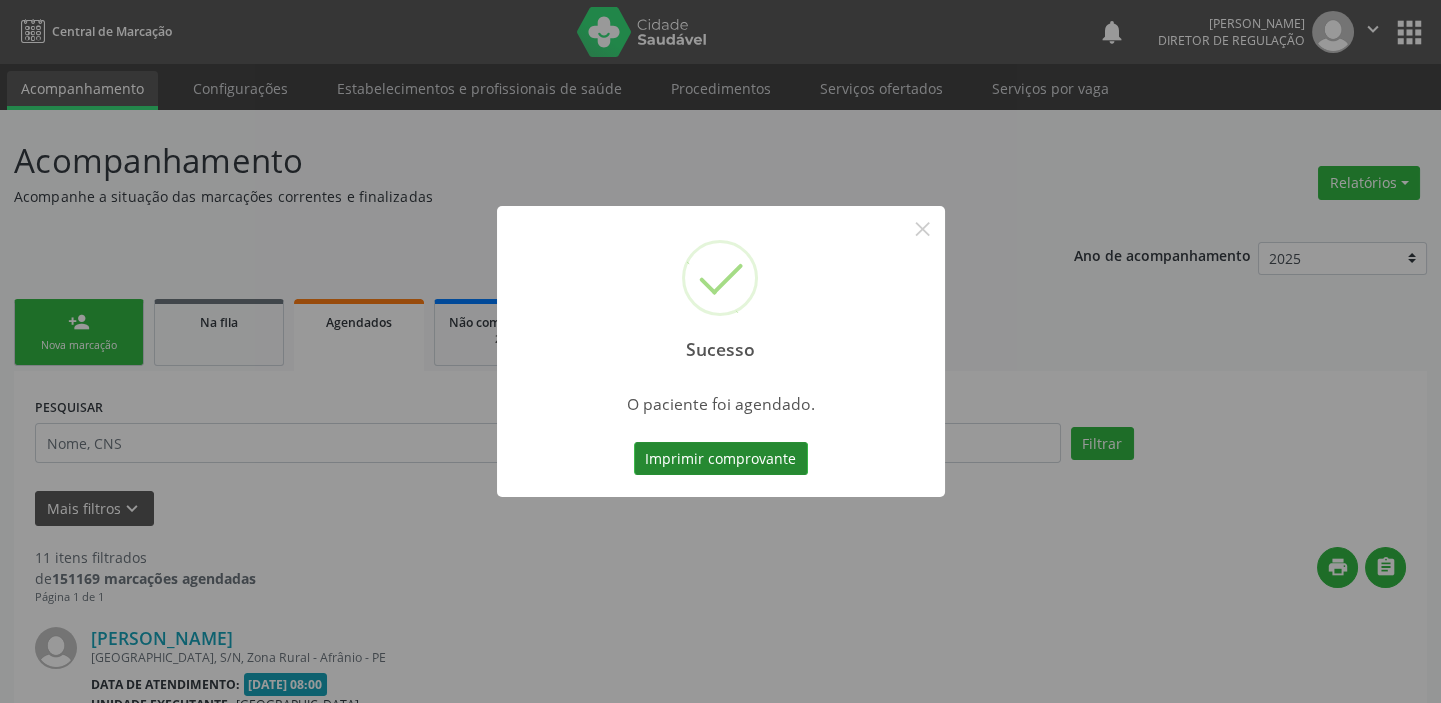 click on "Imprimir comprovante" at bounding box center [721, 459] 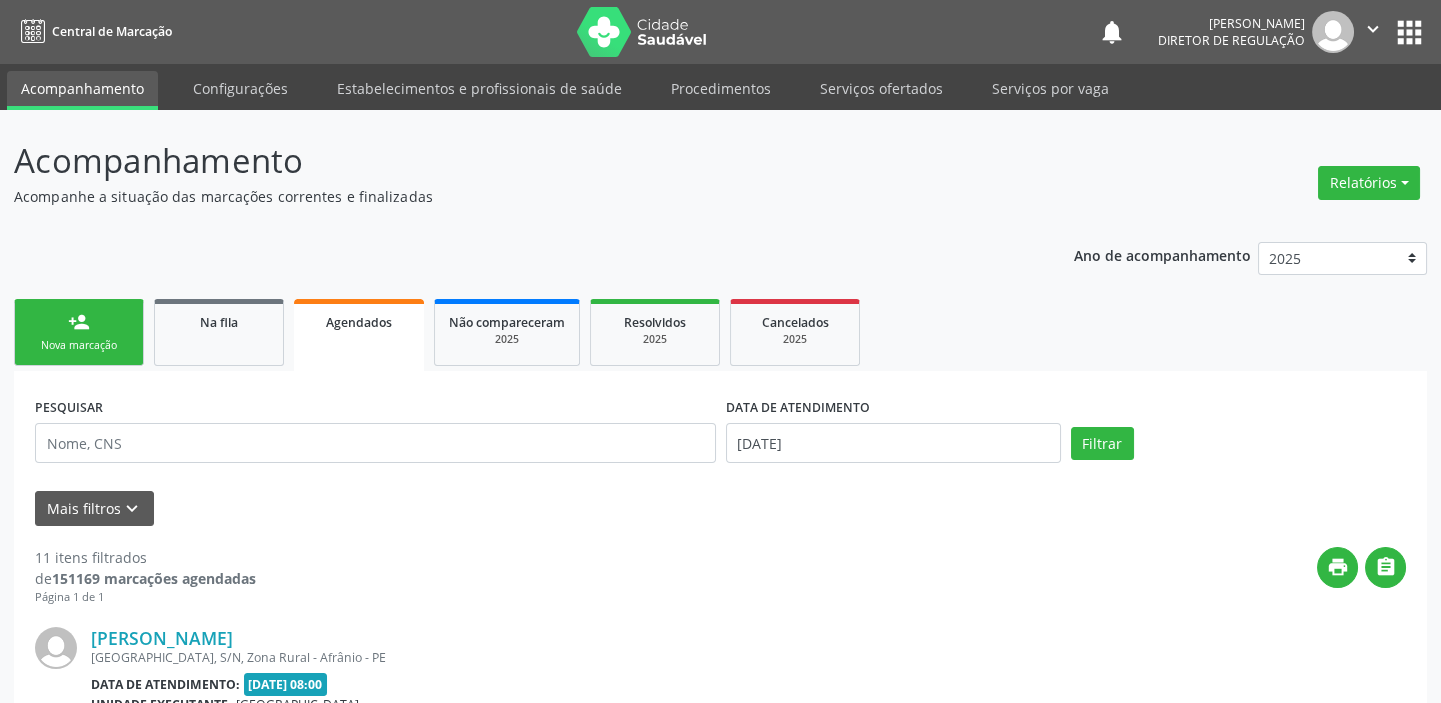 click on "person_add
Nova marcação" at bounding box center [79, 332] 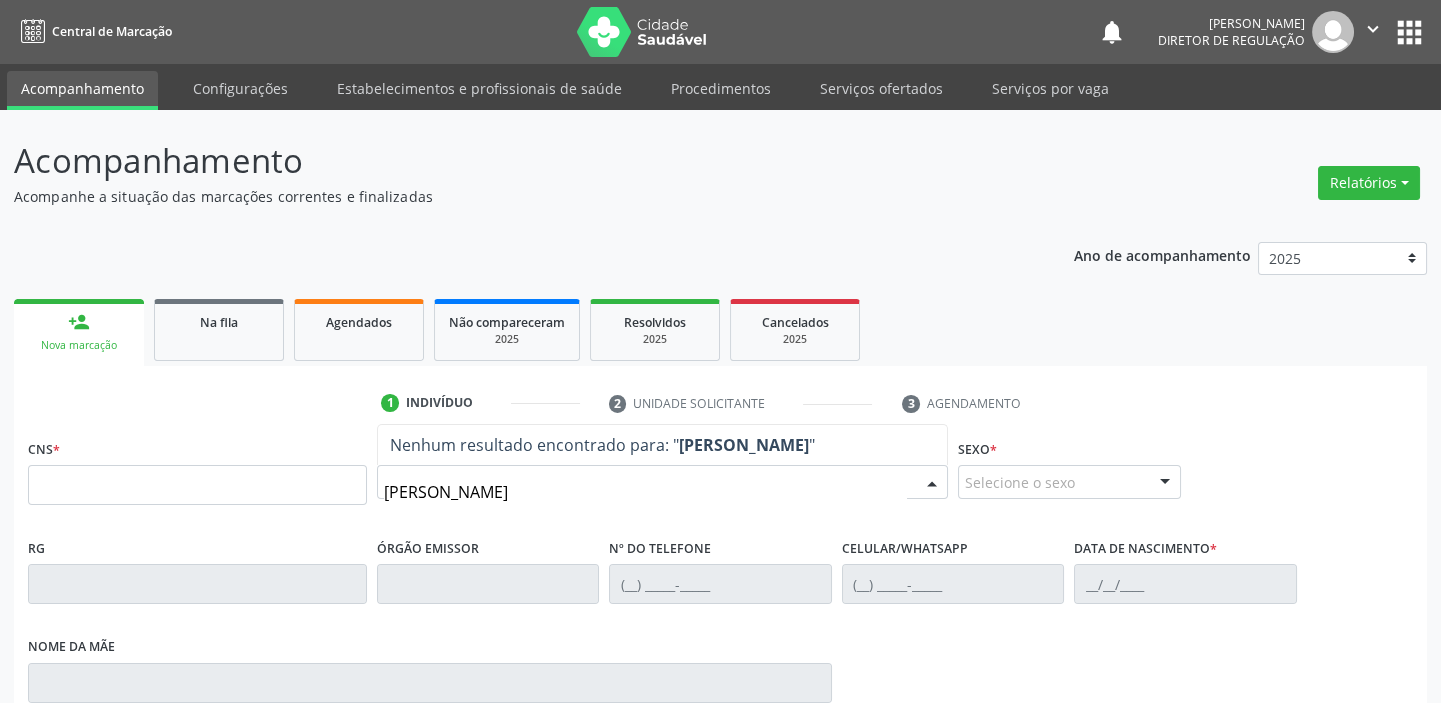 type on "naildo coelho" 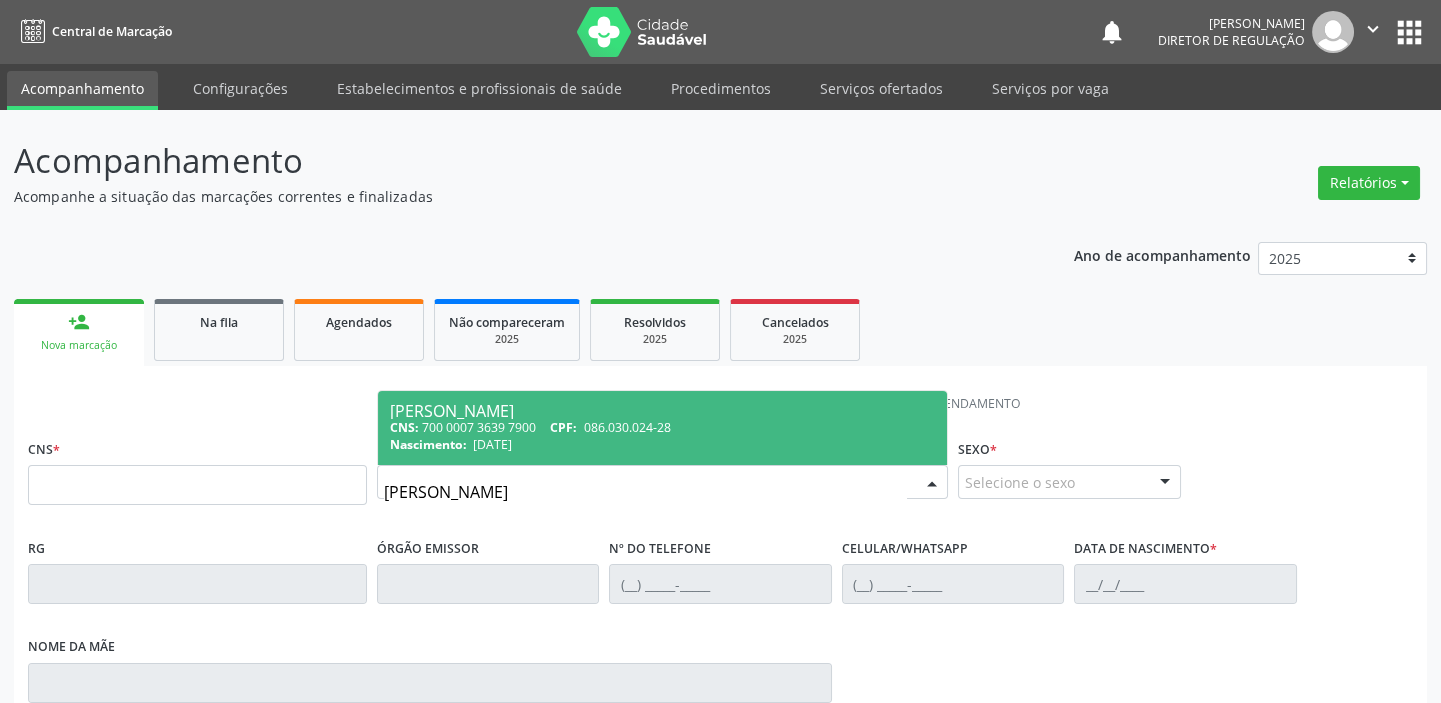 click on "Naildo Coelho Rodrigues
CNS:
700 0007 3639 7900
CPF:
086.030.024-28
Nascimento:
18/12/1989" at bounding box center (662, 428) 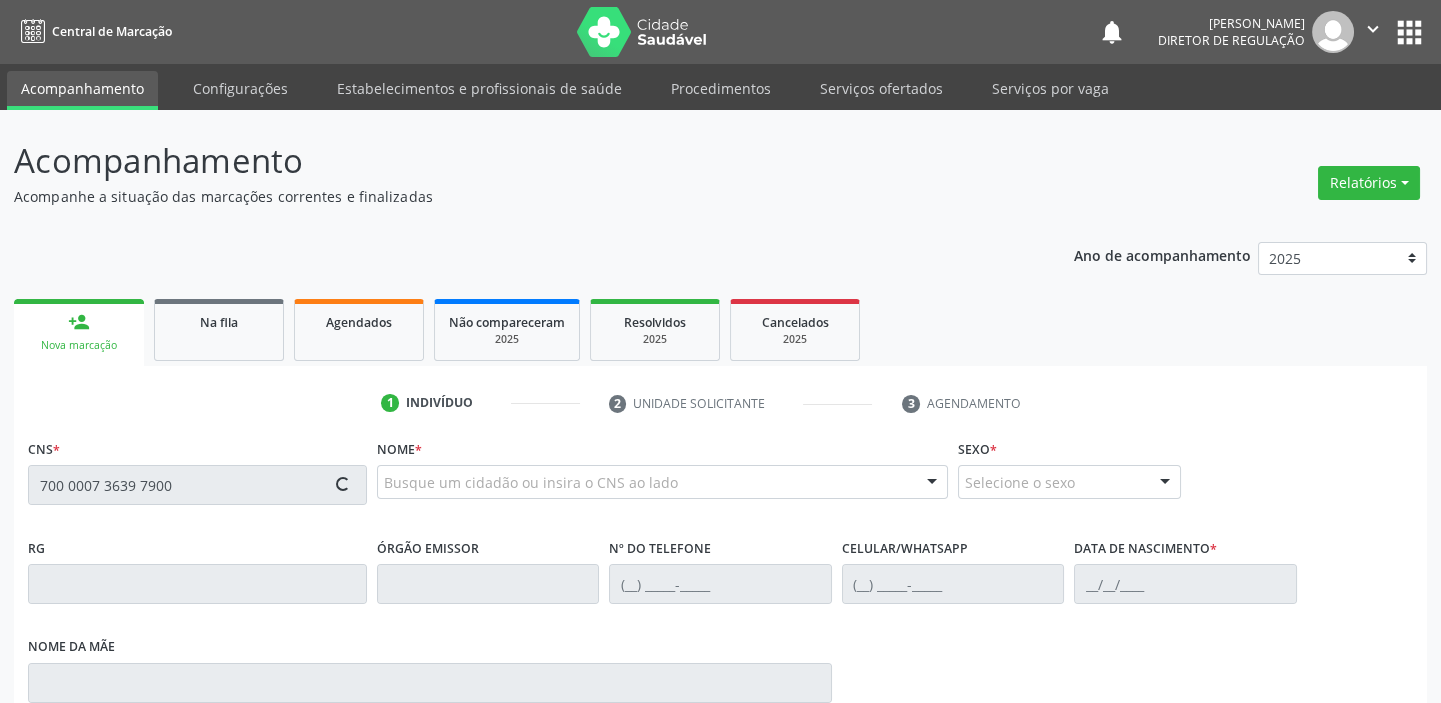 type on "700 0007 3639 7900" 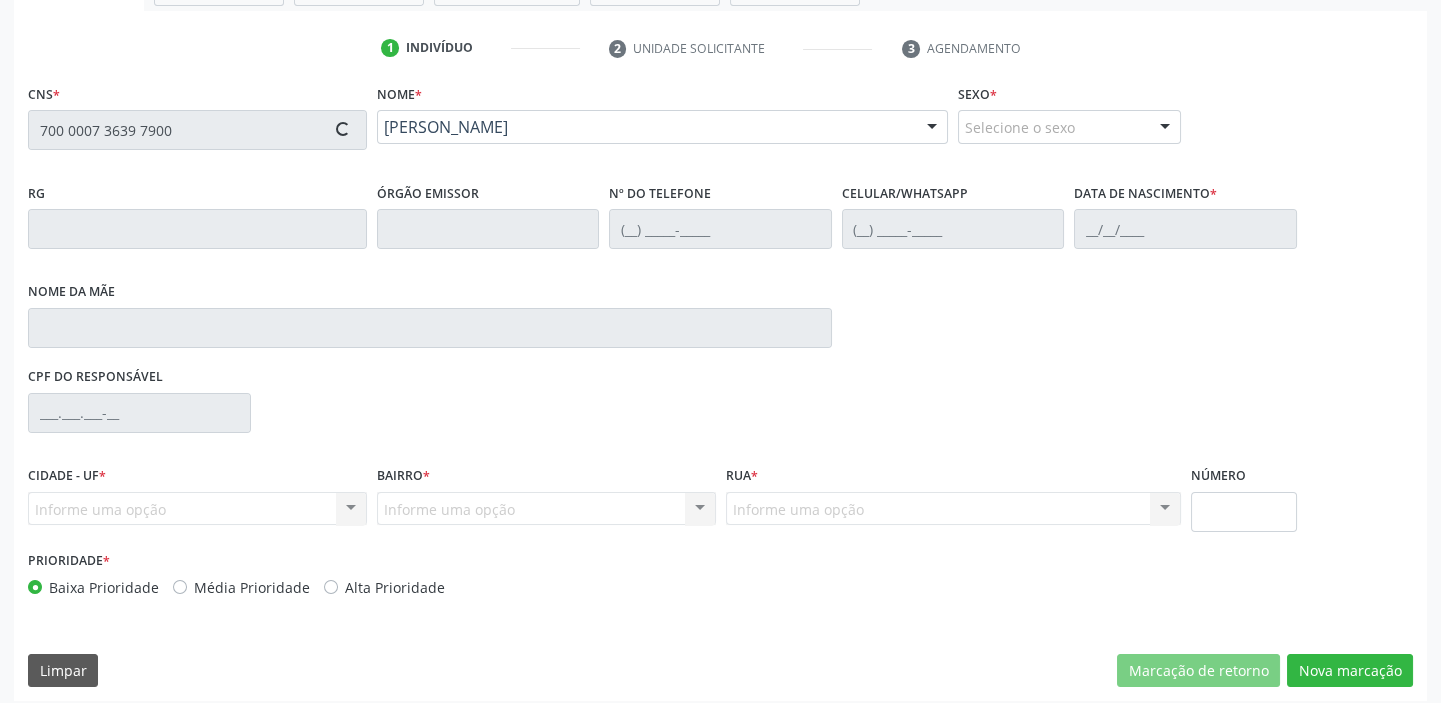 type on "(87) 98824-4051" 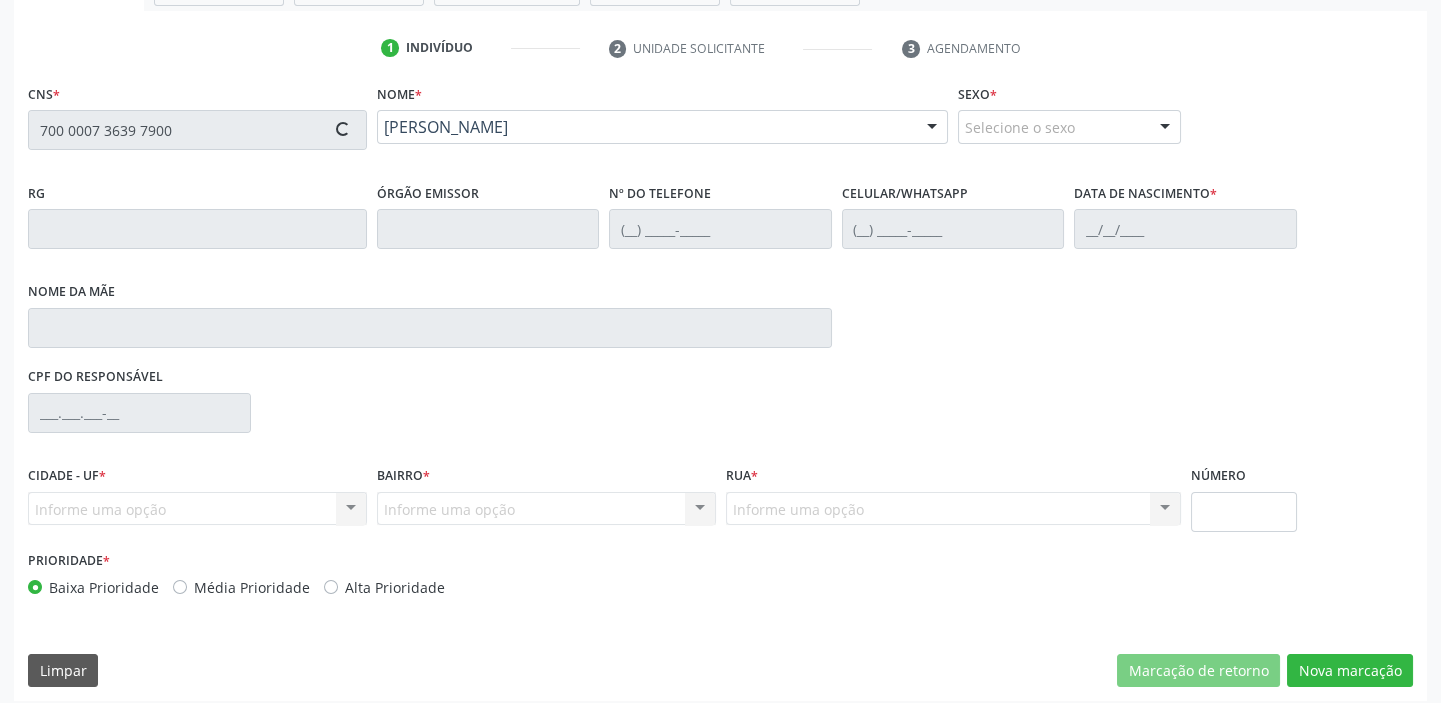 type on "18/12/1989" 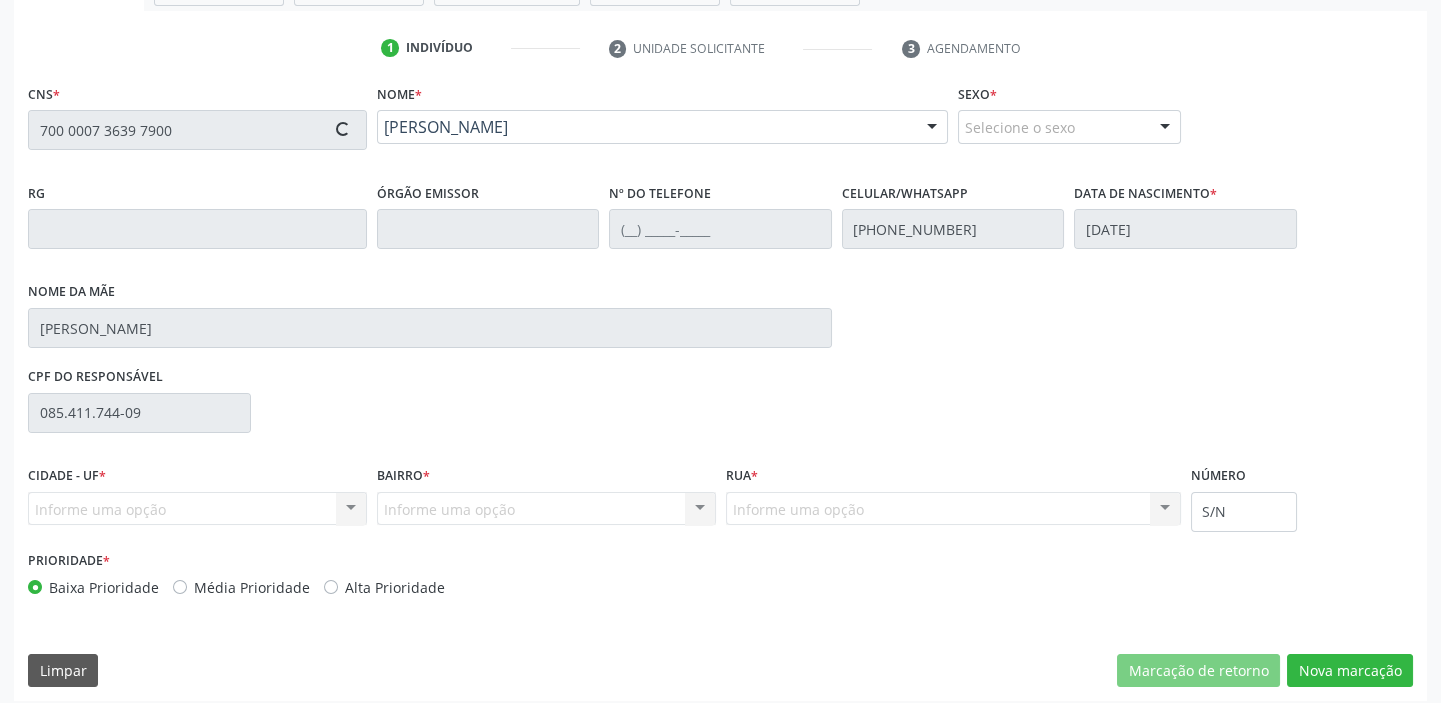 scroll, scrollTop: 366, scrollLeft: 0, axis: vertical 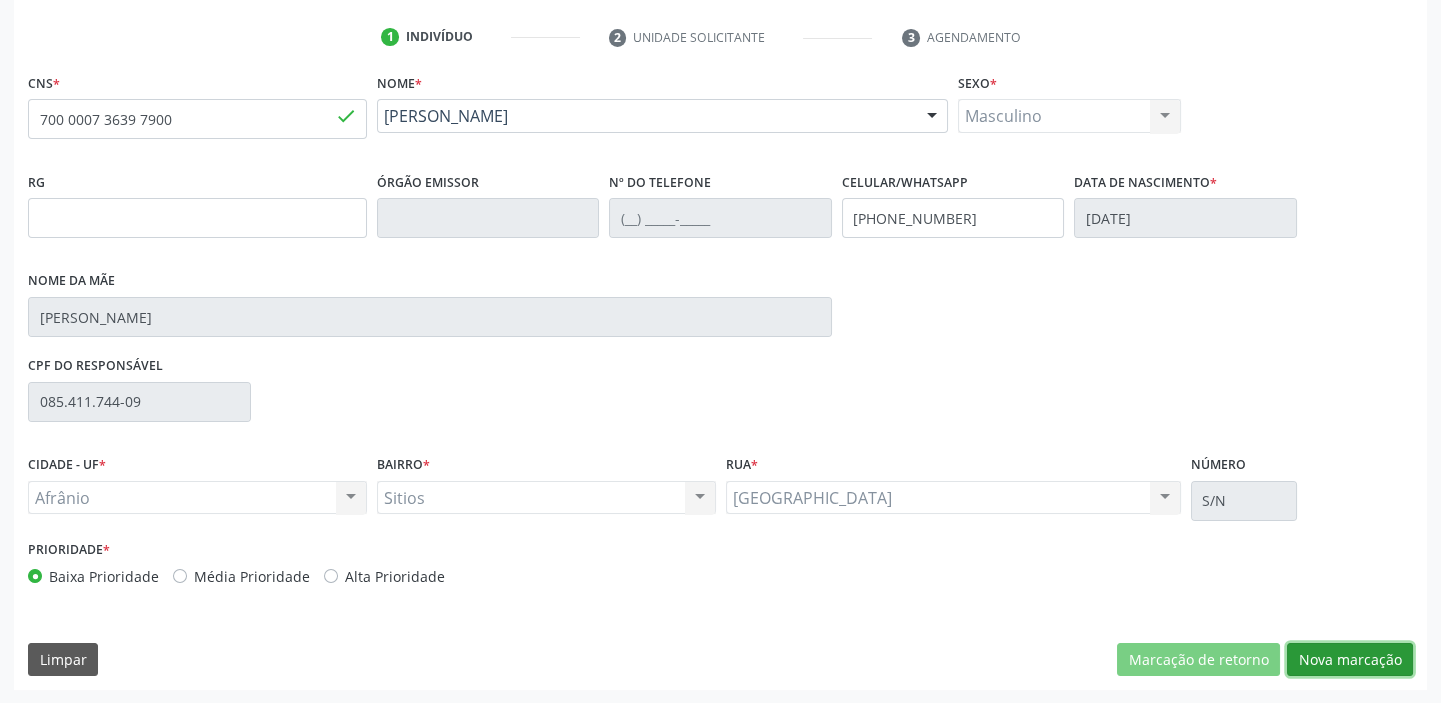 click on "Nova marcação" at bounding box center [1350, 660] 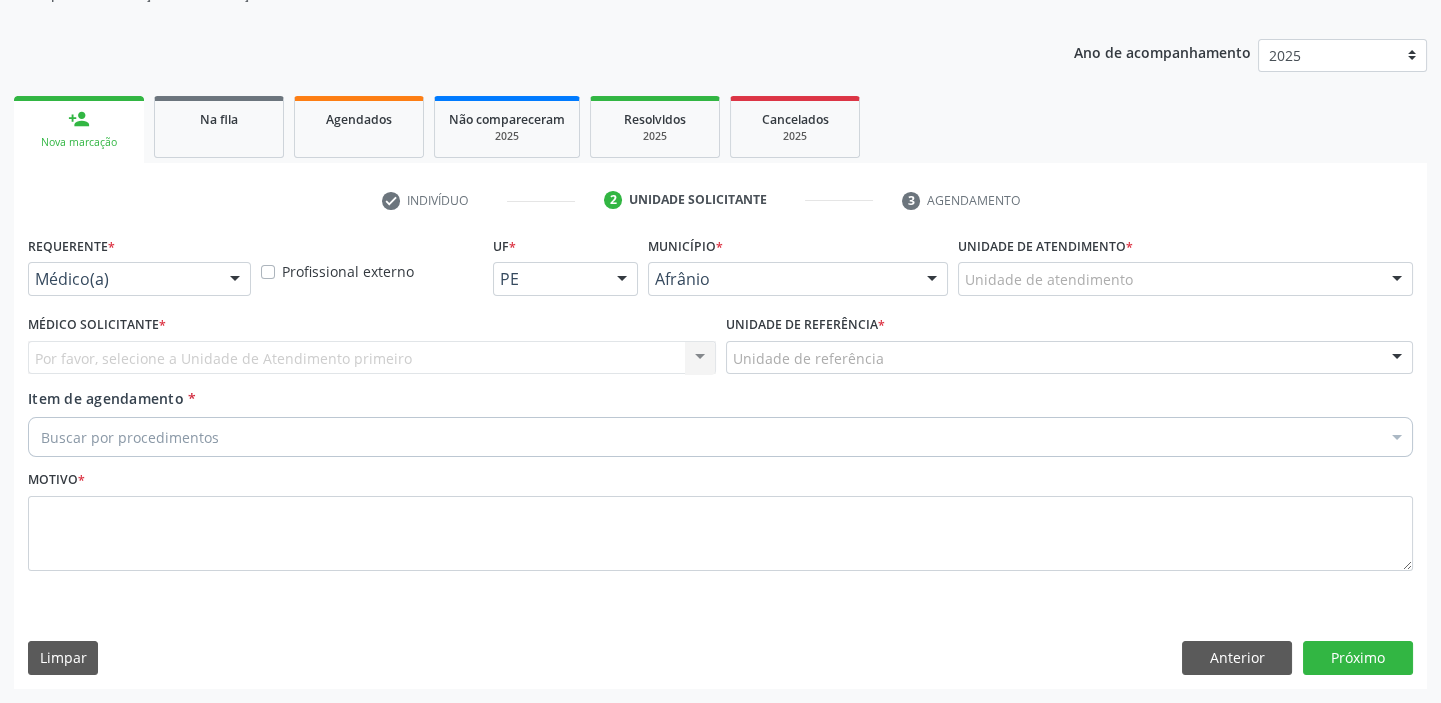 scroll, scrollTop: 201, scrollLeft: 0, axis: vertical 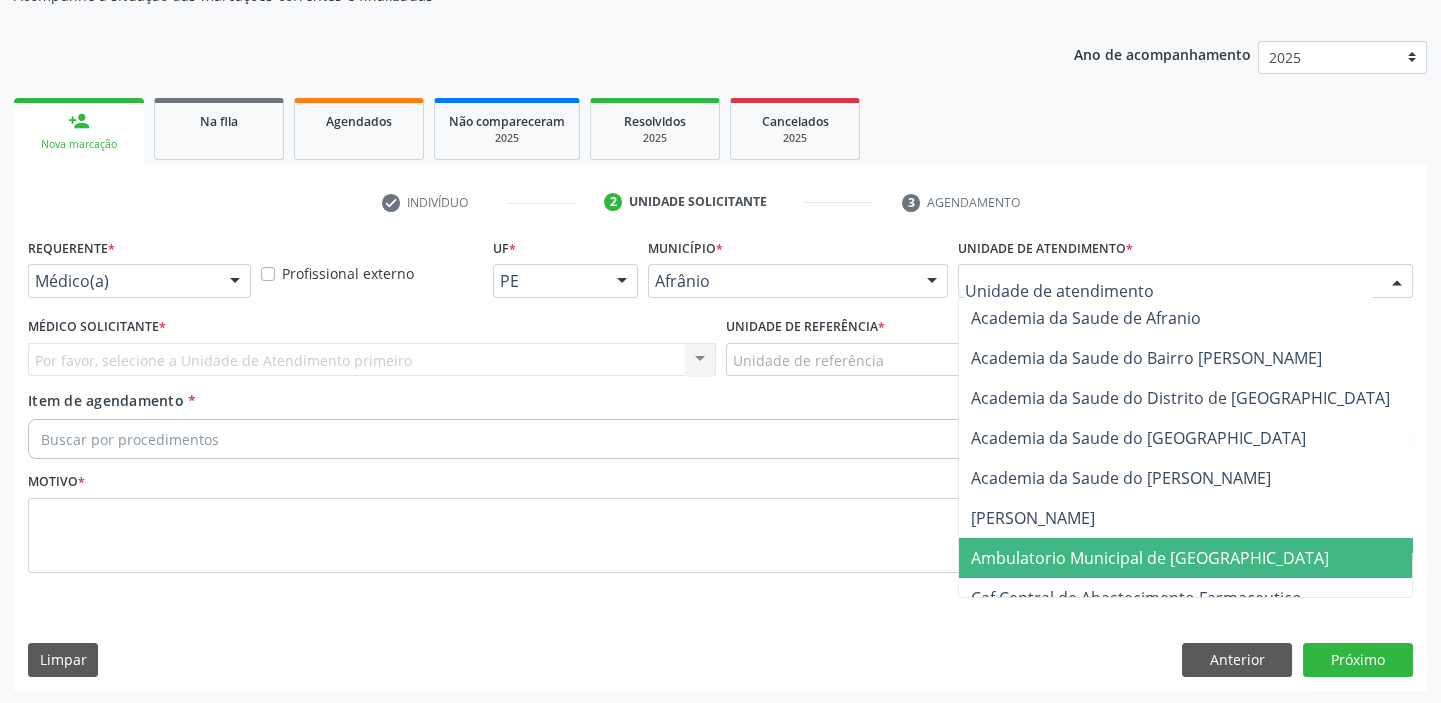 click on "Ambulatorio Municipal de [GEOGRAPHIC_DATA]" at bounding box center (1150, 558) 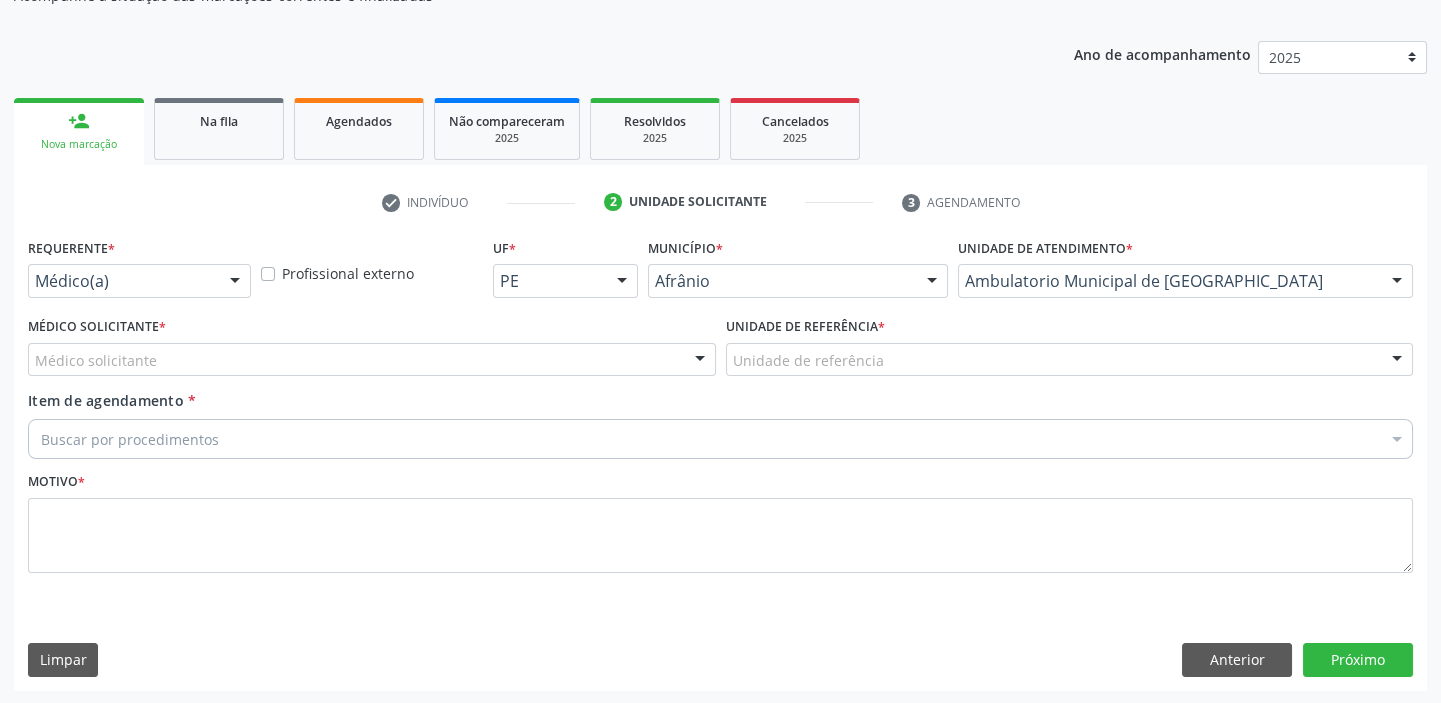 click on "Médico Solicitante
*
Médico solicitante
Alysson Rodrigo Ferreira Cavalcanti   Bruno Saraiva Bezerra Medrado   Carlos Gustavo Pessoa da Silva Reis   Diego Ramon Ferreira Belem   Francisco Henrique Ferraz   Humberto Artur Silva Santos   Jiulianna Castro de Assis   Joao Monteiro Neto   Josenilson Ramos de Menezes   Lucas Daykson David Macedo de Oliveira   Luis Henrique de Sa Nunes   Paulo Webster Bezerra de Araujo   Risomar Fernandes de Sa   Shamara Crystynna Cardoso Santos   Suyenne Gomes de Araujo Freire   Thiago Fagner Inacio Vilar
Nenhum resultado encontrado para: "   "
Não há nenhuma opção para ser exibida." at bounding box center [372, 351] 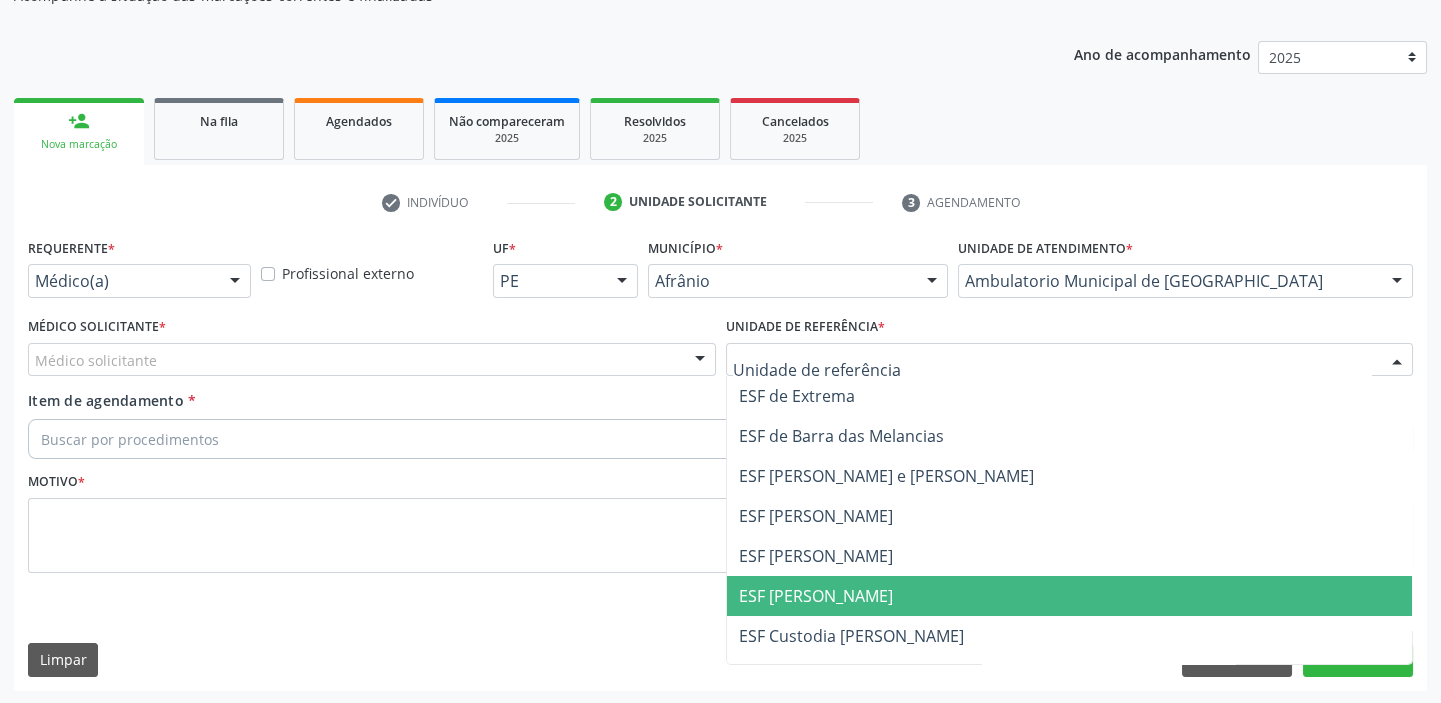 click on "ESF [PERSON_NAME]" at bounding box center [816, 596] 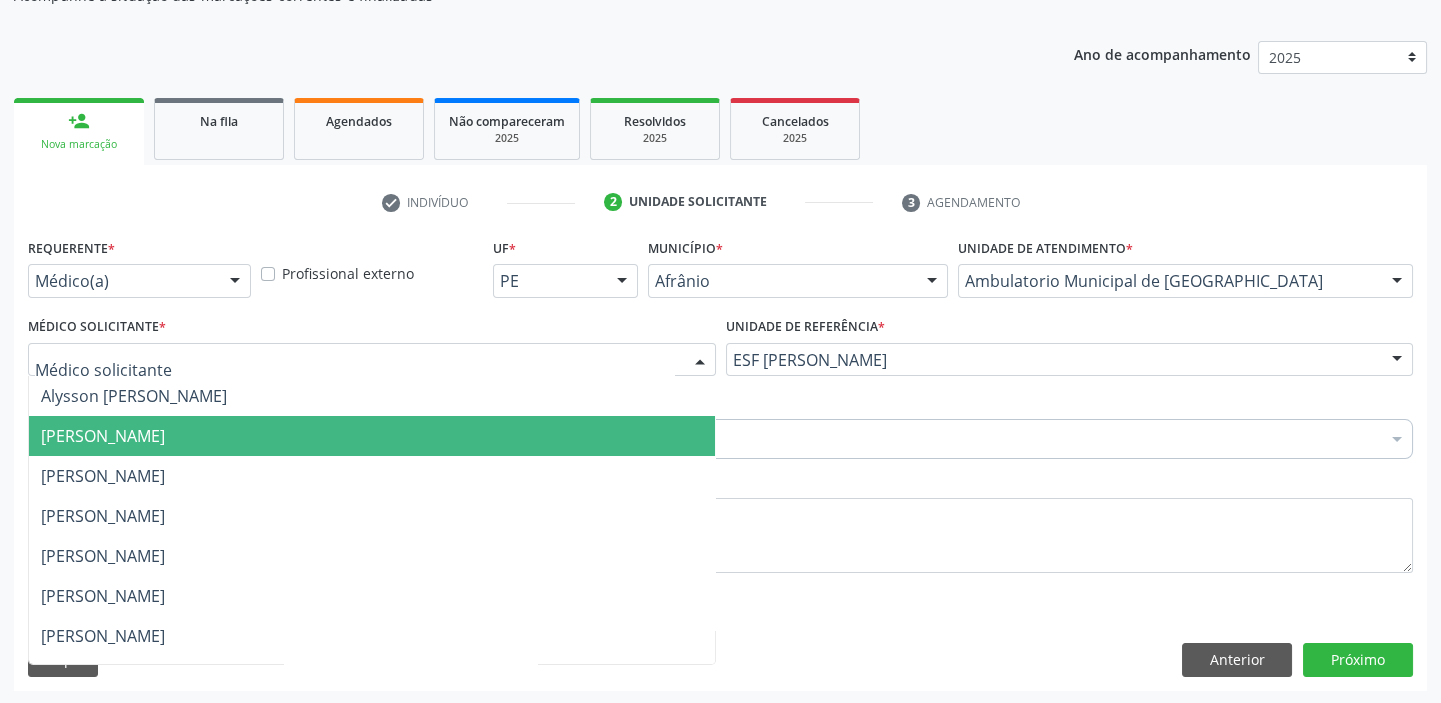 click on "[PERSON_NAME]" at bounding box center [372, 436] 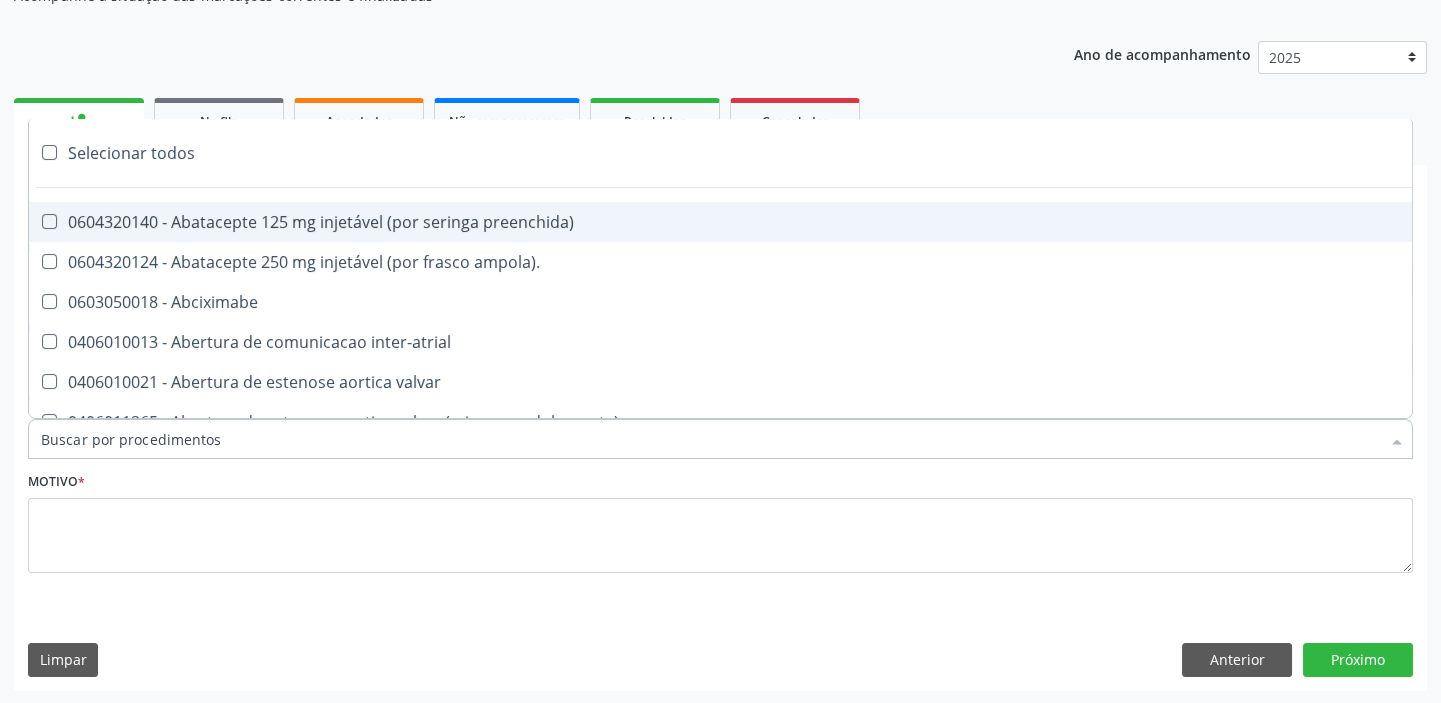 paste on "esofag" 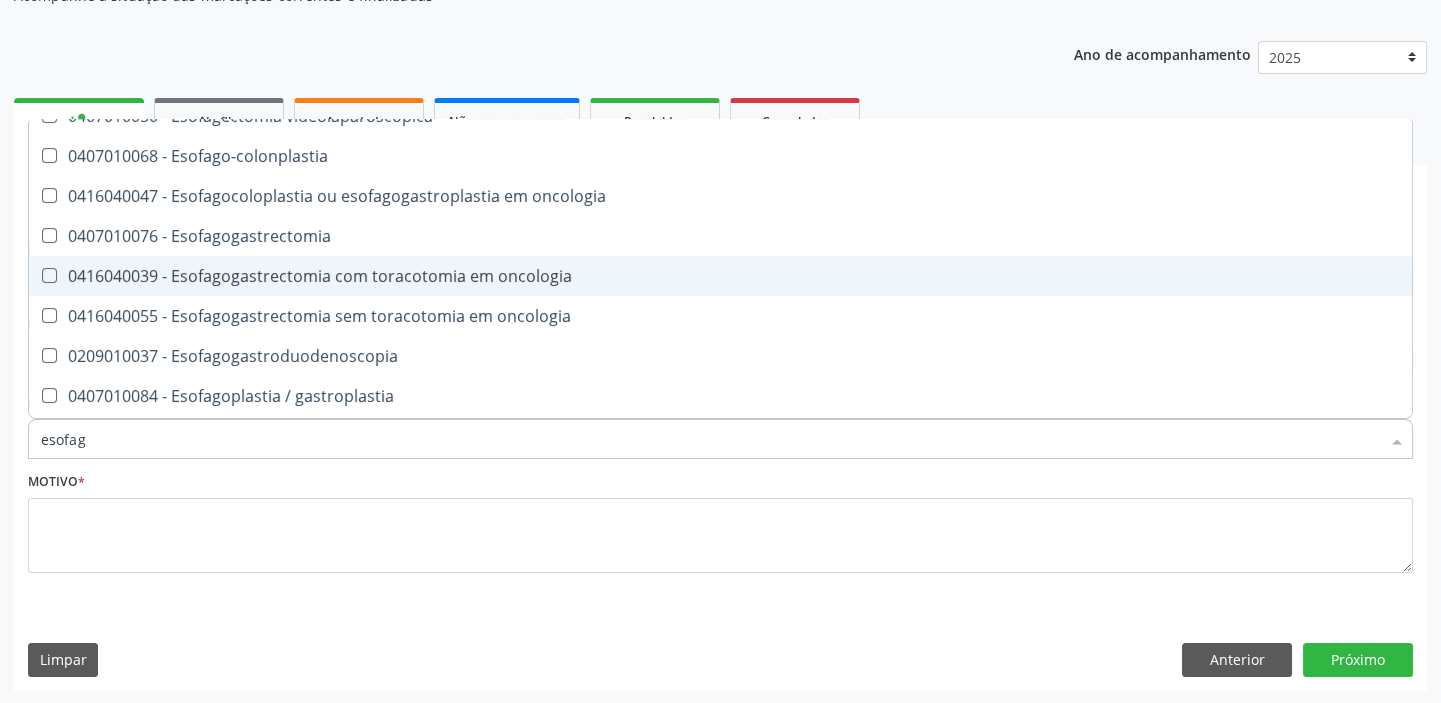 scroll, scrollTop: 363, scrollLeft: 0, axis: vertical 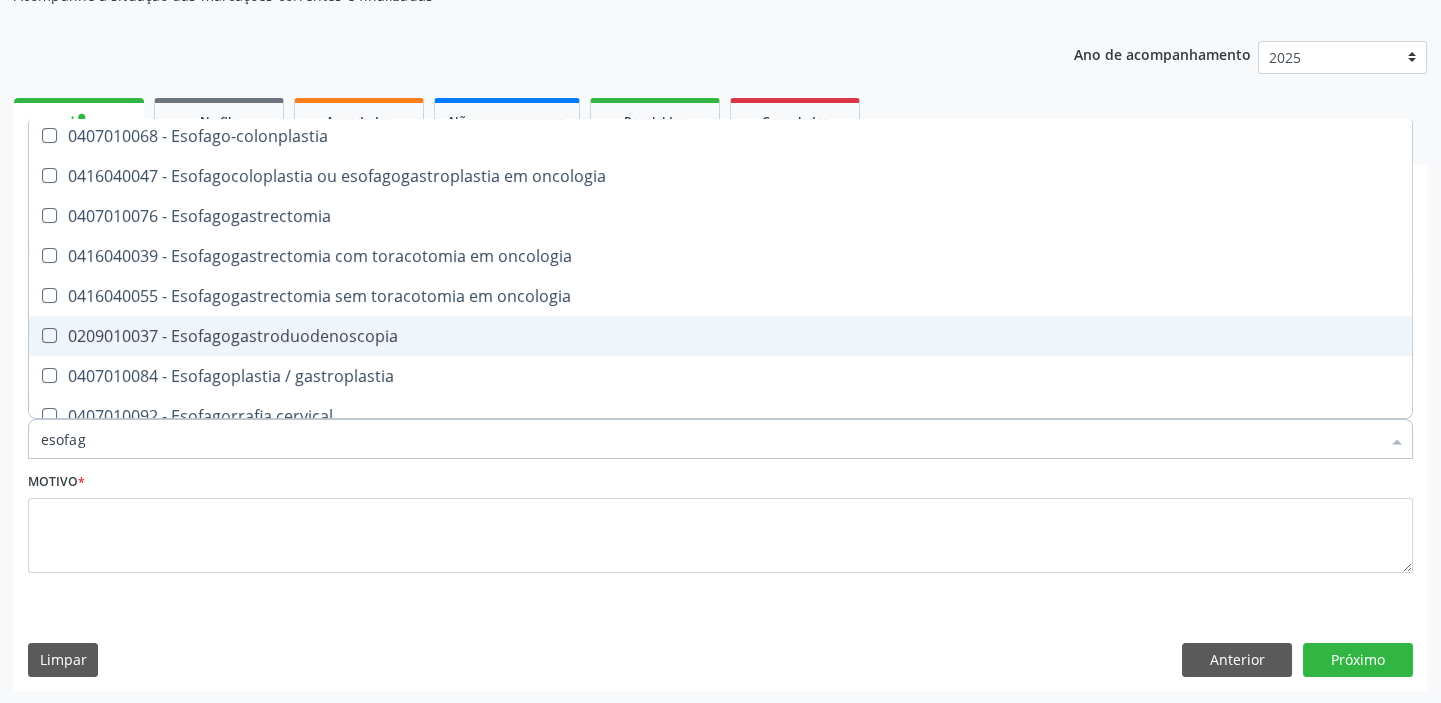 click on "0209010037 - Esofagogastroduodenoscopia" at bounding box center [720, 336] 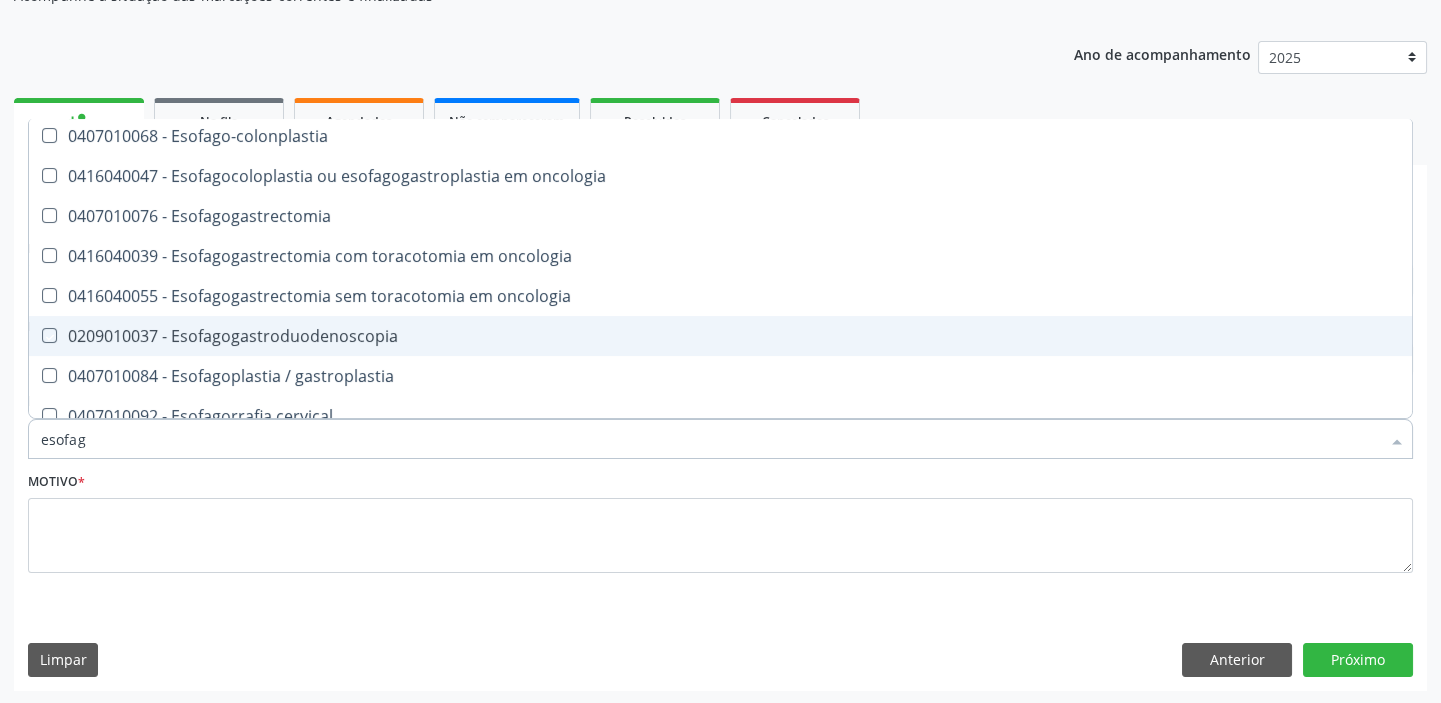 checkbox on "true" 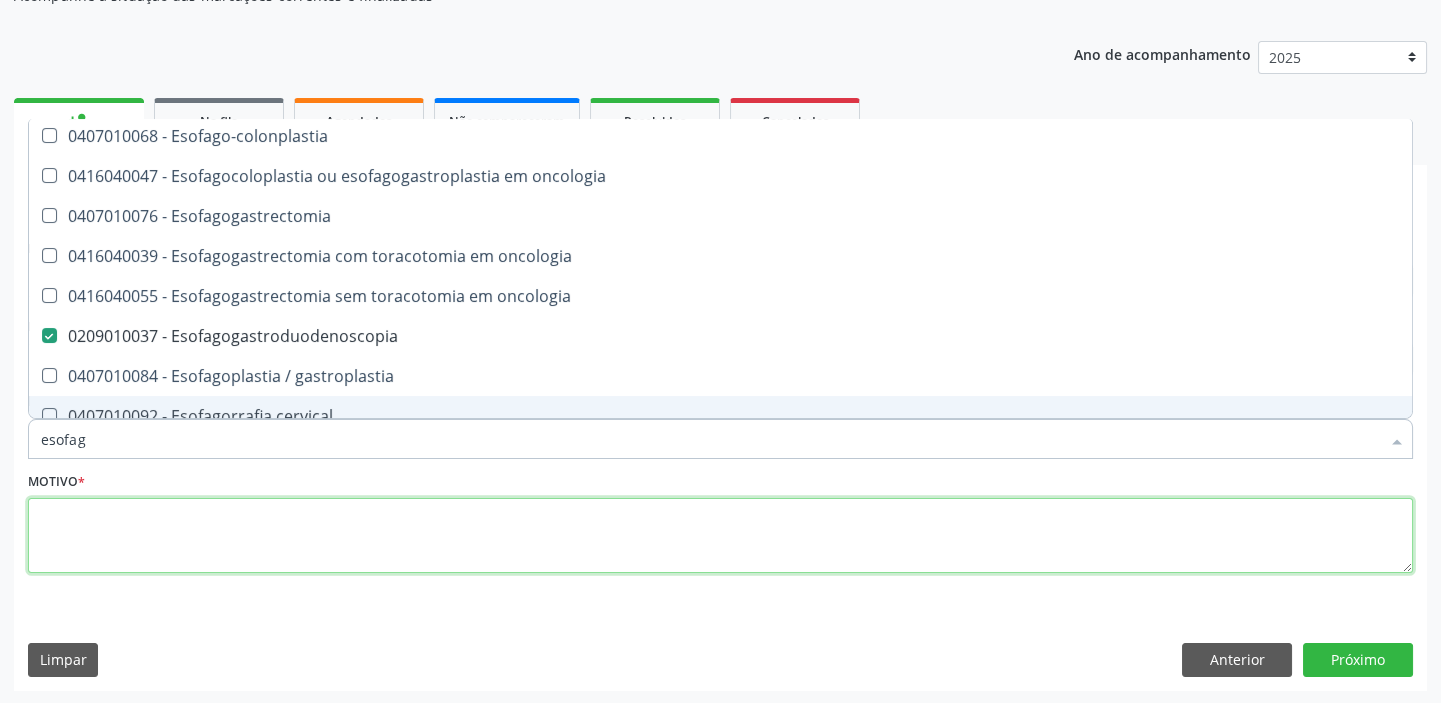 click at bounding box center (720, 536) 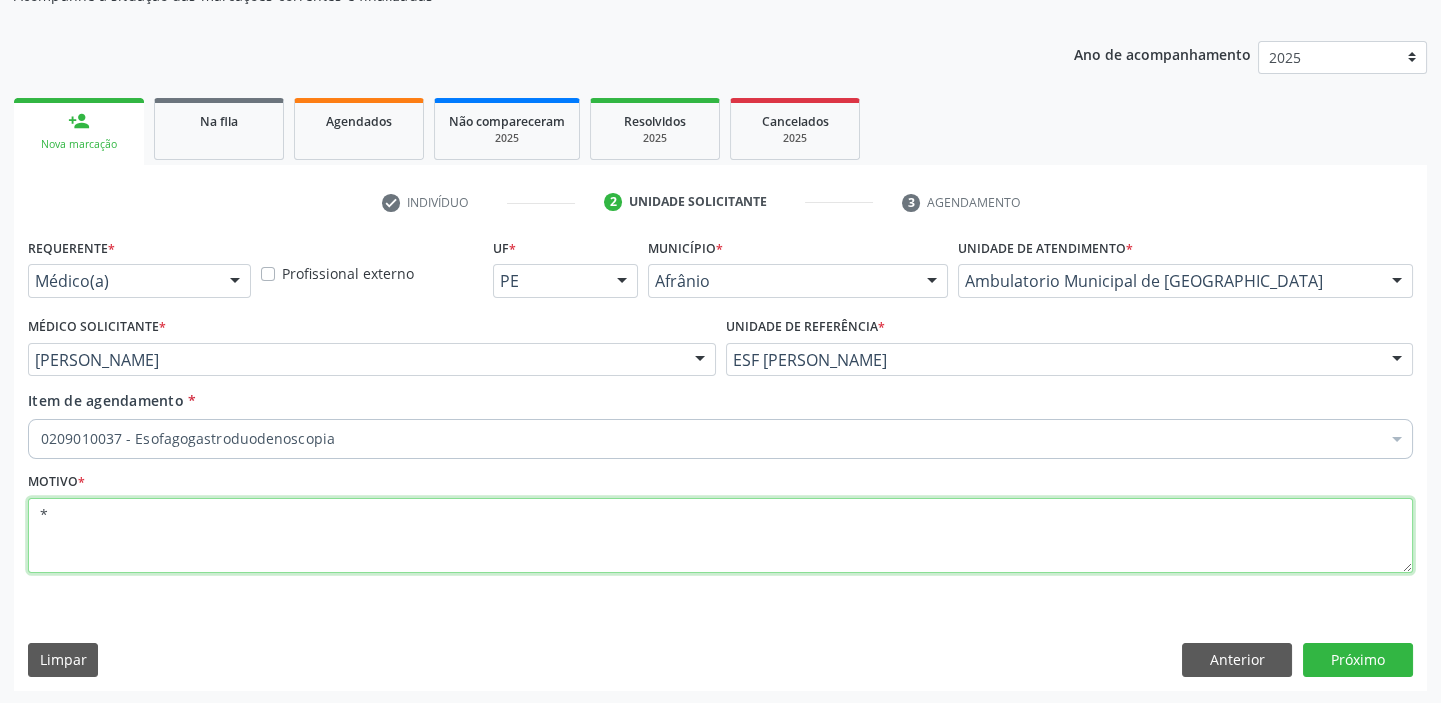 scroll, scrollTop: 0, scrollLeft: 0, axis: both 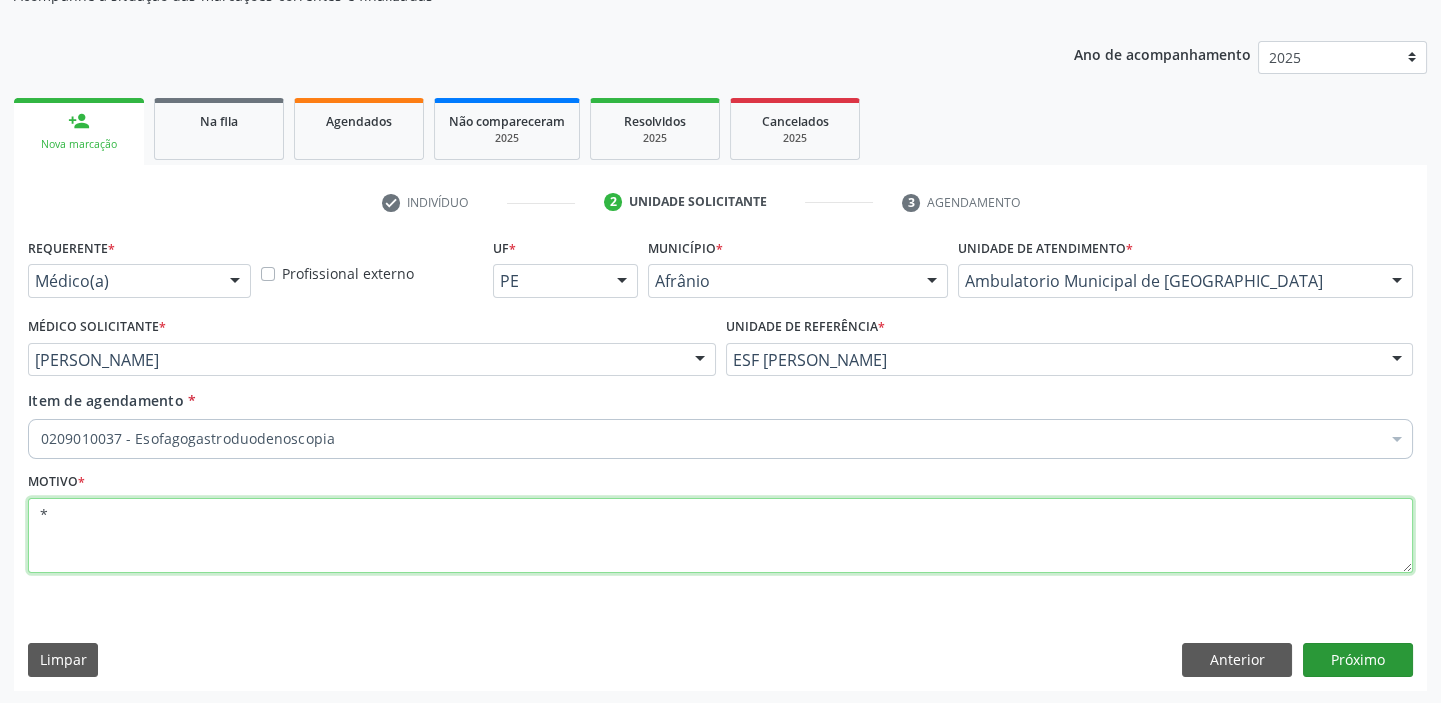 type on "*" 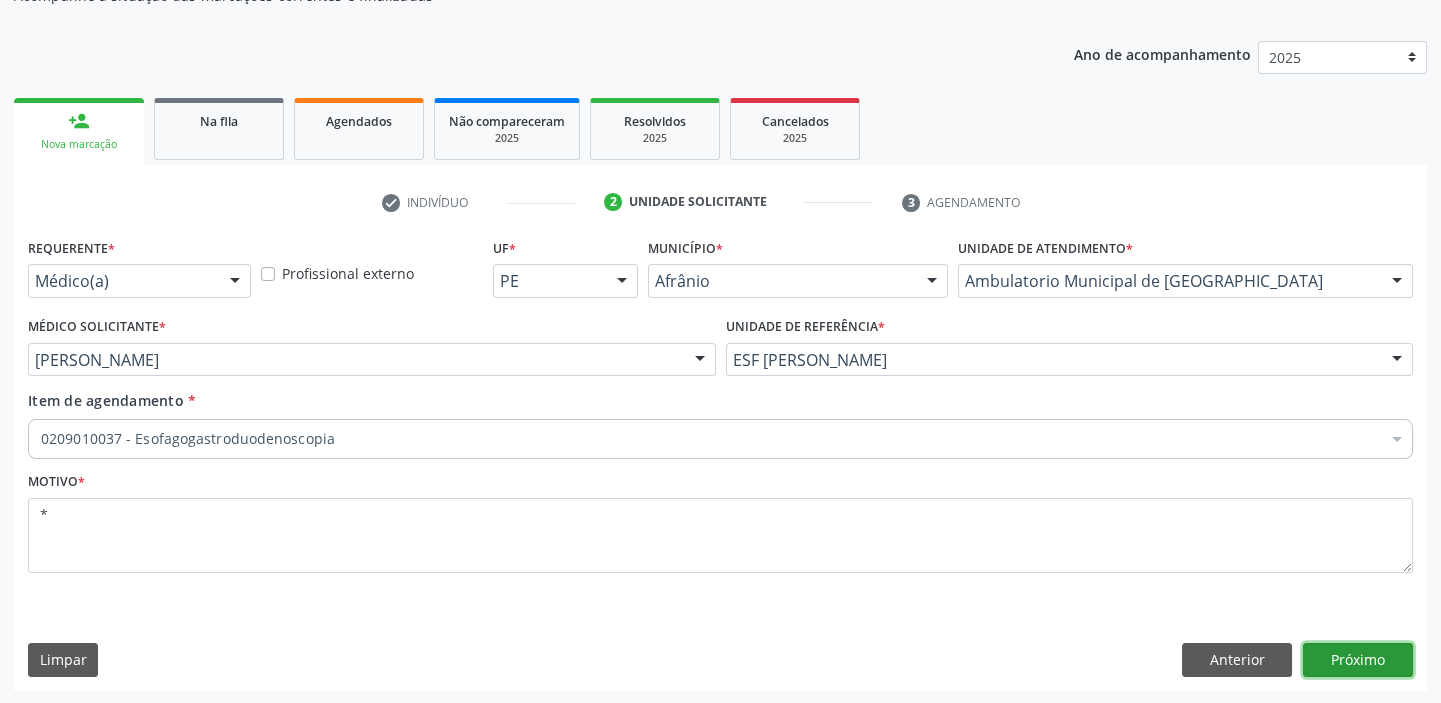 click on "Próximo" at bounding box center (1358, 660) 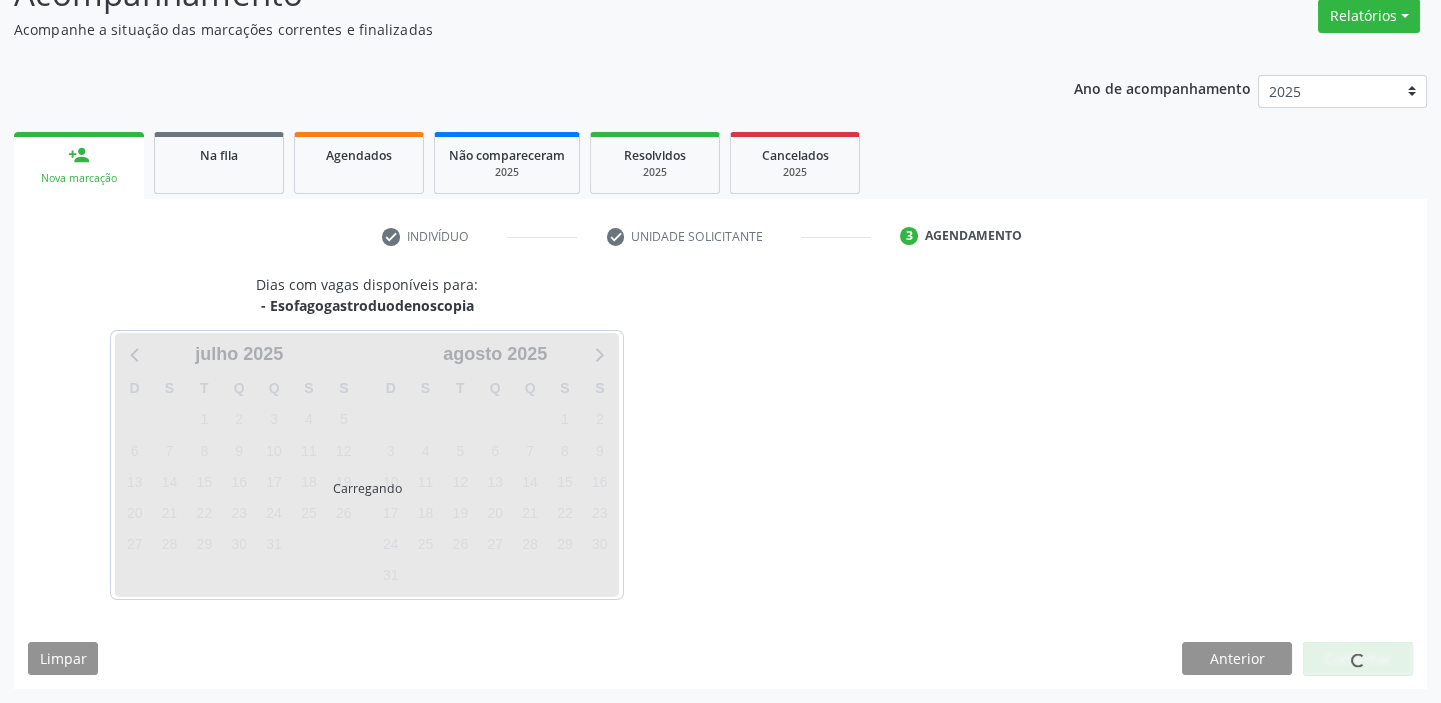 scroll, scrollTop: 166, scrollLeft: 0, axis: vertical 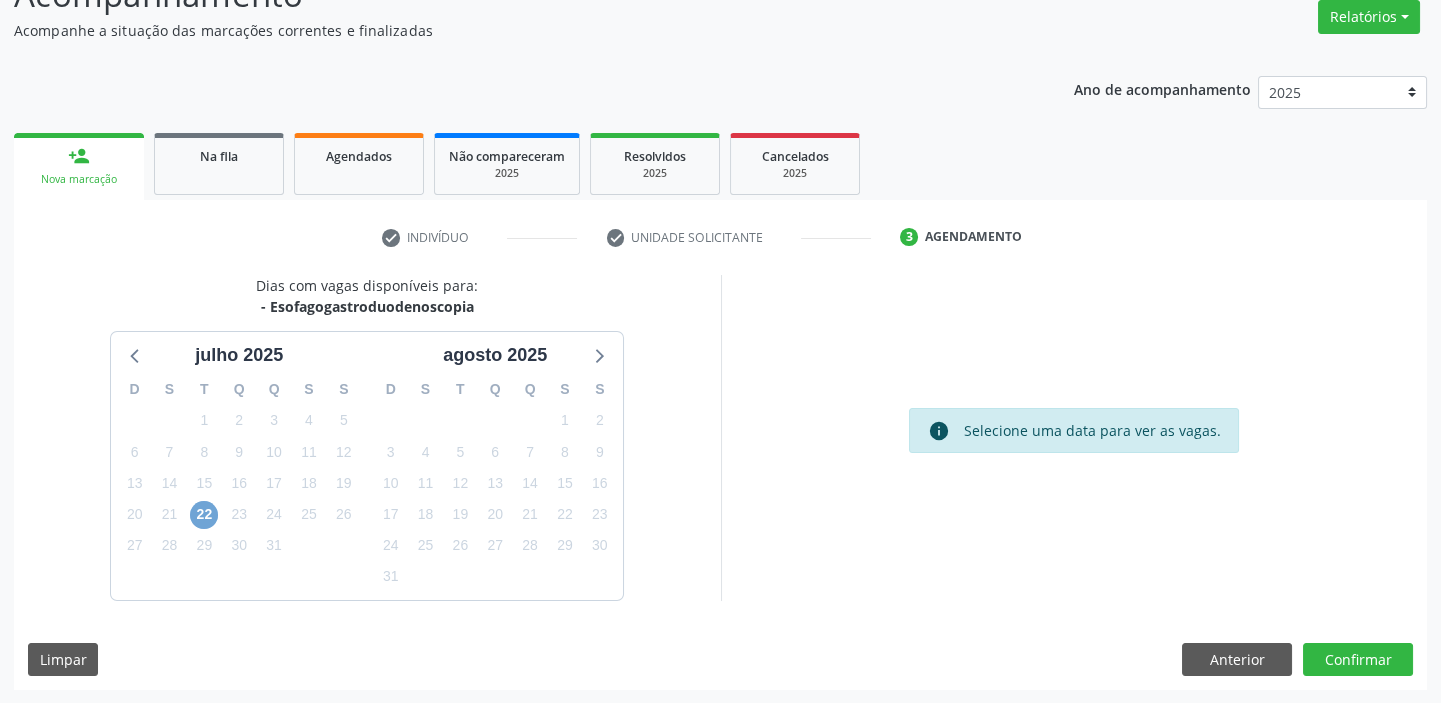click on "22" at bounding box center (204, 515) 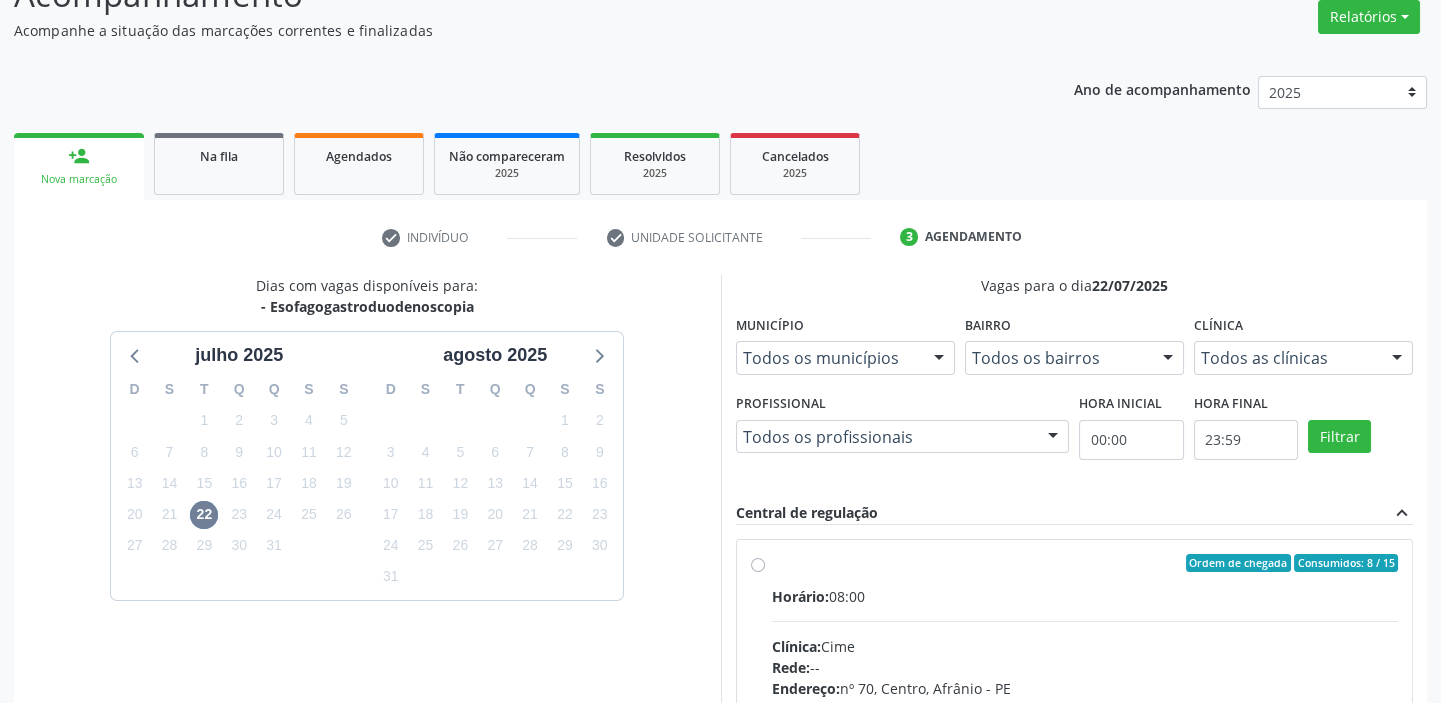 click on "Horário:   08:00
Clínica:  Cime
Rede:
--
Endereço:   nº 70, Centro, Afrânio - PE
Telefone:   (87) 88416145
Profissional:
--
Informações adicionais sobre o atendimento
Idade de atendimento:
Sem restrição
Gênero(s) atendido(s):
Sem restrição
Informações adicionais:
--" at bounding box center [1085, 723] 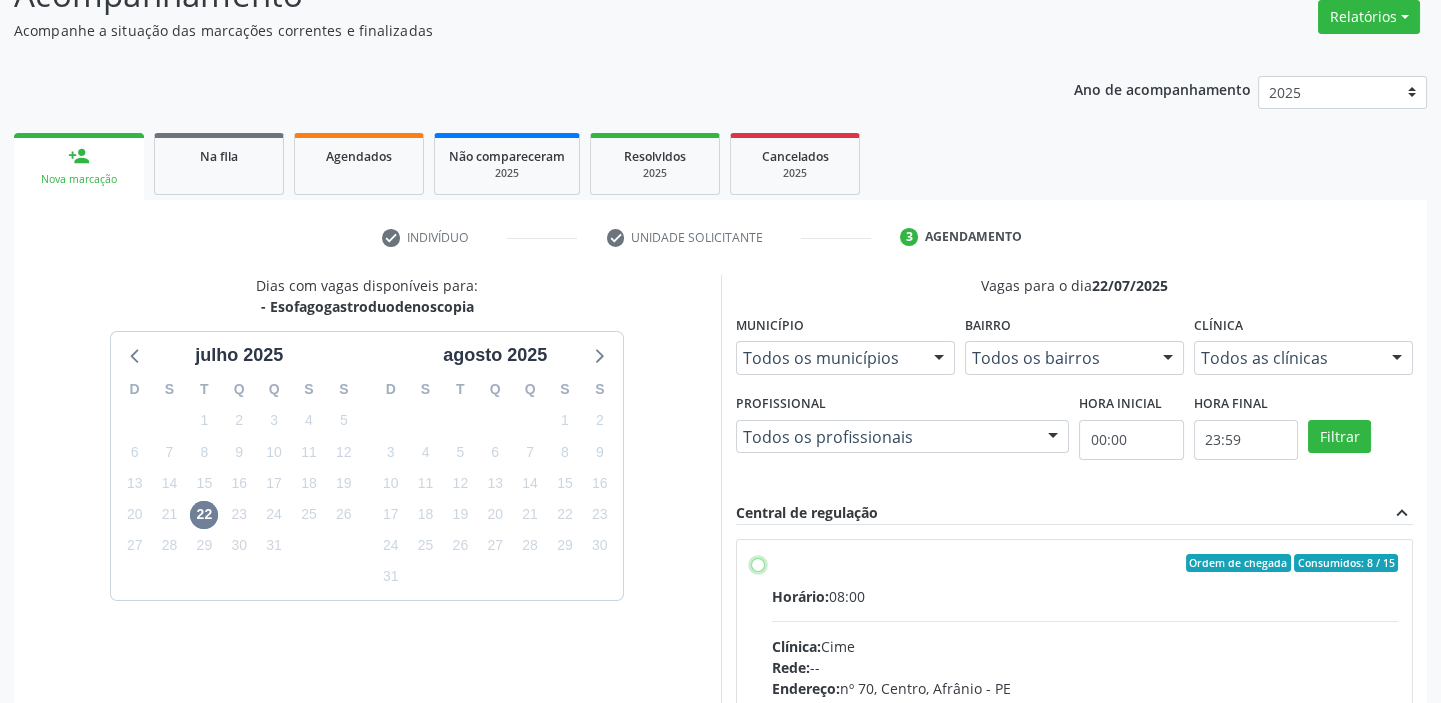 radio on "true" 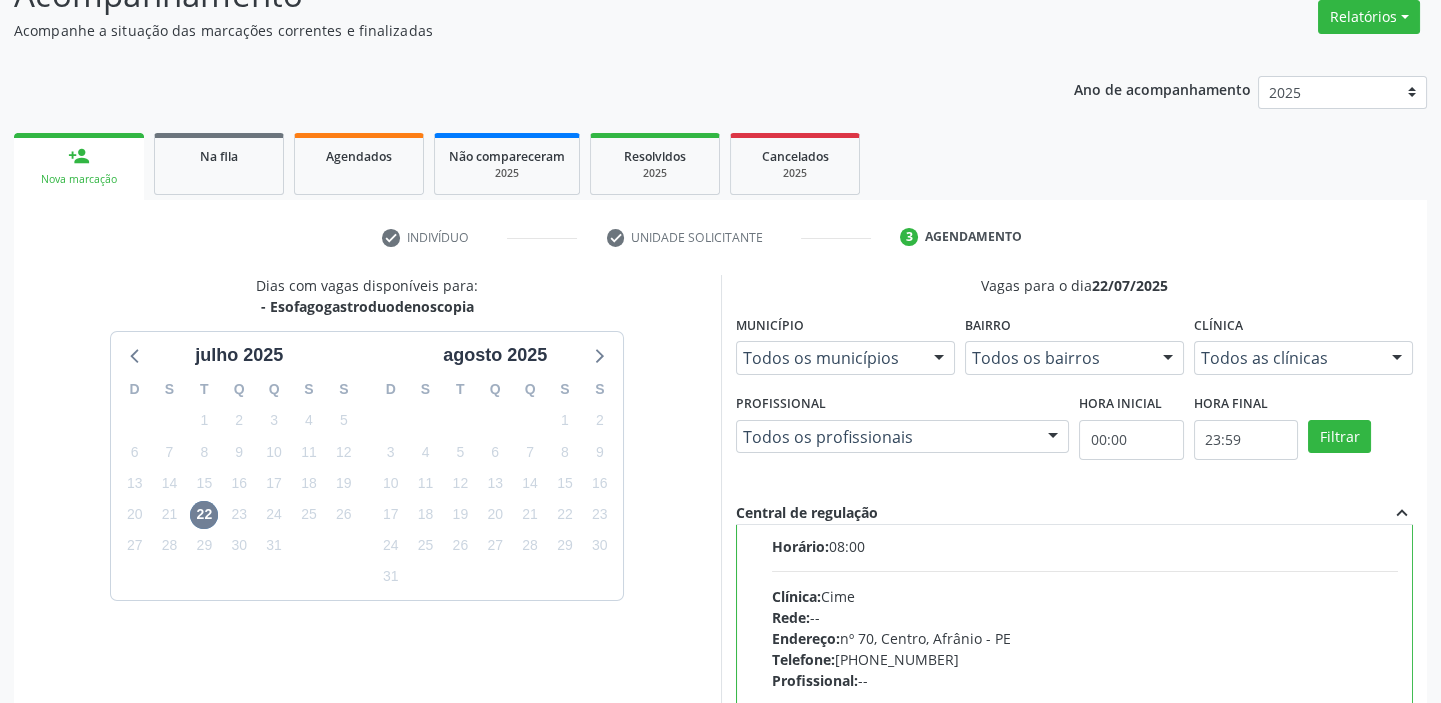 scroll, scrollTop: 99, scrollLeft: 0, axis: vertical 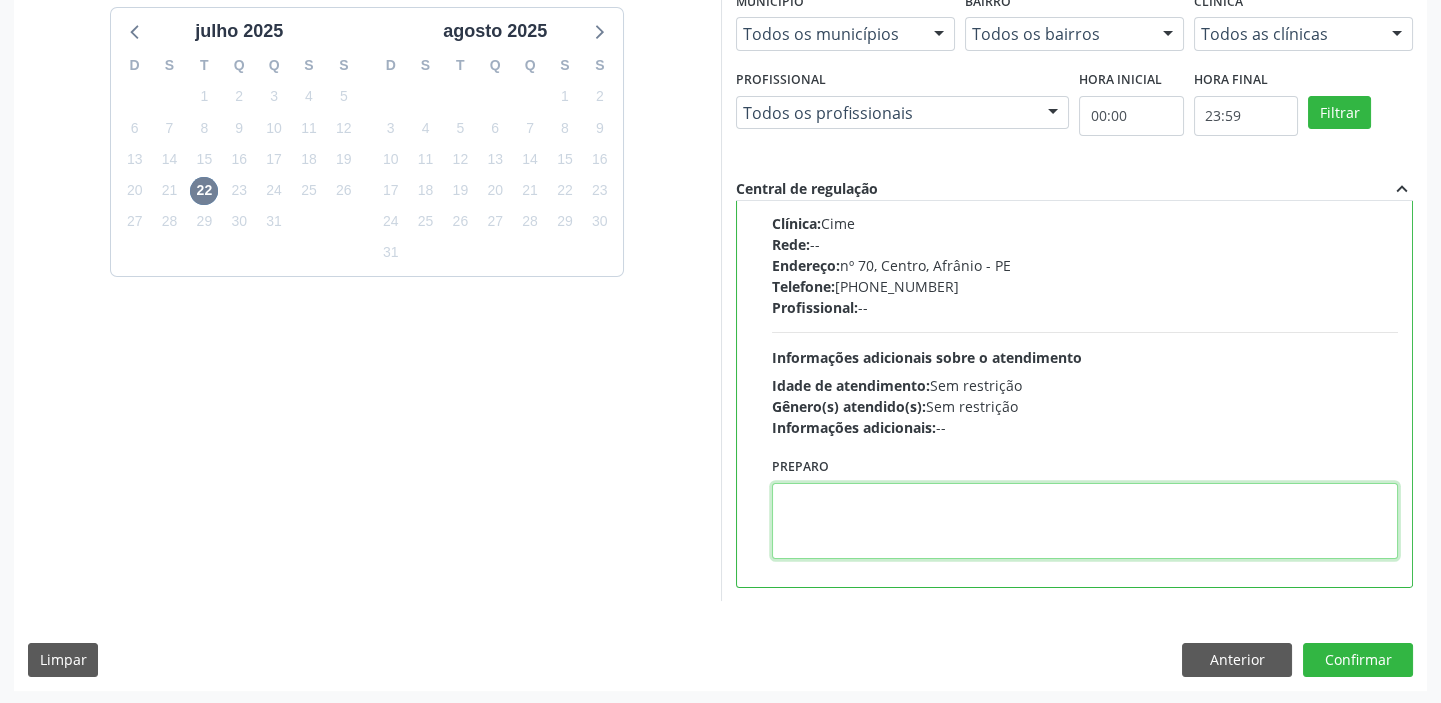 drag, startPoint x: 835, startPoint y: 533, endPoint x: 865, endPoint y: 526, distance: 30.805843 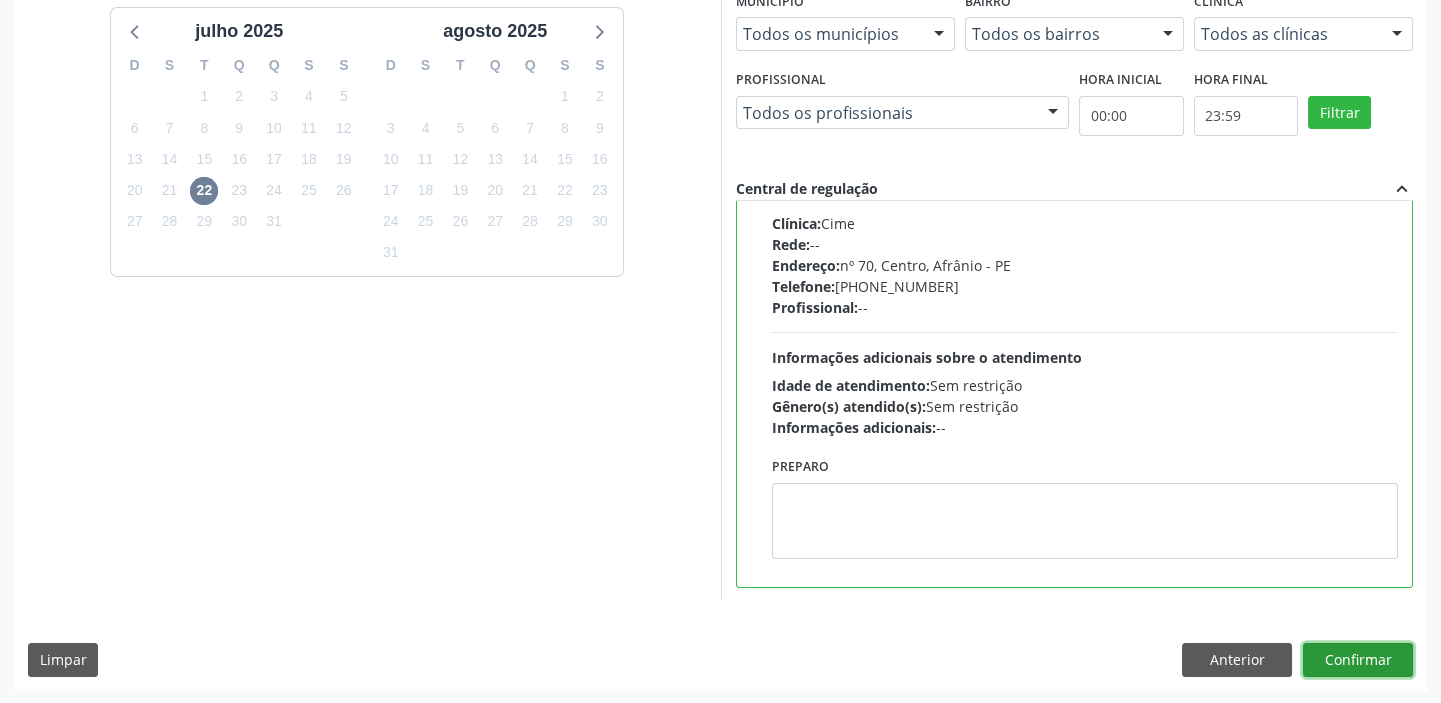 click on "Confirmar" at bounding box center (1358, 660) 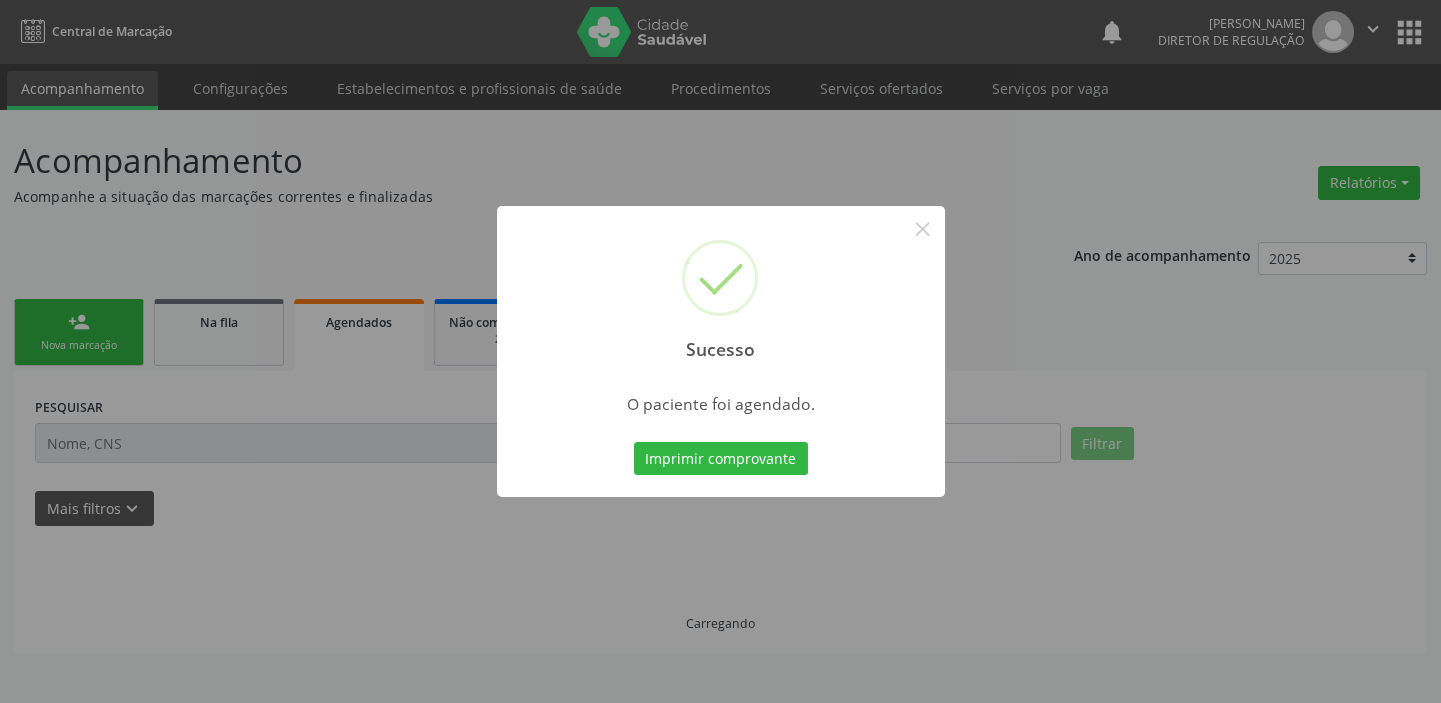 scroll, scrollTop: 0, scrollLeft: 0, axis: both 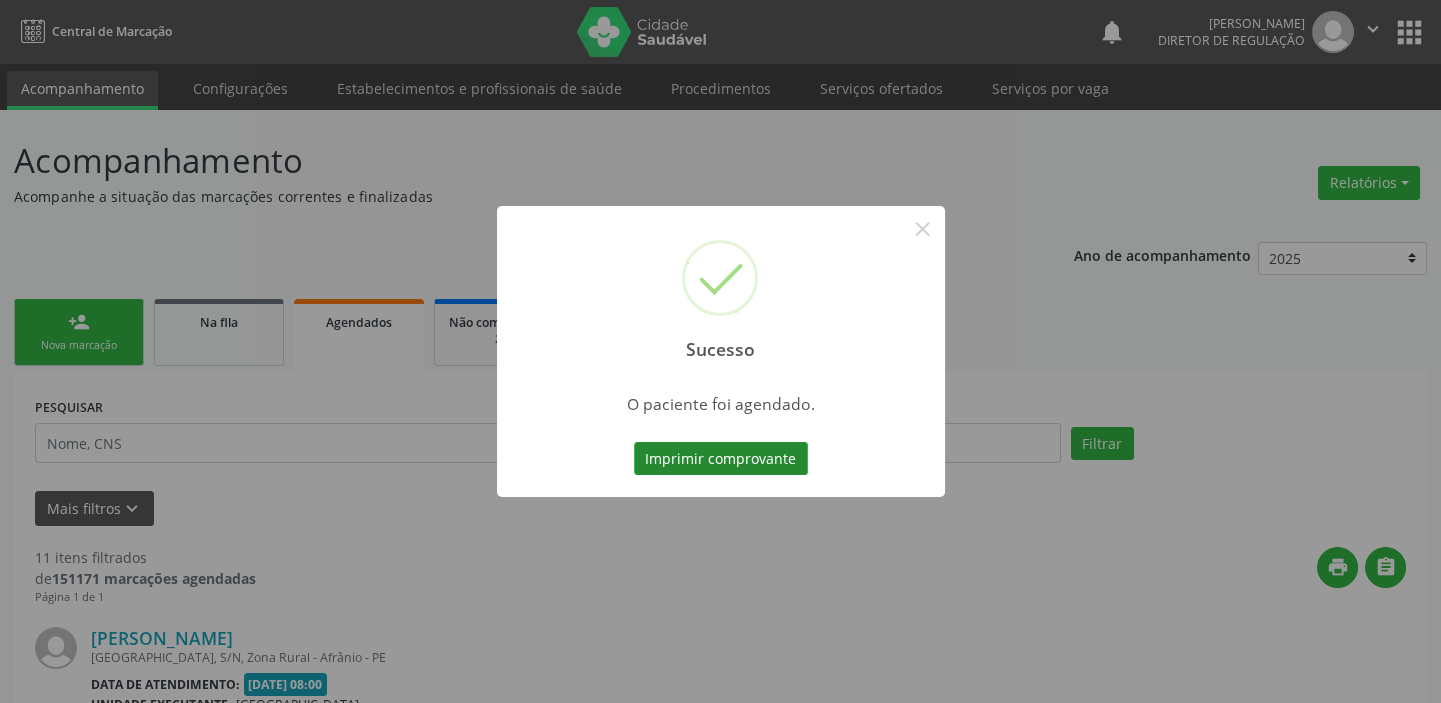 click on "Imprimir comprovante" at bounding box center [721, 459] 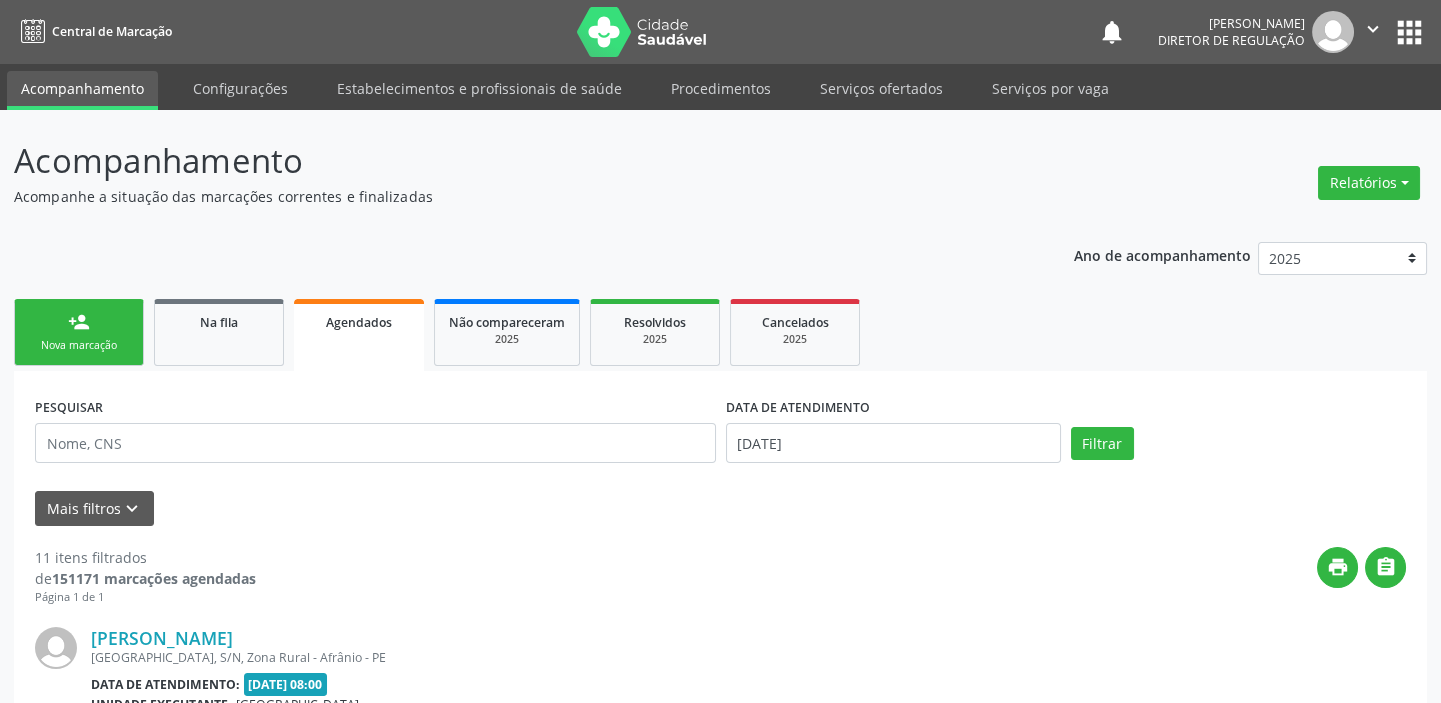 click on "person_add" at bounding box center [79, 322] 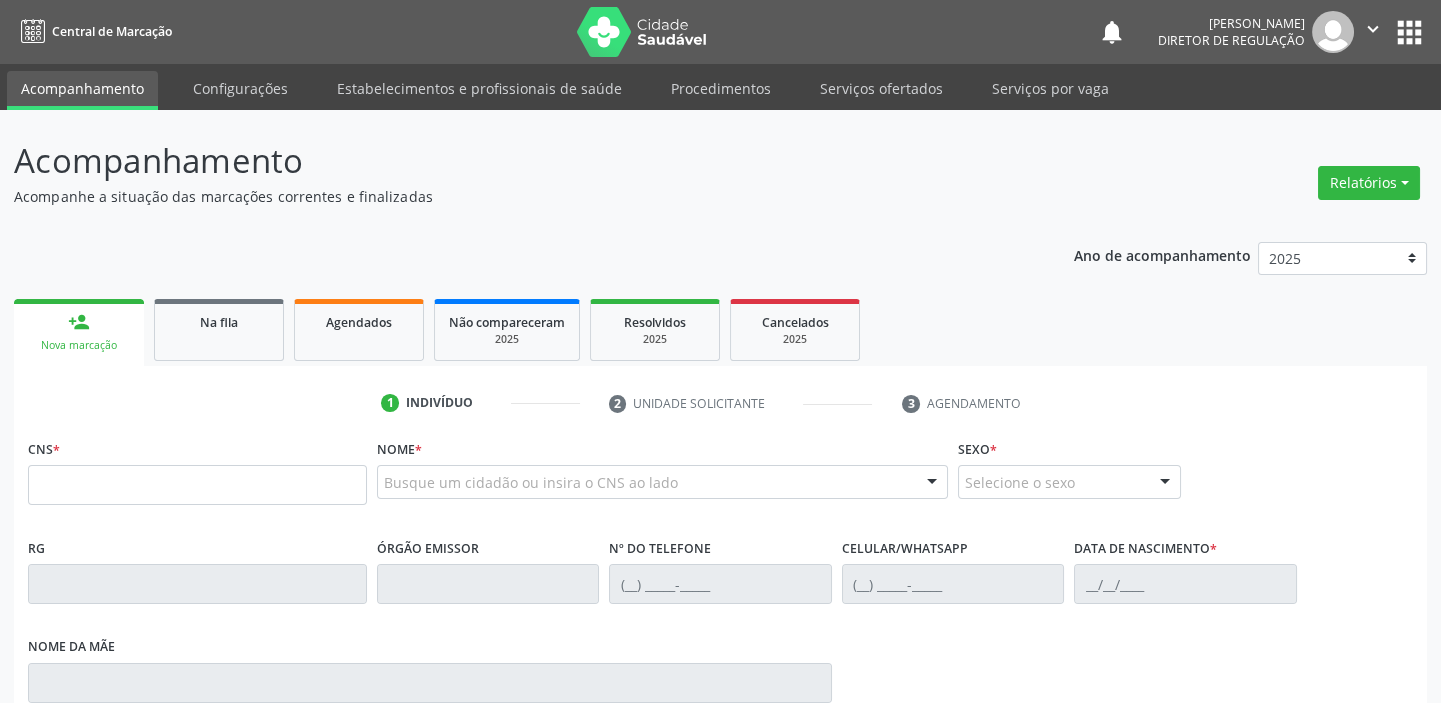 click on "person_add" at bounding box center [79, 322] 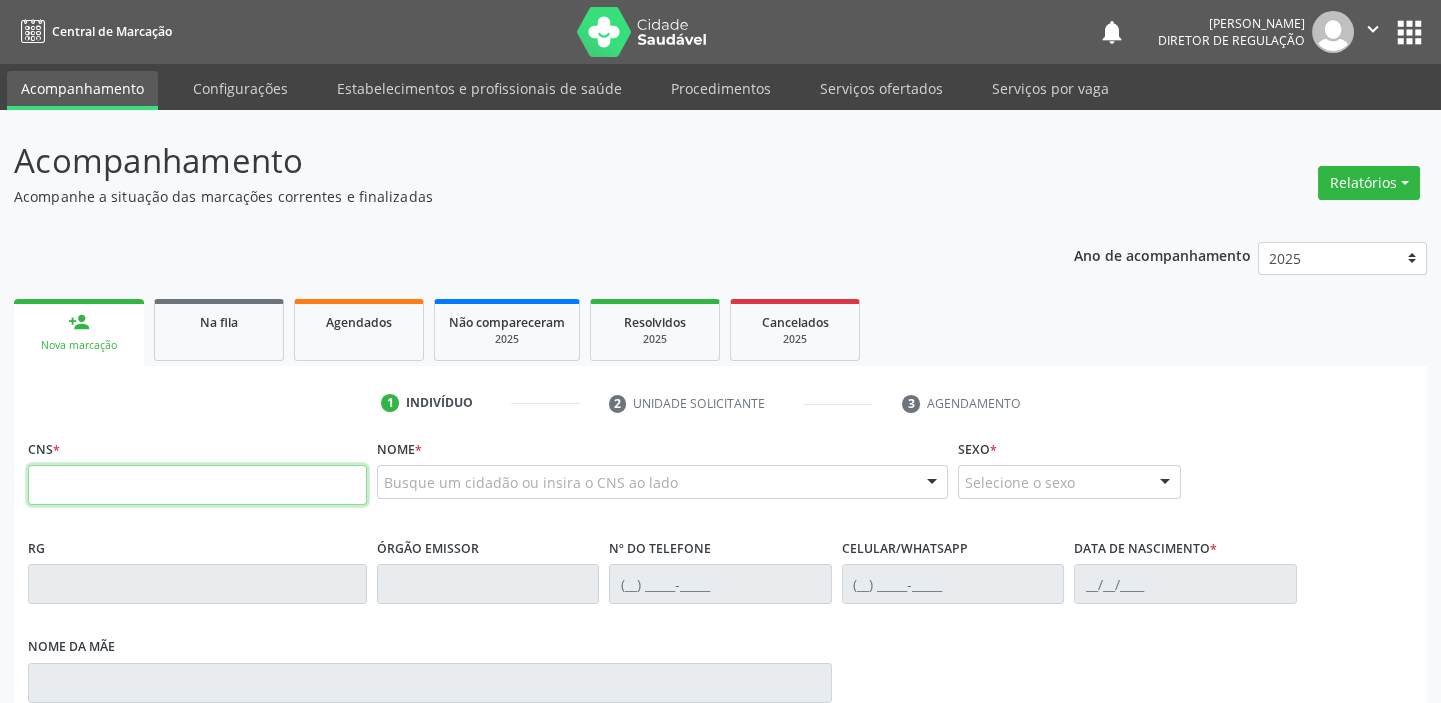 click at bounding box center [197, 485] 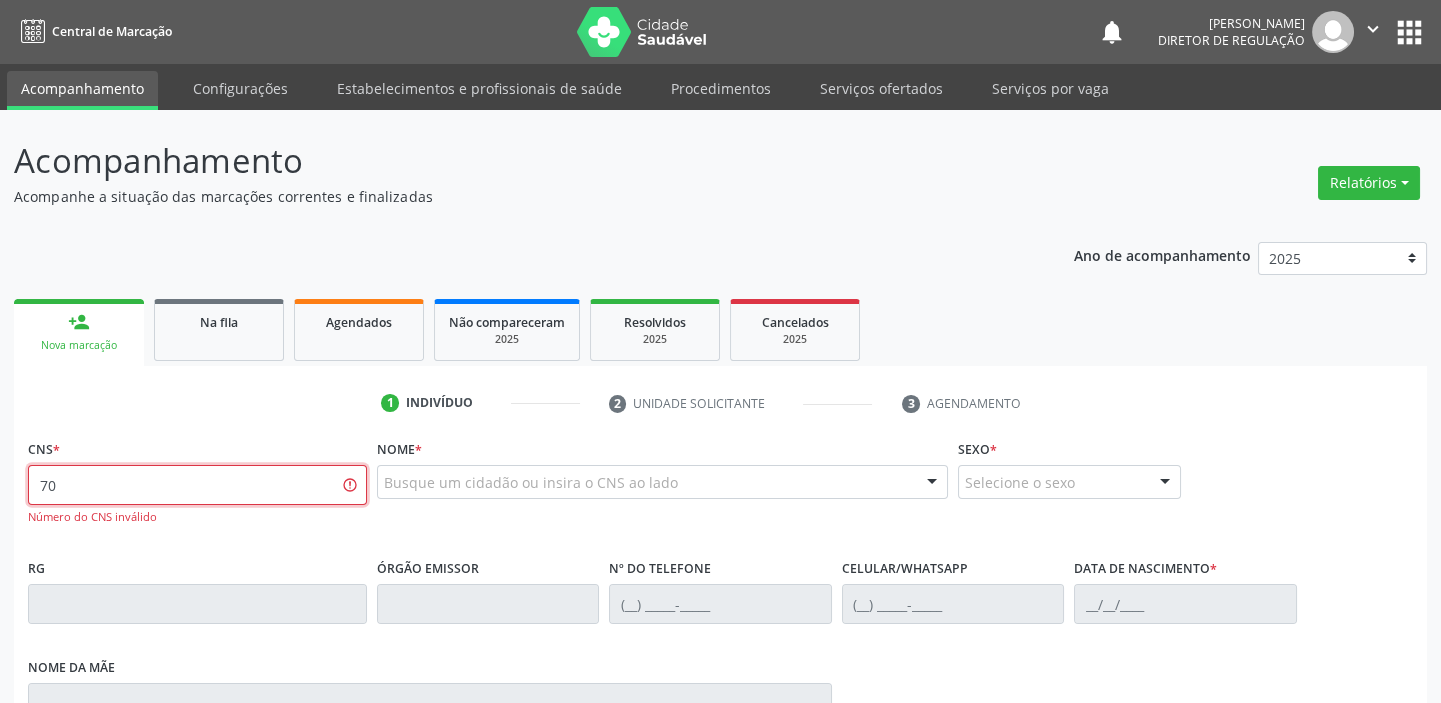 type on "7" 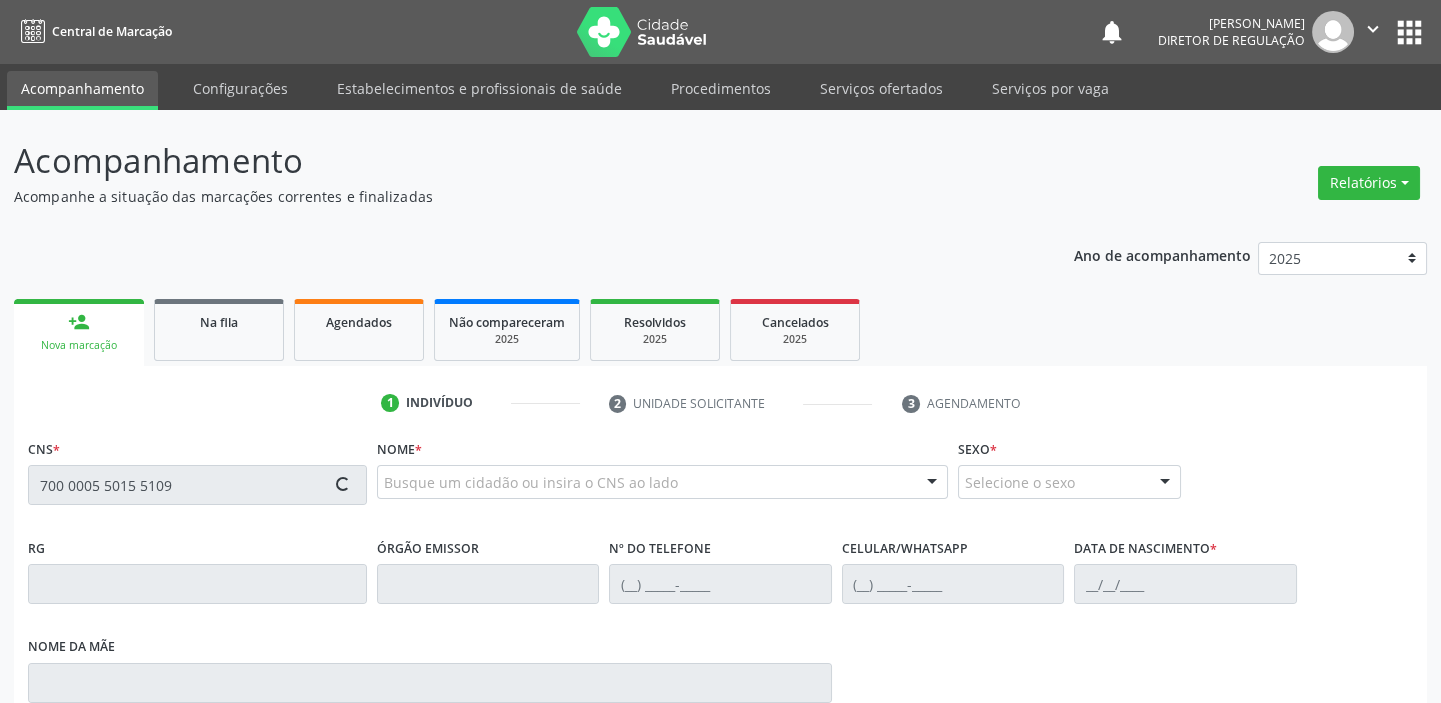 type on "700 0005 5015 5109" 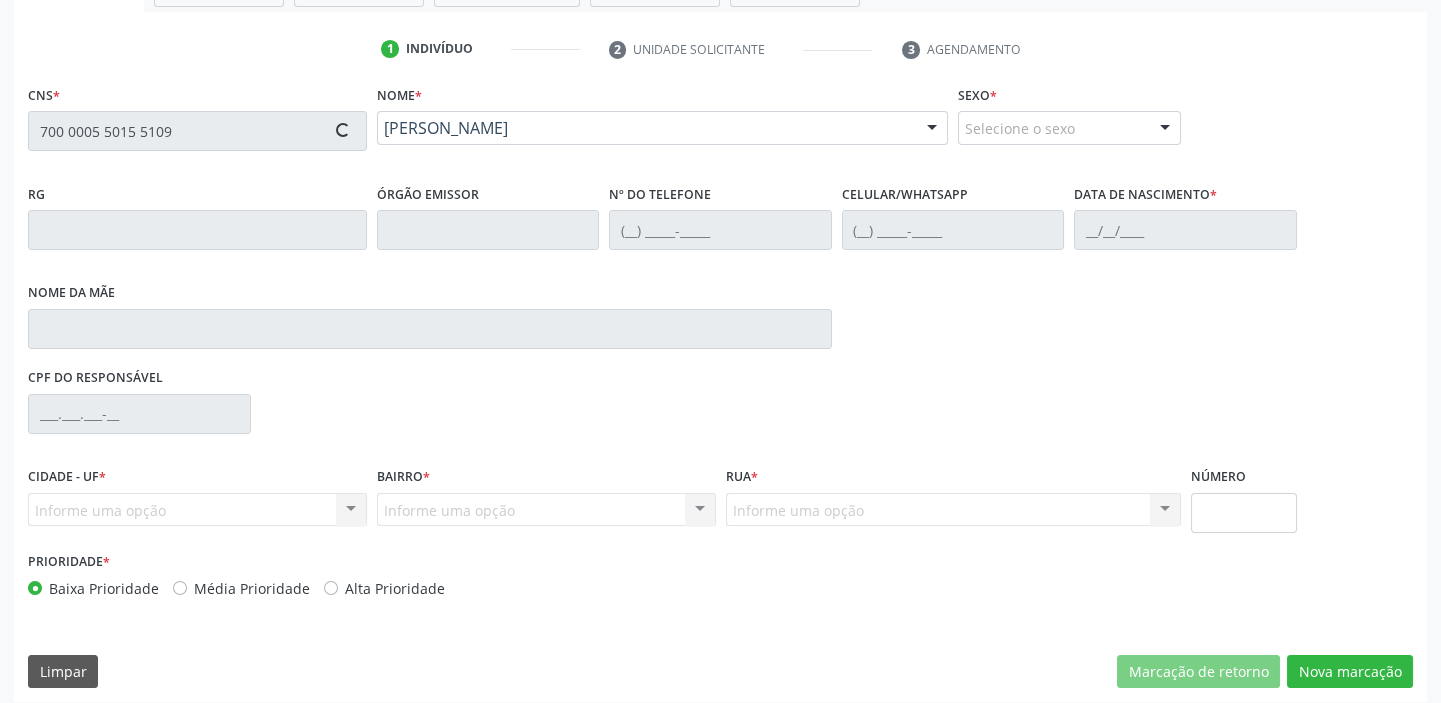 scroll, scrollTop: 366, scrollLeft: 0, axis: vertical 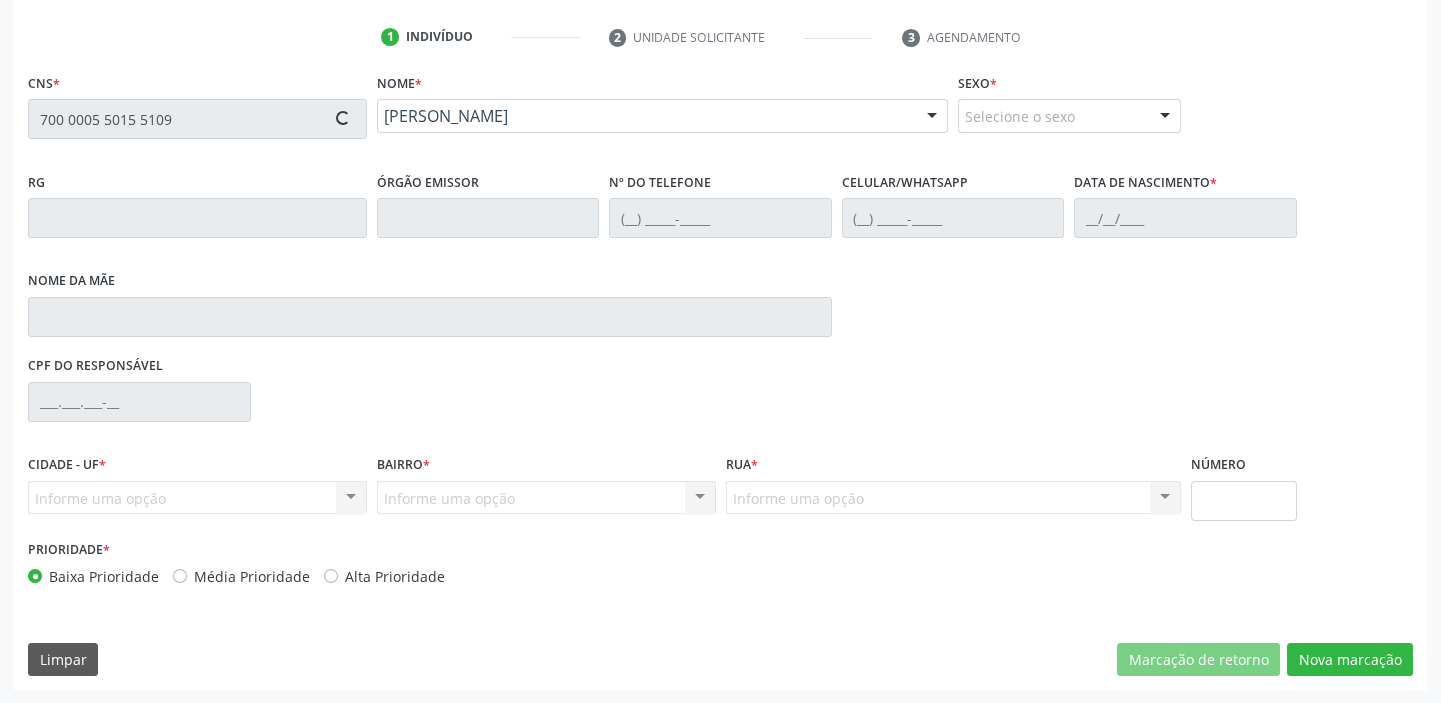 type on "(87) 98806-6393" 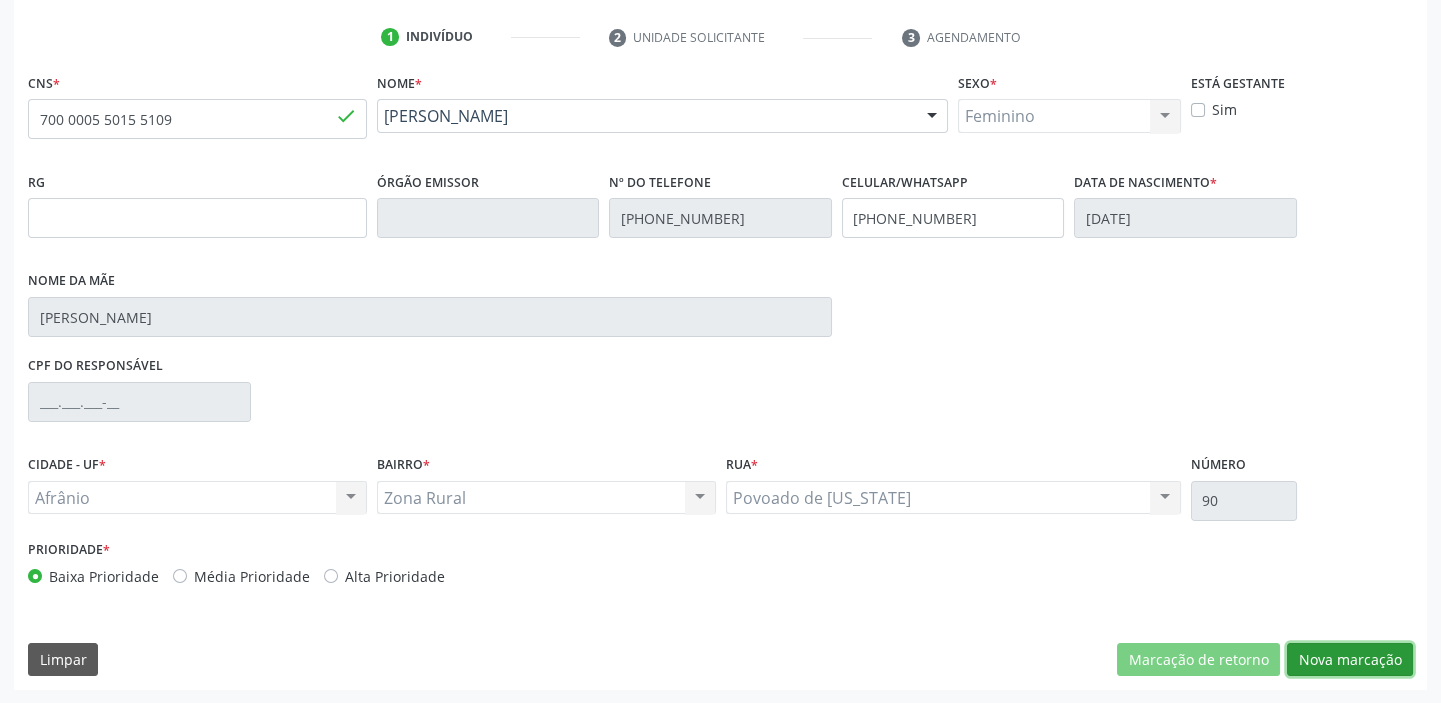click on "Nova marcação" at bounding box center [1350, 660] 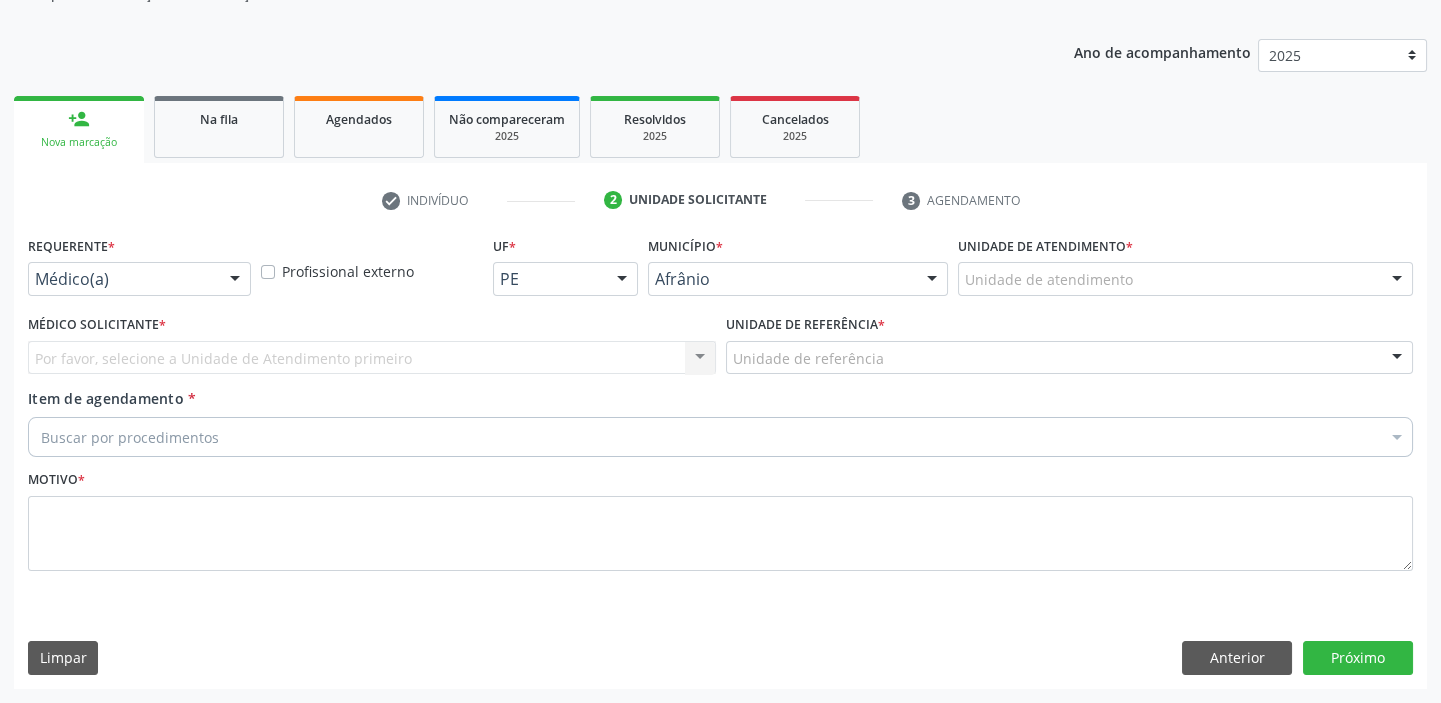 scroll, scrollTop: 201, scrollLeft: 0, axis: vertical 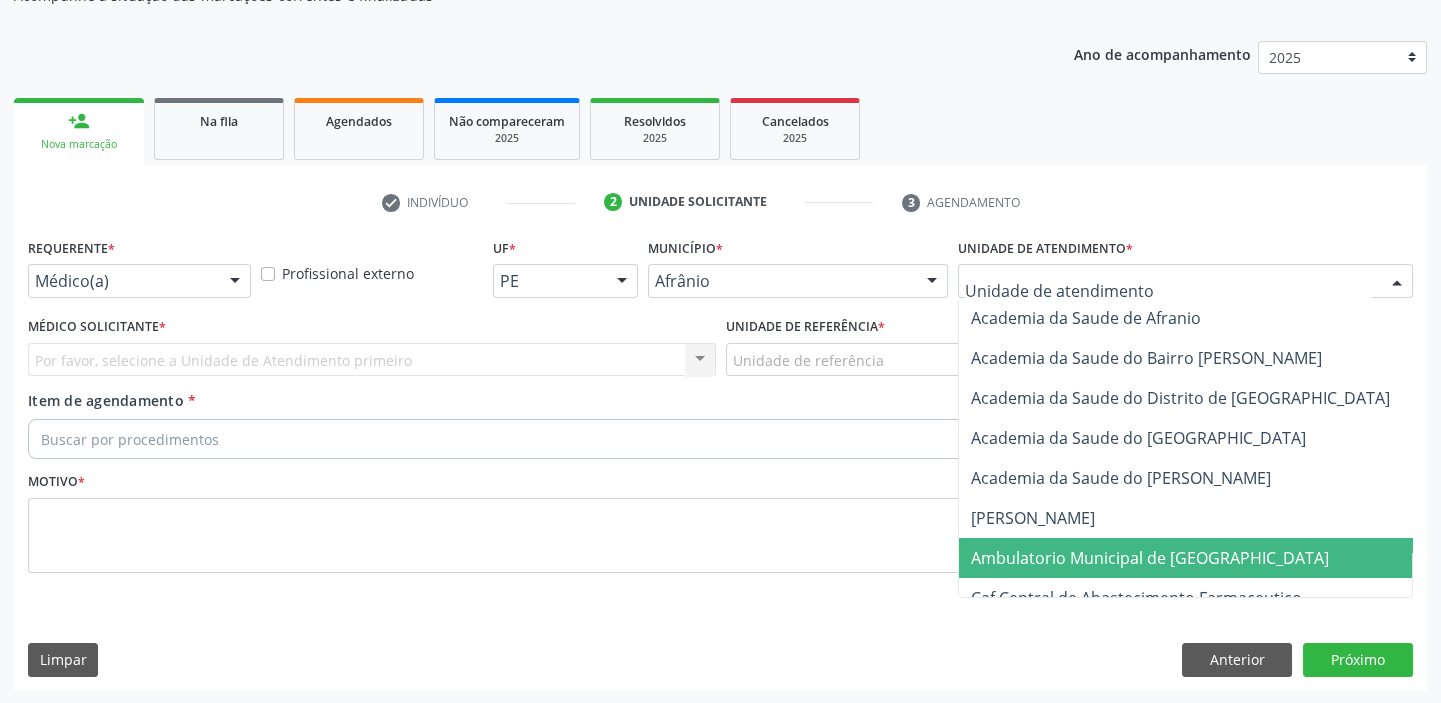 click on "Ambulatorio Municipal de [GEOGRAPHIC_DATA]" at bounding box center [1150, 558] 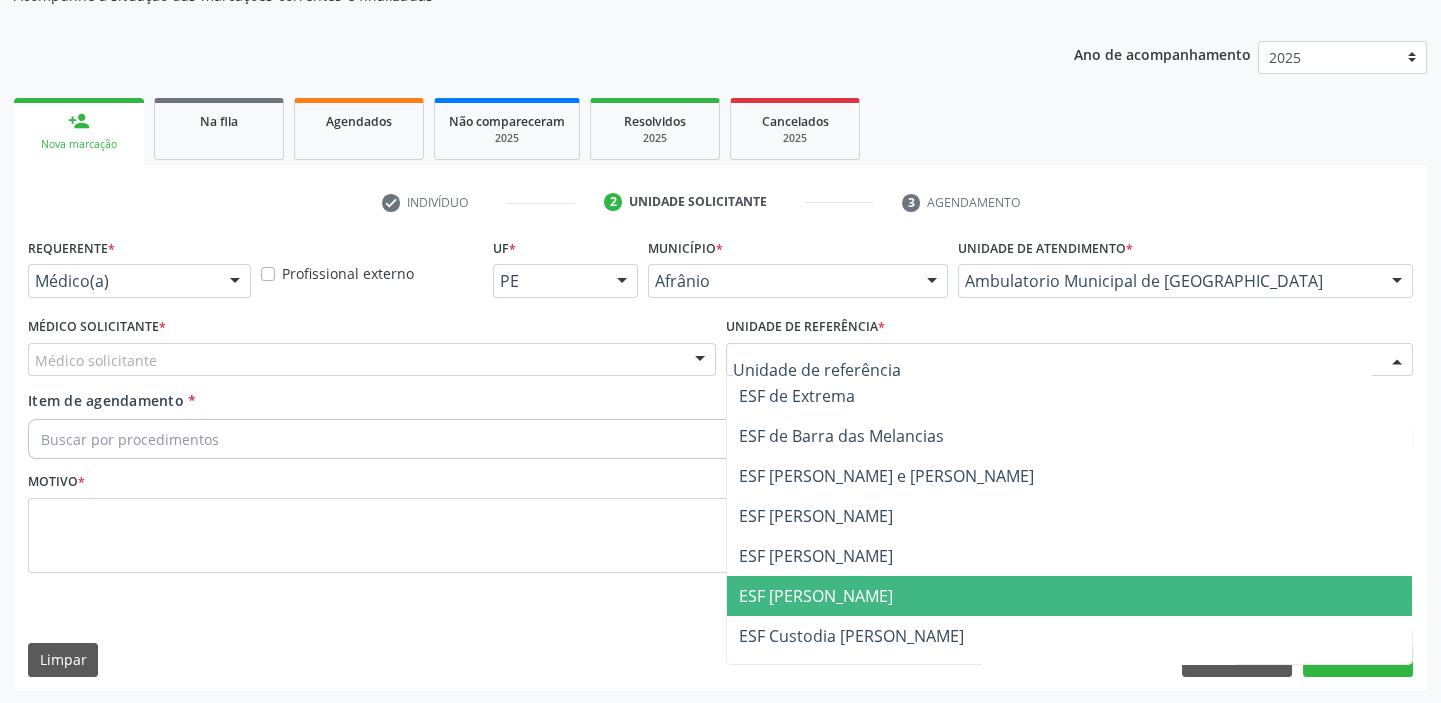 click on "ESF [PERSON_NAME]" at bounding box center [816, 596] 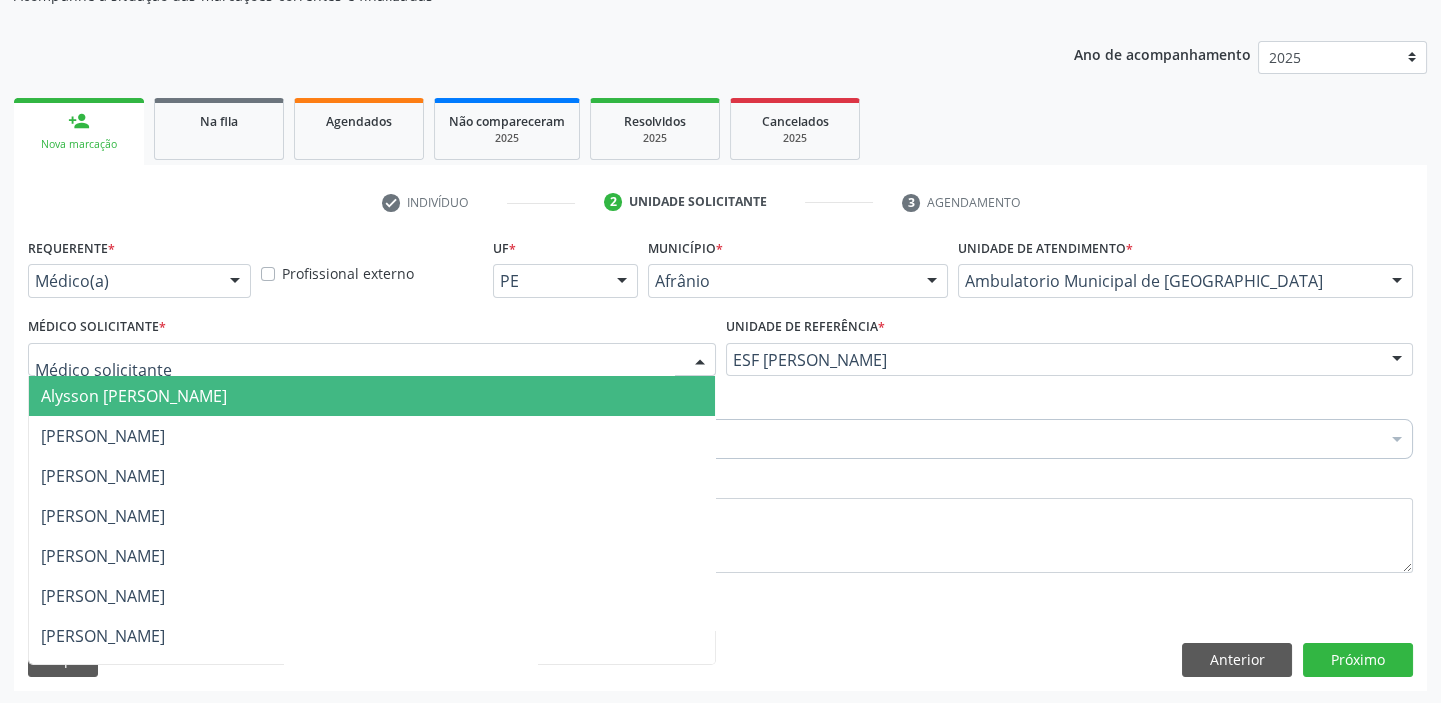 click at bounding box center [372, 360] 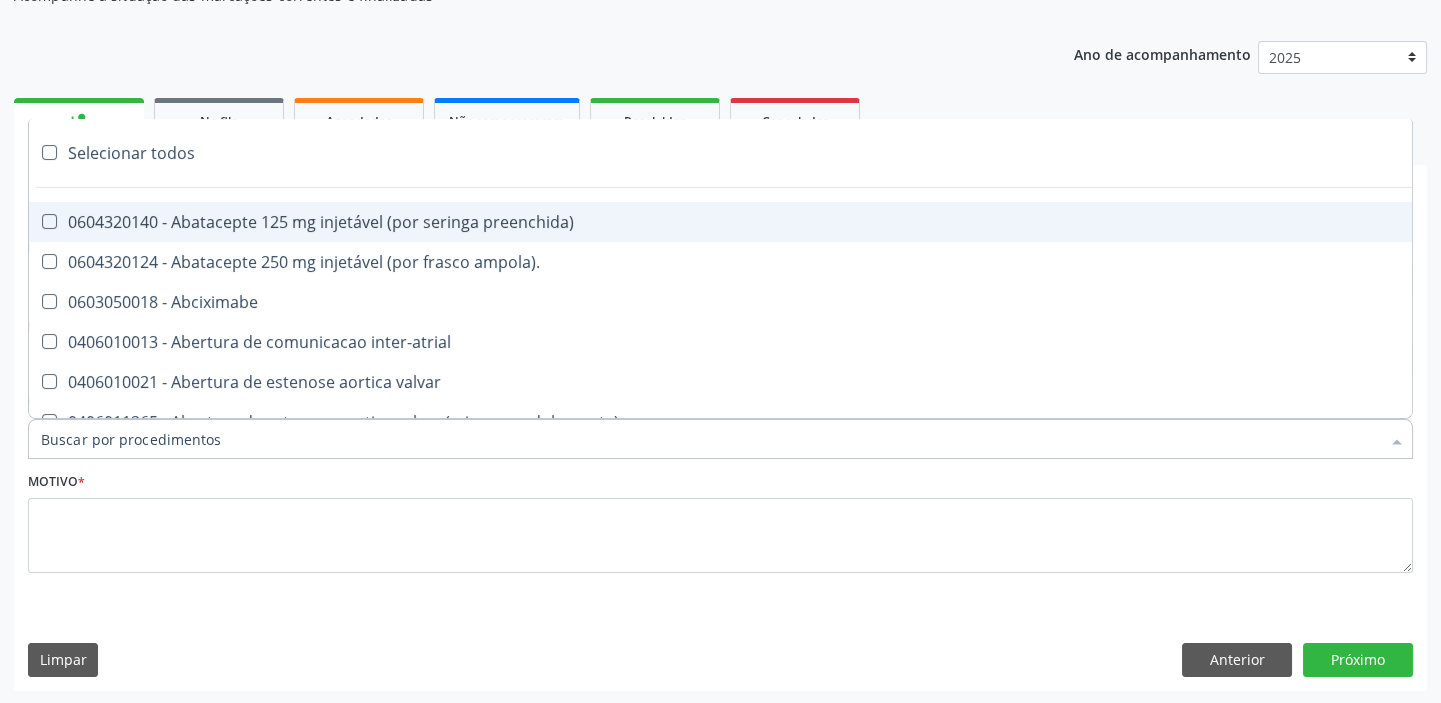 paste on "esofag" 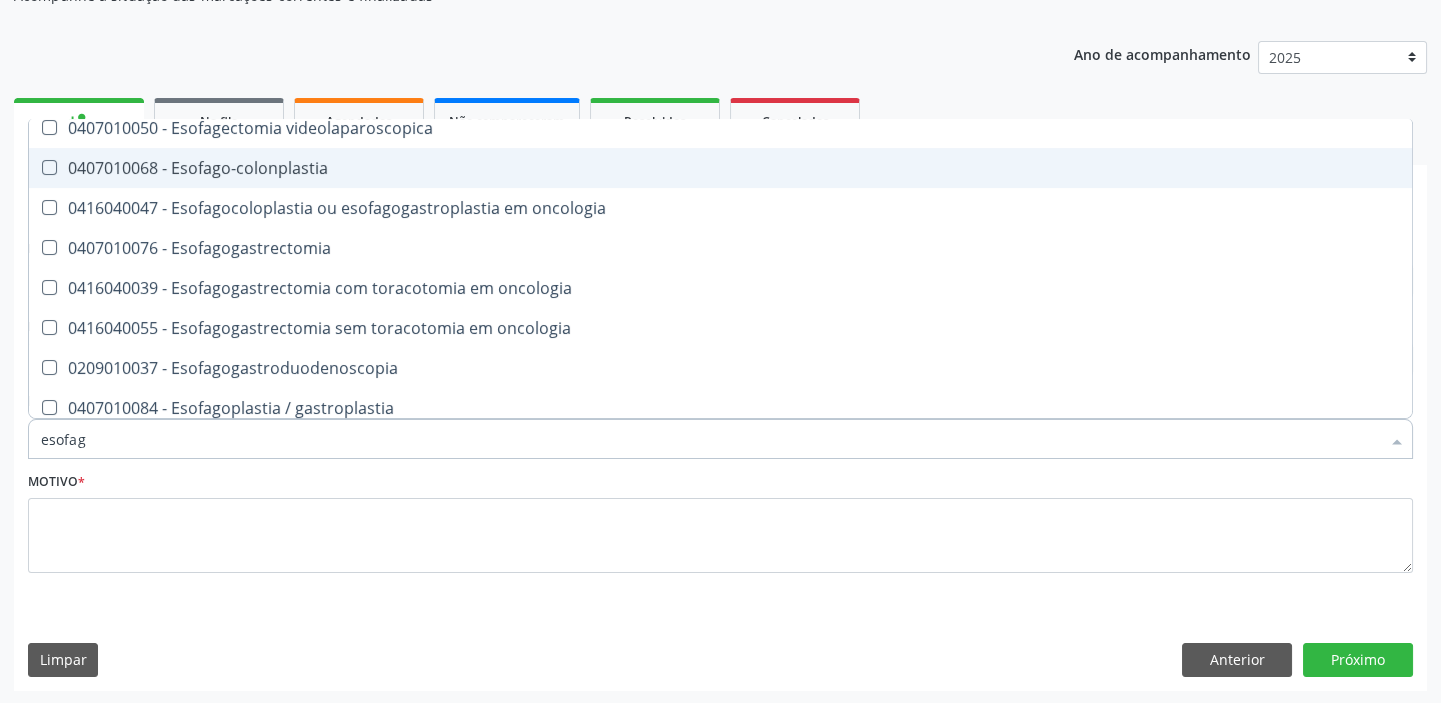 scroll, scrollTop: 363, scrollLeft: 0, axis: vertical 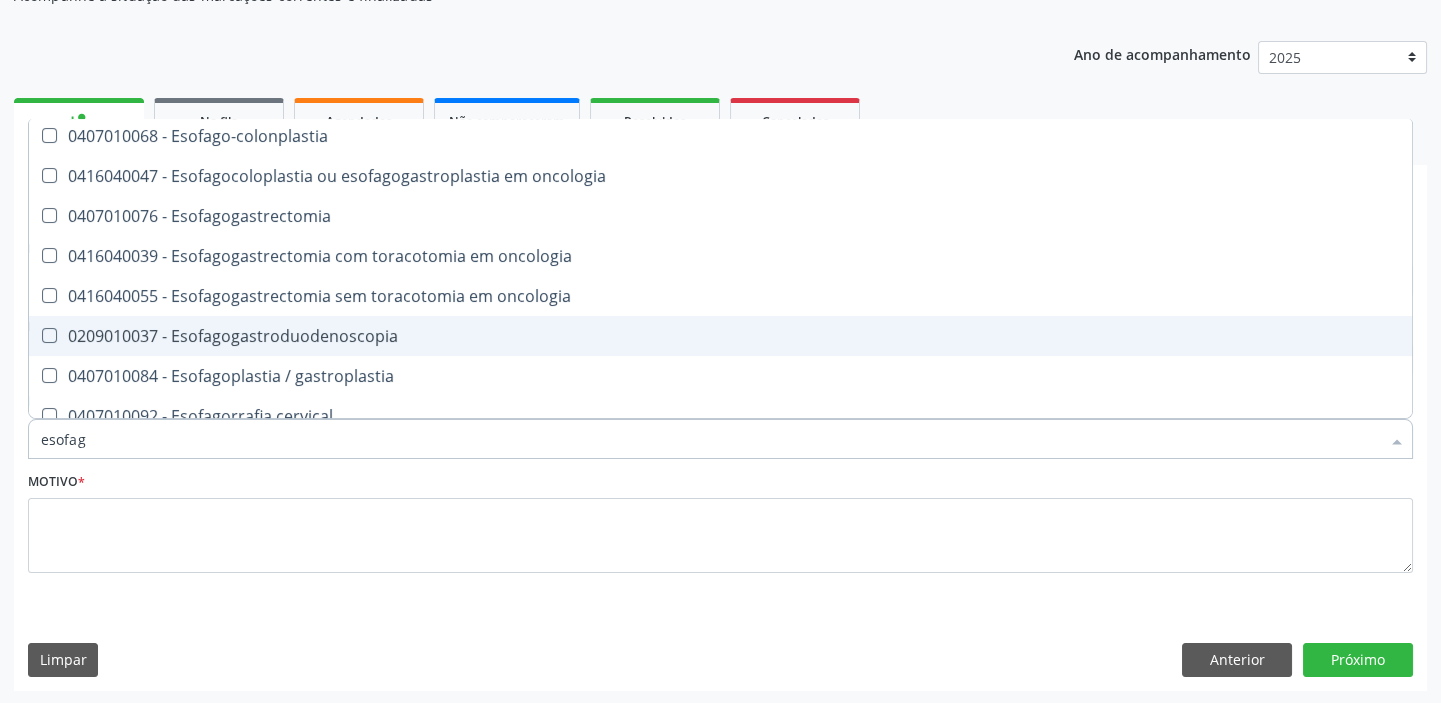 click on "0209010037 - Esofagogastroduodenoscopia" at bounding box center [720, 336] 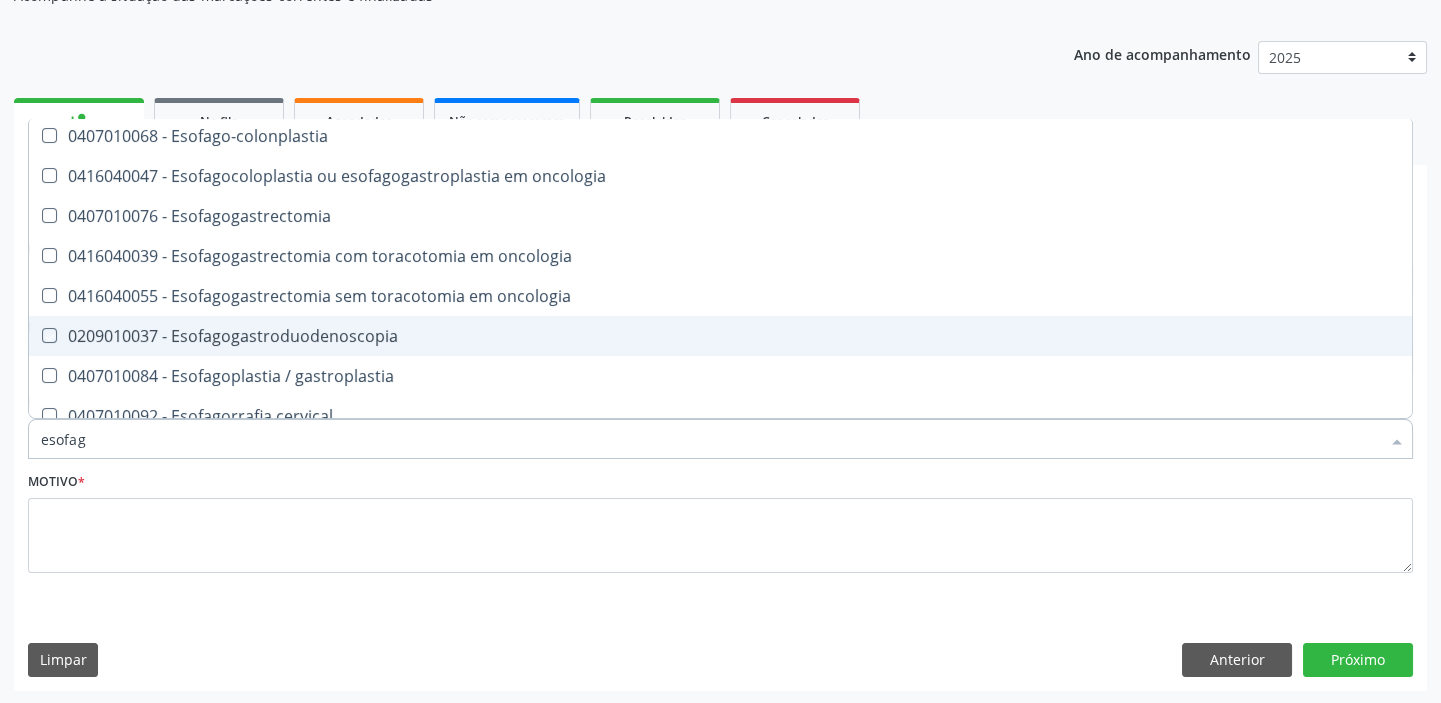 checkbox on "true" 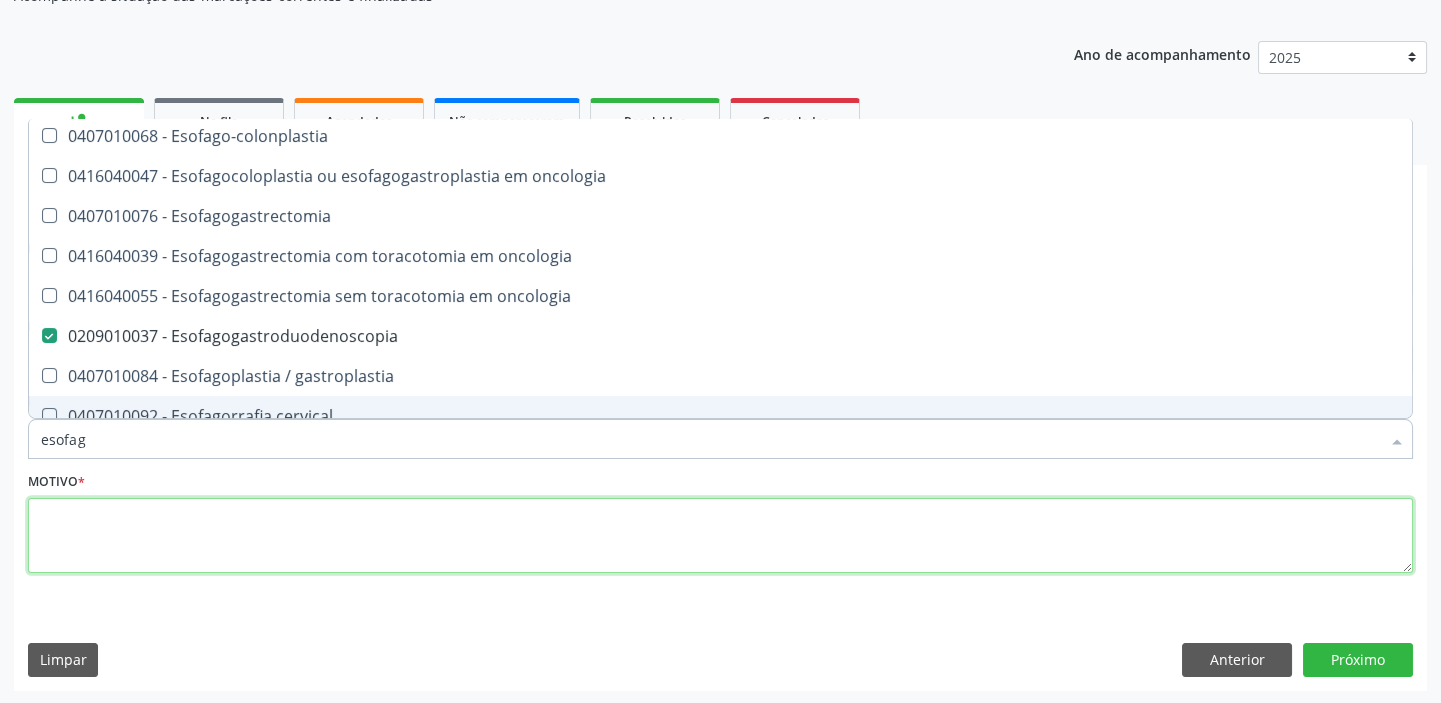 click at bounding box center (720, 536) 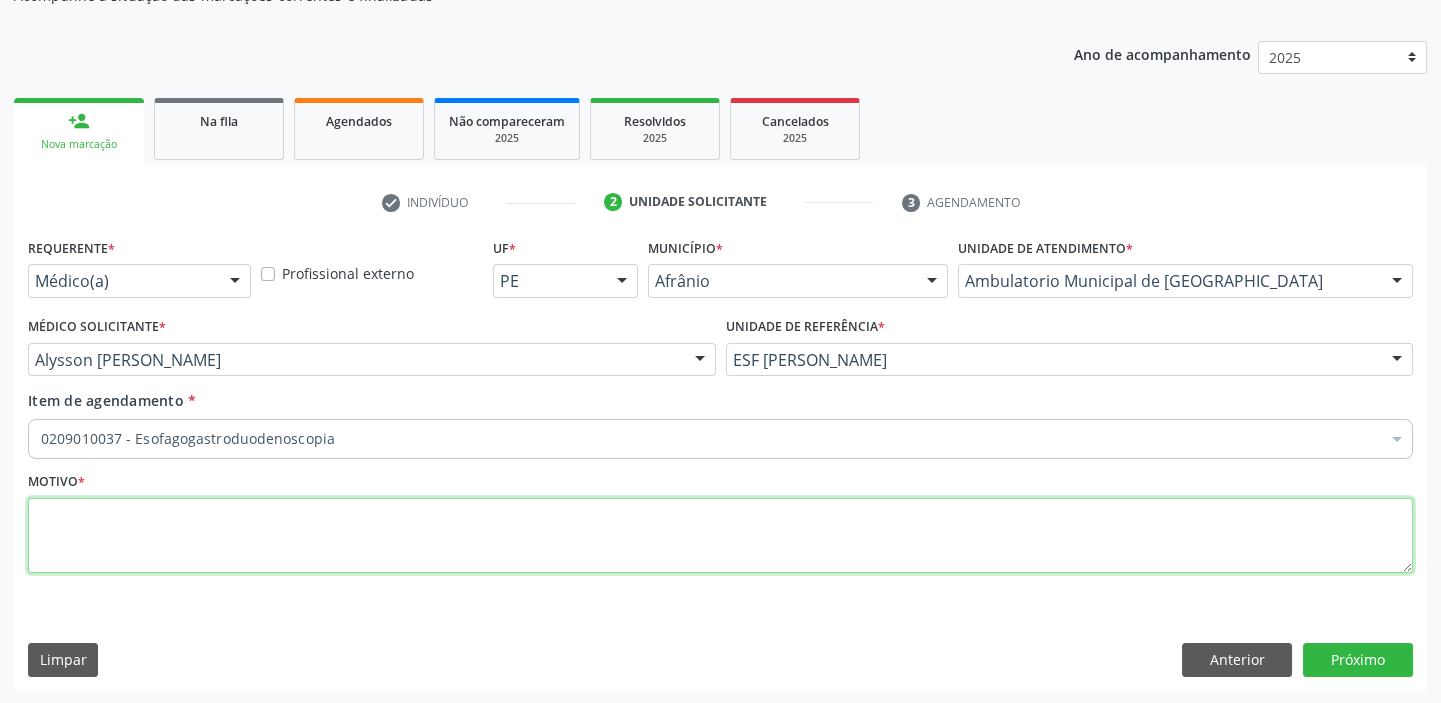 scroll, scrollTop: 0, scrollLeft: 0, axis: both 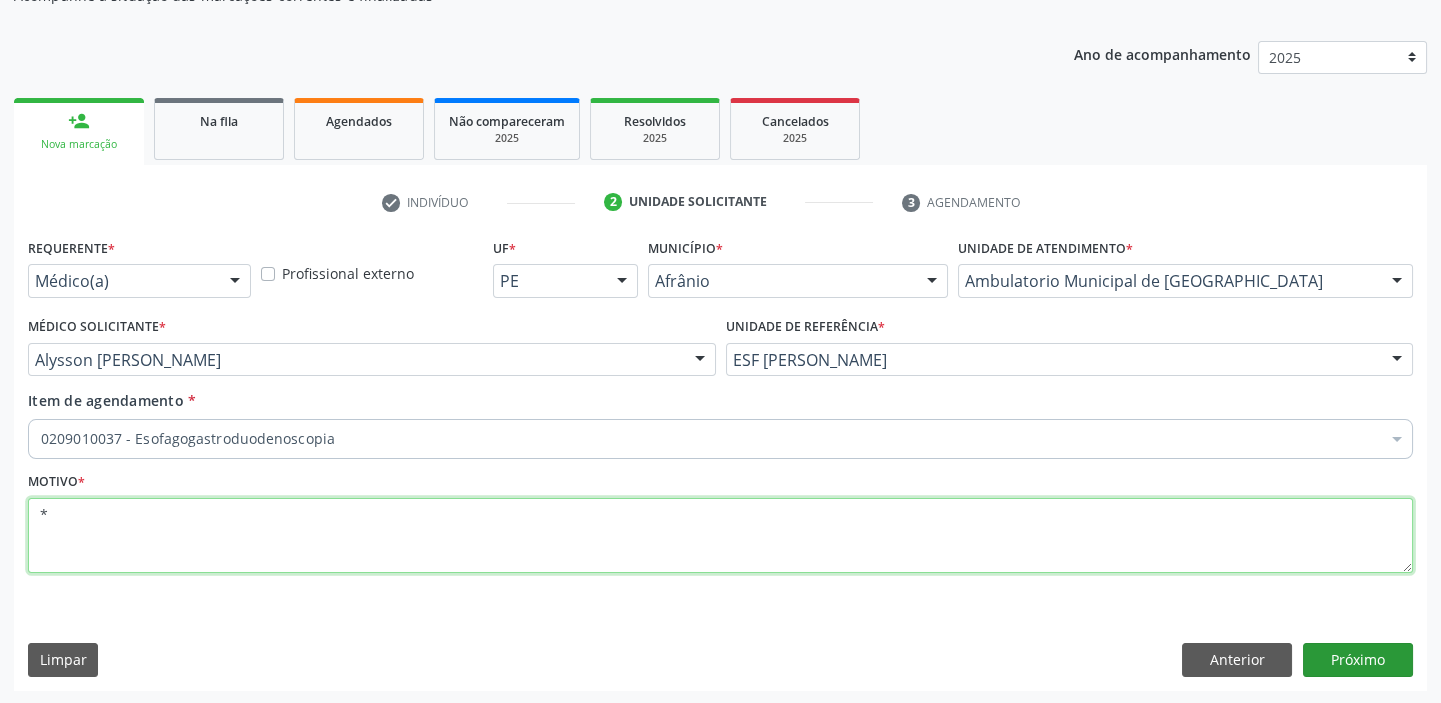 type on "*" 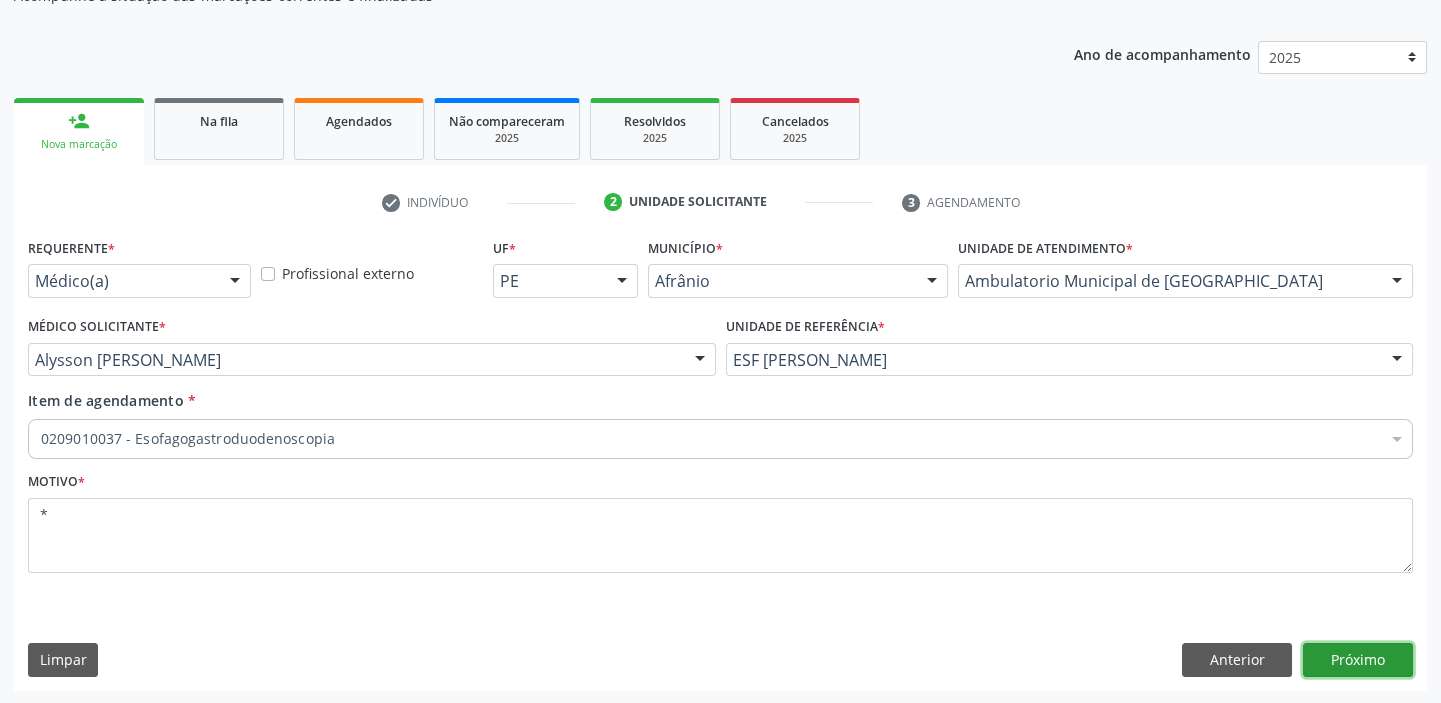 click on "Próximo" at bounding box center [1358, 660] 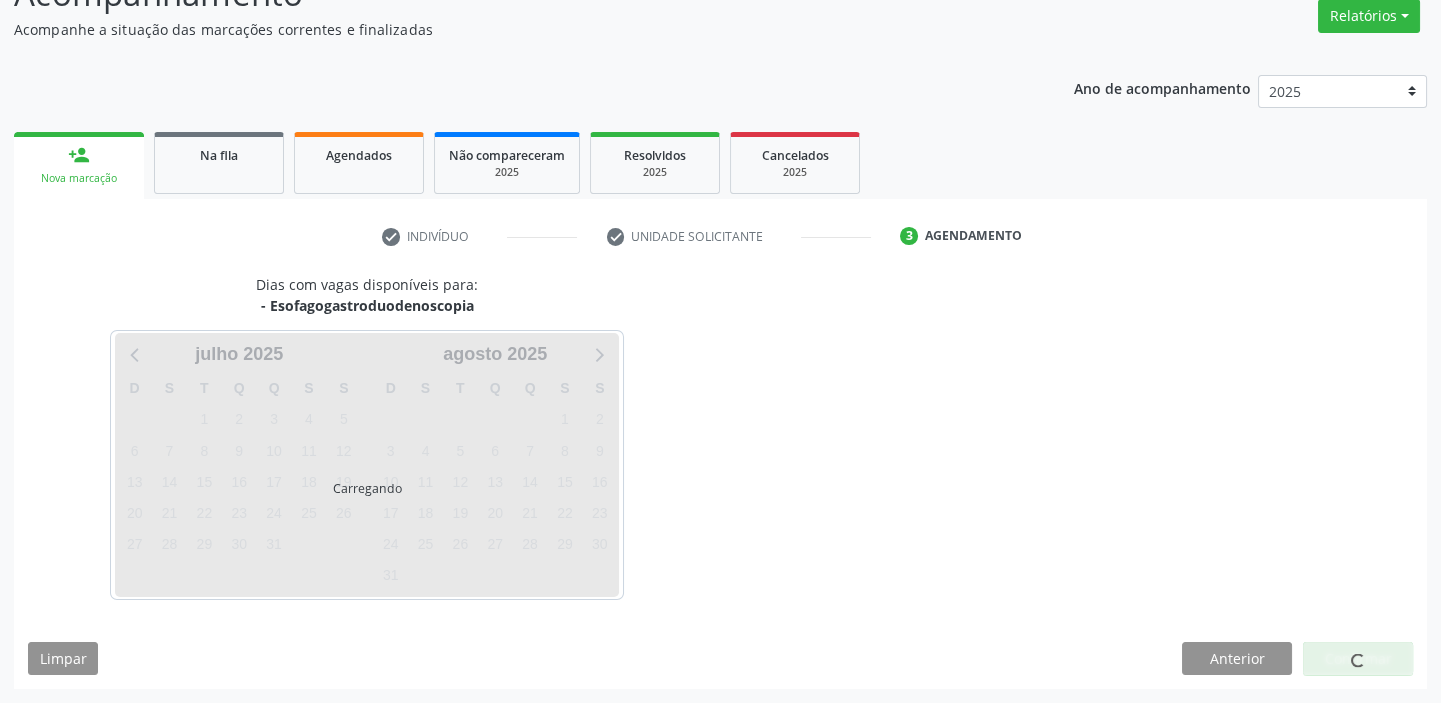 scroll, scrollTop: 166, scrollLeft: 0, axis: vertical 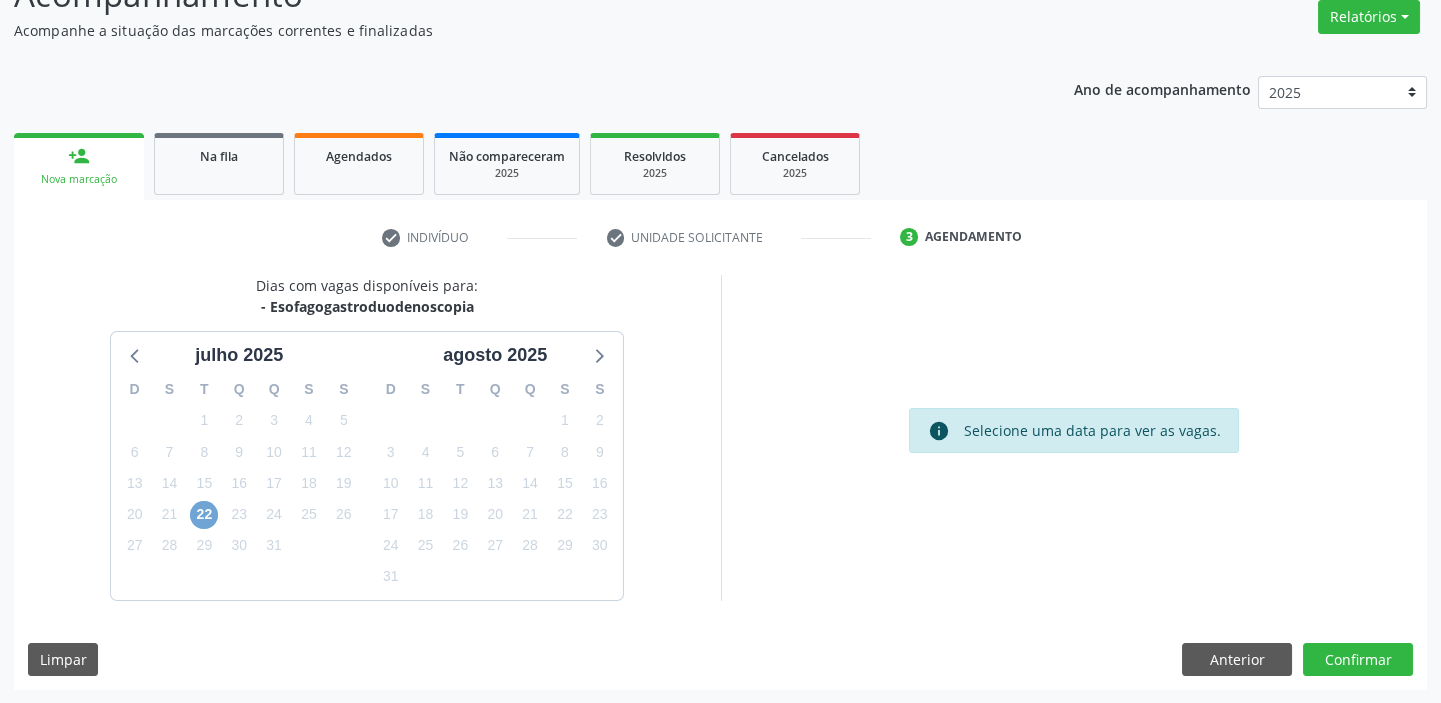drag, startPoint x: 199, startPoint y: 510, endPoint x: 209, endPoint y: 508, distance: 10.198039 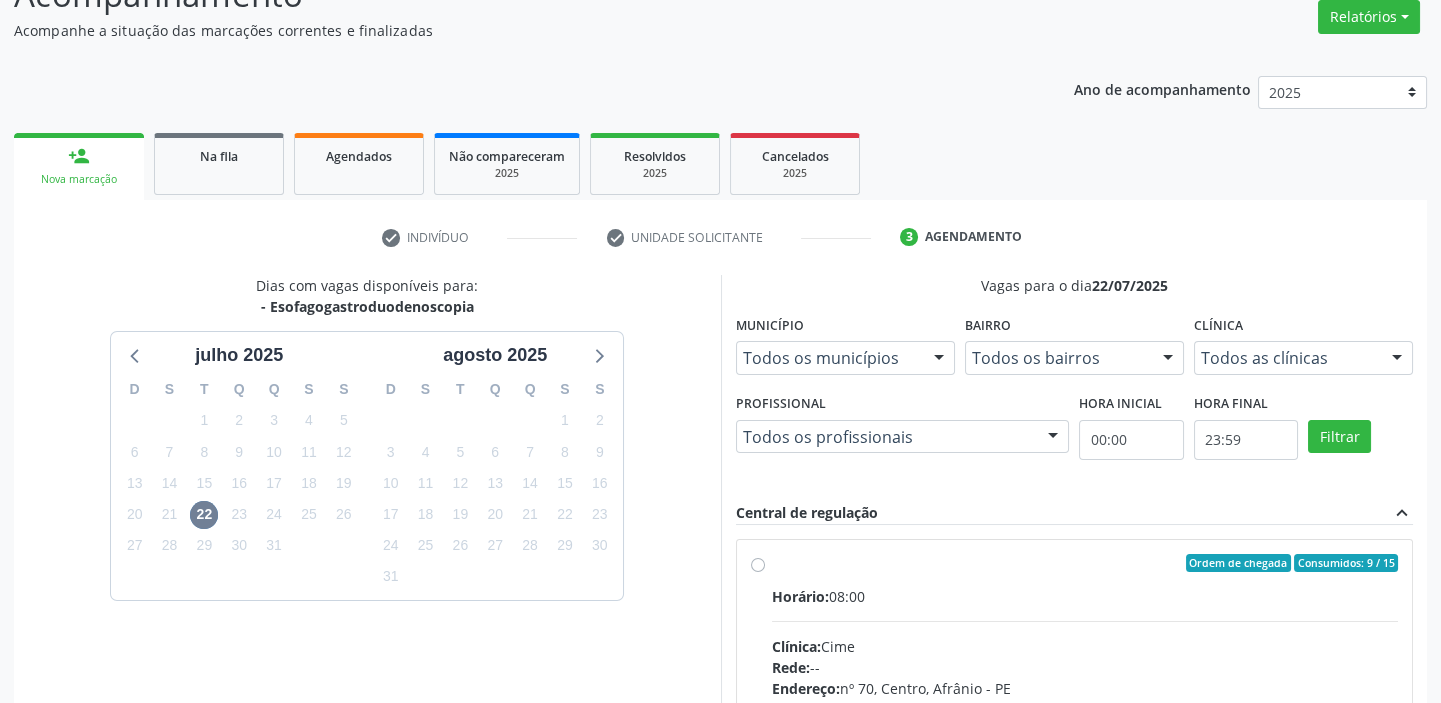 click on "Rede:
--" at bounding box center (1085, 667) 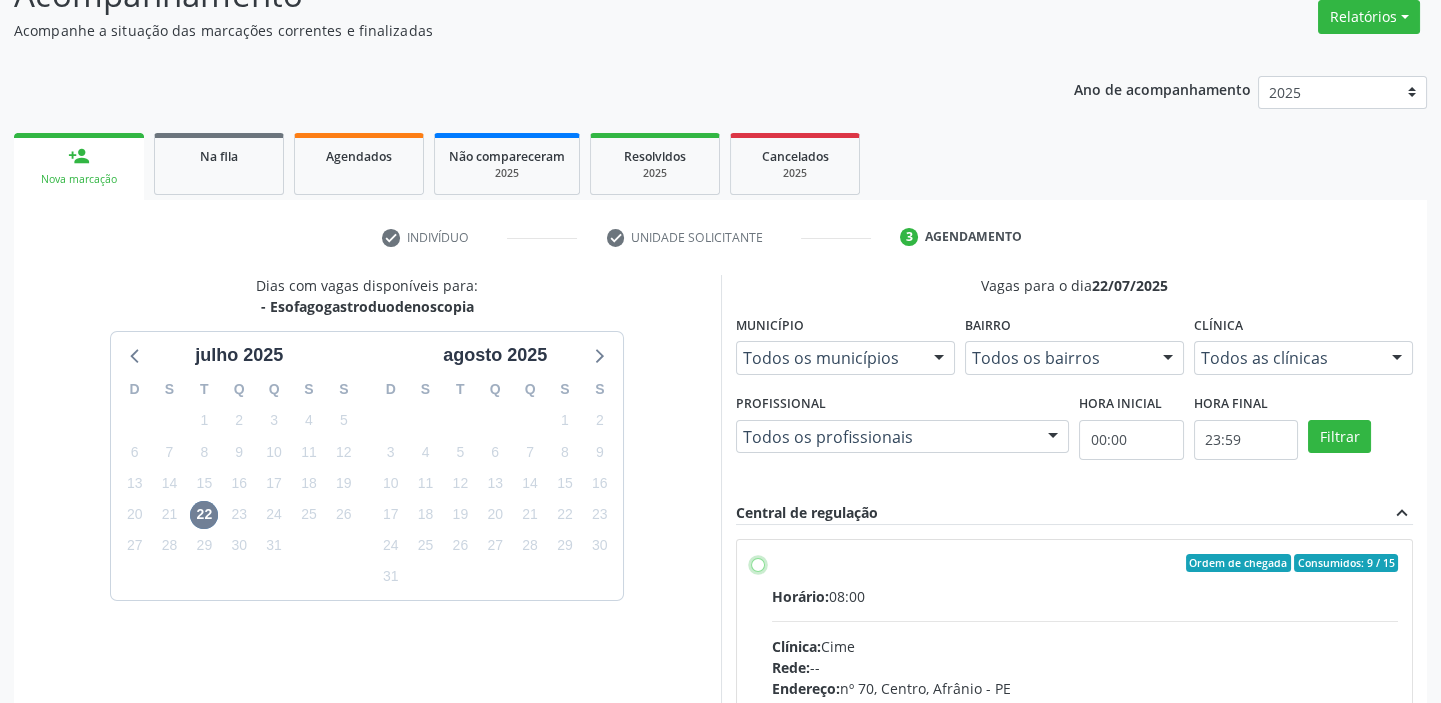 click on "Ordem de chegada
Consumidos: 9 / 15
Horário:   08:00
Clínica:  Cime
Rede:
--
Endereço:   nº 70, Centro, Afrânio - PE
Telefone:   (87) 88416145
Profissional:
--
Informações adicionais sobre o atendimento
Idade de atendimento:
Sem restrição
Gênero(s) atendido(s):
Sem restrição
Informações adicionais:
--" at bounding box center (758, 563) 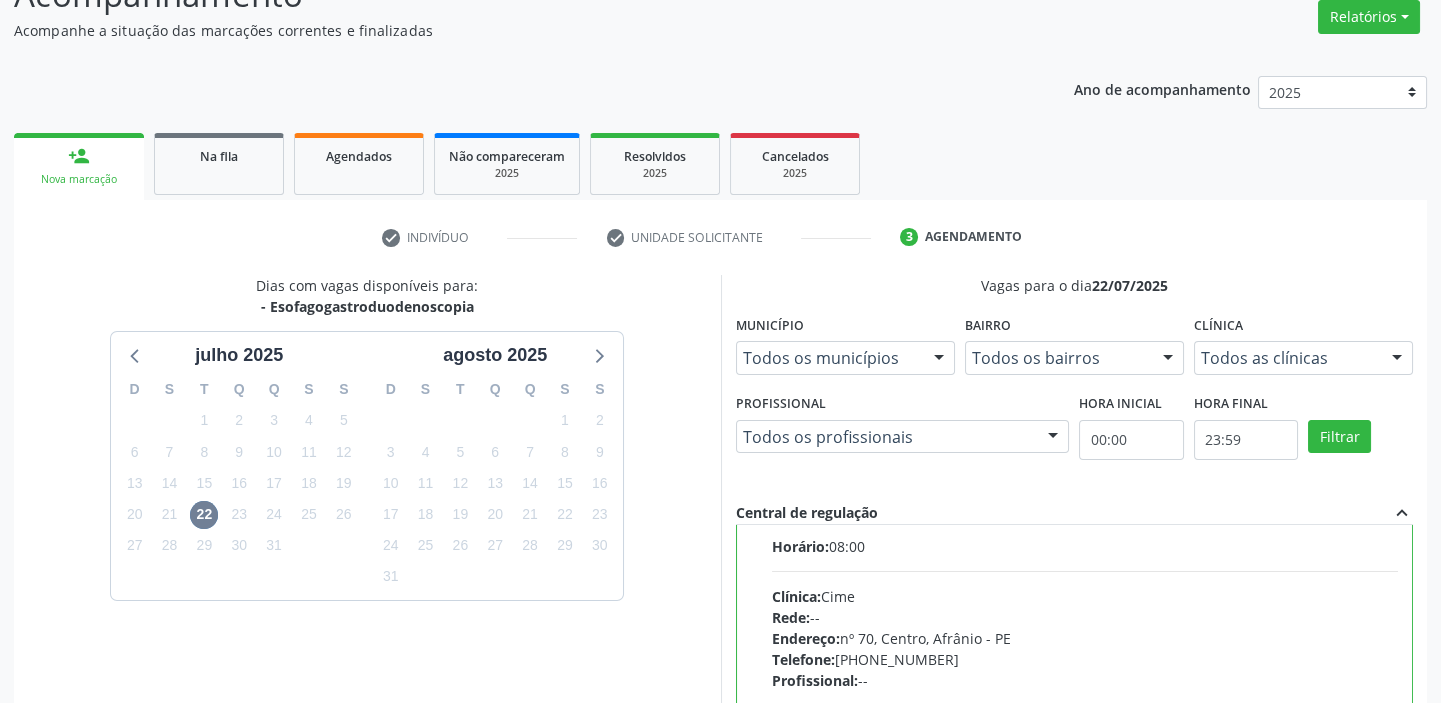 scroll, scrollTop: 99, scrollLeft: 0, axis: vertical 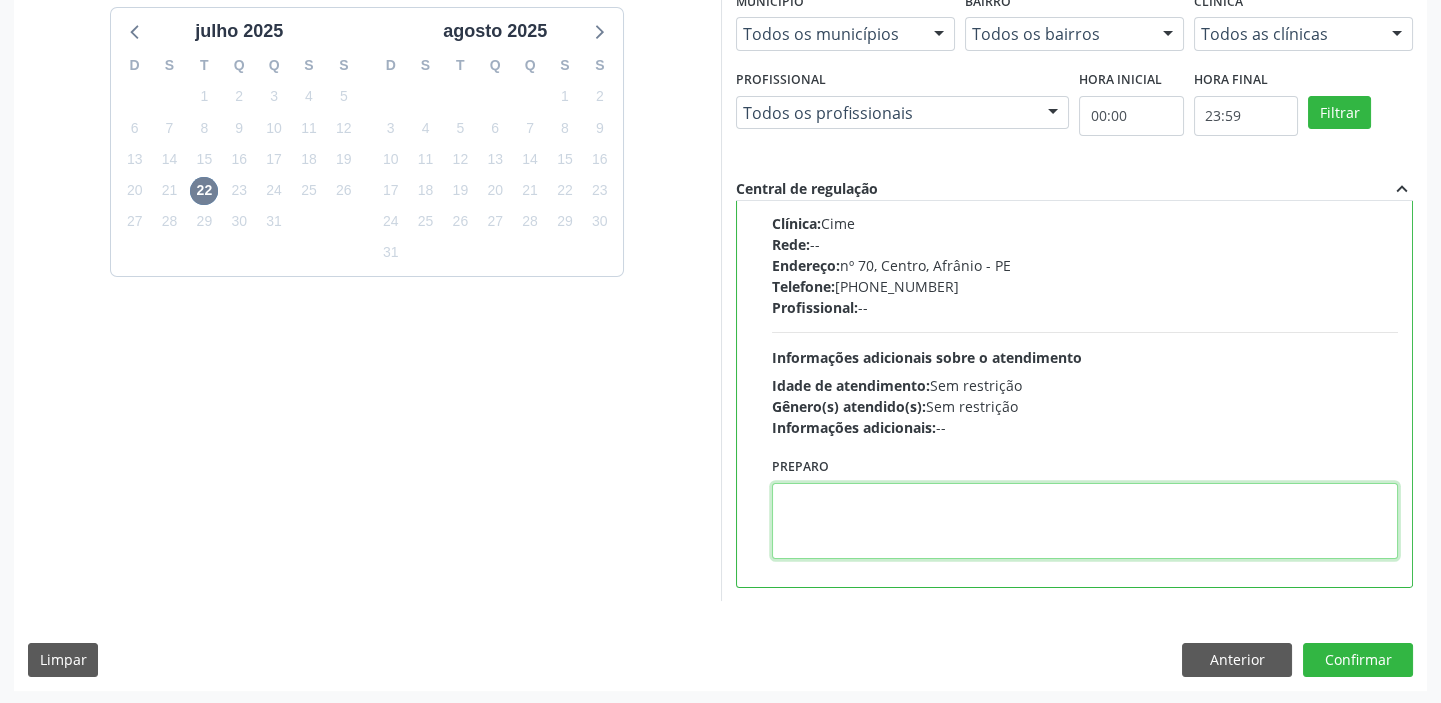 click at bounding box center (1085, 521) 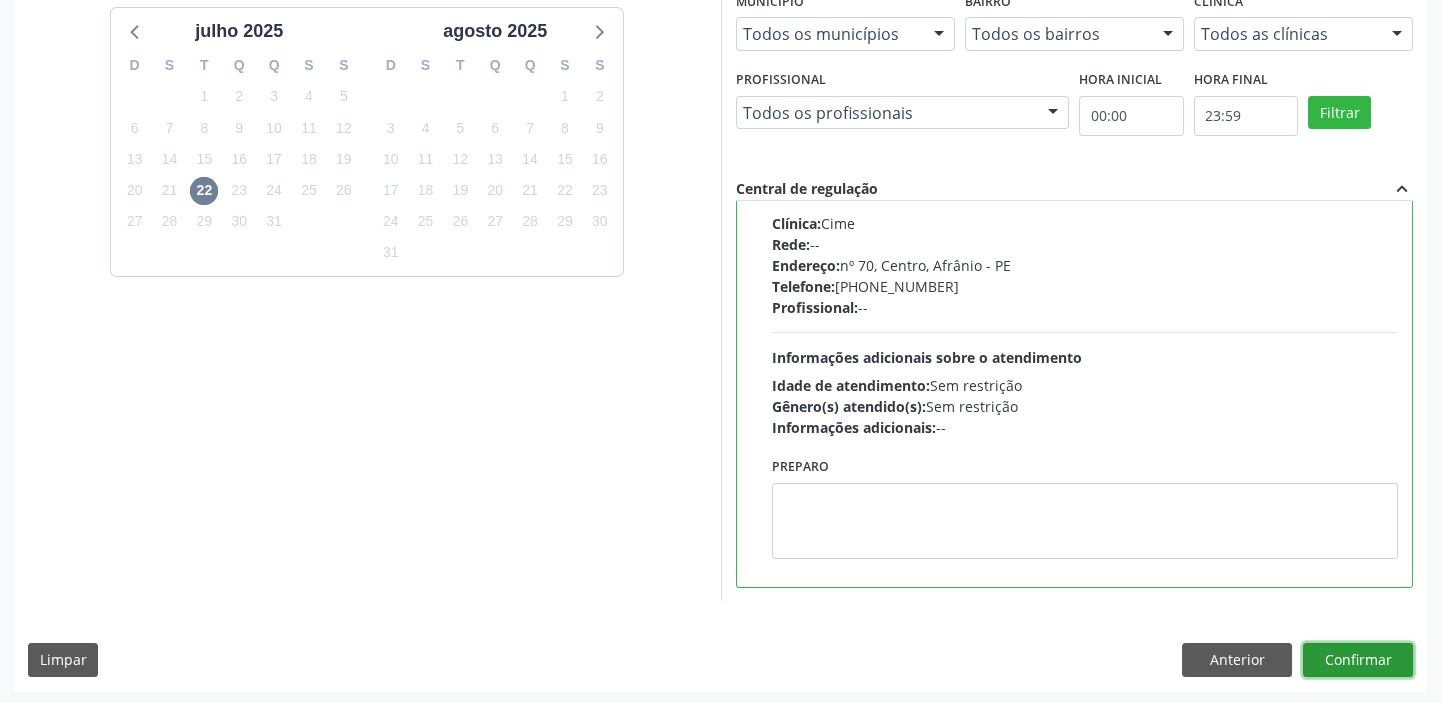click on "Confirmar" at bounding box center (1358, 660) 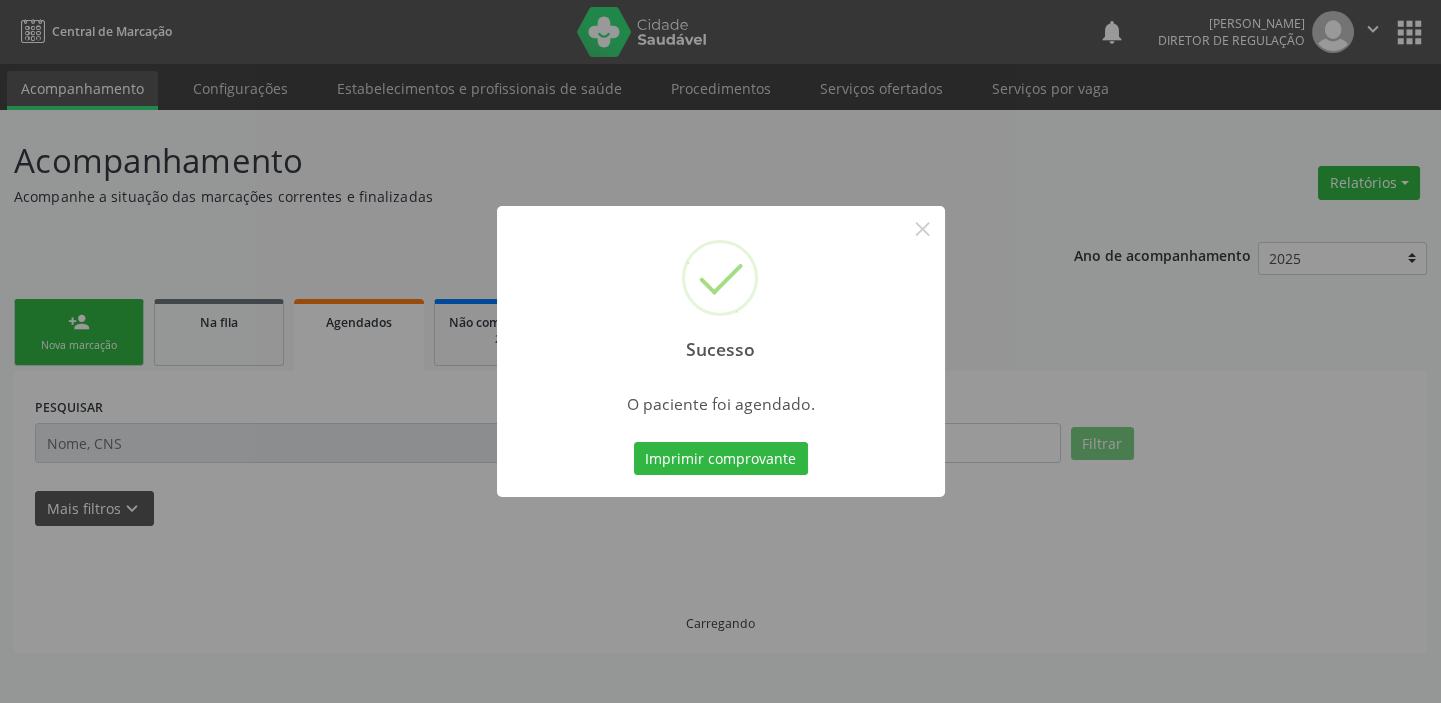 scroll, scrollTop: 0, scrollLeft: 0, axis: both 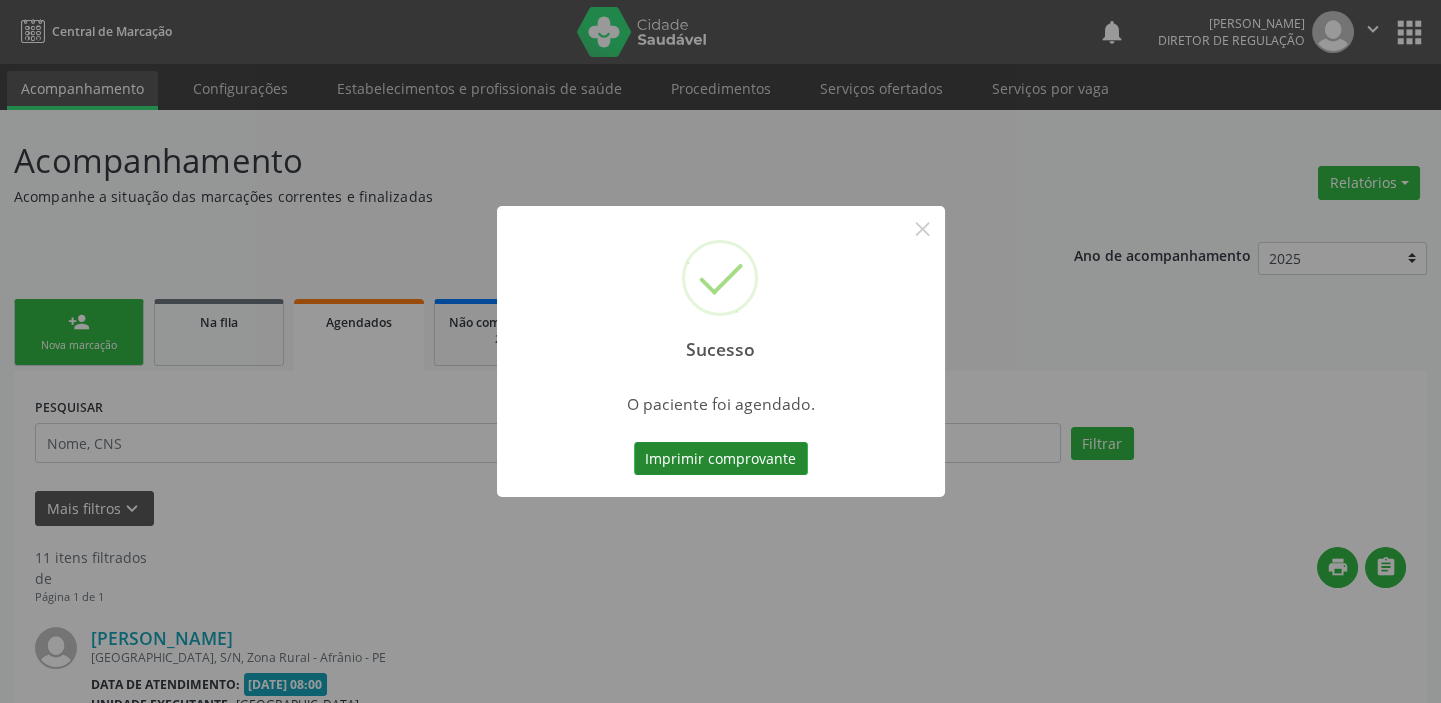 click on "Imprimir comprovante" at bounding box center [721, 459] 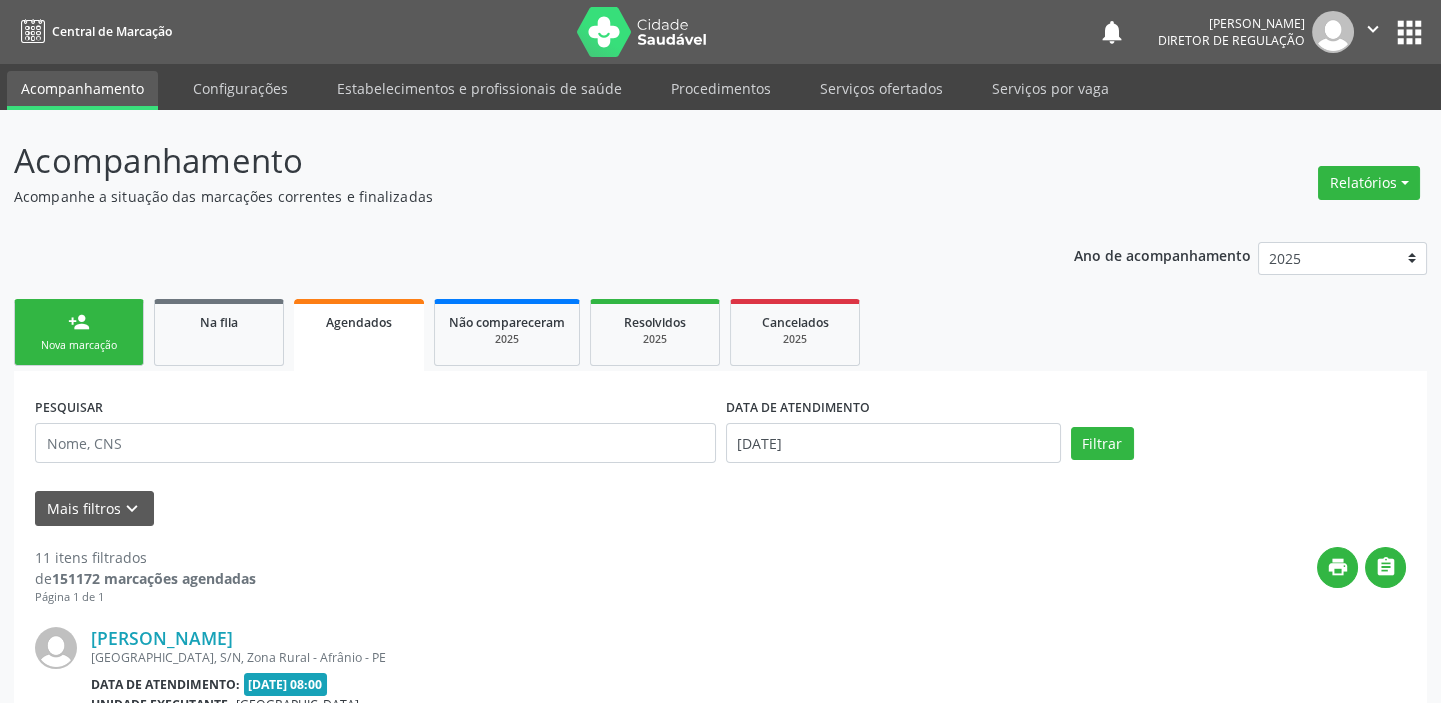 click on "person_add
Nova marcação" at bounding box center [79, 332] 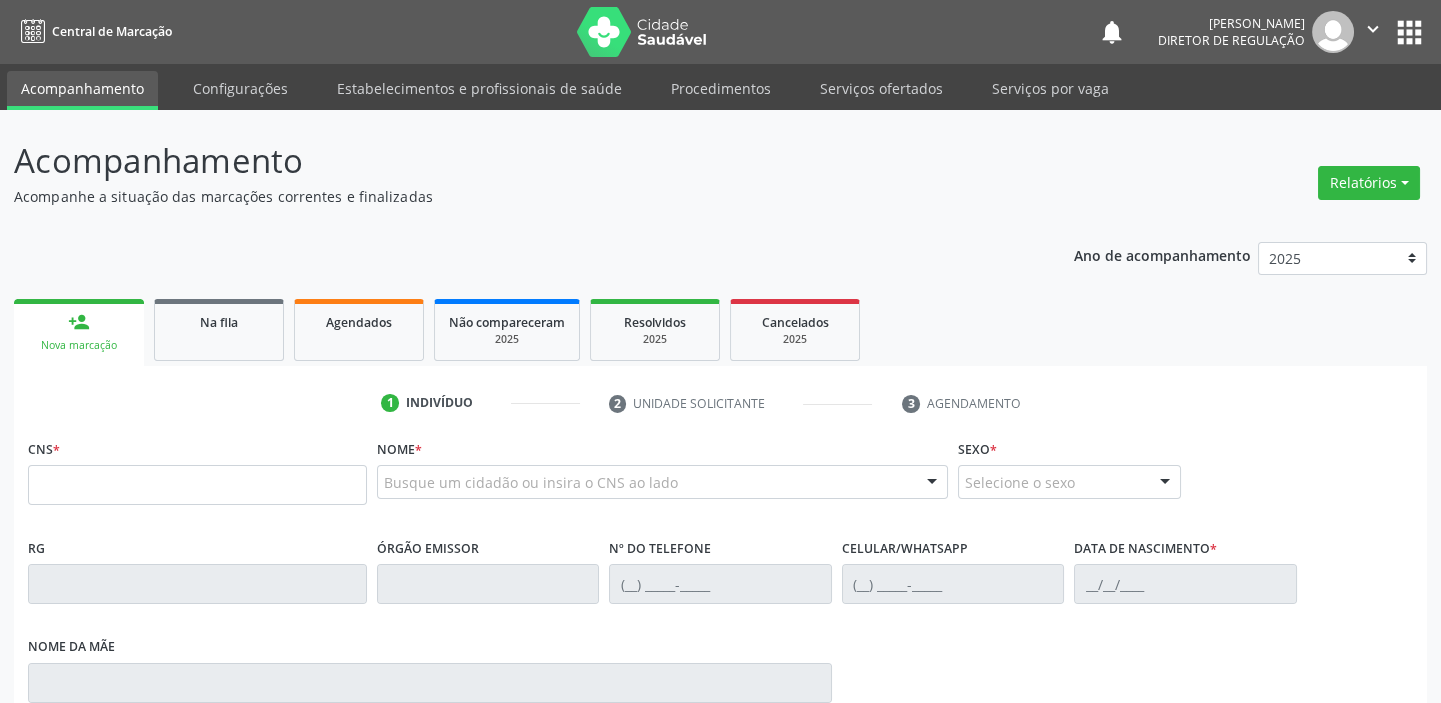 click on "person_add
Nova marcação" at bounding box center [79, 332] 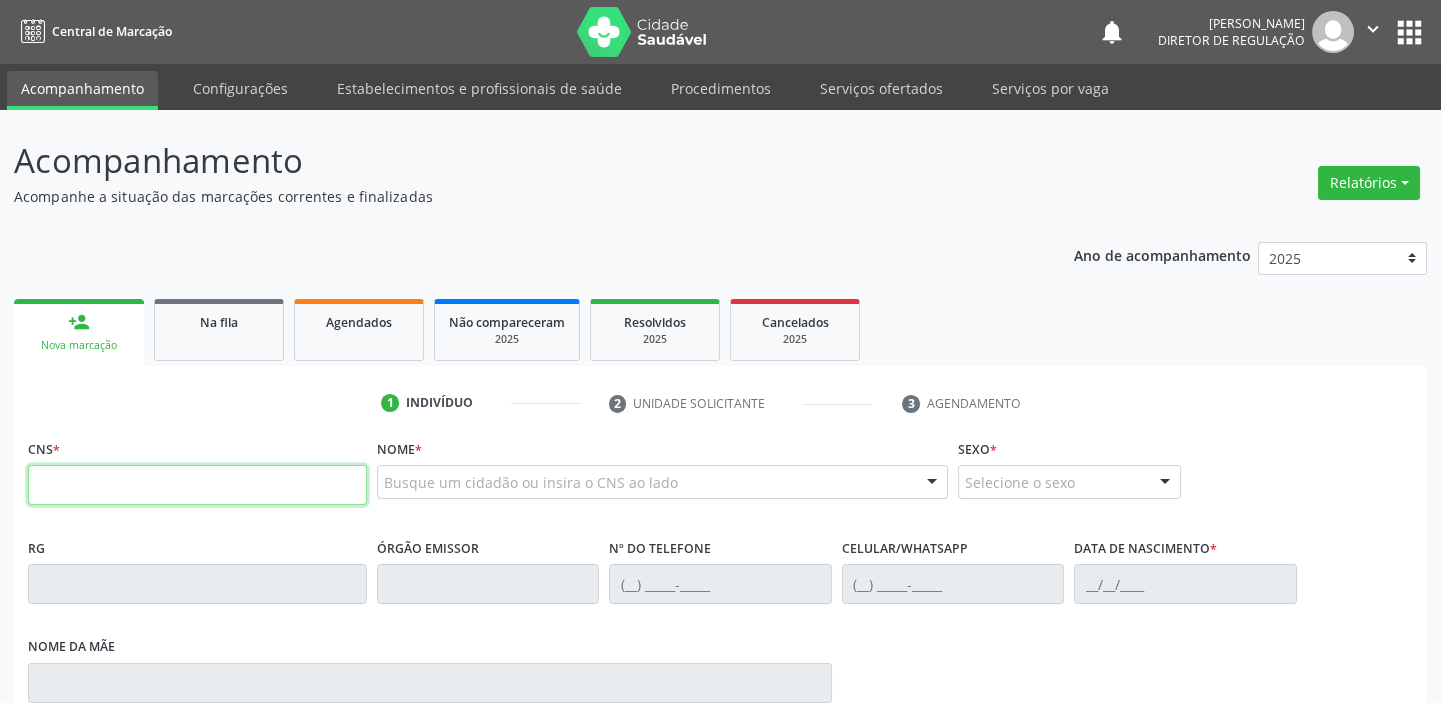 click at bounding box center [197, 485] 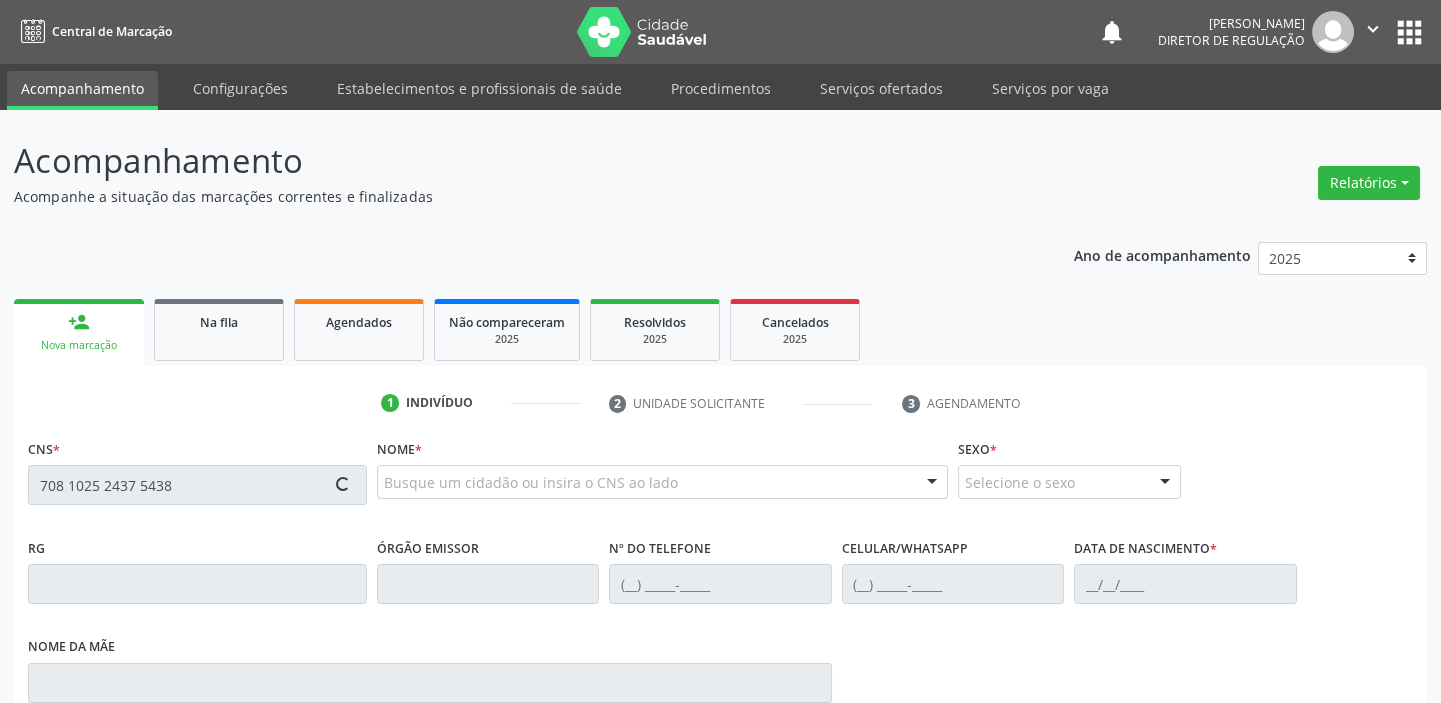 type on "708 1025 2437 5438" 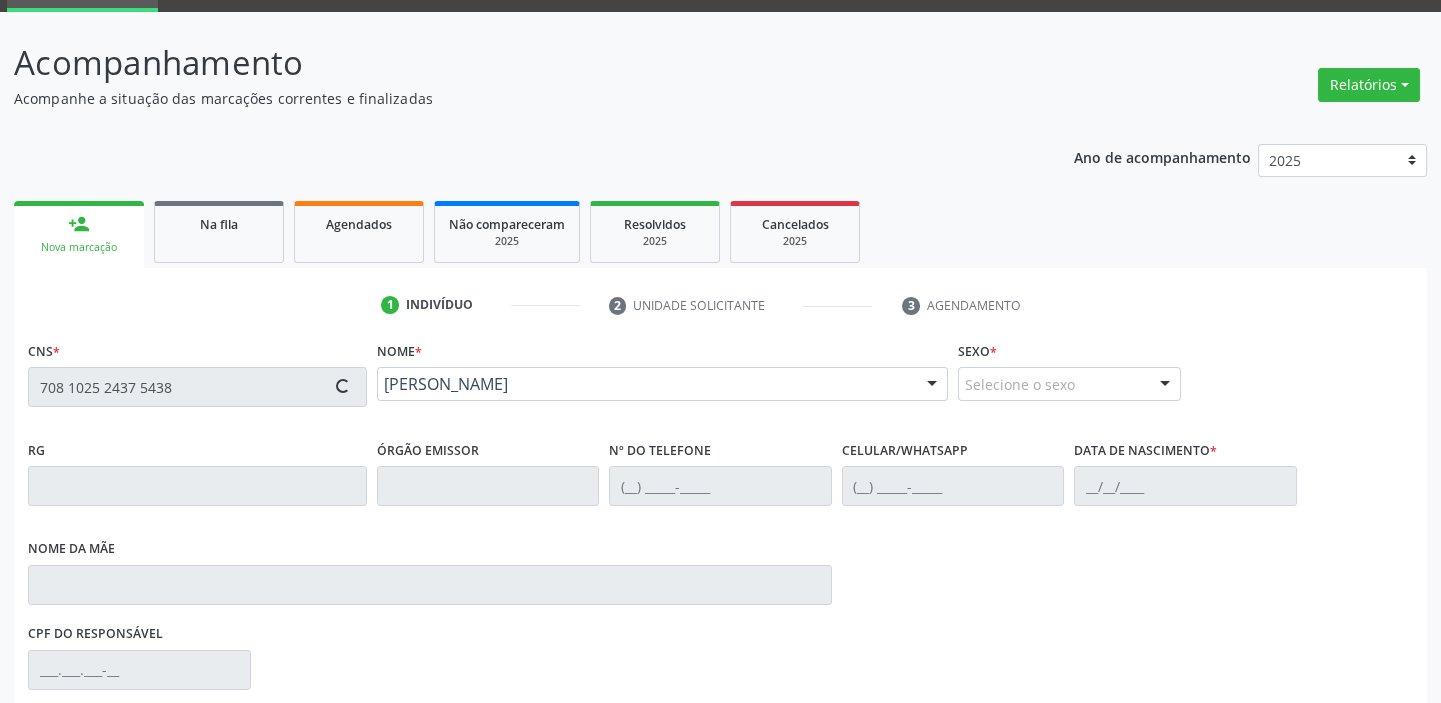 type on "(87) 98819-1514" 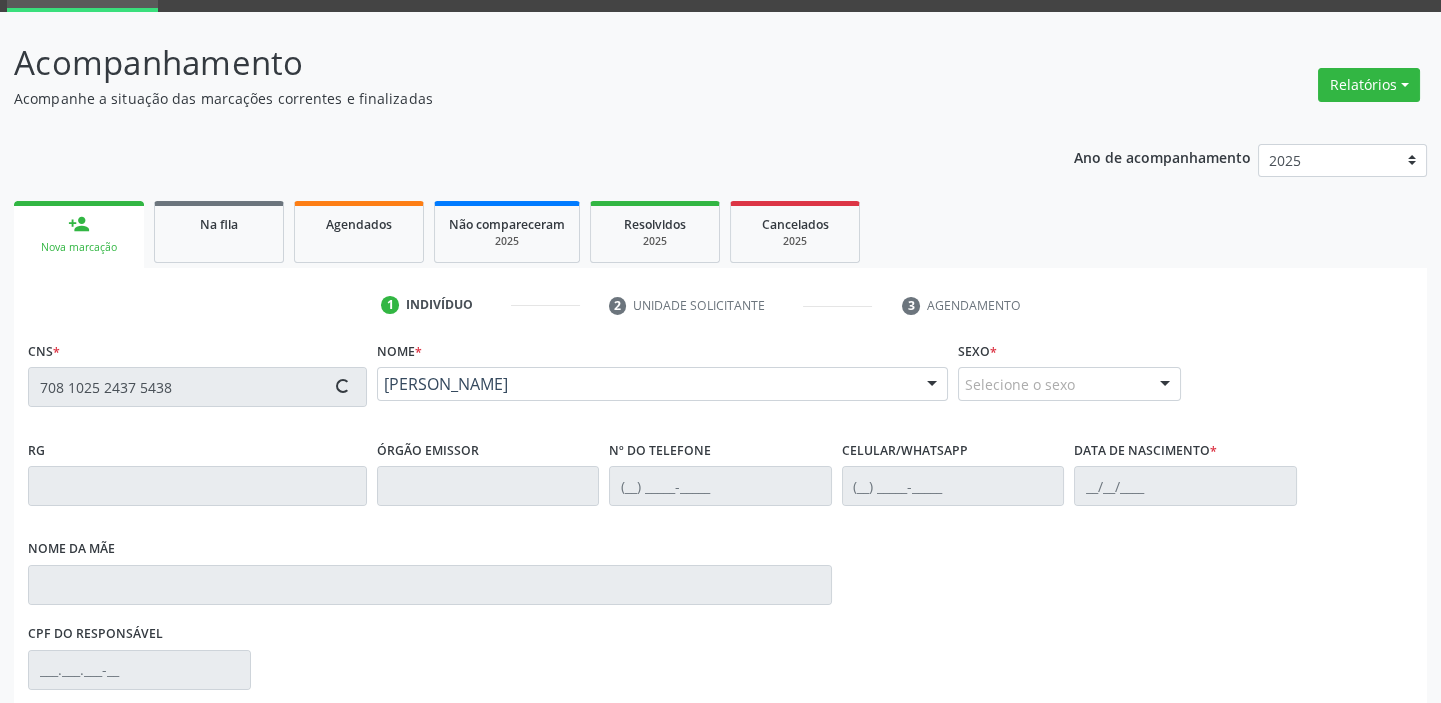 type on "31/12/1964" 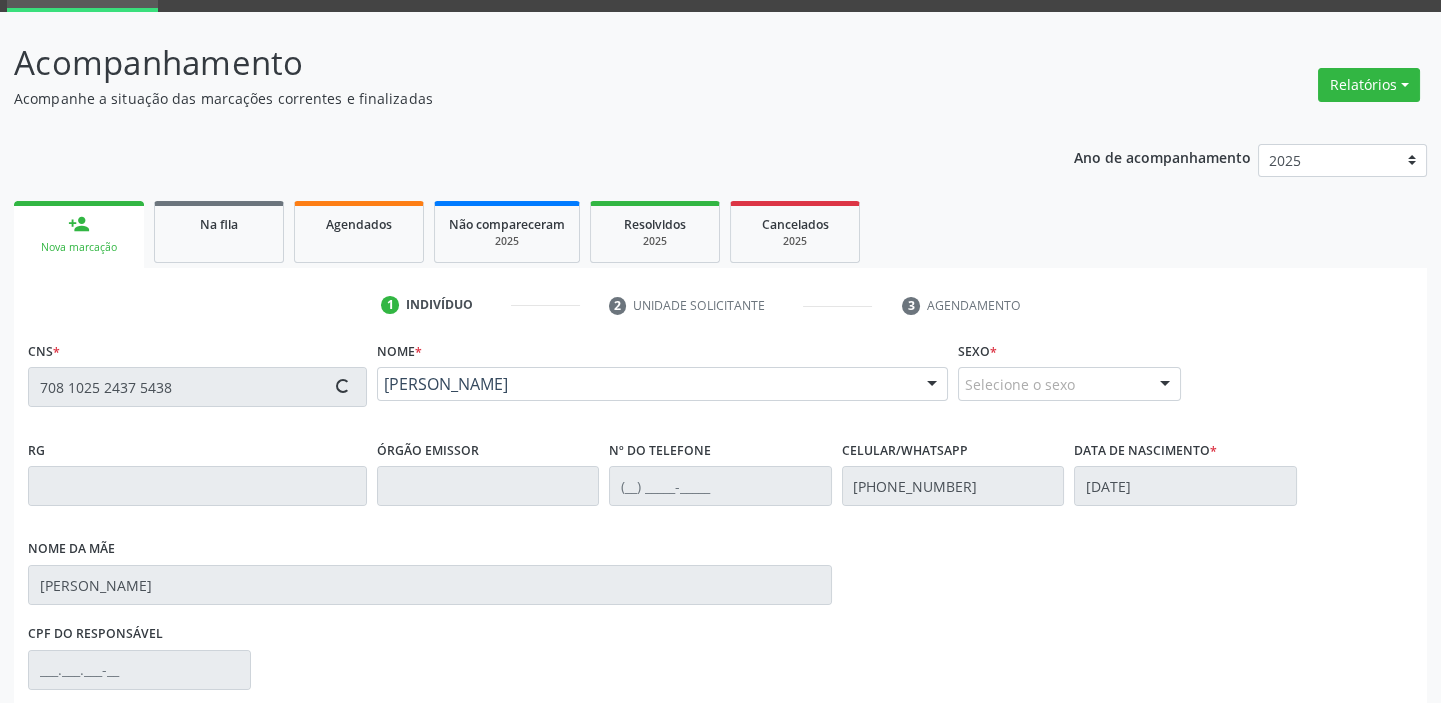 scroll, scrollTop: 366, scrollLeft: 0, axis: vertical 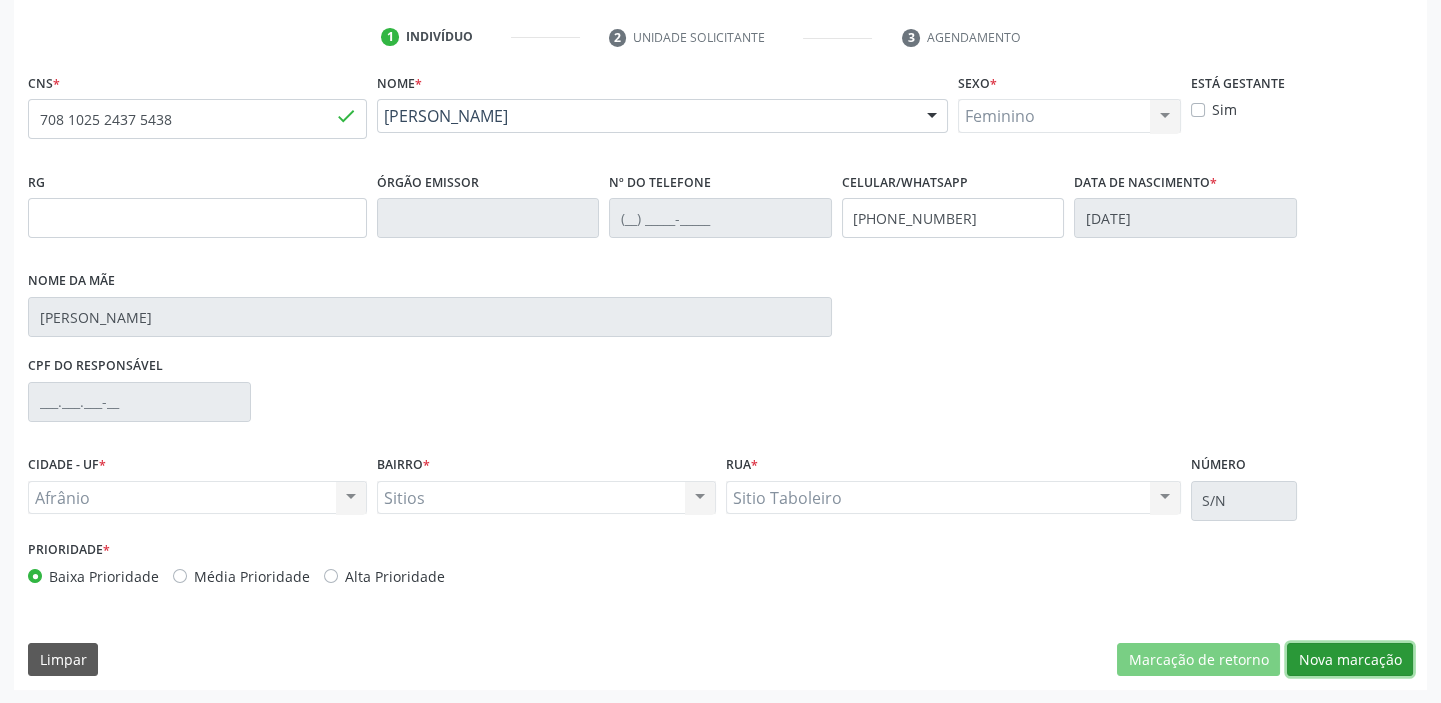click on "Nova marcação" at bounding box center (1350, 660) 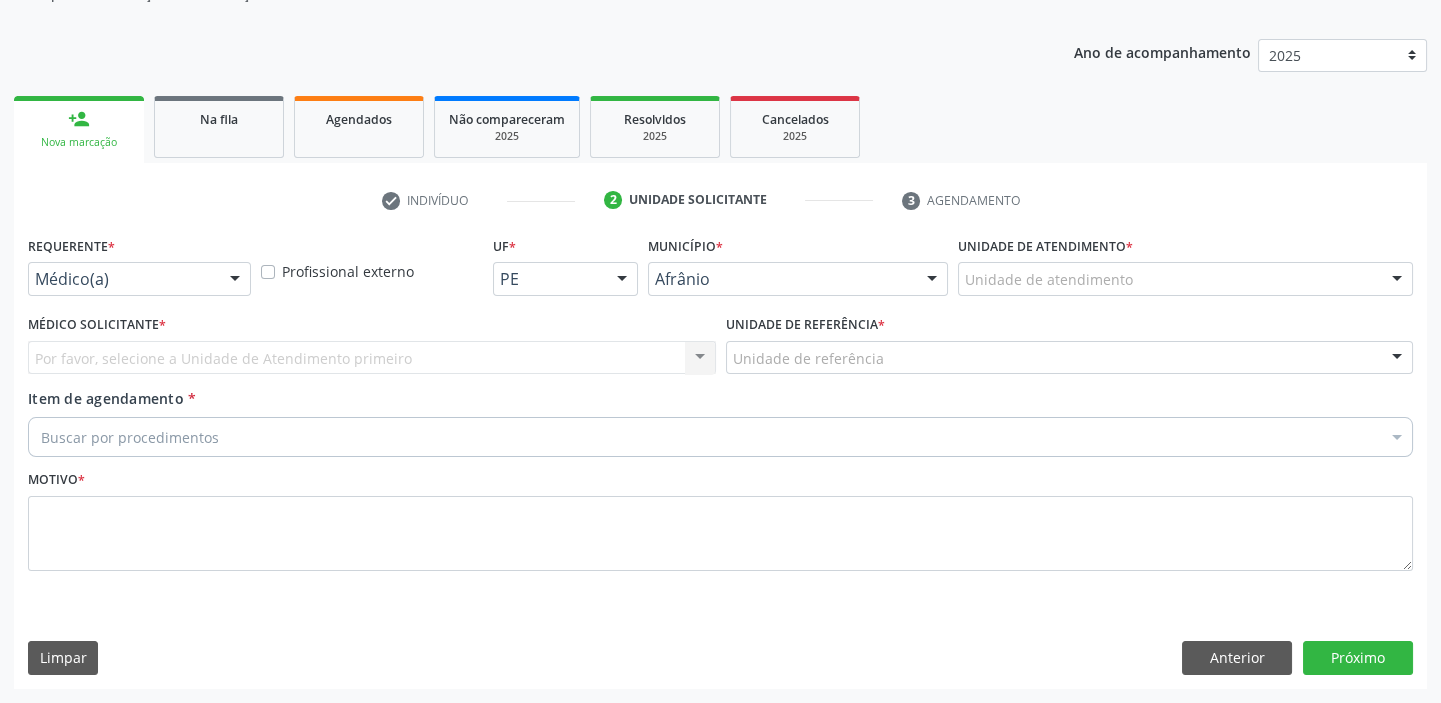 scroll, scrollTop: 201, scrollLeft: 0, axis: vertical 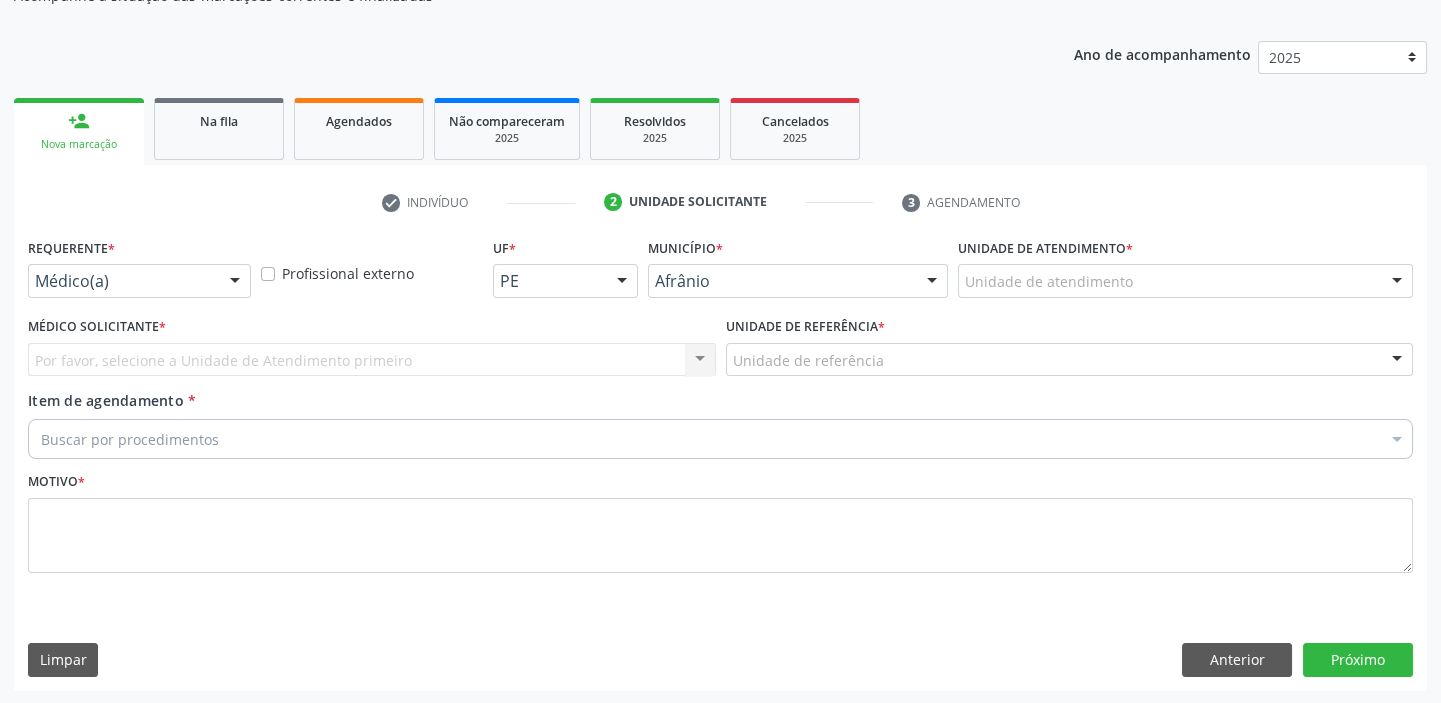 drag, startPoint x: 1003, startPoint y: 263, endPoint x: 1018, endPoint y: 300, distance: 39.92493 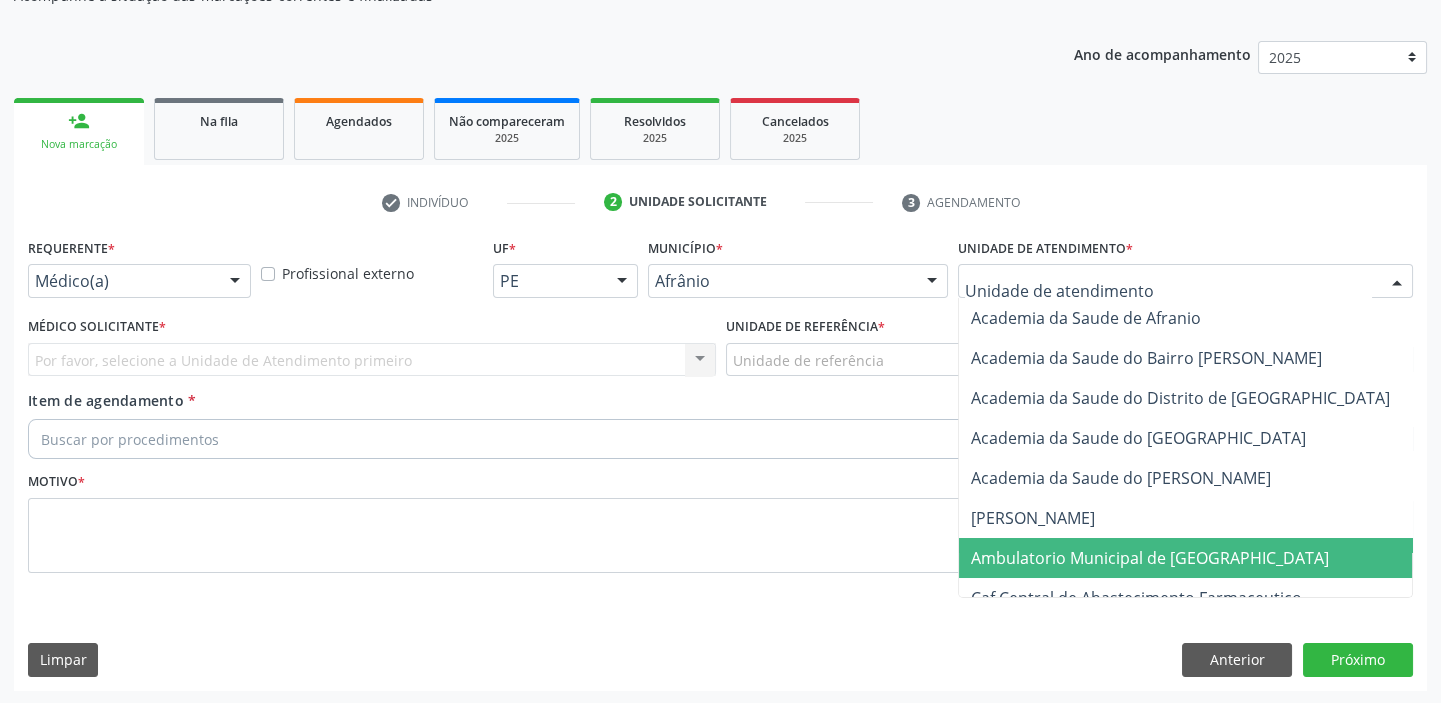 click on "Ambulatorio Municipal de [GEOGRAPHIC_DATA]" at bounding box center [1150, 558] 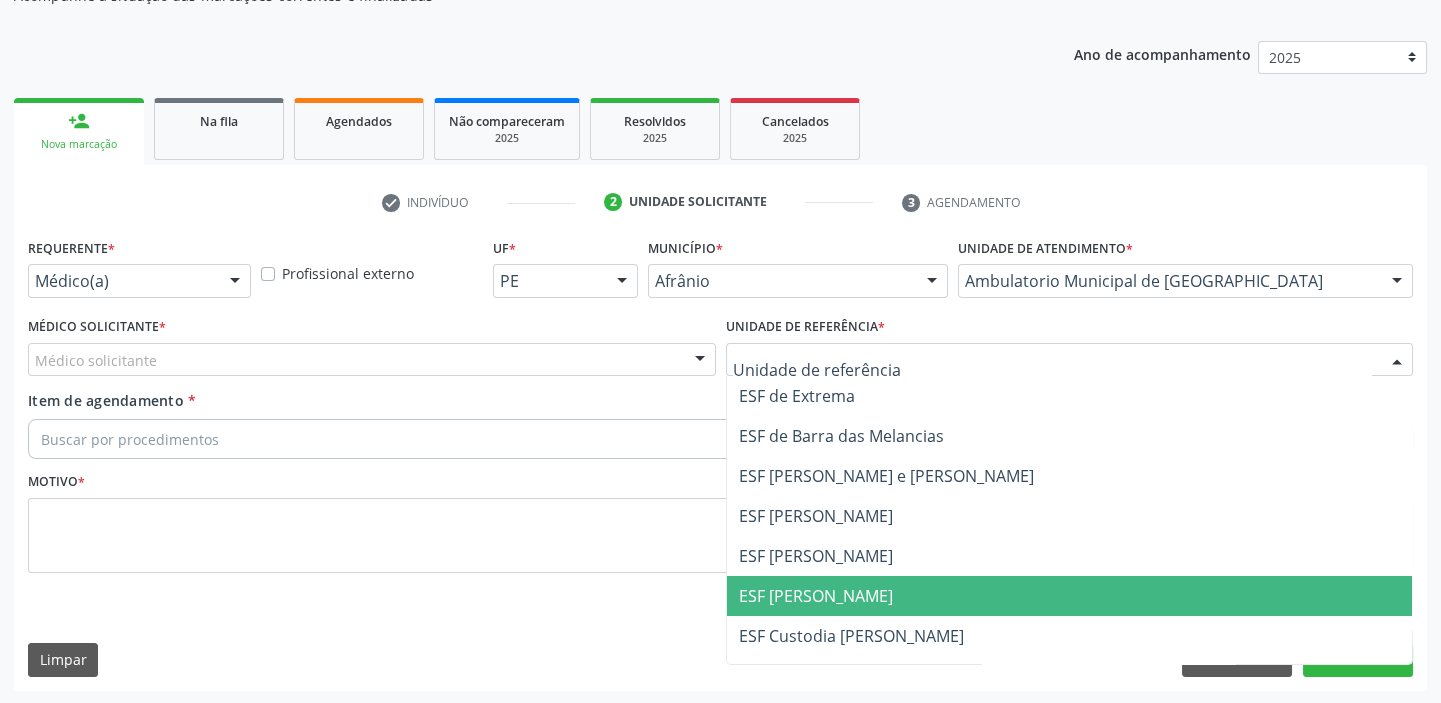 click on "ESF [PERSON_NAME]" at bounding box center [1070, 596] 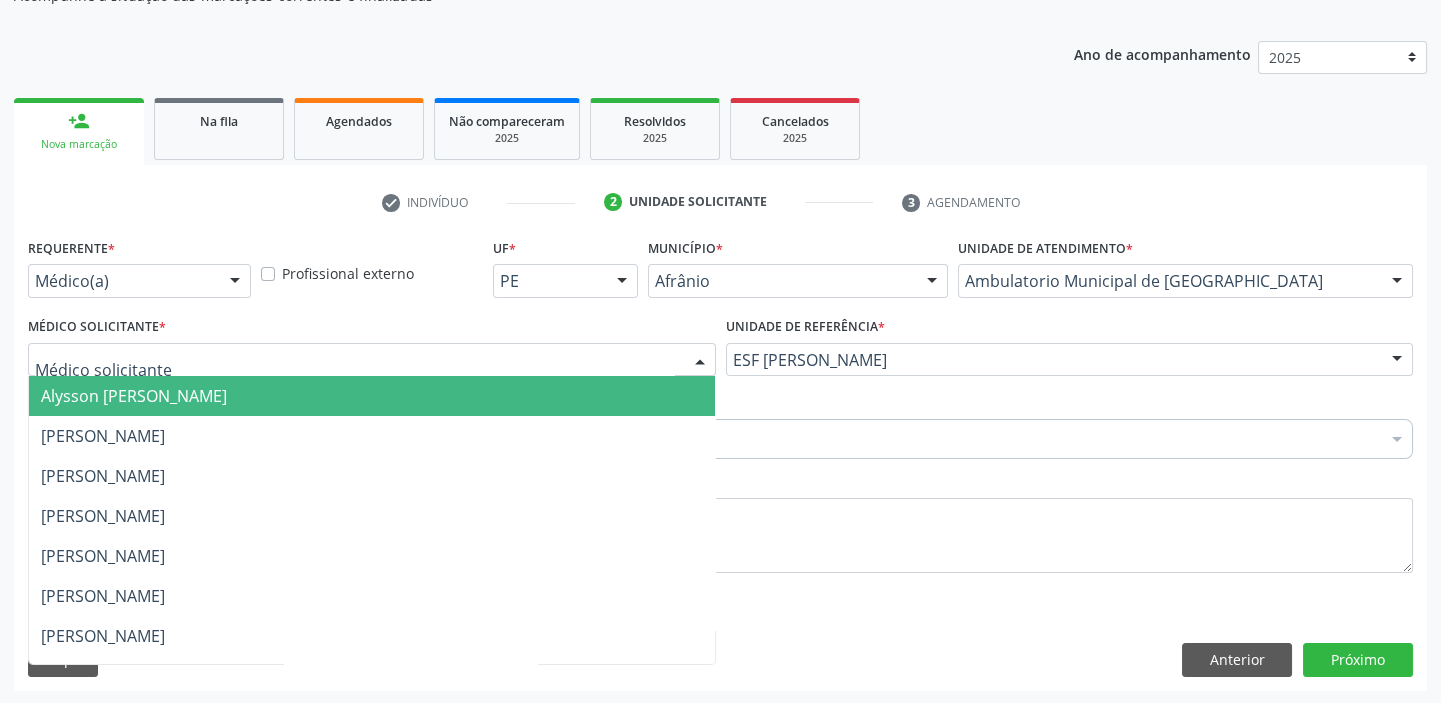 click on "Alysson [PERSON_NAME]" at bounding box center [372, 396] 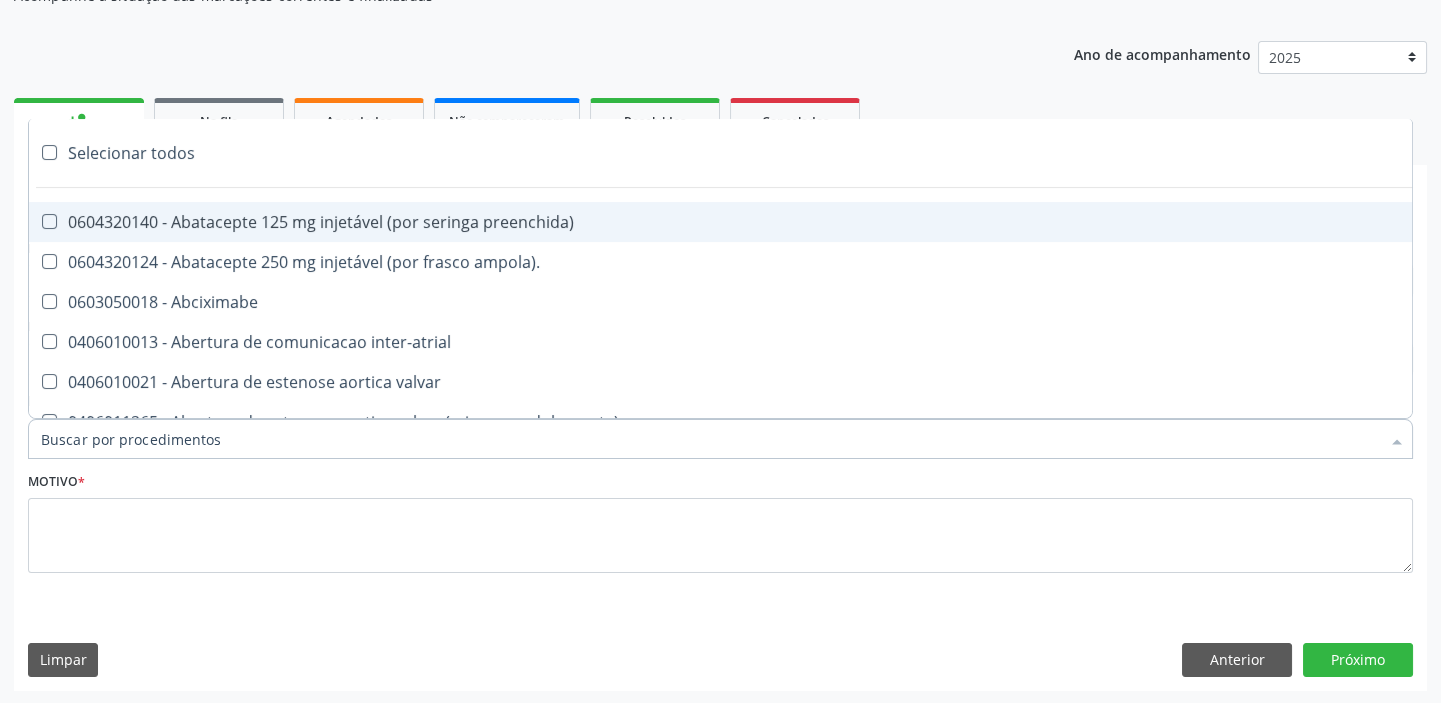 paste on "esofag" 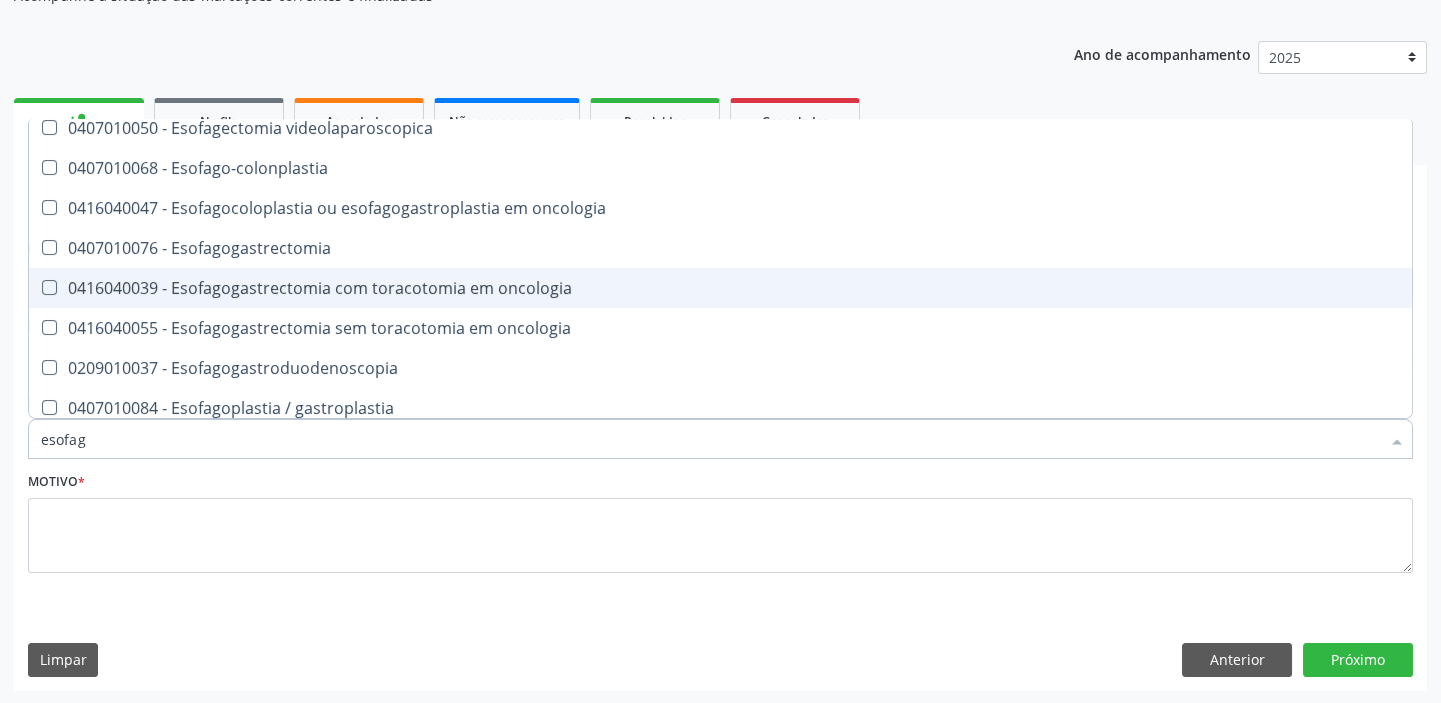 scroll, scrollTop: 363, scrollLeft: 0, axis: vertical 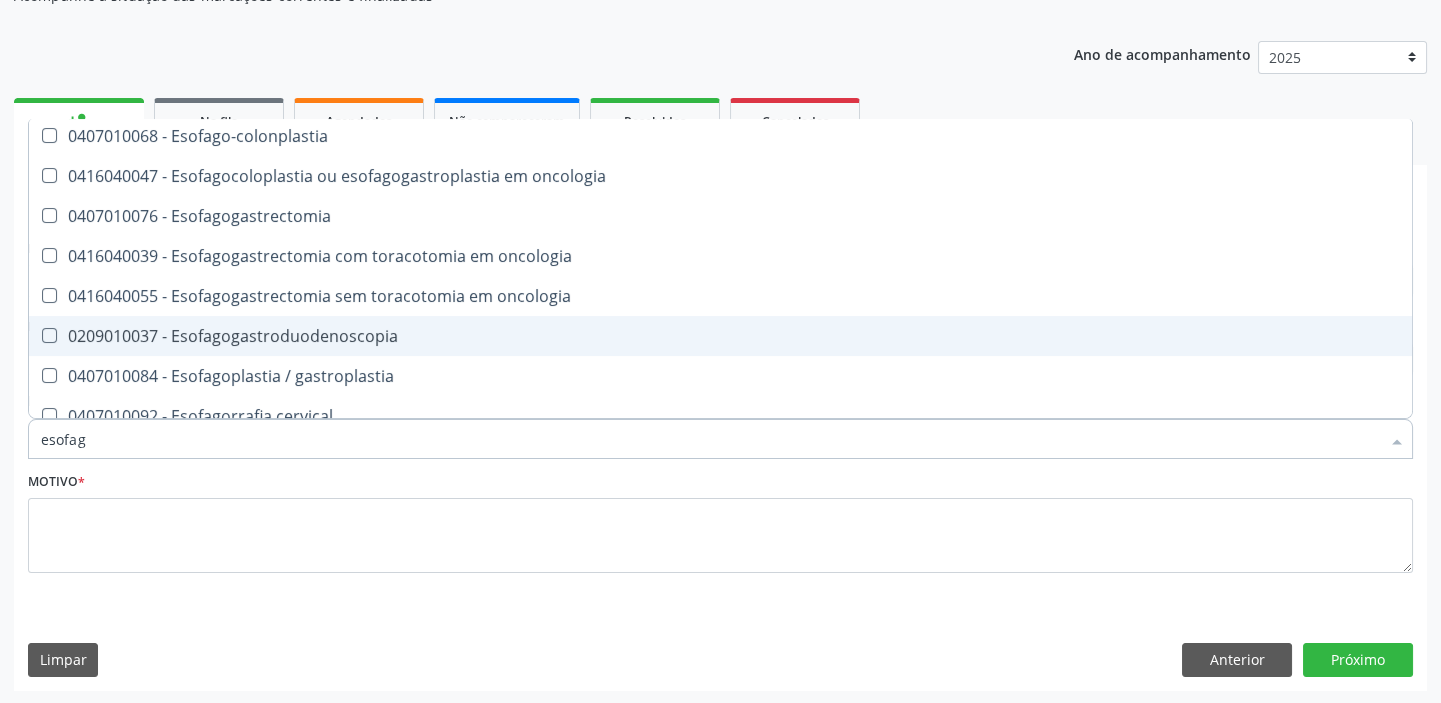 click on "0209010037 - Esofagogastroduodenoscopia" at bounding box center [720, 336] 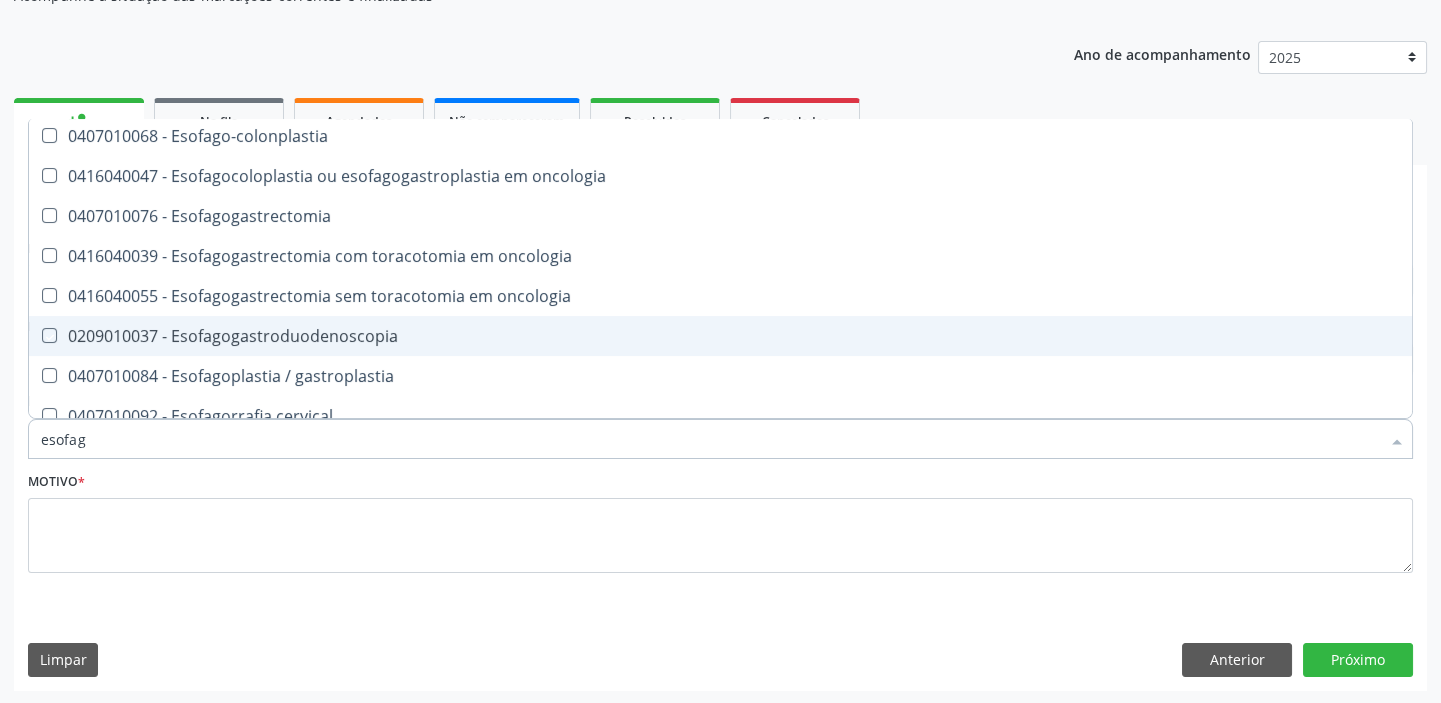 checkbox on "true" 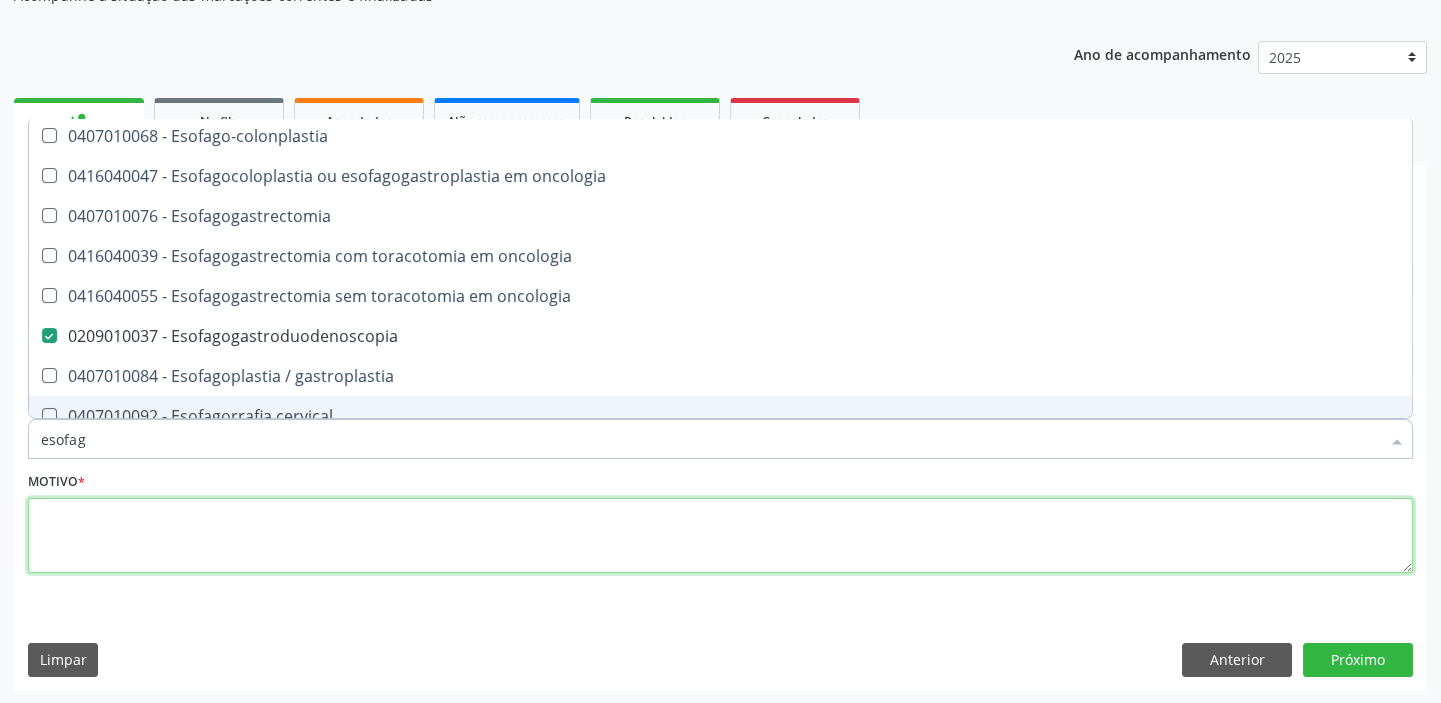 click at bounding box center (720, 536) 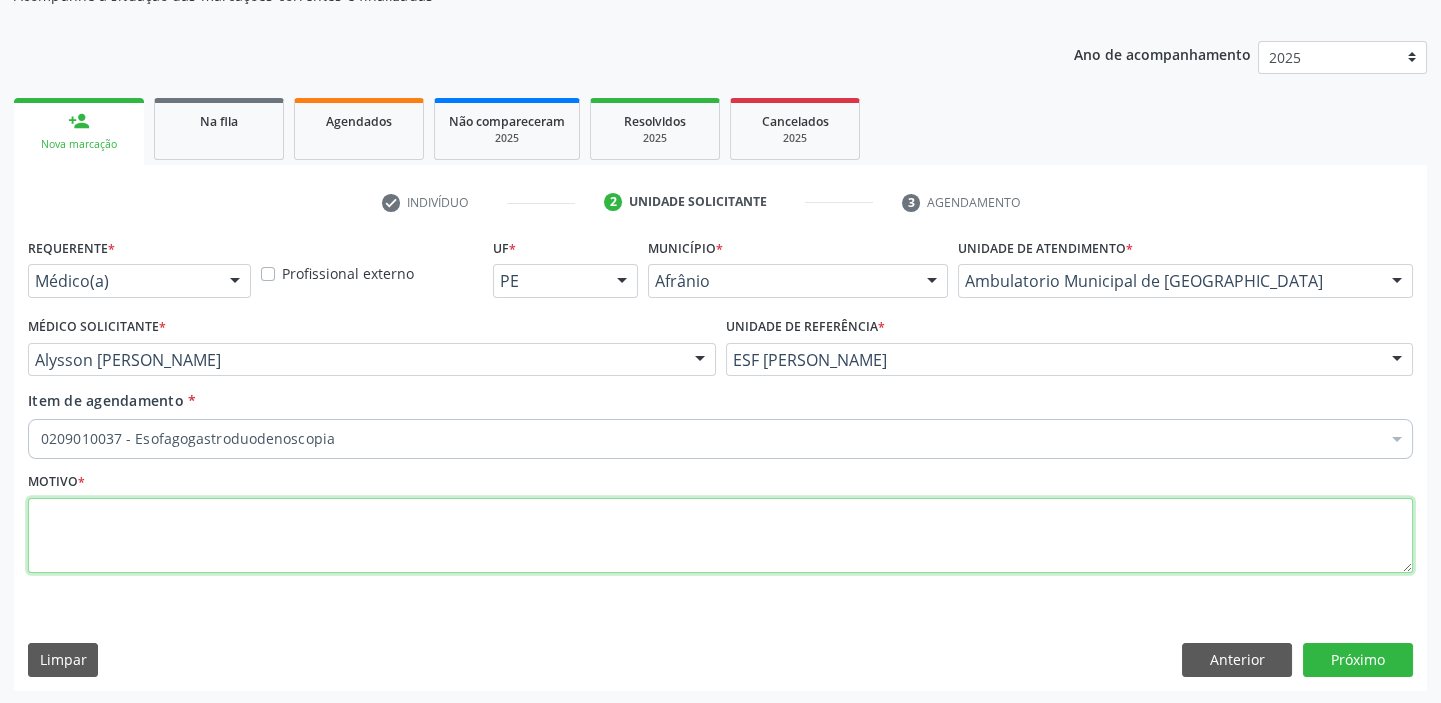 scroll, scrollTop: 0, scrollLeft: 0, axis: both 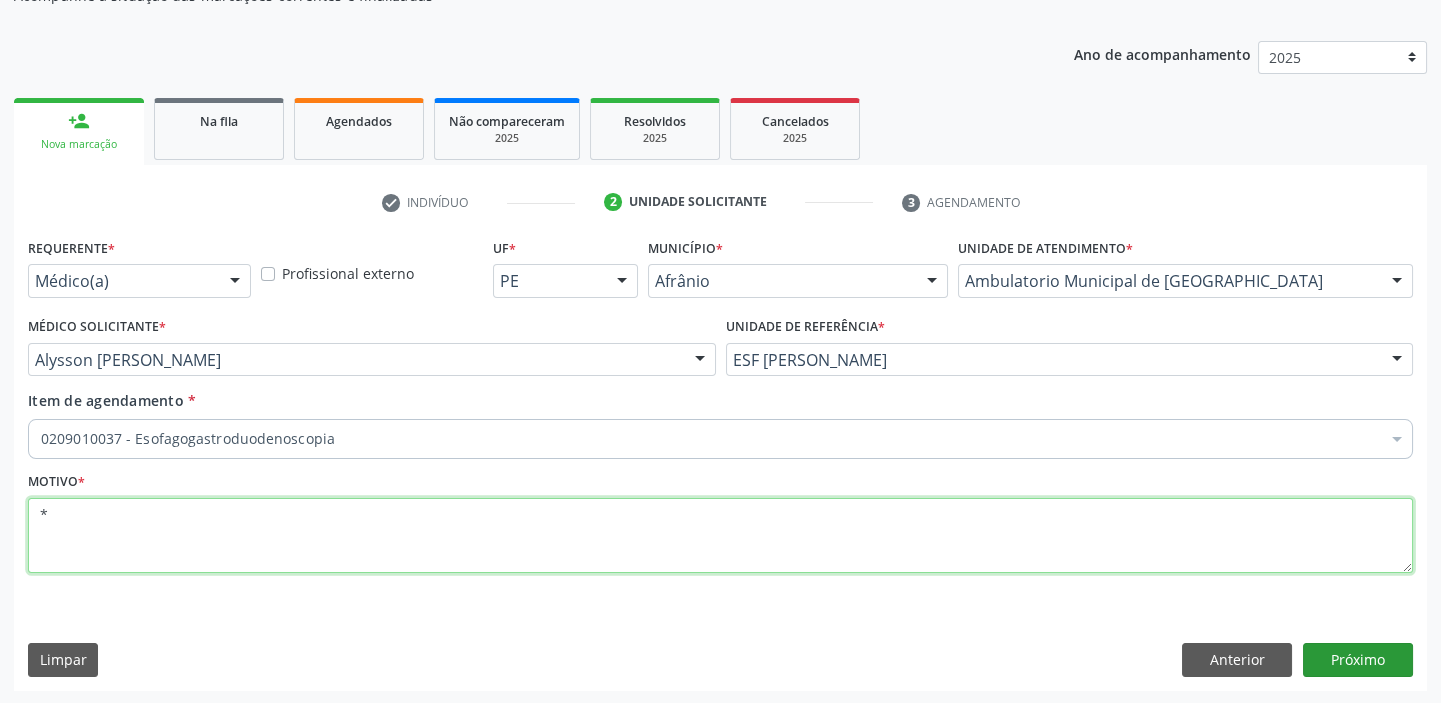 type on "*" 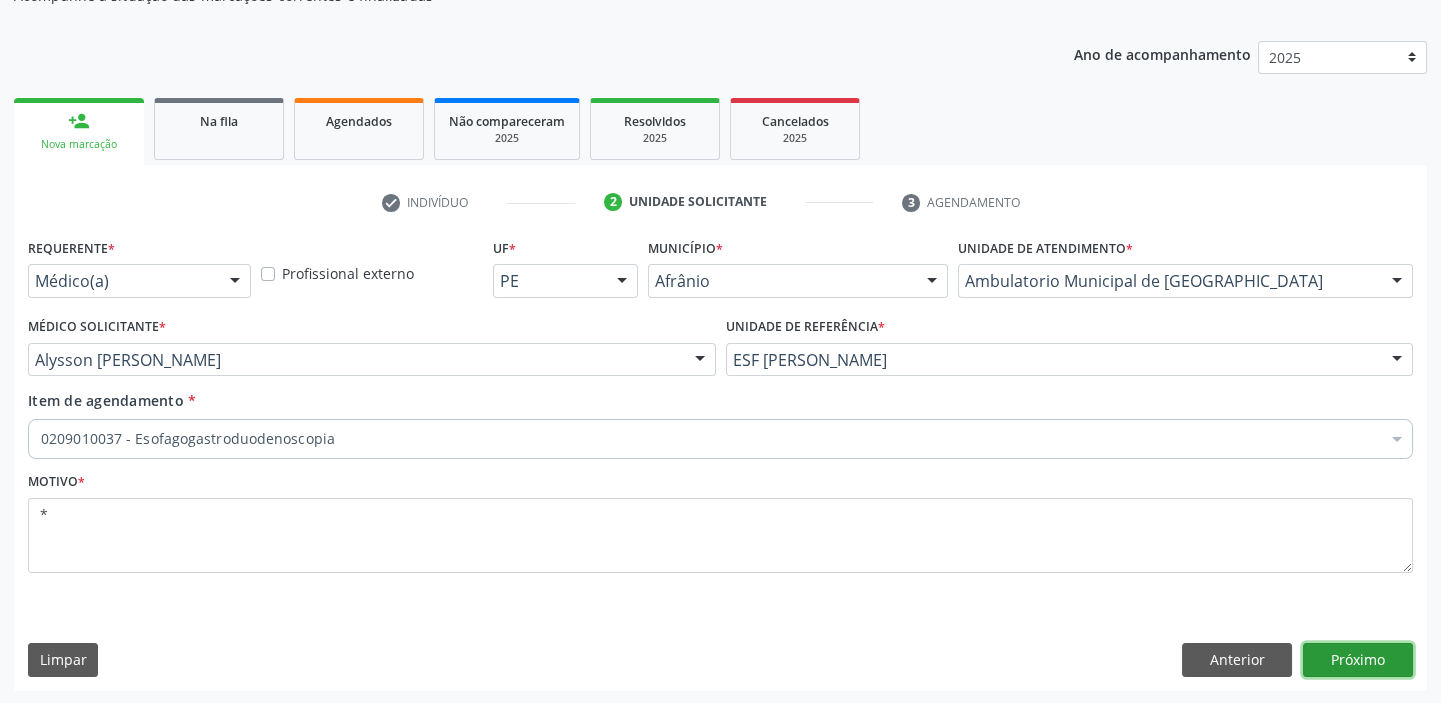 click on "Próximo" at bounding box center [1358, 660] 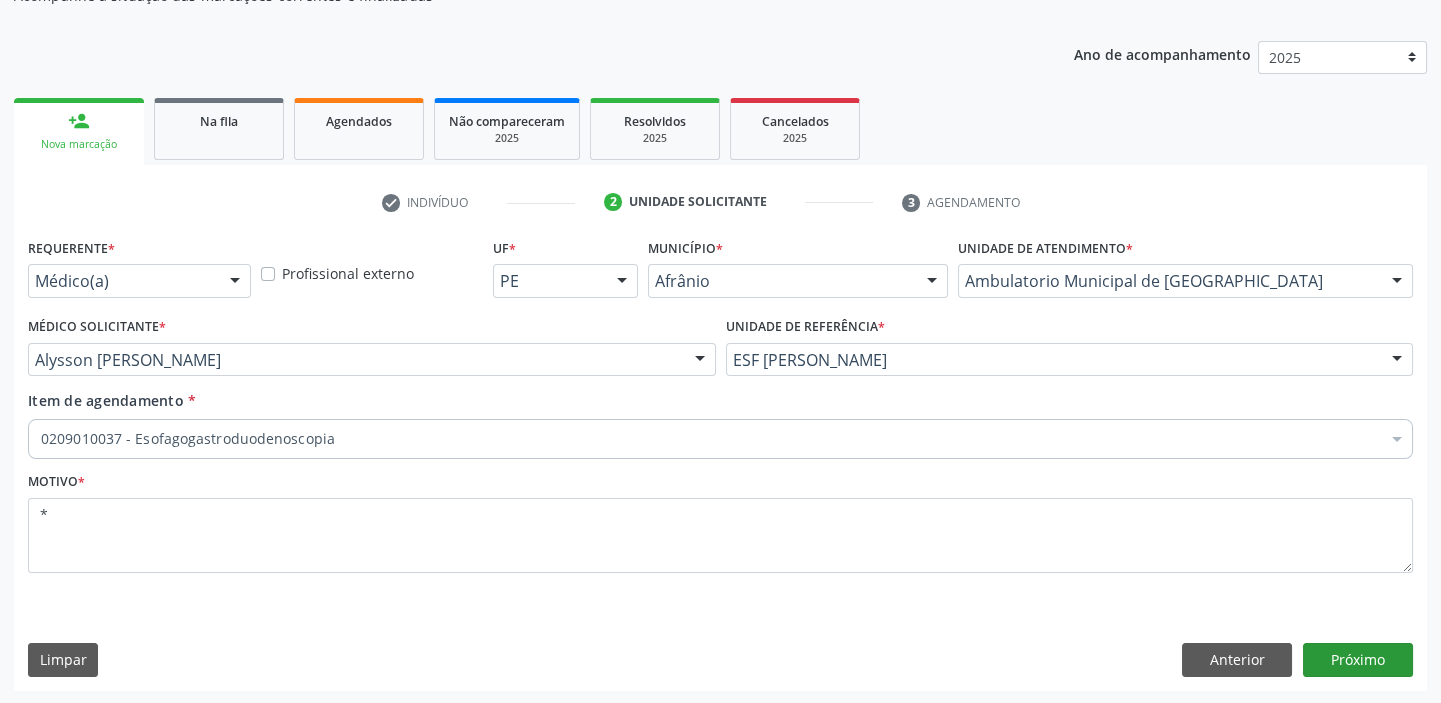 scroll, scrollTop: 166, scrollLeft: 0, axis: vertical 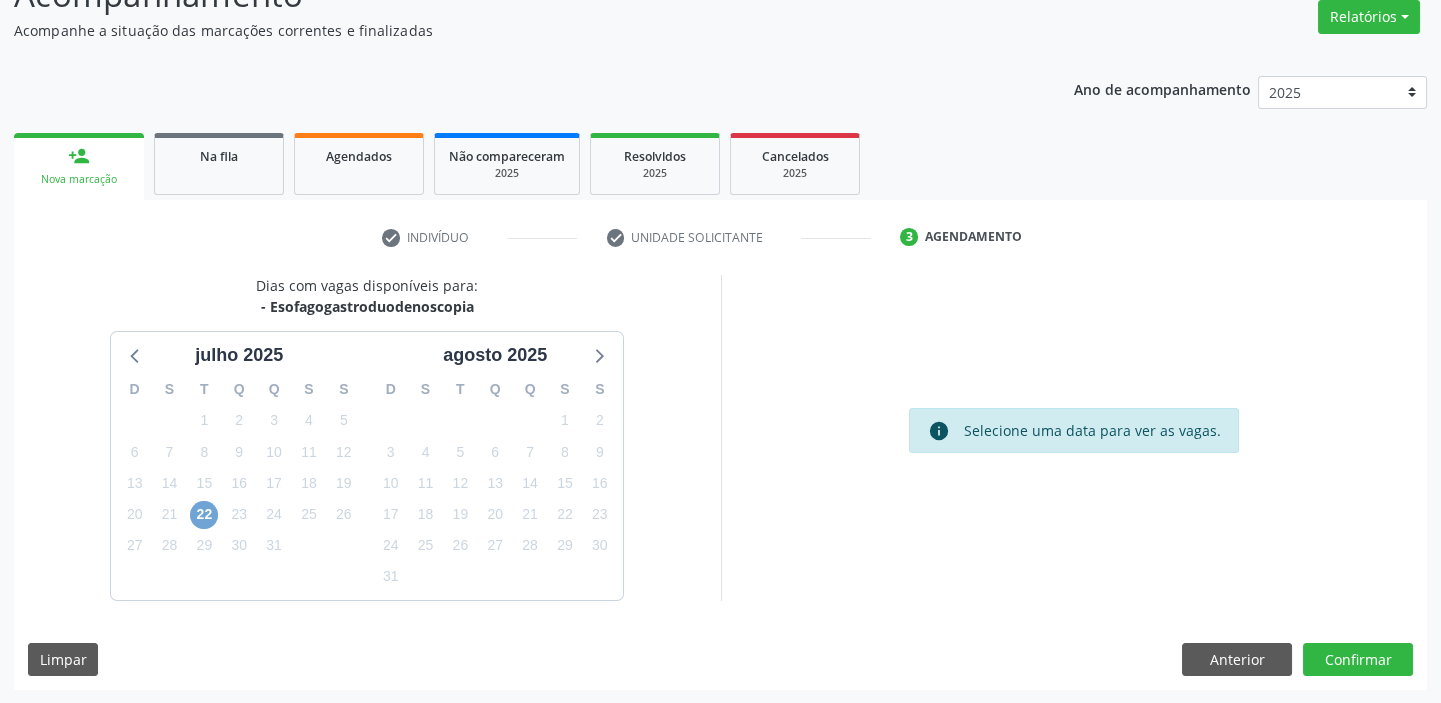 click on "22" at bounding box center (204, 515) 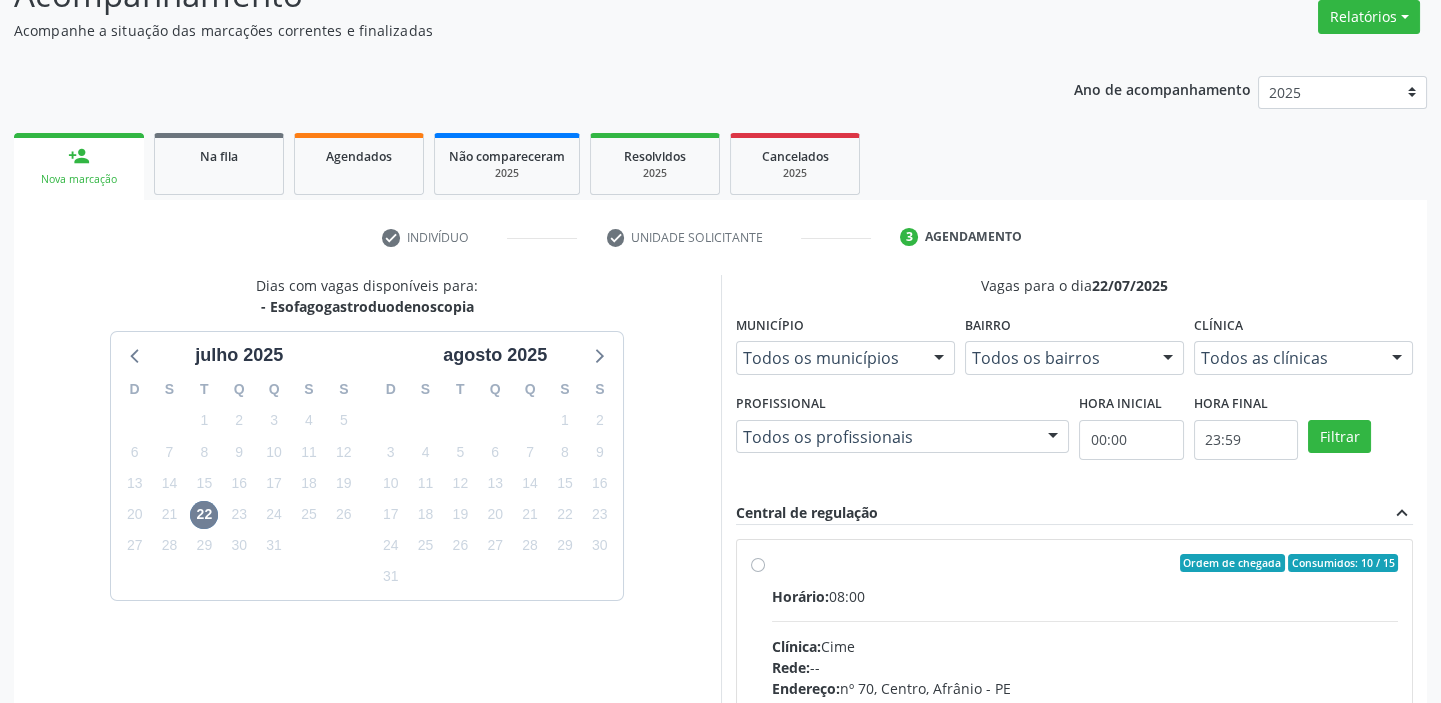 click on "Horário:   08:00
Clínica:  Cime
Rede:
--
Endereço:   nº 70, Centro, Afrânio - PE
Telefone:   (87) 88416145
Profissional:
--
Informações adicionais sobre o atendimento
Idade de atendimento:
Sem restrição
Gênero(s) atendido(s):
Sem restrição
Informações adicionais:
--" at bounding box center [1085, 723] 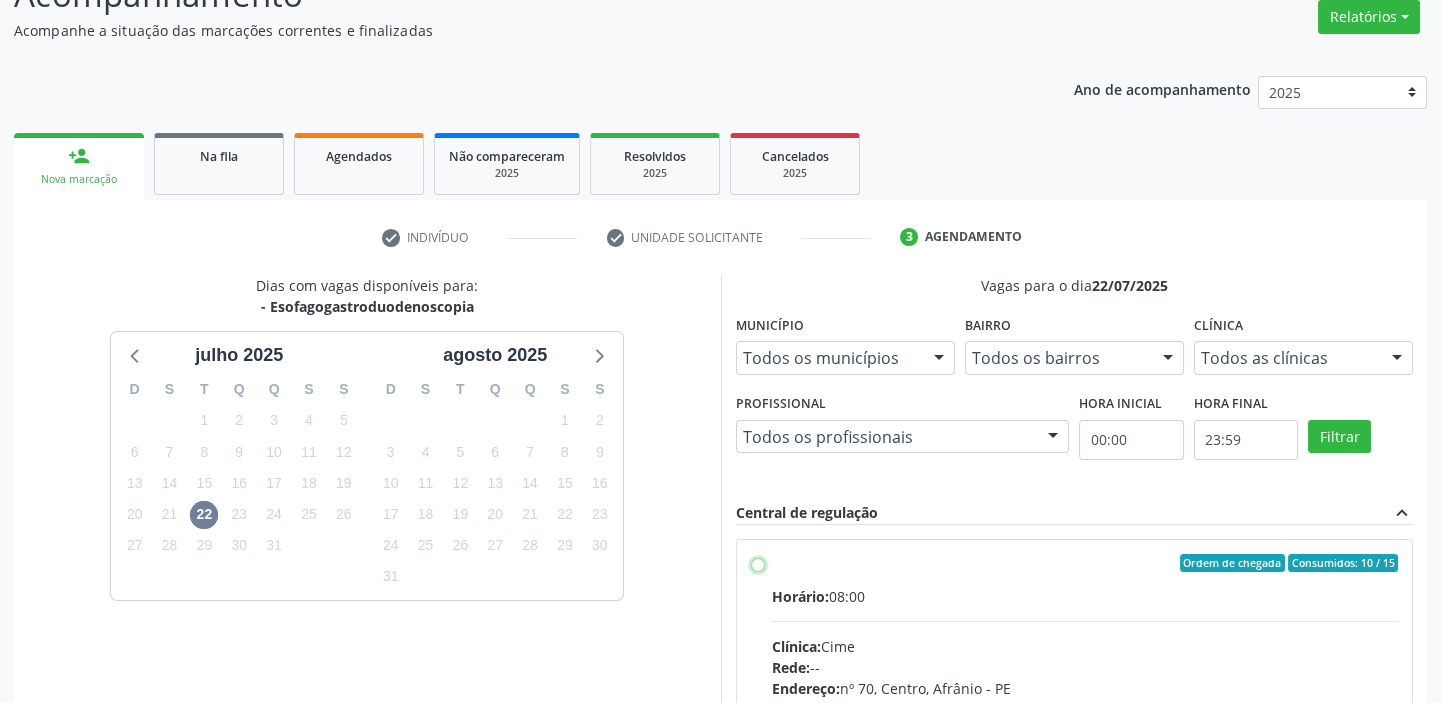 click on "Ordem de chegada
Consumidos: 10 / 15
Horário:   08:00
Clínica:  Cime
Rede:
--
Endereço:   nº 70, Centro, Afrânio - PE
Telefone:   (87) 88416145
Profissional:
--
Informações adicionais sobre o atendimento
Idade de atendimento:
Sem restrição
Gênero(s) atendido(s):
Sem restrição
Informações adicionais:
--" at bounding box center [758, 563] 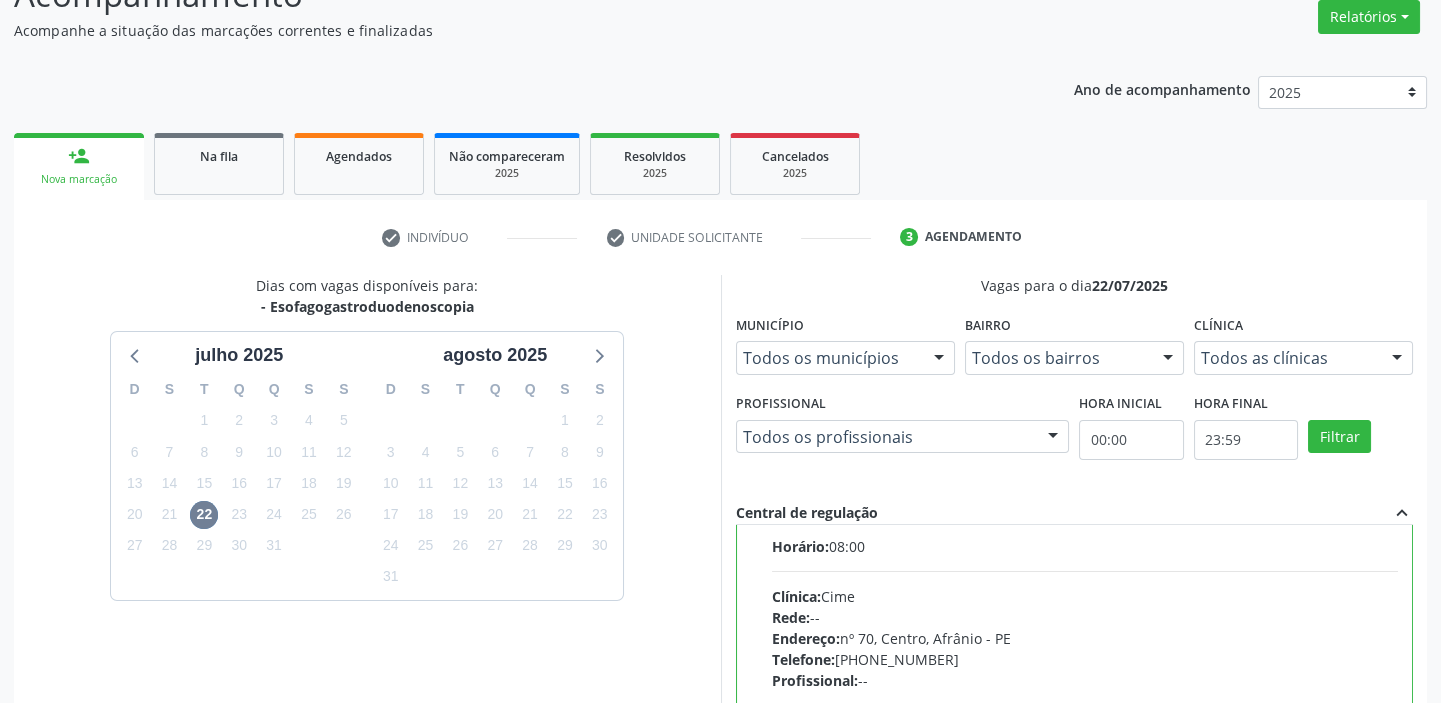 scroll, scrollTop: 99, scrollLeft: 0, axis: vertical 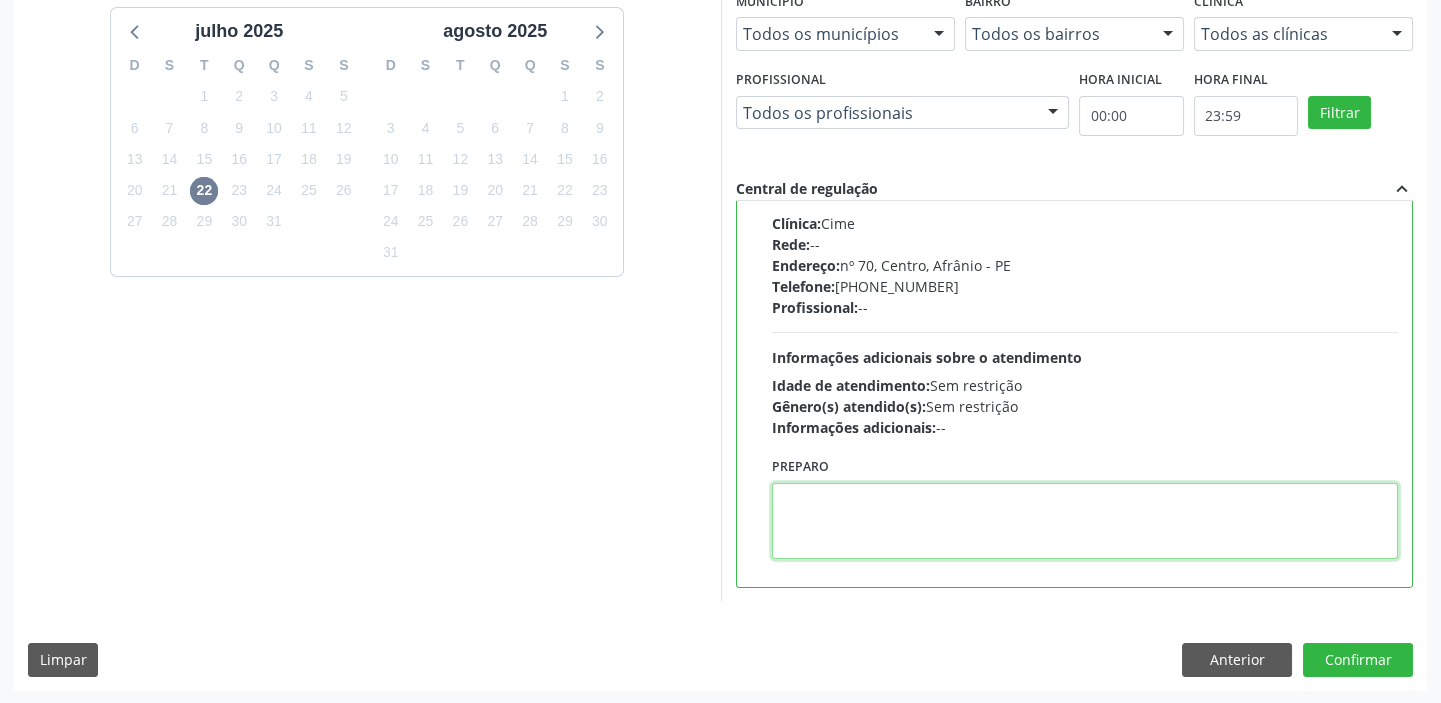 click at bounding box center [1085, 521] 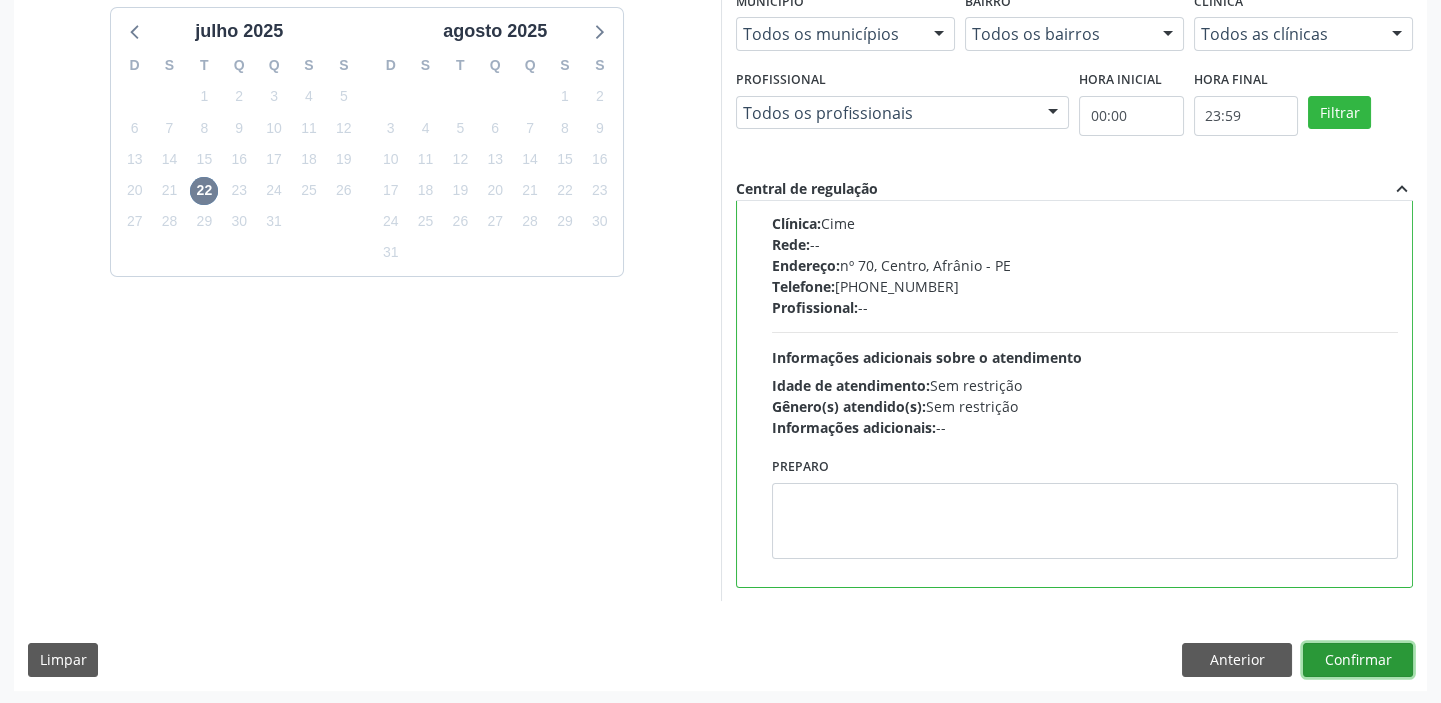 click on "Confirmar" at bounding box center (1358, 660) 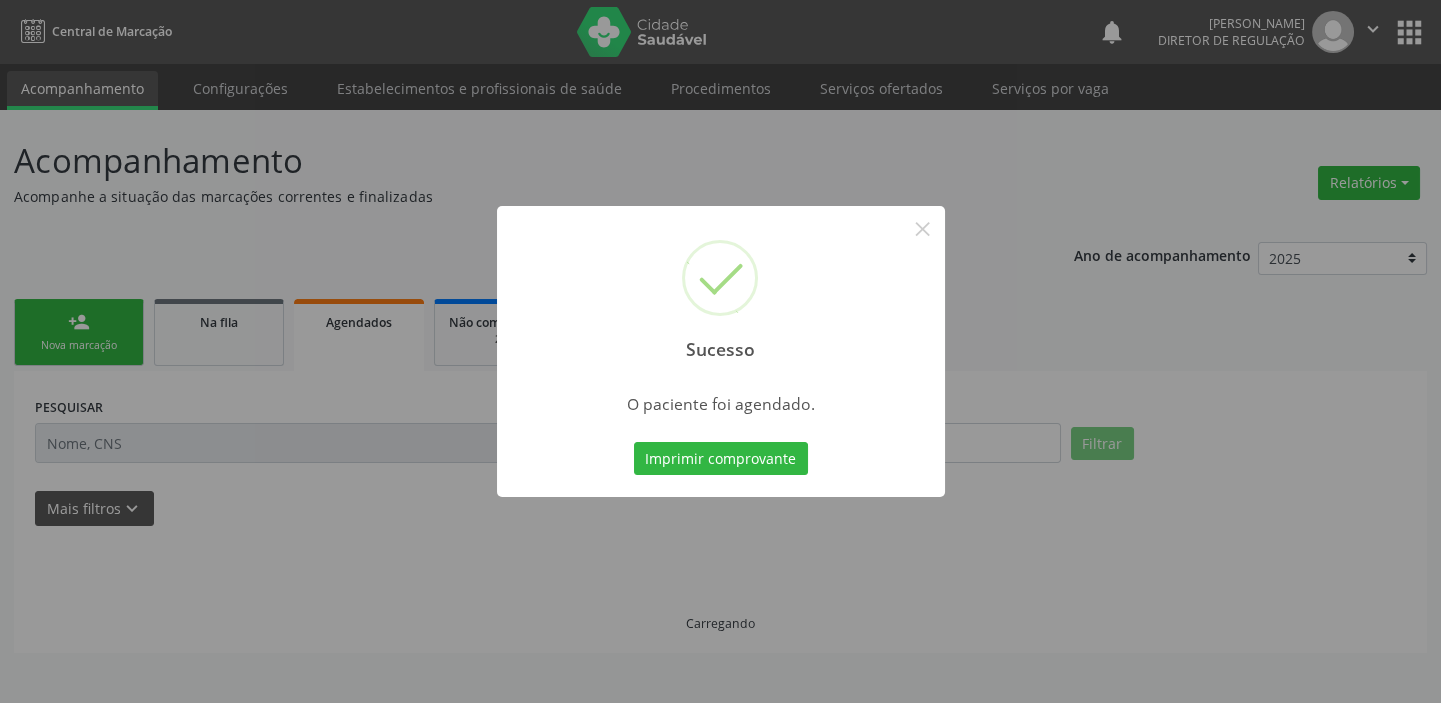 scroll, scrollTop: 0, scrollLeft: 0, axis: both 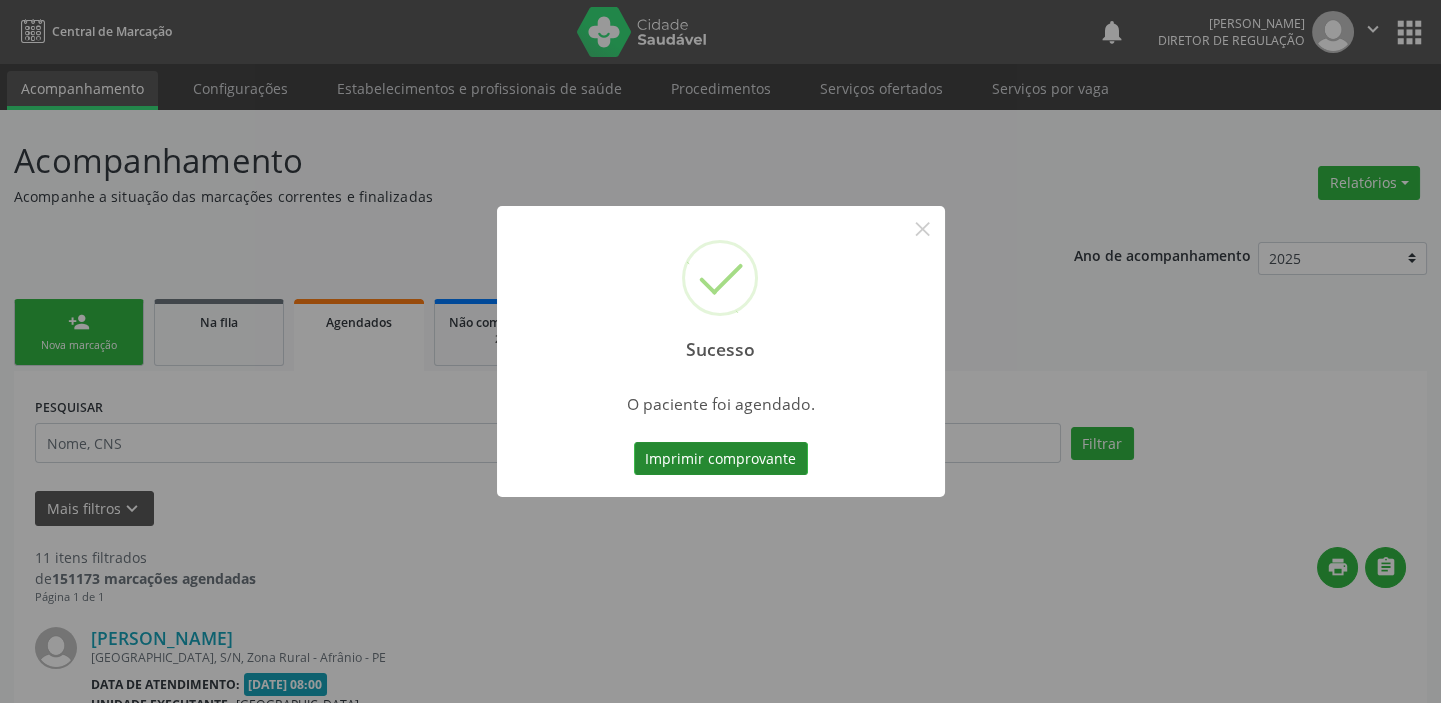 click on "Imprimir comprovante" at bounding box center [721, 459] 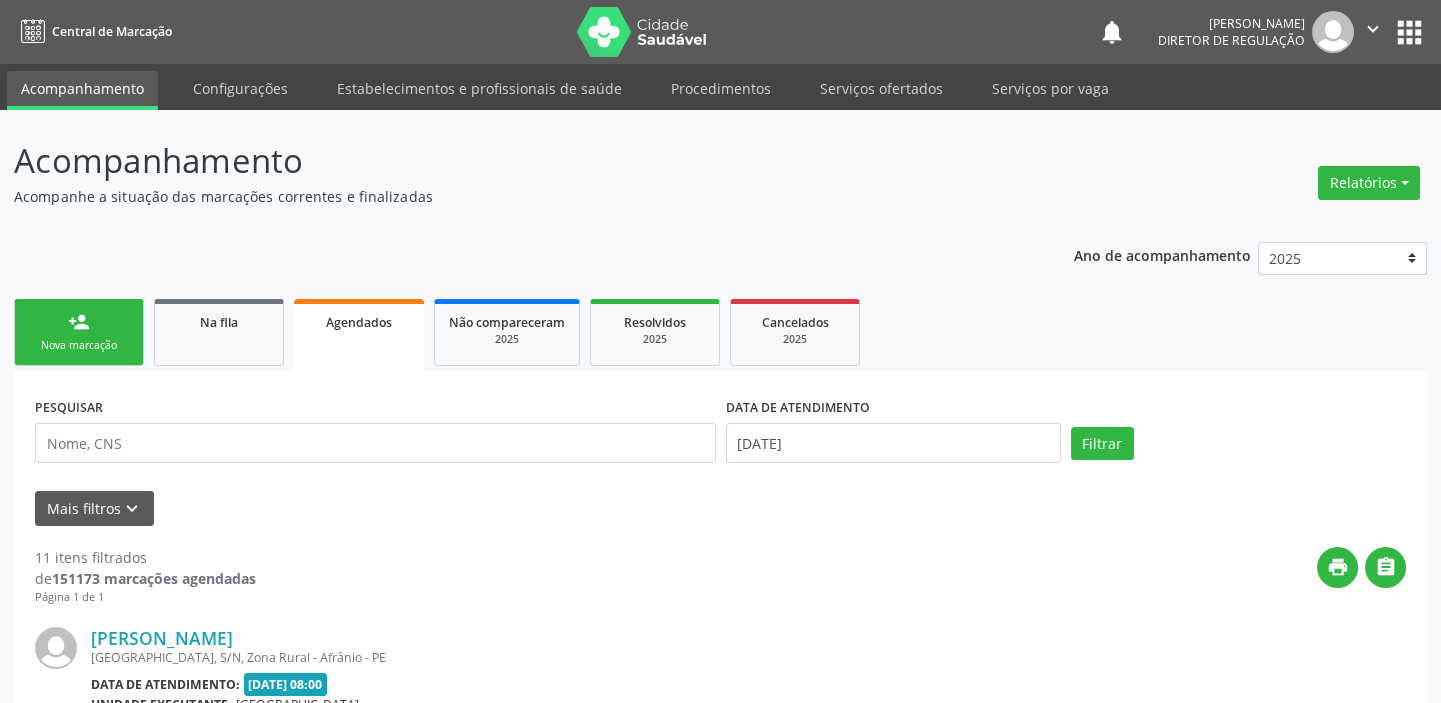 click on "Nova marcação" at bounding box center [79, 345] 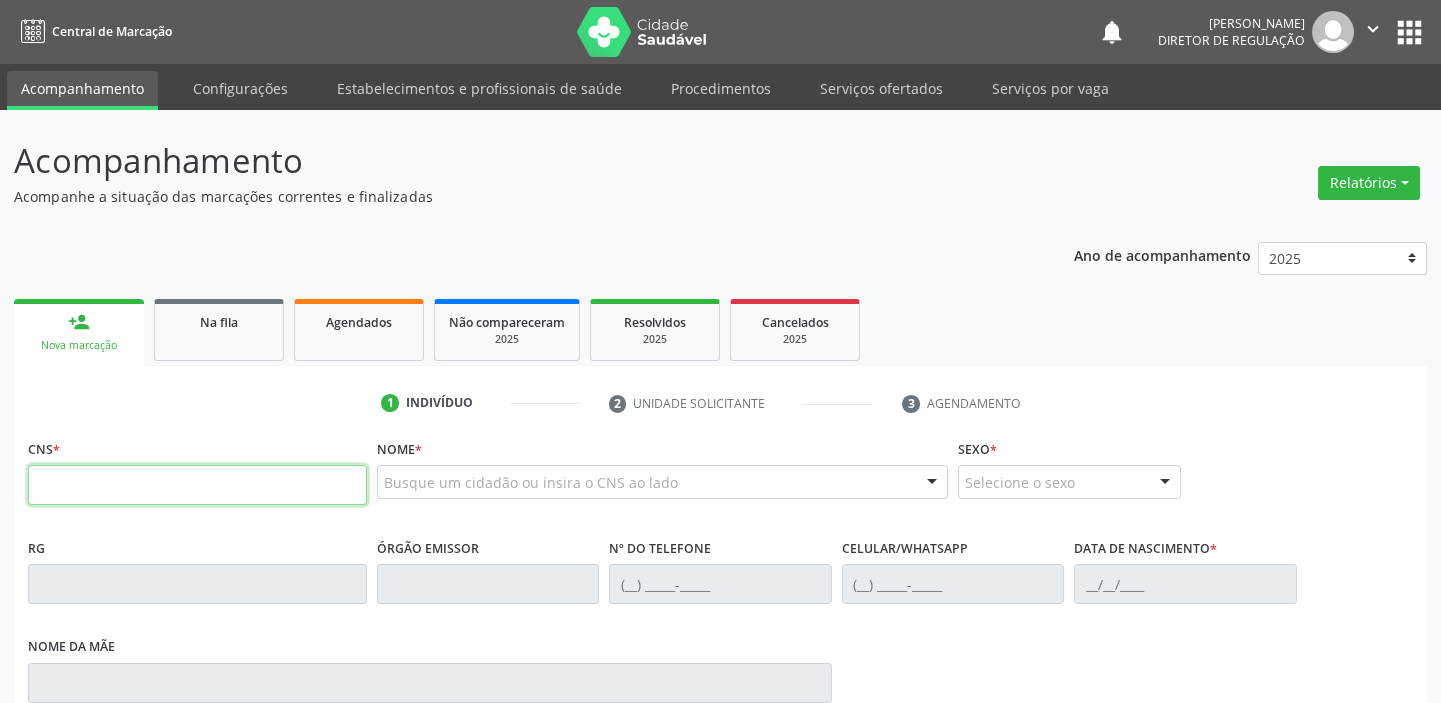 click at bounding box center (197, 485) 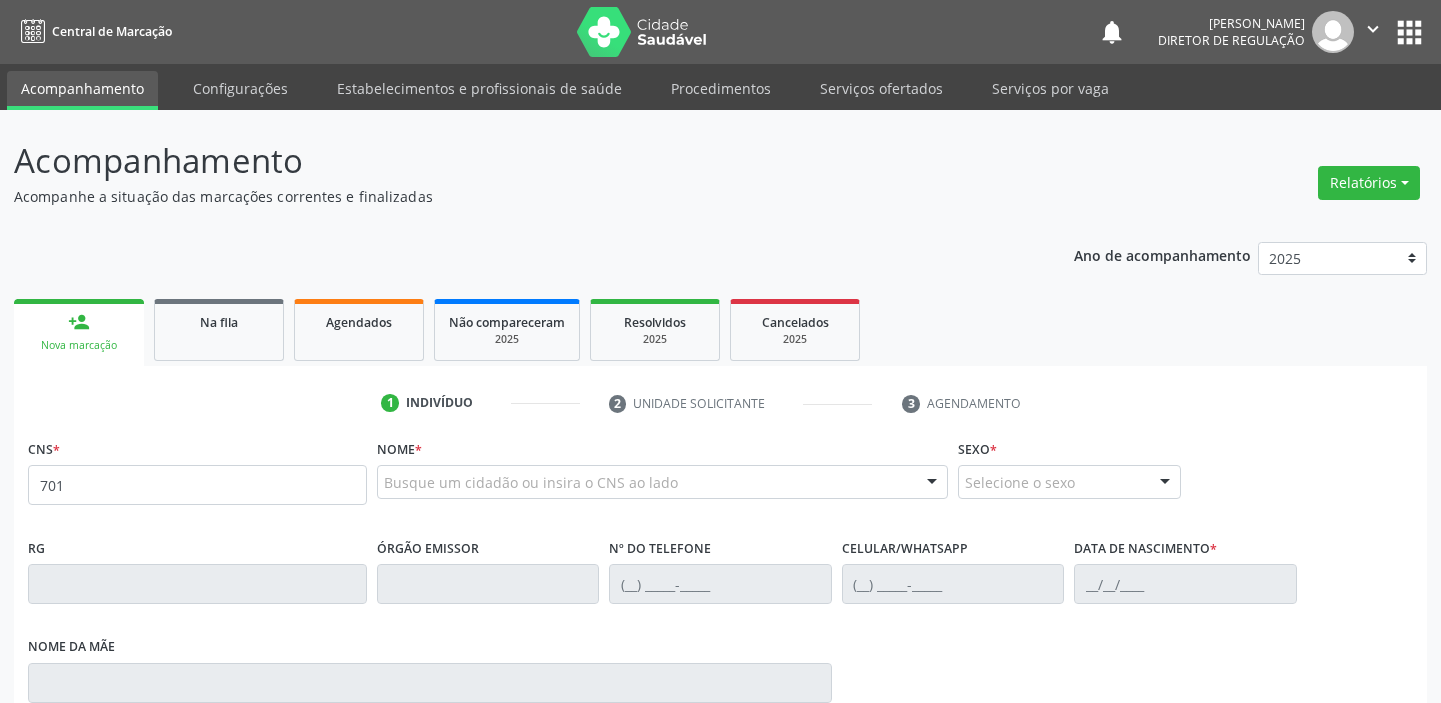 scroll, scrollTop: 0, scrollLeft: 0, axis: both 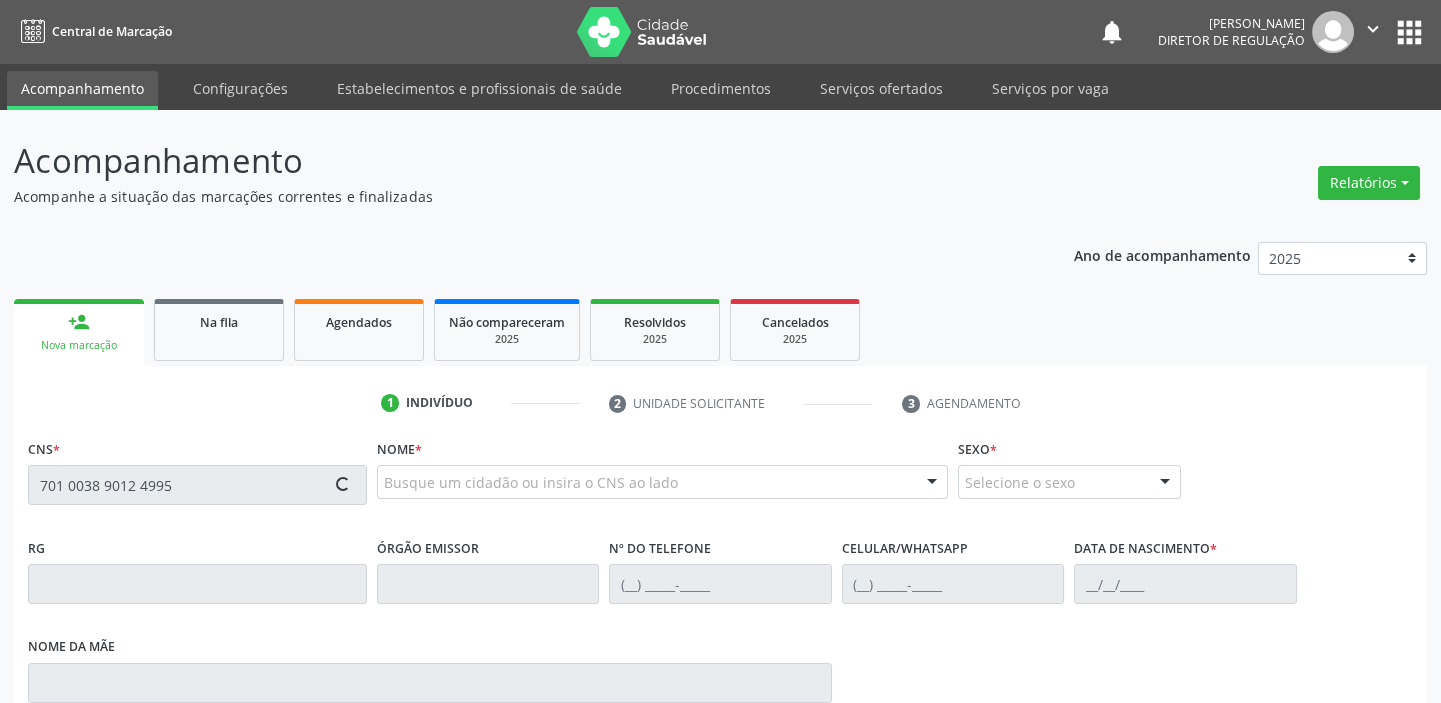 type on "701 0038 9012 4995" 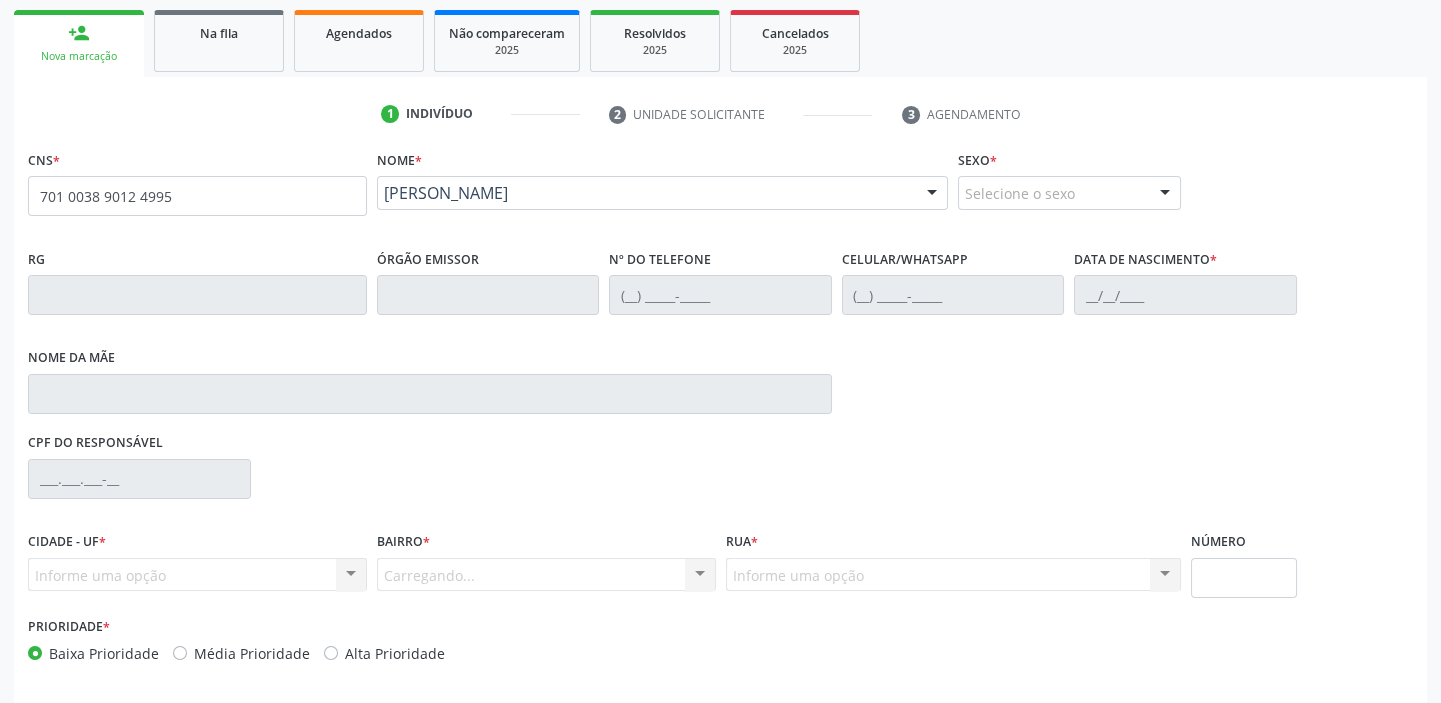 scroll, scrollTop: 366, scrollLeft: 0, axis: vertical 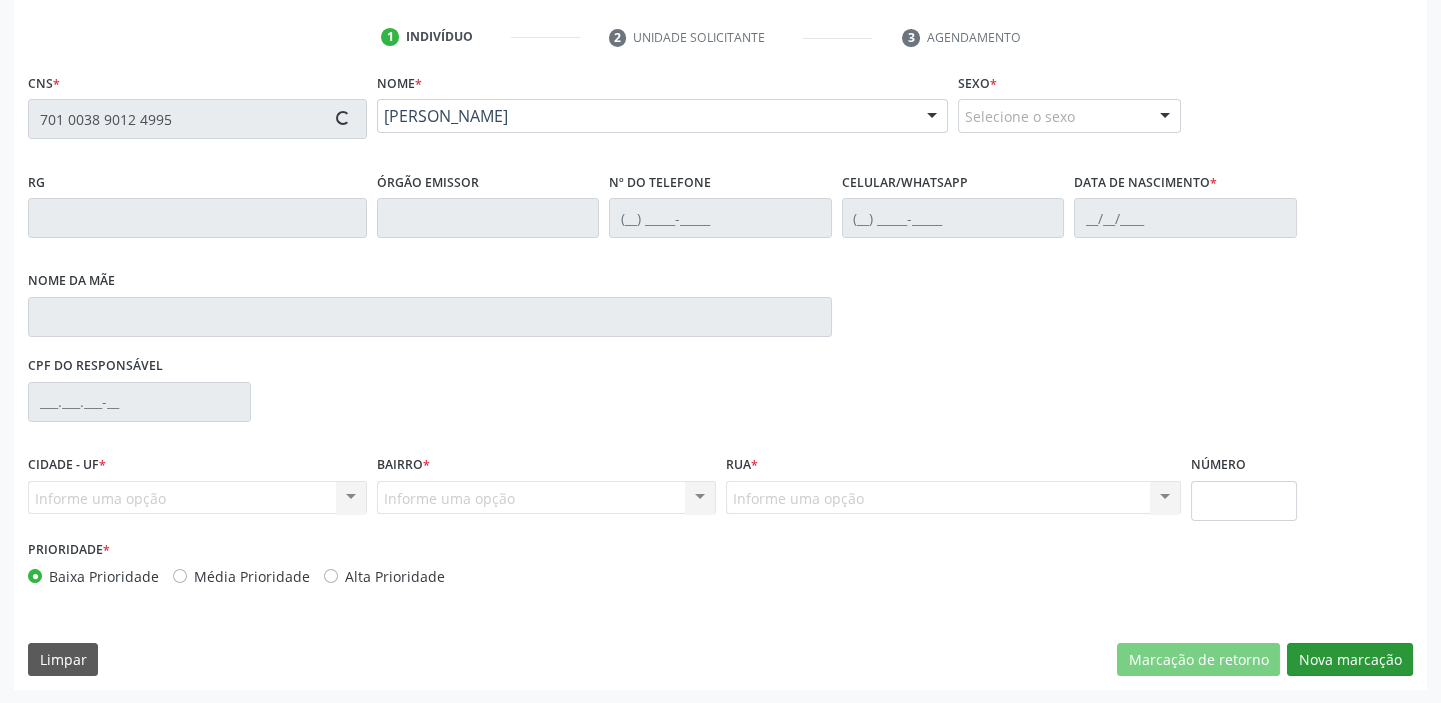type on "(99) 8839-8936" 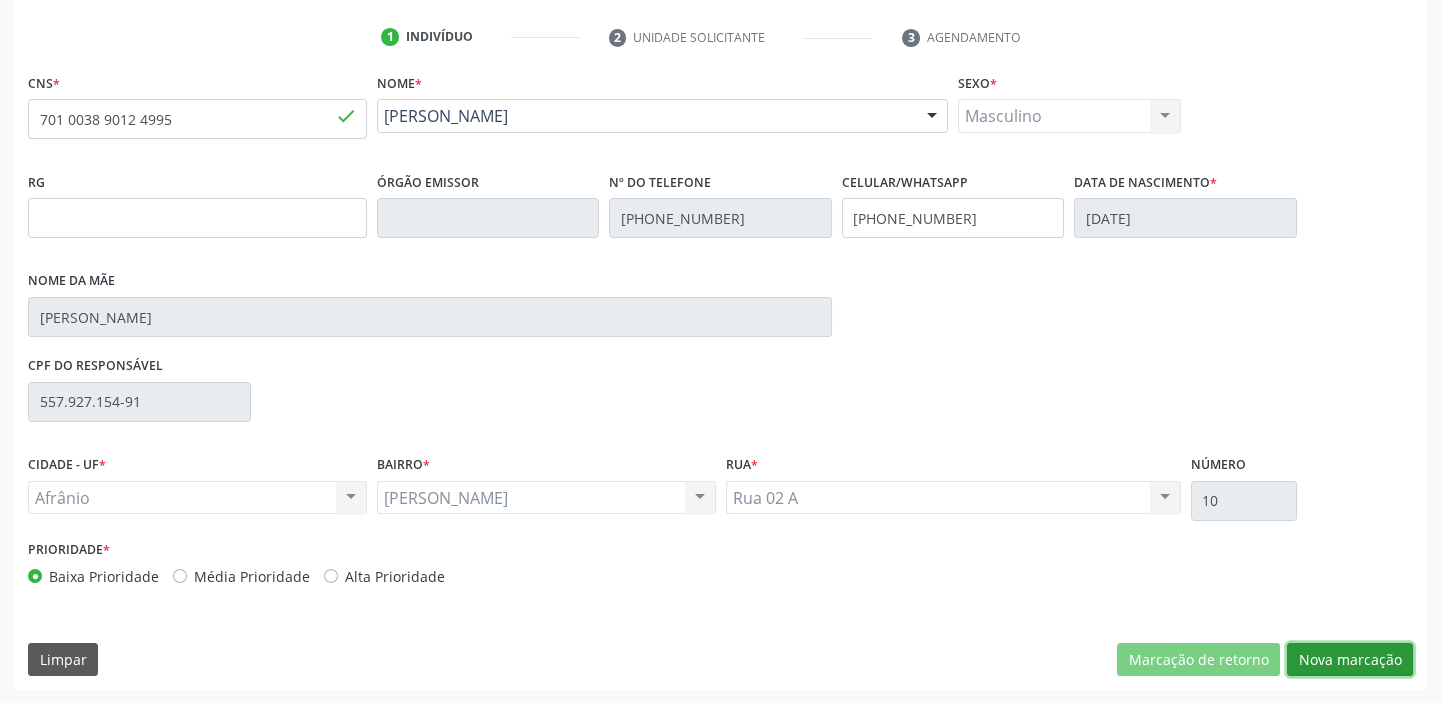 click on "Nova marcação" at bounding box center [1350, 660] 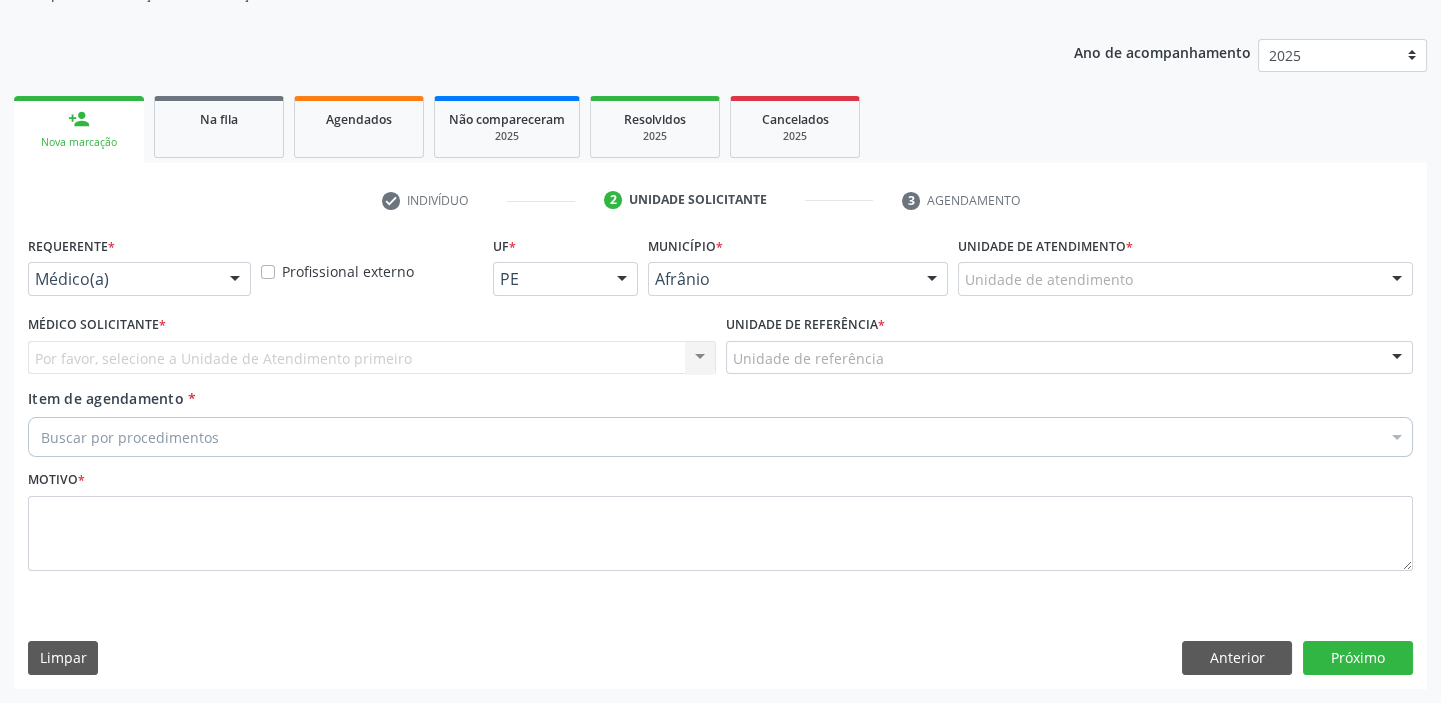 scroll, scrollTop: 201, scrollLeft: 0, axis: vertical 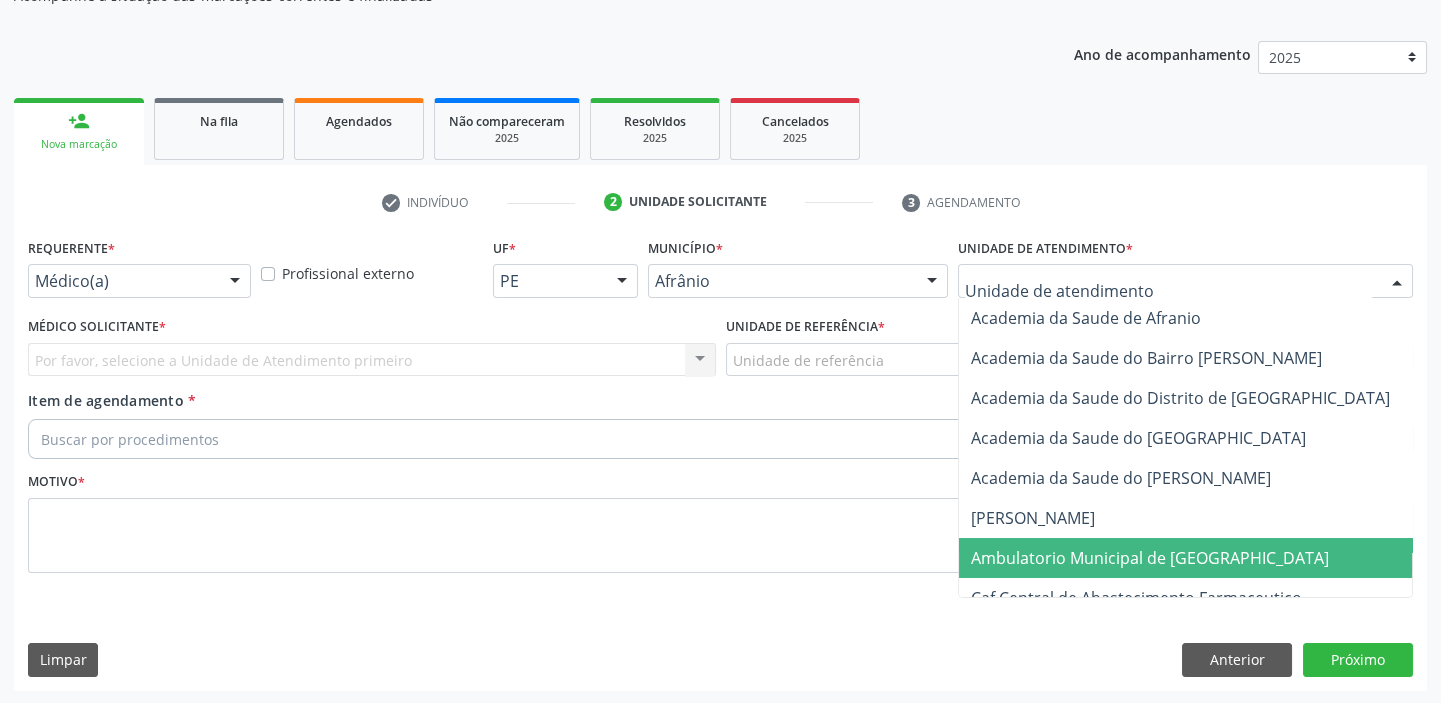 click on "Ambulatorio Municipal de [GEOGRAPHIC_DATA]" at bounding box center (1150, 558) 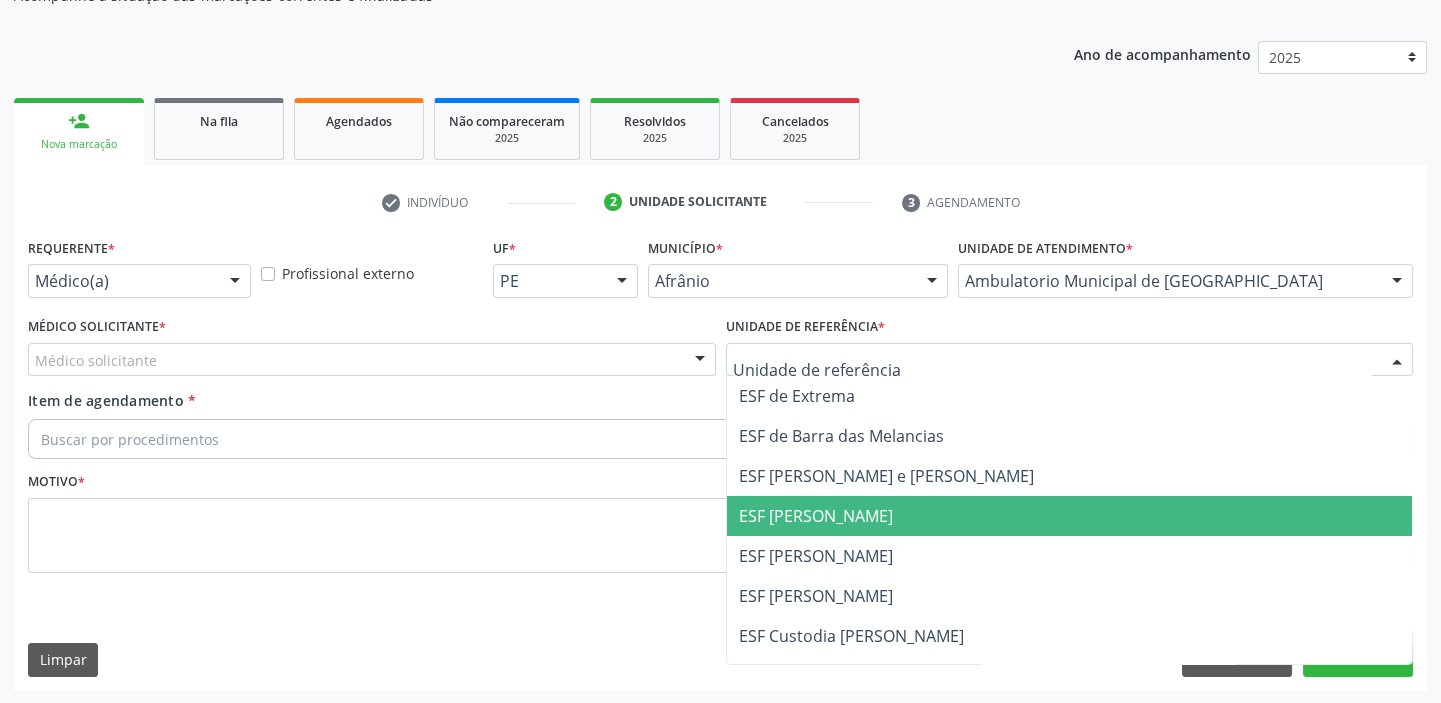 click on "ESF [PERSON_NAME]" at bounding box center [816, 516] 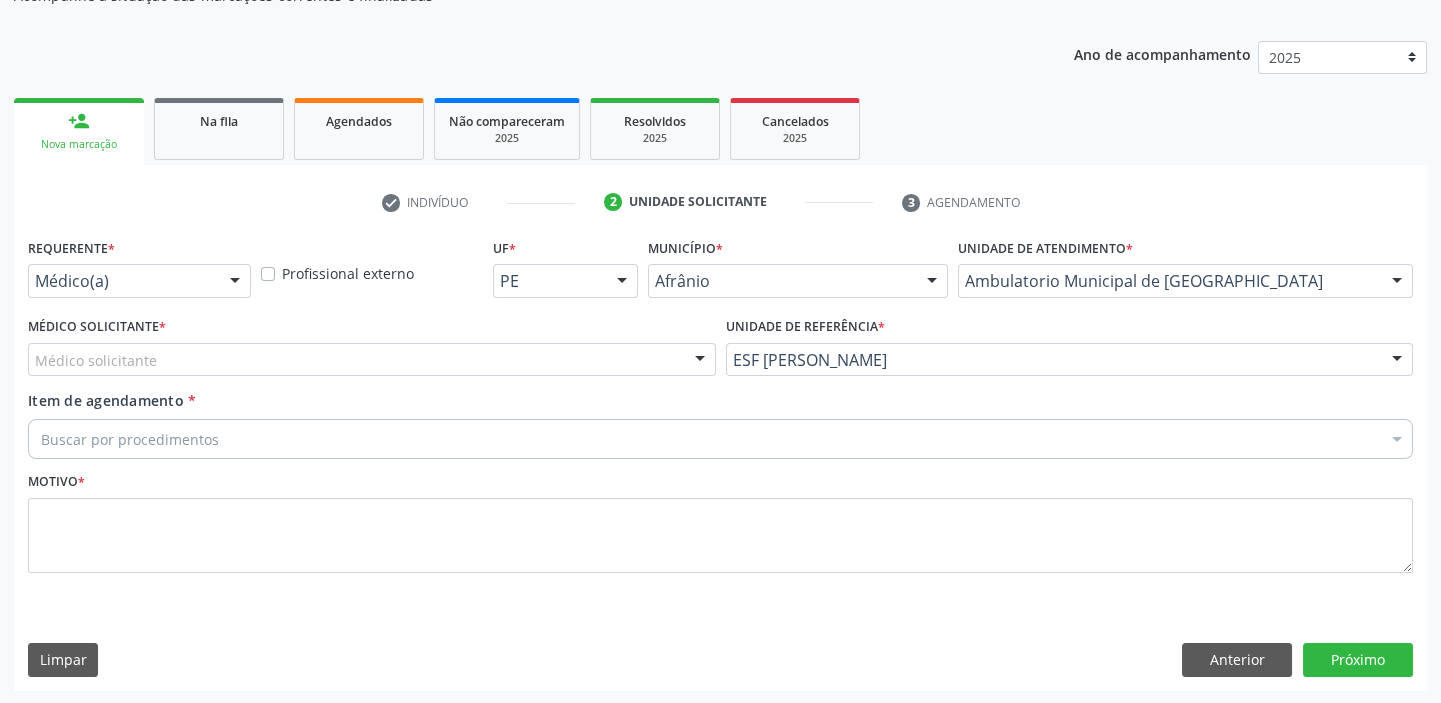 drag, startPoint x: 103, startPoint y: 340, endPoint x: 100, endPoint y: 374, distance: 34.132095 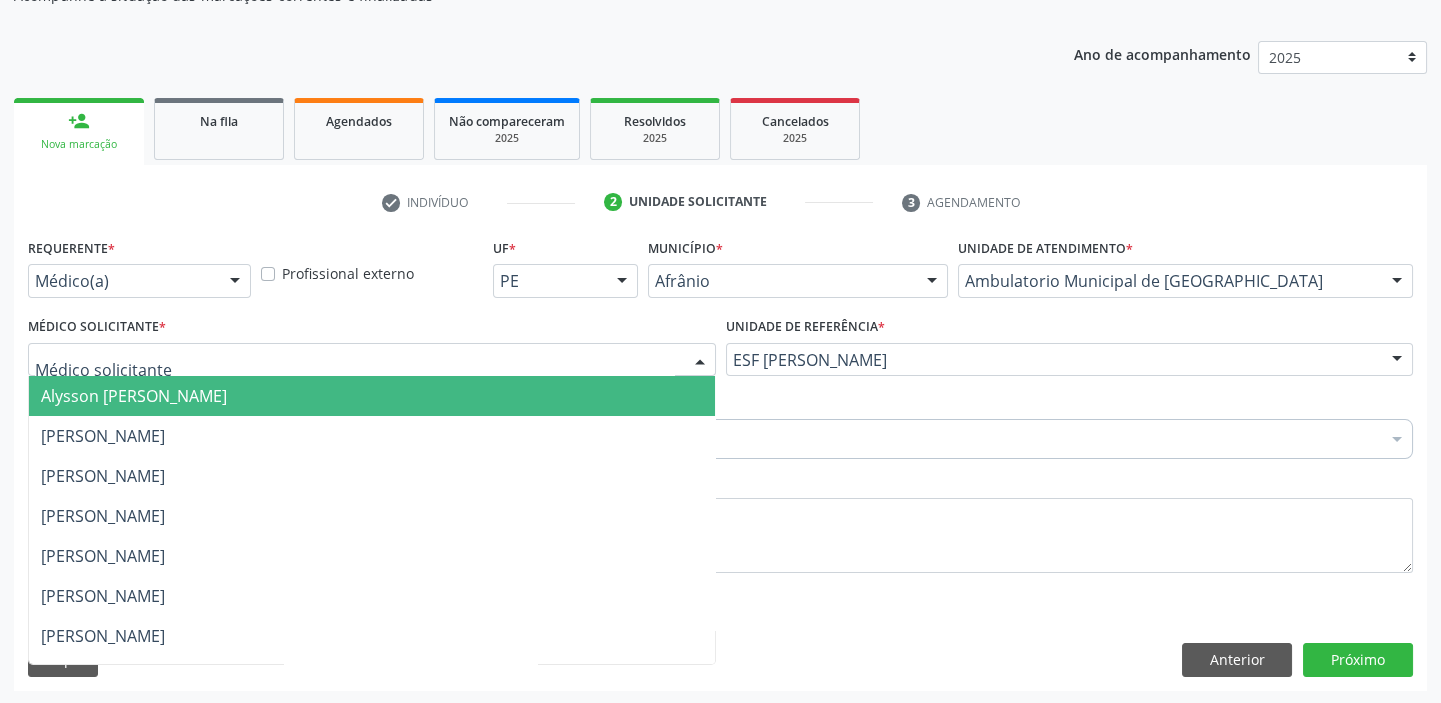 drag, startPoint x: 131, startPoint y: 364, endPoint x: 128, endPoint y: 400, distance: 36.124783 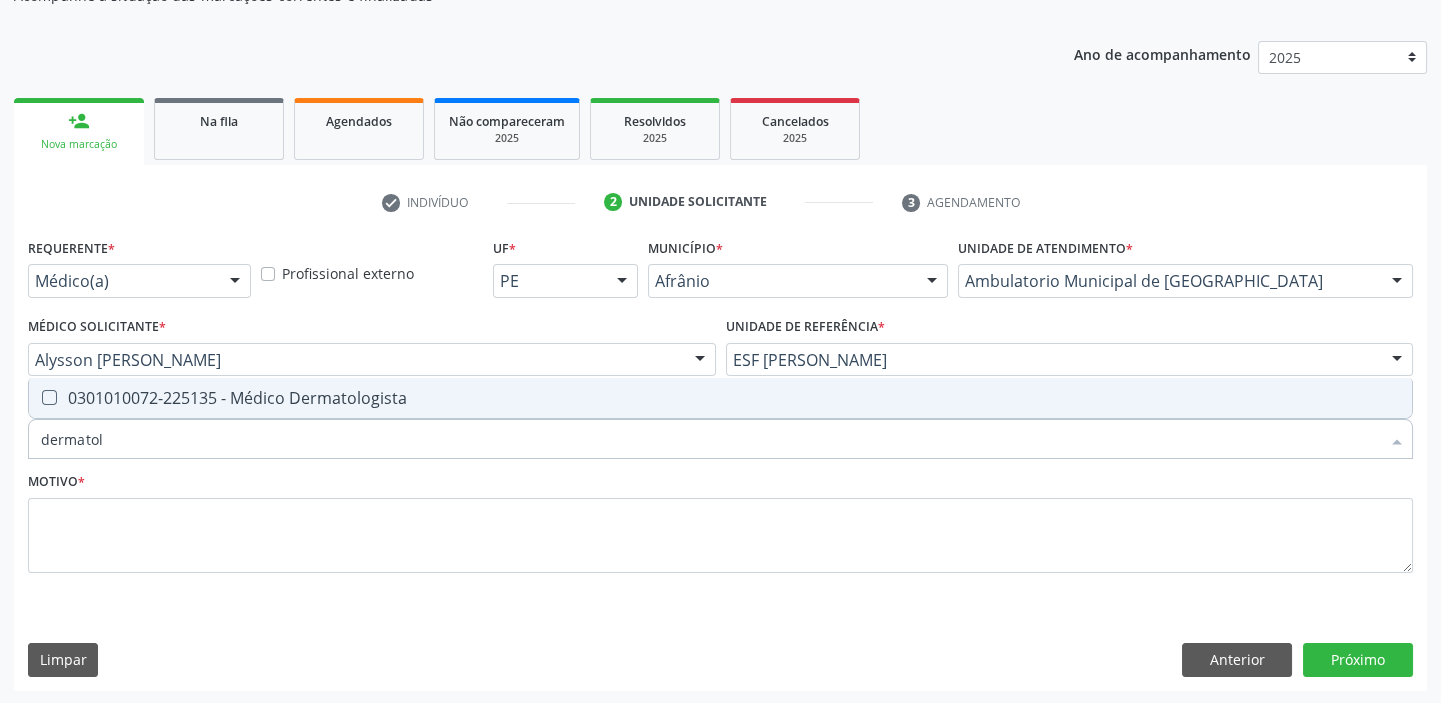 type on "dermatolo" 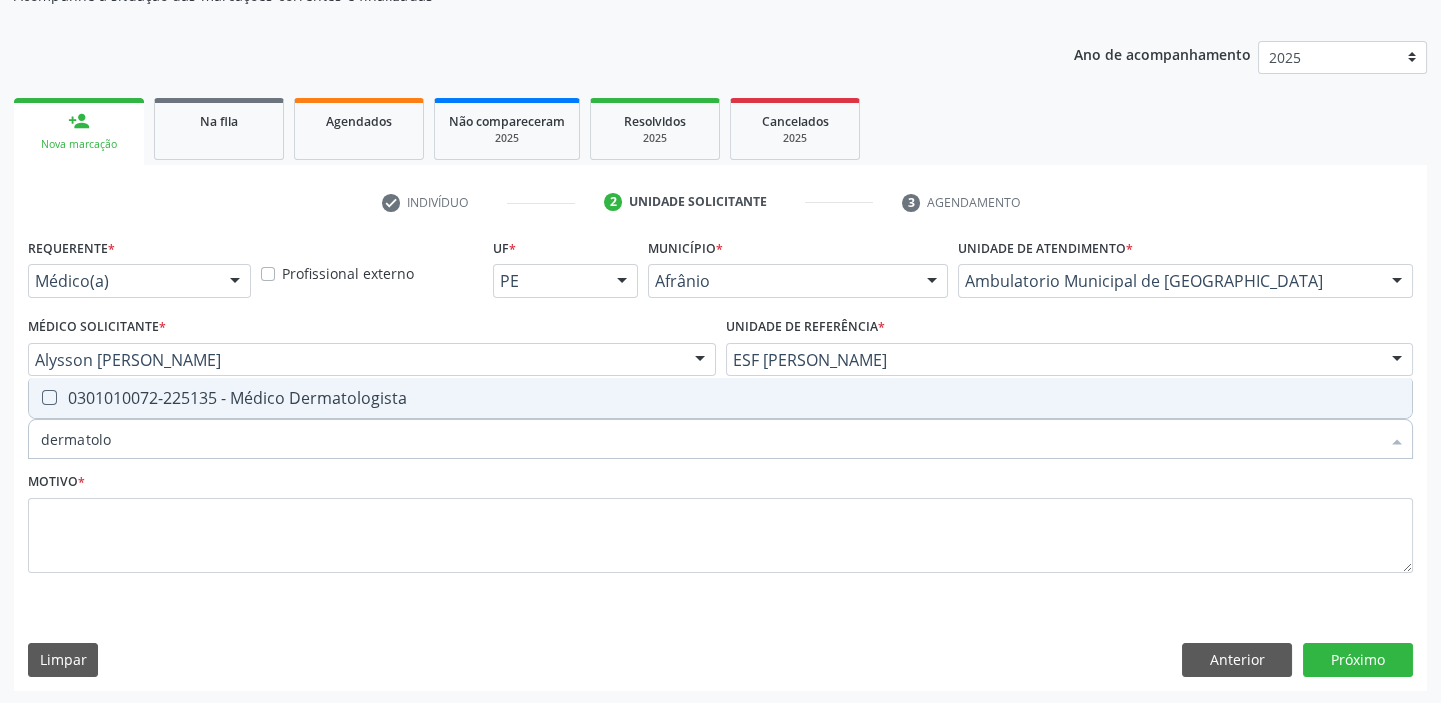 click on "0301010072-225135 - Médico Dermatologista" at bounding box center (720, 398) 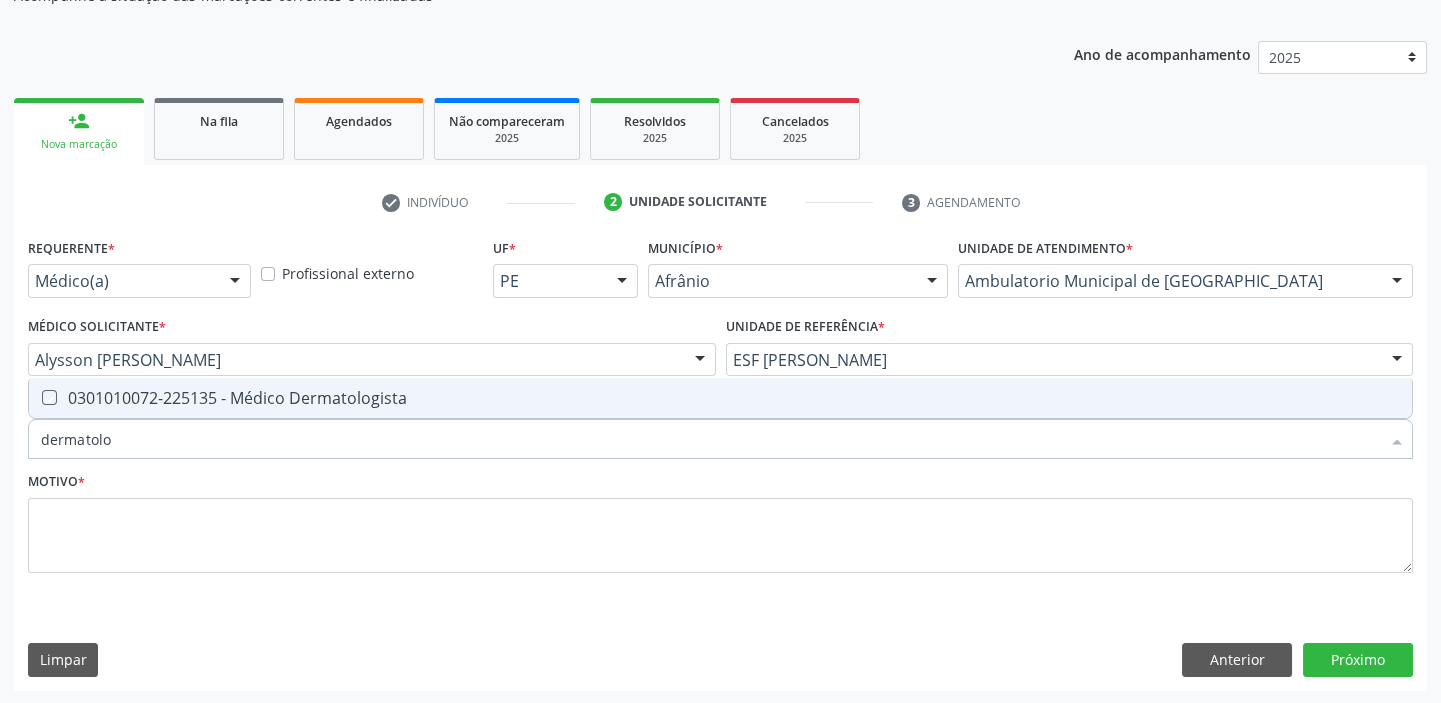 checkbox on "true" 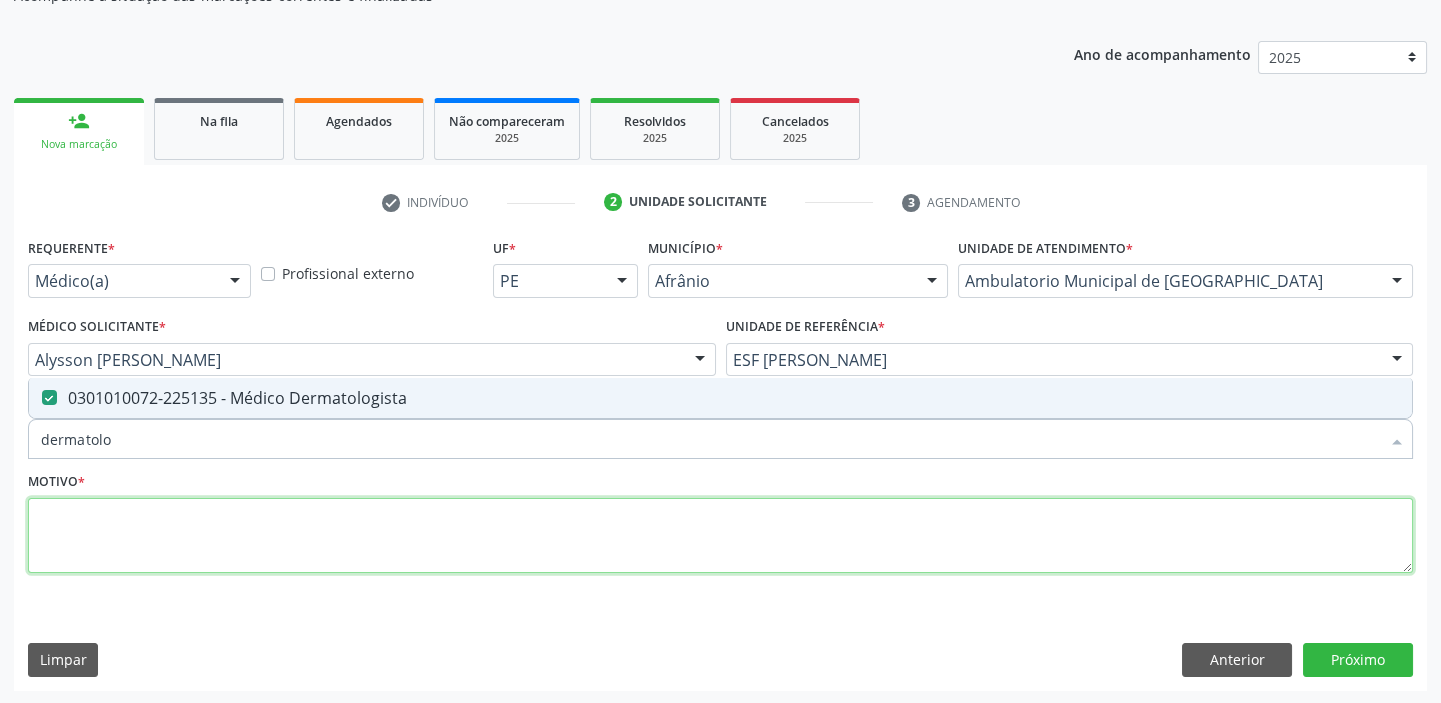 click at bounding box center [720, 536] 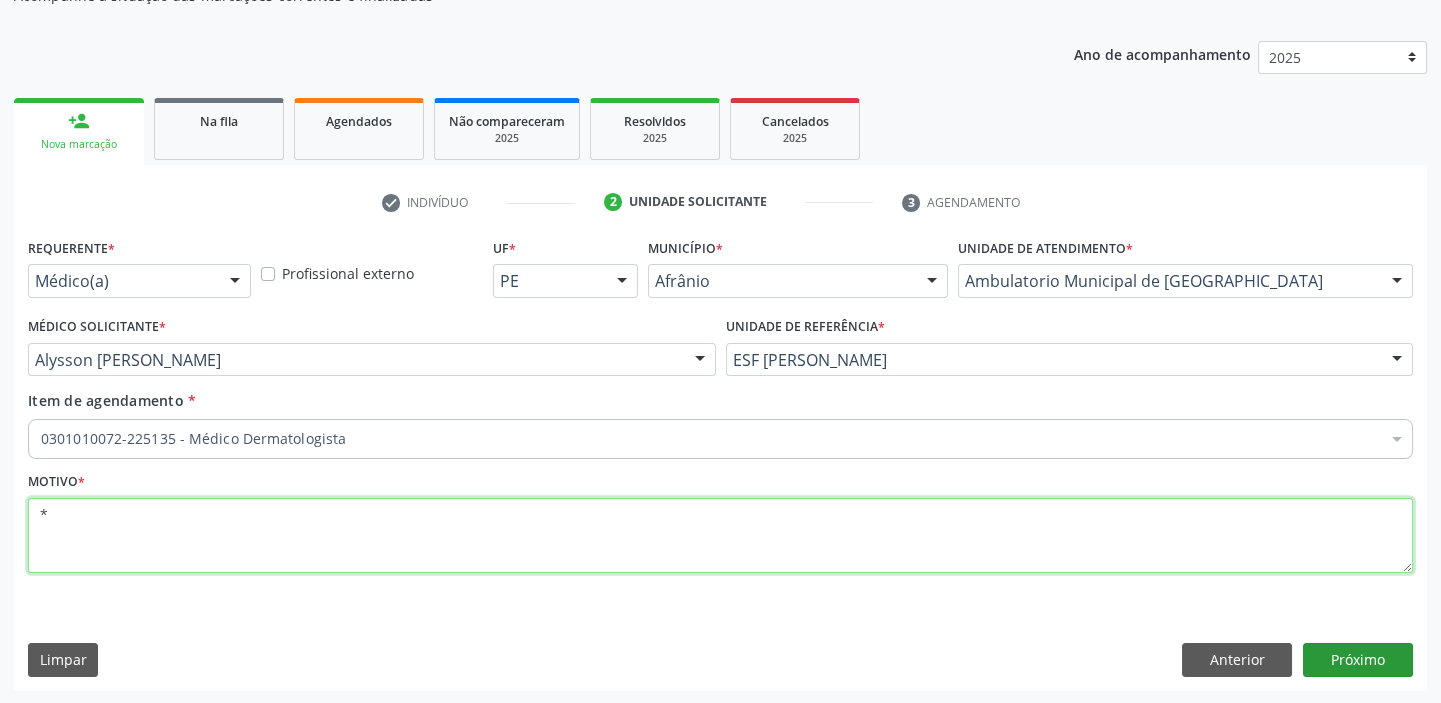 type on "*" 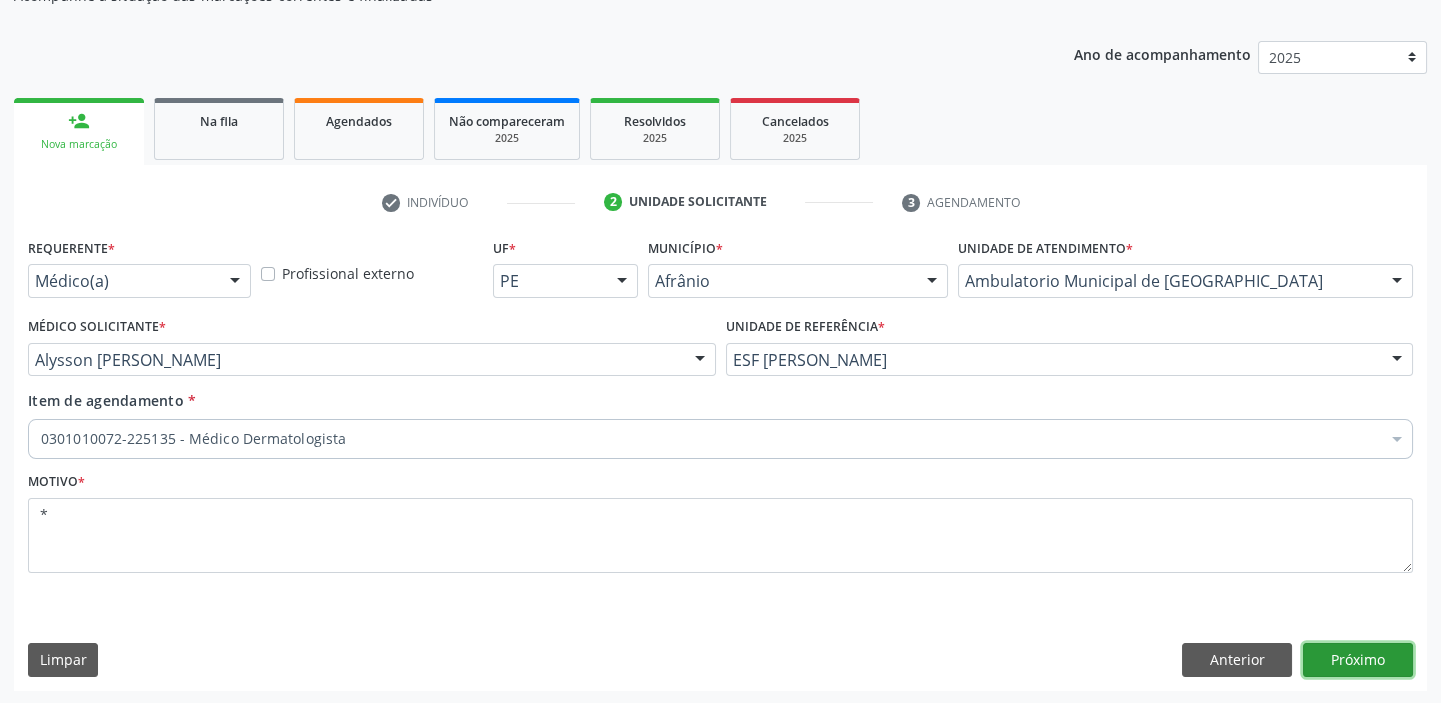 click on "Próximo" at bounding box center (1358, 660) 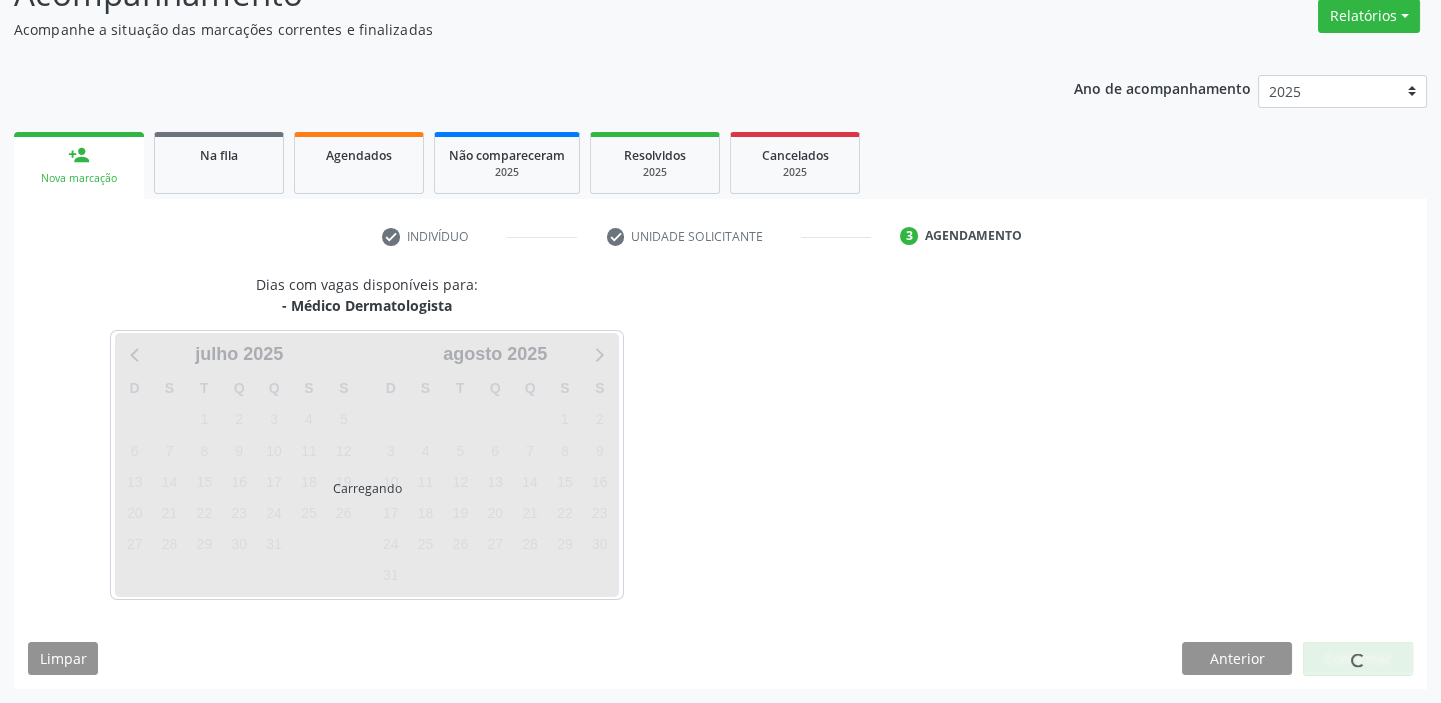 scroll, scrollTop: 166, scrollLeft: 0, axis: vertical 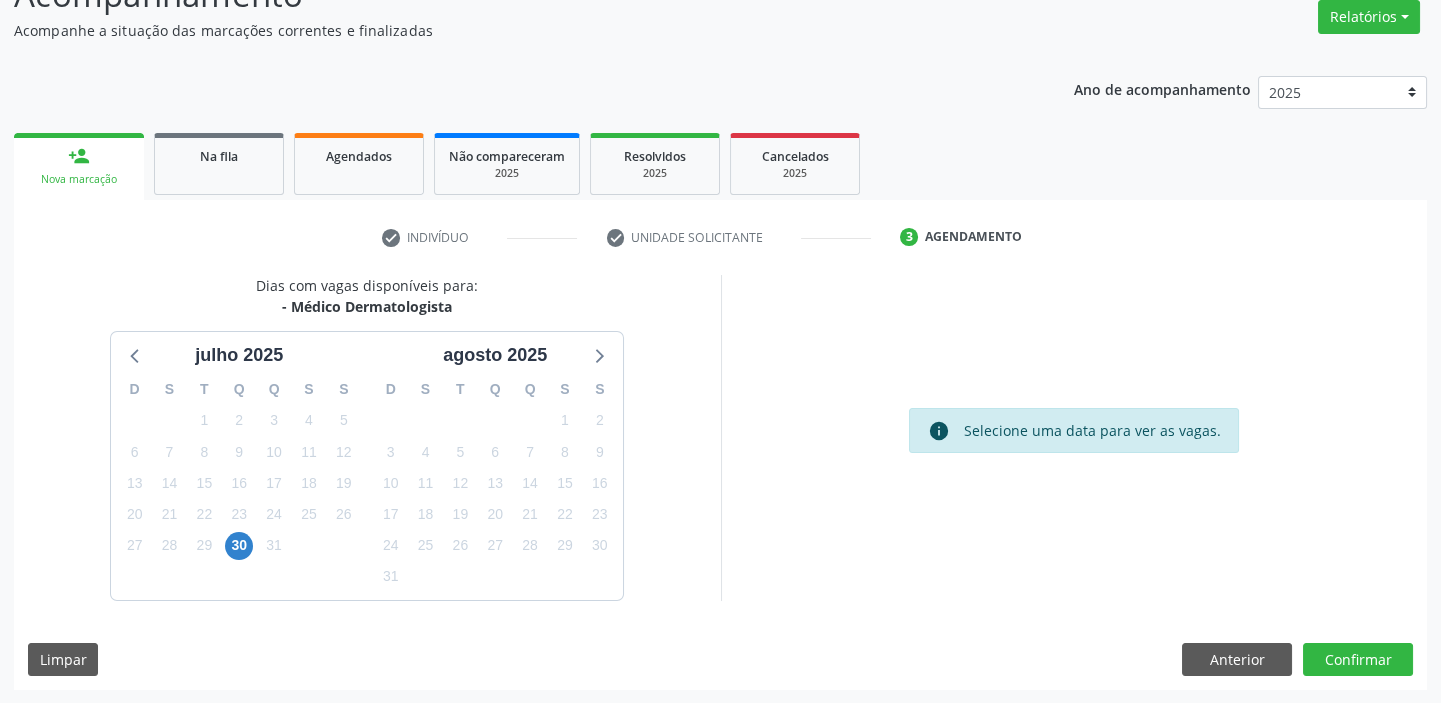 click on "30" at bounding box center [239, 545] 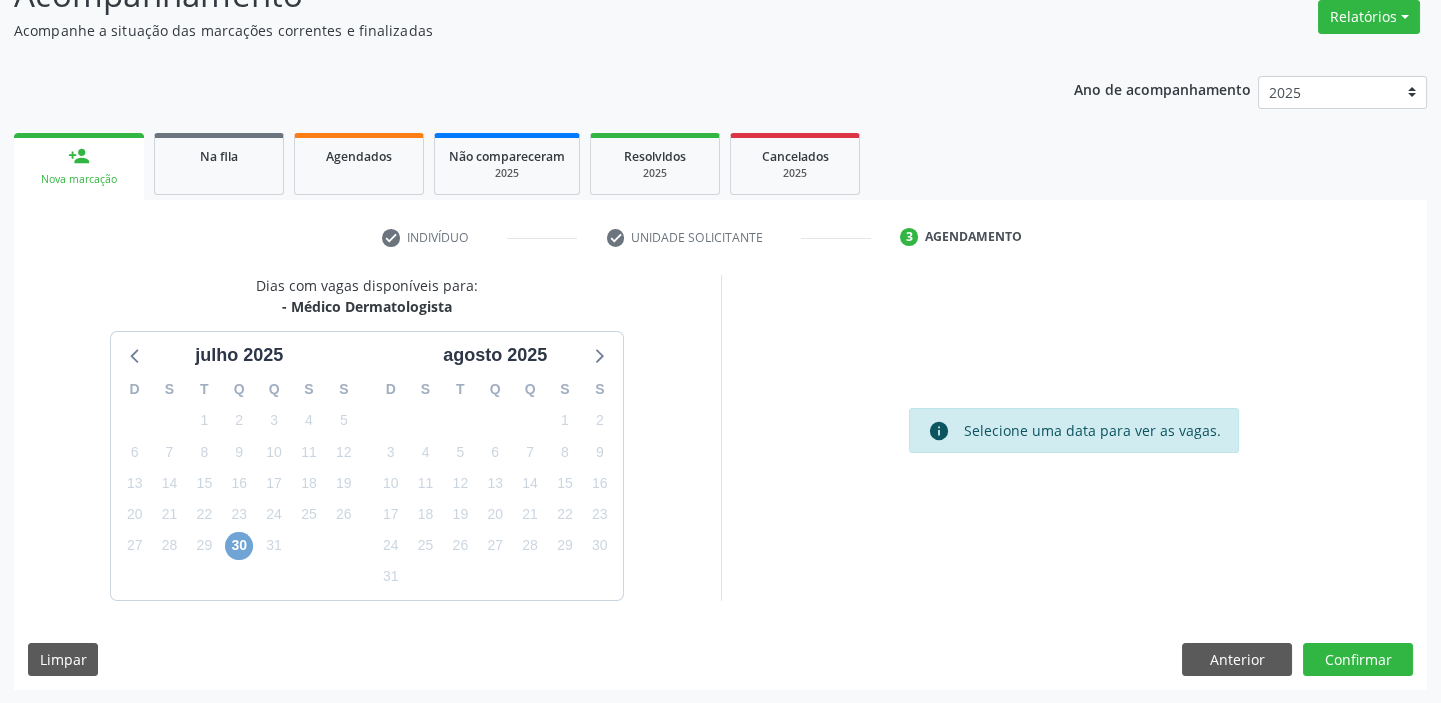 click on "30" at bounding box center [239, 546] 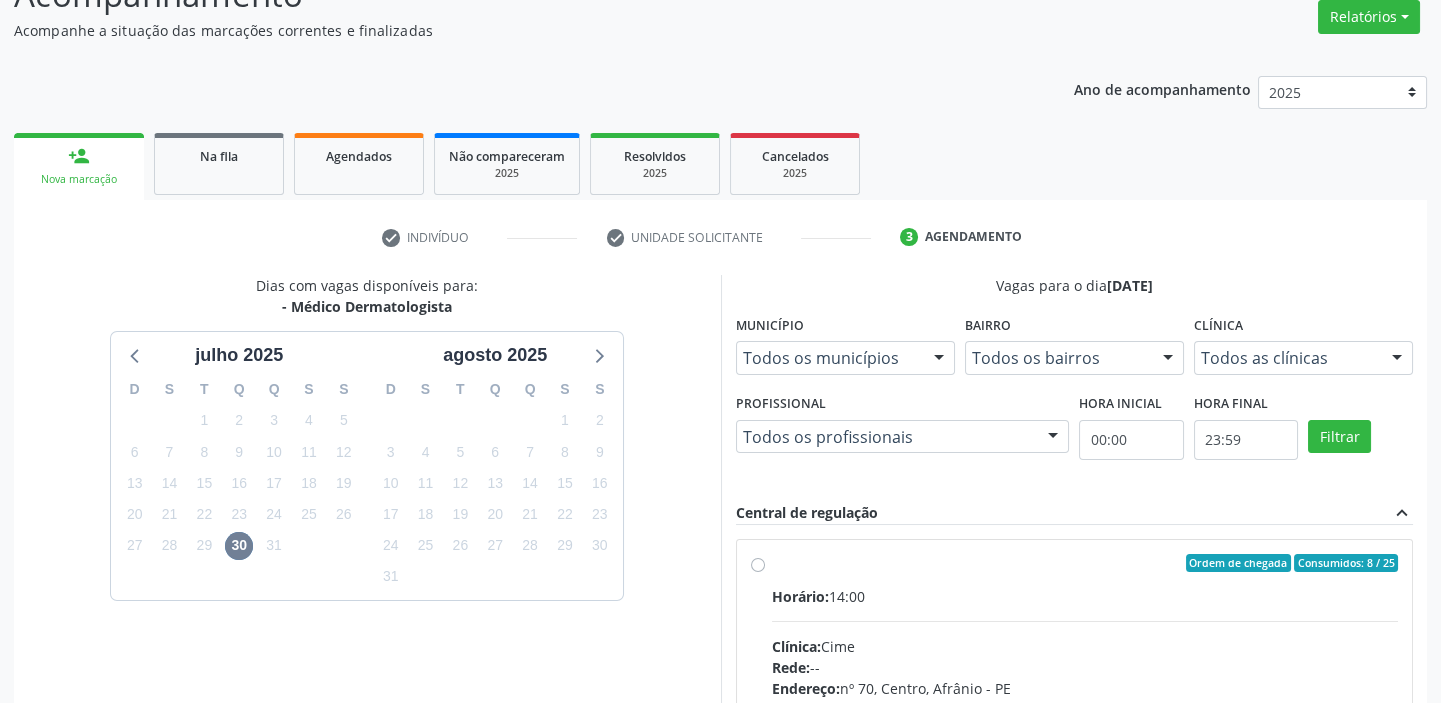 click on "Rede:
--" at bounding box center (1085, 667) 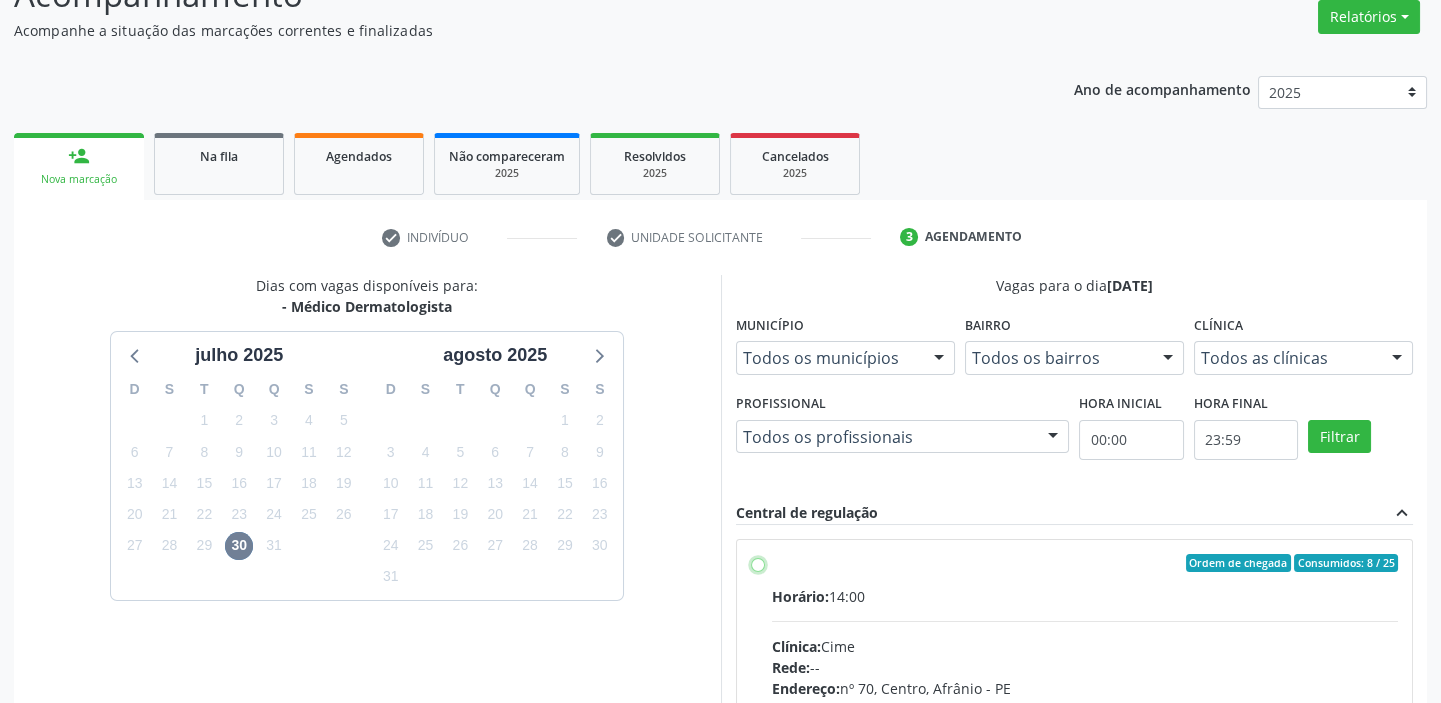 click on "Ordem de chegada
Consumidos: 8 / 25
Horário:   14:00
Clínica:  Cime
Rede:
--
Endereço:   nº 70, Centro, Afrânio - PE
Telefone:   (87) 88416145
Profissional:
--
Informações adicionais sobre o atendimento
Idade de atendimento:
Sem restrição
Gênero(s) atendido(s):
Sem restrição
Informações adicionais:
--" at bounding box center (758, 563) 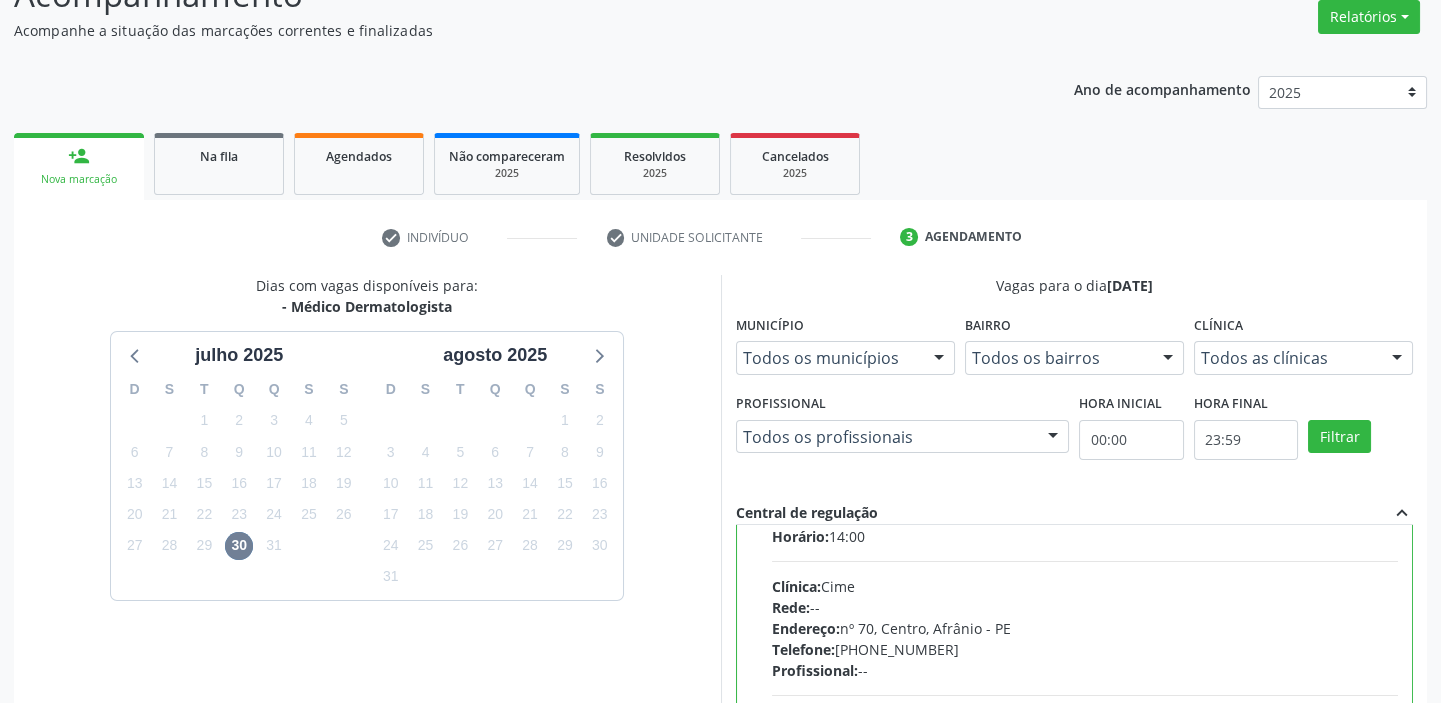 scroll, scrollTop: 99, scrollLeft: 0, axis: vertical 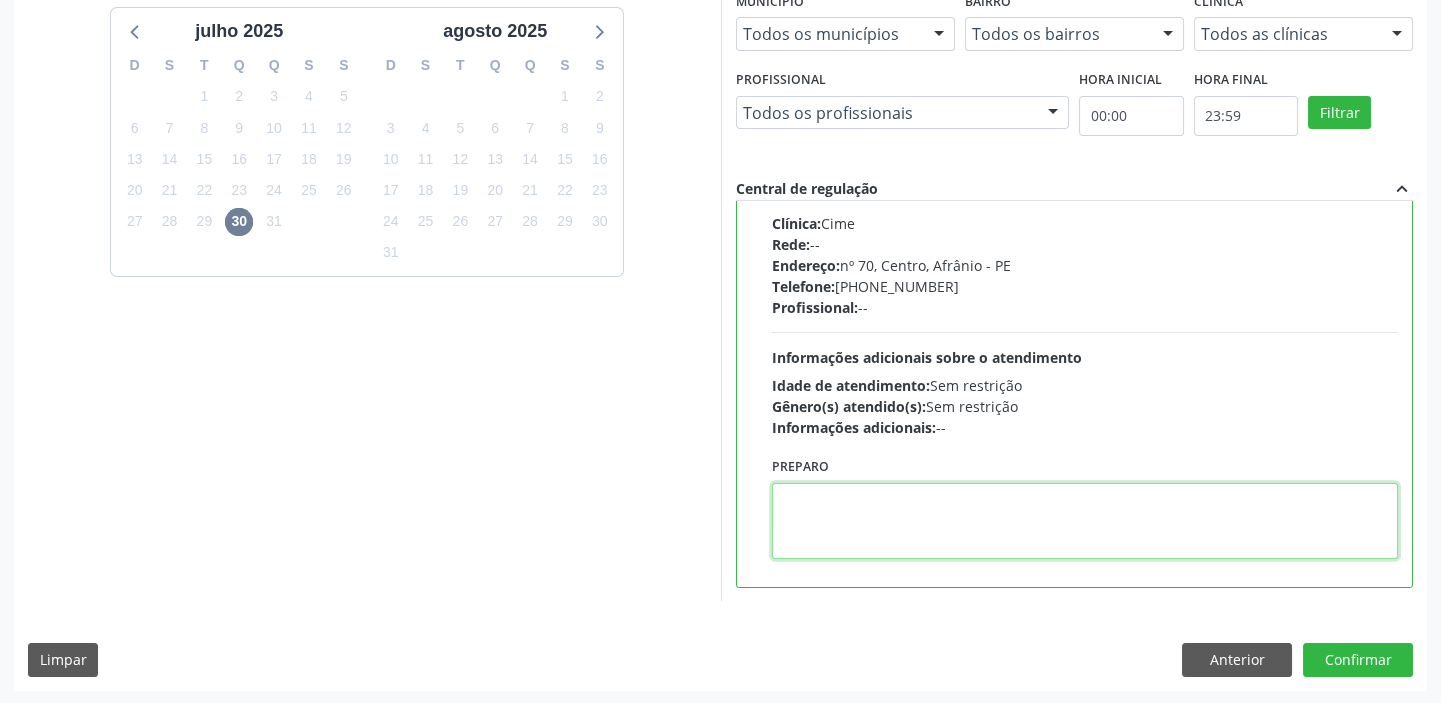 click at bounding box center (1085, 521) 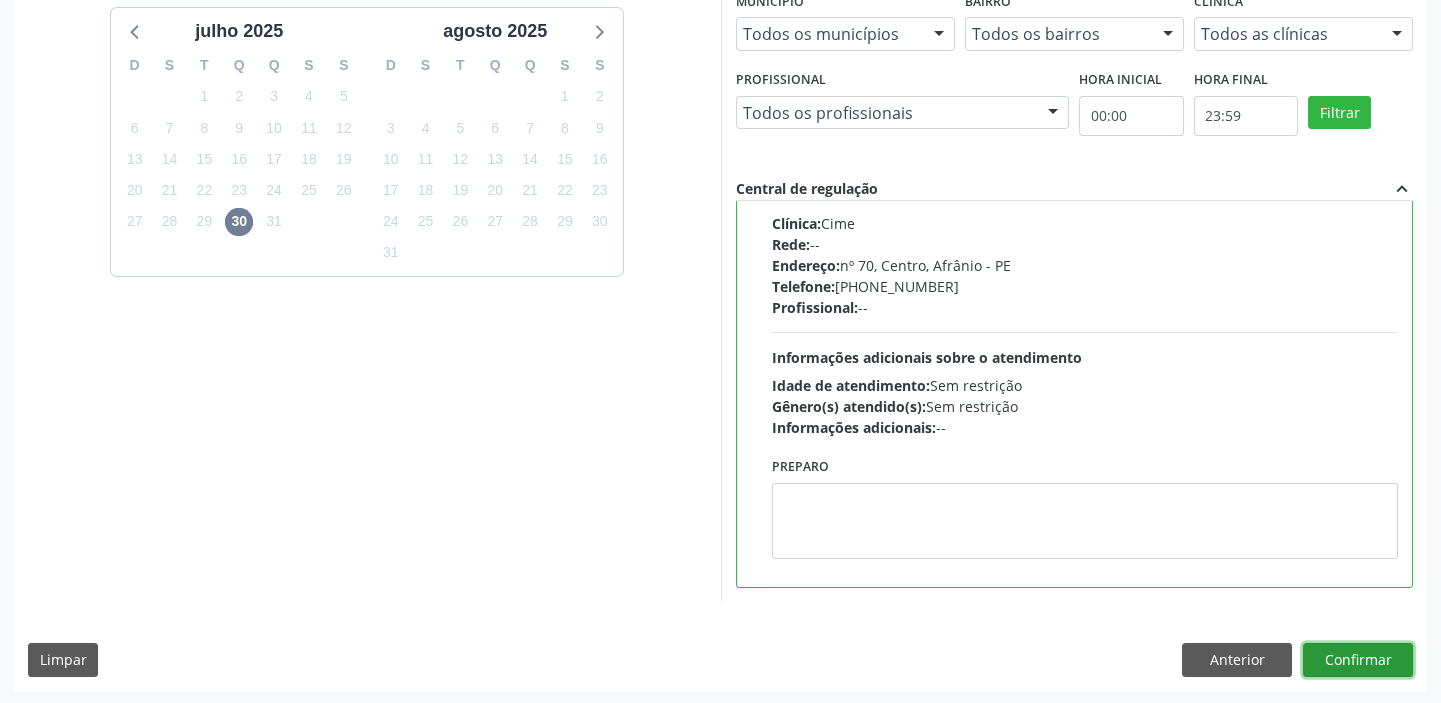 click on "Confirmar" at bounding box center [1358, 660] 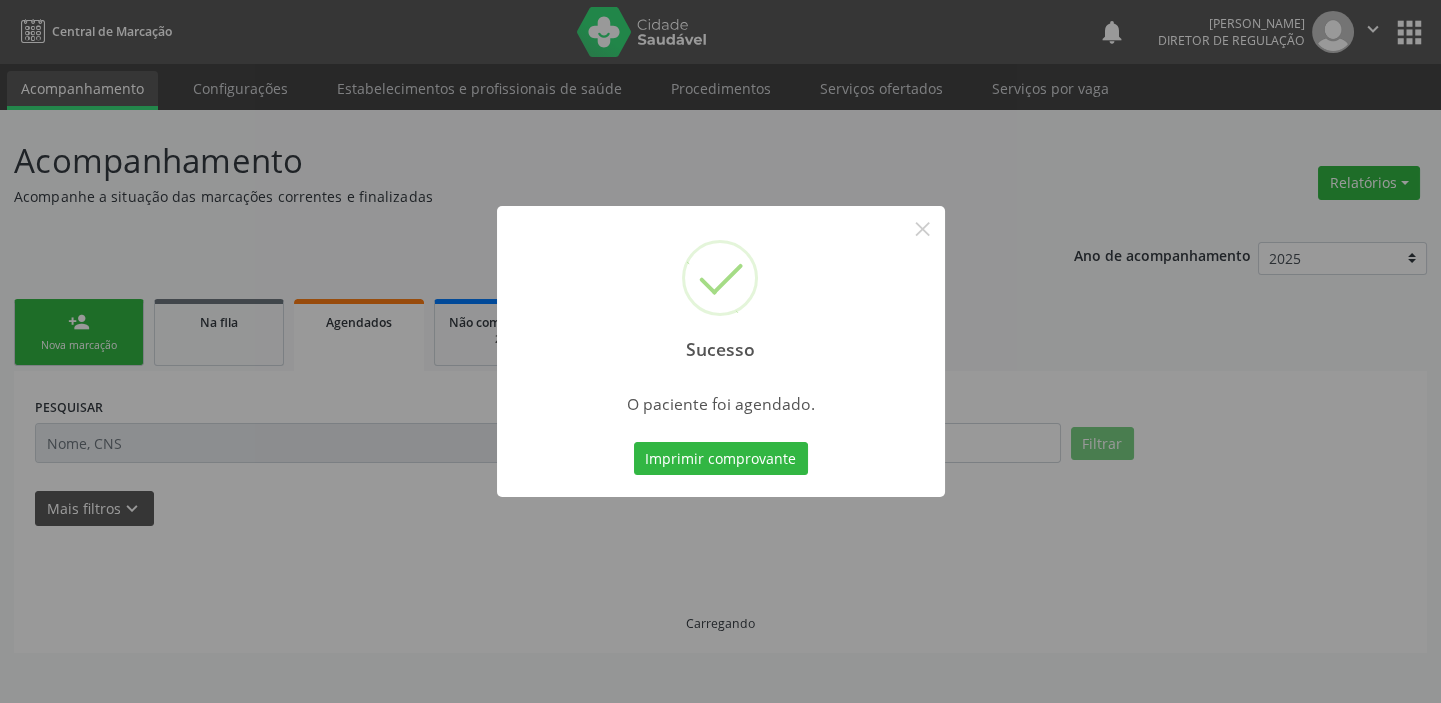 scroll, scrollTop: 0, scrollLeft: 0, axis: both 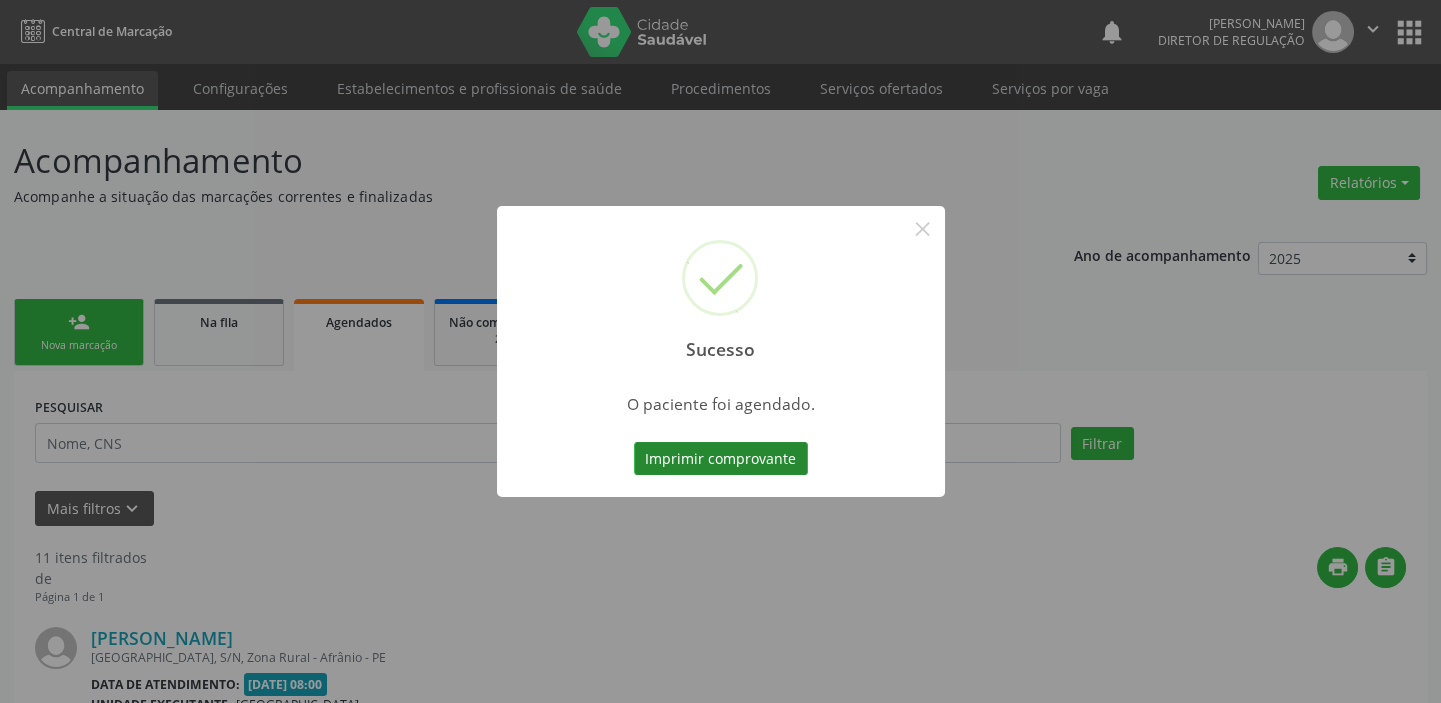 click on "Imprimir comprovante" at bounding box center [721, 459] 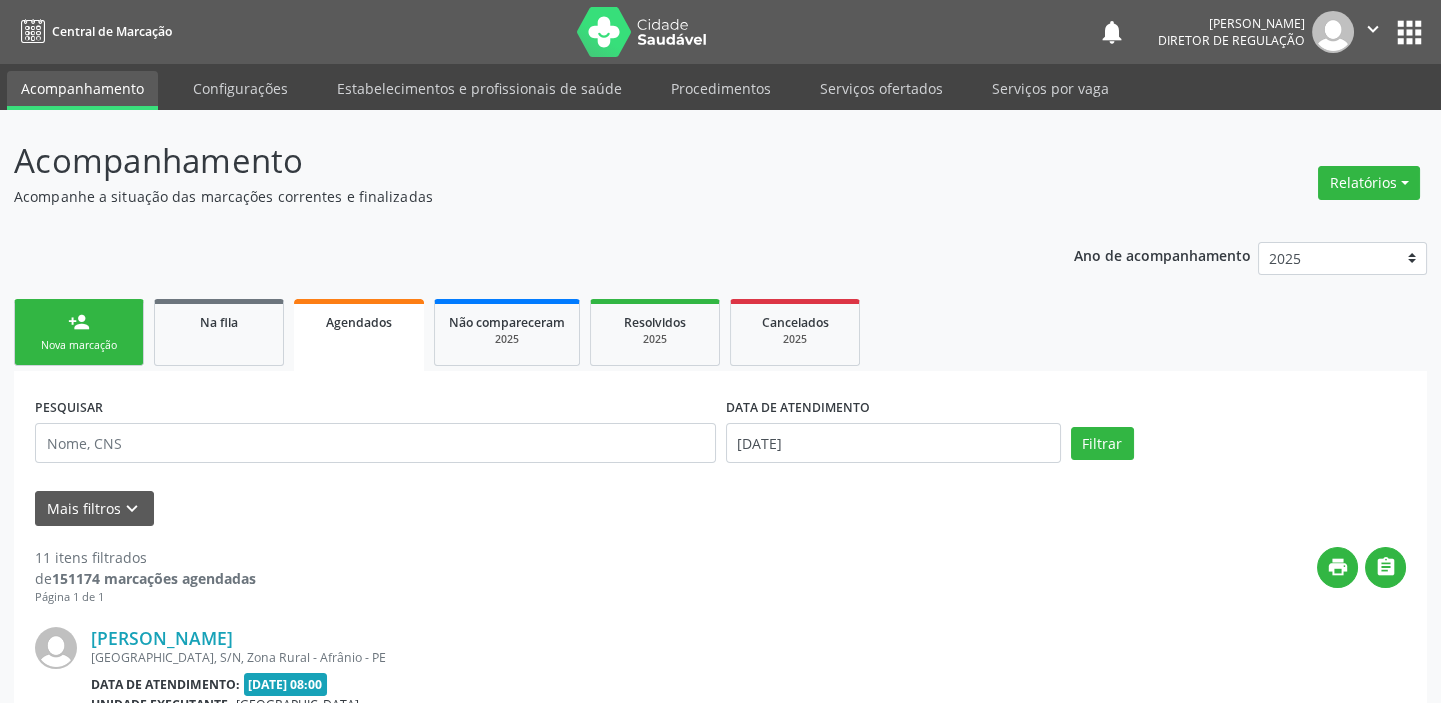 click on "person_add
Nova marcação" at bounding box center (79, 332) 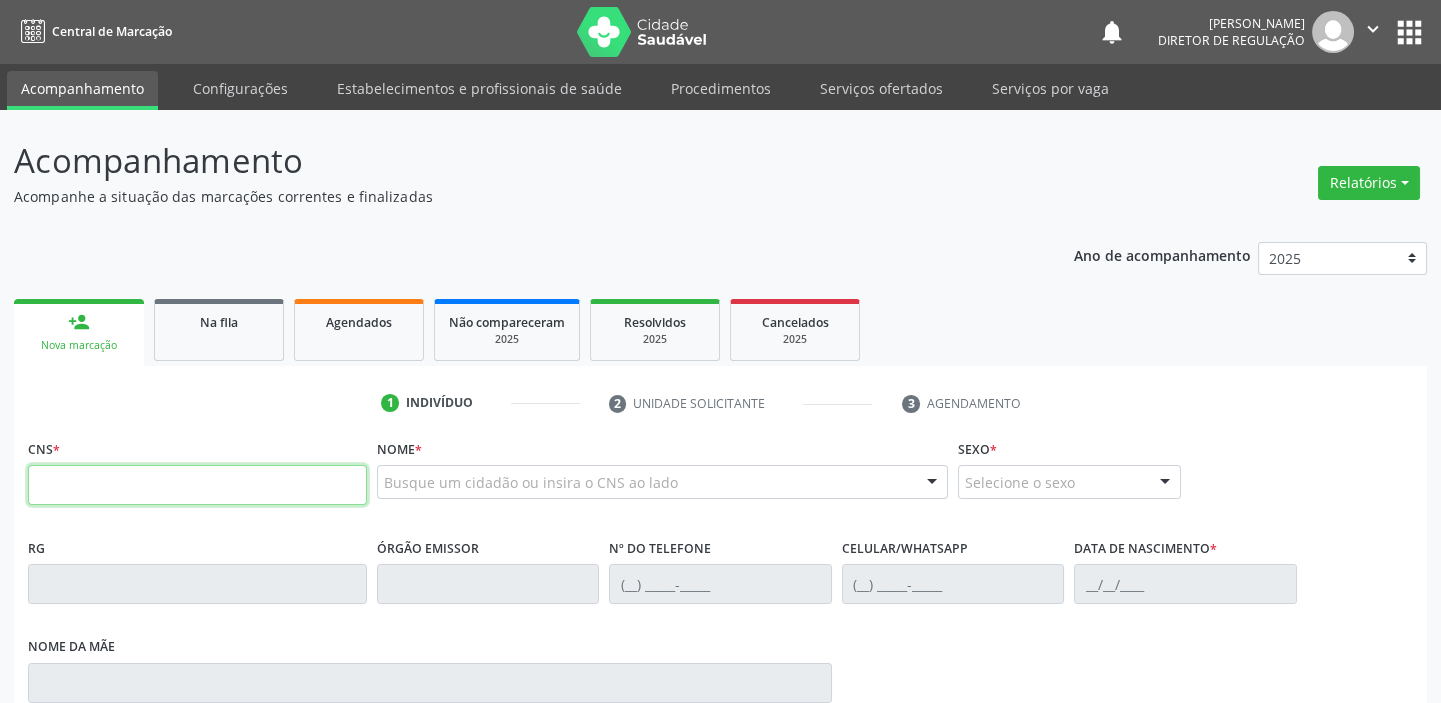 click at bounding box center (197, 485) 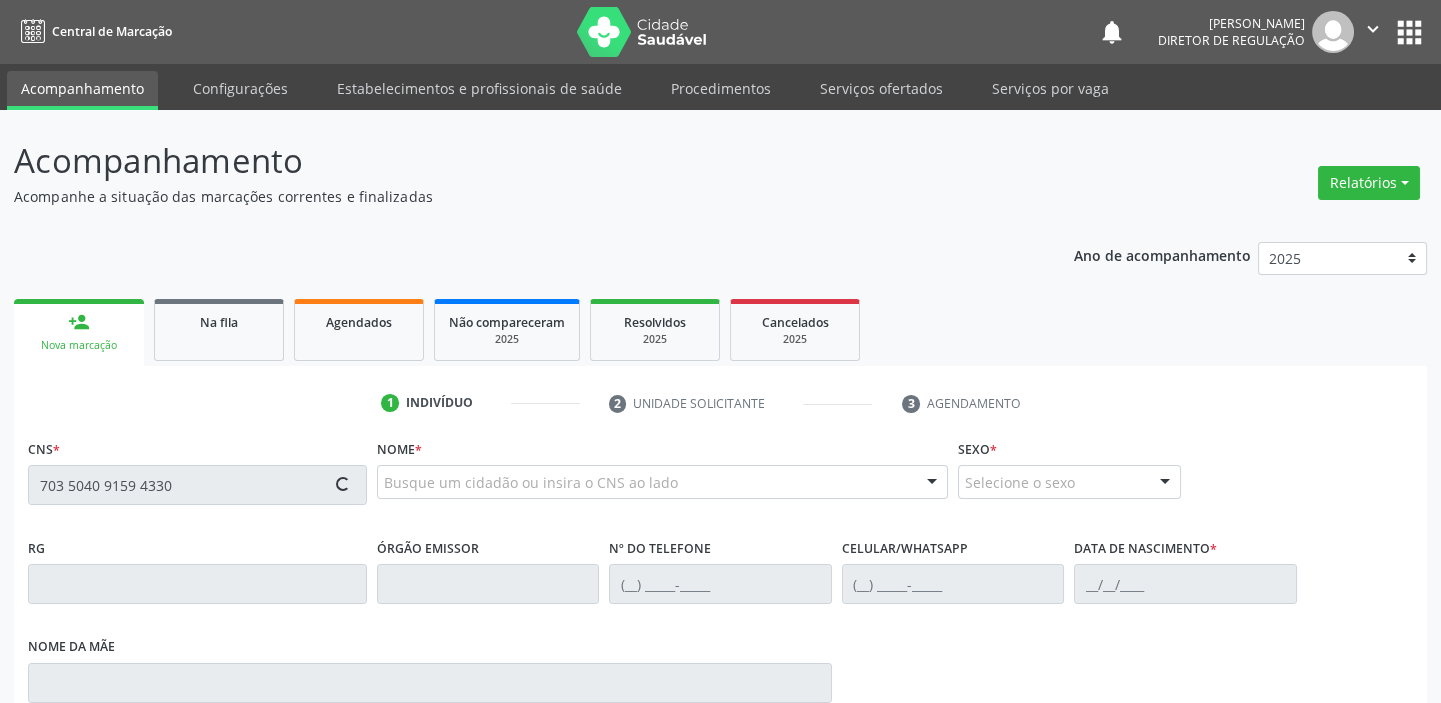 type on "703 5040 9159 4330" 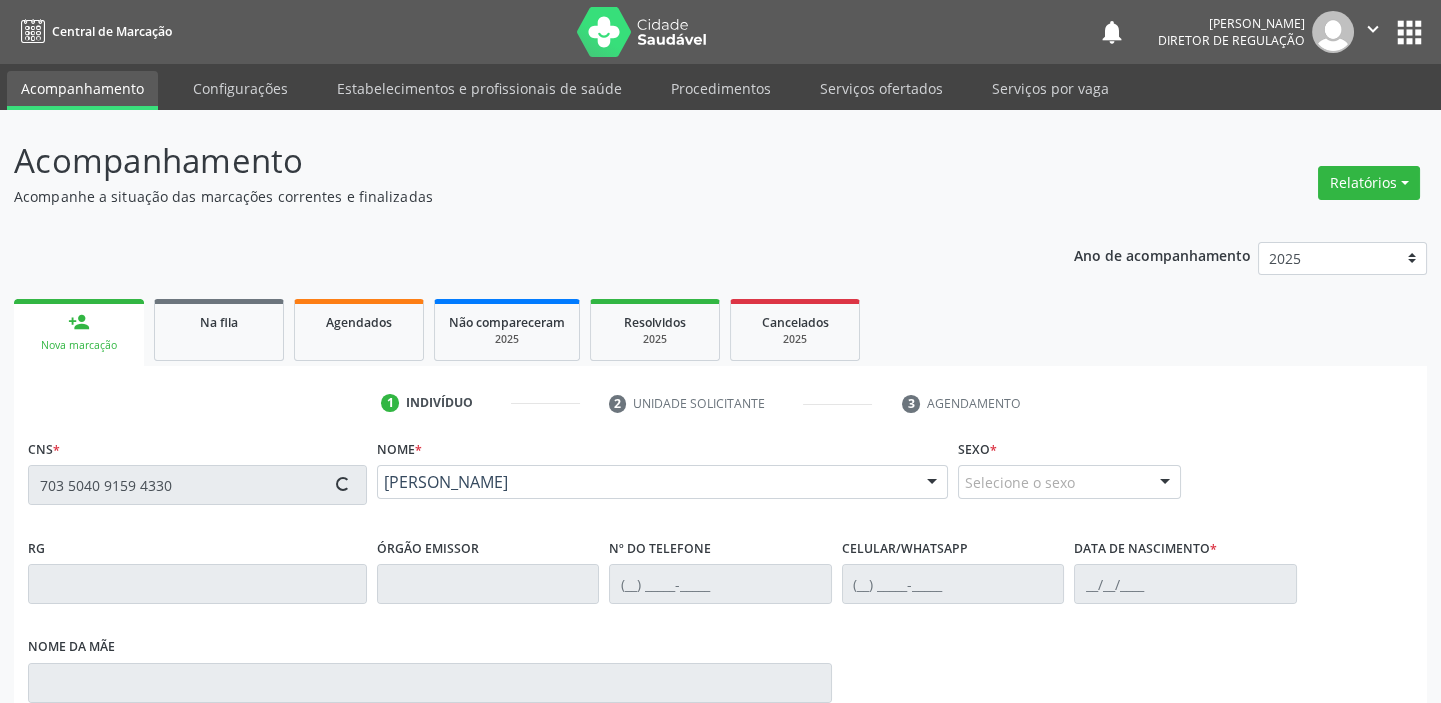 type on "(87) 98812-5972" 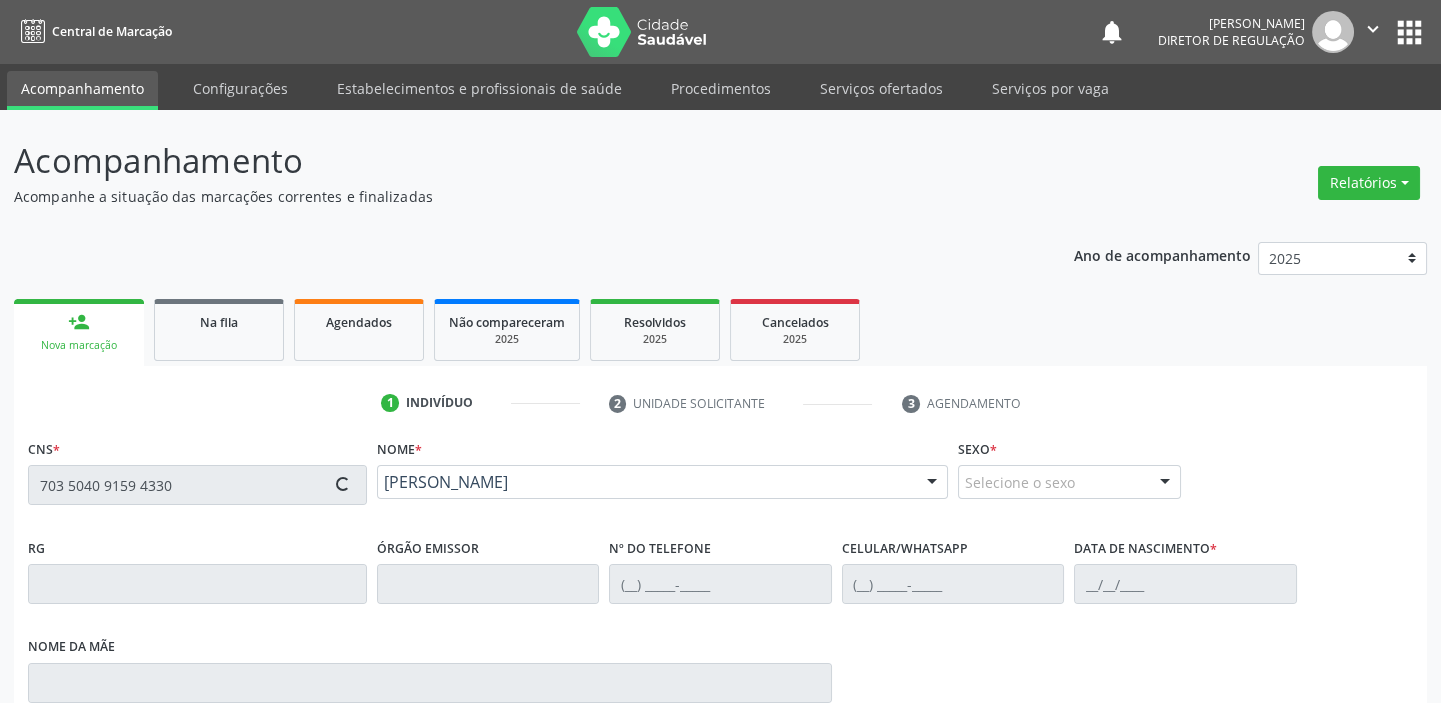 type on "(87) 98812-5972" 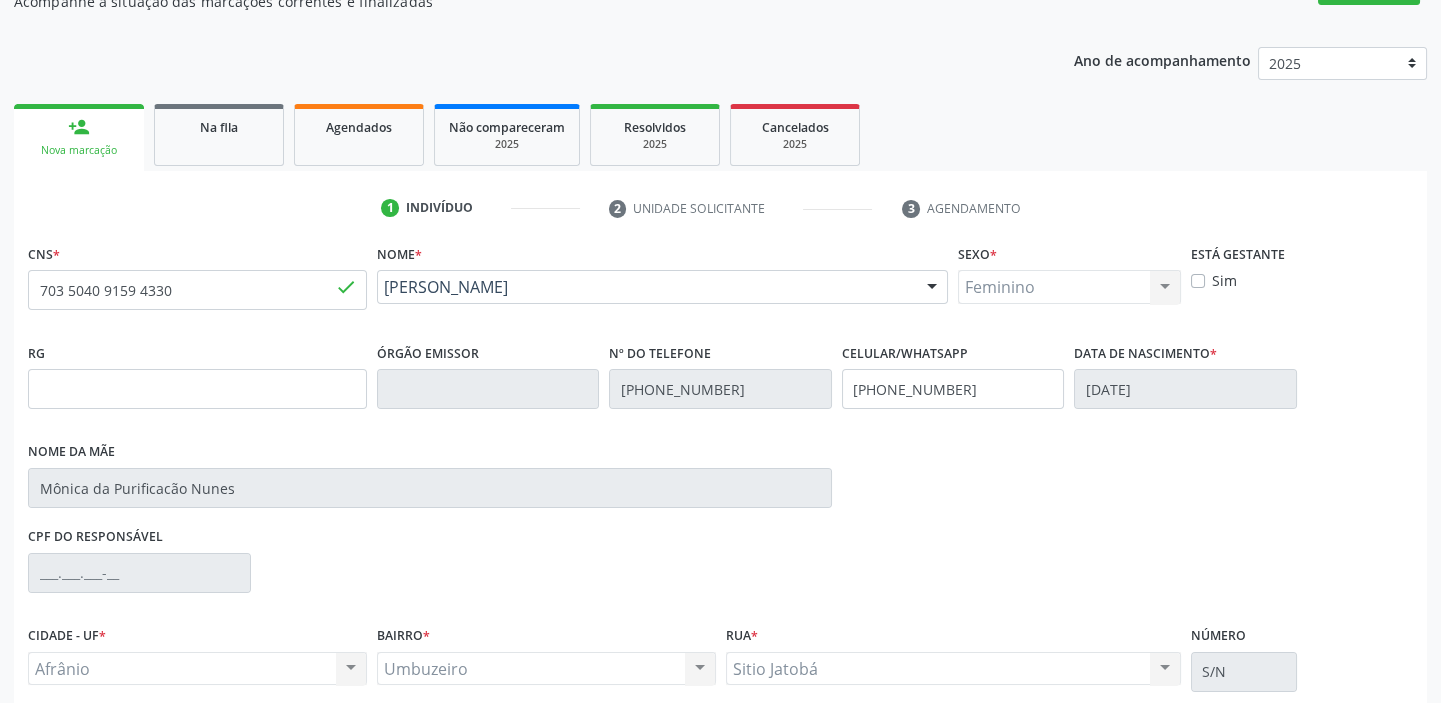 scroll, scrollTop: 366, scrollLeft: 0, axis: vertical 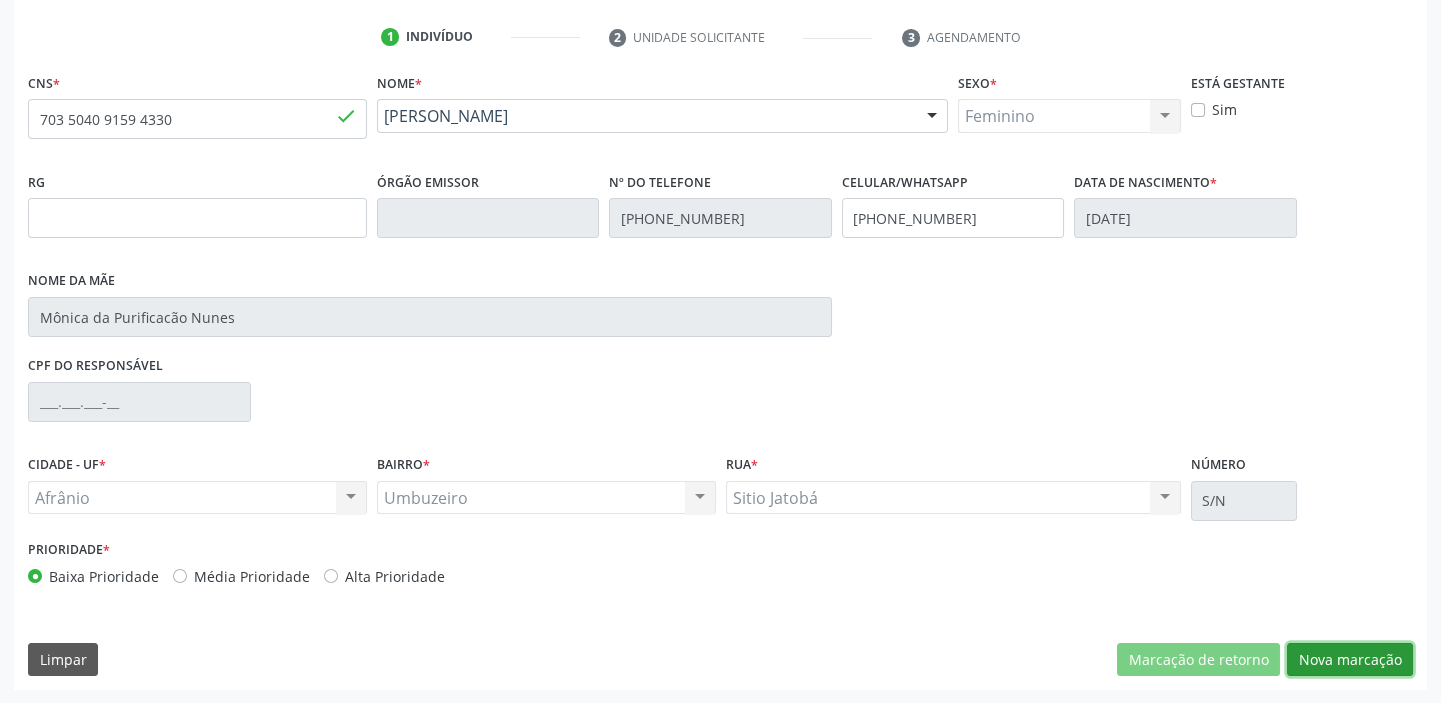 click on "Nova marcação" at bounding box center [1350, 660] 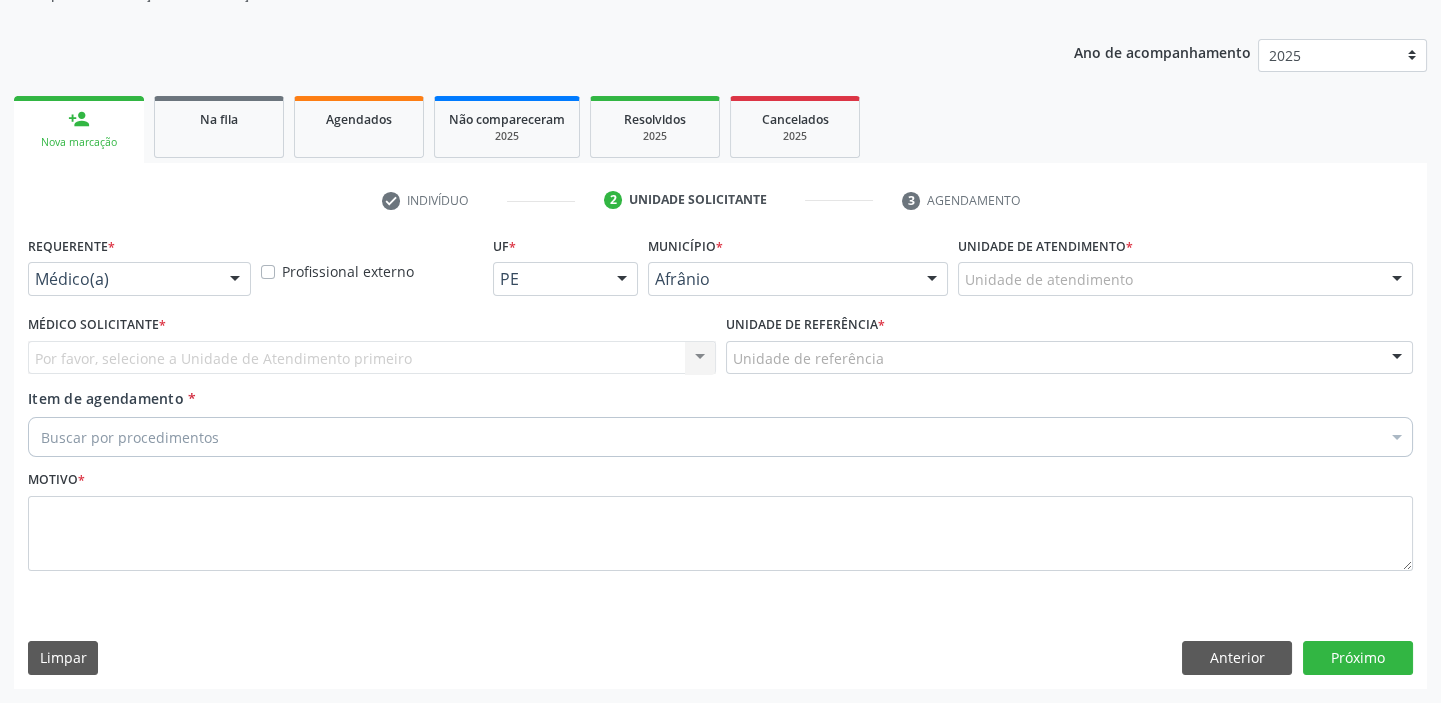 scroll, scrollTop: 201, scrollLeft: 0, axis: vertical 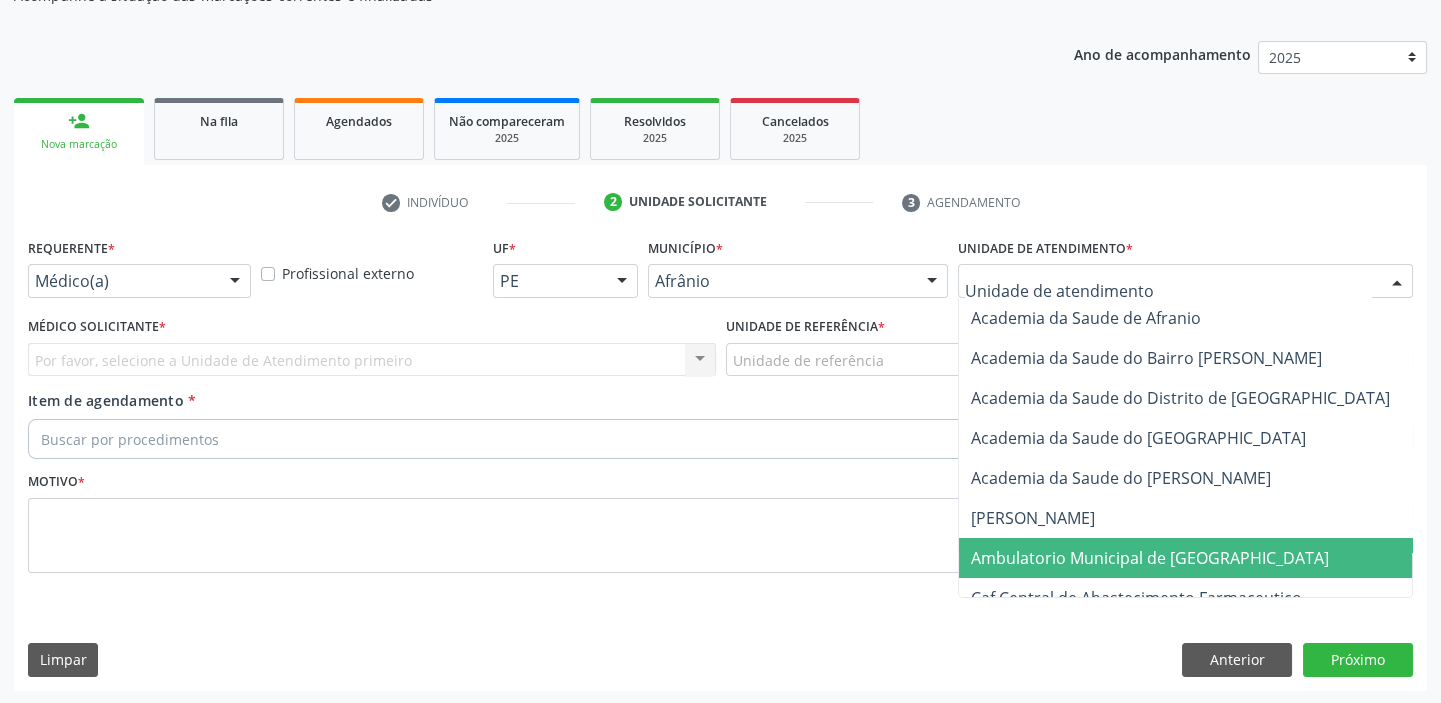 click on "Ambulatorio Municipal de [GEOGRAPHIC_DATA]" at bounding box center (1150, 558) 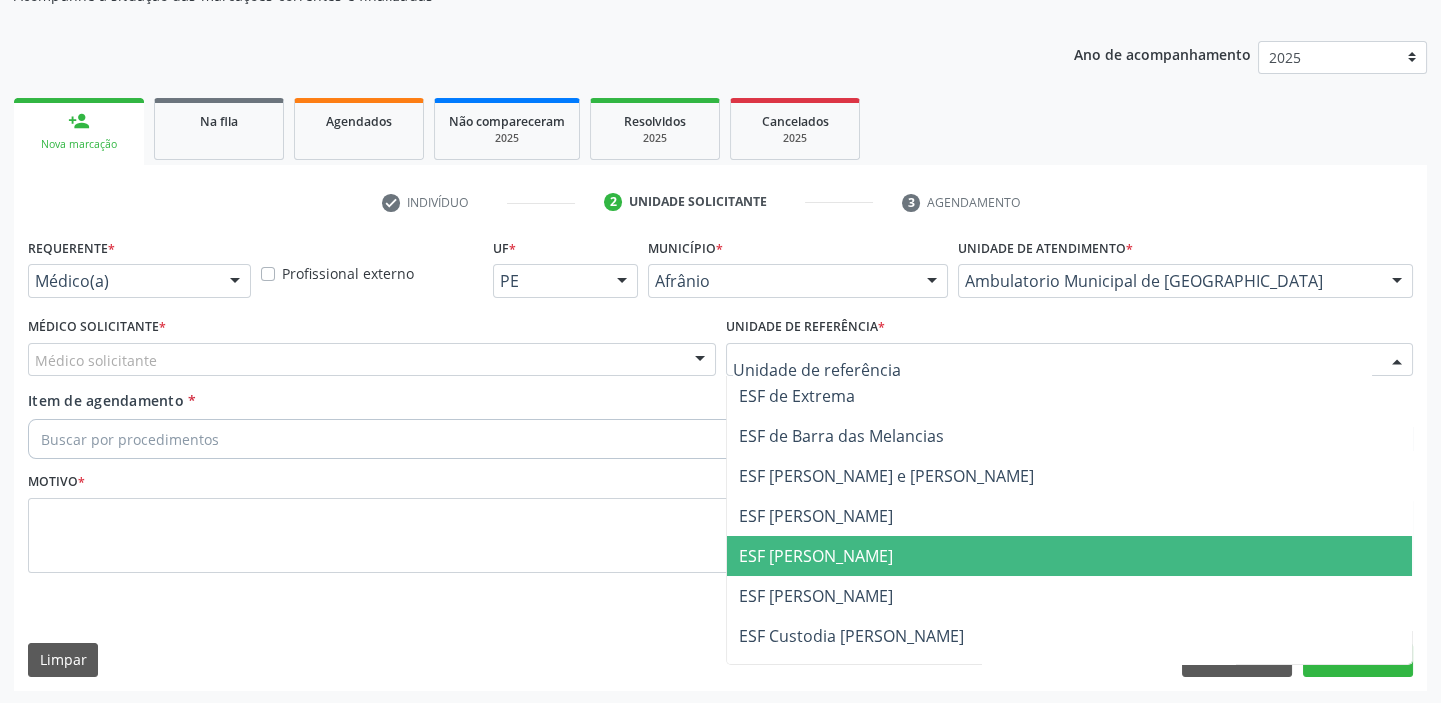 click on "ESF [PERSON_NAME]" at bounding box center (1070, 556) 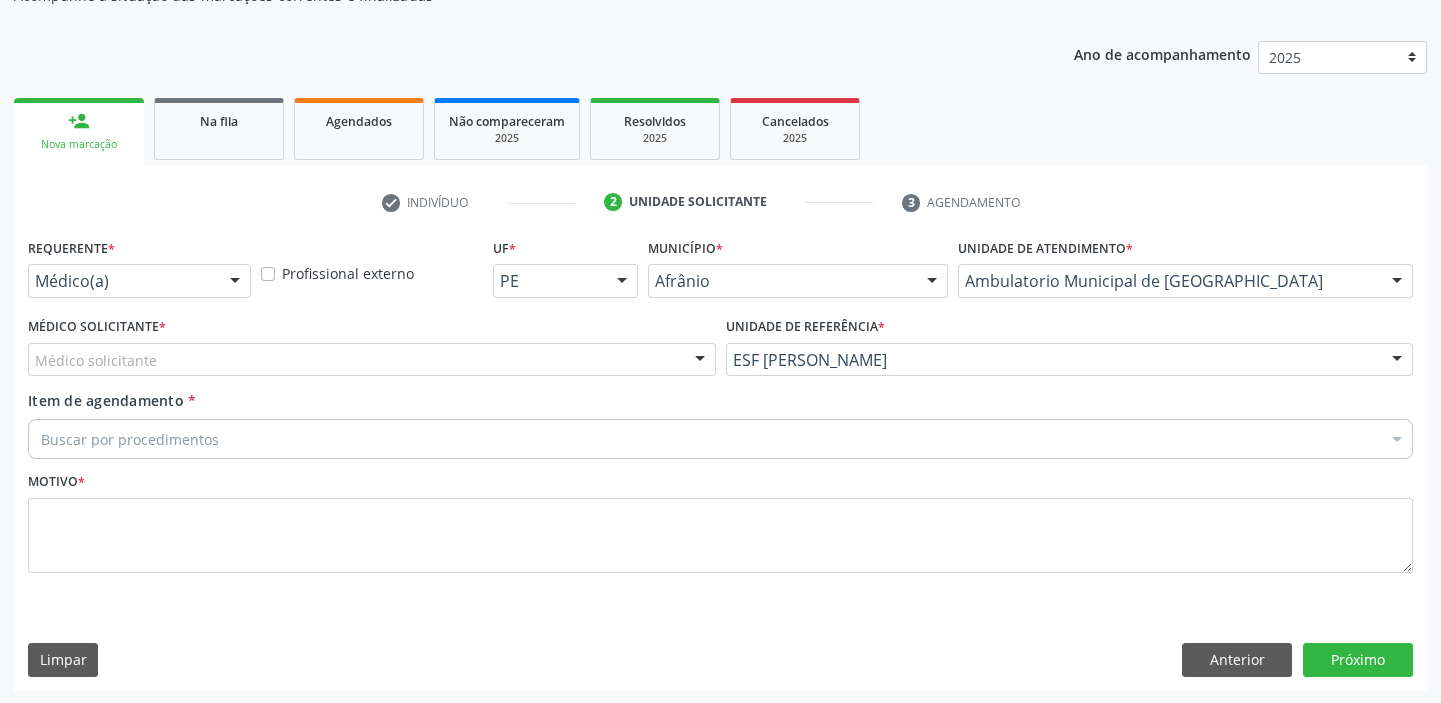 click on "Médico Solicitante
*
Médico solicitante
Alysson Rodrigo Ferreira Cavalcanti   Bruno Saraiva Bezerra Medrado   Carlos Gustavo Pessoa da Silva Reis   Diego Ramon Ferreira Belem   Francisco Henrique Ferraz   Humberto Artur Silva Santos   Jiulianna Castro de Assis   Joao Monteiro Neto   Josenilson Ramos de Menezes   Lucas Daykson David Macedo de Oliveira   Luis Henrique de Sa Nunes   Paulo Webster Bezerra de Araujo   Risomar Fernandes de Sa   Shamara Crystynna Cardoso Santos   Suyenne Gomes de Araujo Freire   Thiago Fagner Inacio Vilar
Nenhum resultado encontrado para: "   "
Não há nenhuma opção para ser exibida." at bounding box center (372, 351) 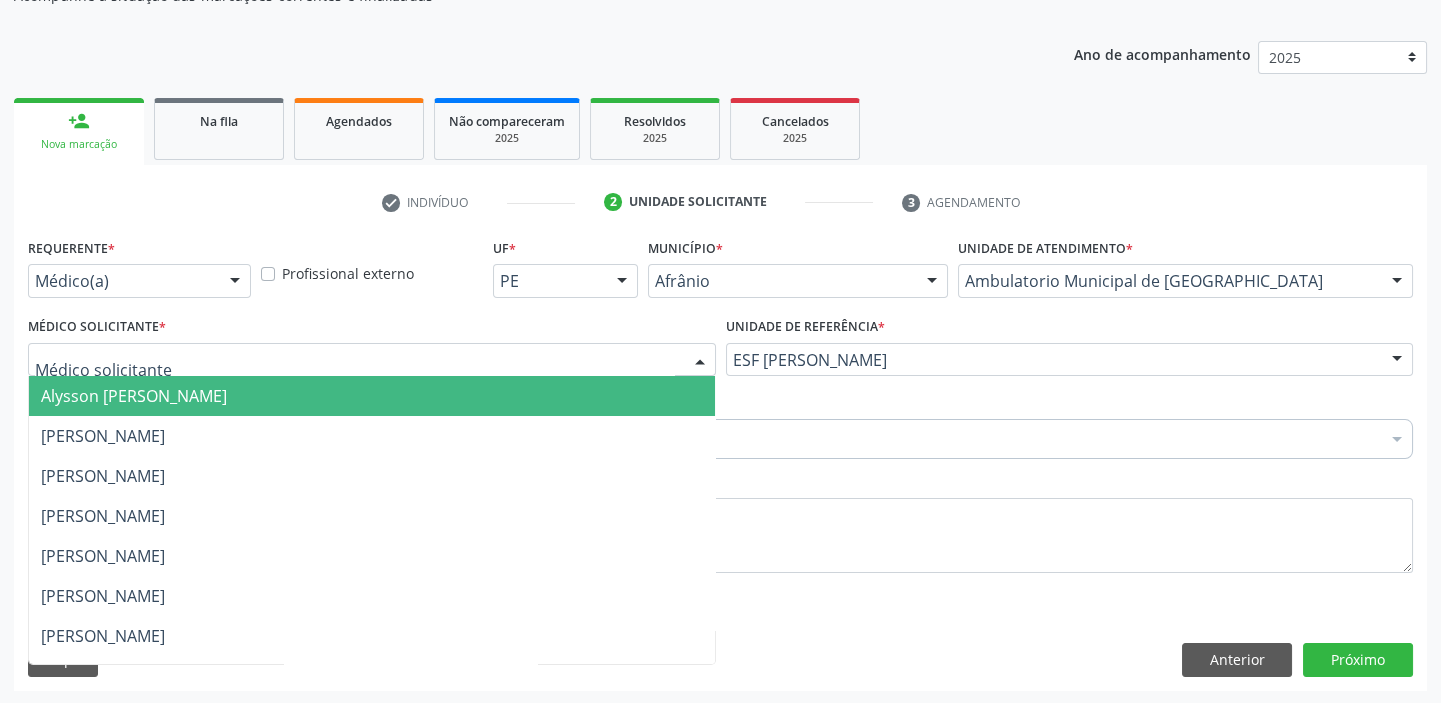 click on "Alysson [PERSON_NAME]" at bounding box center [134, 396] 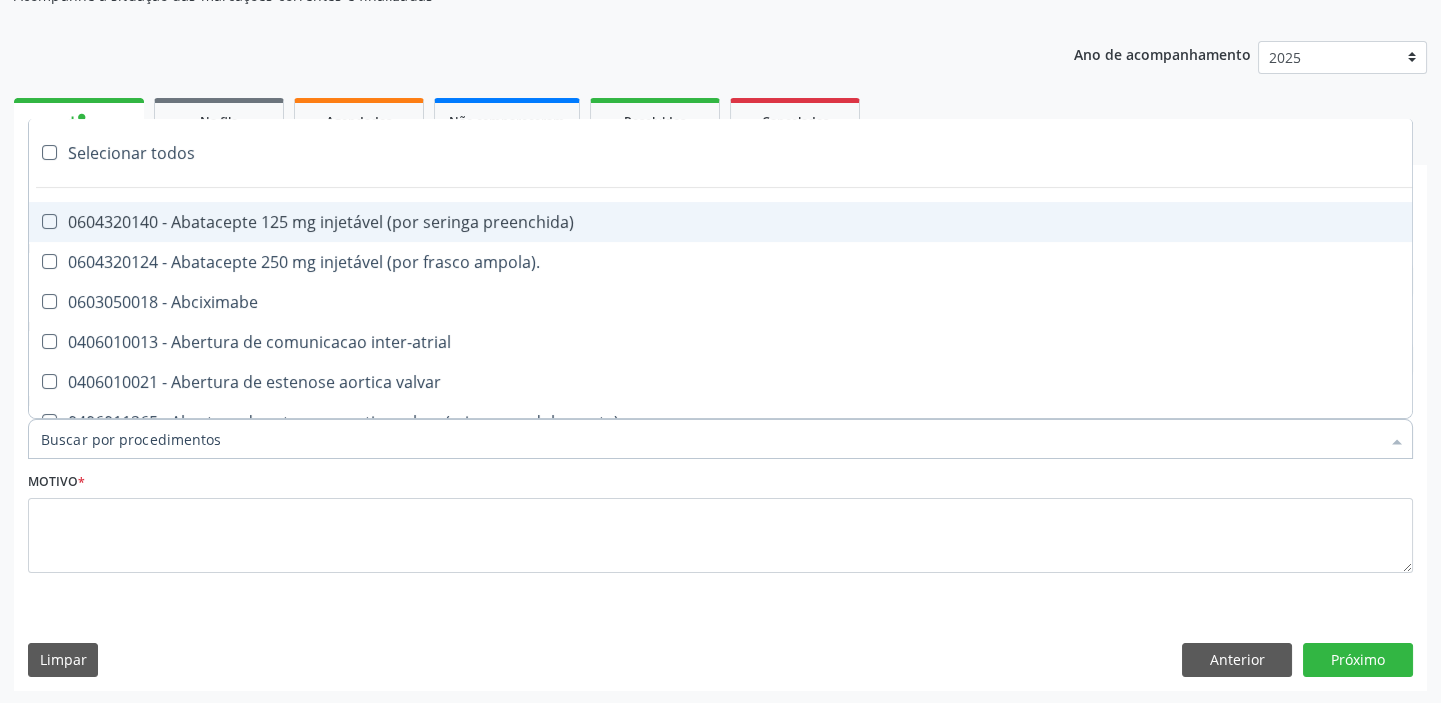 paste on "esofag" 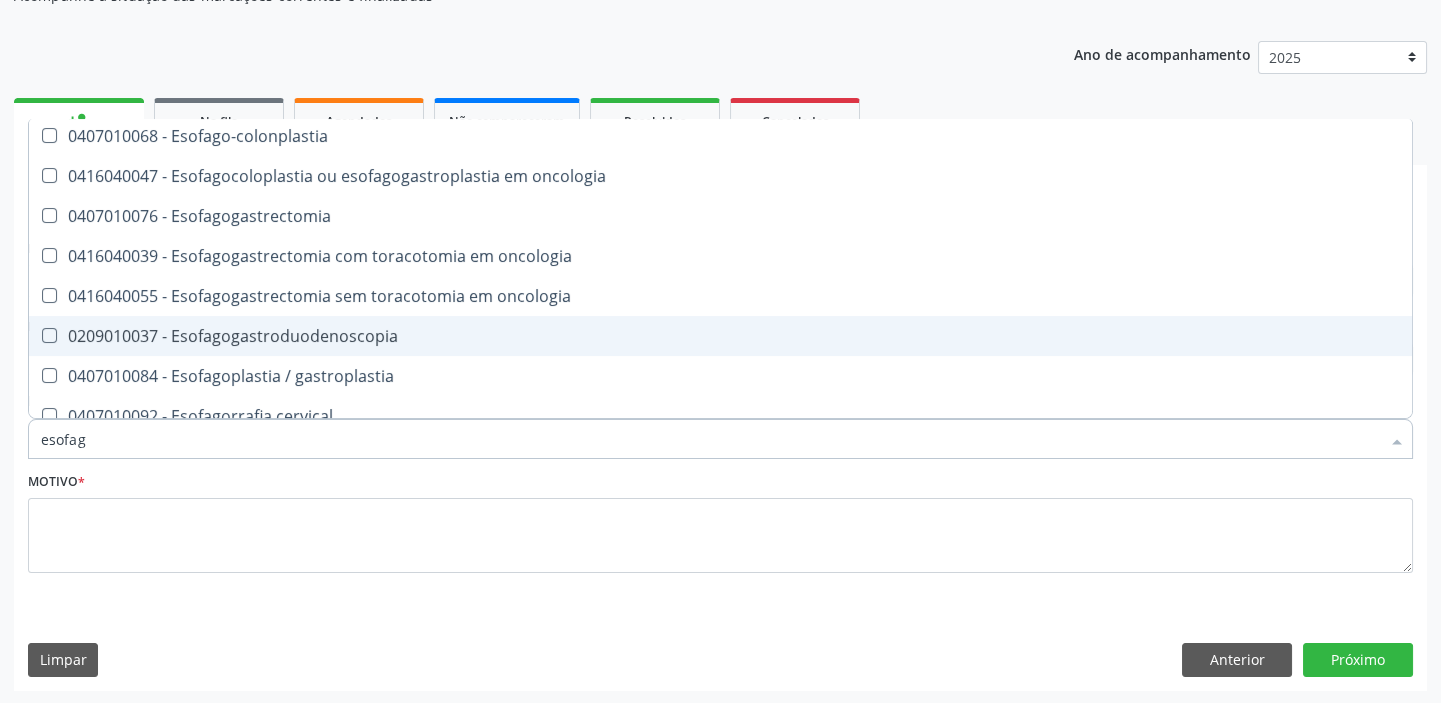 scroll, scrollTop: 454, scrollLeft: 0, axis: vertical 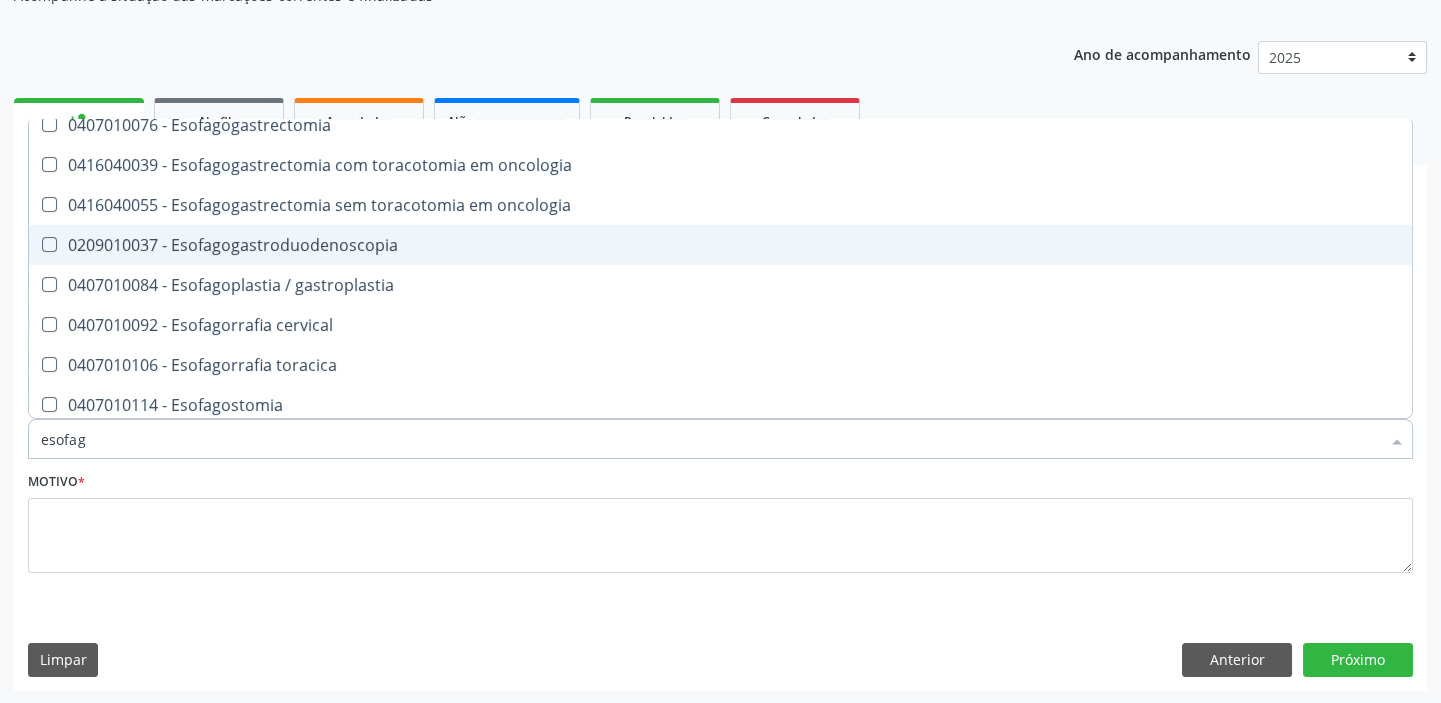 click on "0209010037 - Esofagogastroduodenoscopia" at bounding box center [720, 245] 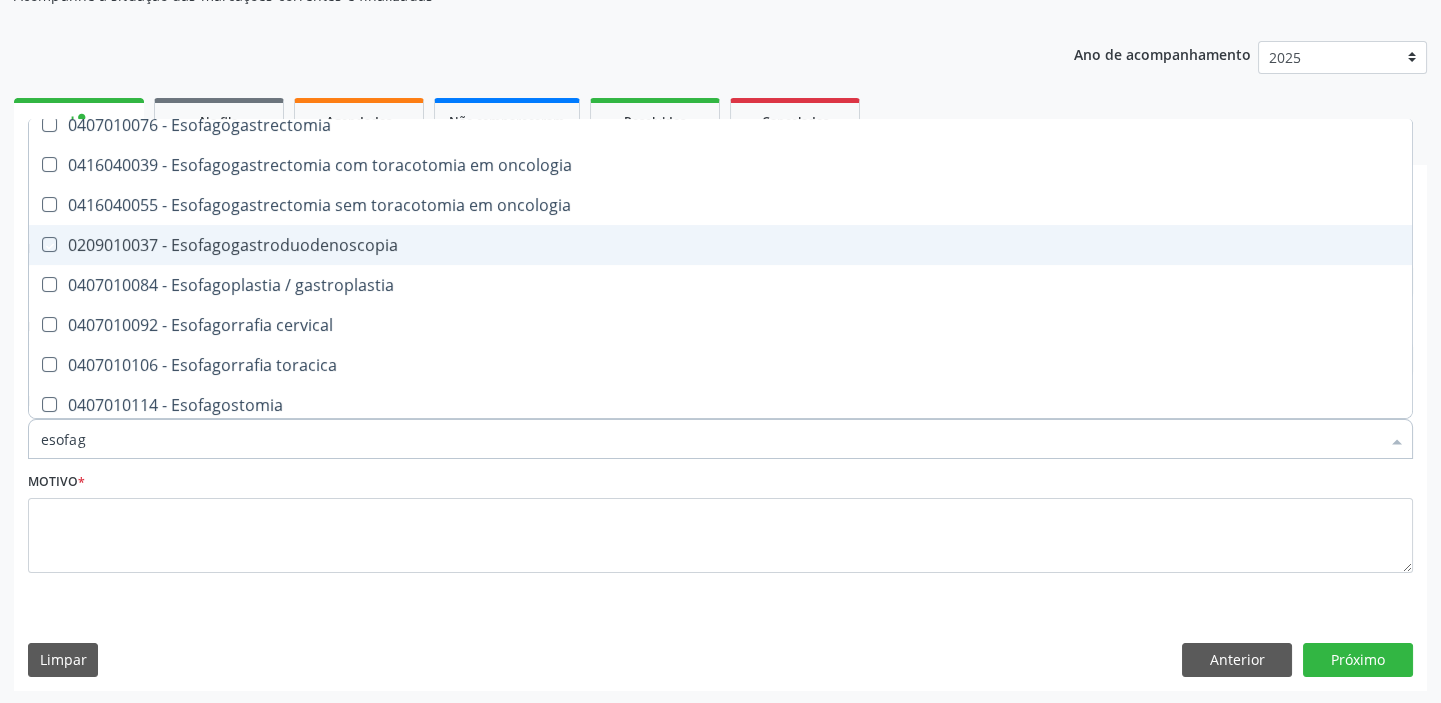 checkbox on "true" 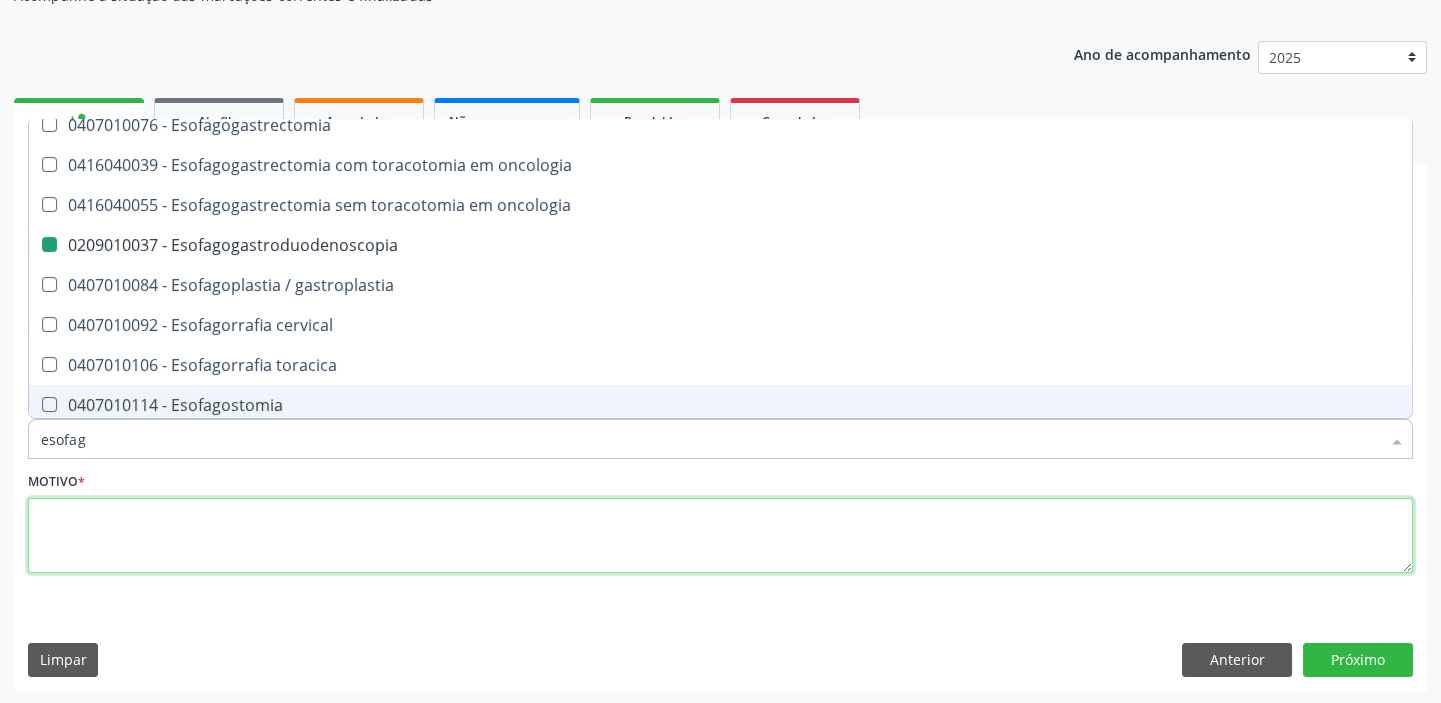 click at bounding box center (720, 536) 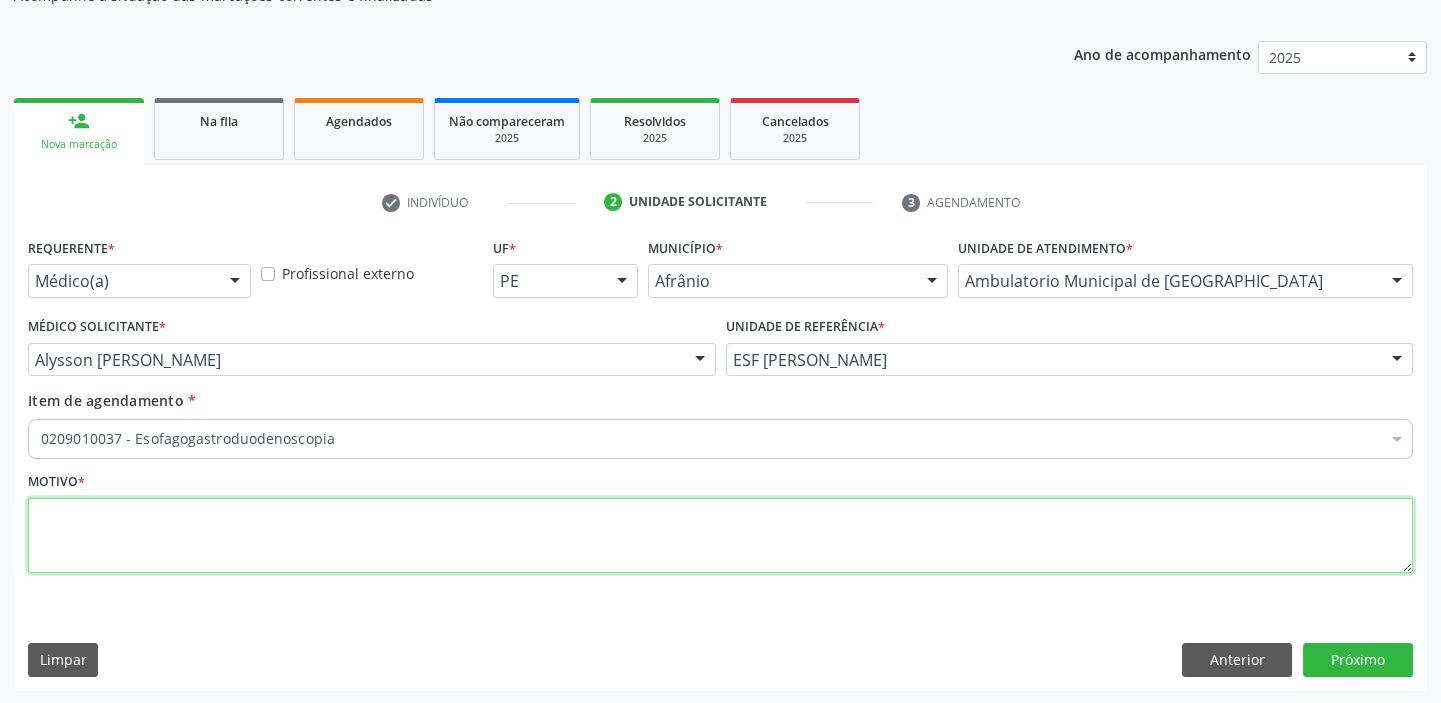scroll, scrollTop: 0, scrollLeft: 0, axis: both 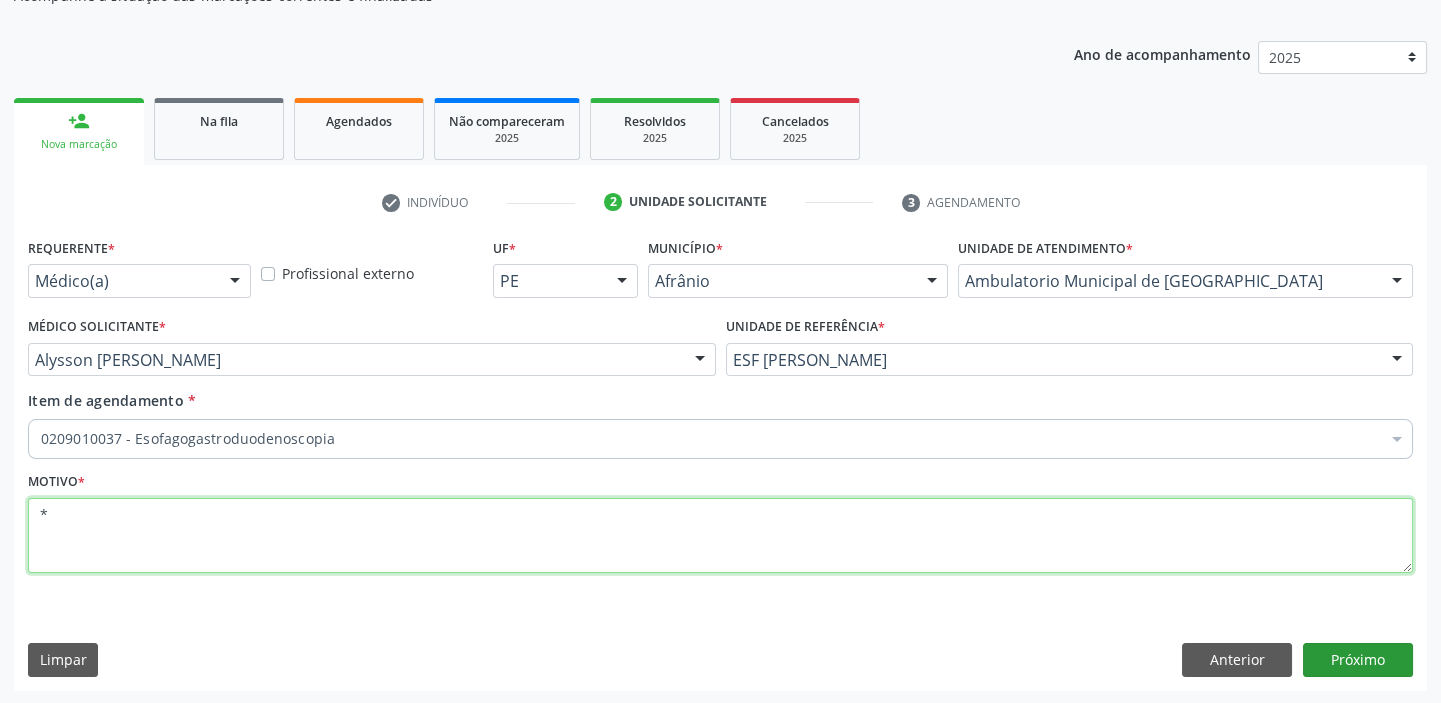 type on "*" 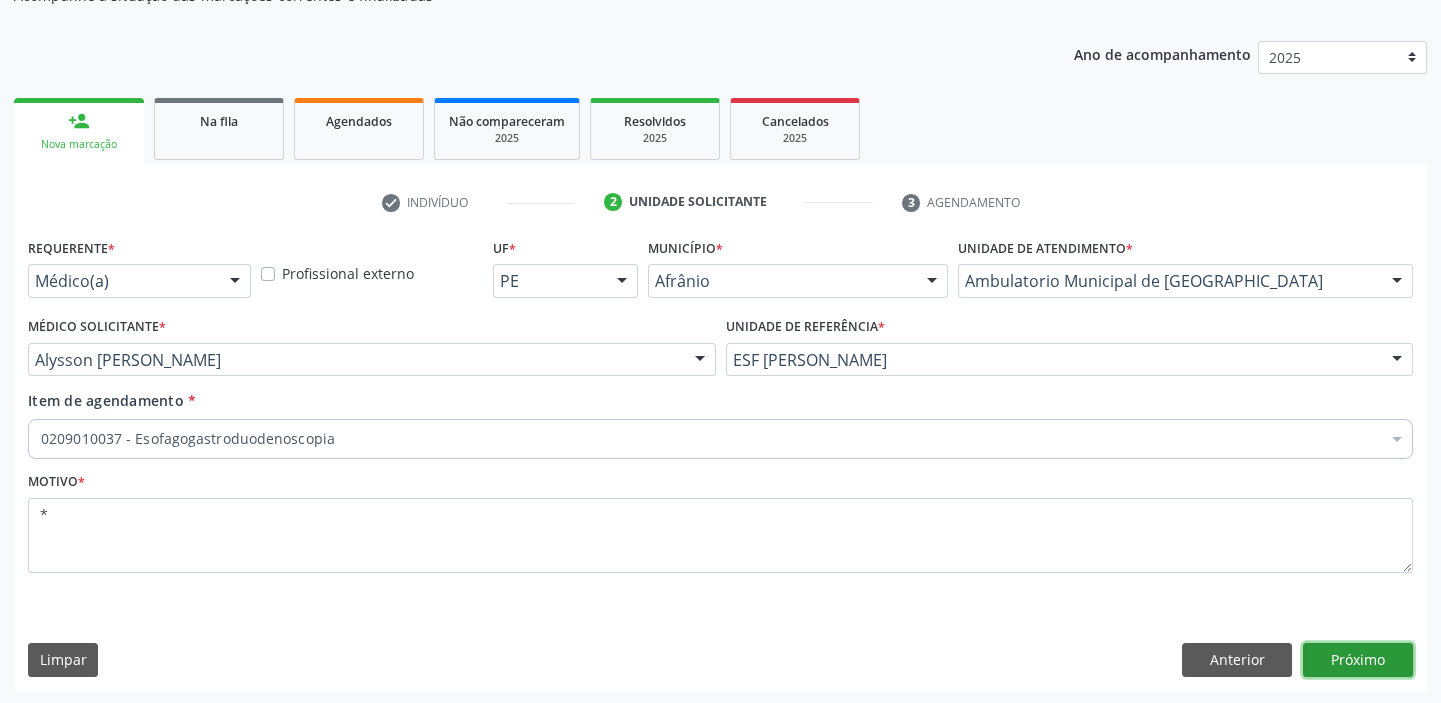 click on "Próximo" at bounding box center [1358, 660] 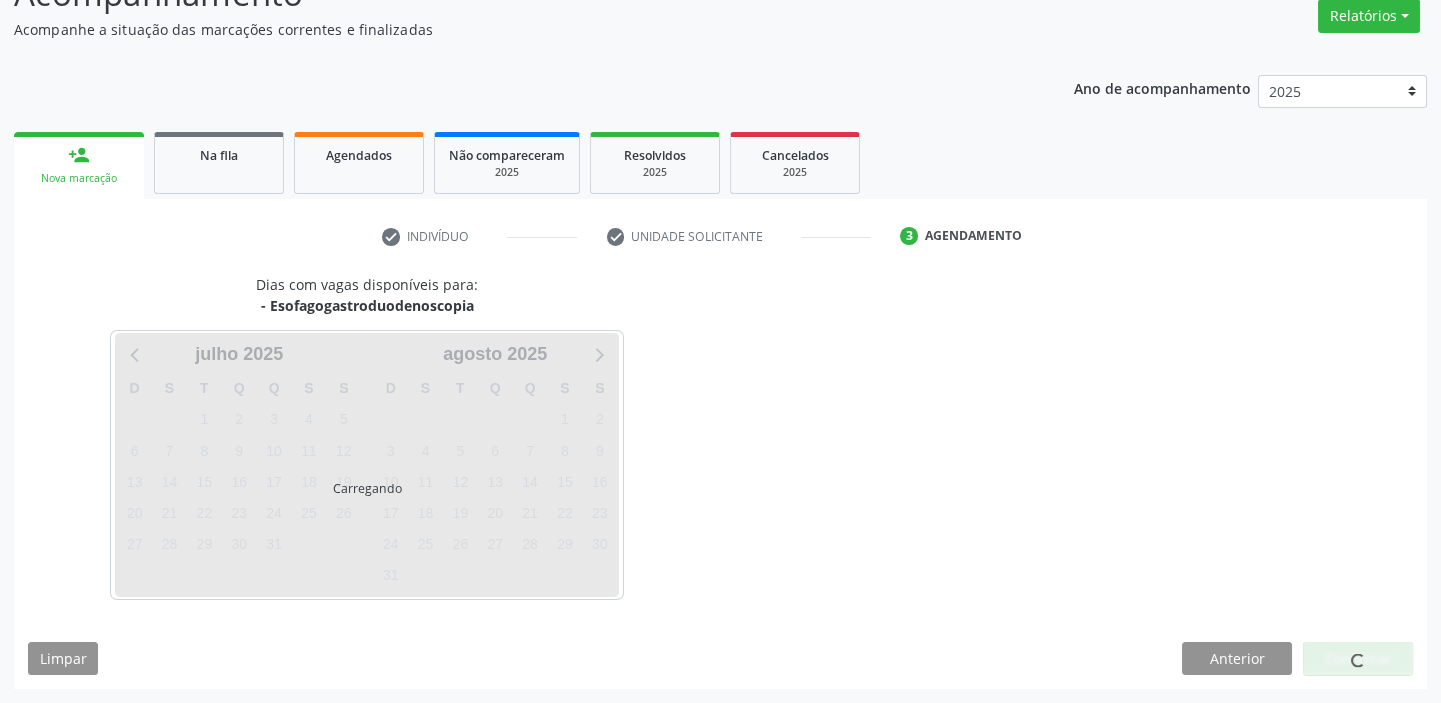 scroll, scrollTop: 166, scrollLeft: 0, axis: vertical 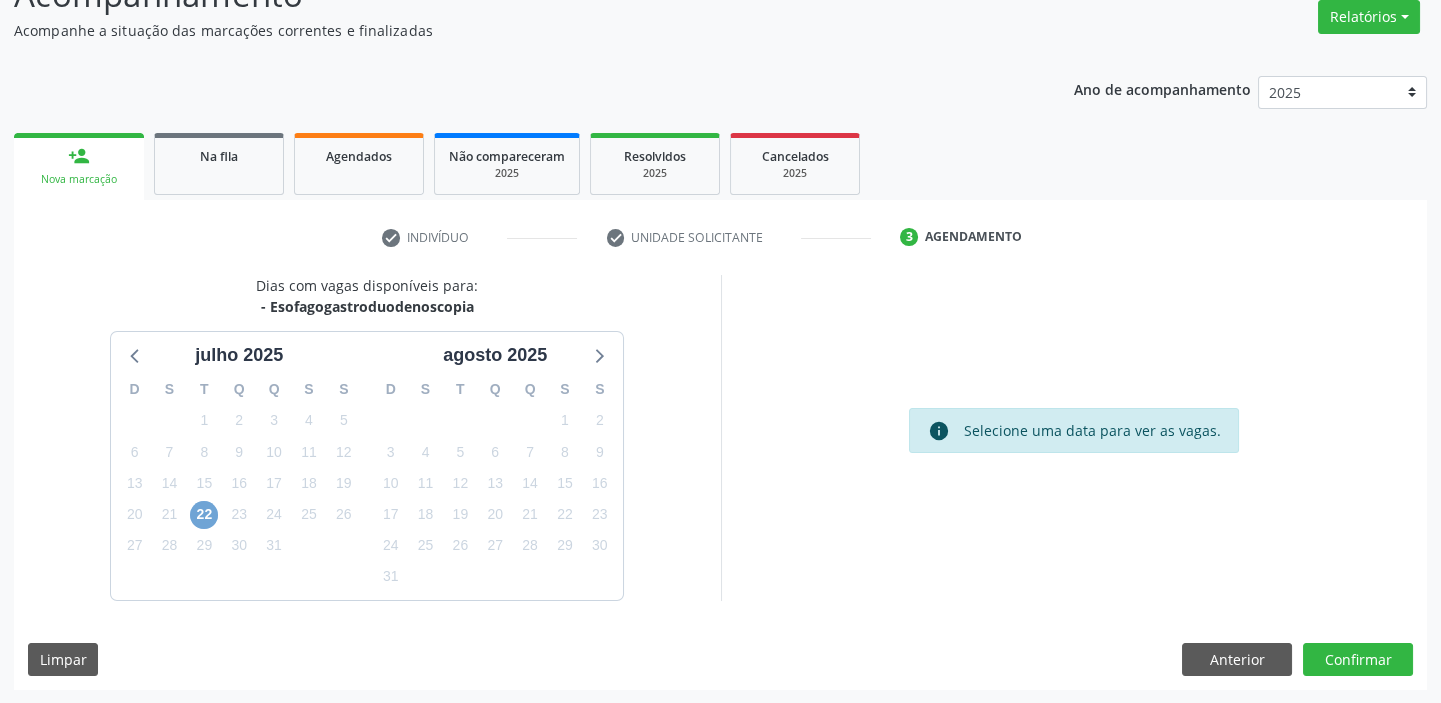 click on "22" at bounding box center (204, 515) 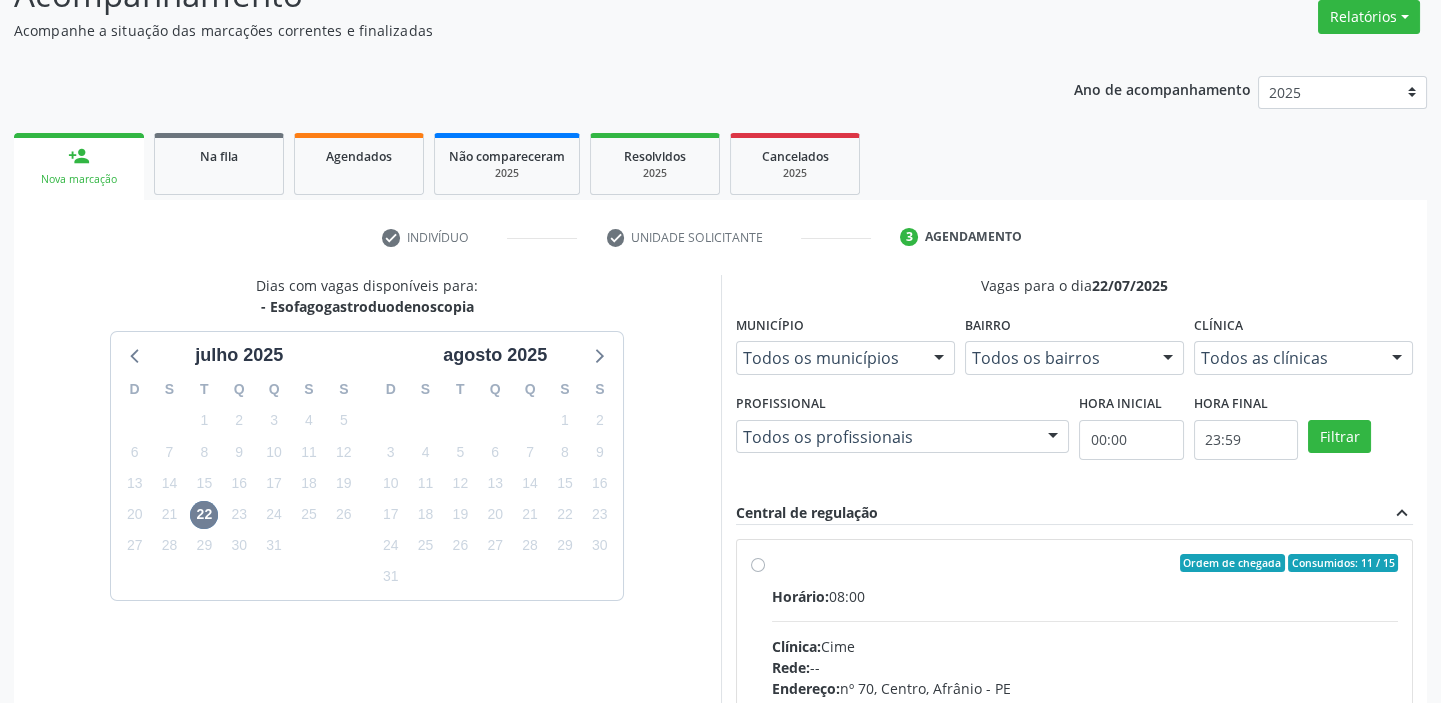 click on "Clínica:  Cime" at bounding box center [1085, 646] 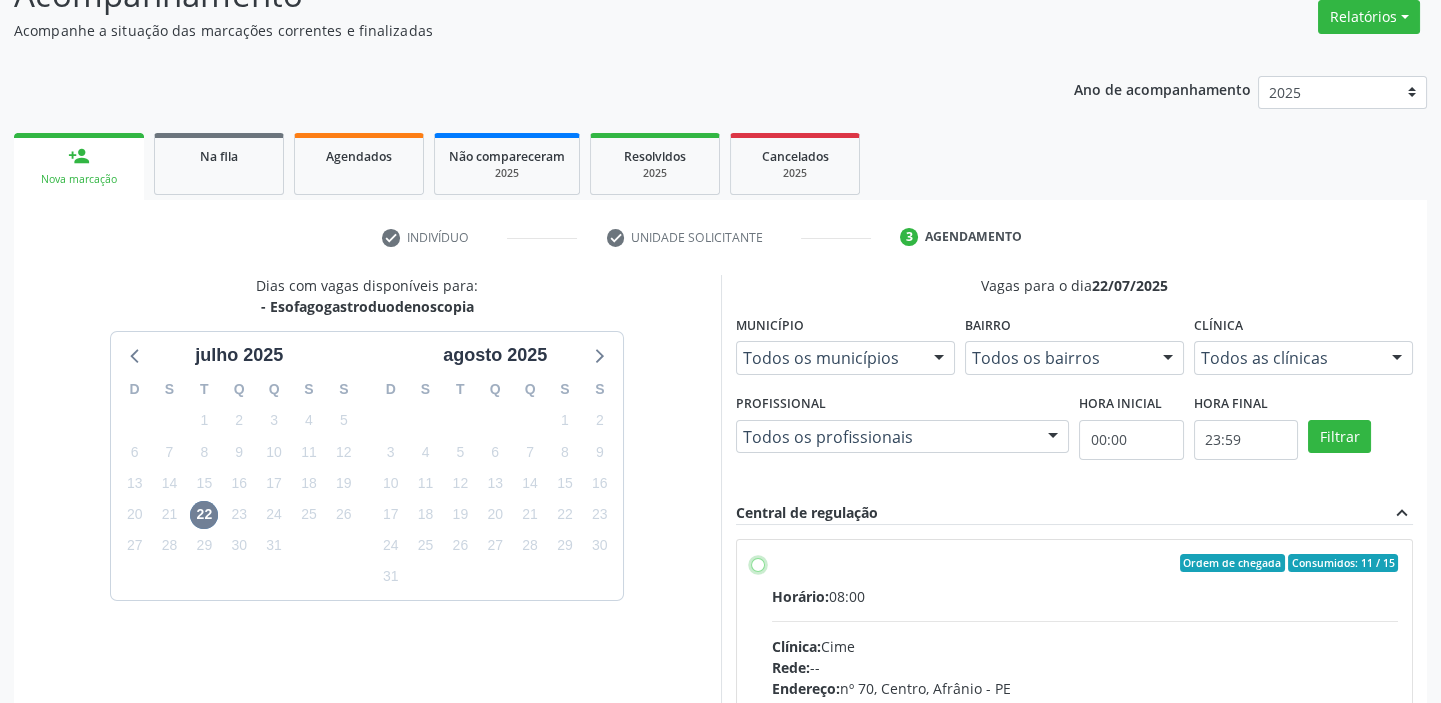 click on "Ordem de chegada
Consumidos: 11 / 15
Horário:   08:00
Clínica:  Cime
Rede:
--
Endereço:   nº 70, Centro, Afrânio - PE
Telefone:   (87) 88416145
Profissional:
--
Informações adicionais sobre o atendimento
Idade de atendimento:
Sem restrição
Gênero(s) atendido(s):
Sem restrição
Informações adicionais:
--" at bounding box center [758, 563] 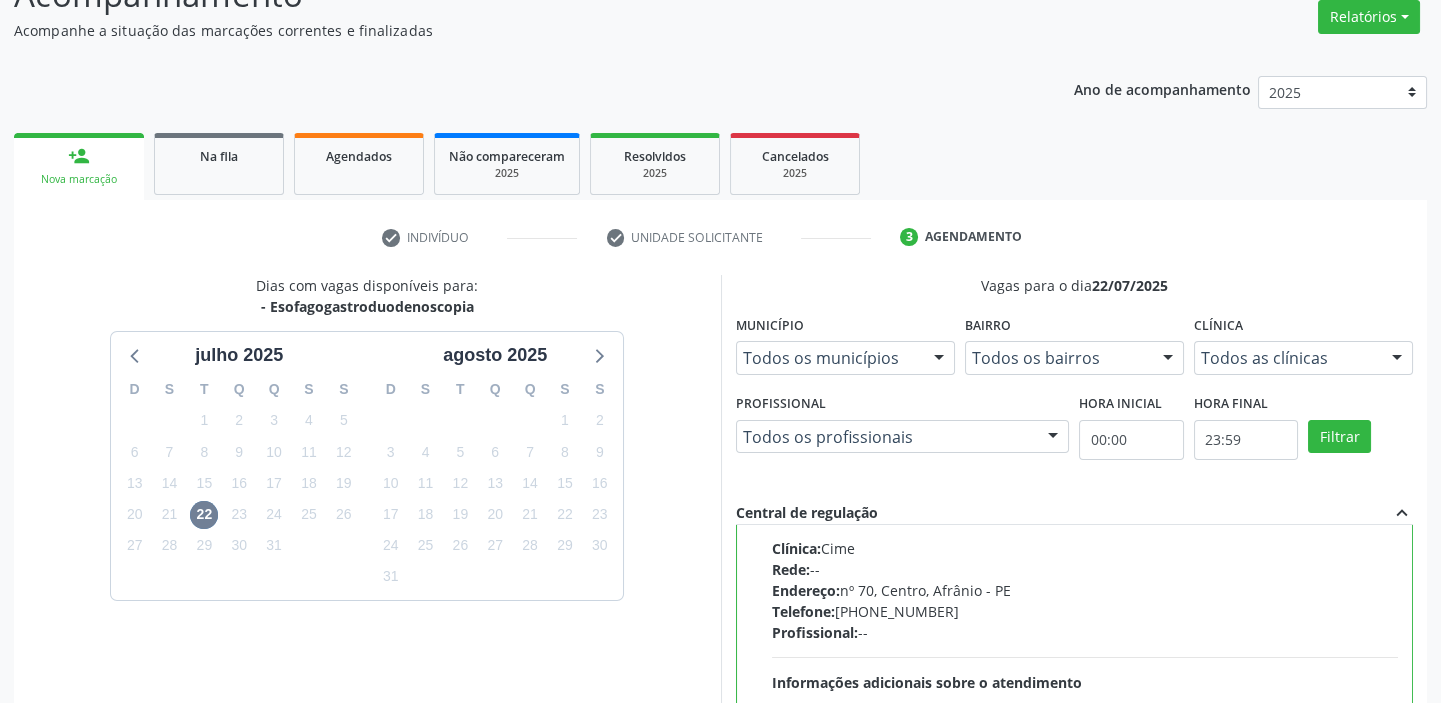 scroll, scrollTop: 99, scrollLeft: 0, axis: vertical 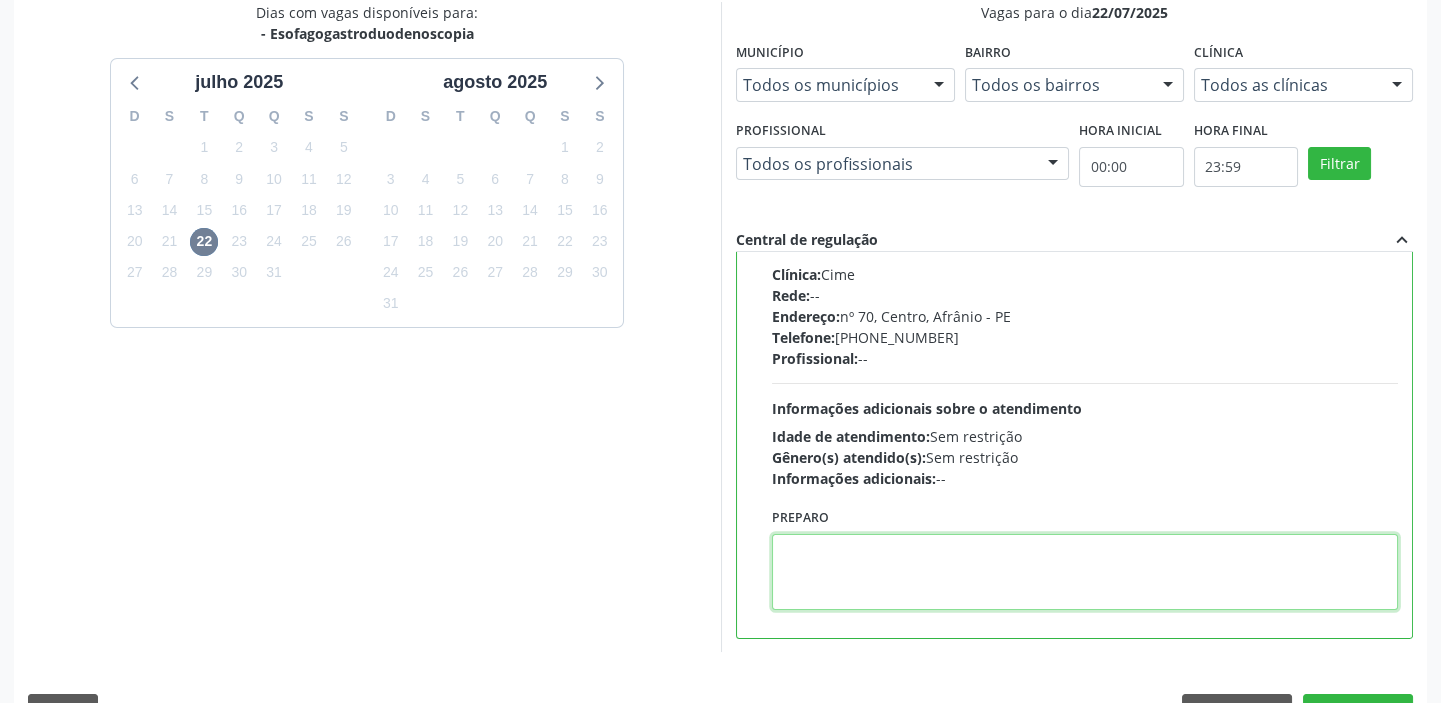 click at bounding box center [1085, 572] 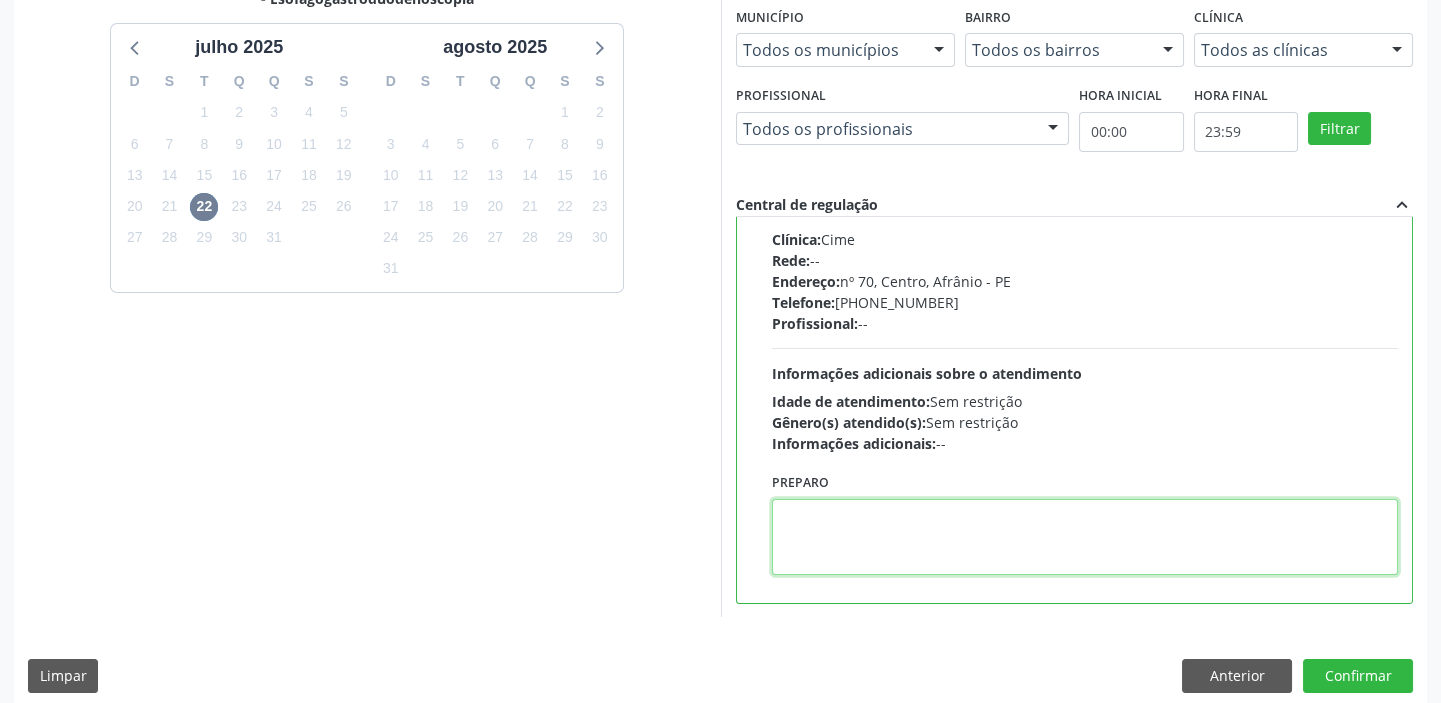 scroll, scrollTop: 490, scrollLeft: 0, axis: vertical 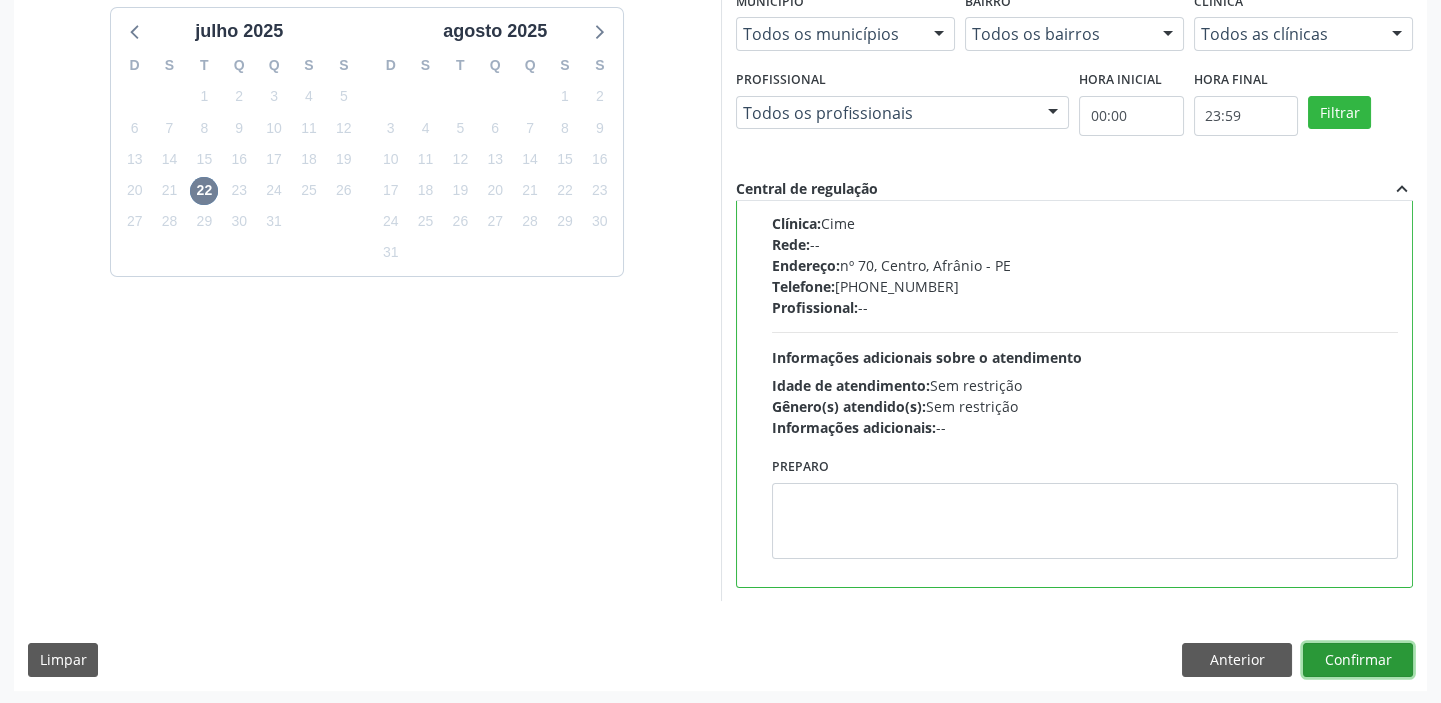 click on "Confirmar" at bounding box center (1358, 660) 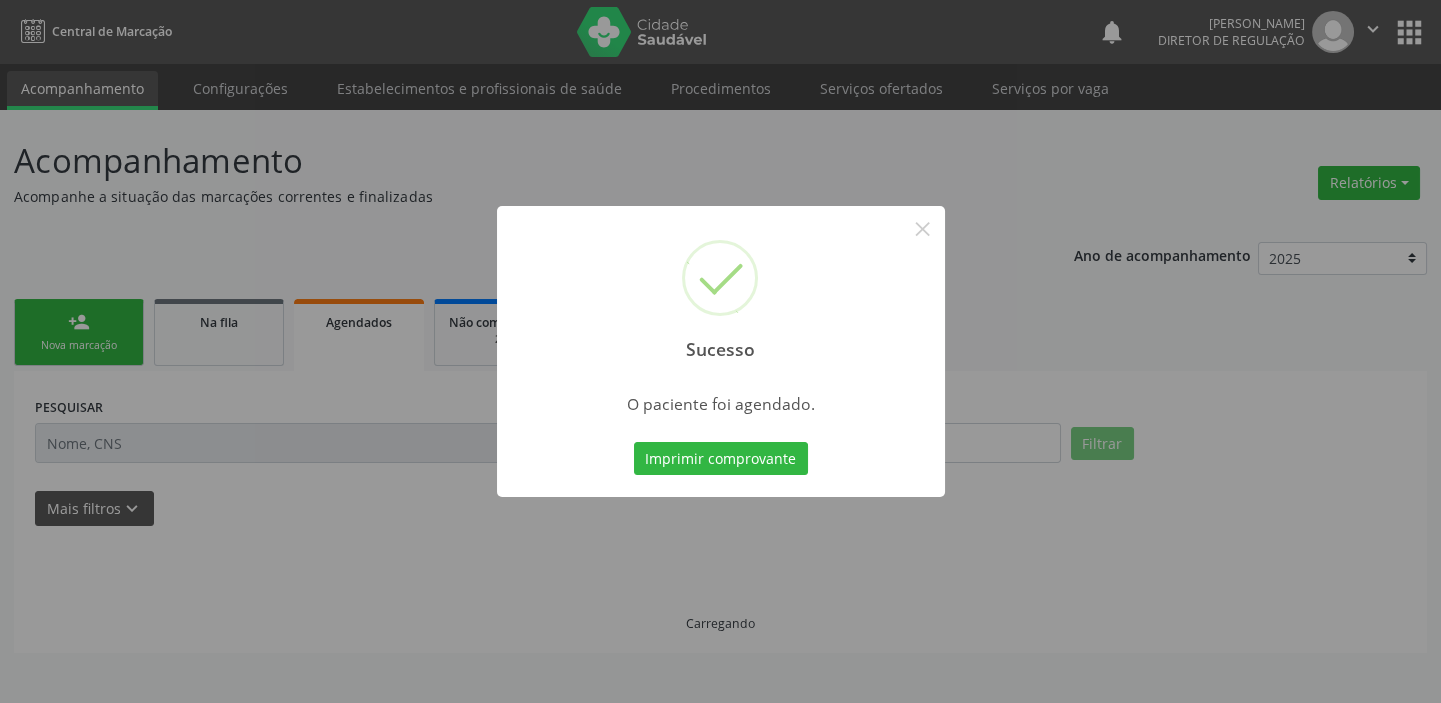 scroll, scrollTop: 0, scrollLeft: 0, axis: both 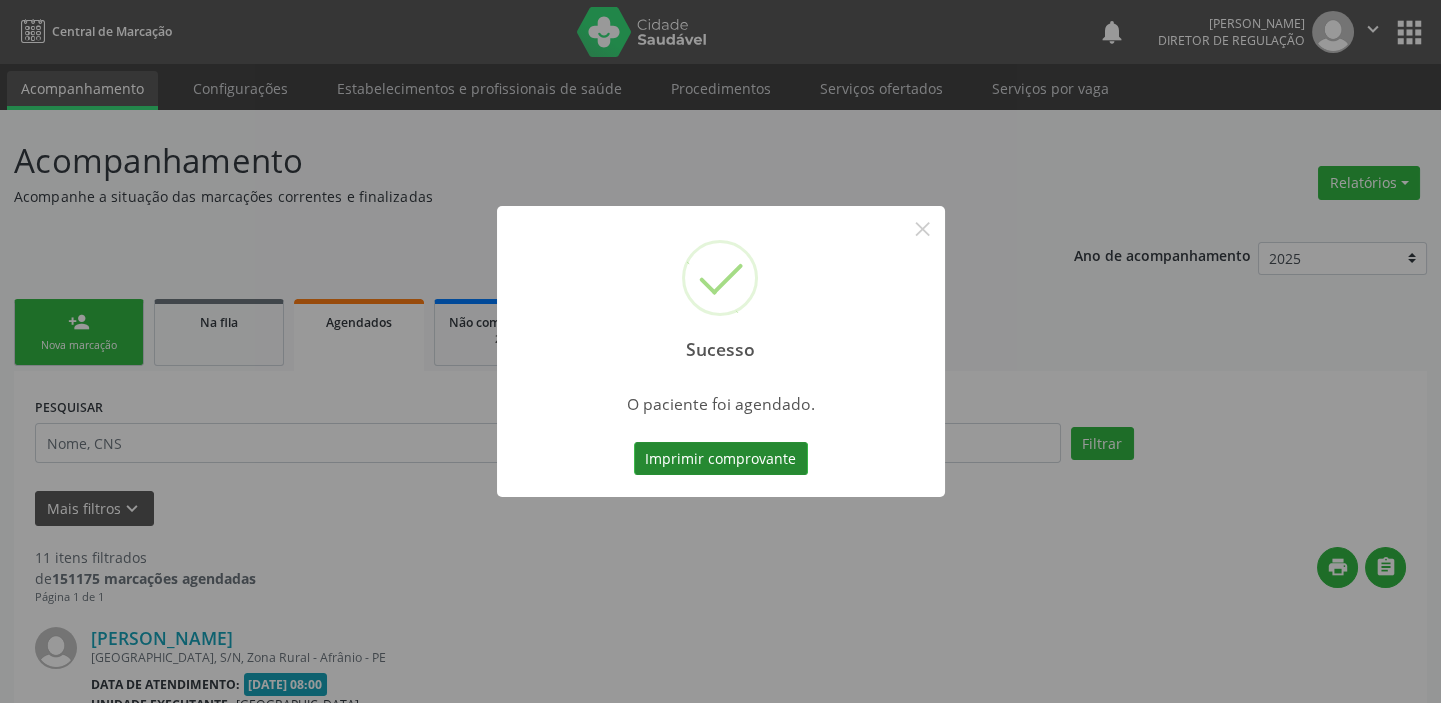 click on "Imprimir comprovante" at bounding box center [721, 459] 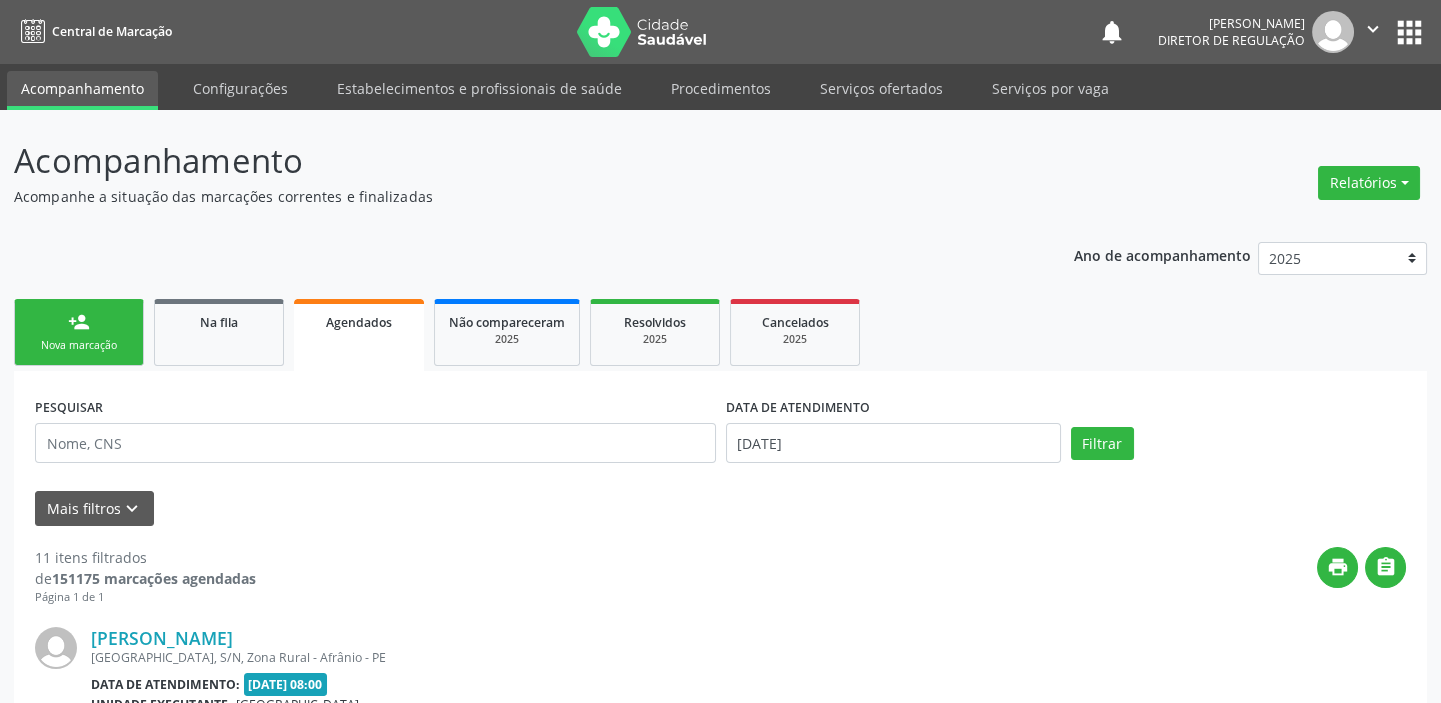 click on "person_add
Nova marcação" at bounding box center [79, 332] 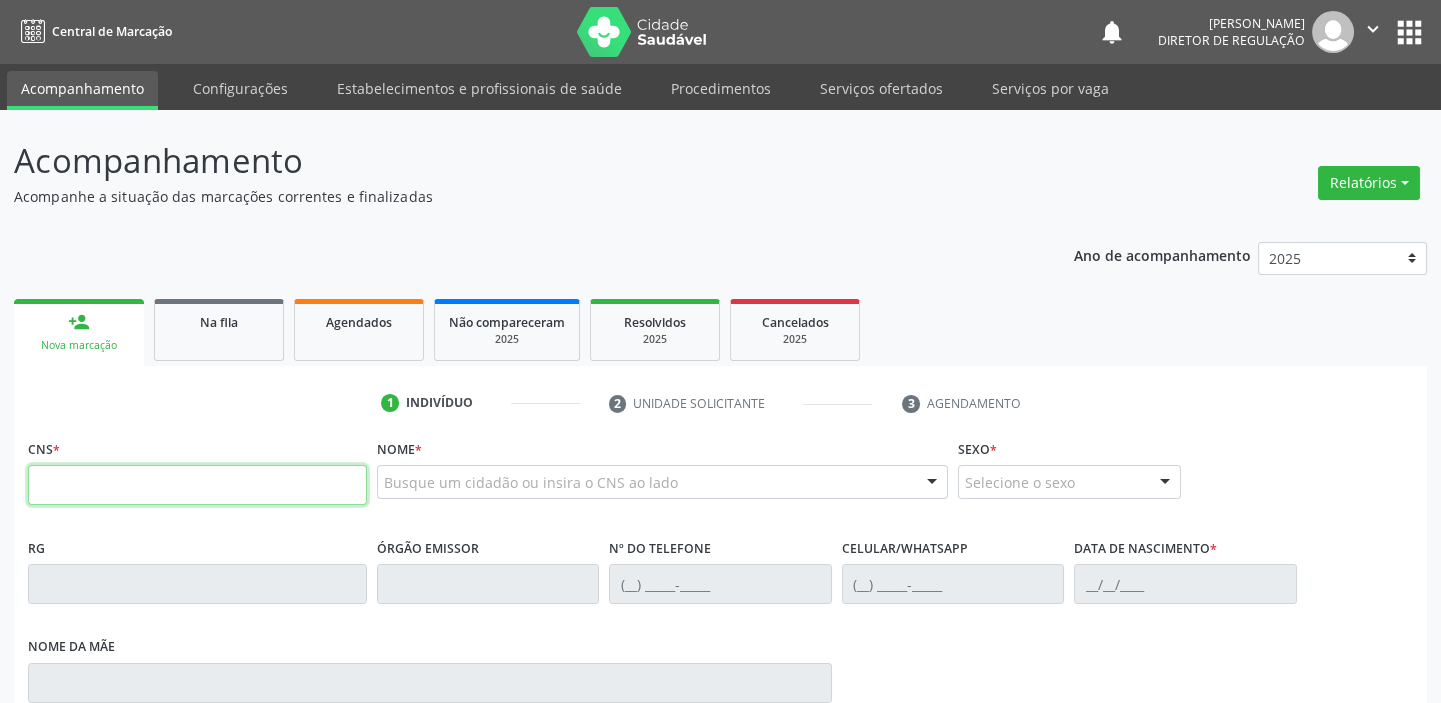 click at bounding box center (197, 485) 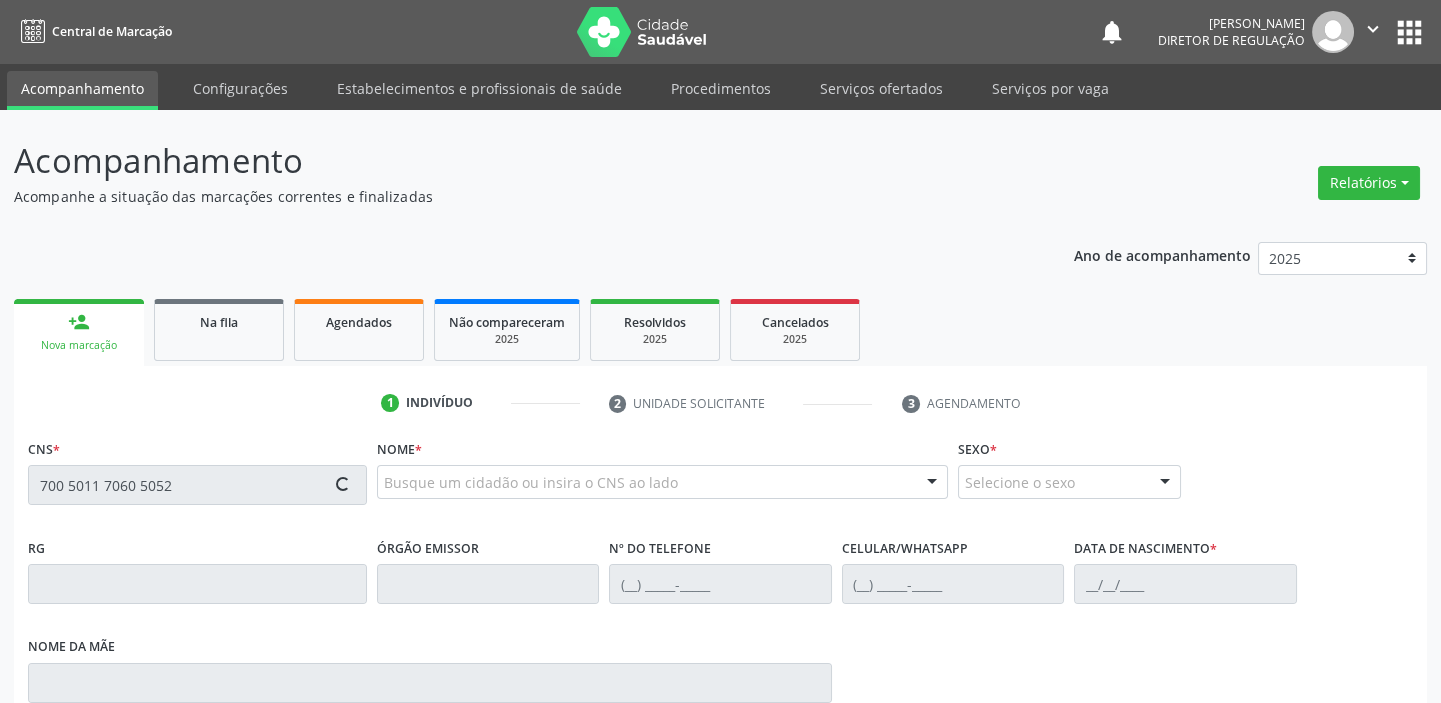 type on "700 5011 7060 5052" 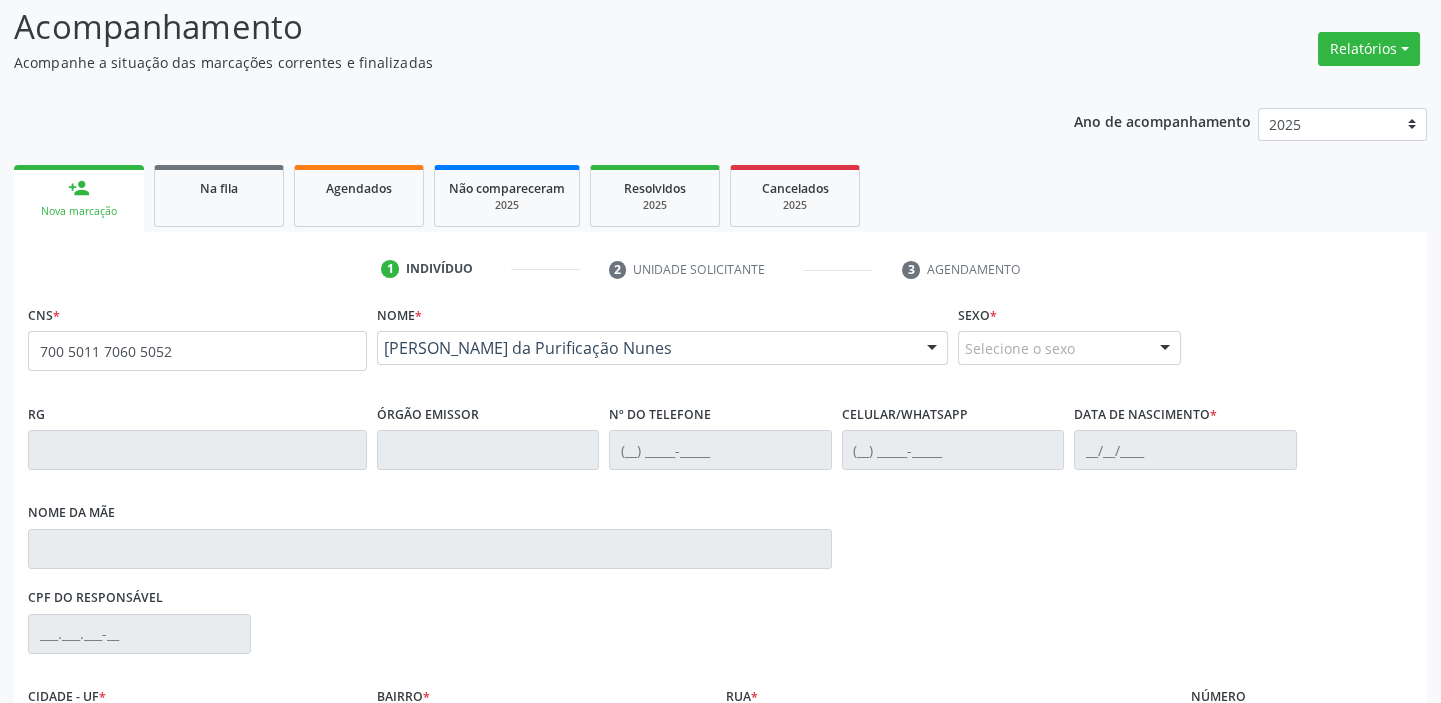 scroll, scrollTop: 366, scrollLeft: 0, axis: vertical 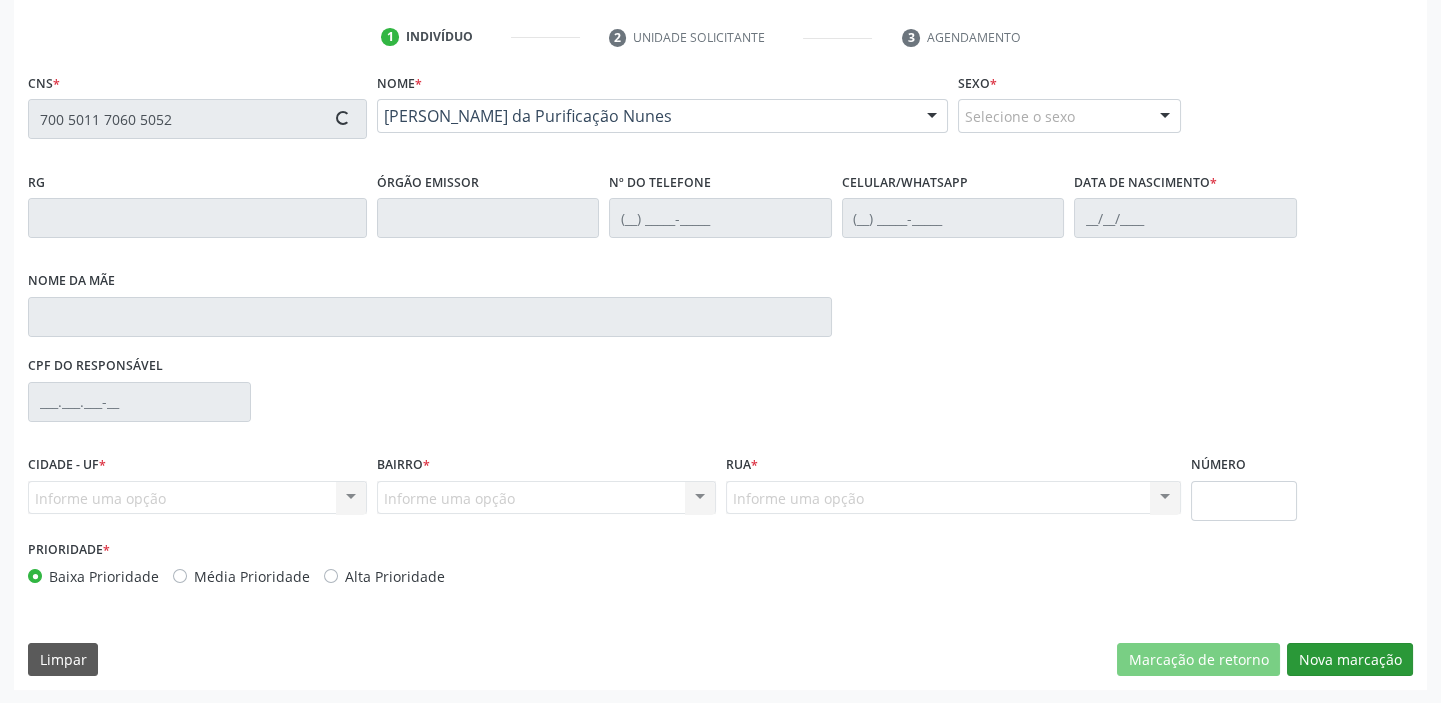 type on "11/01/1996" 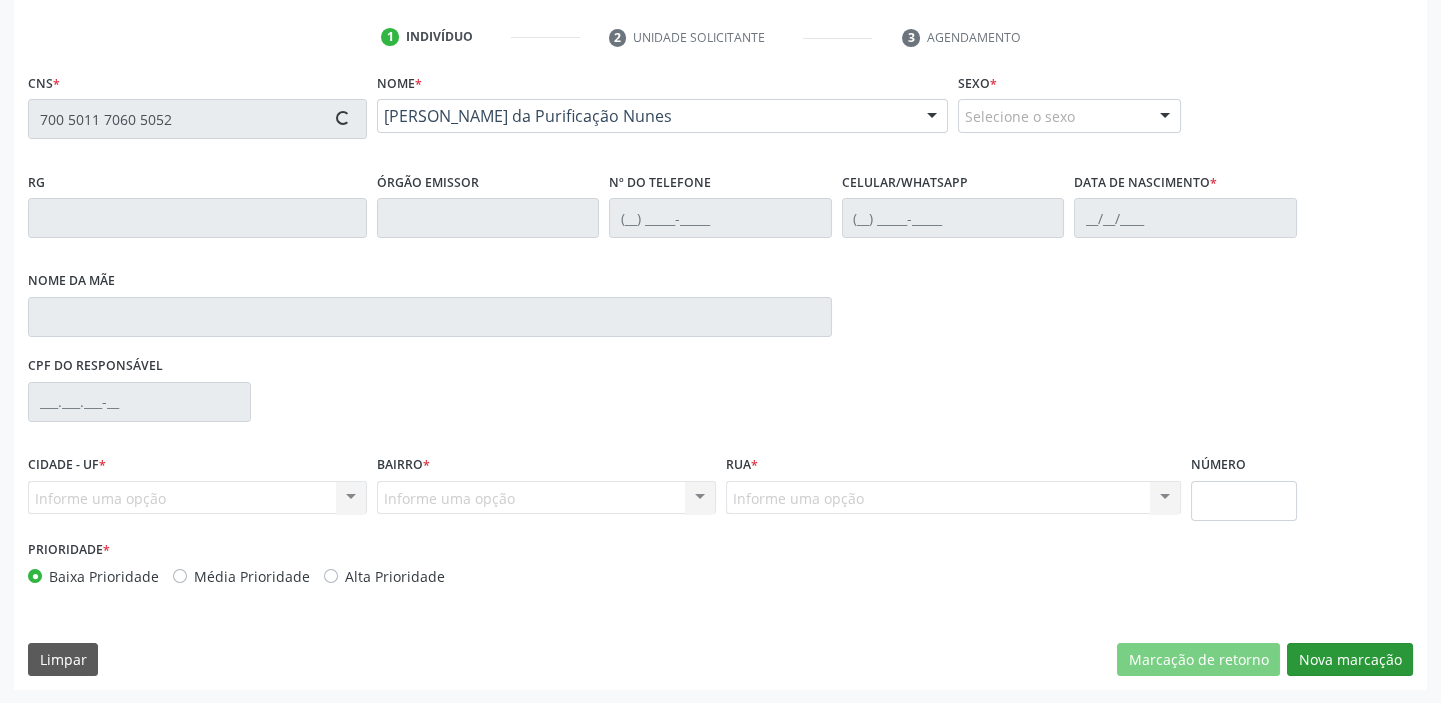 type on "S/N" 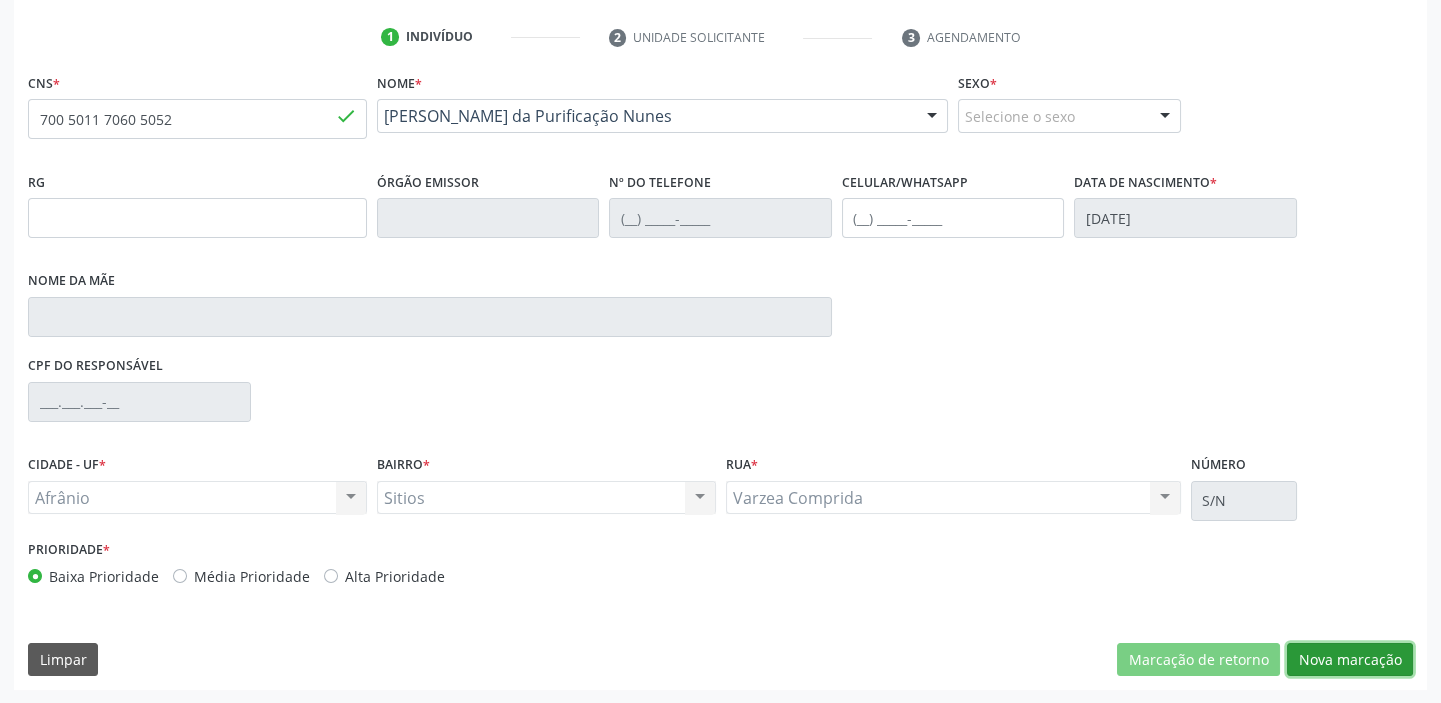 click on "Nova marcação" at bounding box center [1350, 660] 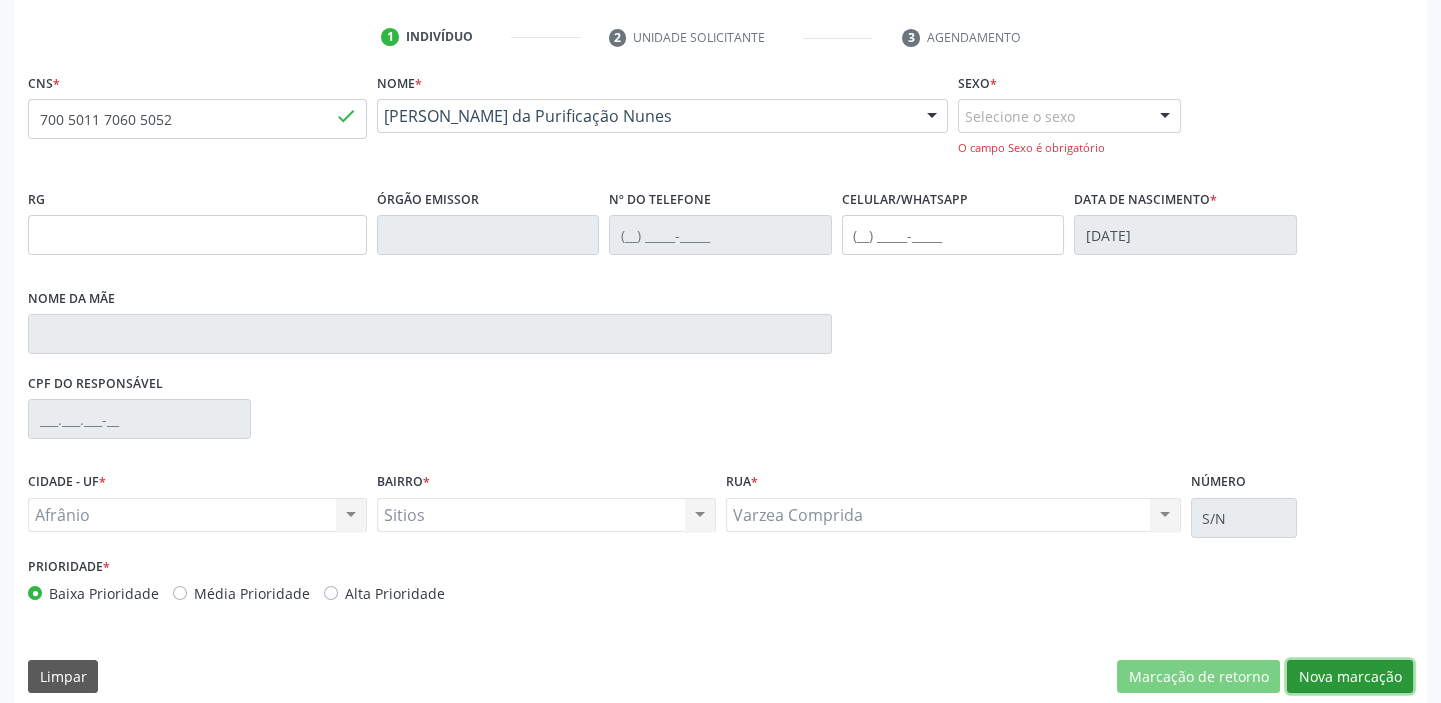 click on "Nova marcação" at bounding box center [1350, 677] 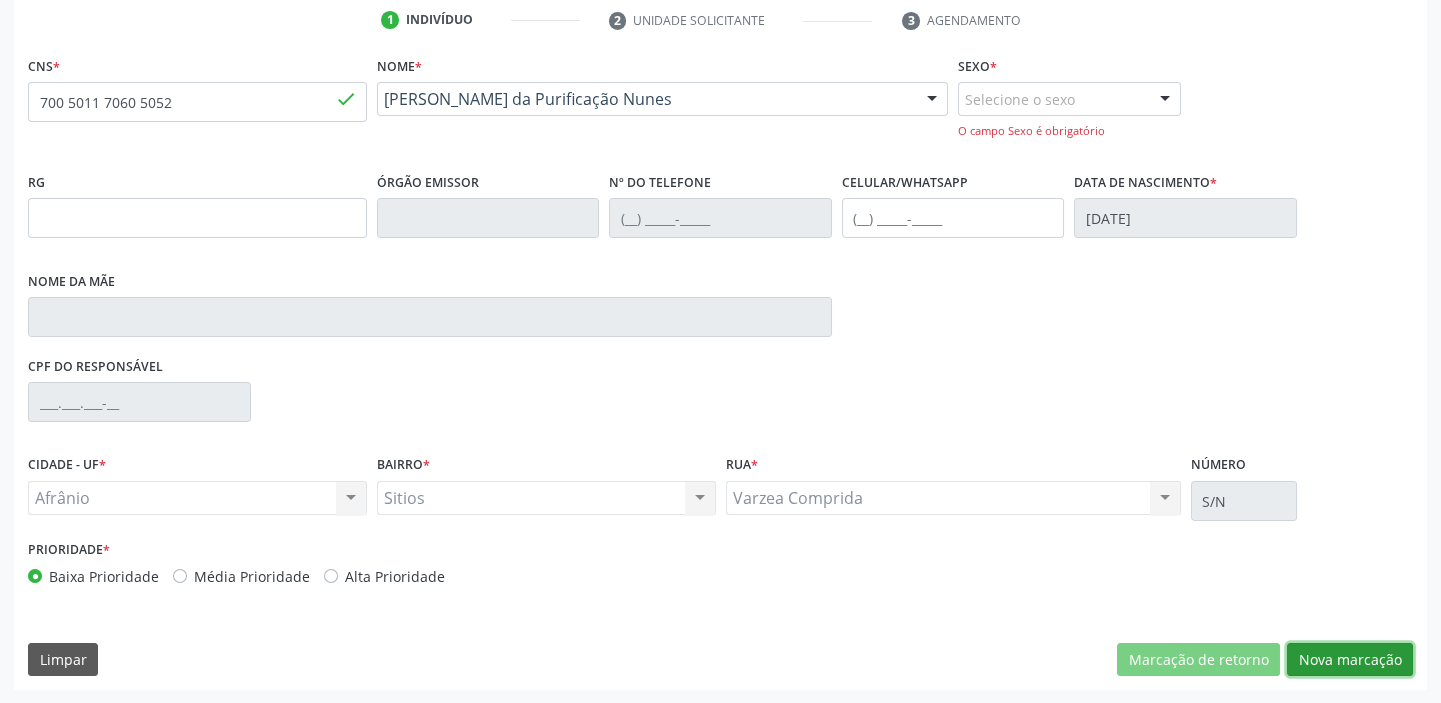click on "Nova marcação" at bounding box center [1350, 660] 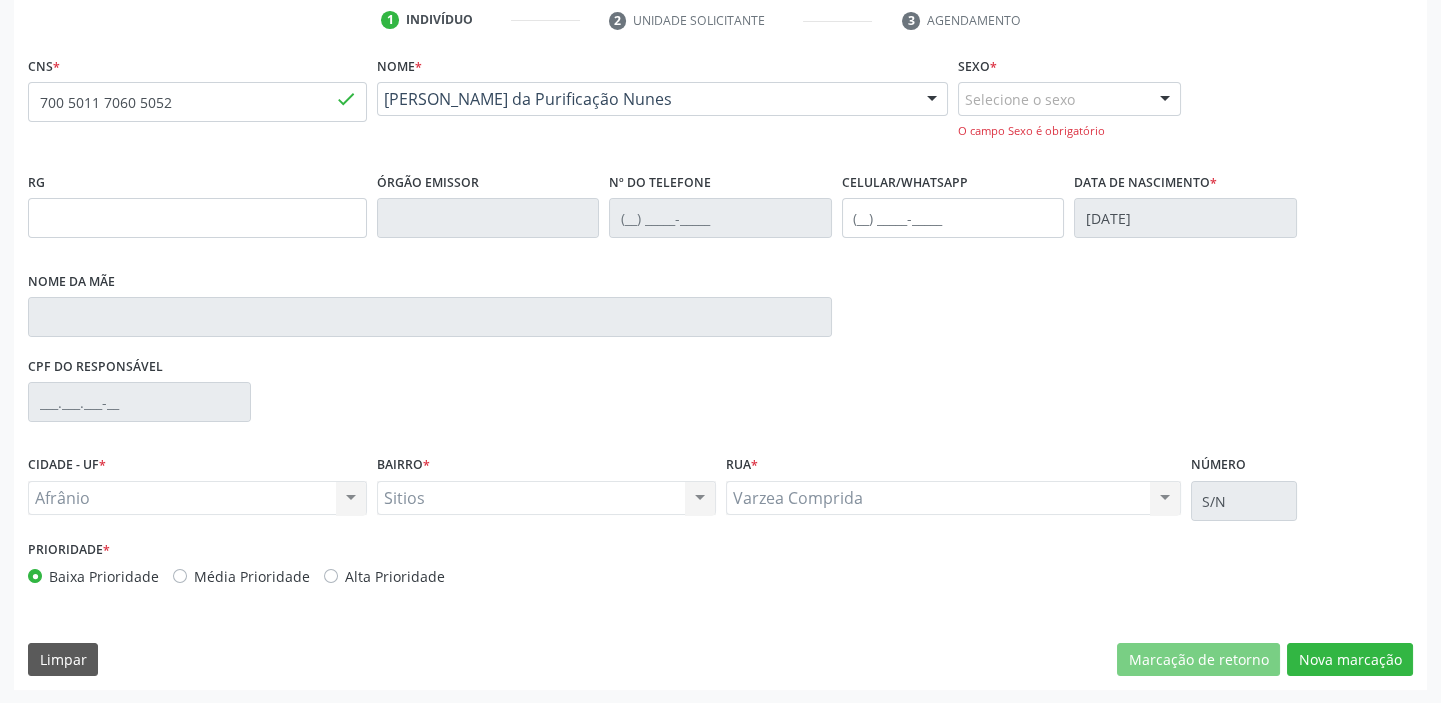 click on "Selecione o sexo" at bounding box center [1069, 99] 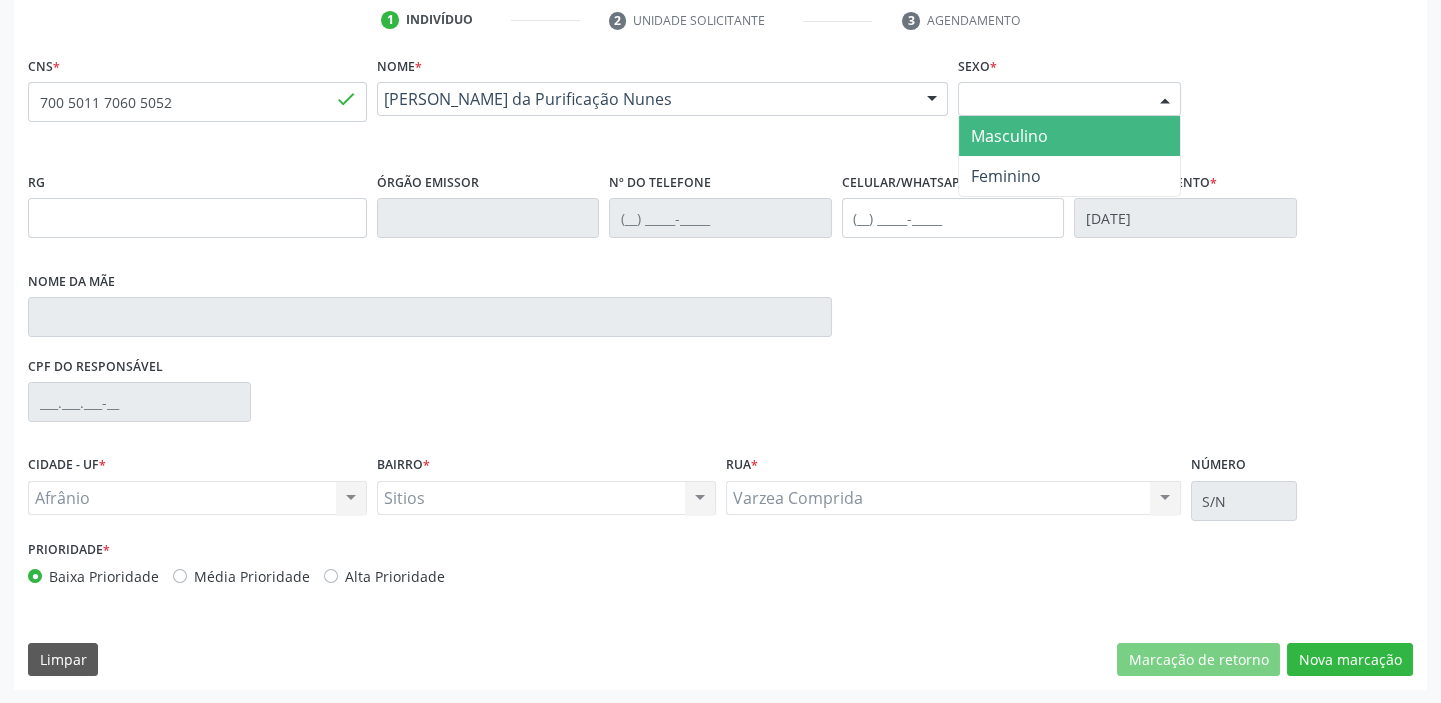 click on "Masculino" at bounding box center (1009, 136) 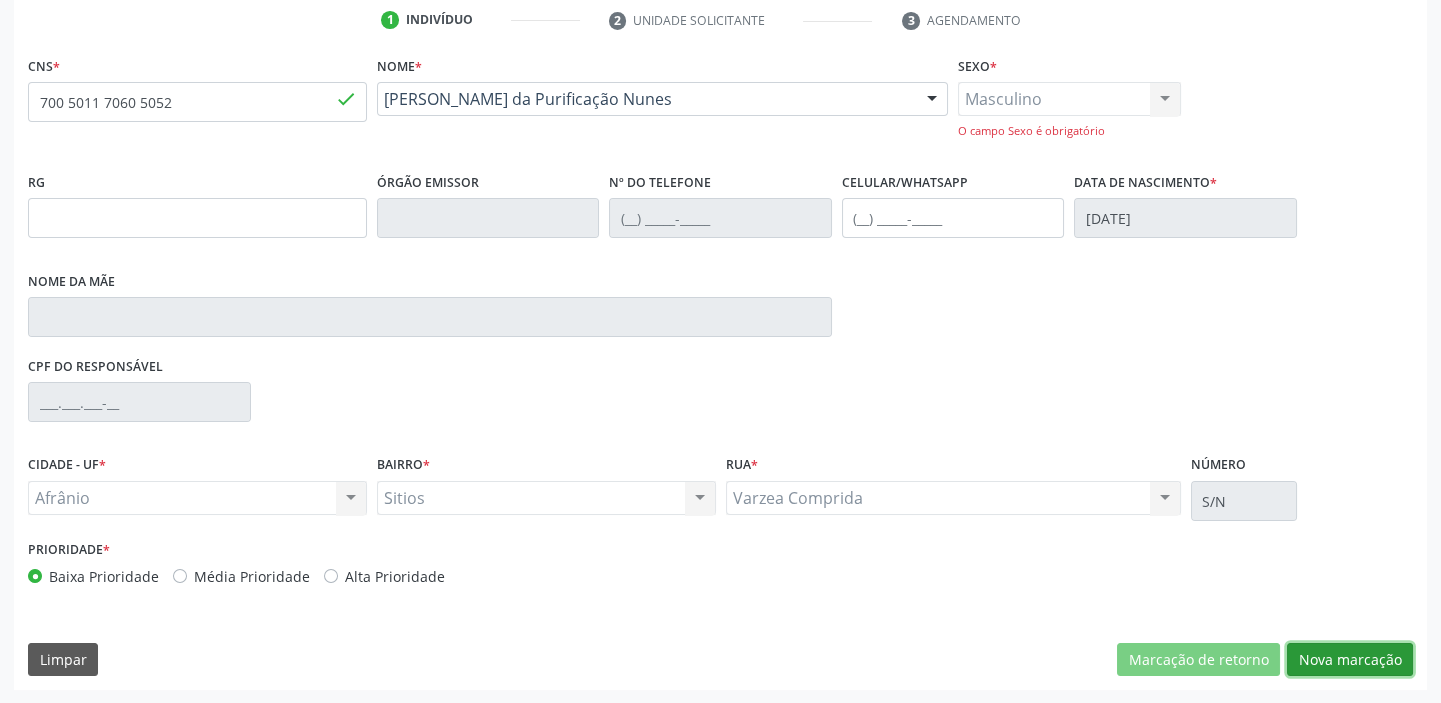 click on "Nova marcação" at bounding box center (1350, 660) 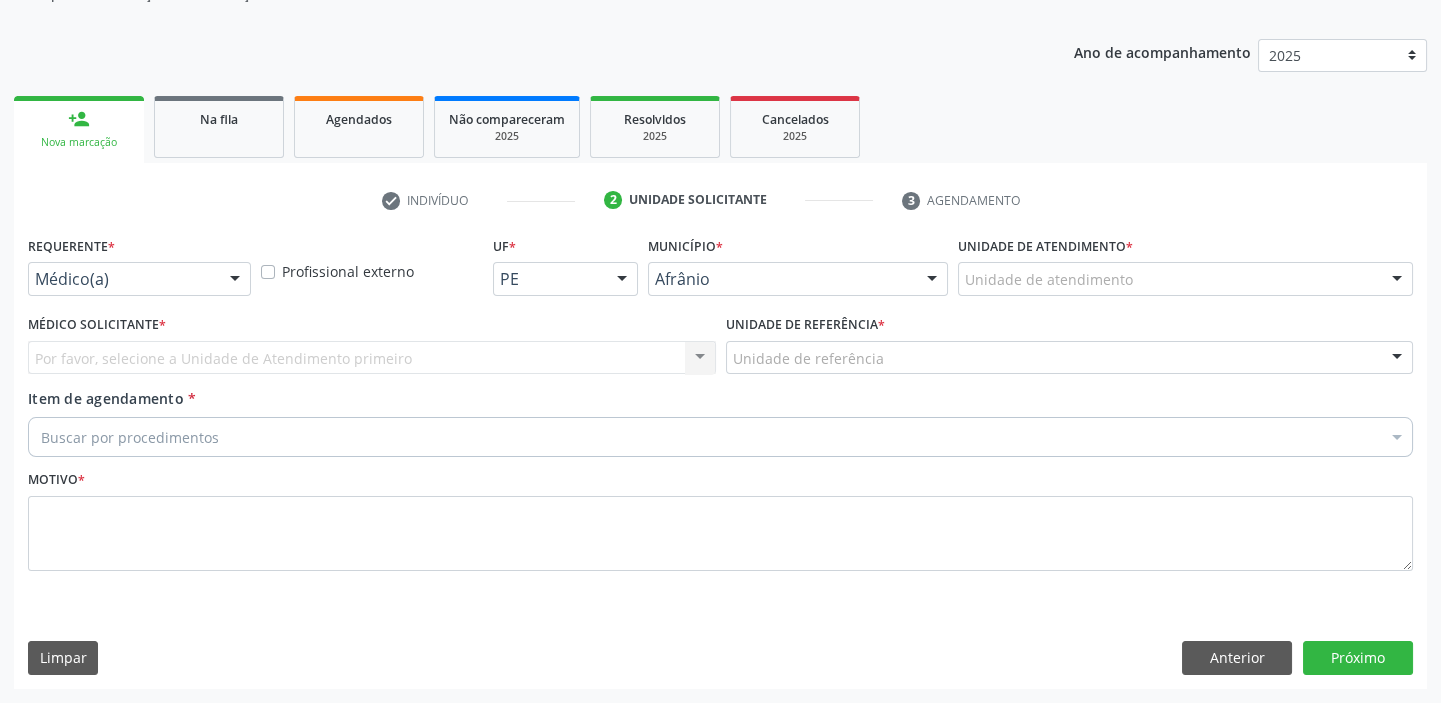 scroll, scrollTop: 201, scrollLeft: 0, axis: vertical 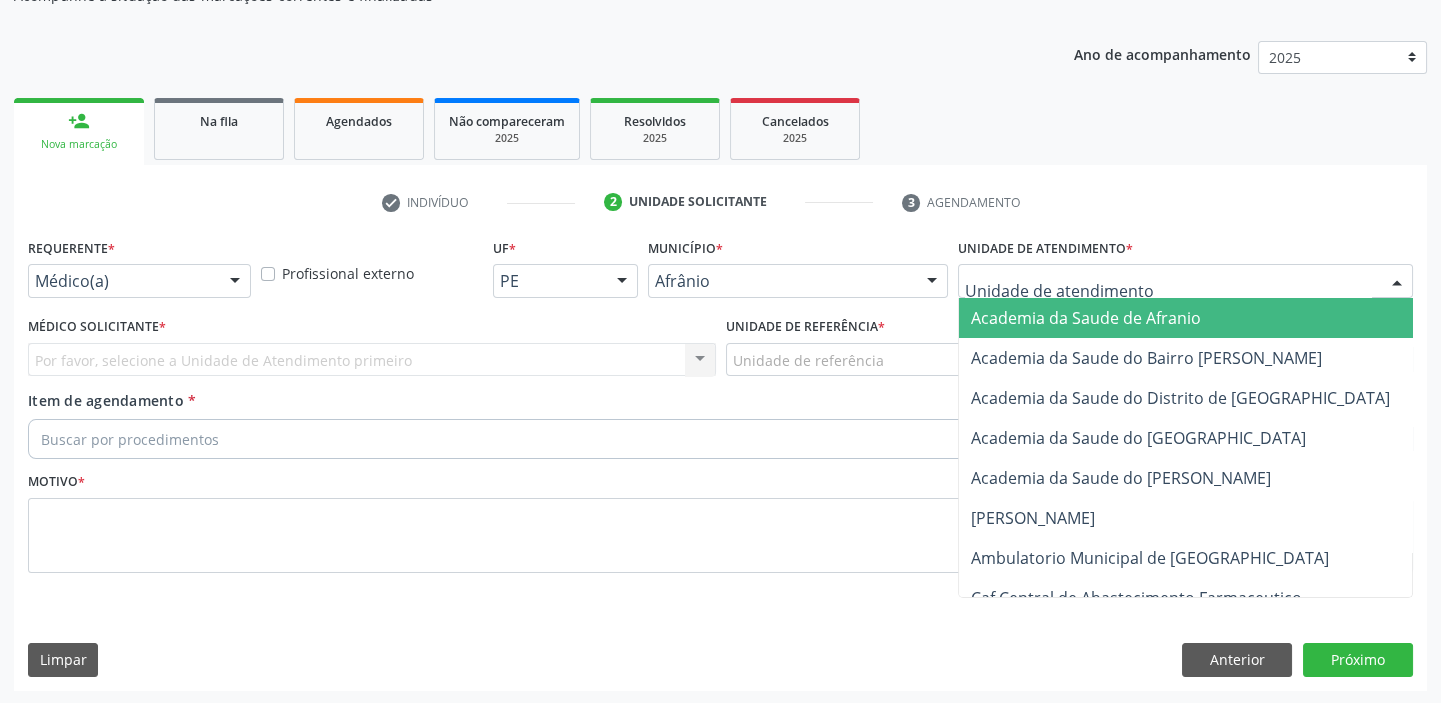 drag, startPoint x: 995, startPoint y: 294, endPoint x: 979, endPoint y: 374, distance: 81.58431 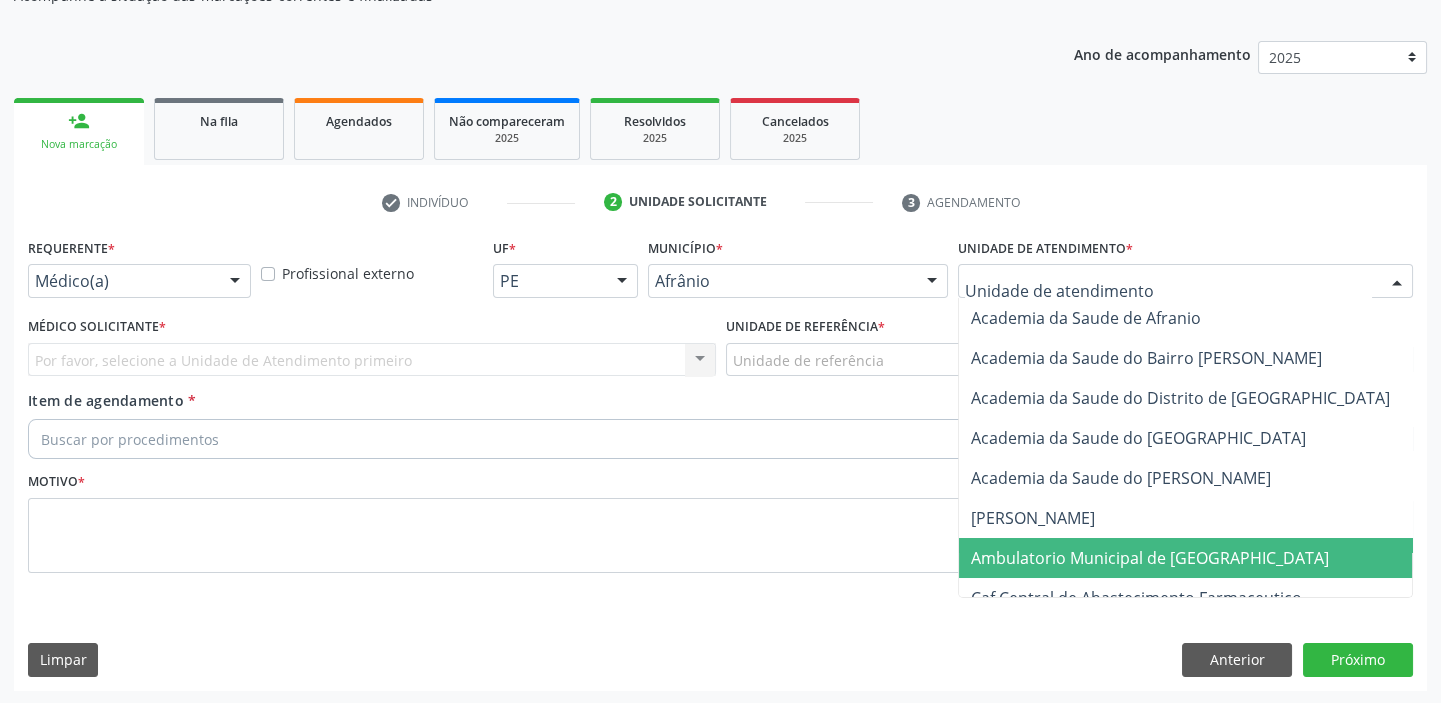 click on "Ambulatorio Municipal de [GEOGRAPHIC_DATA]" at bounding box center [1150, 558] 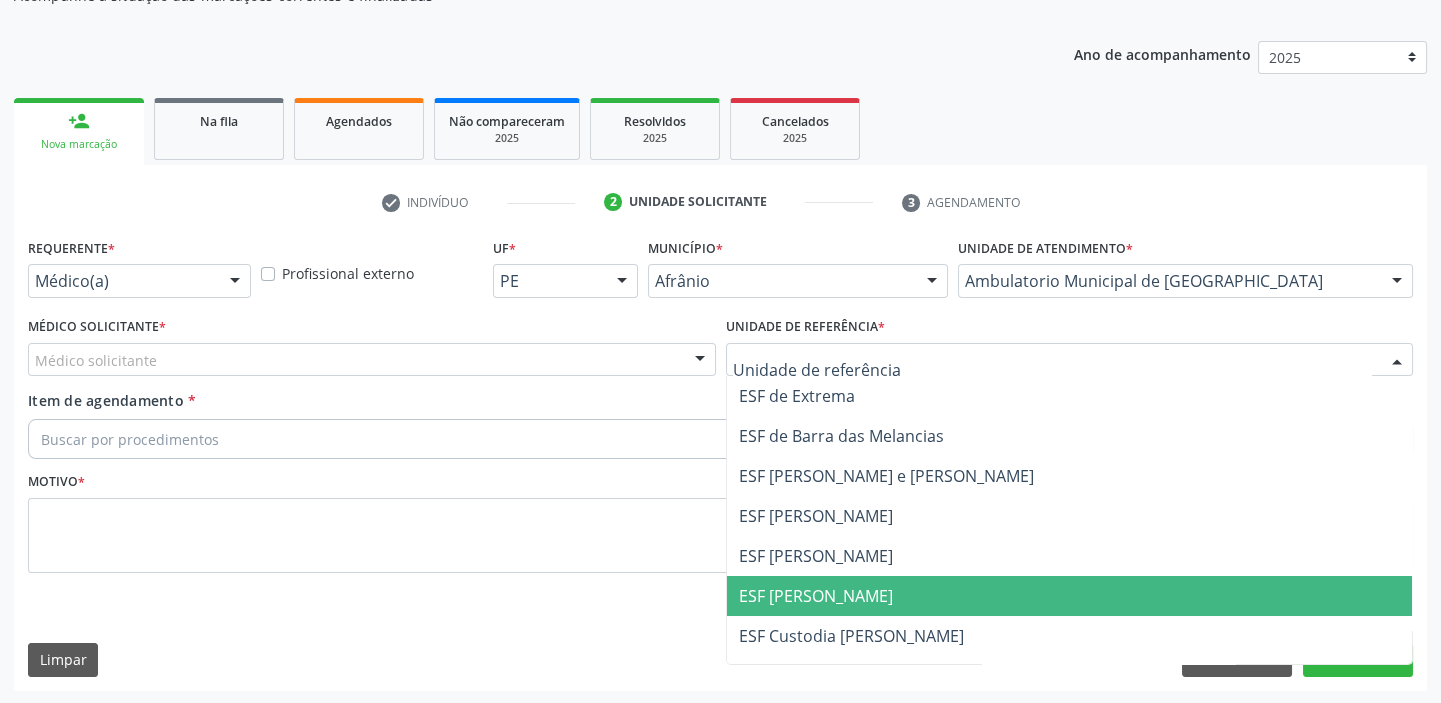 click on "ESF [PERSON_NAME]" at bounding box center (816, 596) 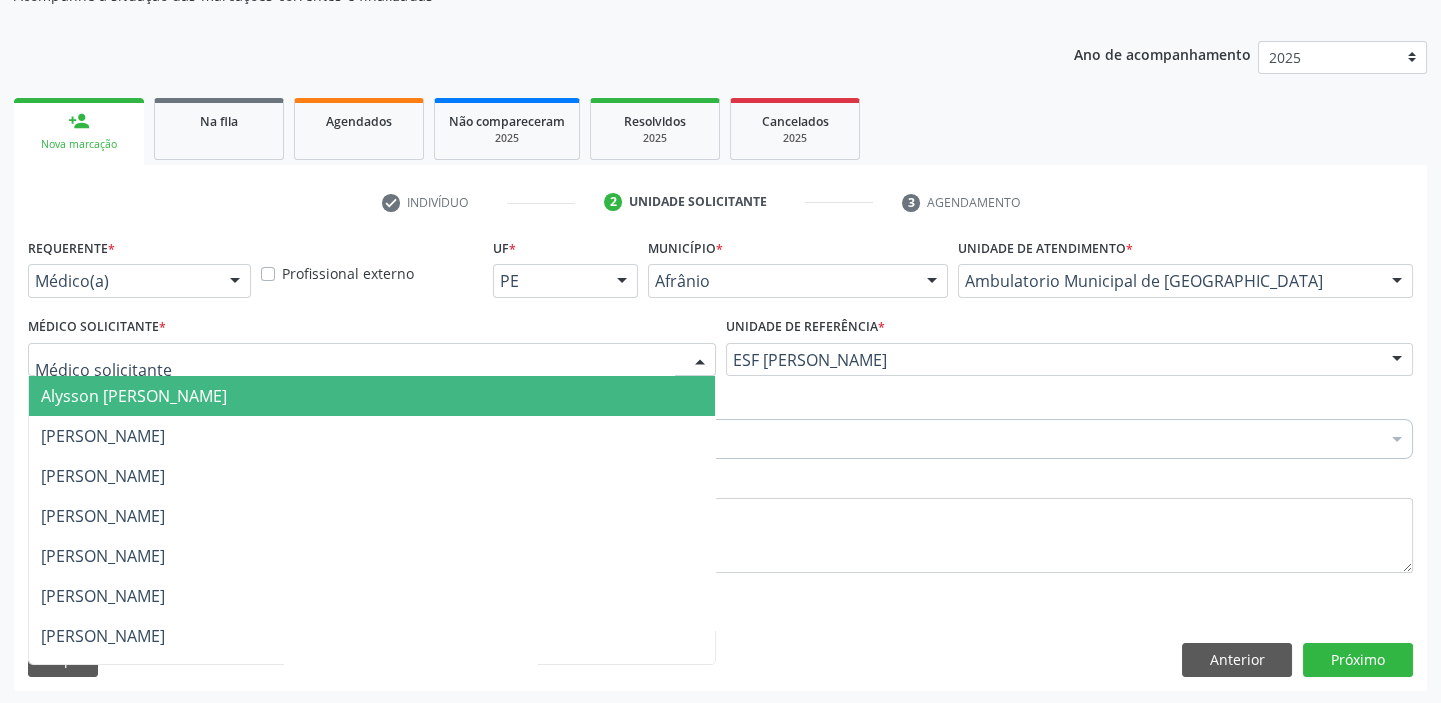 click on "Alysson [PERSON_NAME]" at bounding box center (134, 396) 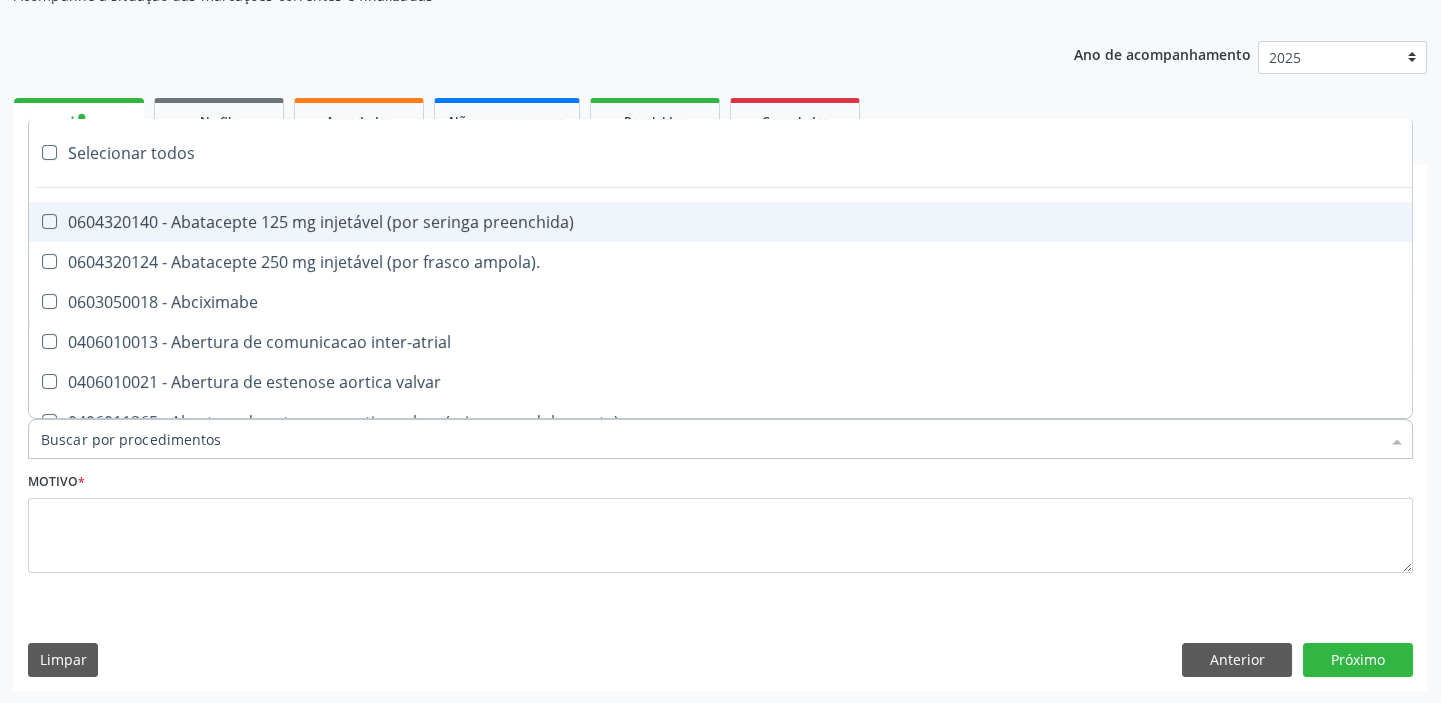 paste on "esofag" 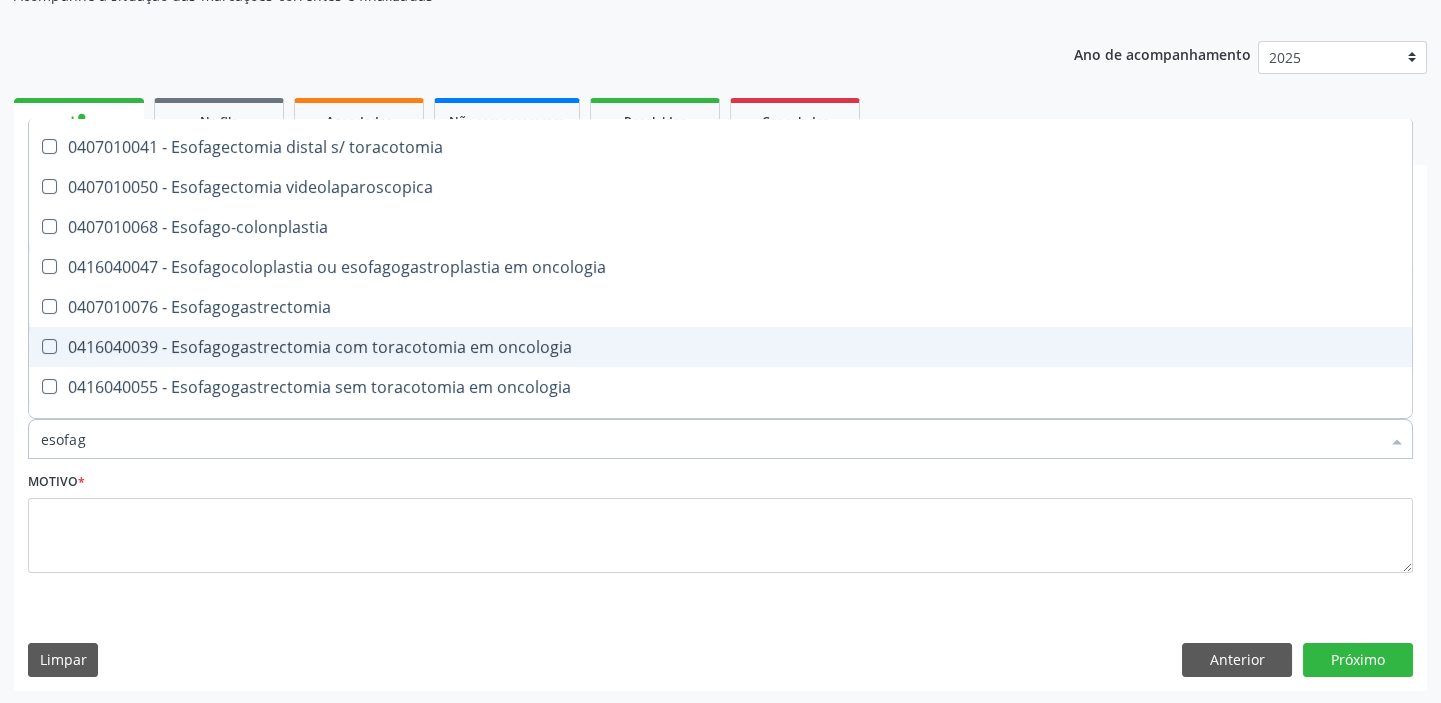 scroll, scrollTop: 363, scrollLeft: 0, axis: vertical 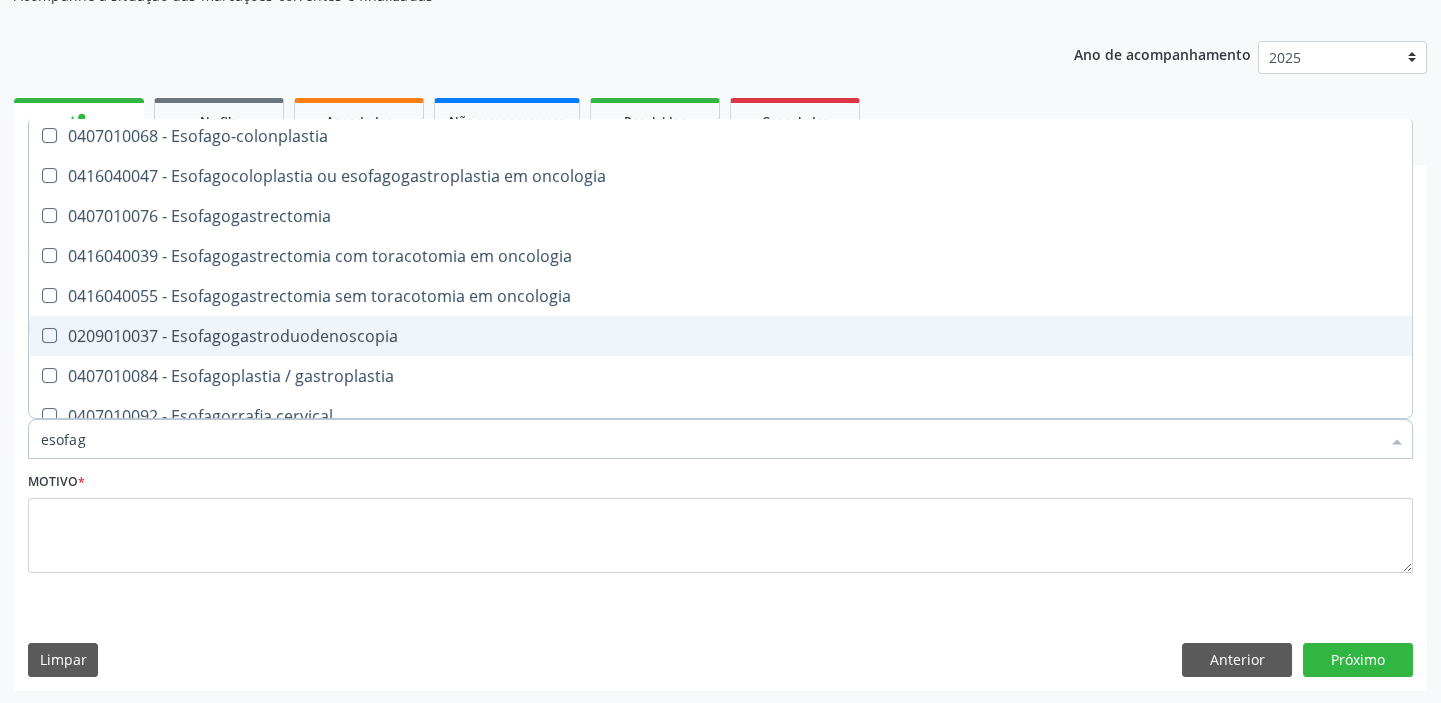 click on "0209010037 - Esofagogastroduodenoscopia" at bounding box center (720, 336) 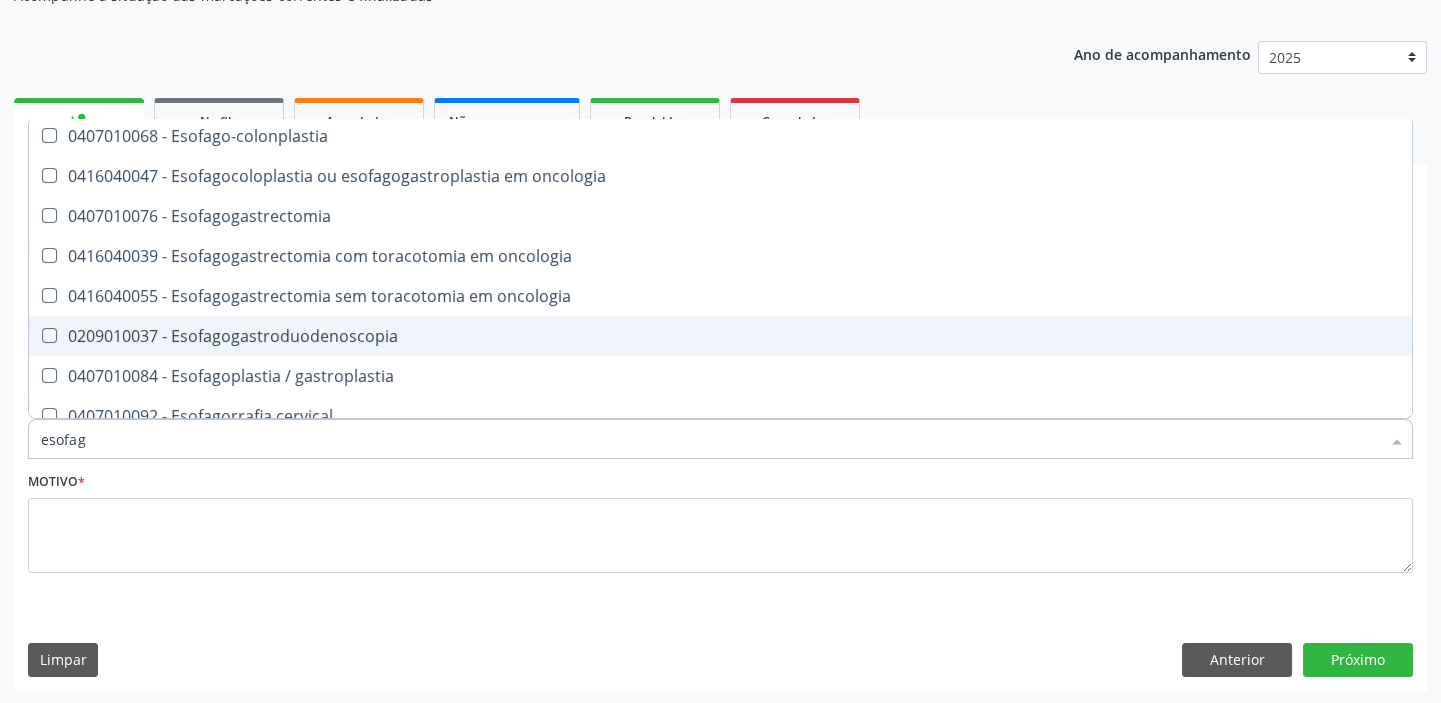 checkbox on "true" 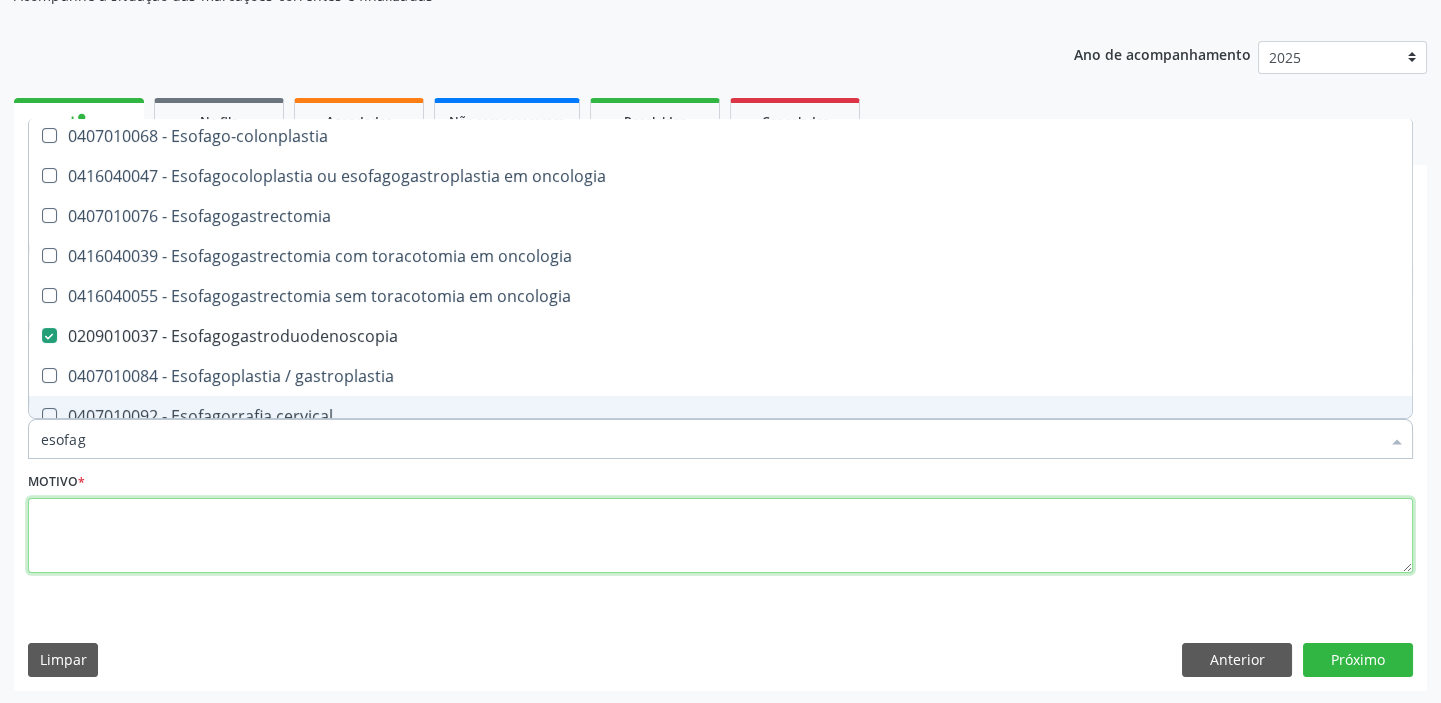 click at bounding box center [720, 536] 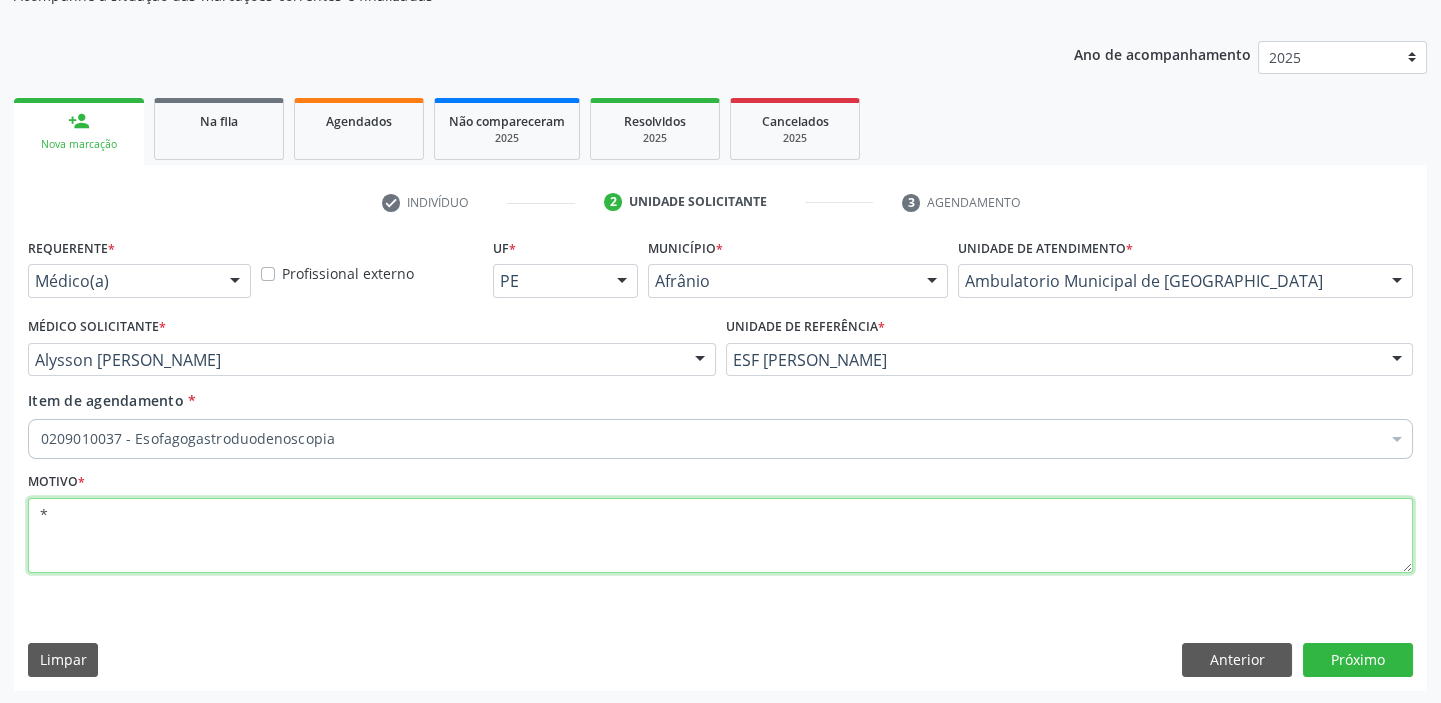 scroll, scrollTop: 0, scrollLeft: 0, axis: both 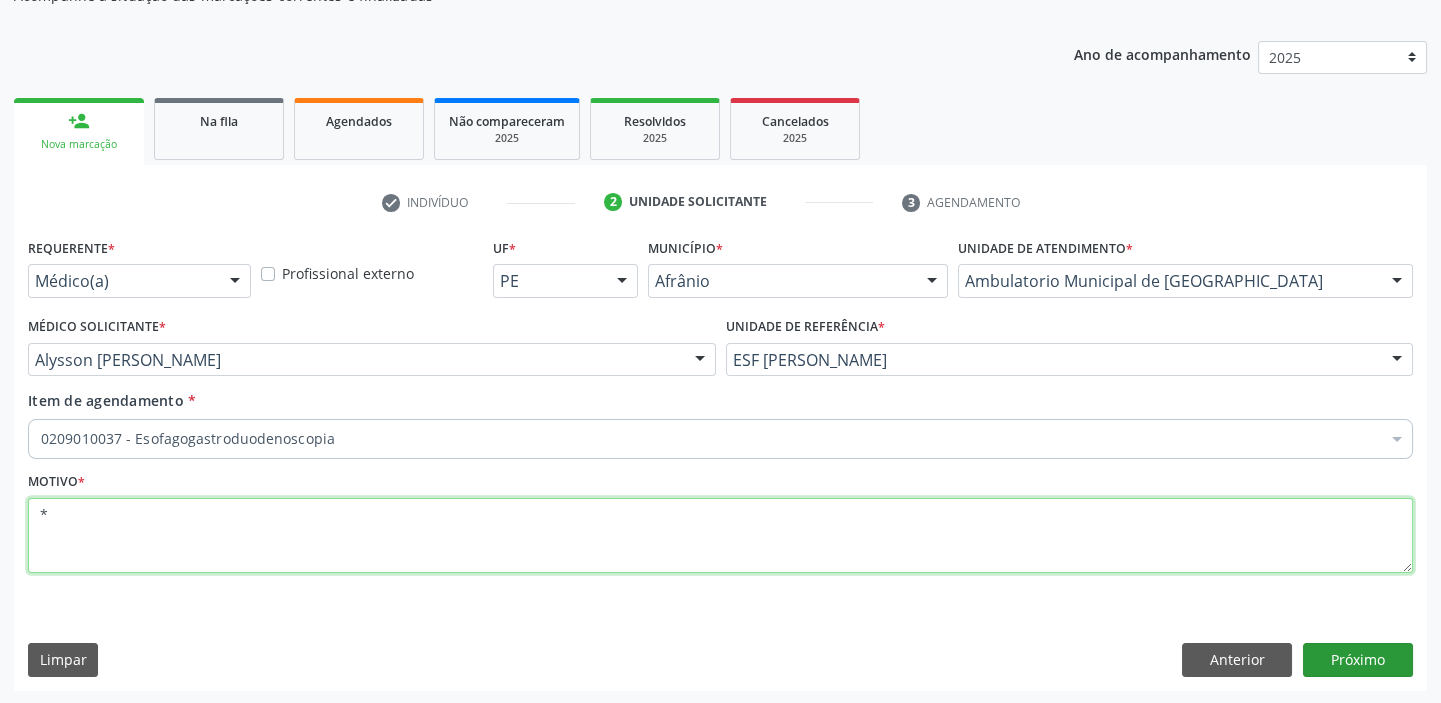 type on "*" 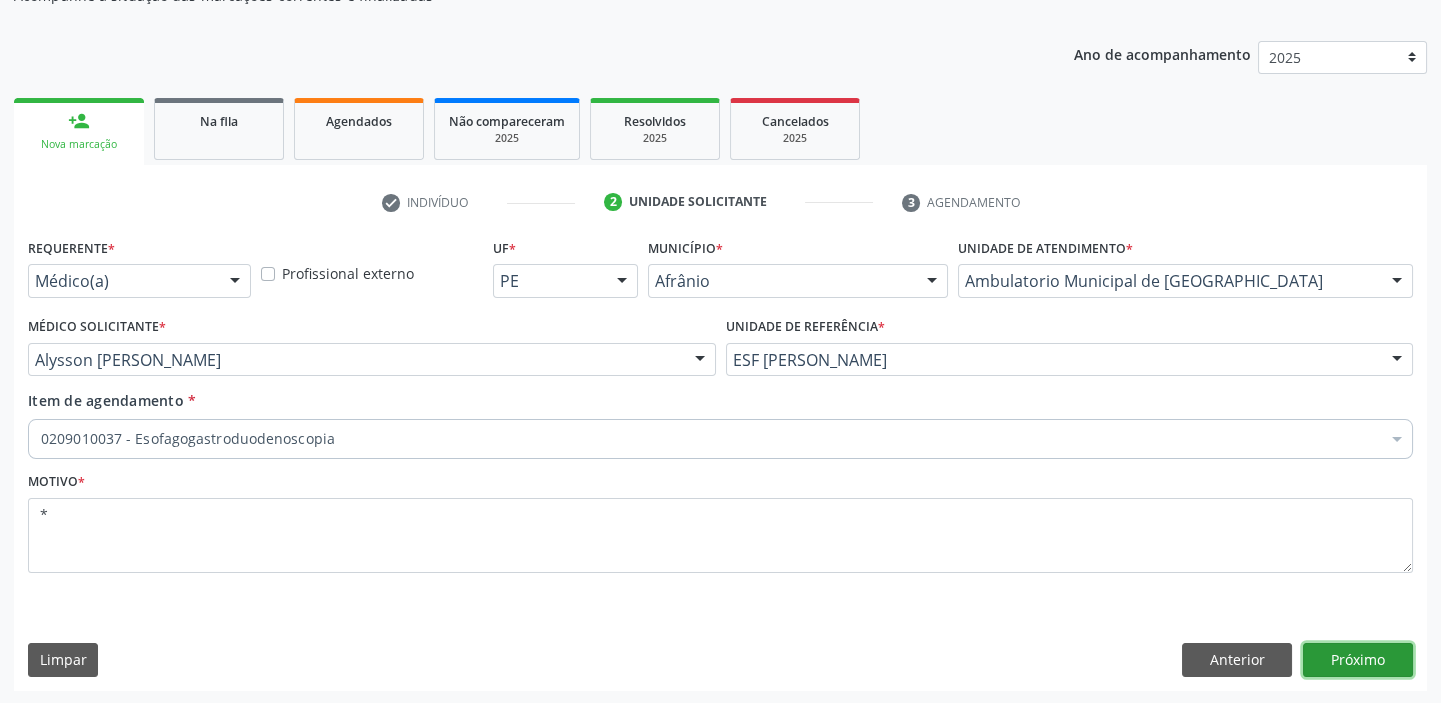 click on "Próximo" at bounding box center [1358, 660] 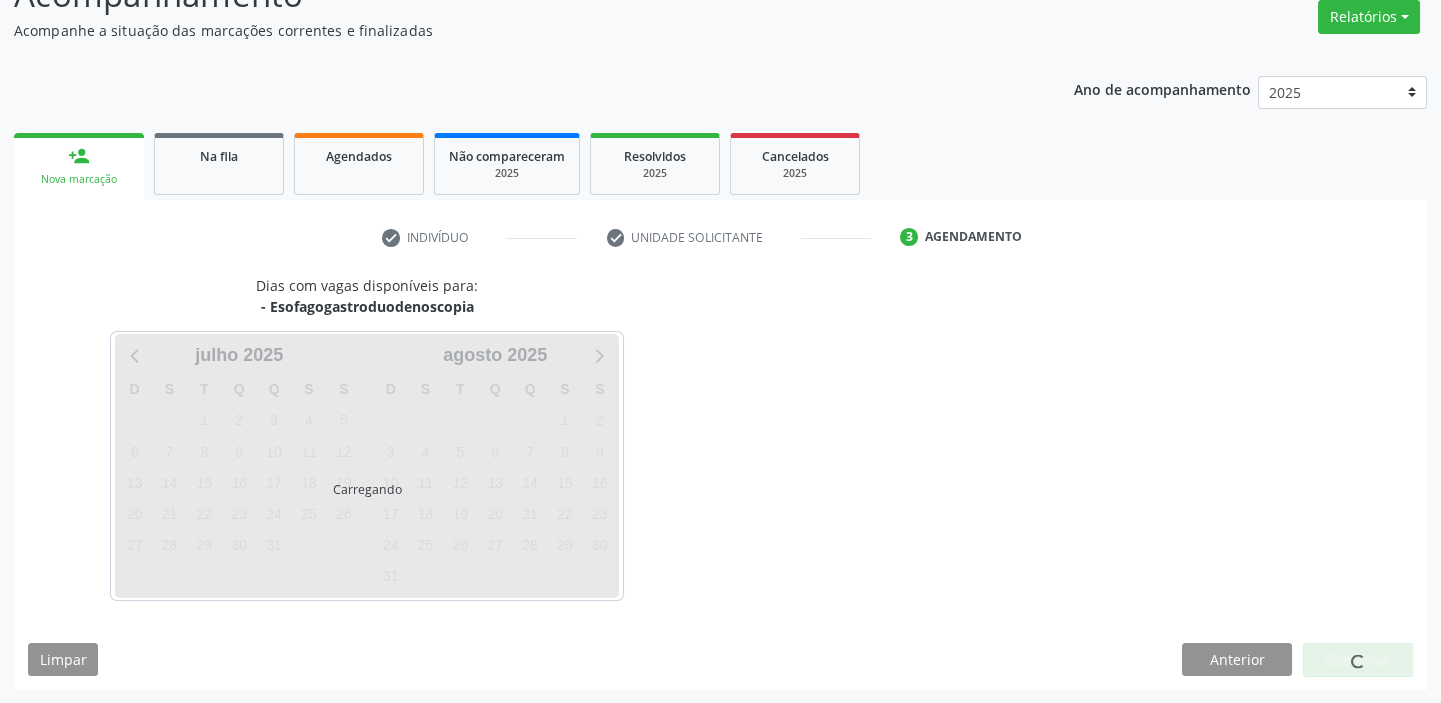 scroll, scrollTop: 166, scrollLeft: 0, axis: vertical 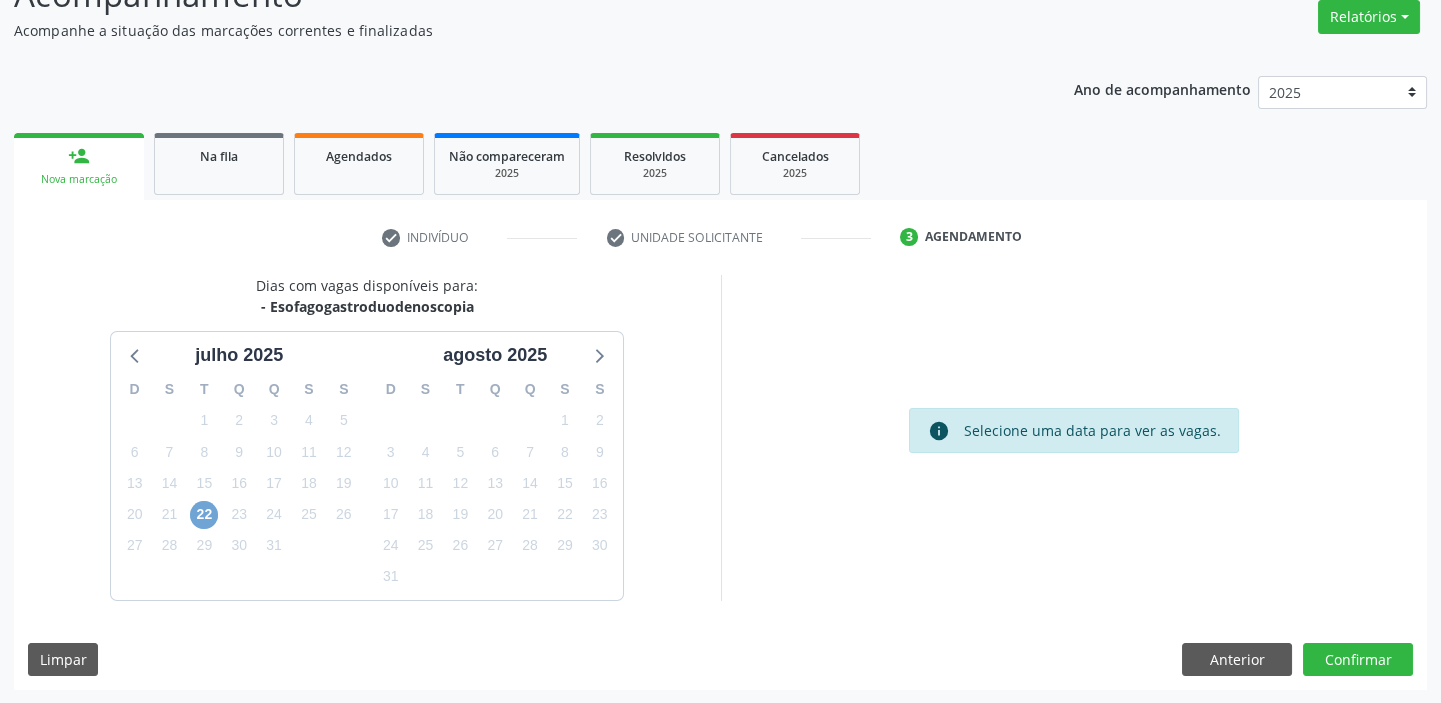 click on "22" at bounding box center (204, 515) 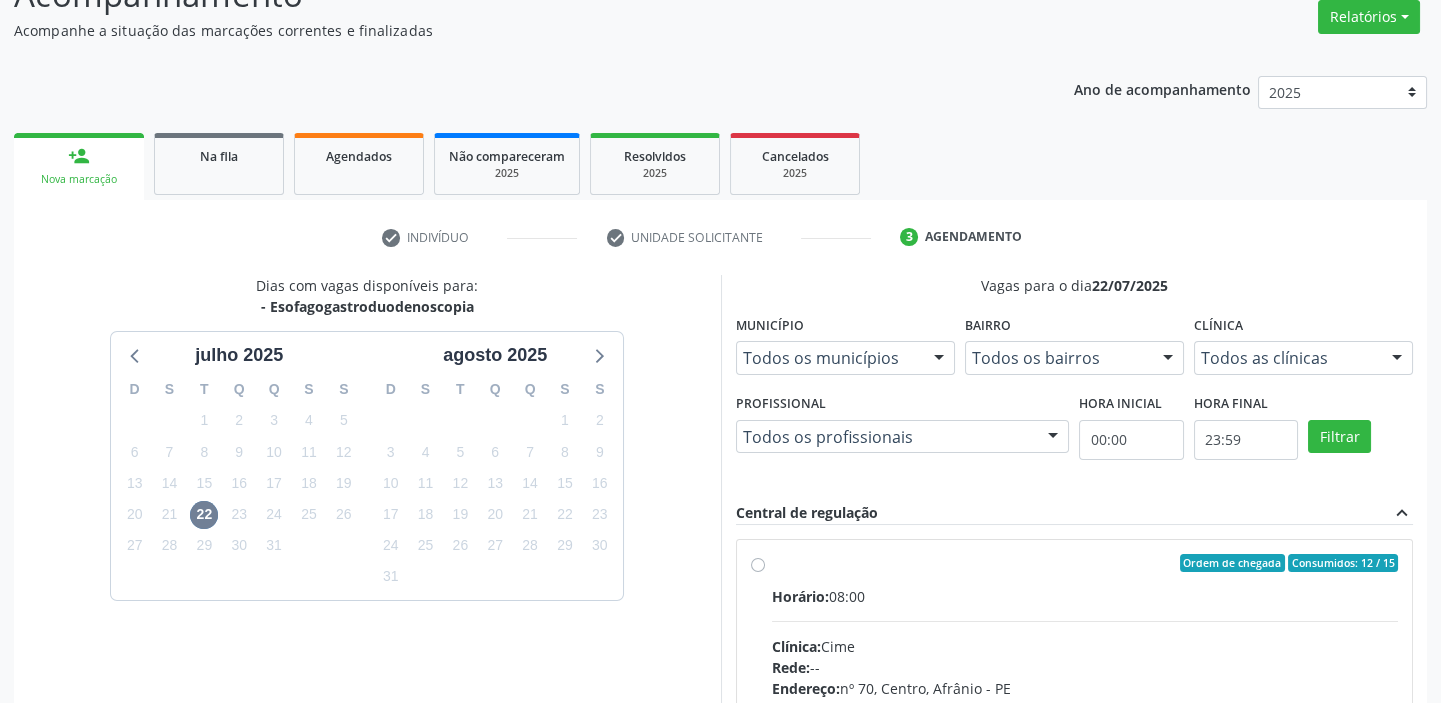 click on "Horário:   08:00" at bounding box center (1085, 596) 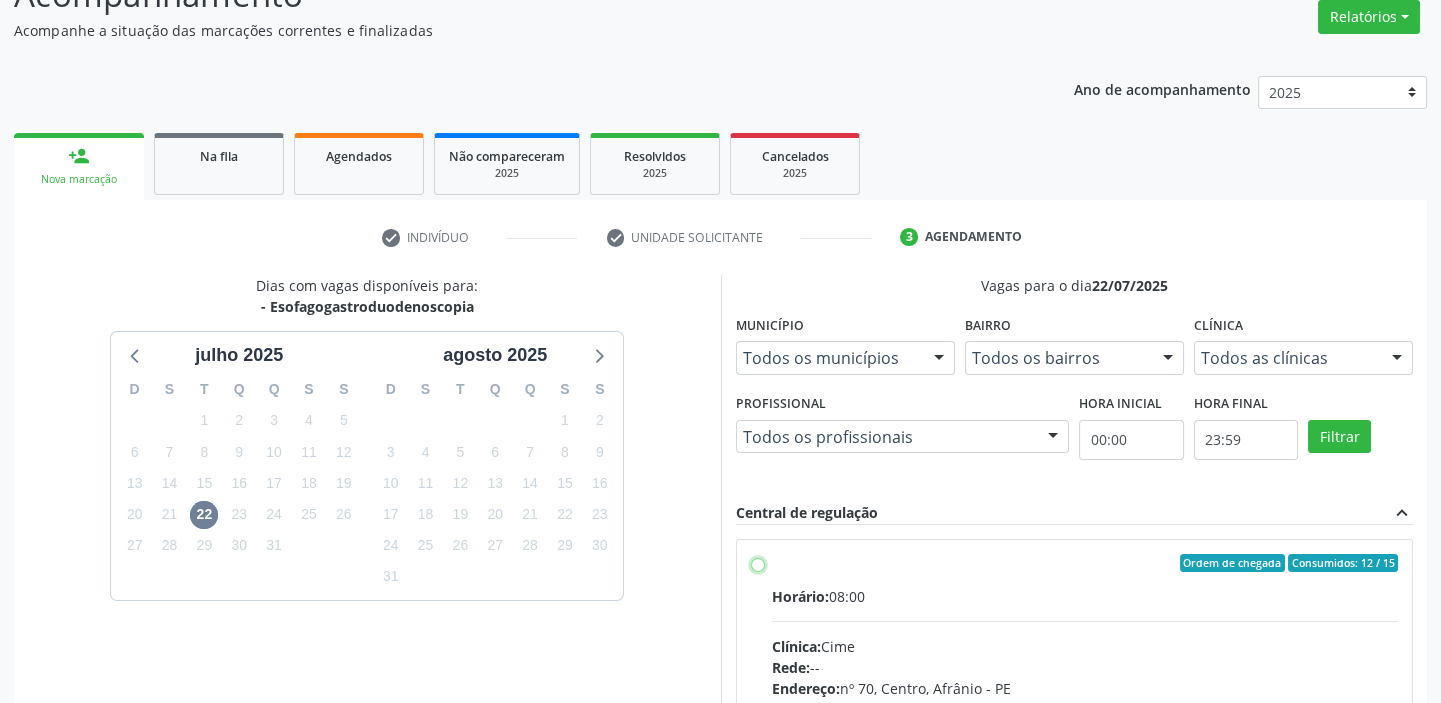 click on "Ordem de chegada
Consumidos: 12 / 15
Horário:   08:00
Clínica:  Cime
Rede:
--
Endereço:   nº 70, Centro, Afrânio - PE
Telefone:   (87) 88416145
Profissional:
--
Informações adicionais sobre o atendimento
Idade de atendimento:
Sem restrição
Gênero(s) atendido(s):
Sem restrição
Informações adicionais:
--" at bounding box center [758, 563] 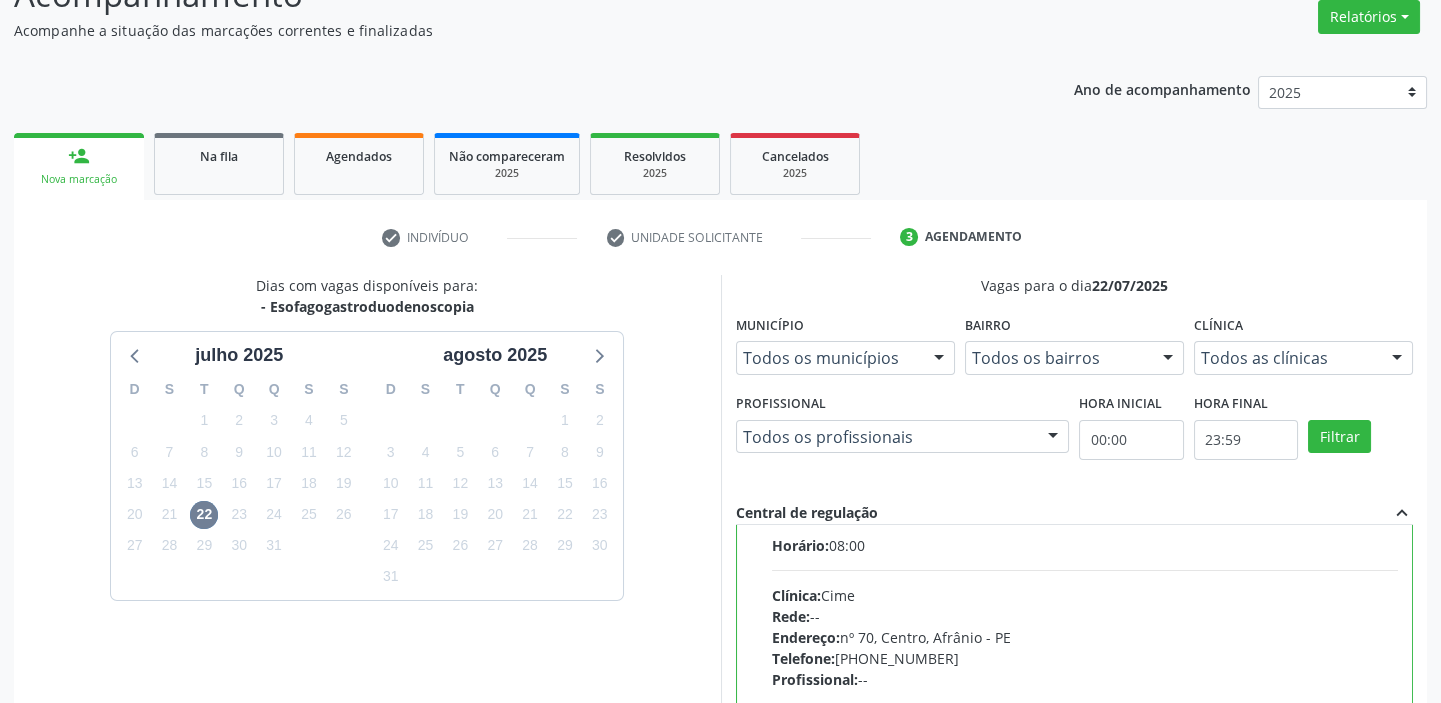 scroll, scrollTop: 99, scrollLeft: 0, axis: vertical 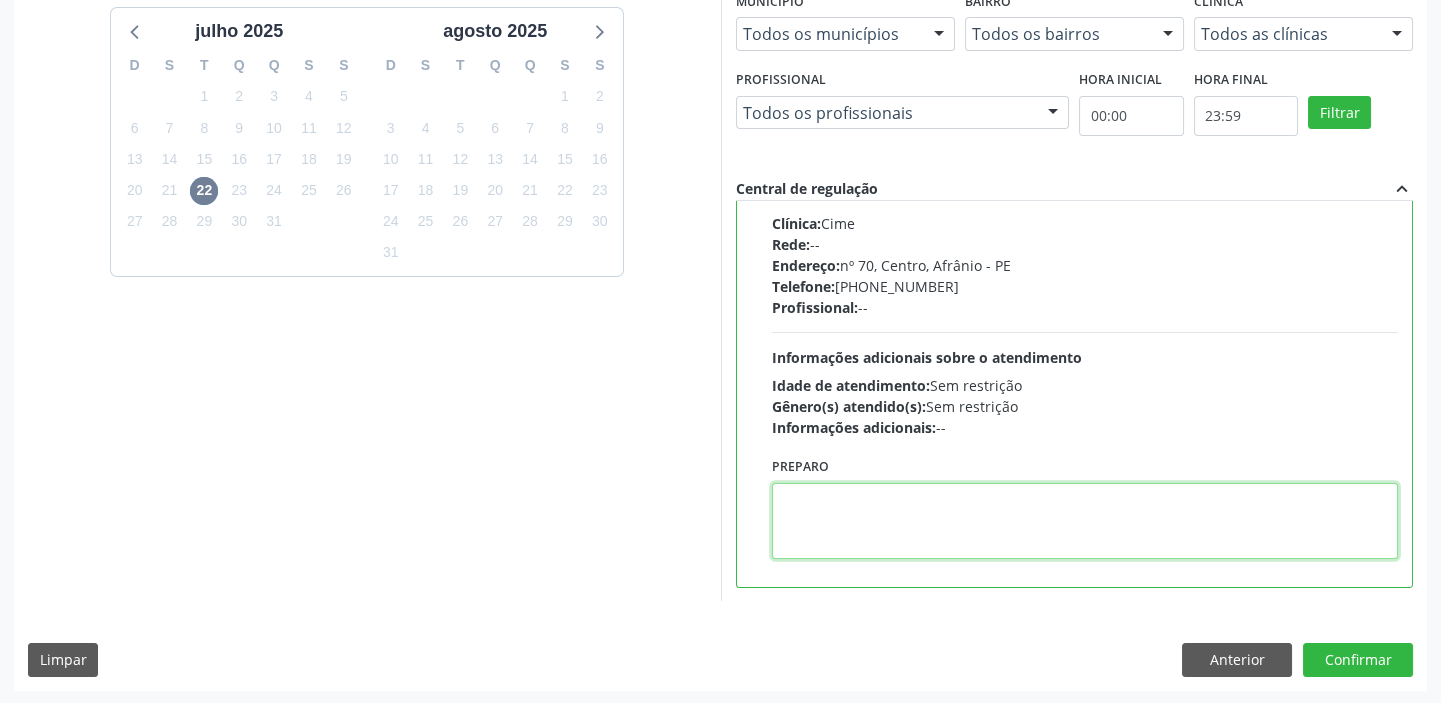 click at bounding box center (1085, 521) 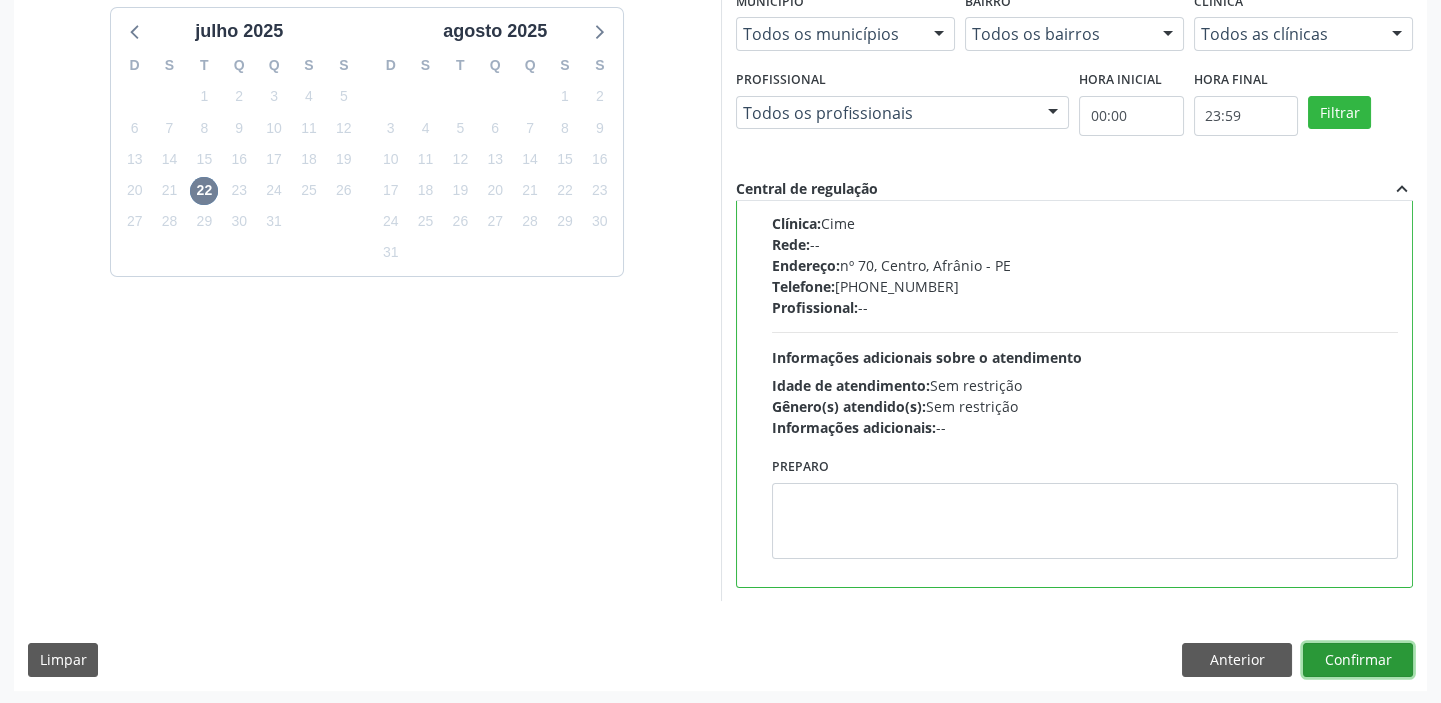 click on "Confirmar" at bounding box center [1358, 660] 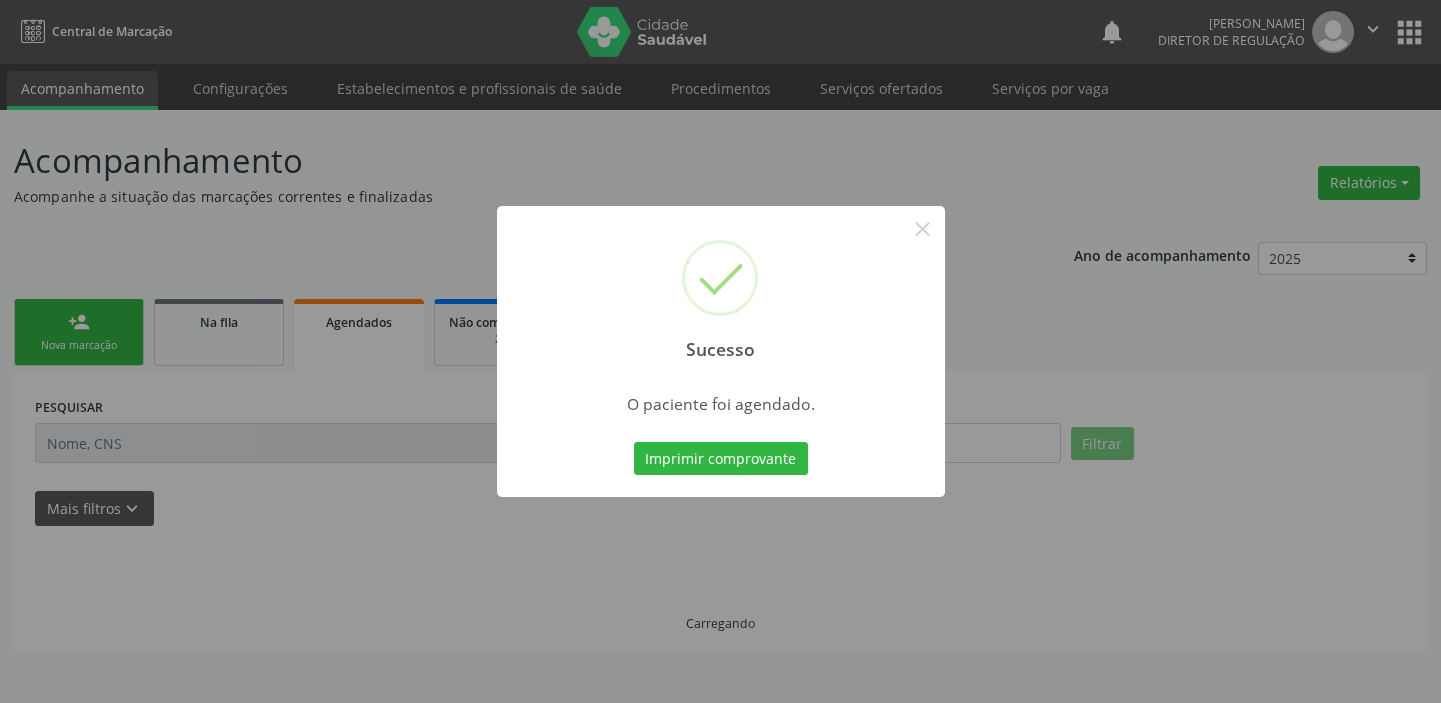 scroll, scrollTop: 0, scrollLeft: 0, axis: both 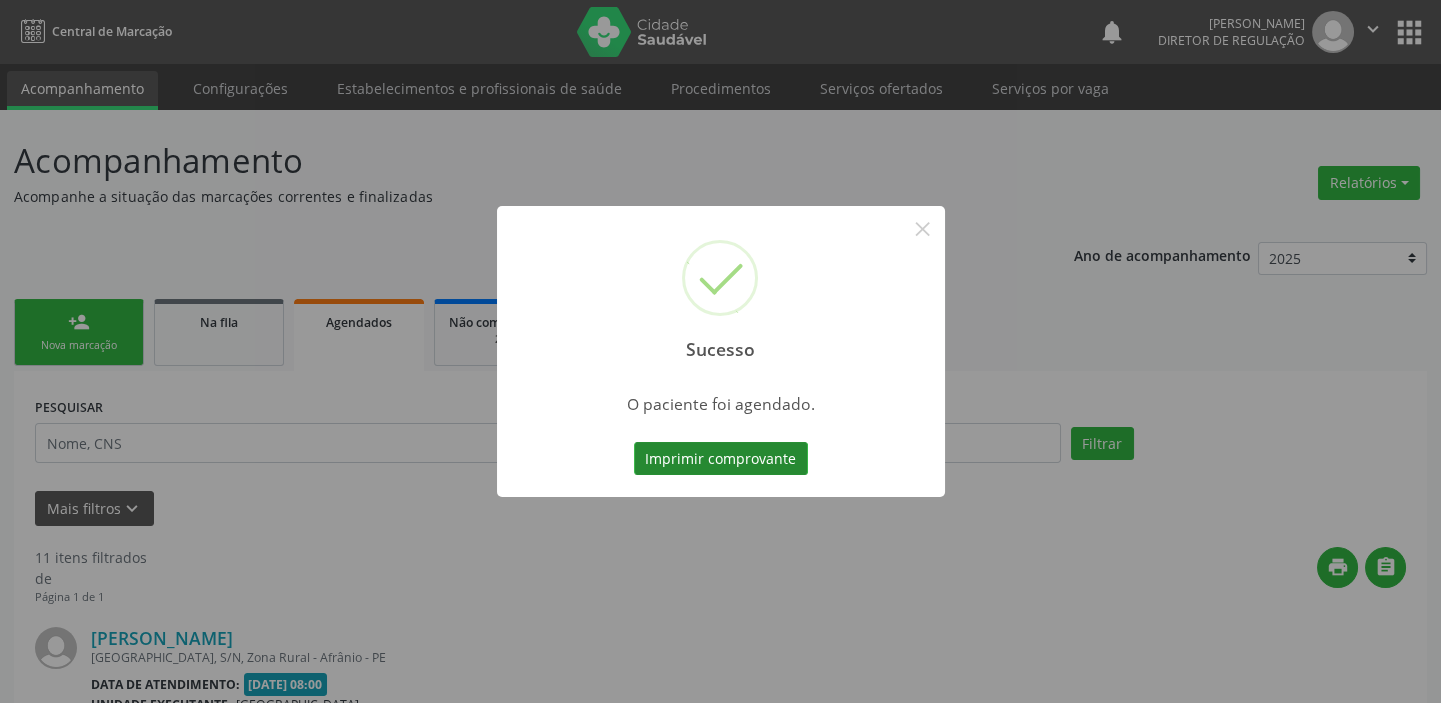 click on "Imprimir comprovante" at bounding box center (721, 459) 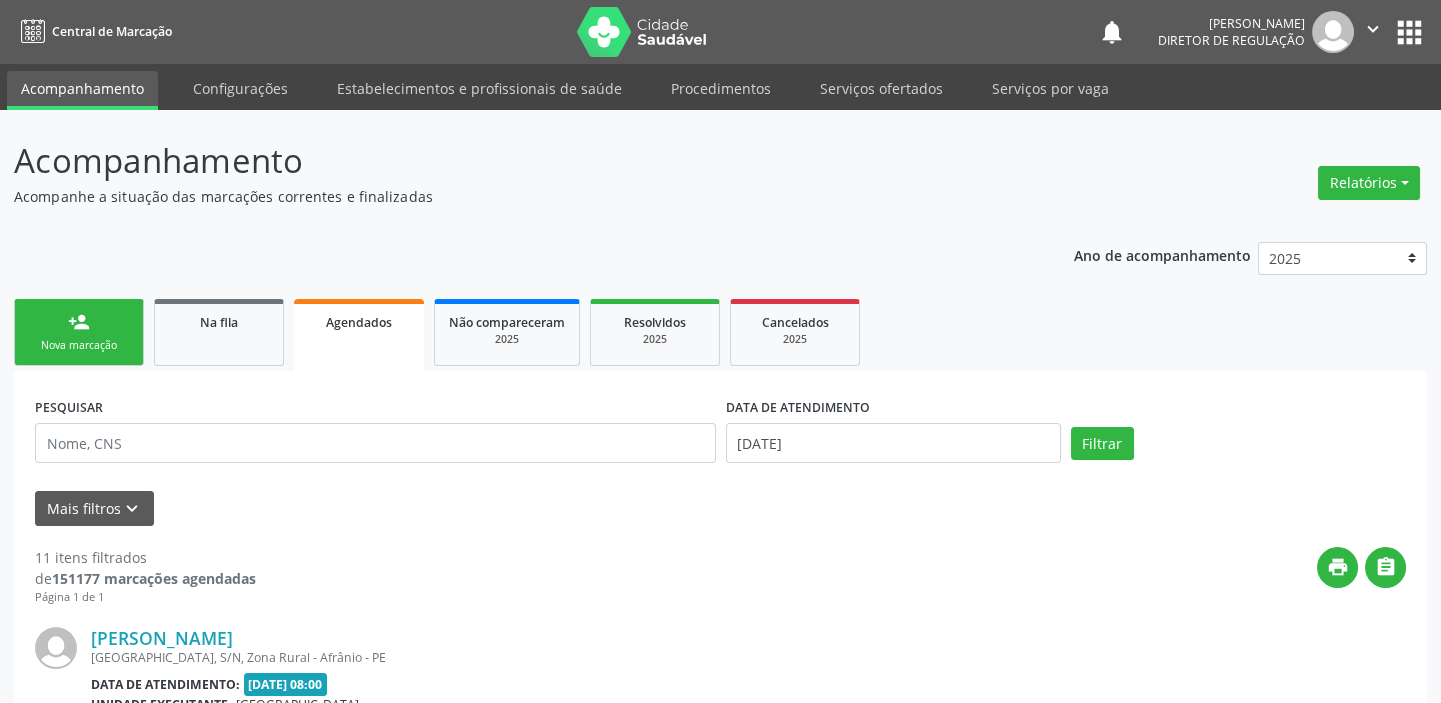 click on "Nova marcação" at bounding box center (79, 345) 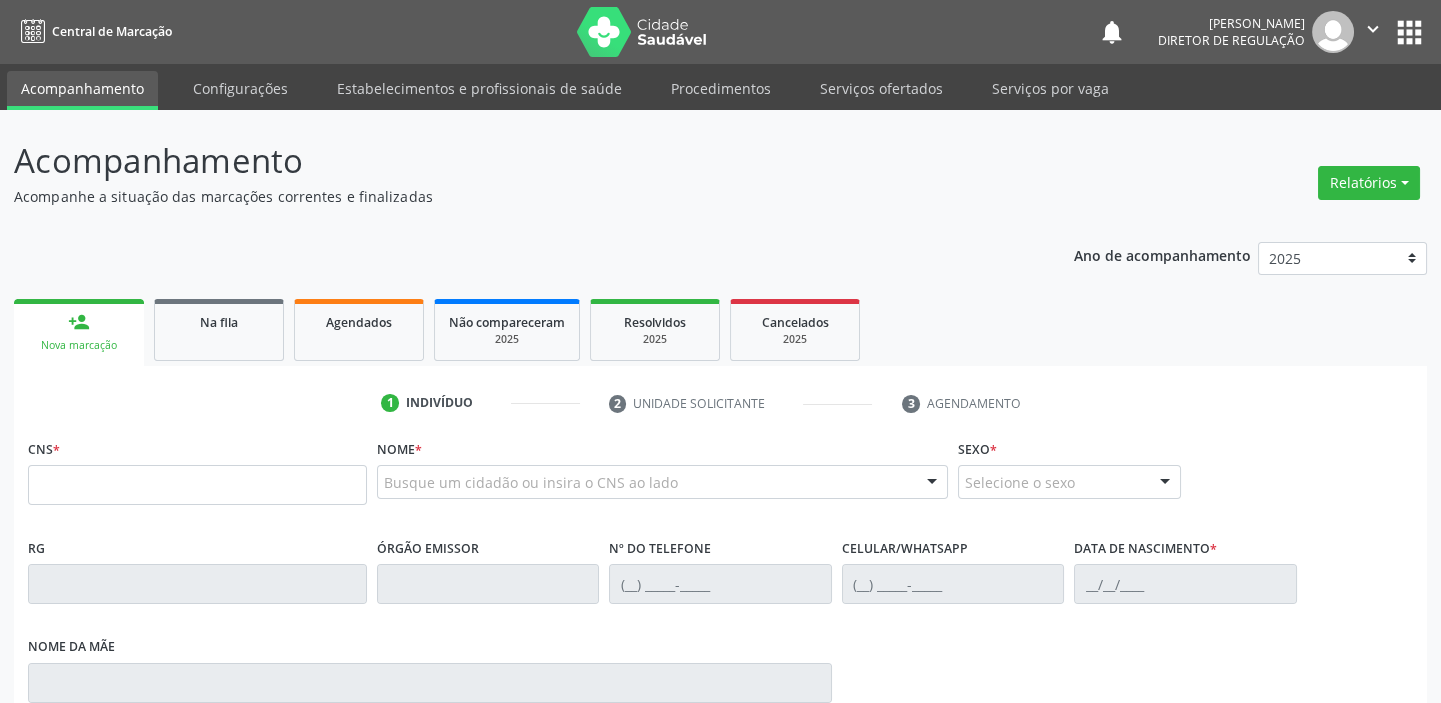 click on "CNS
*" at bounding box center [197, 476] 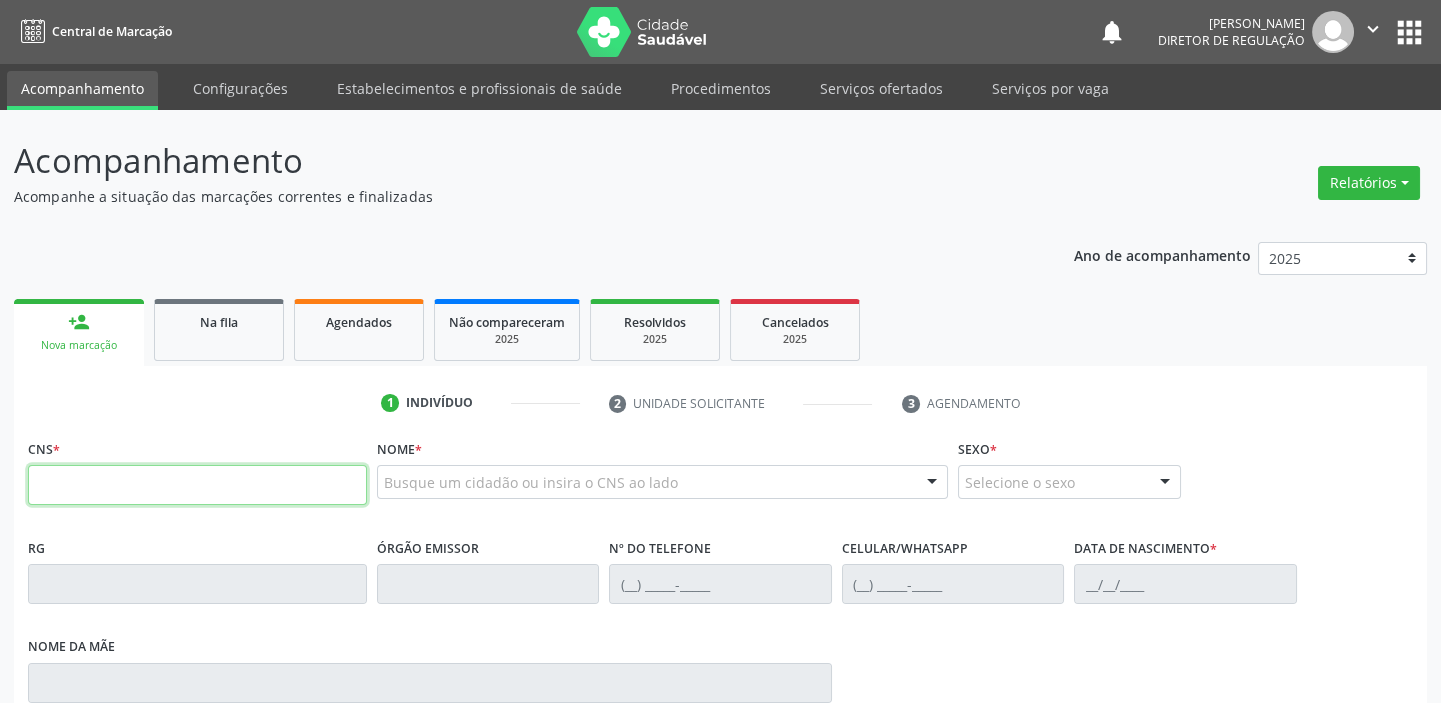 click at bounding box center (197, 485) 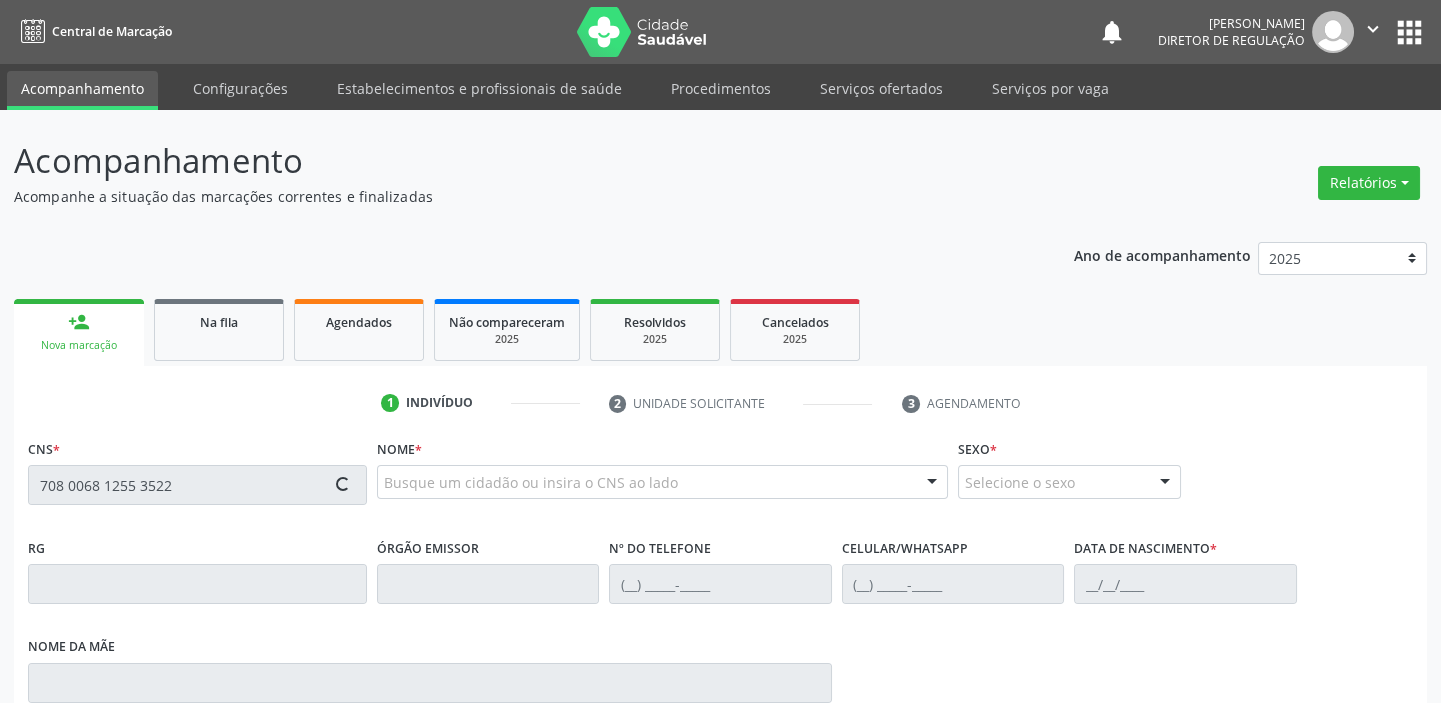 type on "708 0068 1255 3522" 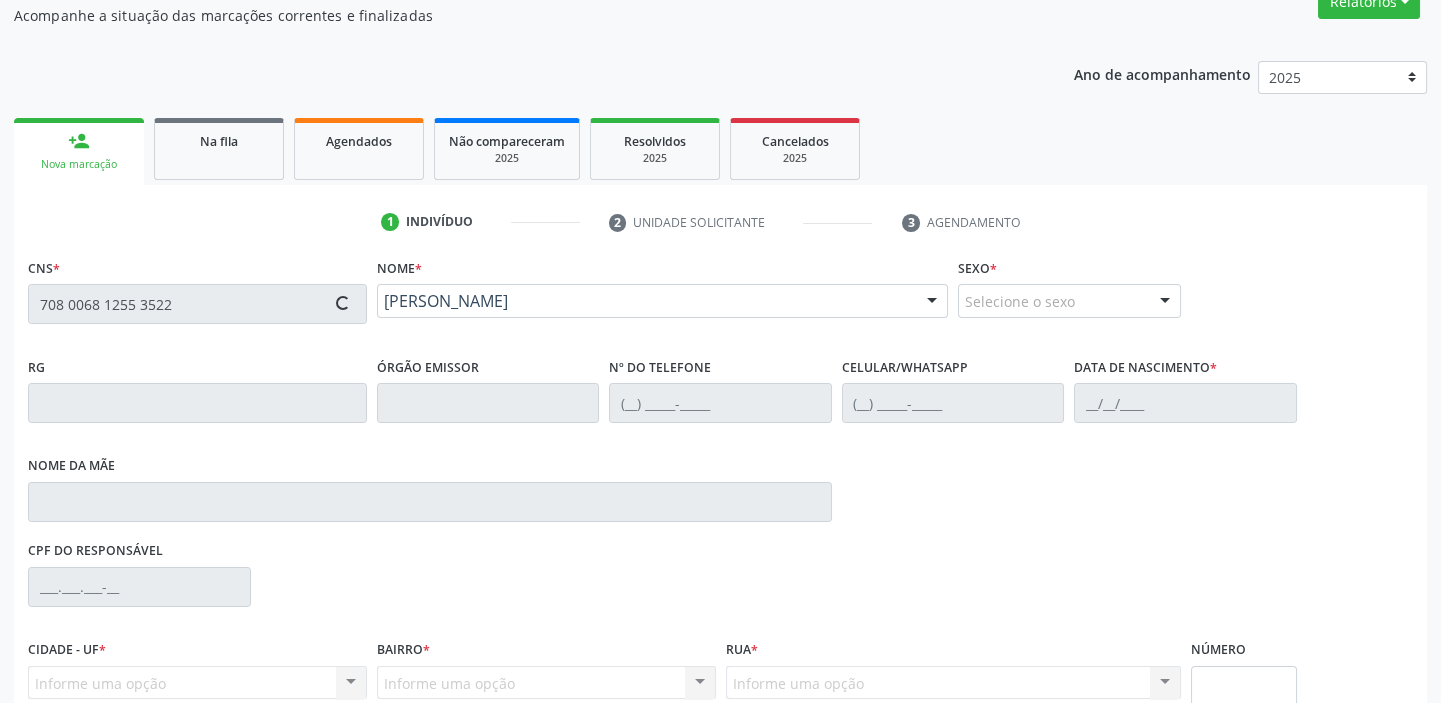 type on "(87) 98843-4464" 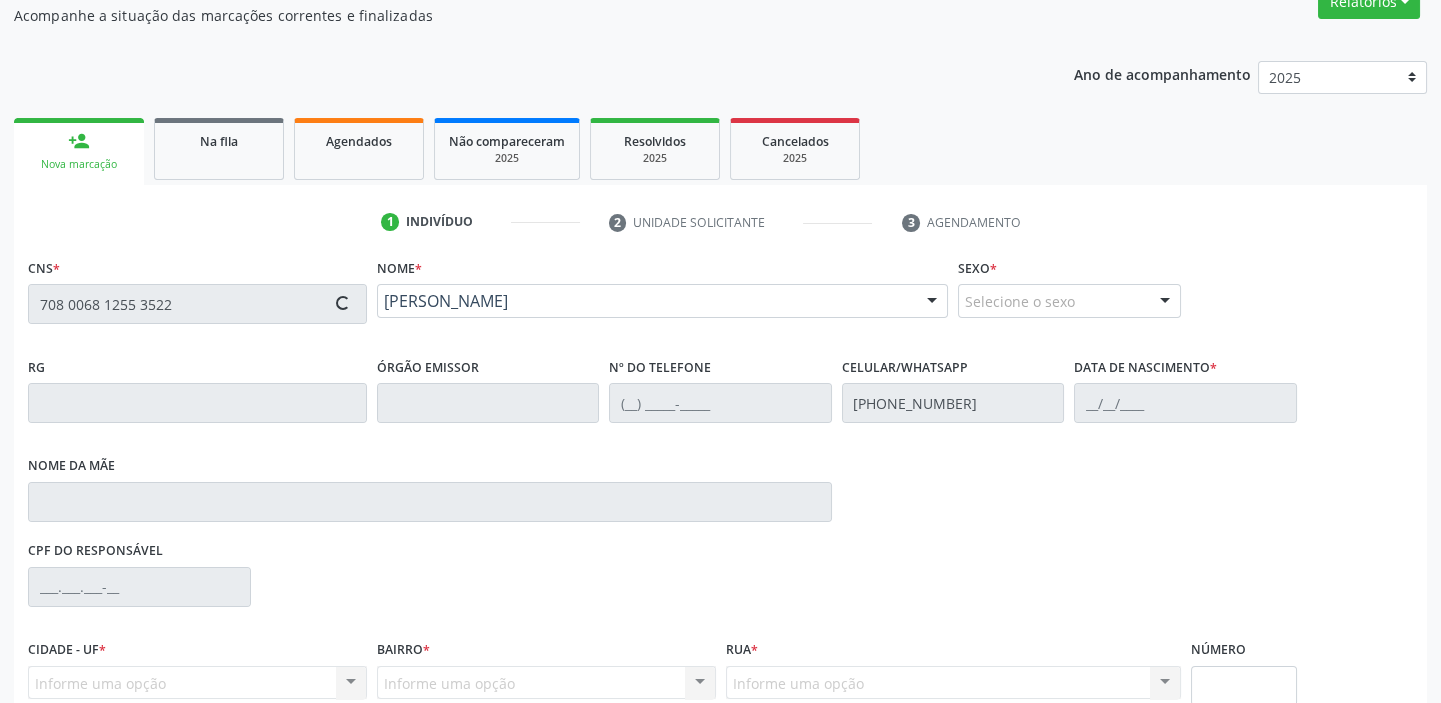 type on "01/12/1991" 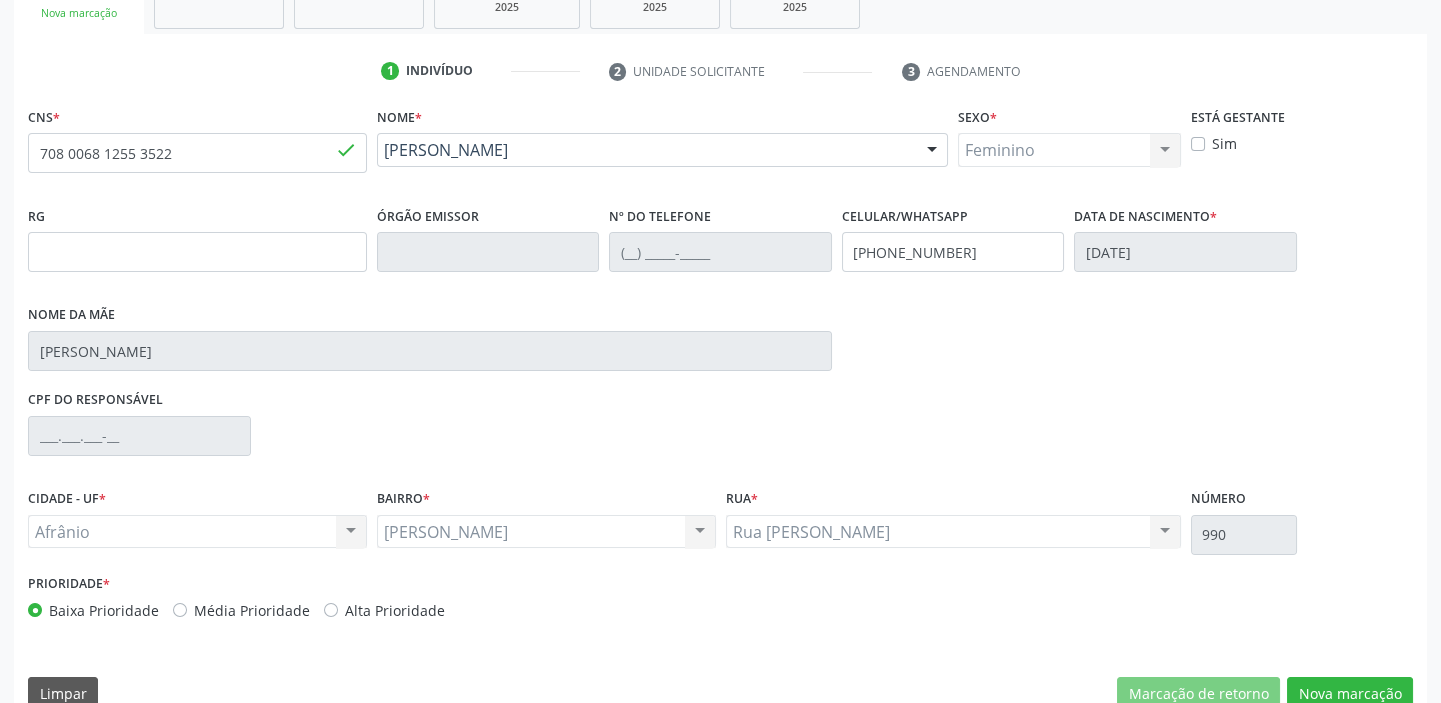 scroll, scrollTop: 363, scrollLeft: 0, axis: vertical 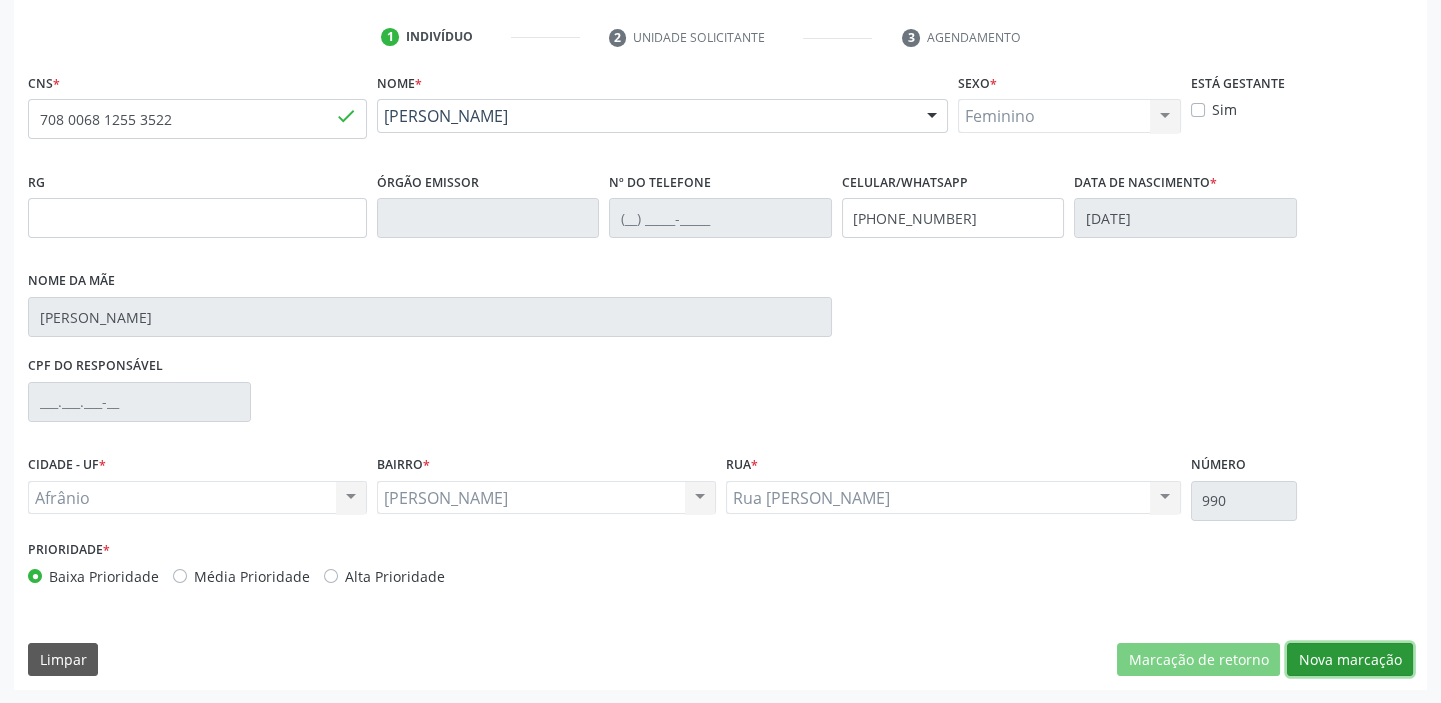 click on "Nova marcação" at bounding box center (1350, 660) 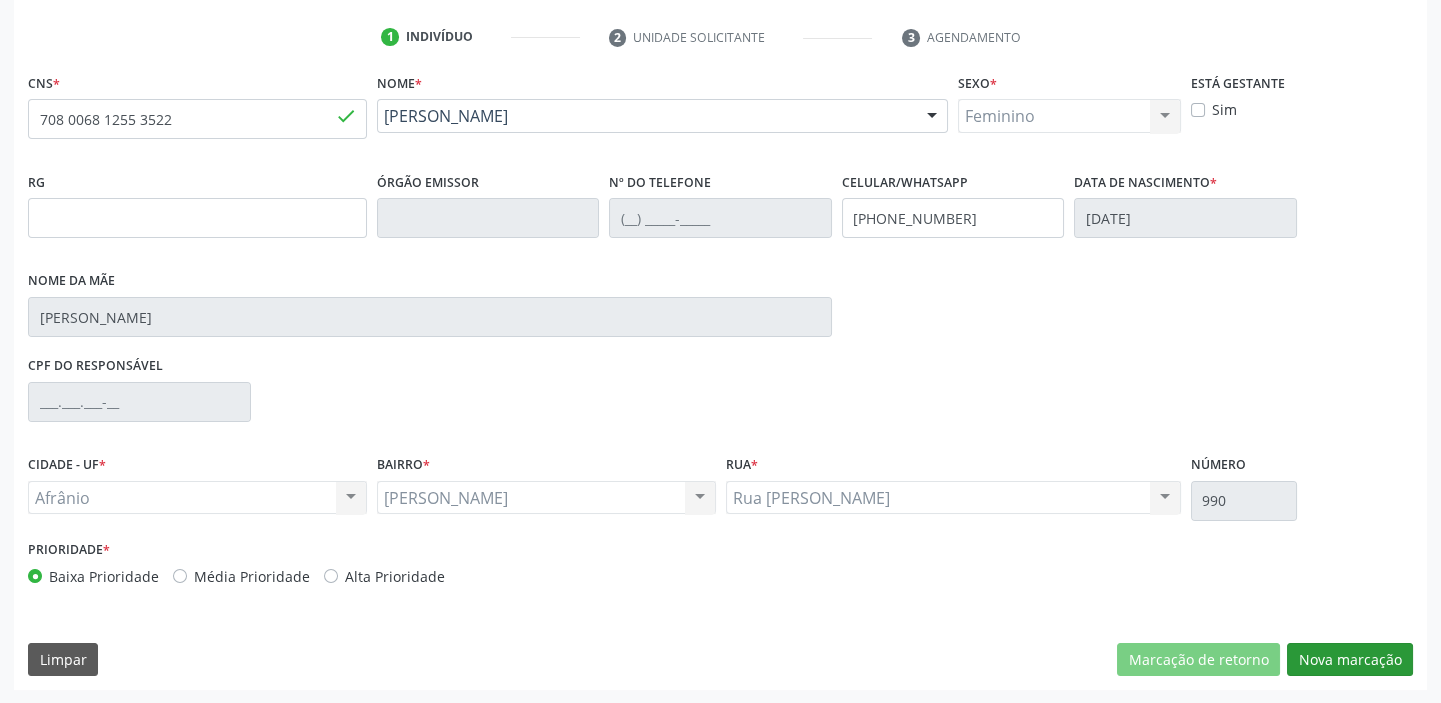 scroll, scrollTop: 201, scrollLeft: 0, axis: vertical 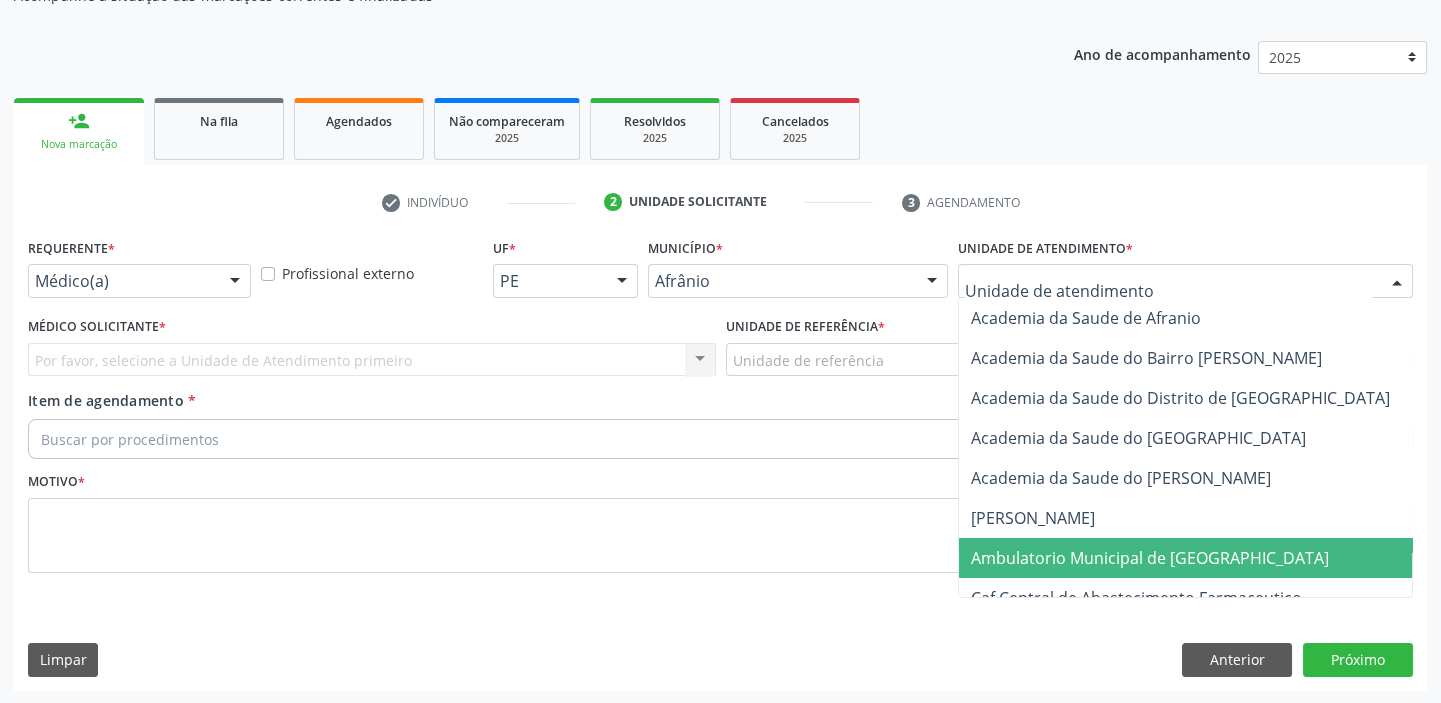 click on "Ambulatorio Municipal de [GEOGRAPHIC_DATA]" at bounding box center (1150, 558) 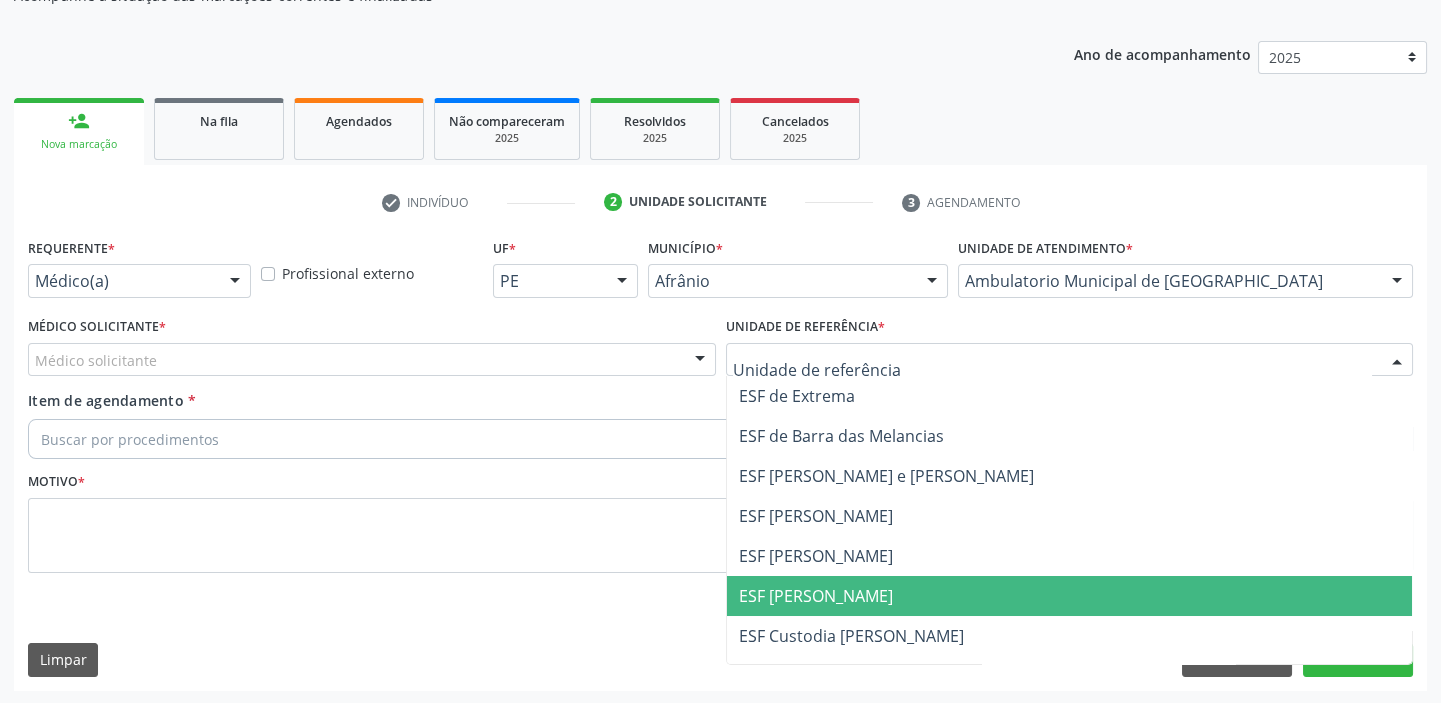 click on "ESF [PERSON_NAME]" at bounding box center [1070, 596] 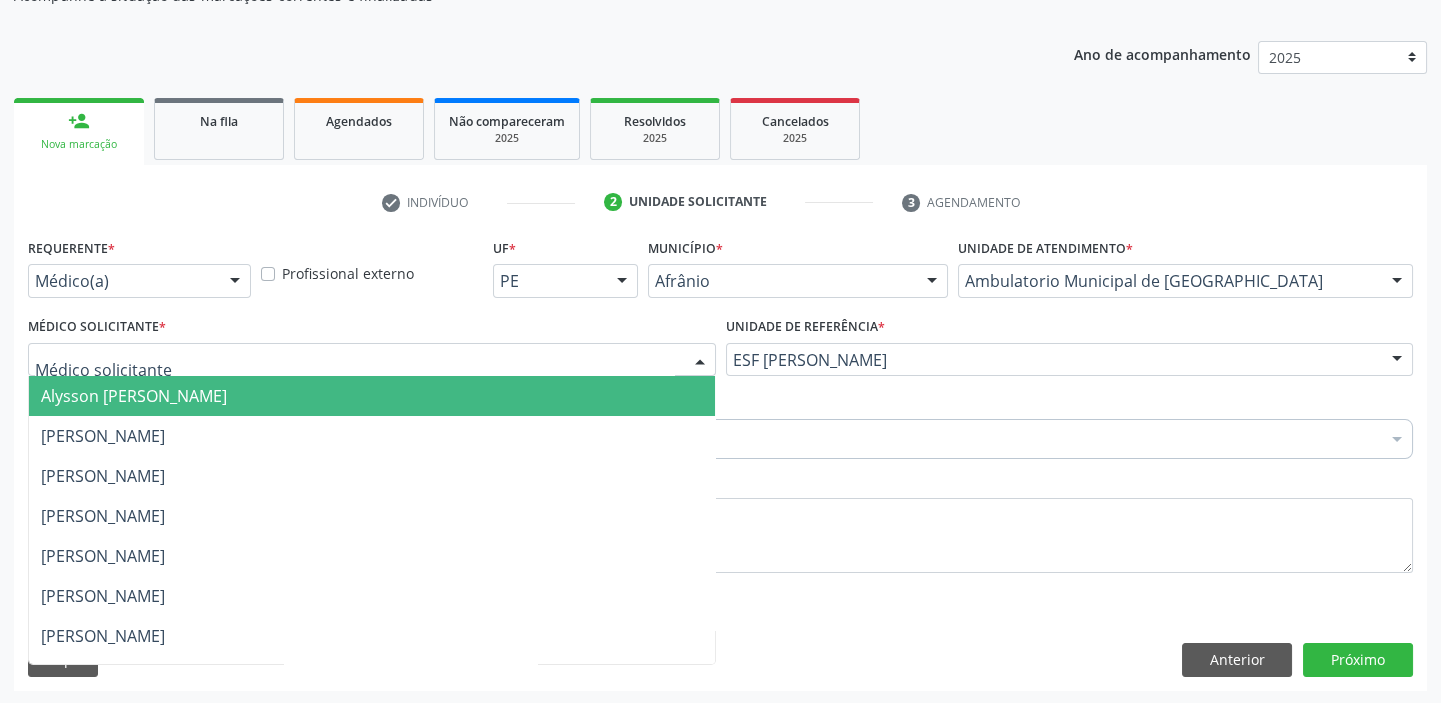 click on "Alysson [PERSON_NAME]" at bounding box center (134, 396) 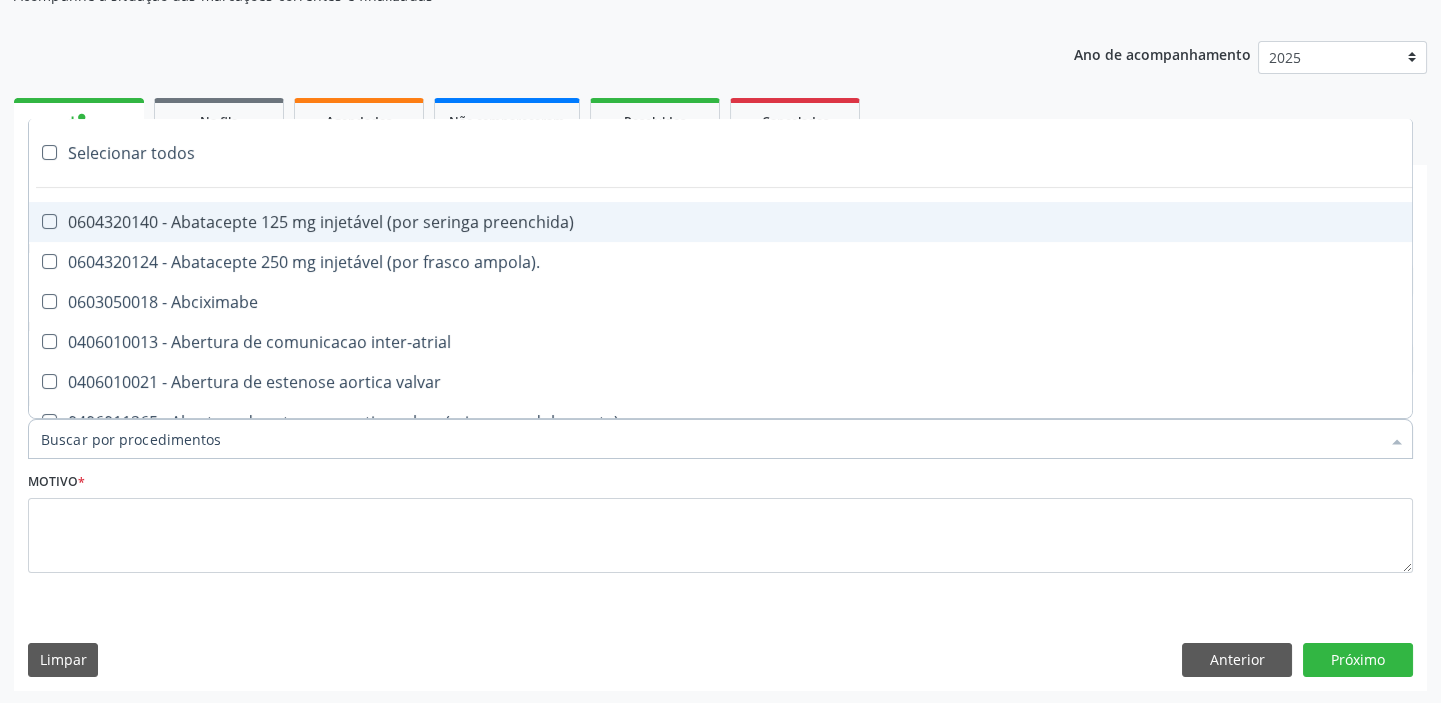 paste on "esofag" 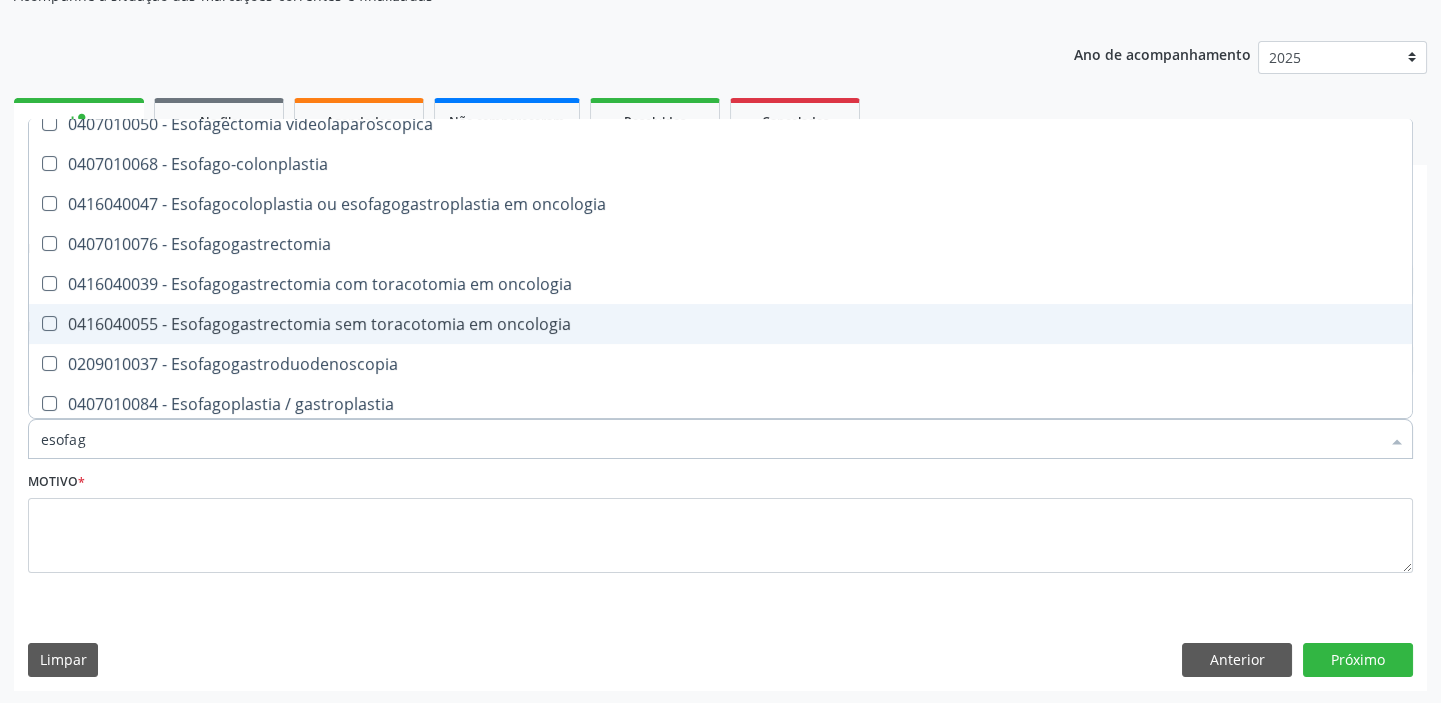 scroll, scrollTop: 363, scrollLeft: 0, axis: vertical 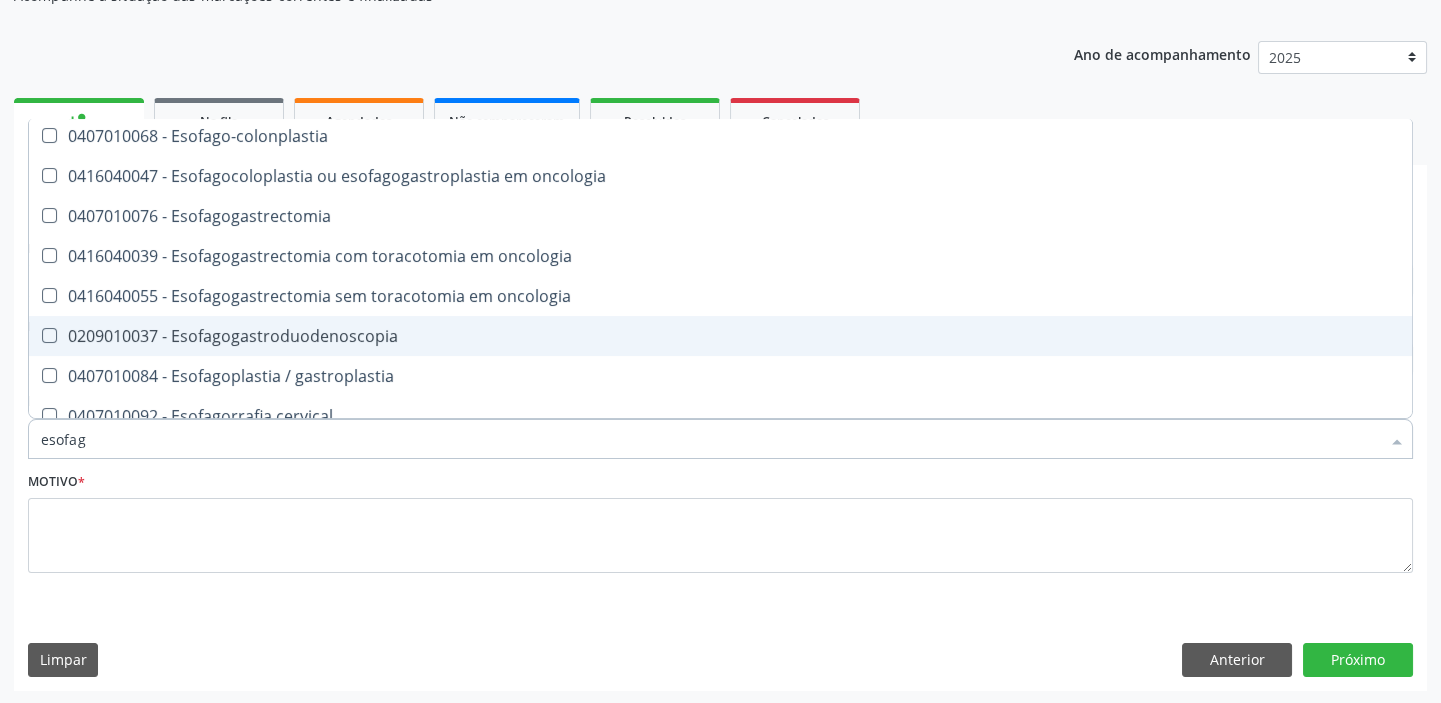 click on "0209010037 - Esofagogastroduodenoscopia" at bounding box center [720, 336] 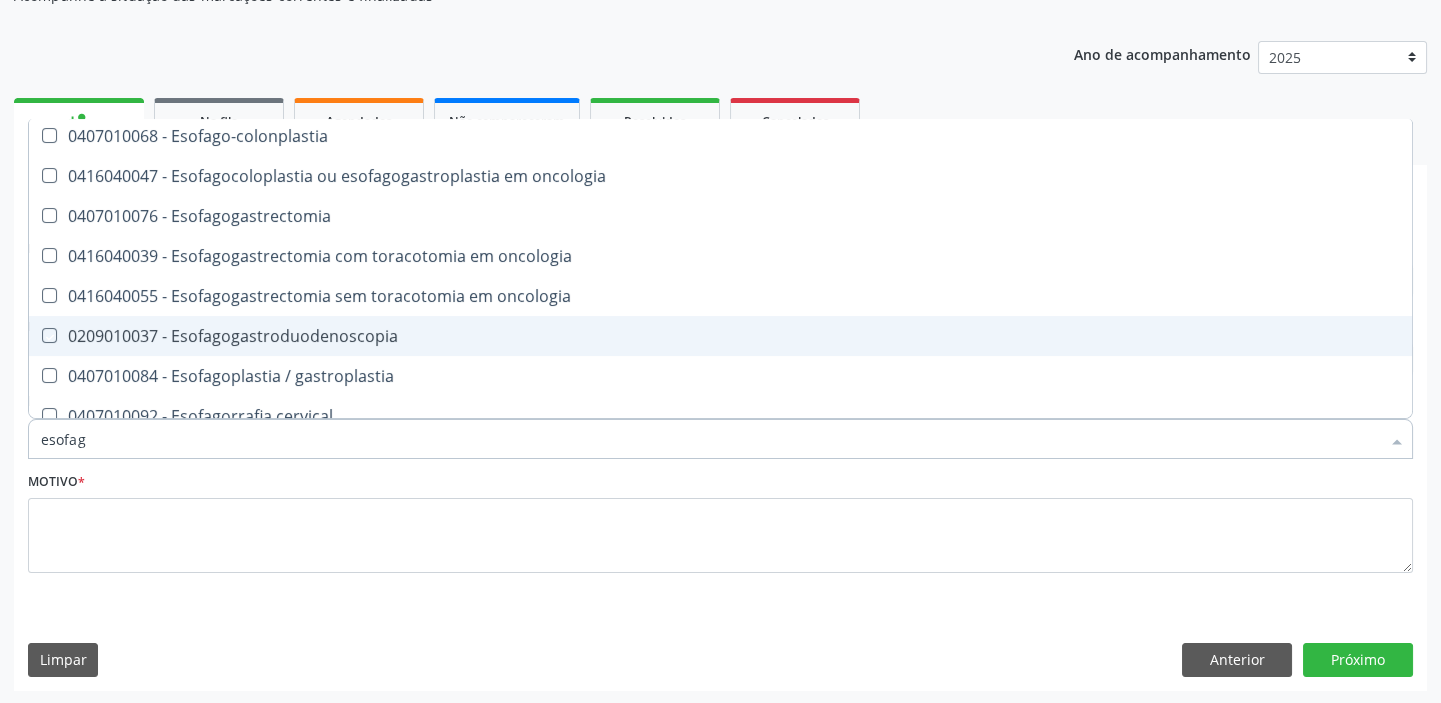 checkbox on "true" 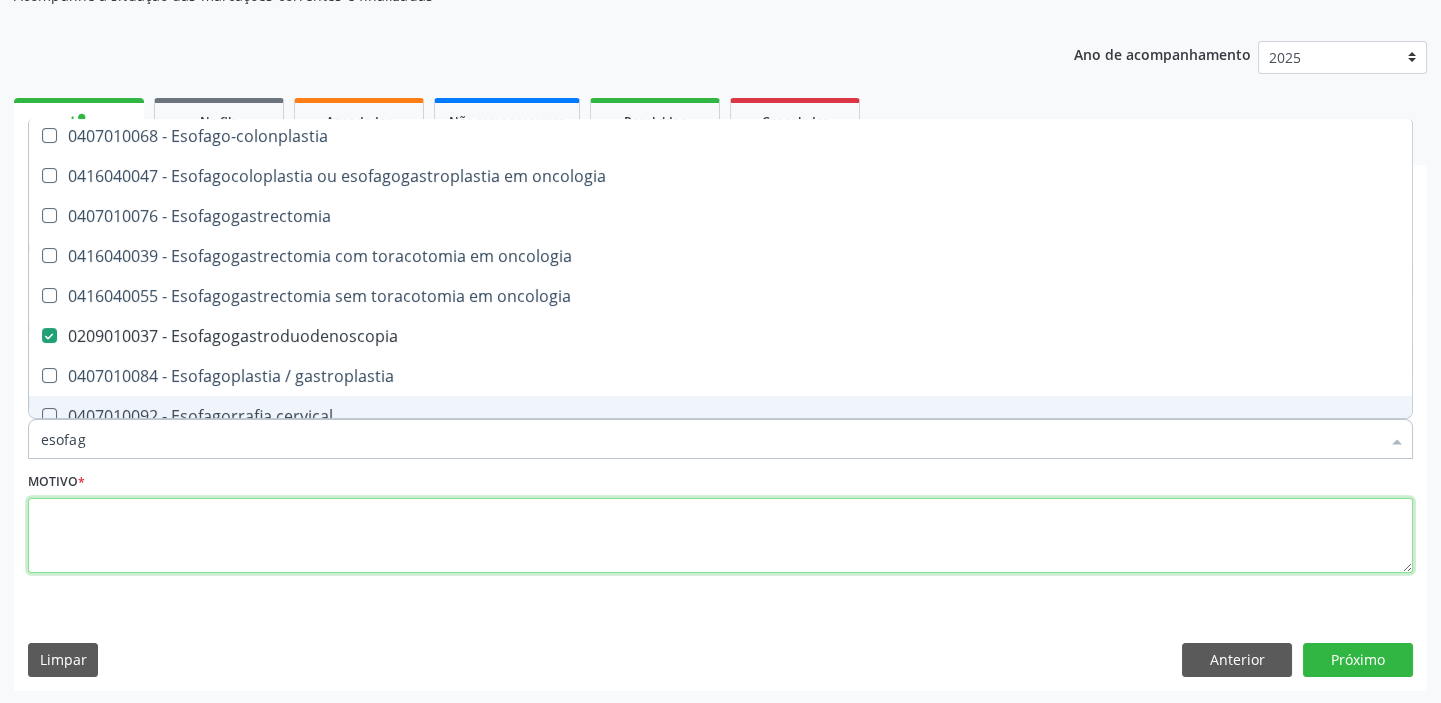 click at bounding box center (720, 536) 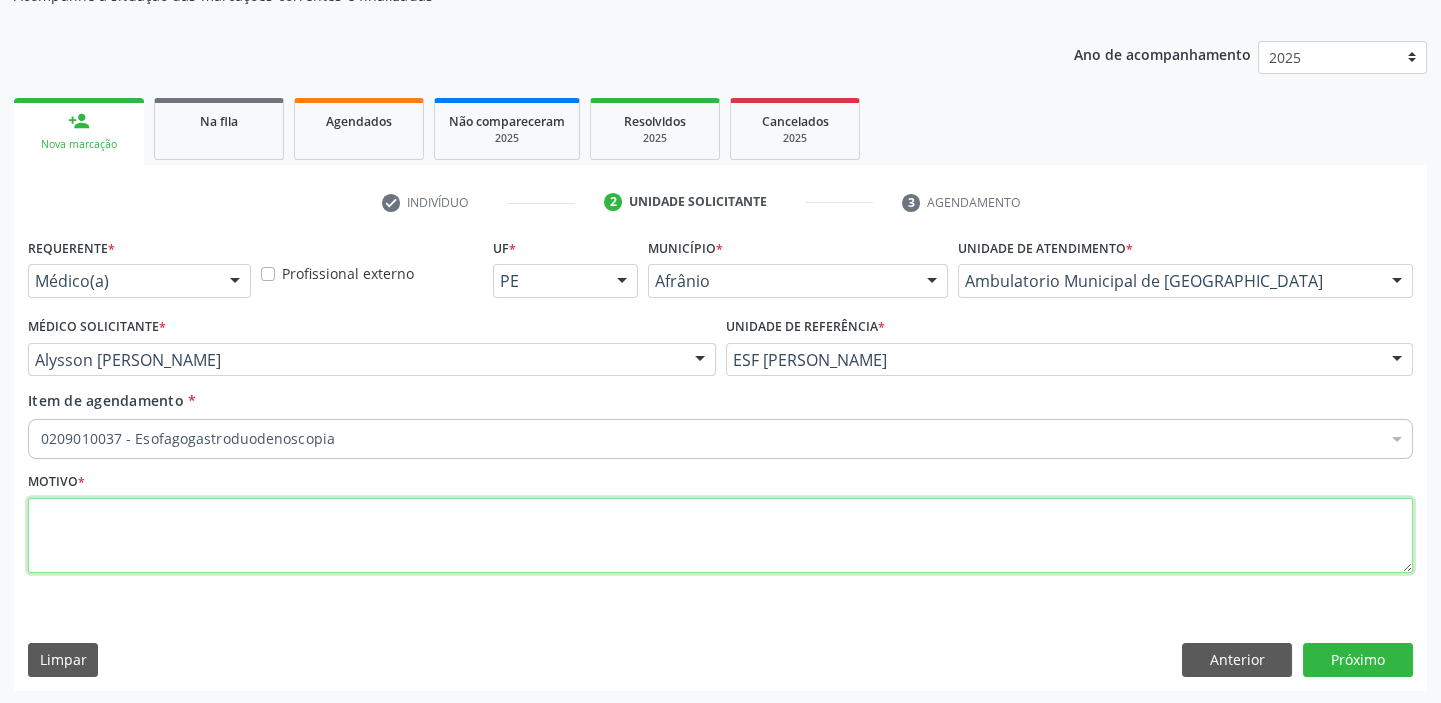 scroll, scrollTop: 0, scrollLeft: 0, axis: both 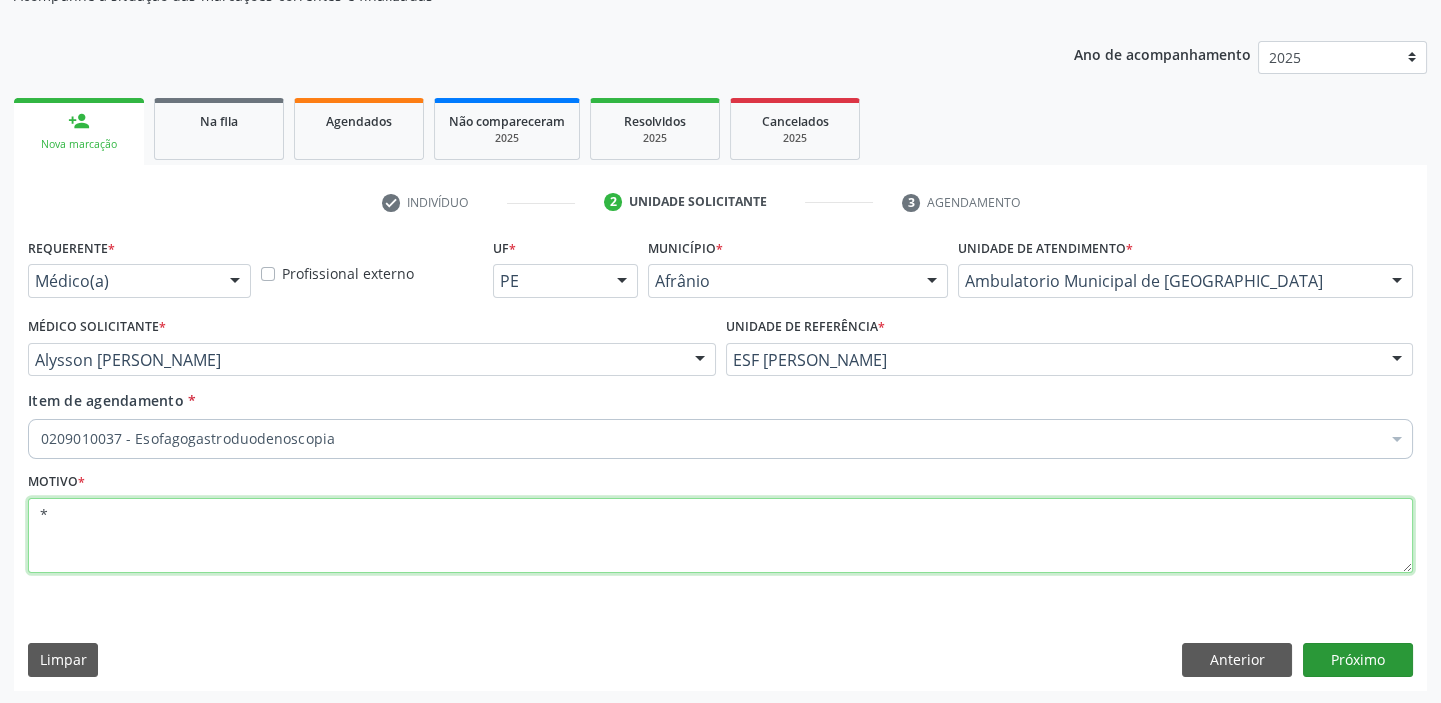 type on "*" 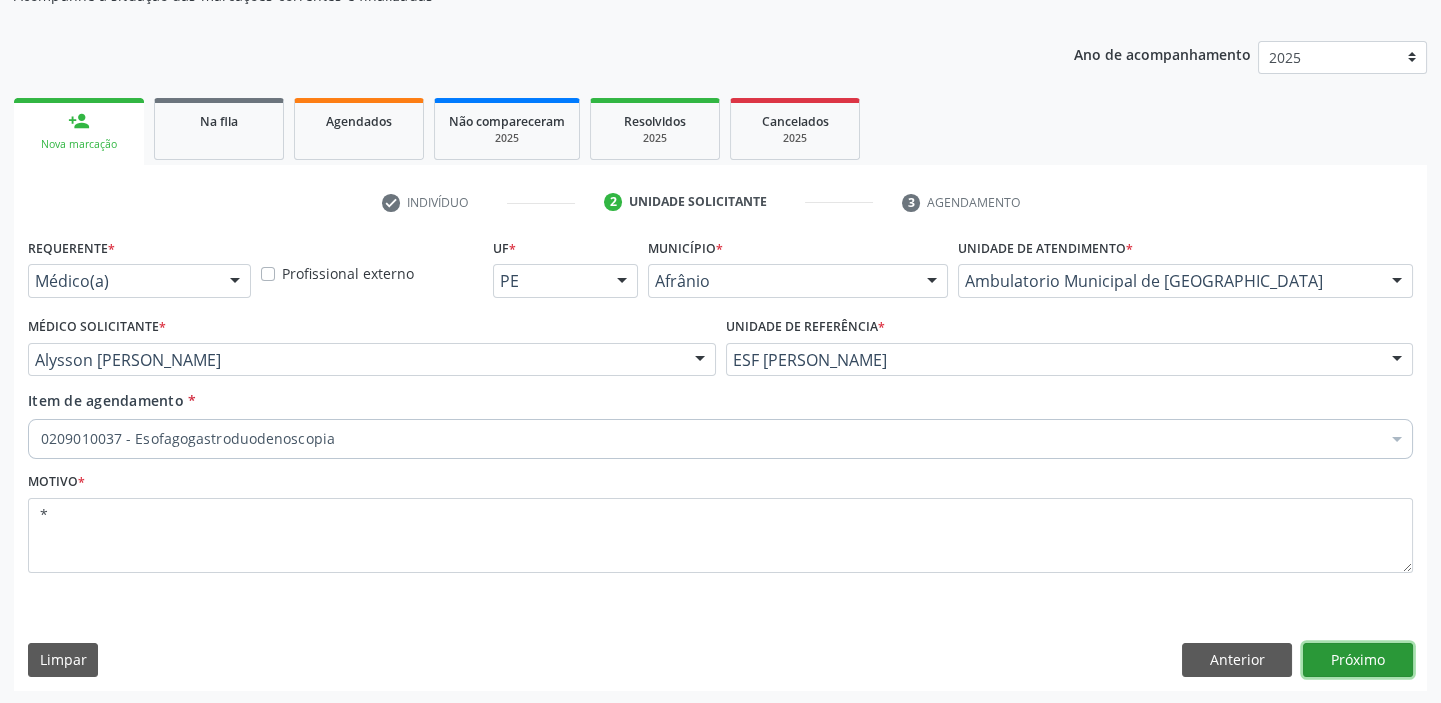 click on "Próximo" at bounding box center (1358, 660) 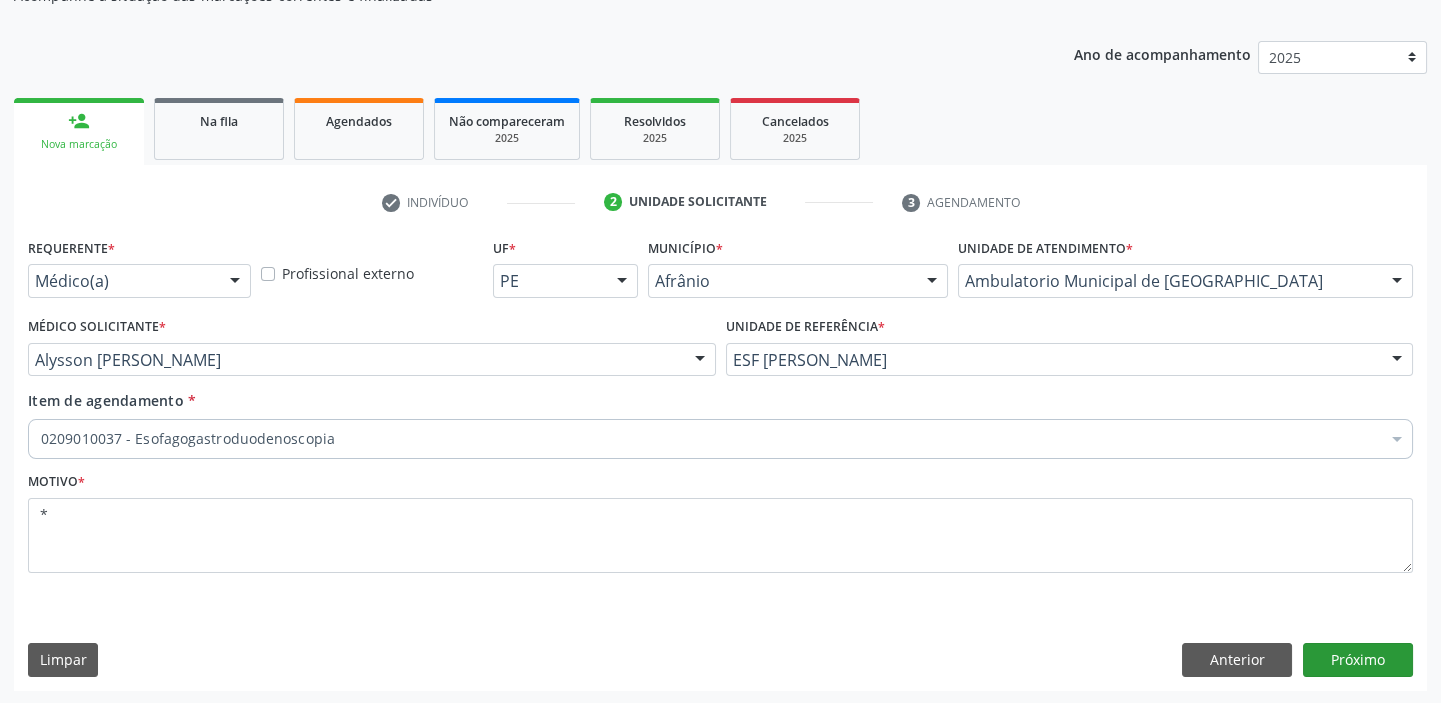 scroll, scrollTop: 166, scrollLeft: 0, axis: vertical 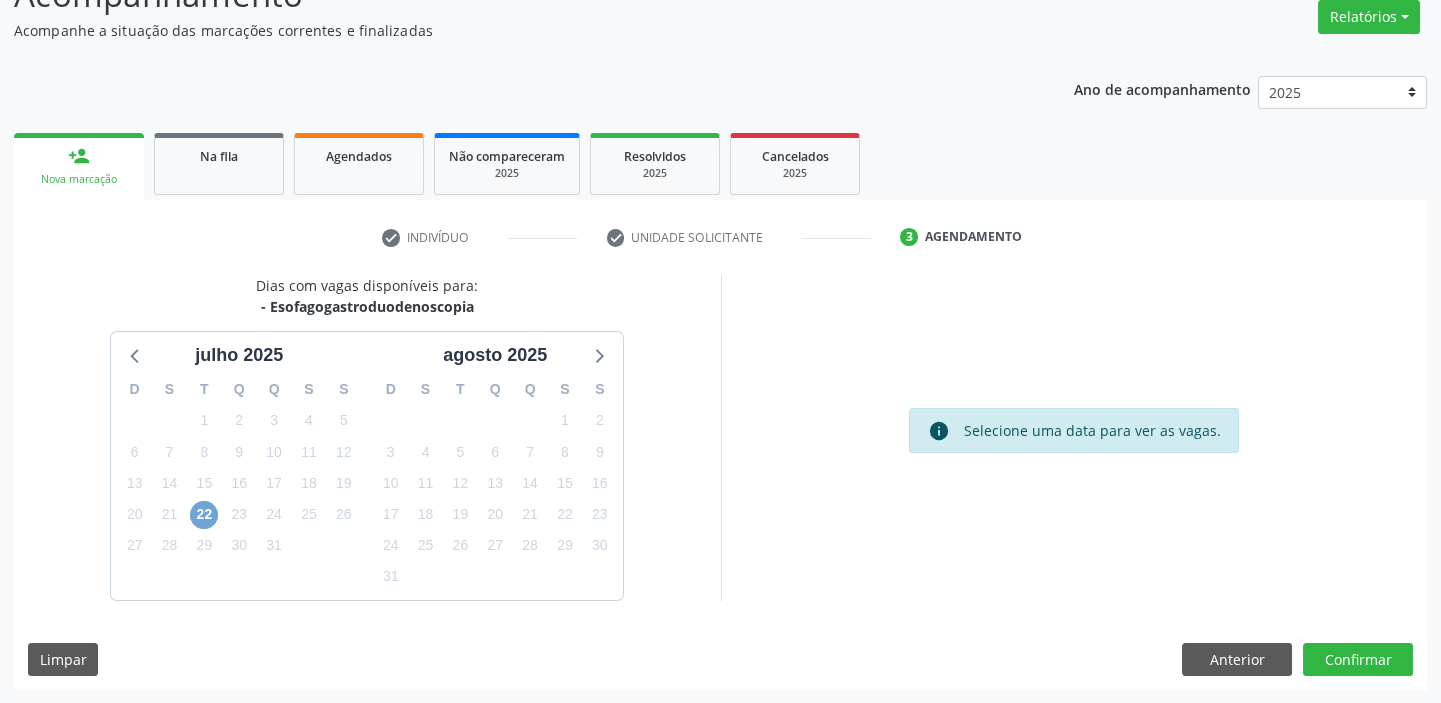click on "22" at bounding box center [204, 515] 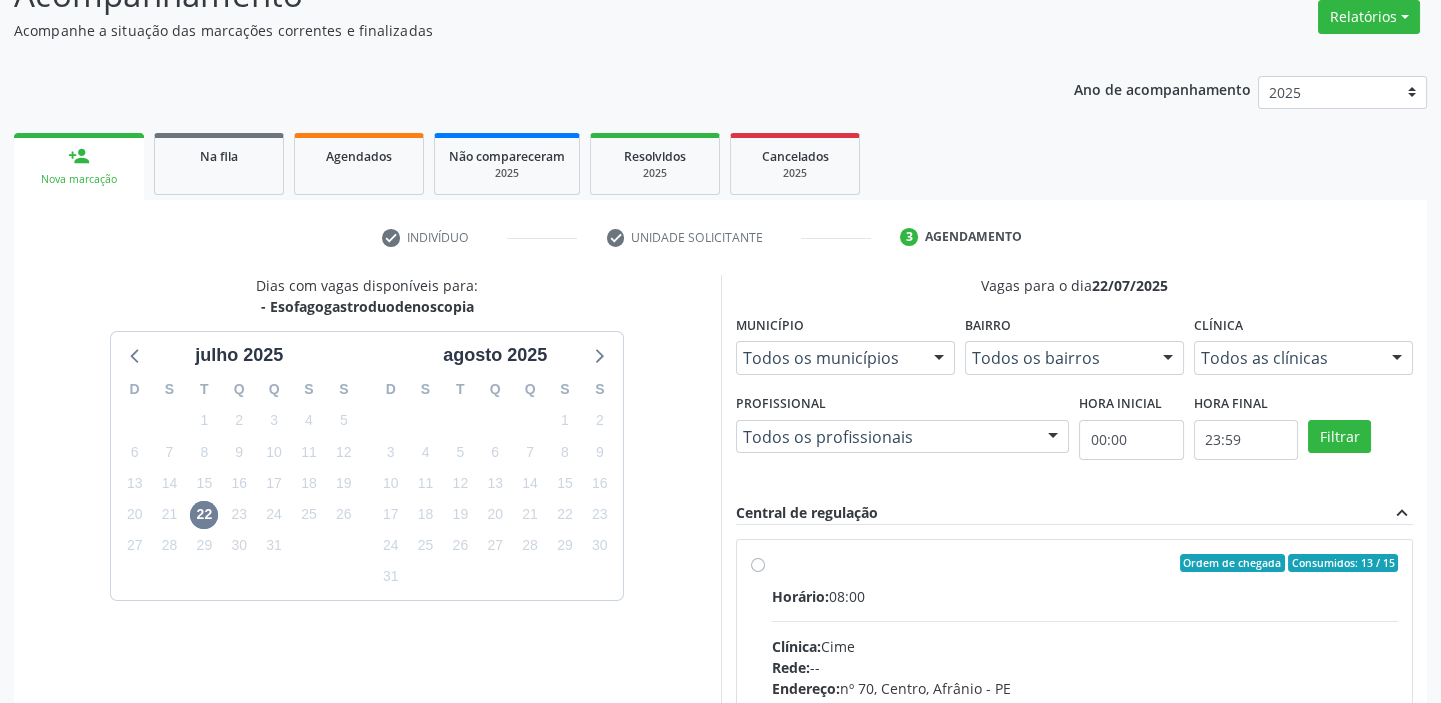 click on "Horário:   08:00" at bounding box center (1085, 596) 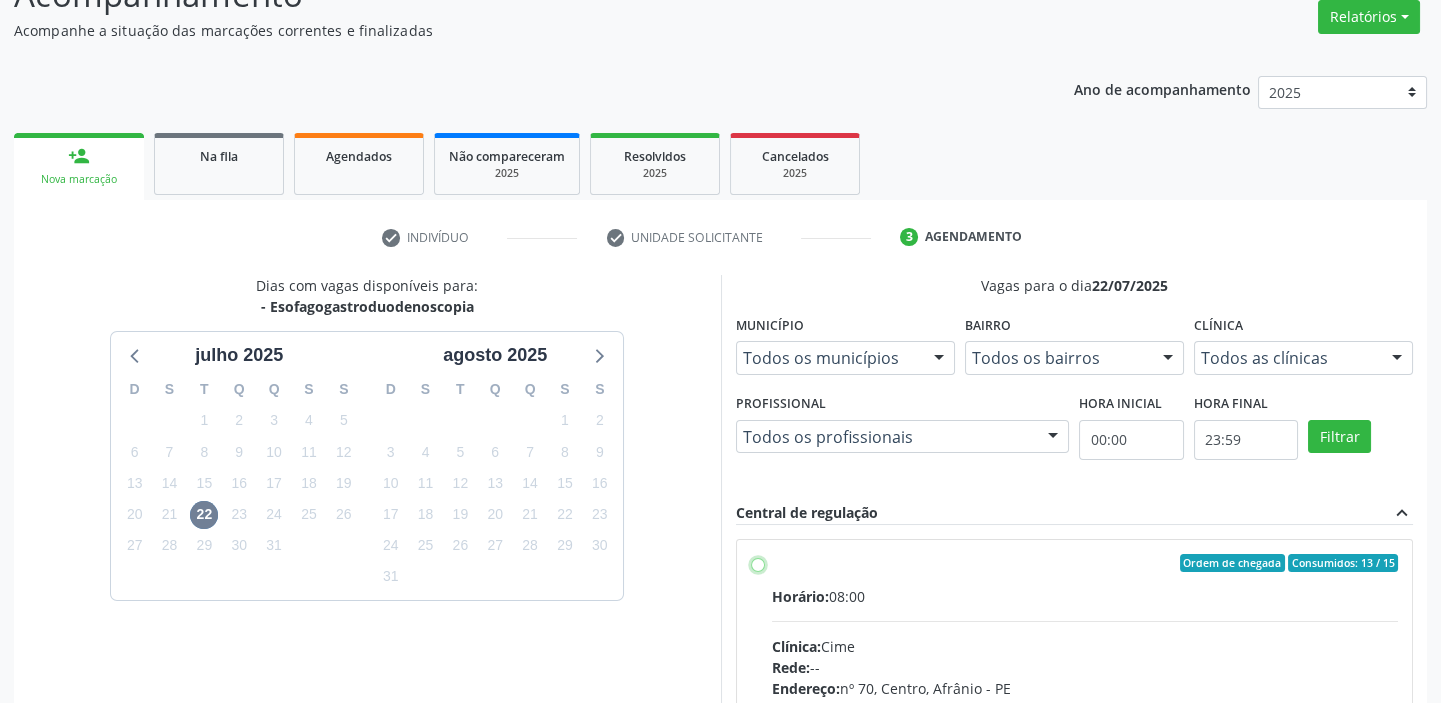 click on "Ordem de chegada
Consumidos: 13 / 15
Horário:   08:00
Clínica:  Cime
Rede:
--
Endereço:   nº 70, Centro, Afrânio - PE
Telefone:   (87) 88416145
Profissional:
--
Informações adicionais sobre o atendimento
Idade de atendimento:
Sem restrição
Gênero(s) atendido(s):
Sem restrição
Informações adicionais:
--" at bounding box center (758, 563) 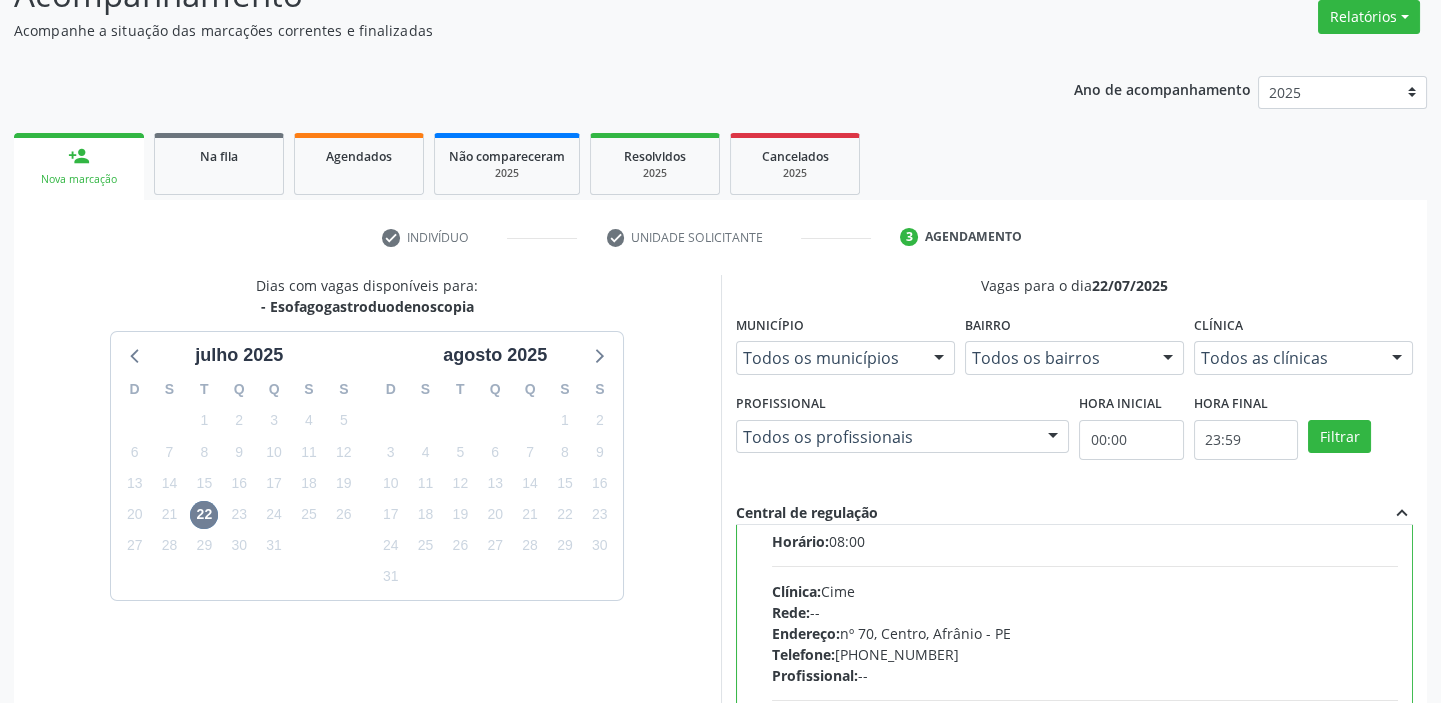 scroll, scrollTop: 99, scrollLeft: 0, axis: vertical 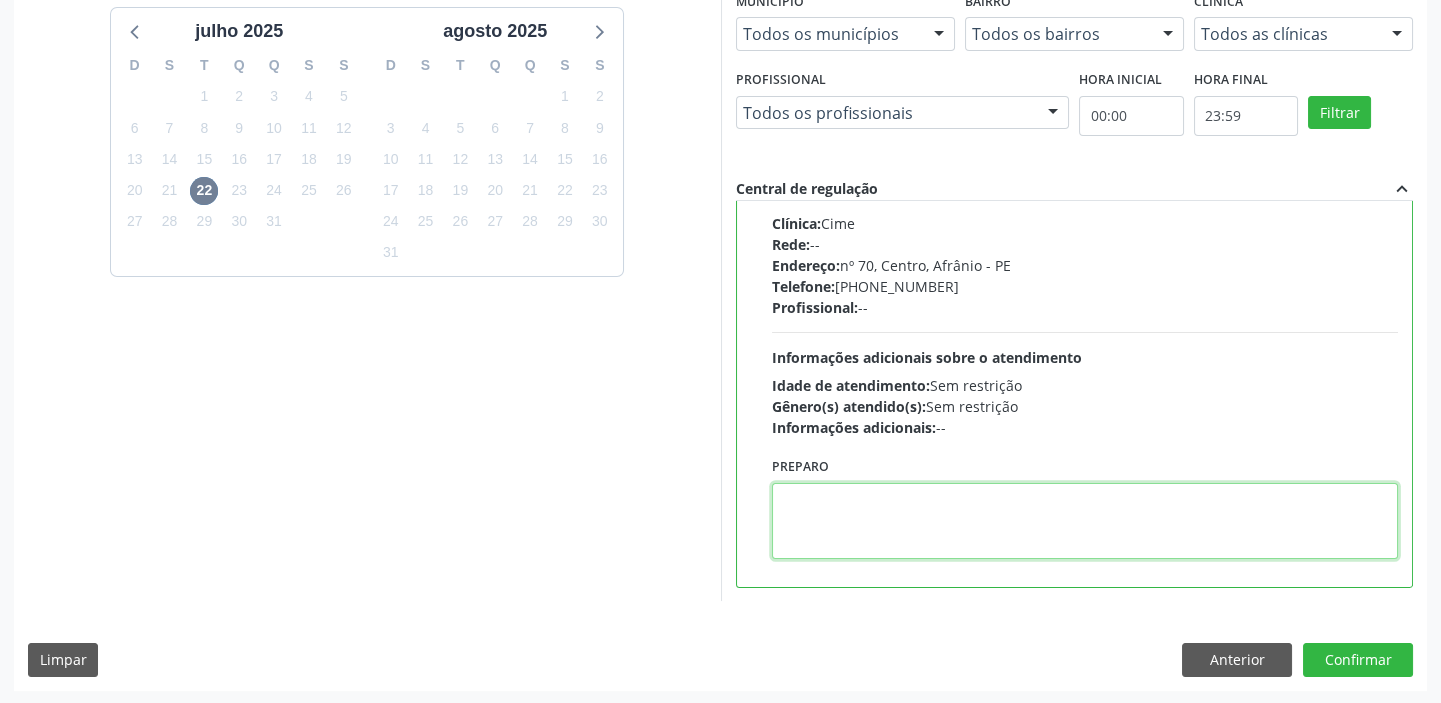 click at bounding box center [1085, 521] 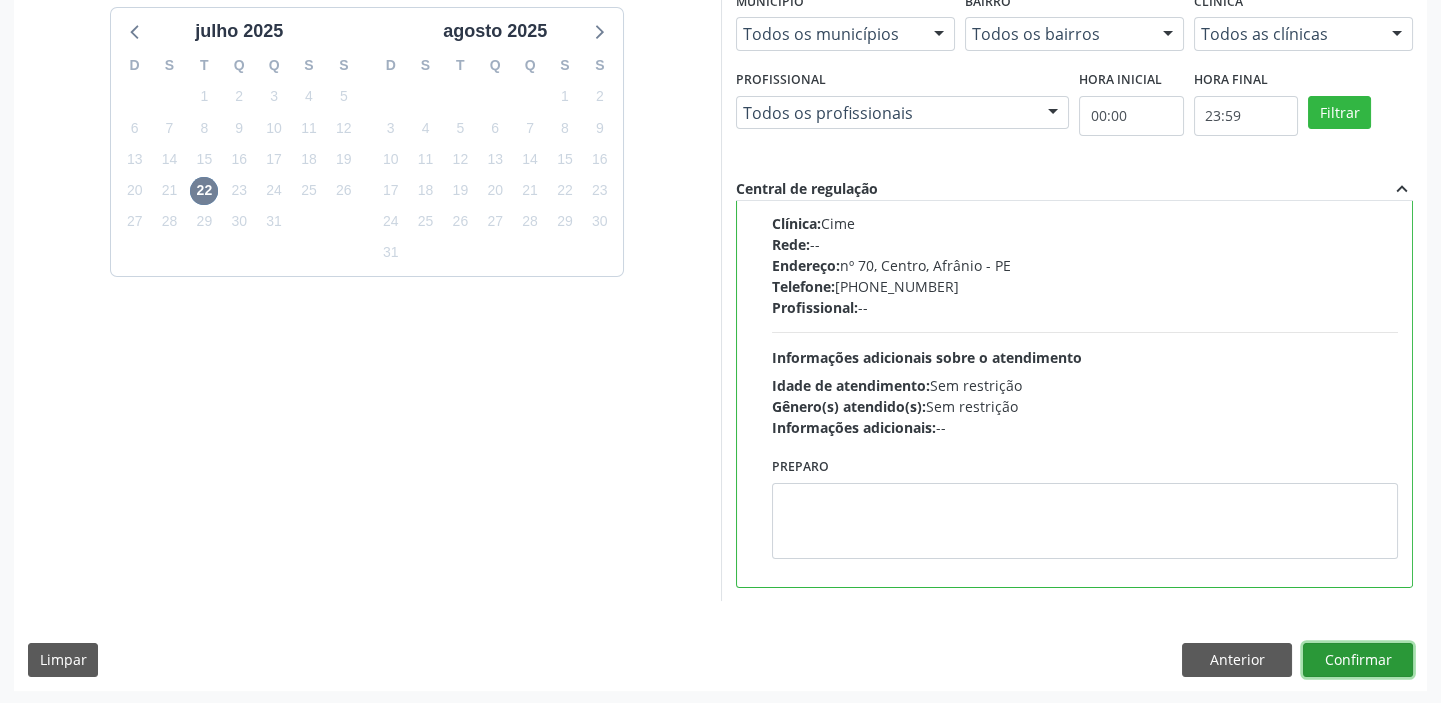 click on "Confirmar" at bounding box center [1358, 660] 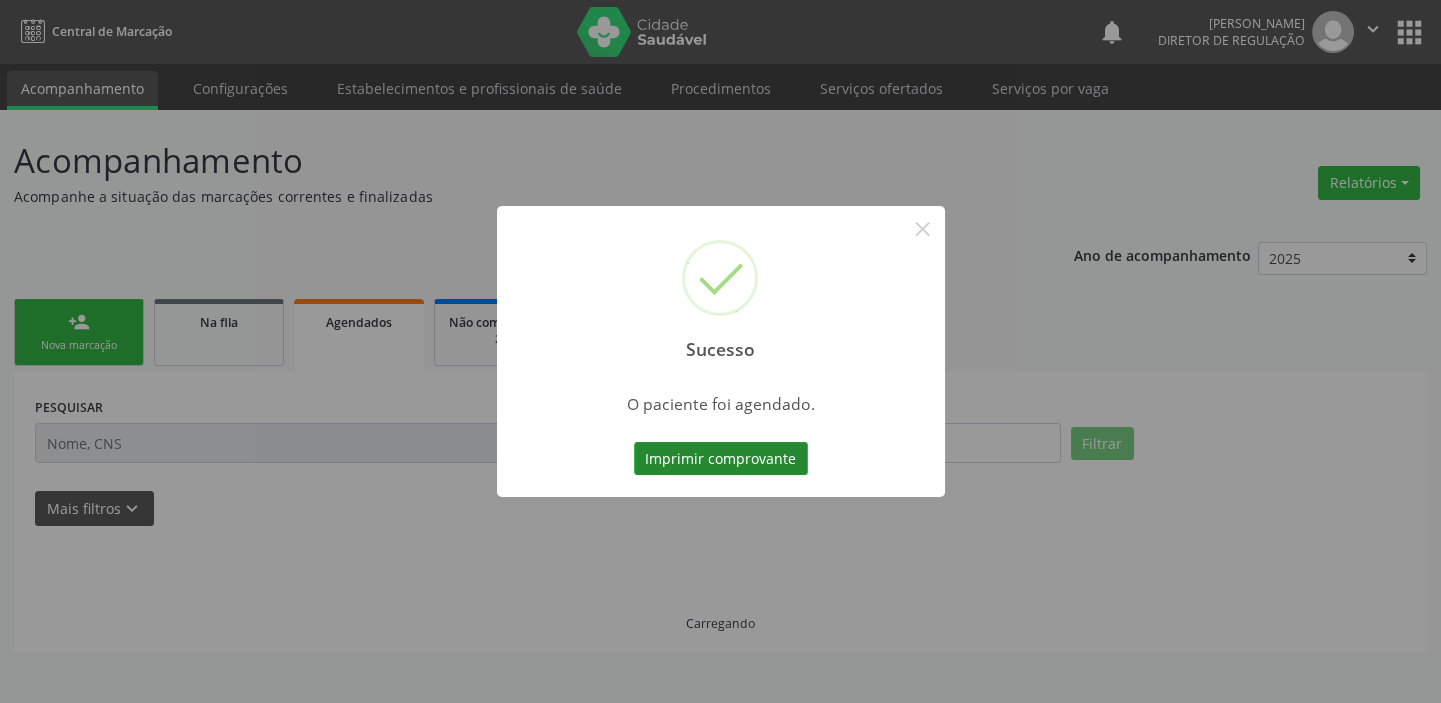scroll, scrollTop: 0, scrollLeft: 0, axis: both 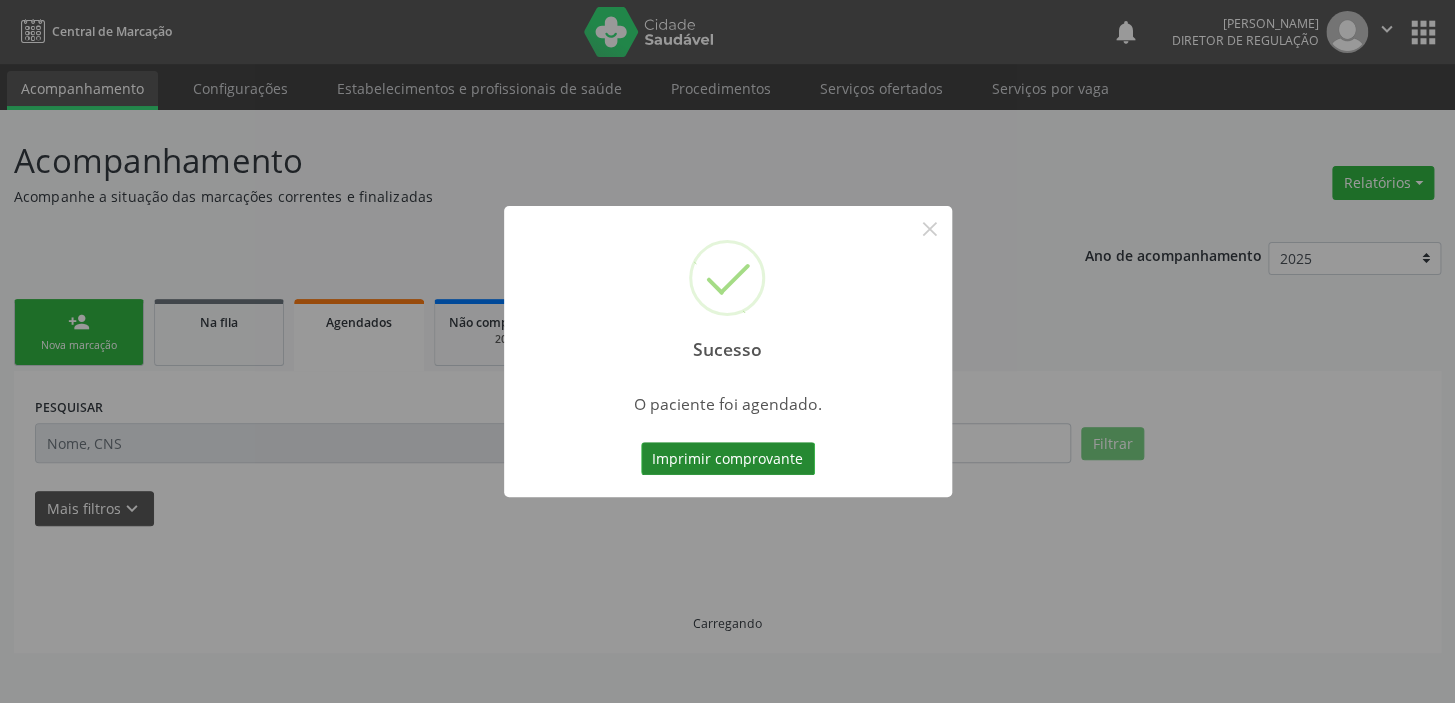 click on "Imprimir comprovante" at bounding box center [728, 459] 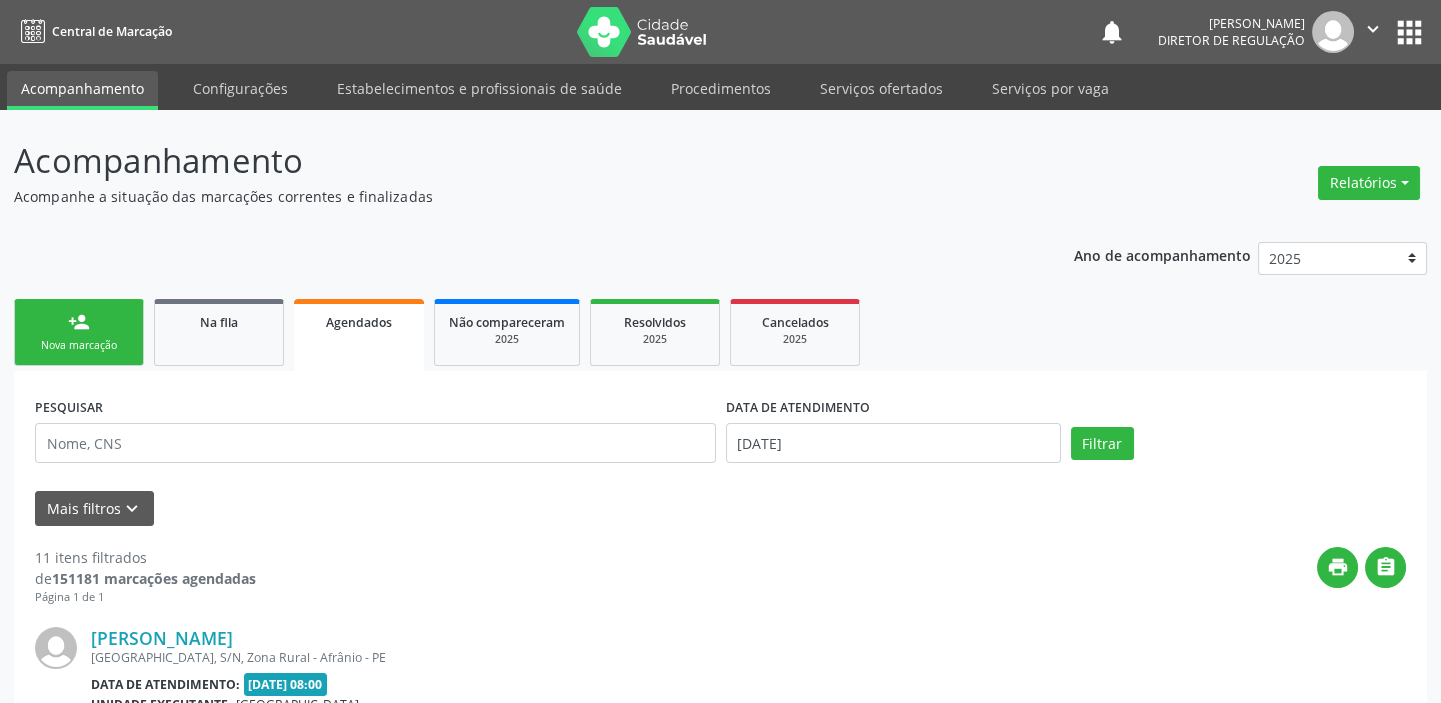 click on "Nova marcação" at bounding box center [79, 345] 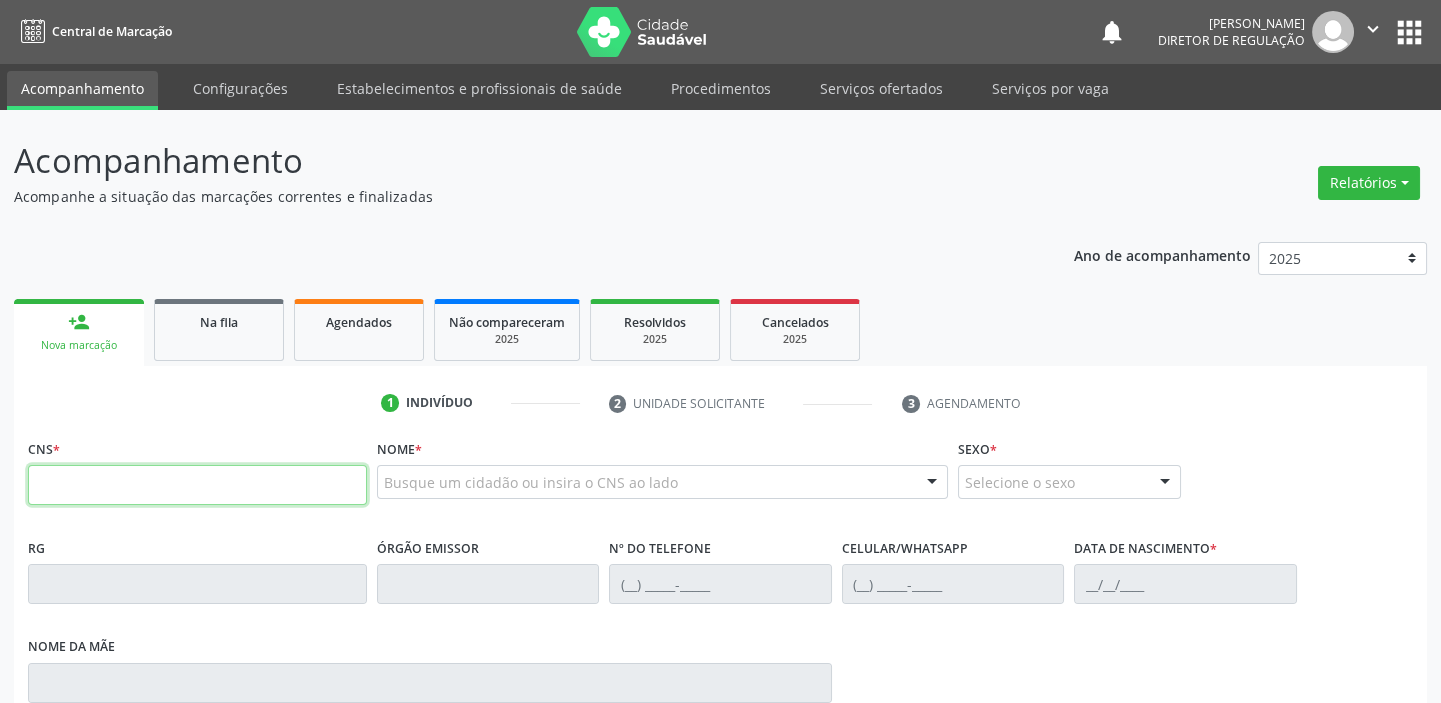 click at bounding box center [197, 485] 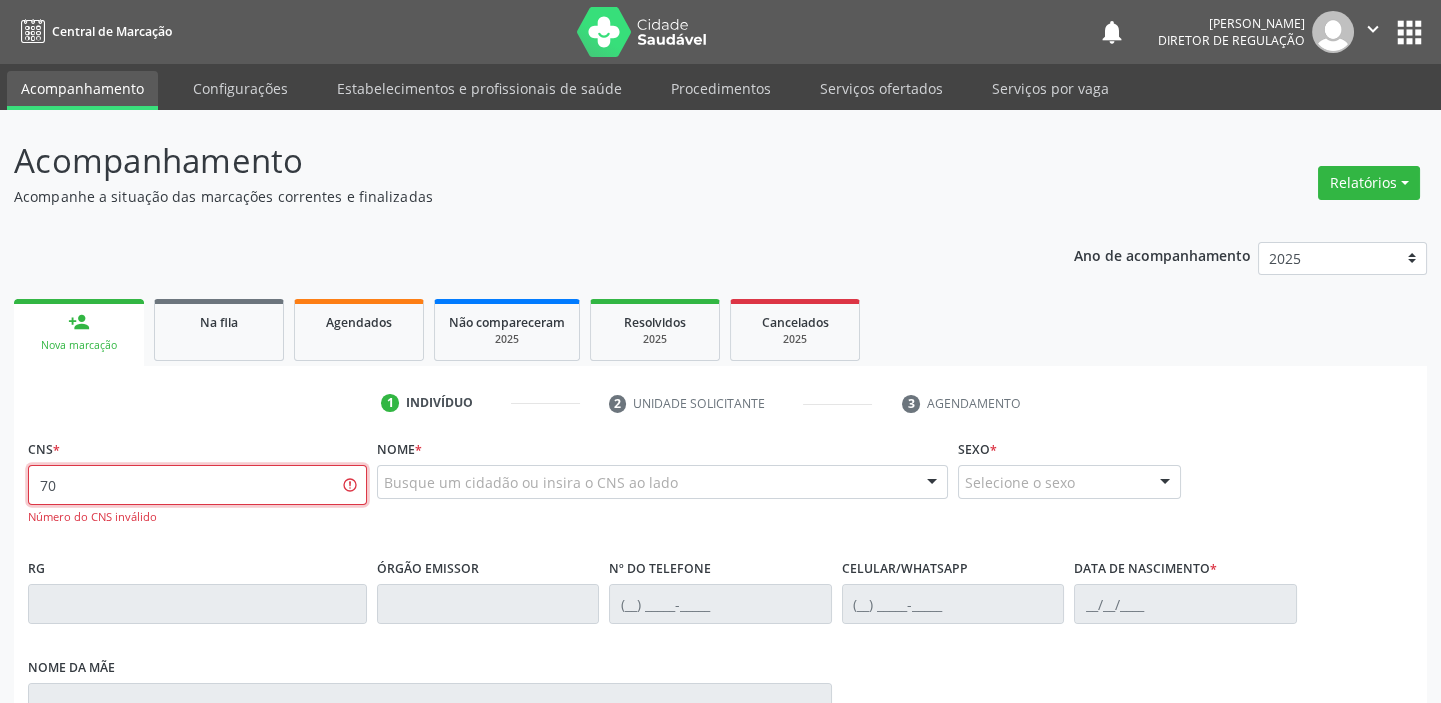 type on "7" 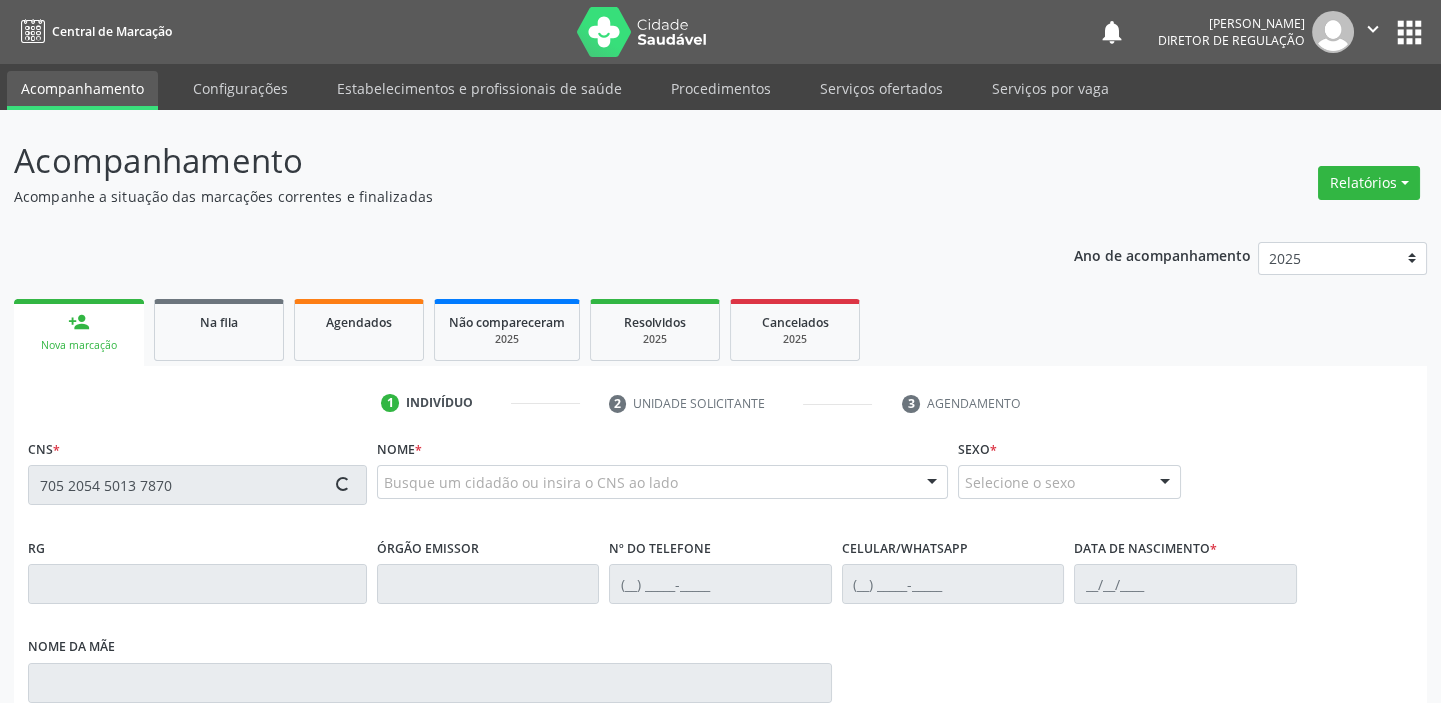 type on "705 2054 5013 7870" 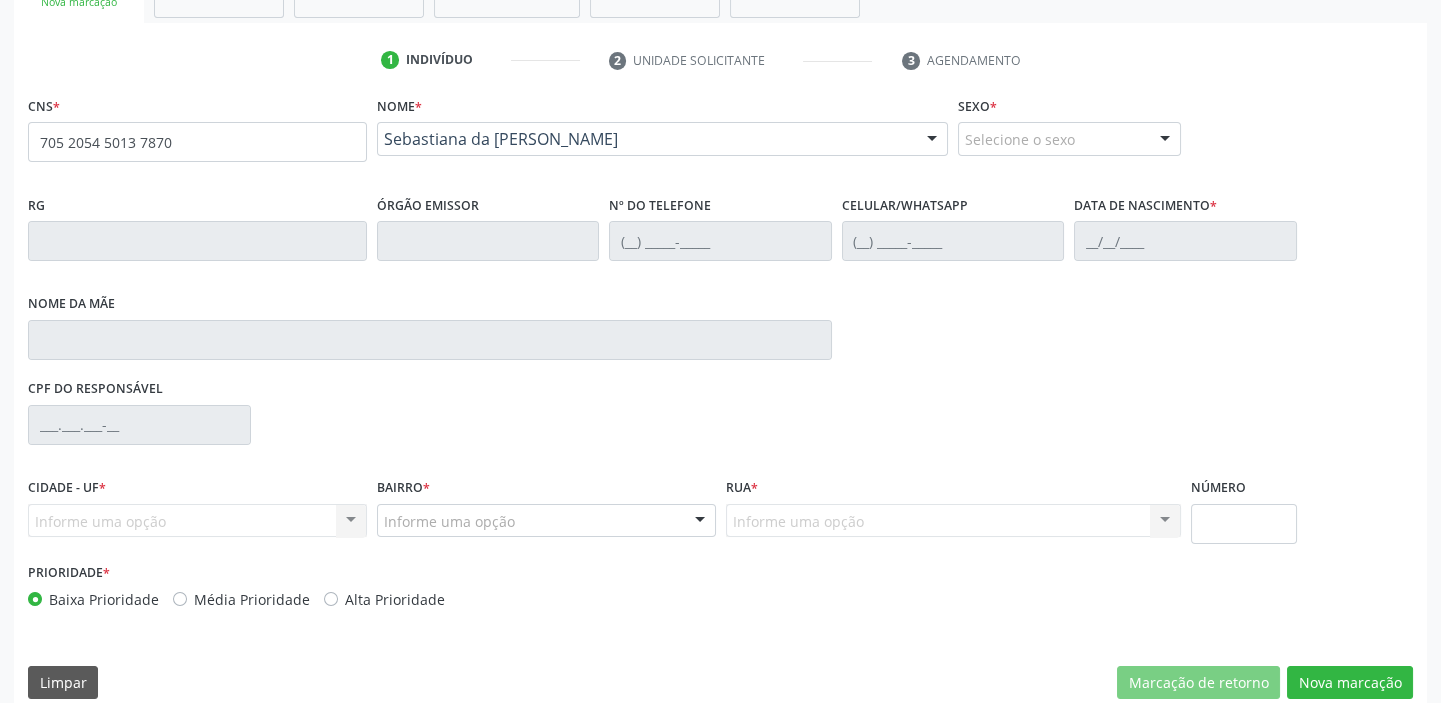 scroll, scrollTop: 366, scrollLeft: 0, axis: vertical 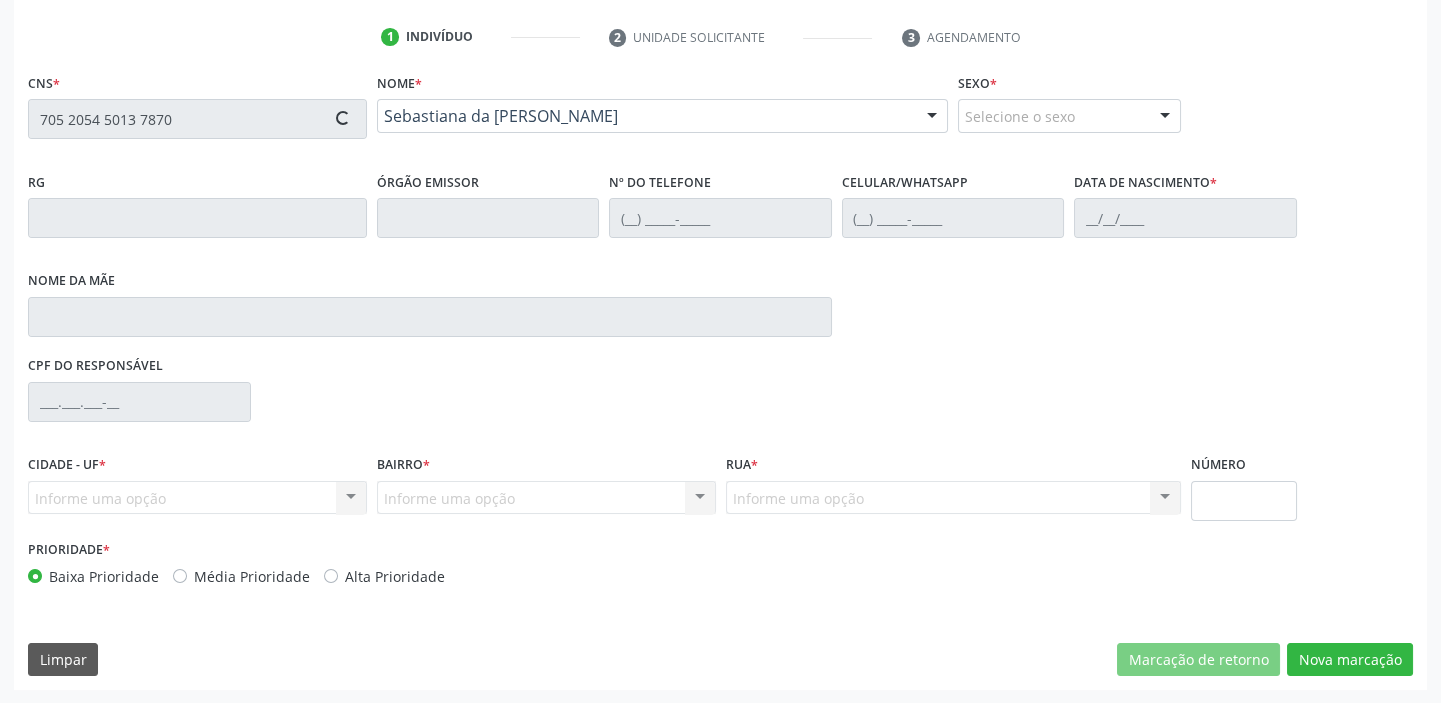 type on "(87) 98853-7075" 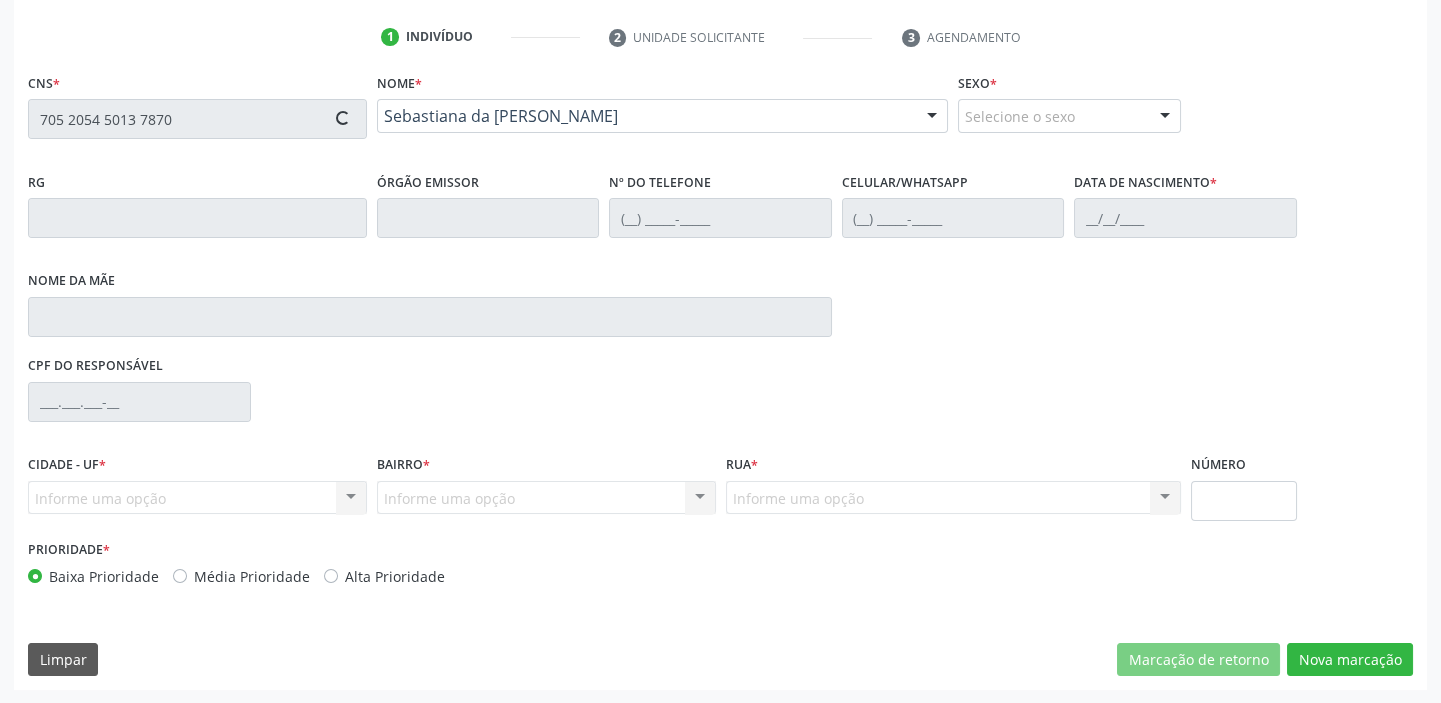 type on "20/01/1999" 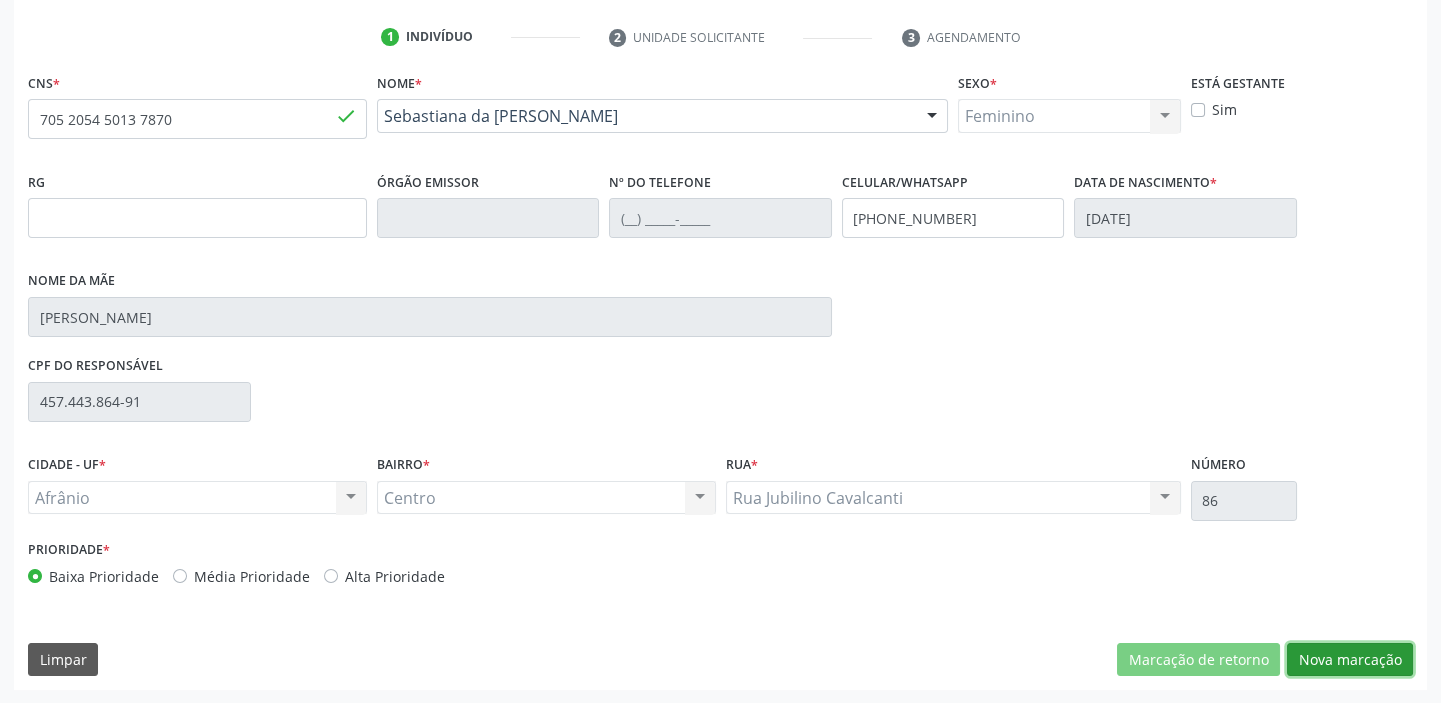click on "Nova marcação" at bounding box center [1350, 660] 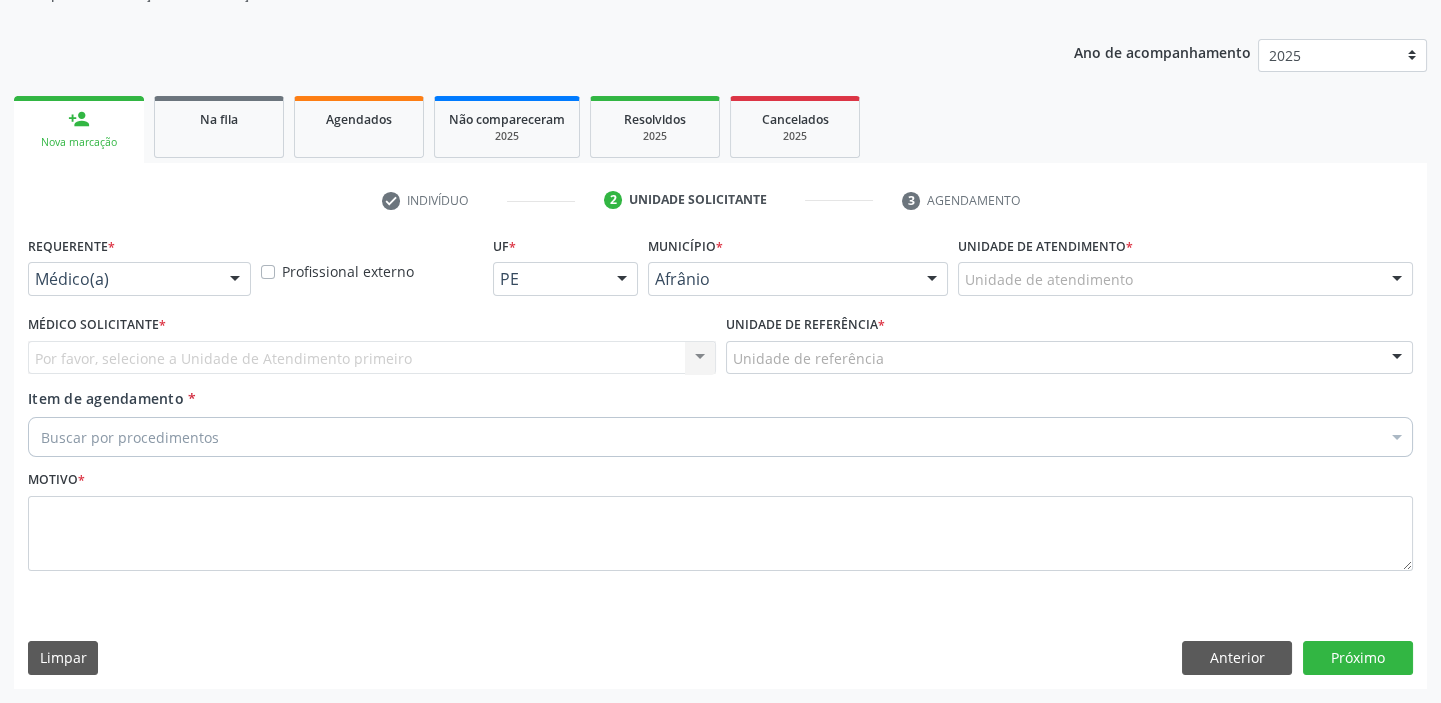 scroll, scrollTop: 201, scrollLeft: 0, axis: vertical 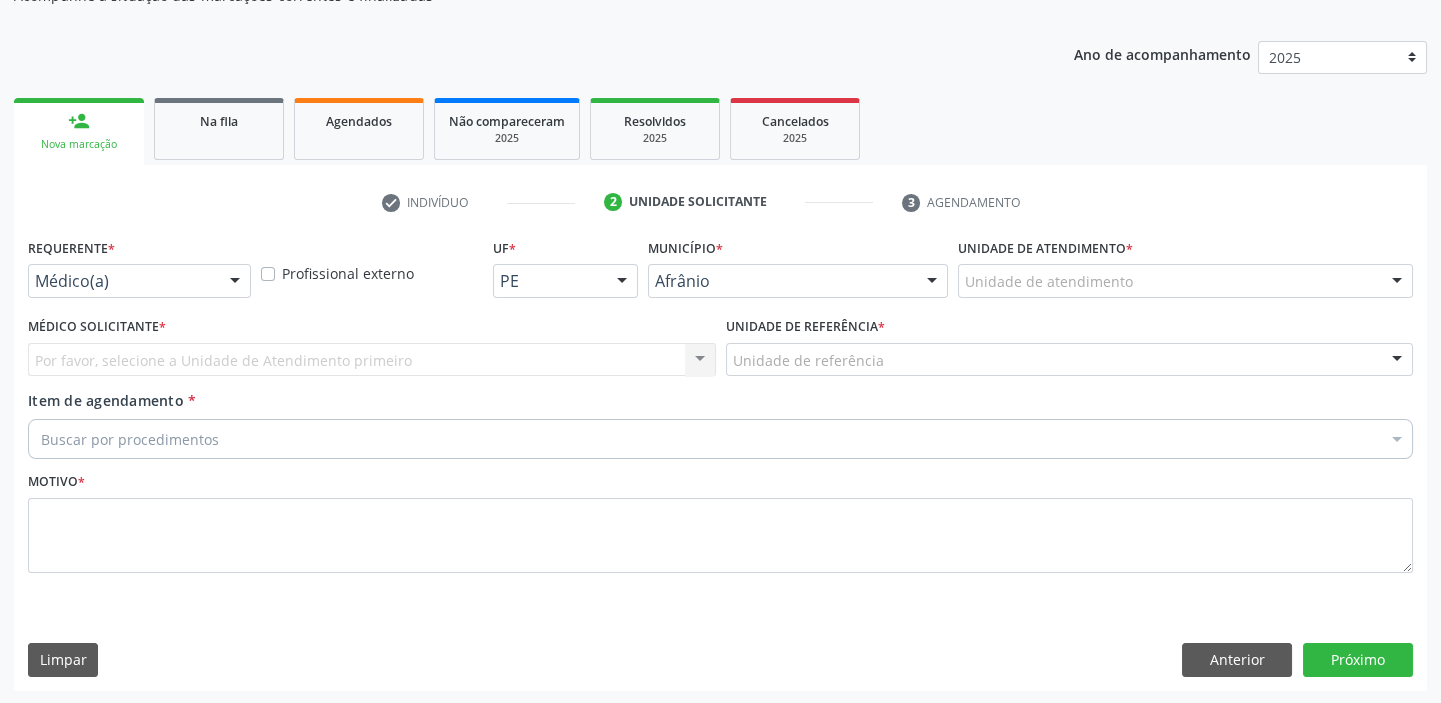 drag, startPoint x: 1014, startPoint y: 289, endPoint x: 1032, endPoint y: 408, distance: 120.353645 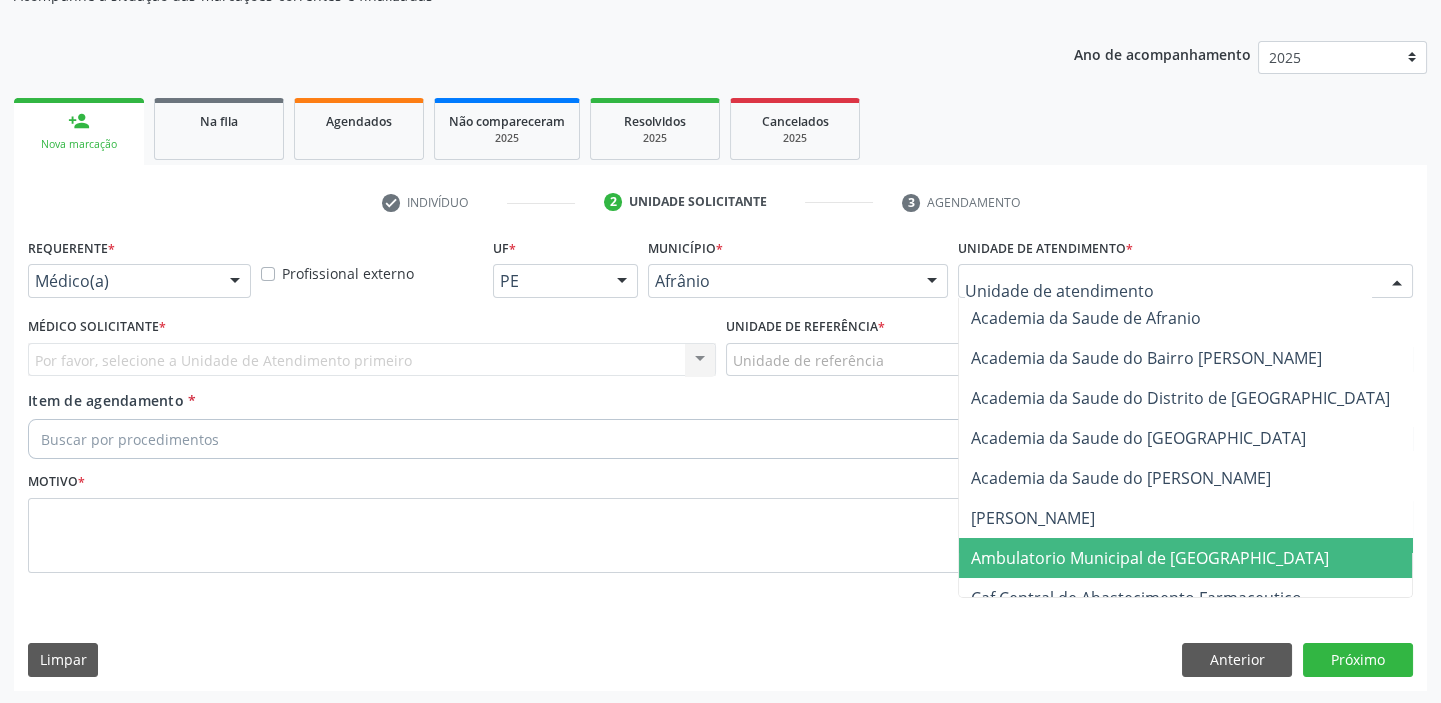 click on "Ambulatorio Municipal de [GEOGRAPHIC_DATA]" at bounding box center [1203, 558] 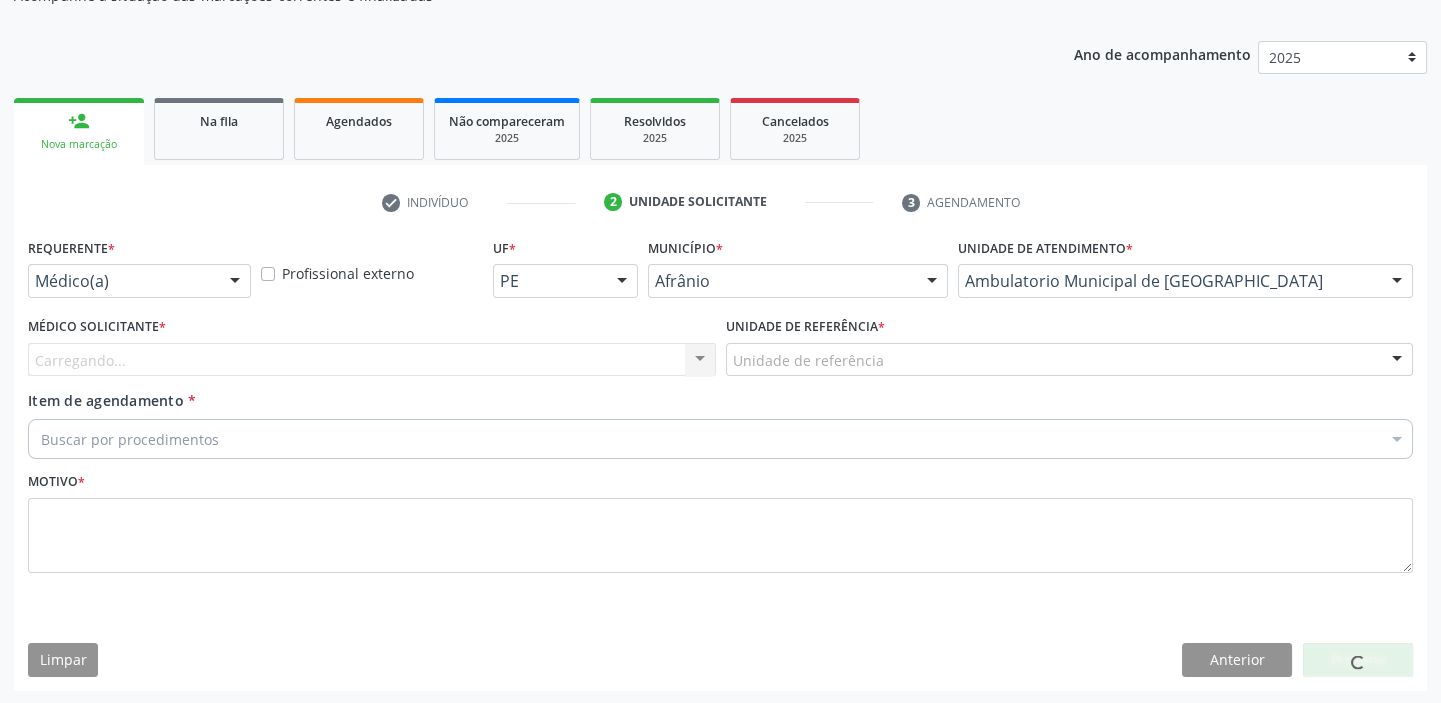 drag, startPoint x: 801, startPoint y: 364, endPoint x: 800, endPoint y: 481, distance: 117.00427 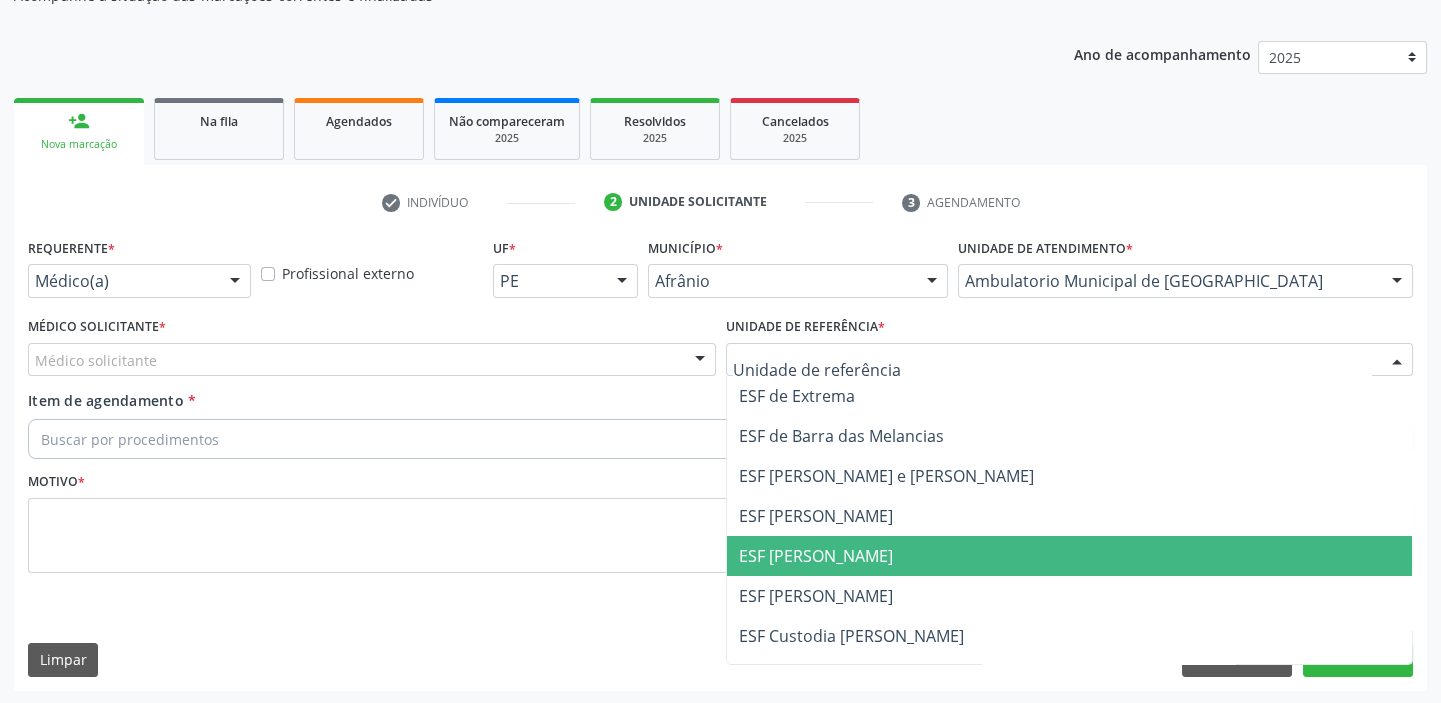 click on "ESF [PERSON_NAME]" at bounding box center [1070, 556] 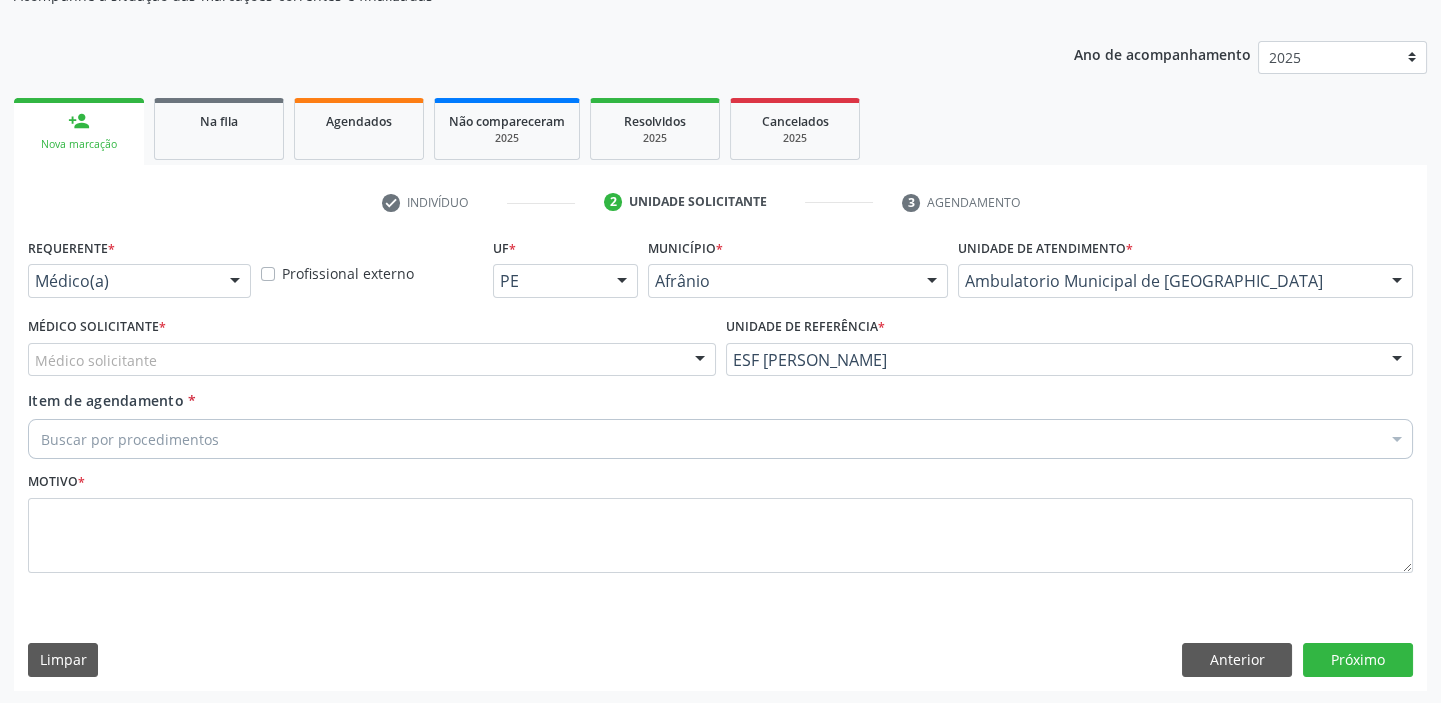 drag, startPoint x: 104, startPoint y: 365, endPoint x: 104, endPoint y: 397, distance: 32 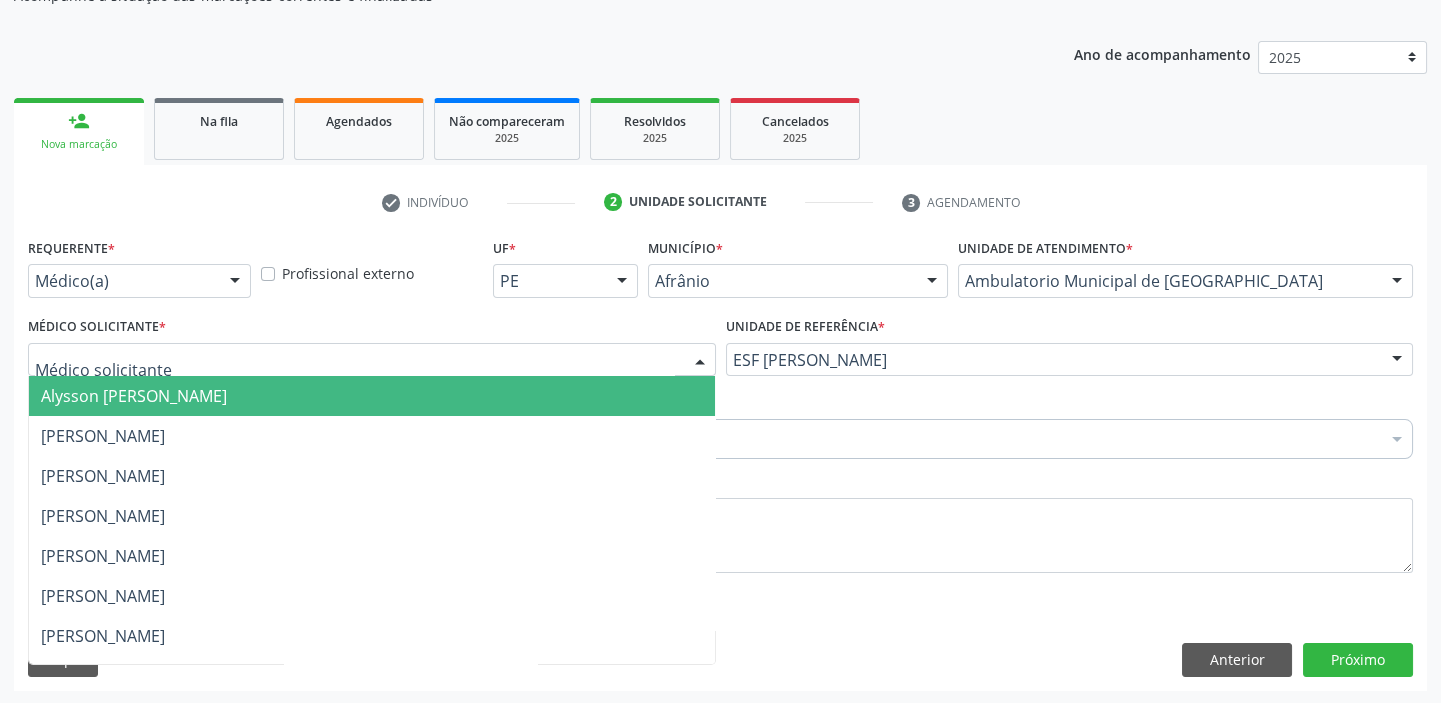 click on "Alysson [PERSON_NAME]" at bounding box center [372, 396] 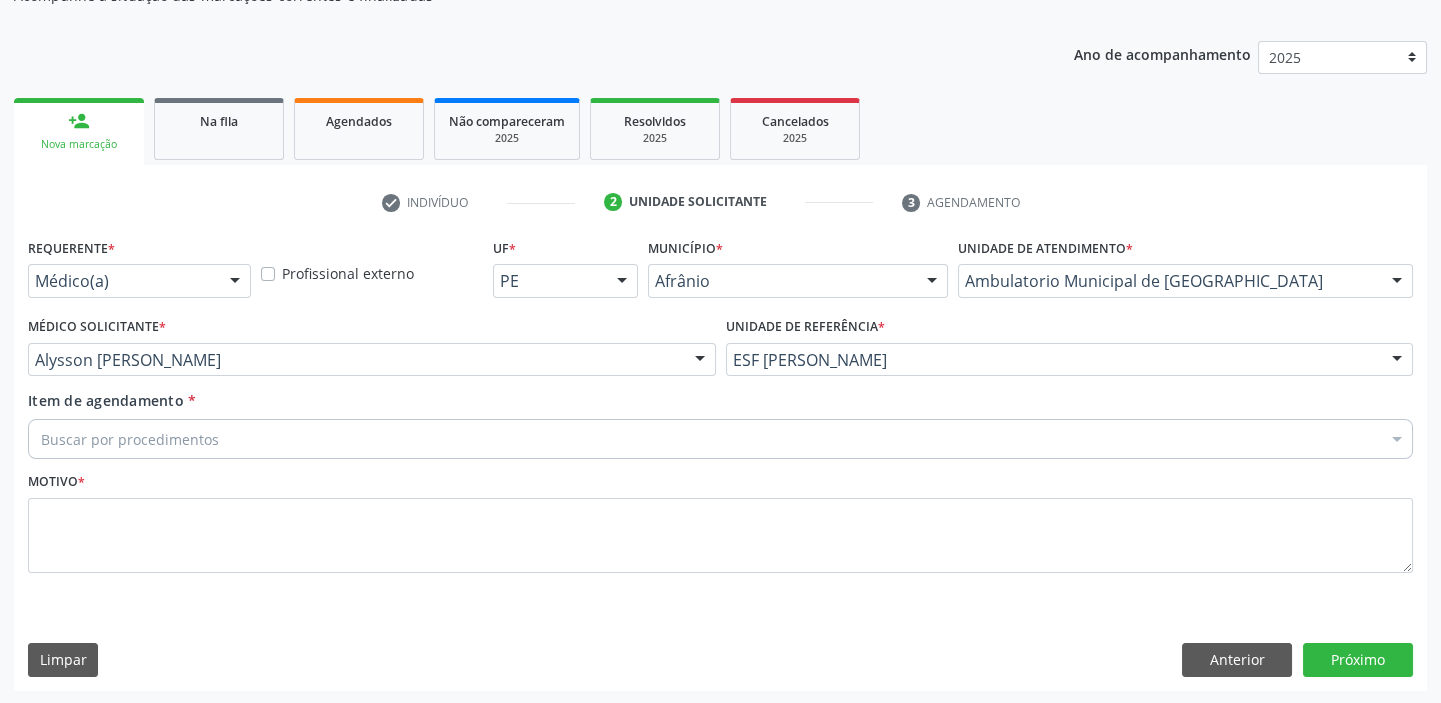click on "Item de agendamento
*
Buscar por procedimentos
Selecionar todos
0604320140 - Abatacepte 125 mg injetável (por seringa preenchida)
0604320124 - Abatacepte 250 mg injetável (por frasco ampola).
0603050018 - Abciximabe
0406010013 - Abertura de comunicacao inter-atrial
0406010021 - Abertura de estenose aortica valvar
0406011265 - Abertura de estenose aortica valvar (criança e adolescente)
0406010030 - Abertura de estenose pulmonar valvar
0406011273 - Abertura de estenose pulmonar valvar (criança e adolescente)
0301080011 - Abordagem cognitiva comportamental do fumante (por atendimento / paciente)
0307020010 - Acesso a polpa dentaria e medicacao (por dente)
0604660030 - Acetazolamida 250 mg (por comprimido)
0202010783 - Acidez titulável no leite humano (dornic)" at bounding box center (720, 421) 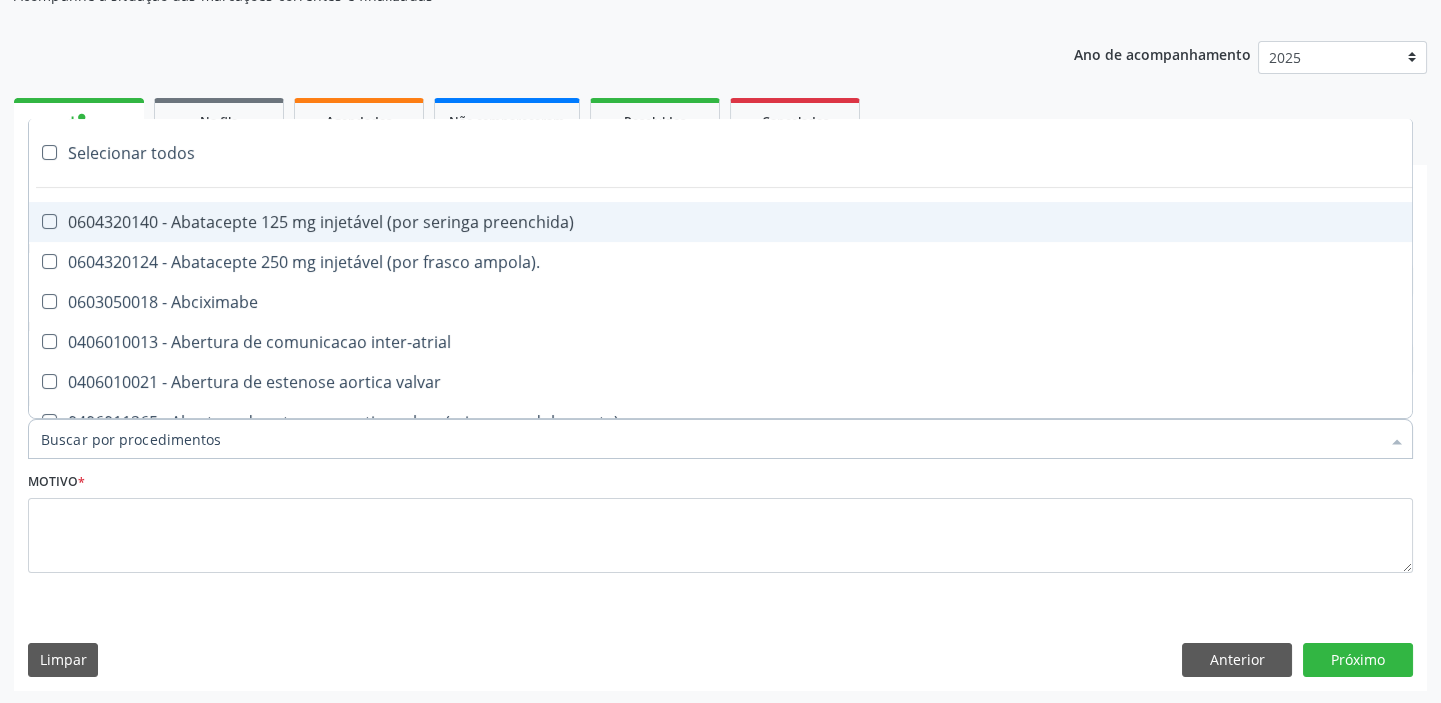 paste on "esofag" 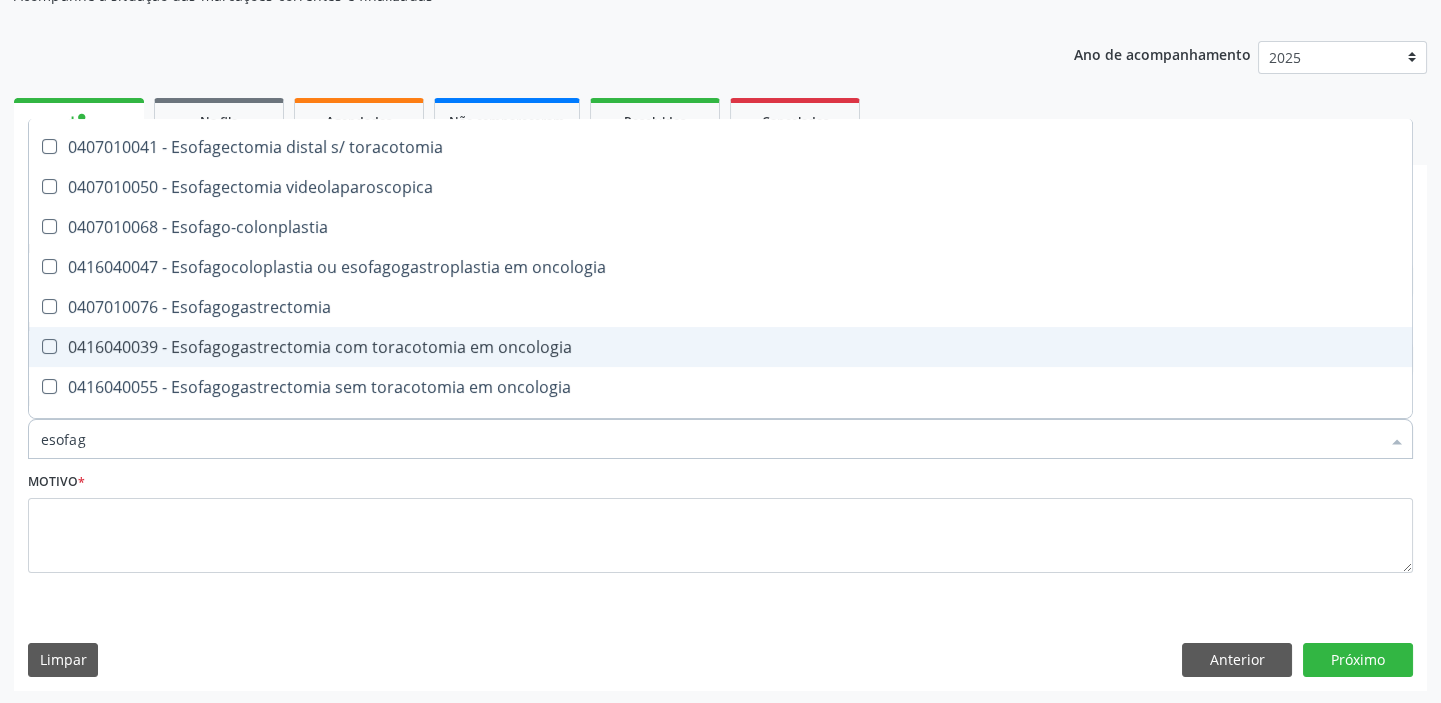 scroll, scrollTop: 363, scrollLeft: 0, axis: vertical 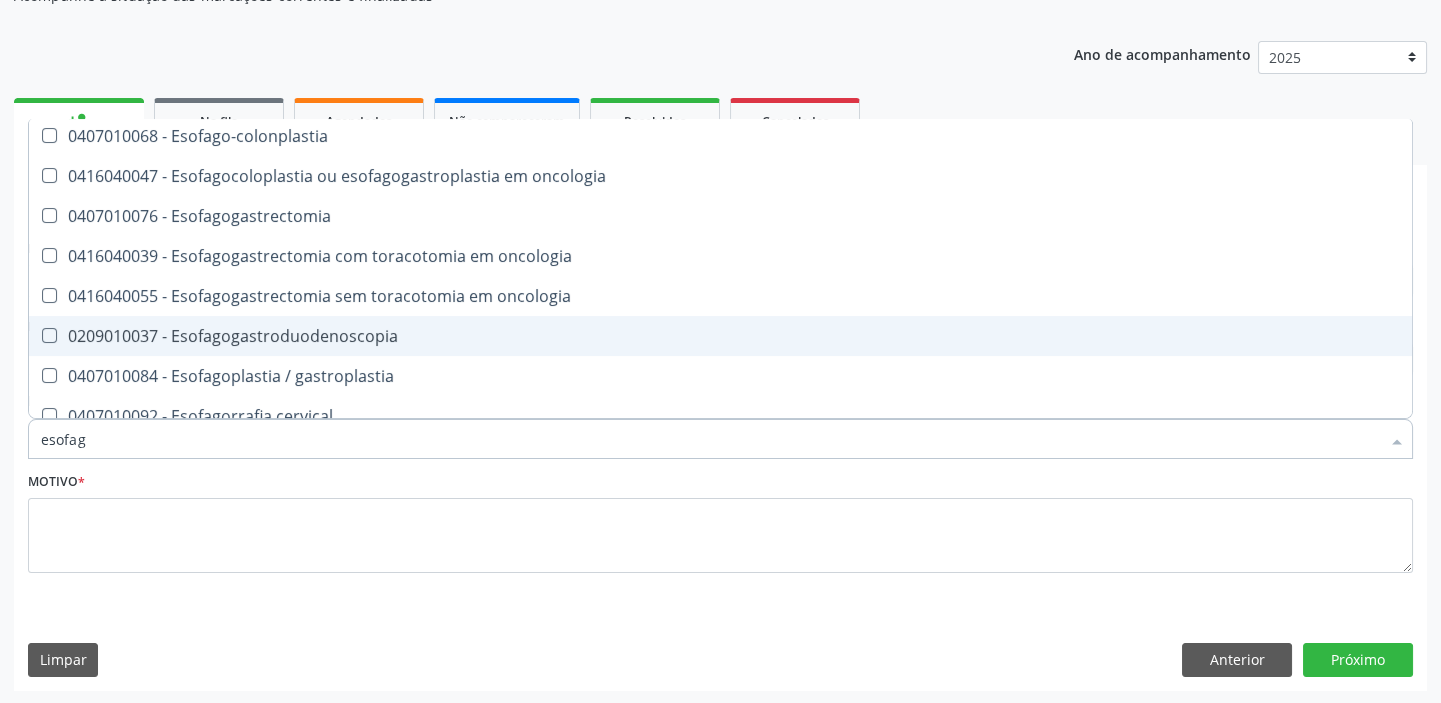 click on "0209010037 - Esofagogastroduodenoscopia" at bounding box center [720, 336] 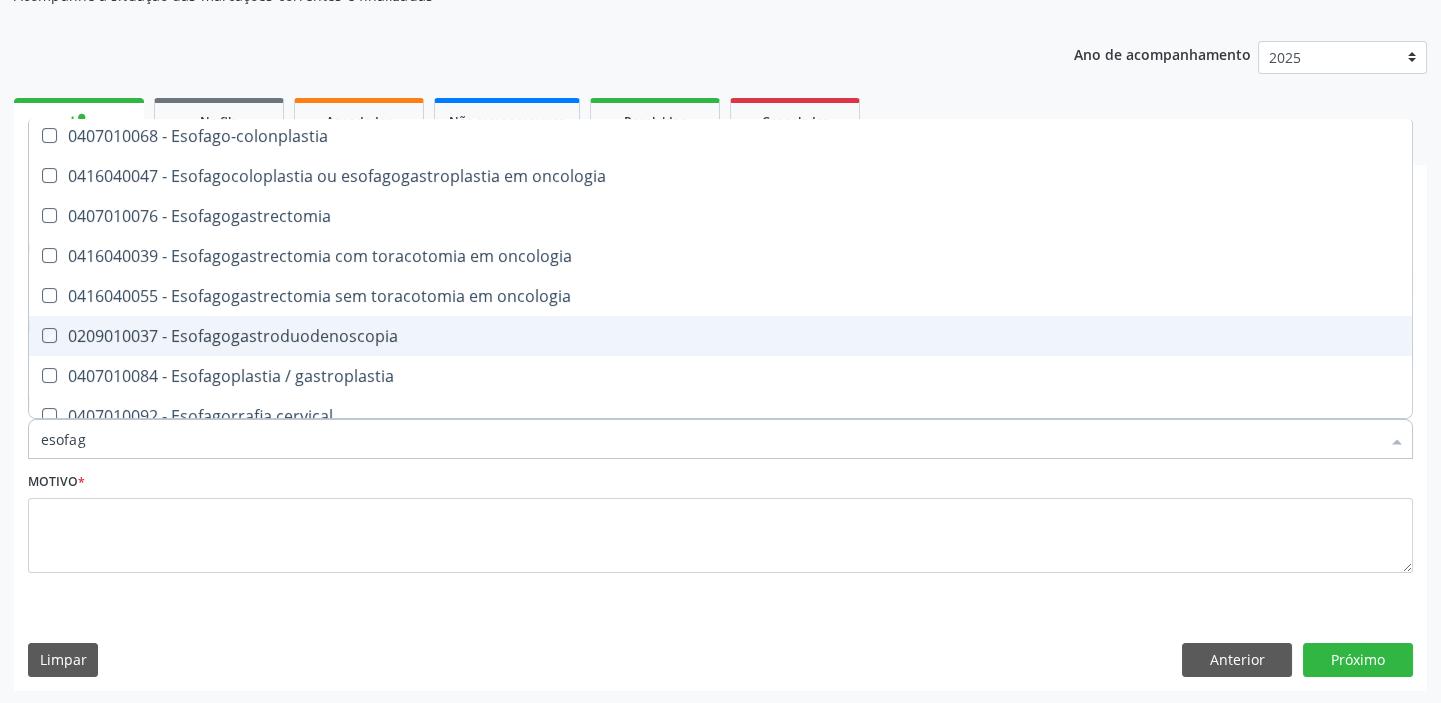 checkbox on "true" 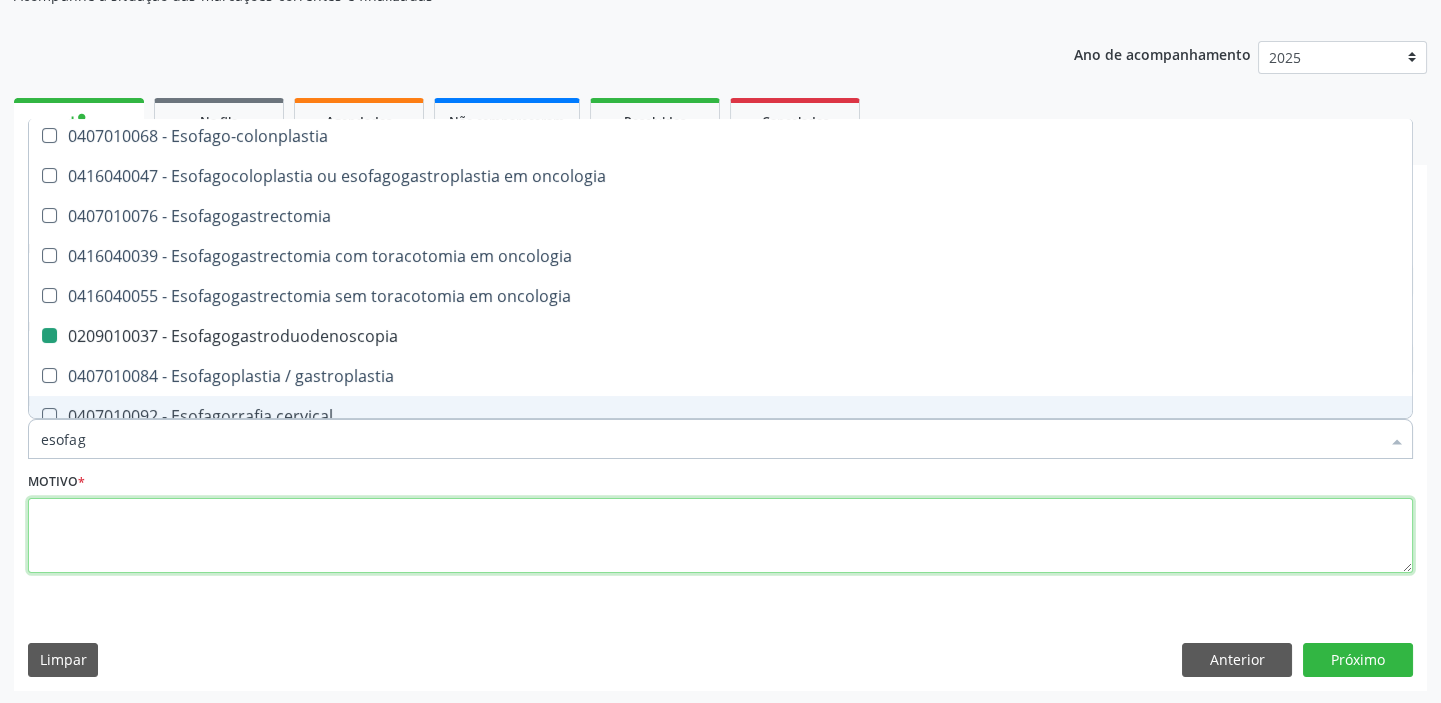 click at bounding box center [720, 536] 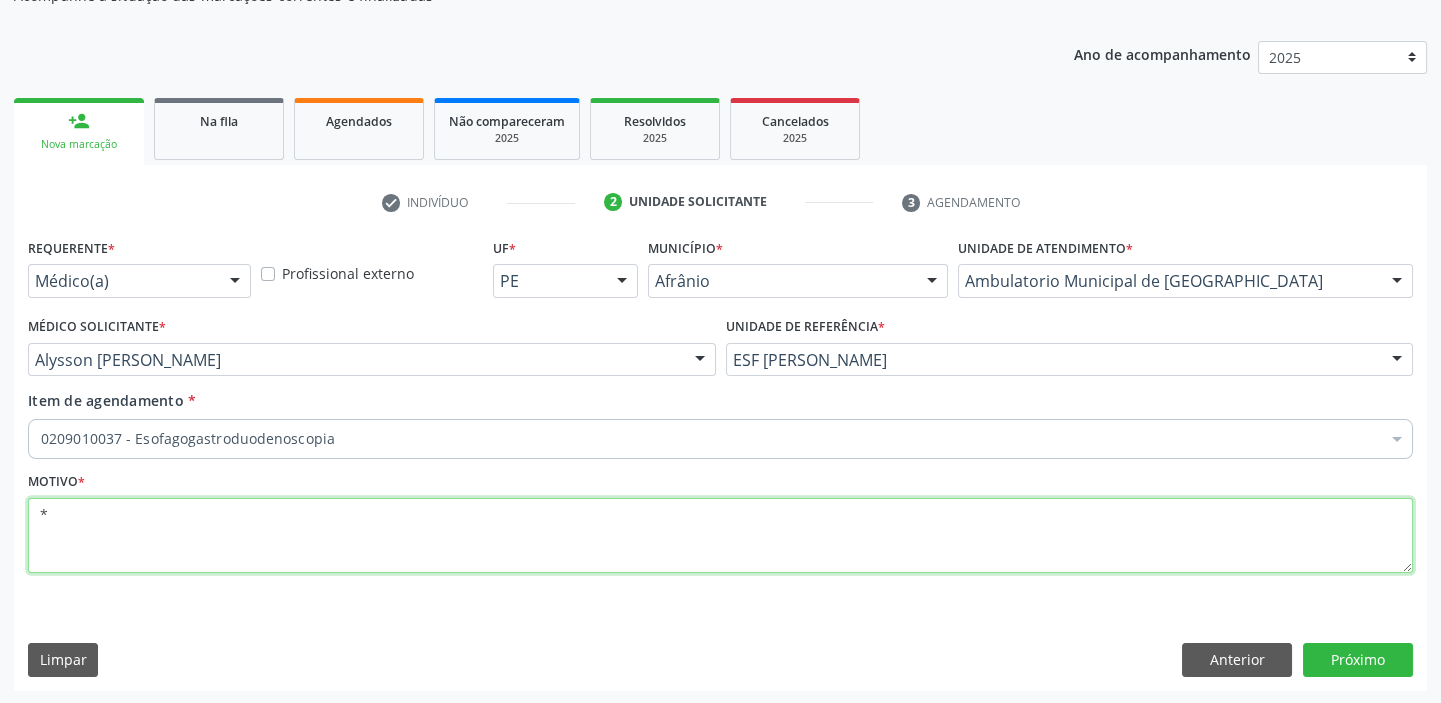 scroll, scrollTop: 0, scrollLeft: 0, axis: both 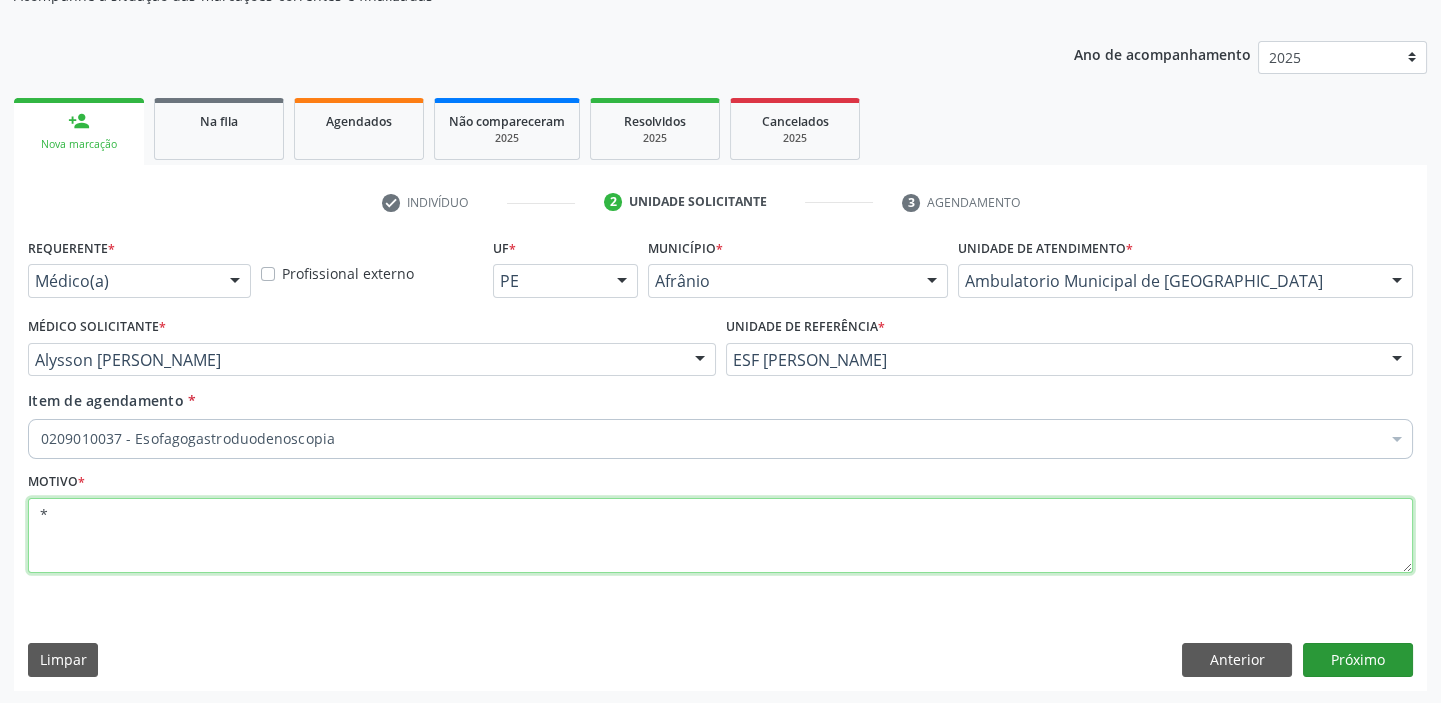 type on "*" 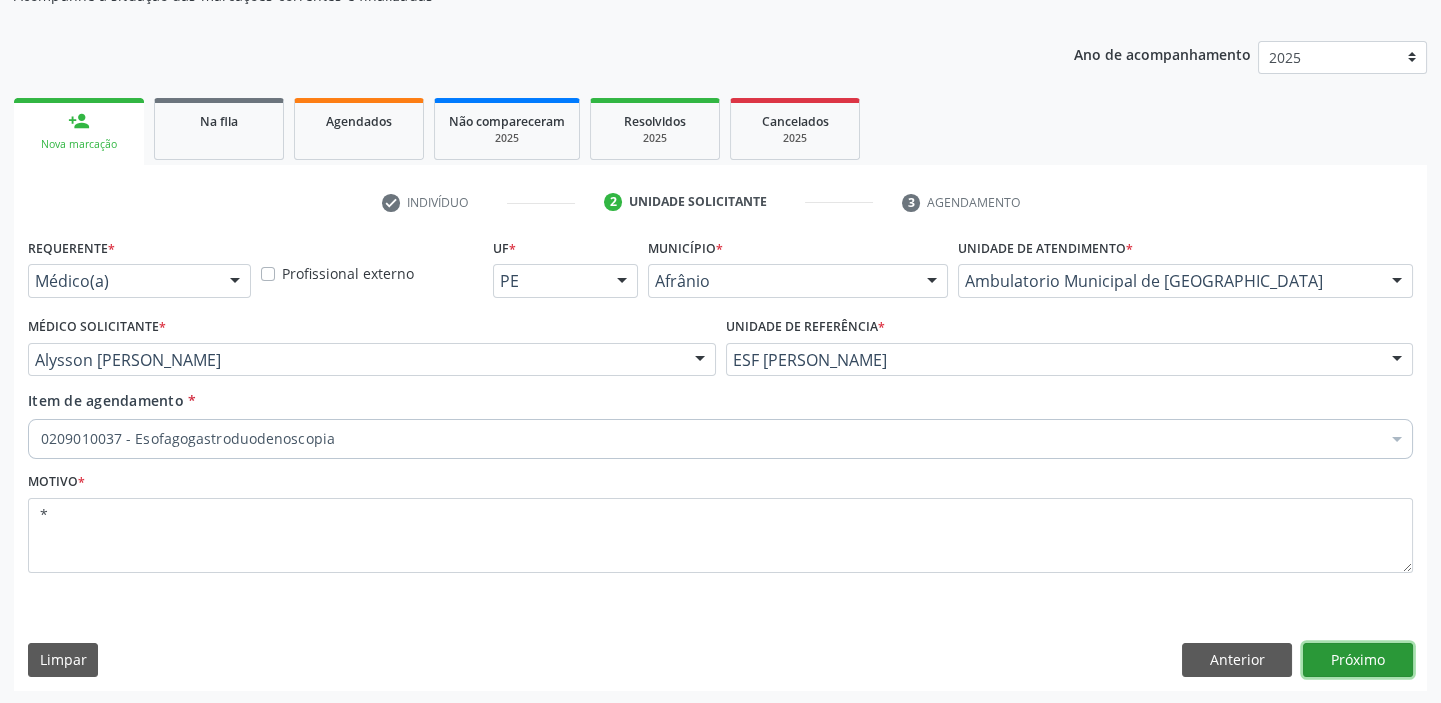 click on "Próximo" at bounding box center (1358, 660) 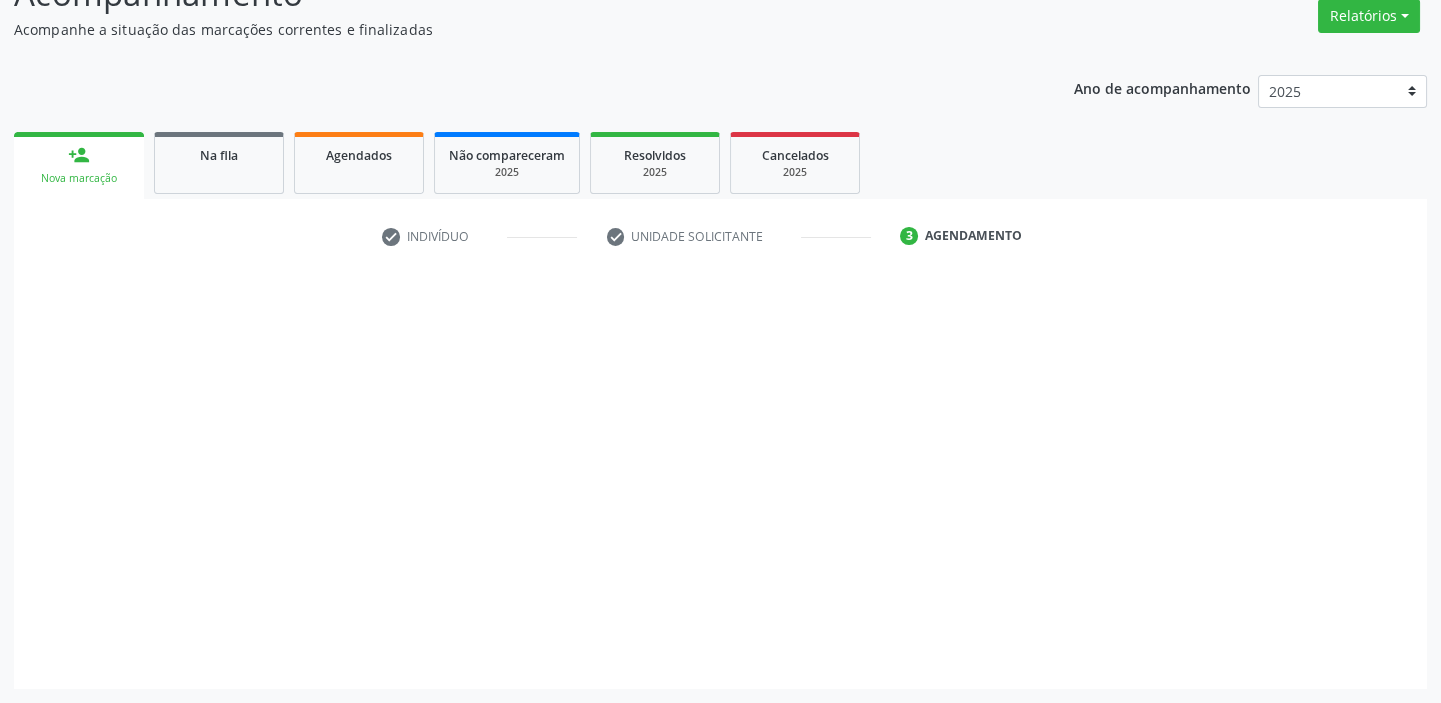 scroll, scrollTop: 166, scrollLeft: 0, axis: vertical 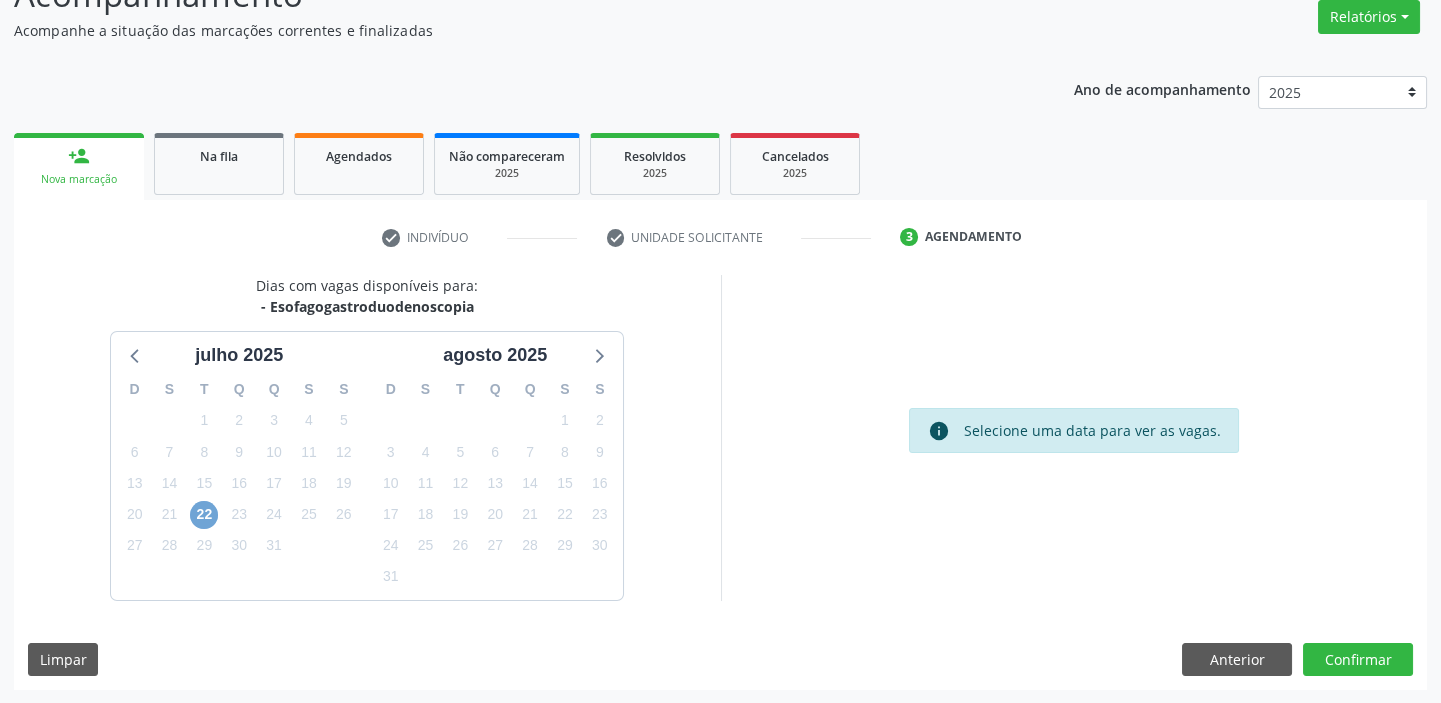 click on "22" at bounding box center (204, 515) 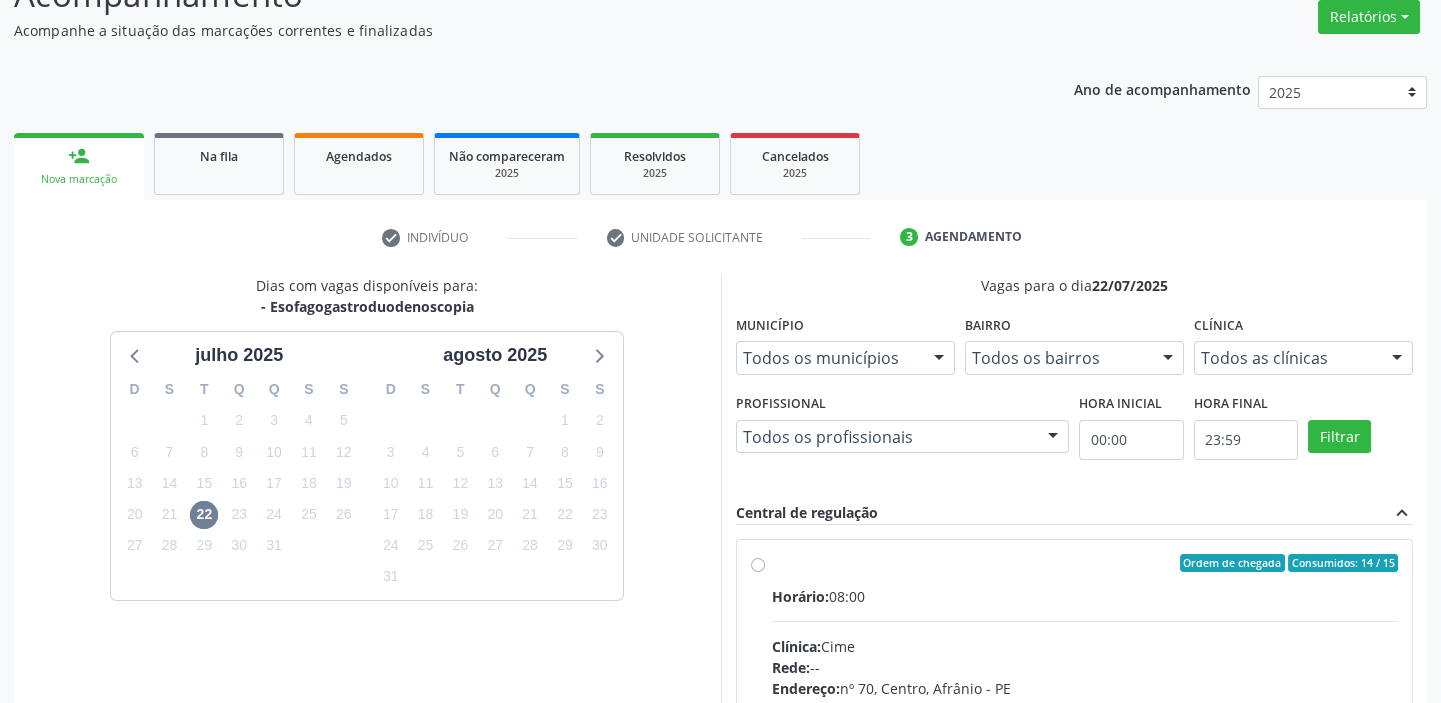 click on "Horário:   08:00
Clínica:  Cime
Rede:
--
Endereço:   nº 70, Centro, Afrânio - PE
Telefone:   (87) 88416145
Profissional:
--
Informações adicionais sobre o atendimento
Idade de atendimento:
Sem restrição
Gênero(s) atendido(s):
Sem restrição
Informações adicionais:
--" at bounding box center [1085, 723] 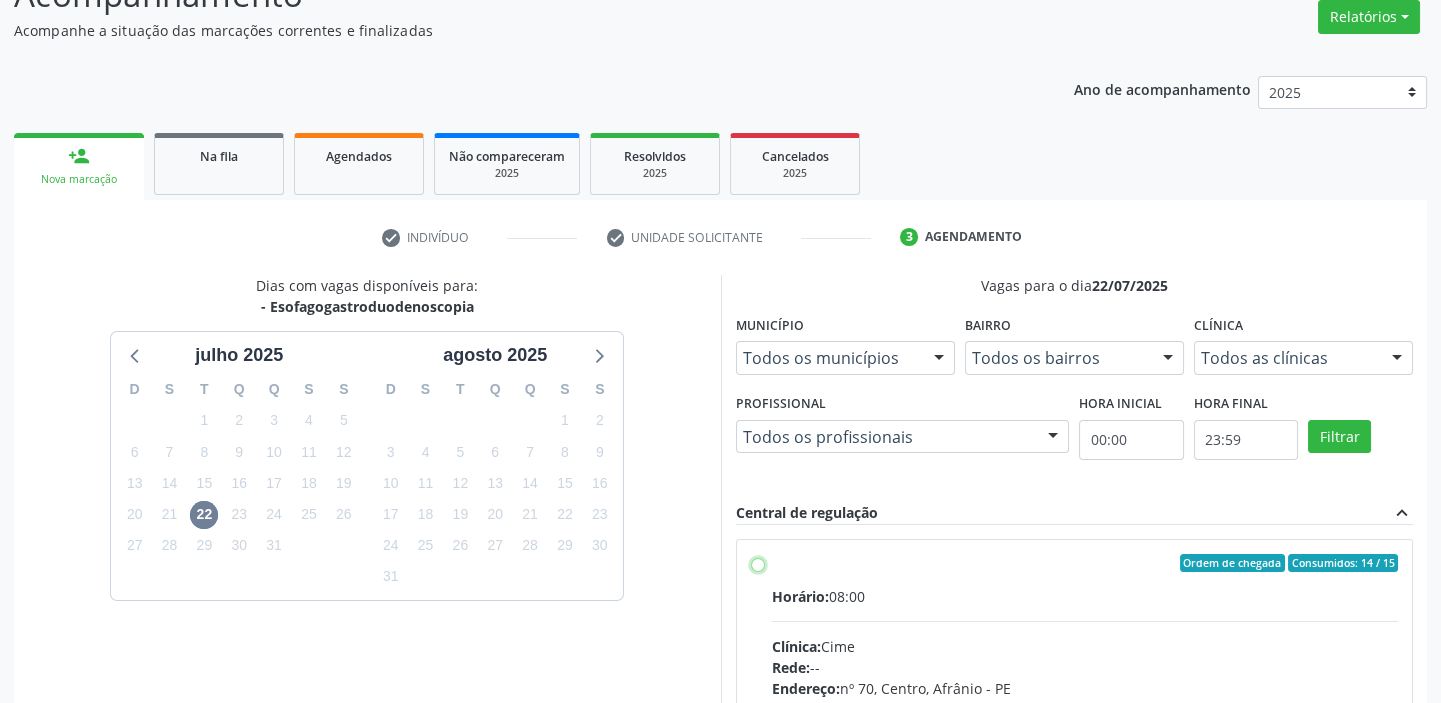 click on "Ordem de chegada
Consumidos: 14 / 15
Horário:   08:00
Clínica:  Cime
Rede:
--
Endereço:   nº 70, Centro, Afrânio - PE
Telefone:   (87) 88416145
Profissional:
--
Informações adicionais sobre o atendimento
Idade de atendimento:
Sem restrição
Gênero(s) atendido(s):
Sem restrição
Informações adicionais:
--" at bounding box center (758, 563) 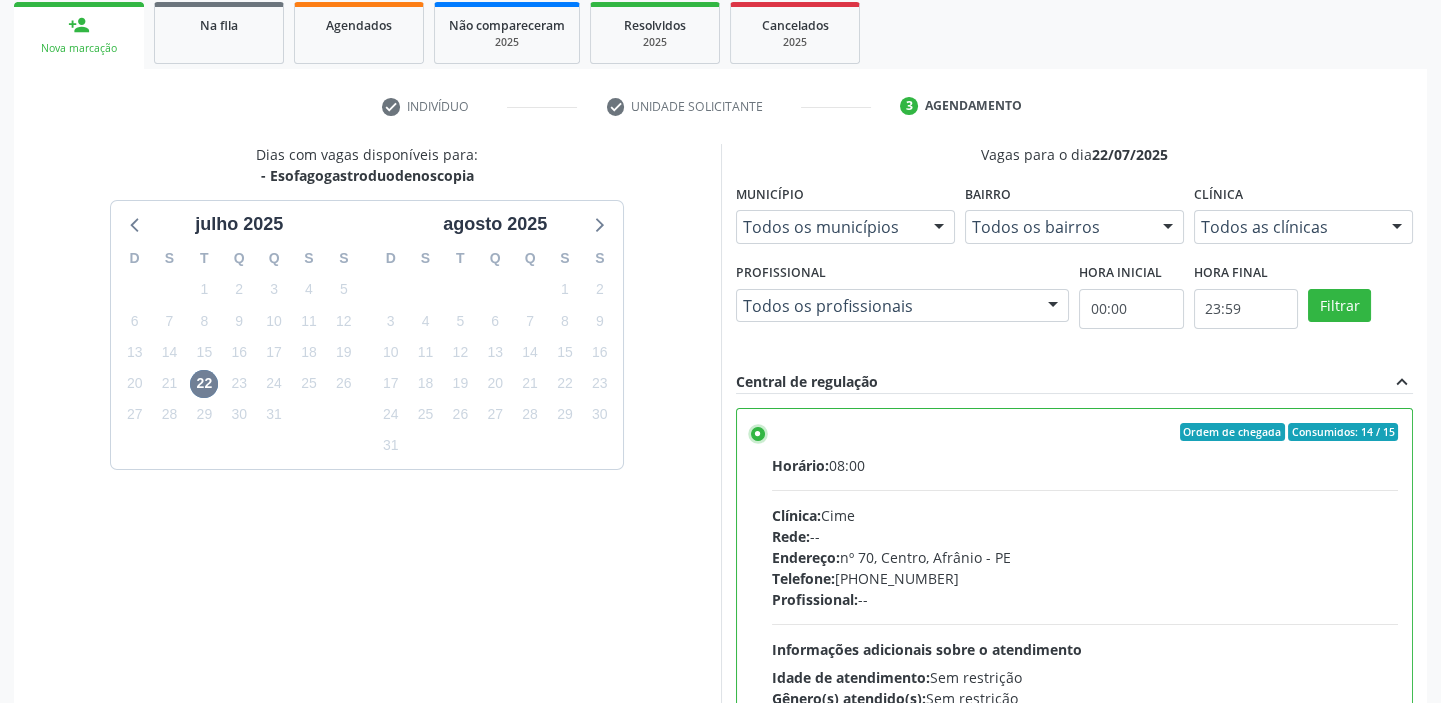 scroll, scrollTop: 490, scrollLeft: 0, axis: vertical 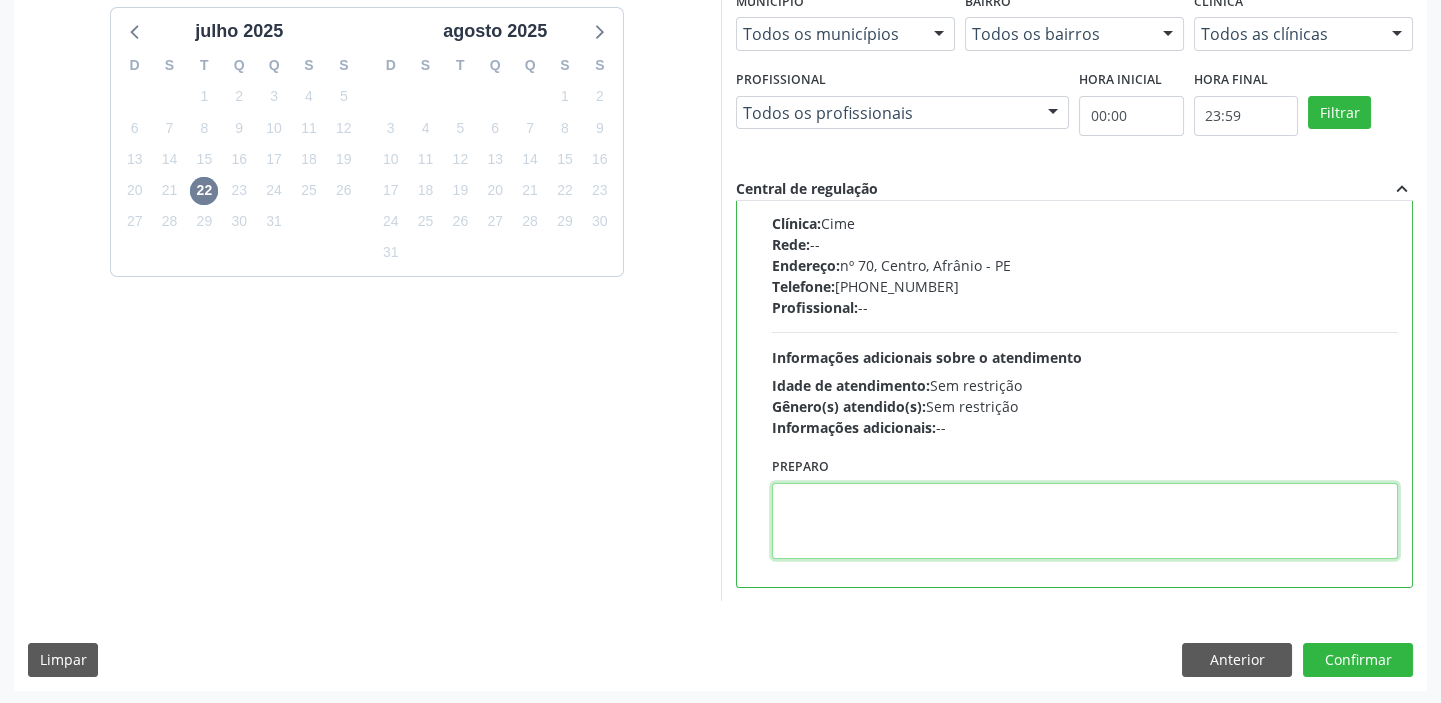 click at bounding box center [1085, 521] 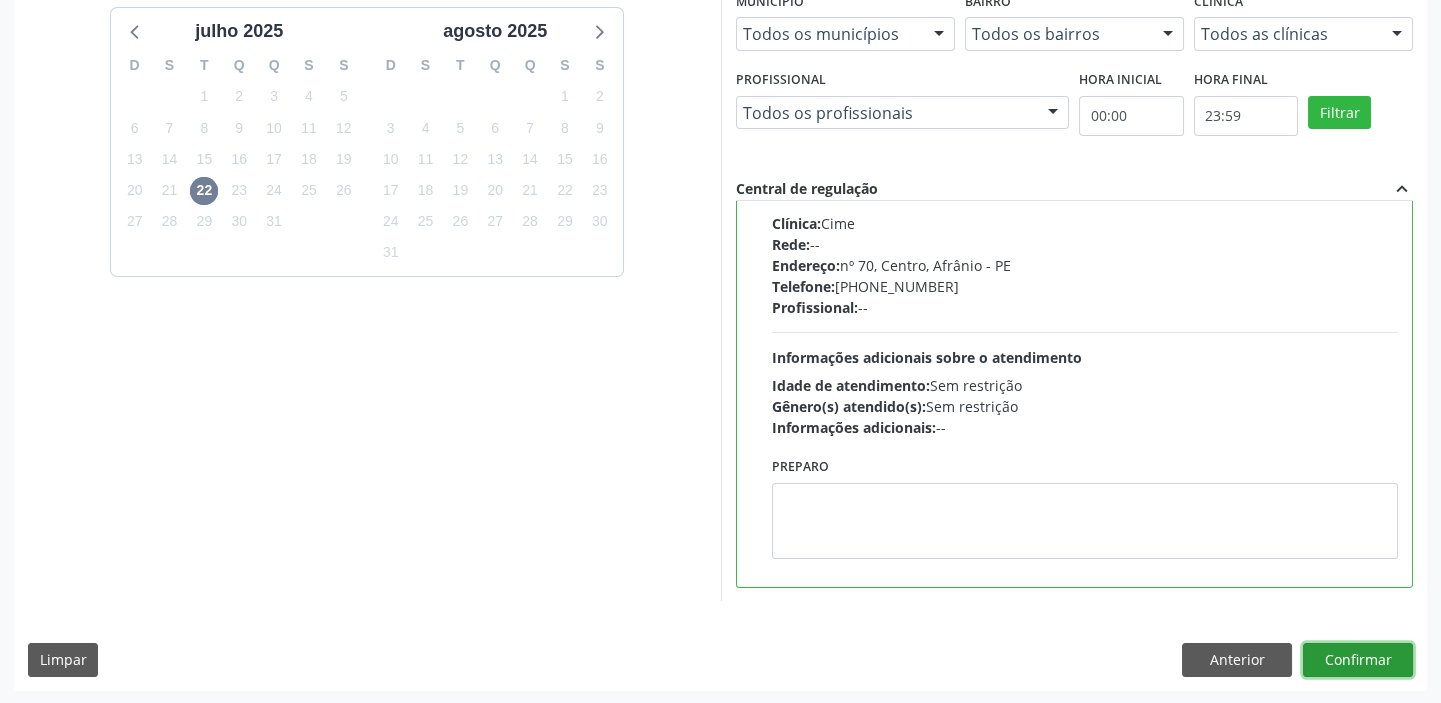 click on "Confirmar" at bounding box center [1358, 660] 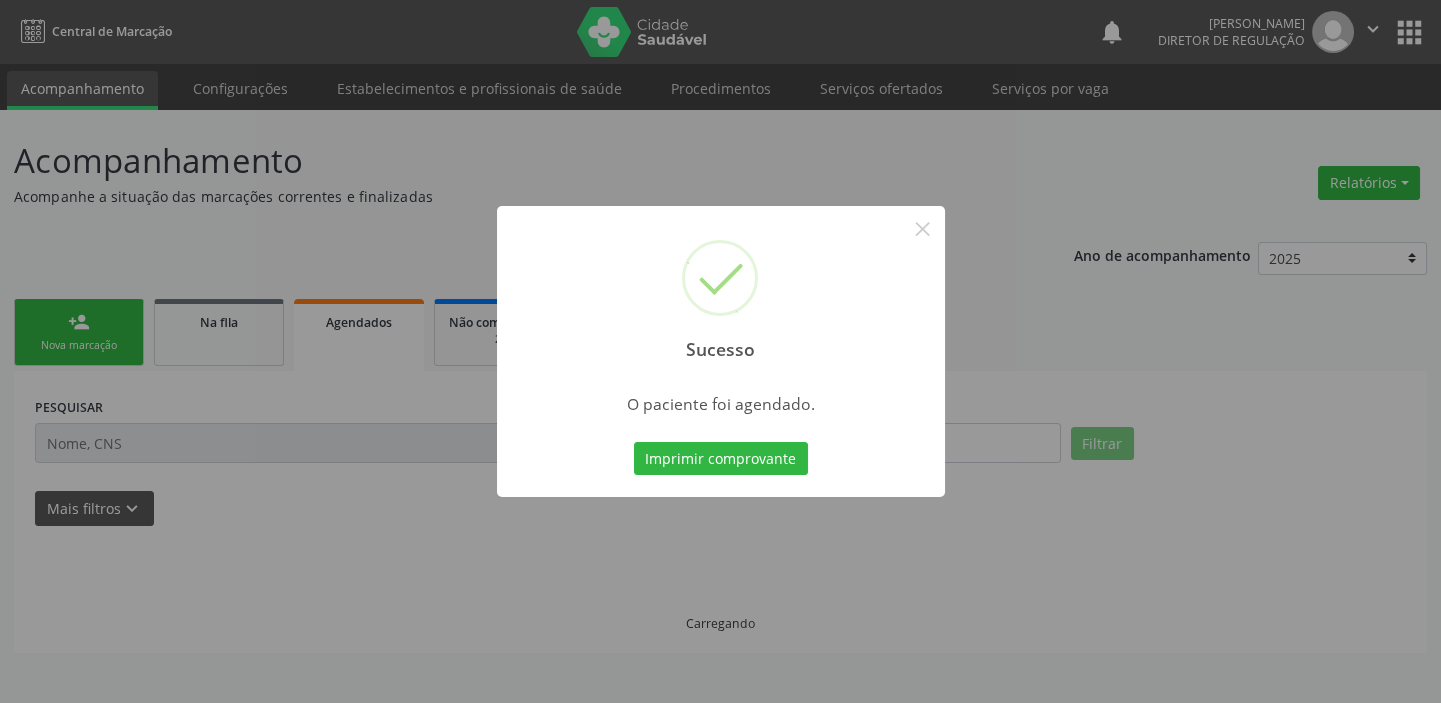 scroll, scrollTop: 0, scrollLeft: 0, axis: both 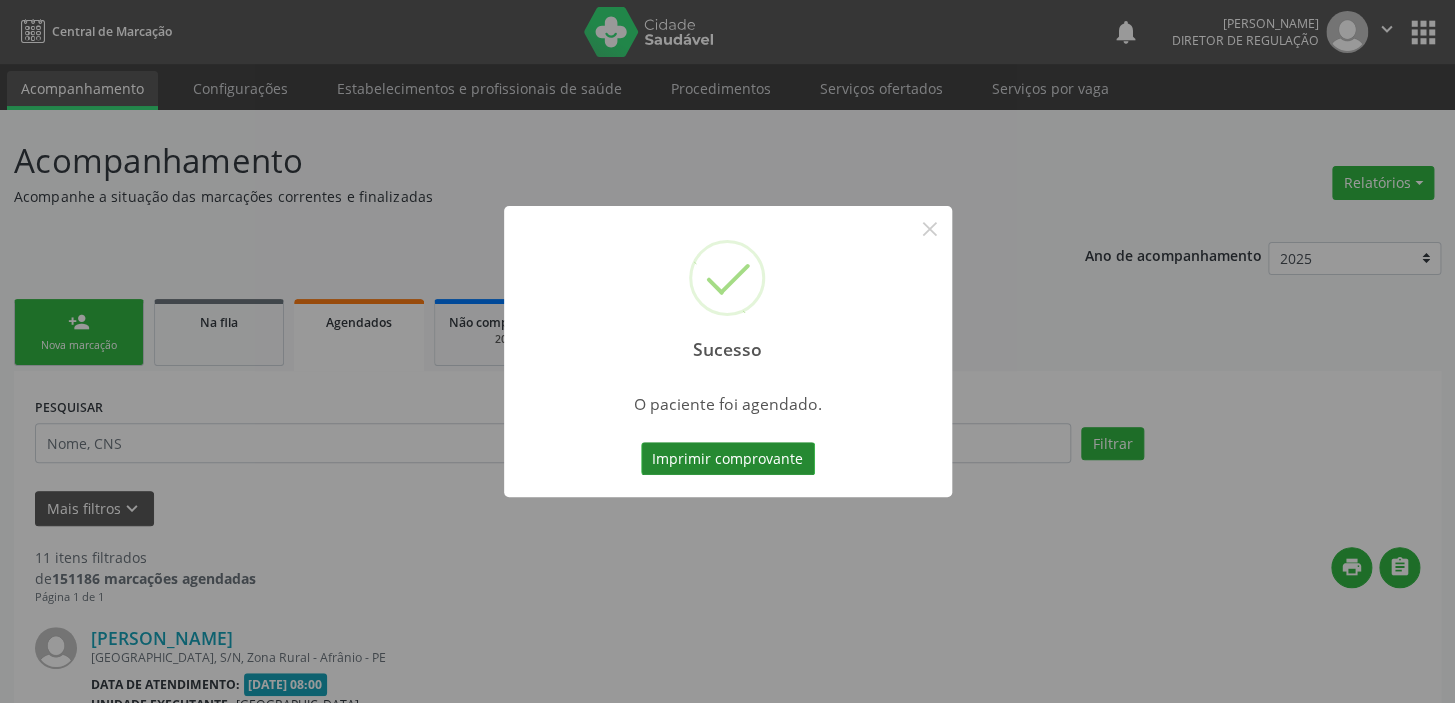 click on "Imprimir comprovante" at bounding box center (728, 459) 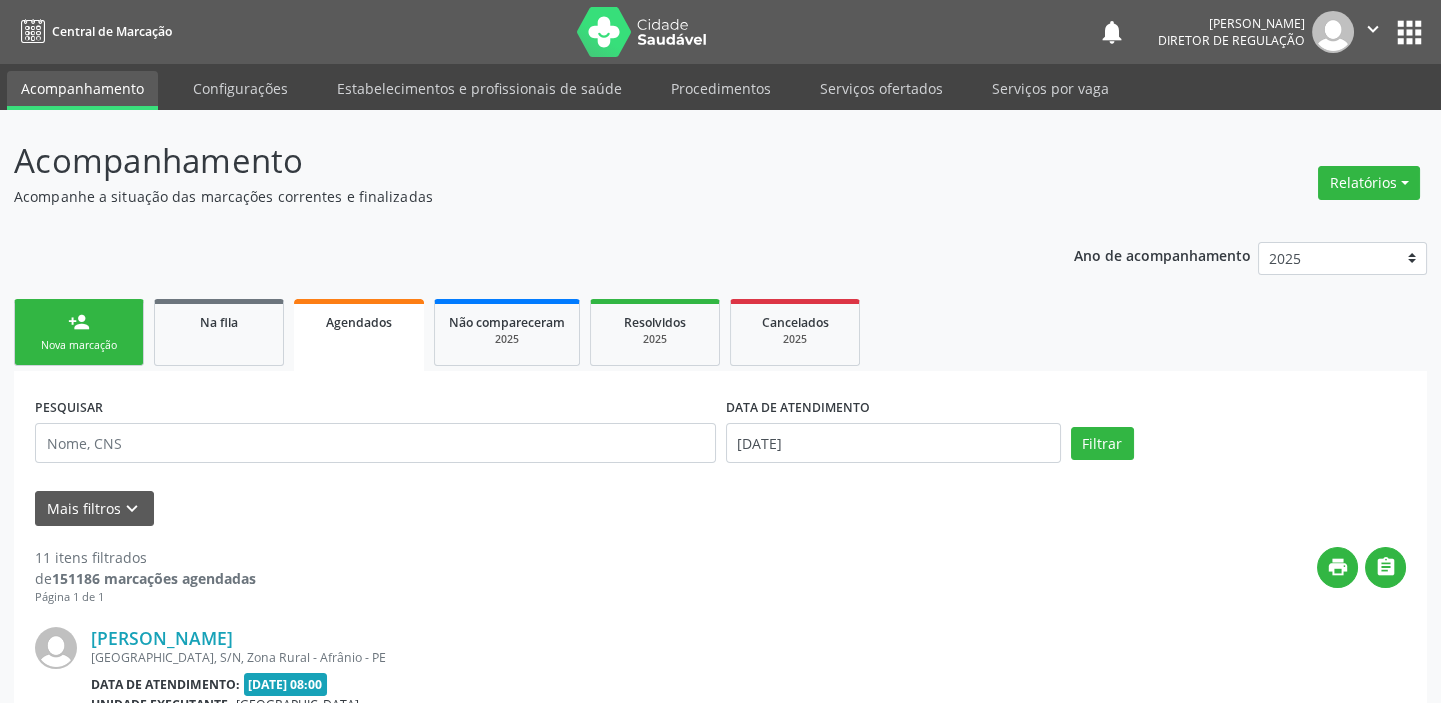 click on "Sucesso × O paciente foi agendado. Imprimir comprovante Cancel" at bounding box center (720, 351) 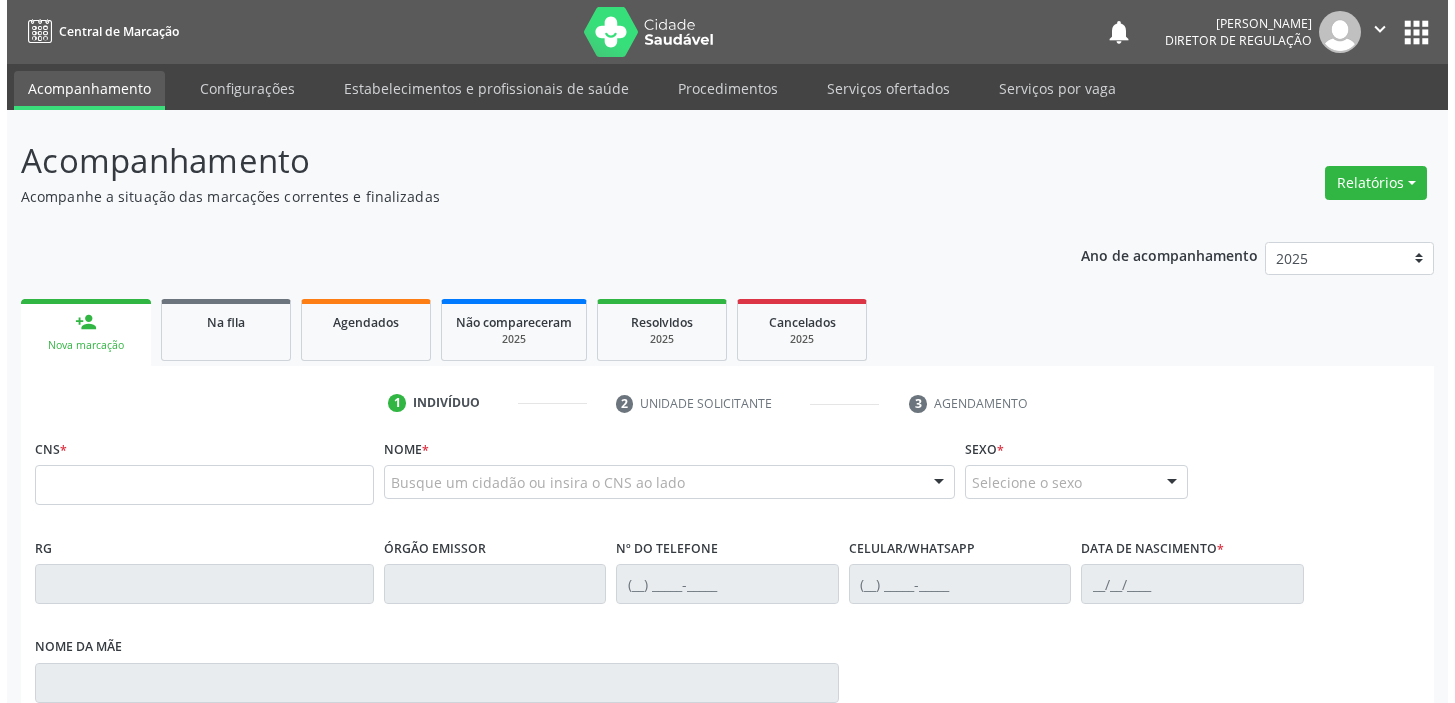 scroll, scrollTop: 0, scrollLeft: 0, axis: both 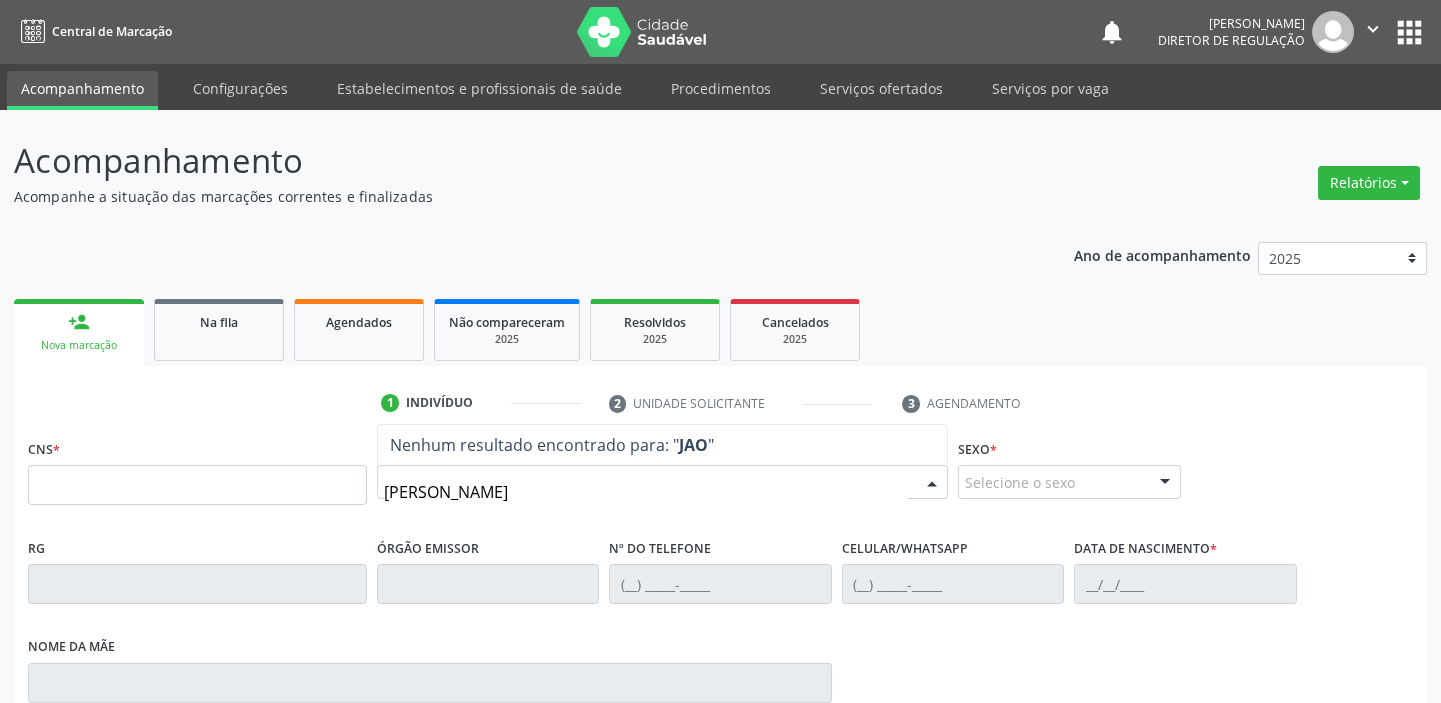 type on "J" 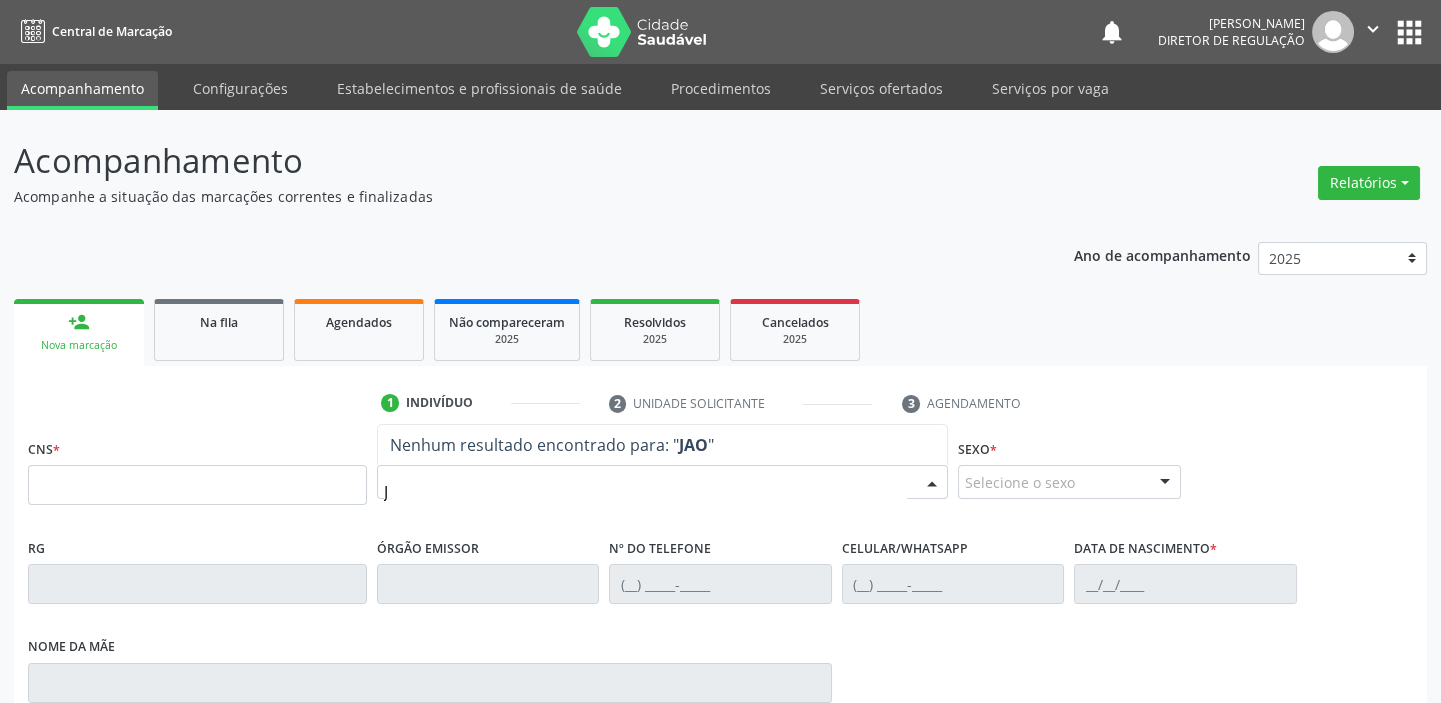 type 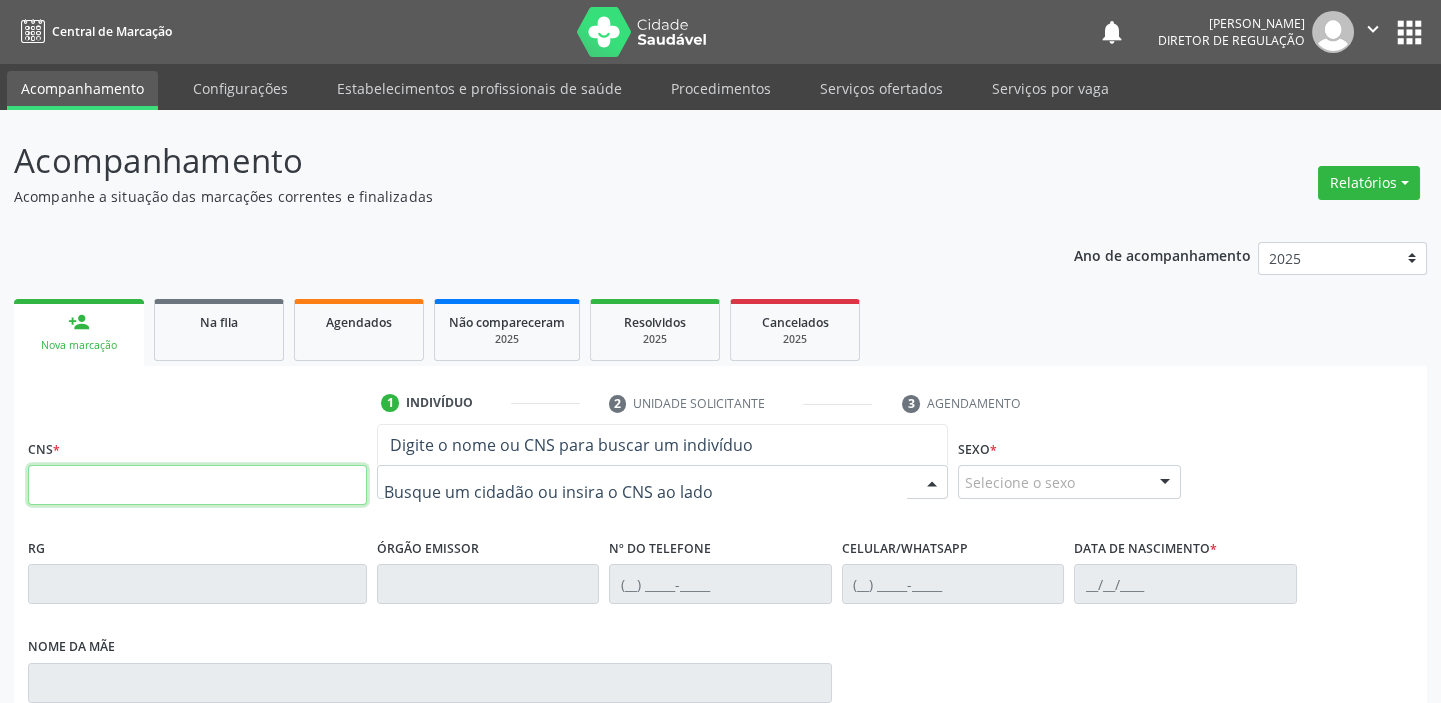 click at bounding box center [197, 485] 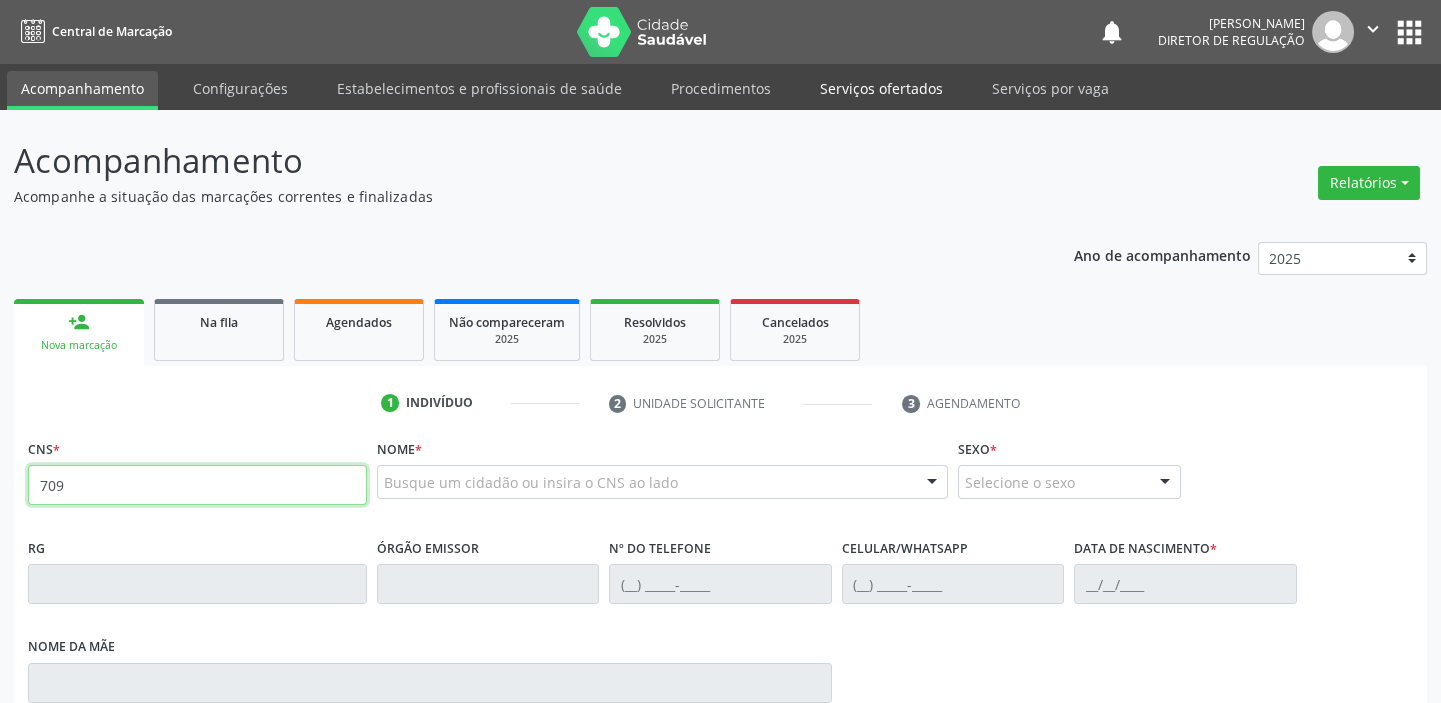 type on "709" 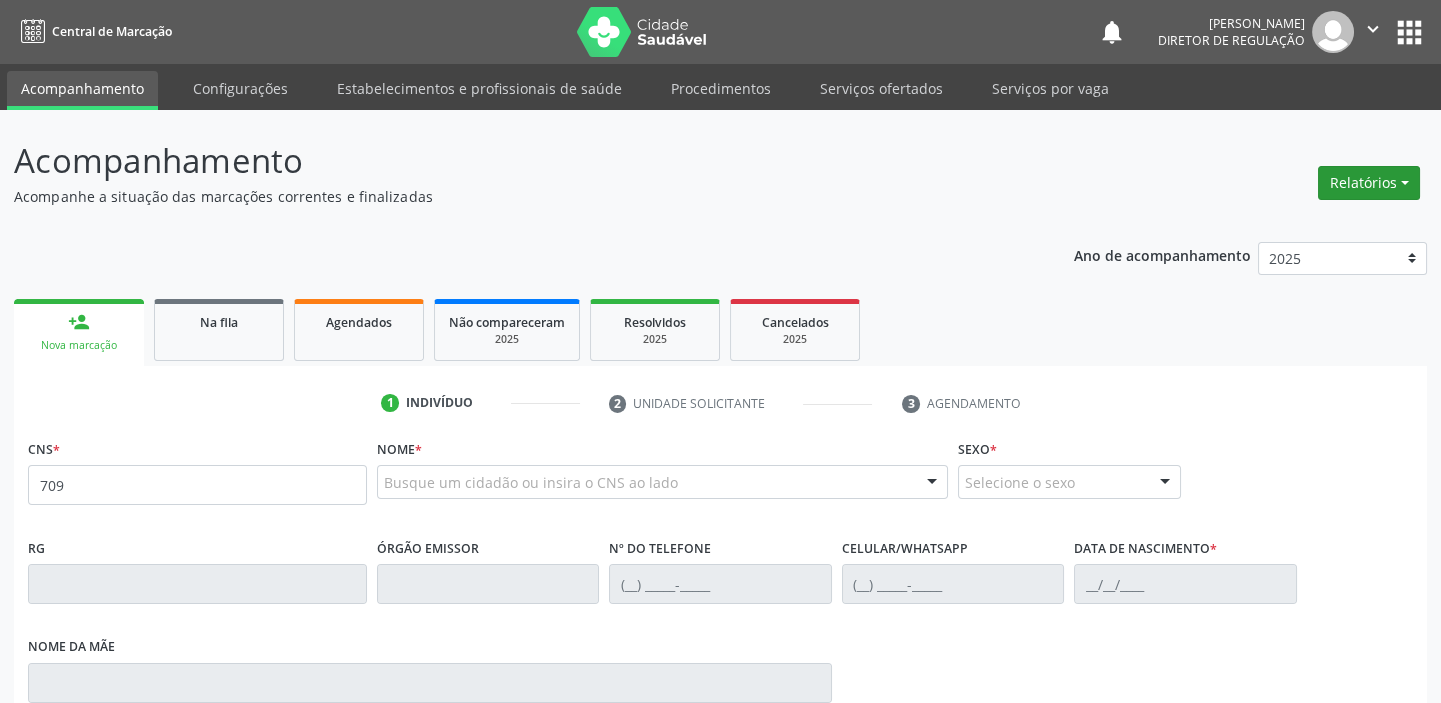 drag, startPoint x: 825, startPoint y: 79, endPoint x: 1357, endPoint y: 180, distance: 541.50256 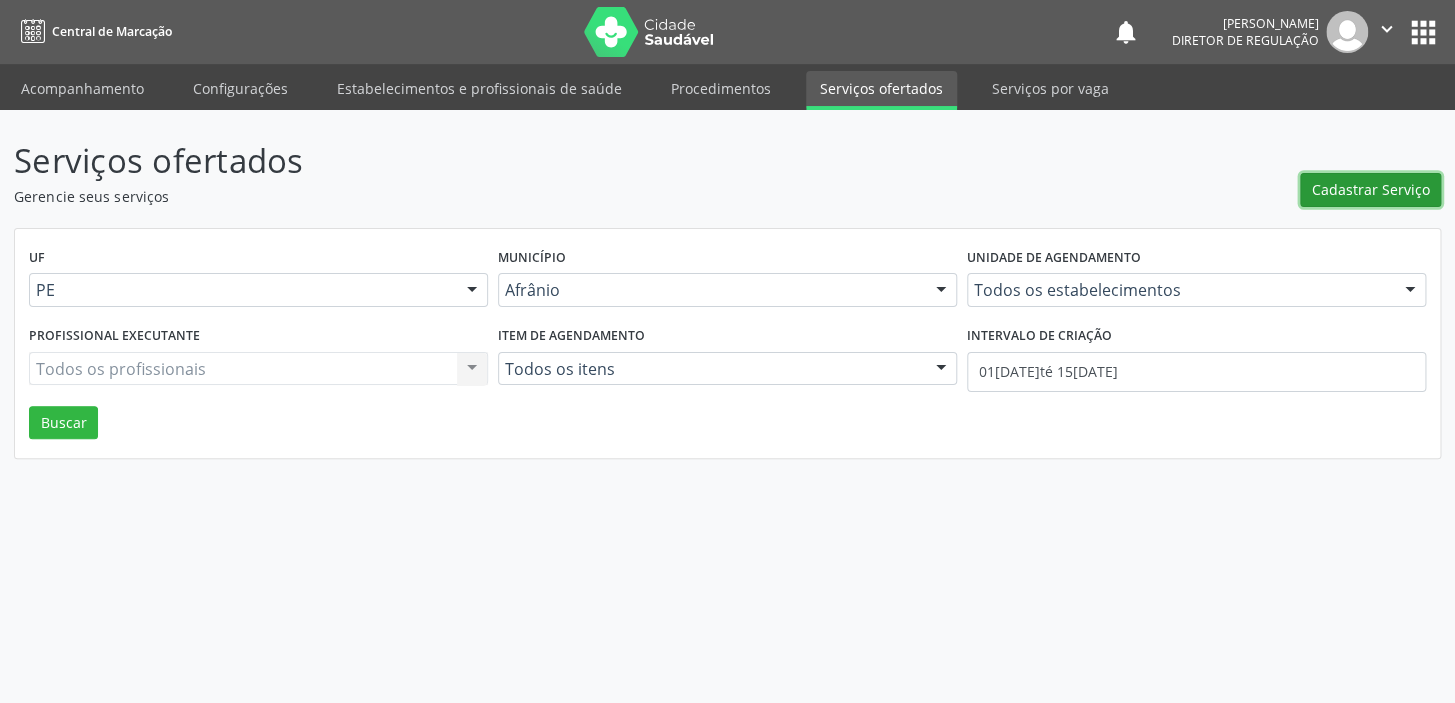 click on "Cadastrar Serviço" at bounding box center [1371, 189] 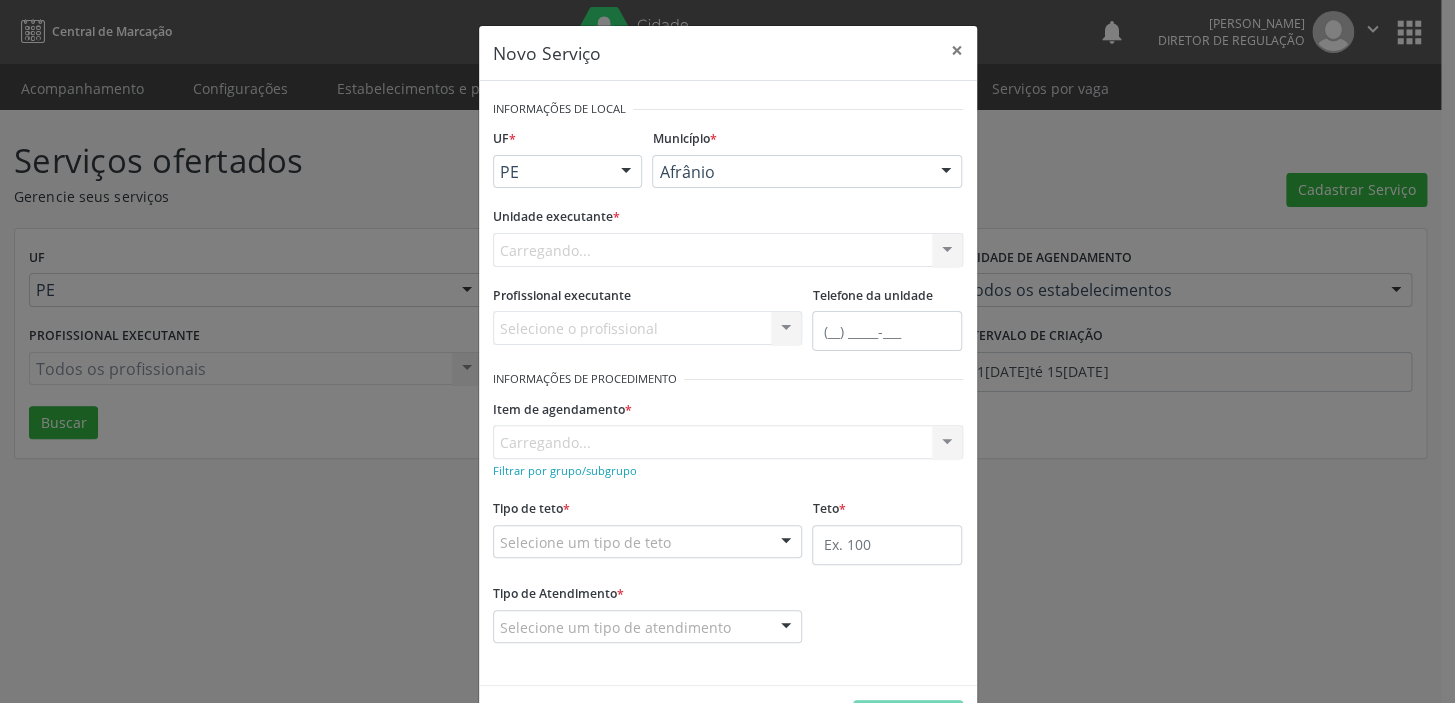 scroll, scrollTop: 0, scrollLeft: 0, axis: both 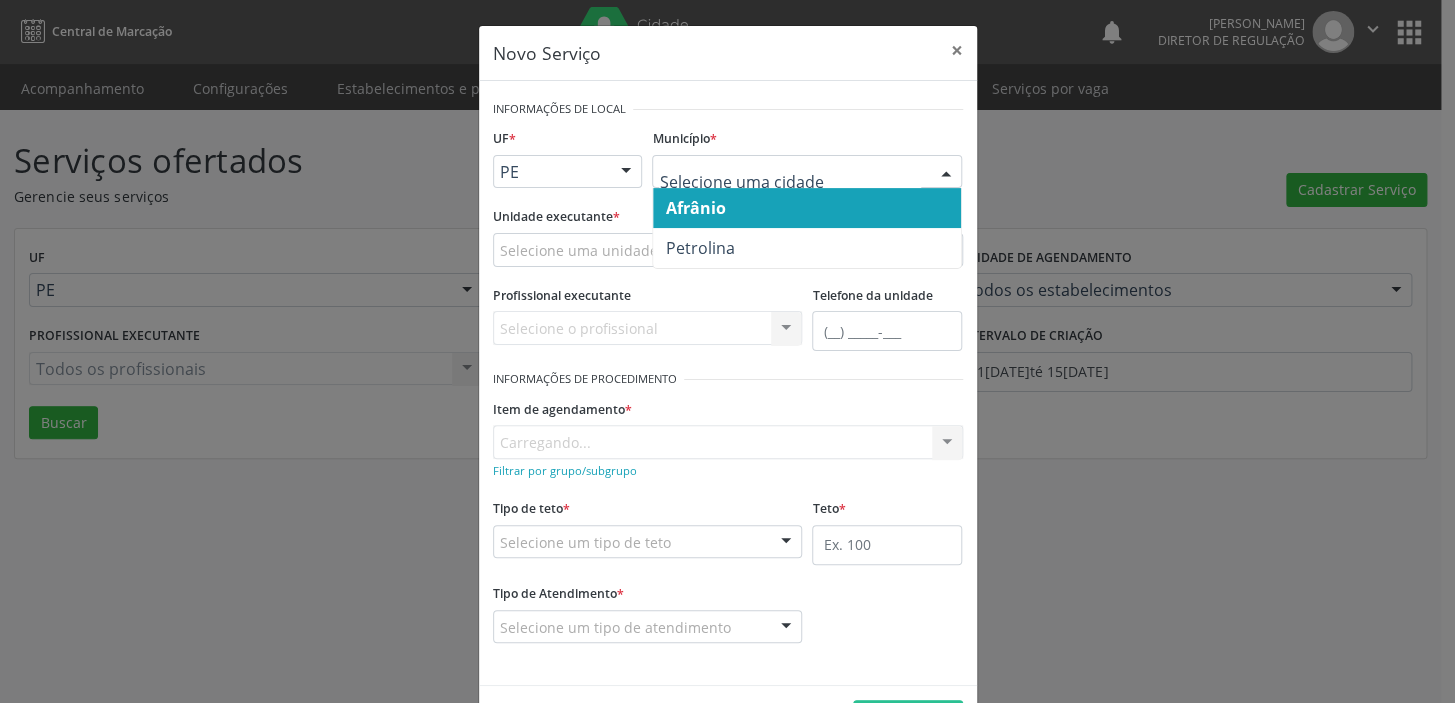 click on "Afrânio" at bounding box center [807, 208] 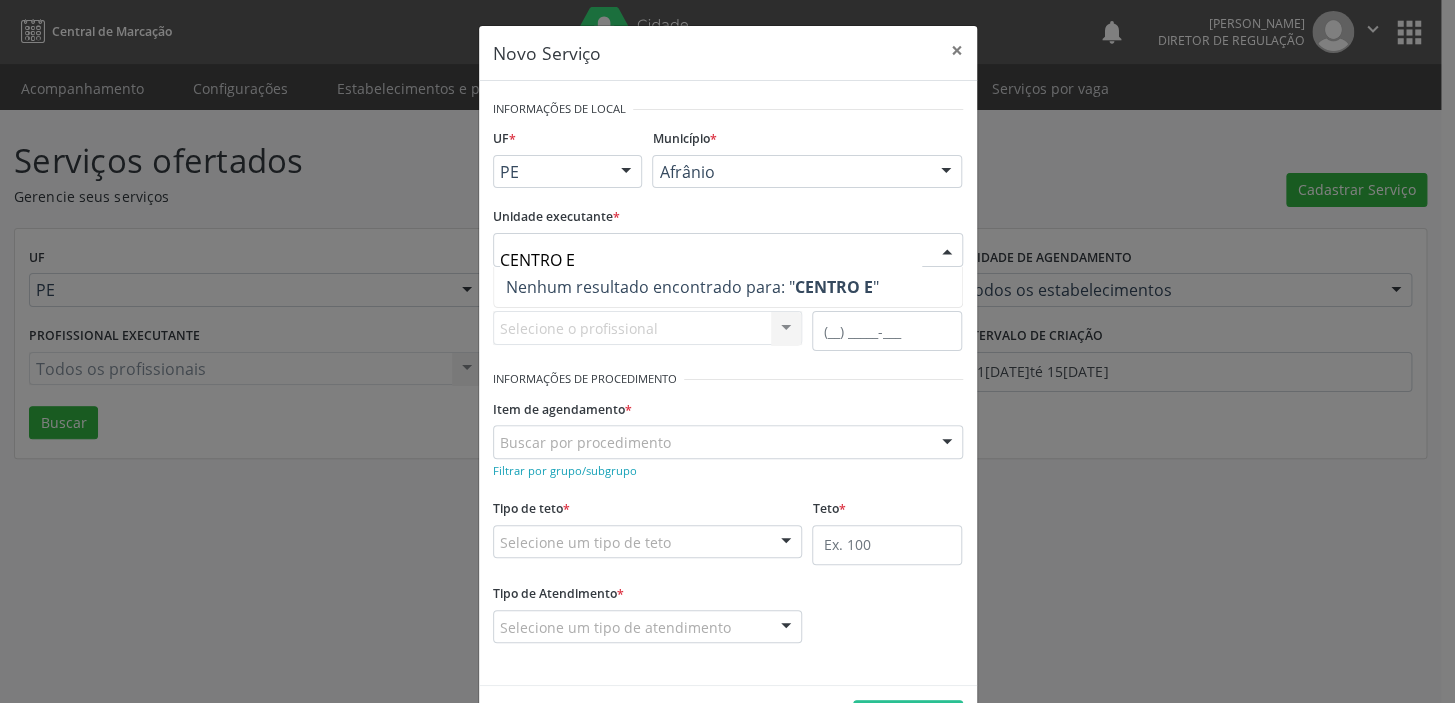 click on "CENTRO E" at bounding box center (711, 260) 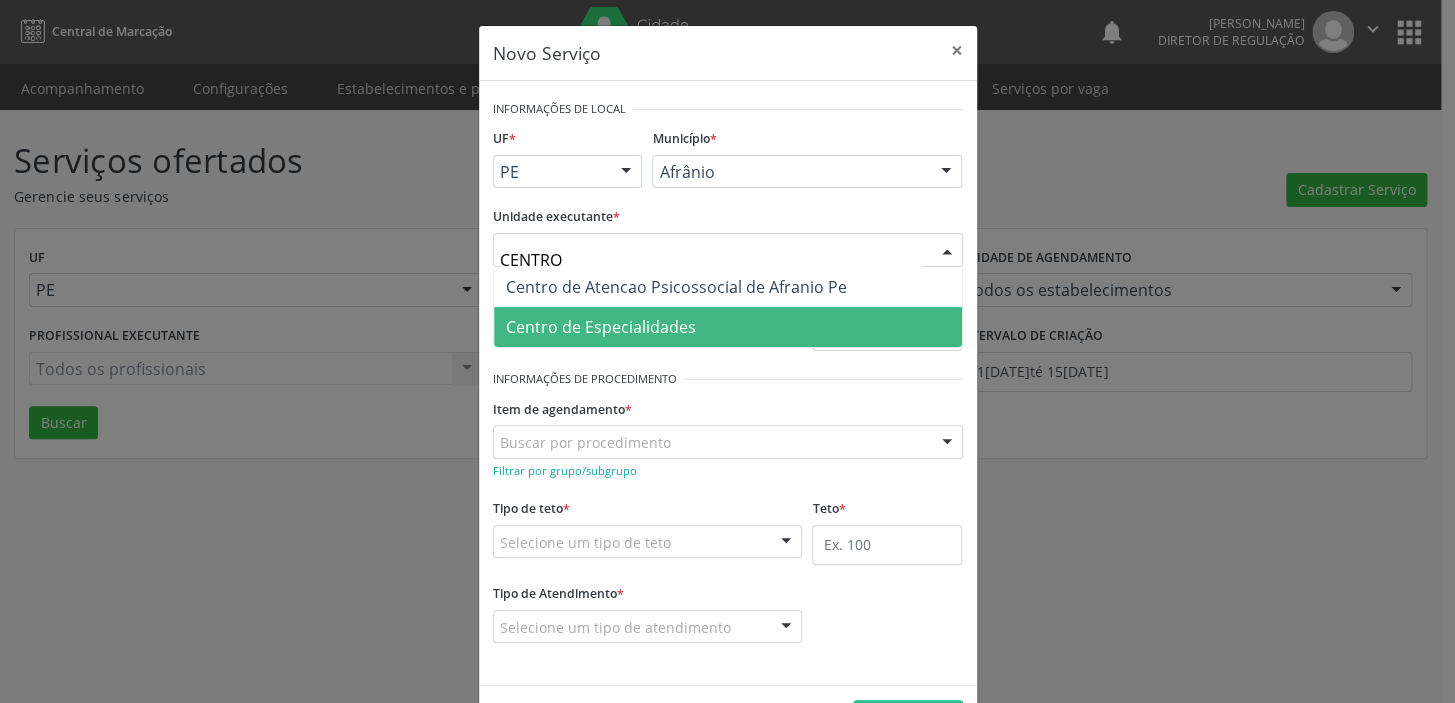click on "Centro de Especialidades" at bounding box center [601, 327] 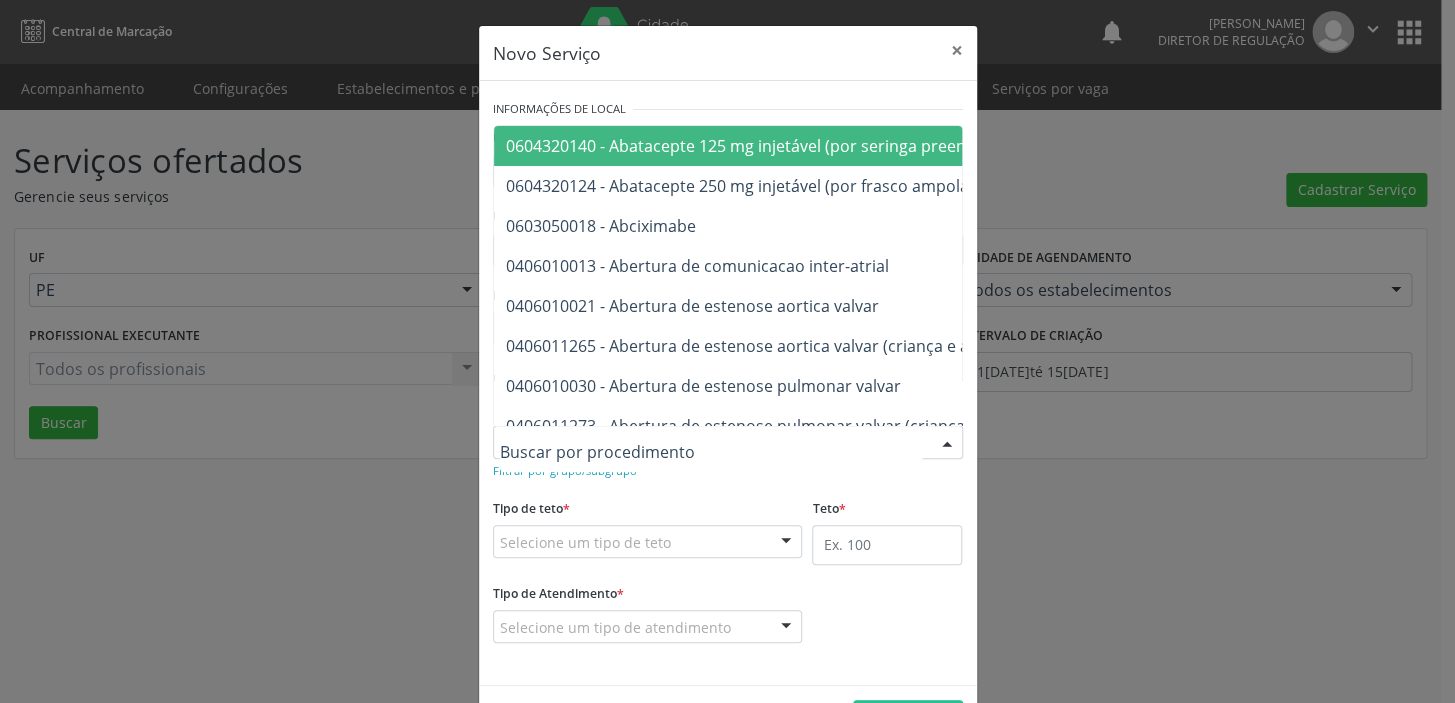 click at bounding box center [728, 442] 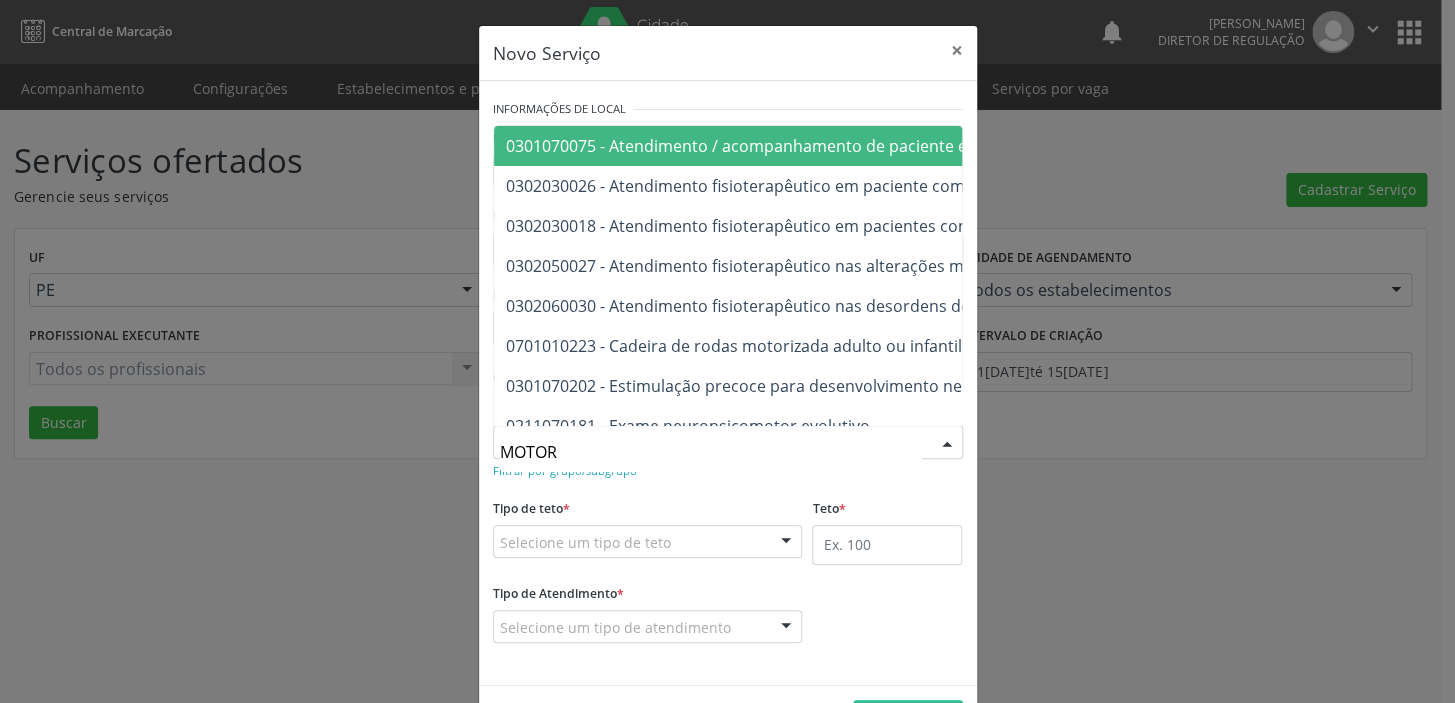 type on "MOTORA" 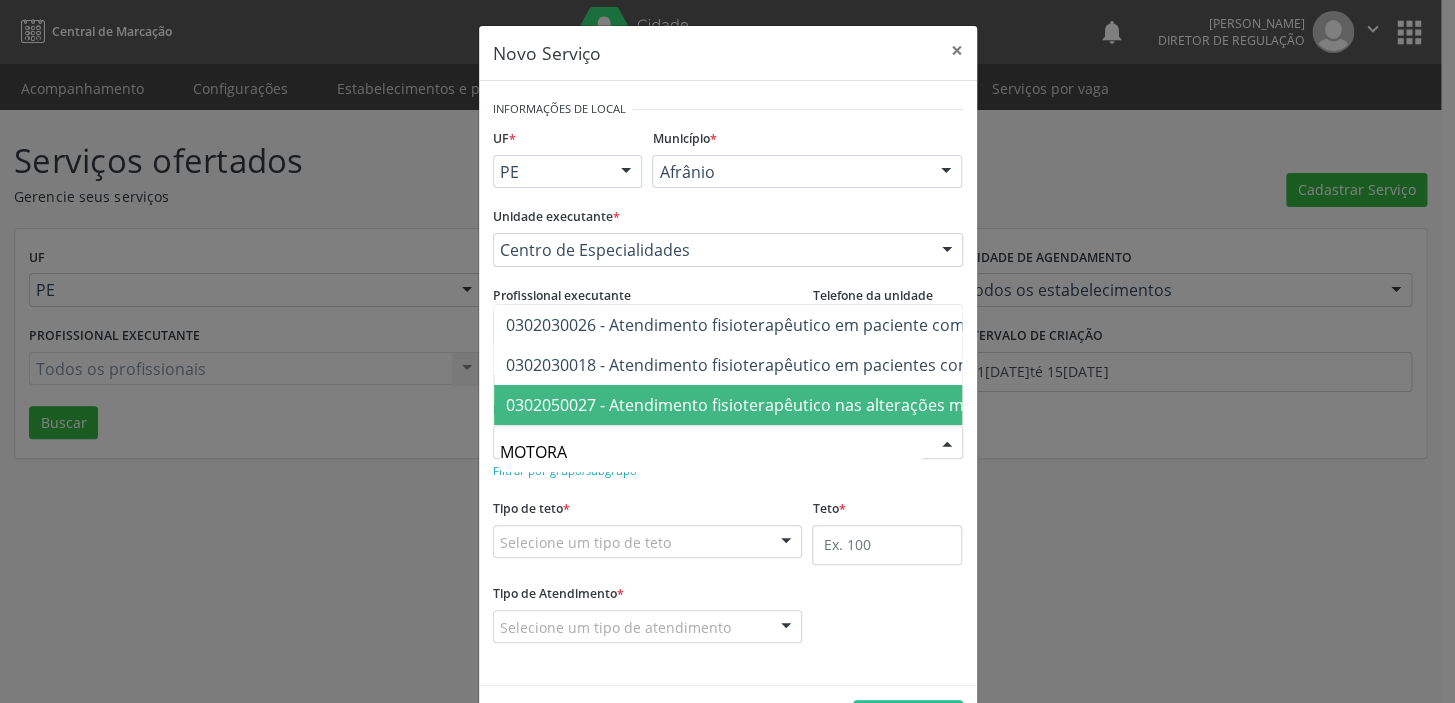 click on "0302050027 - Atendimento fisioterapêutico nas alterações motoras" at bounding box center (760, 405) 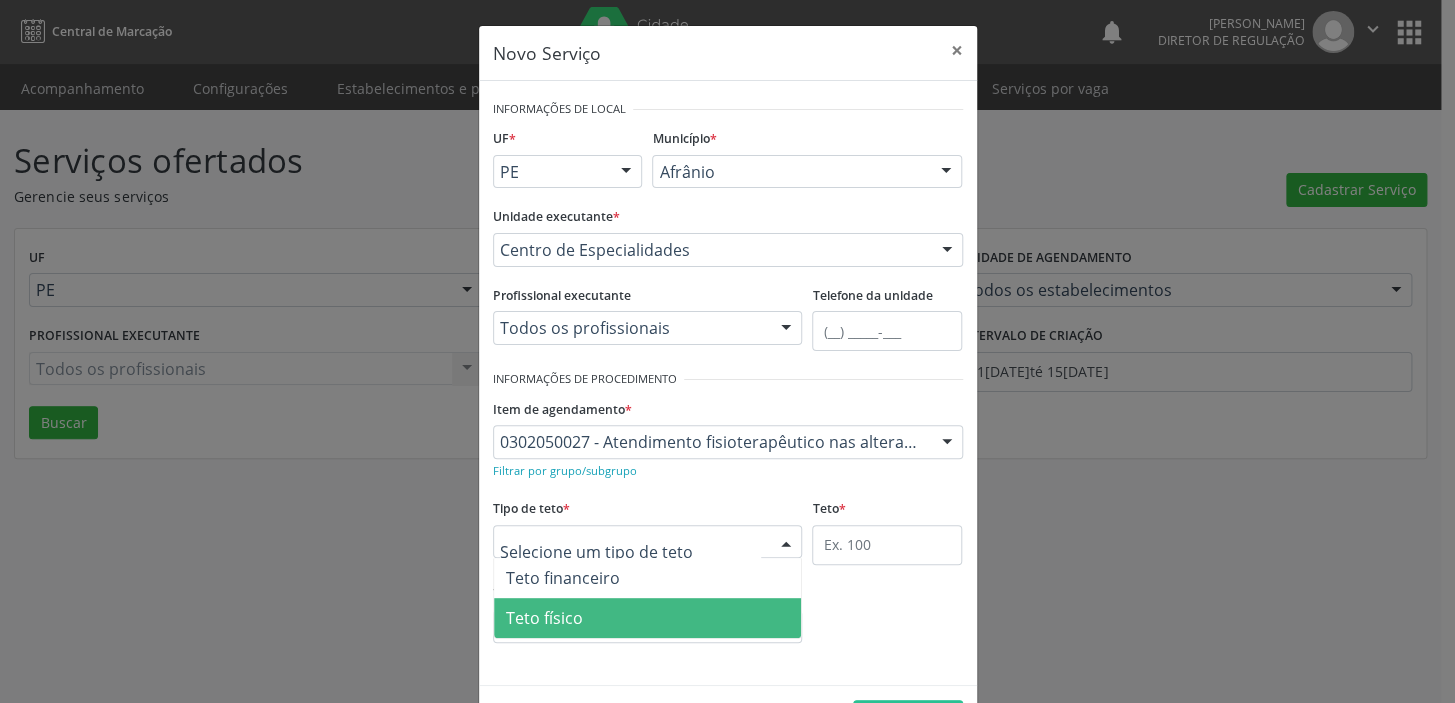 click on "Teto físico" at bounding box center [544, 618] 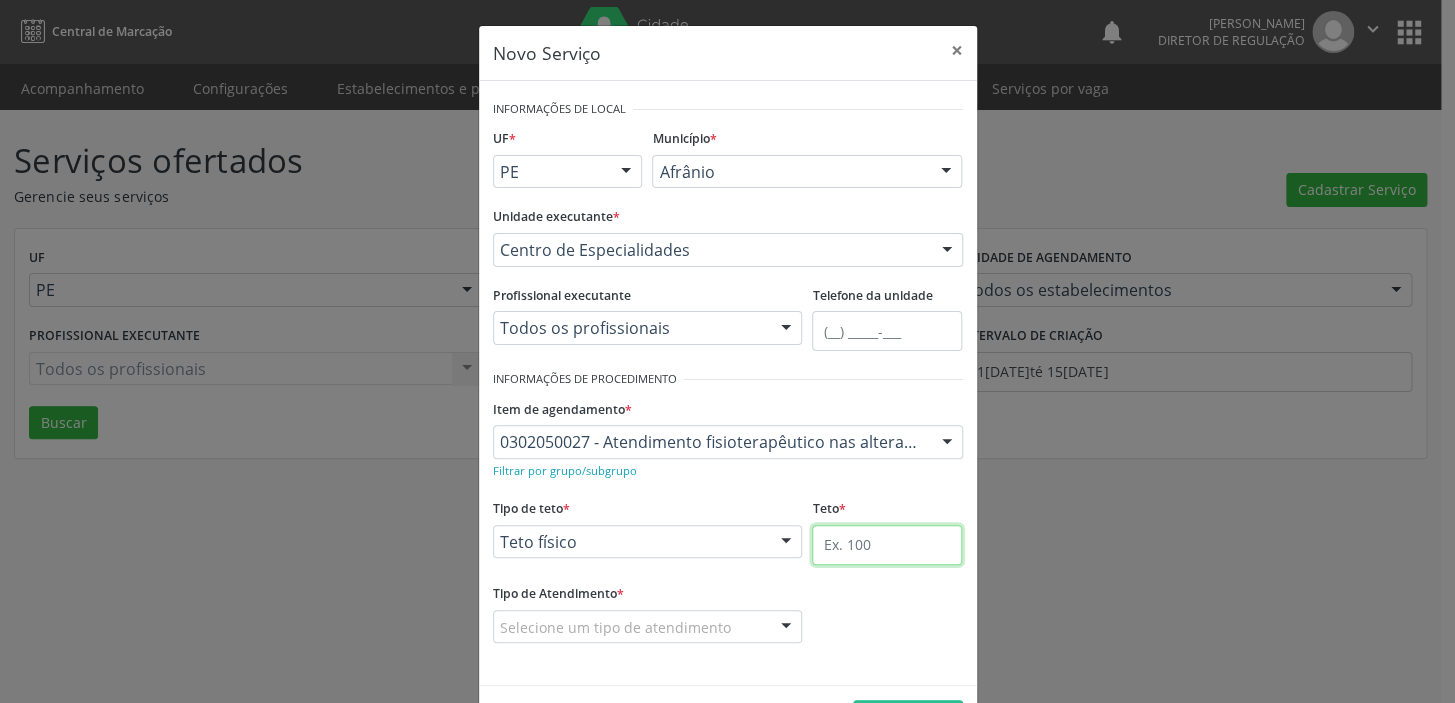 click at bounding box center [887, 545] 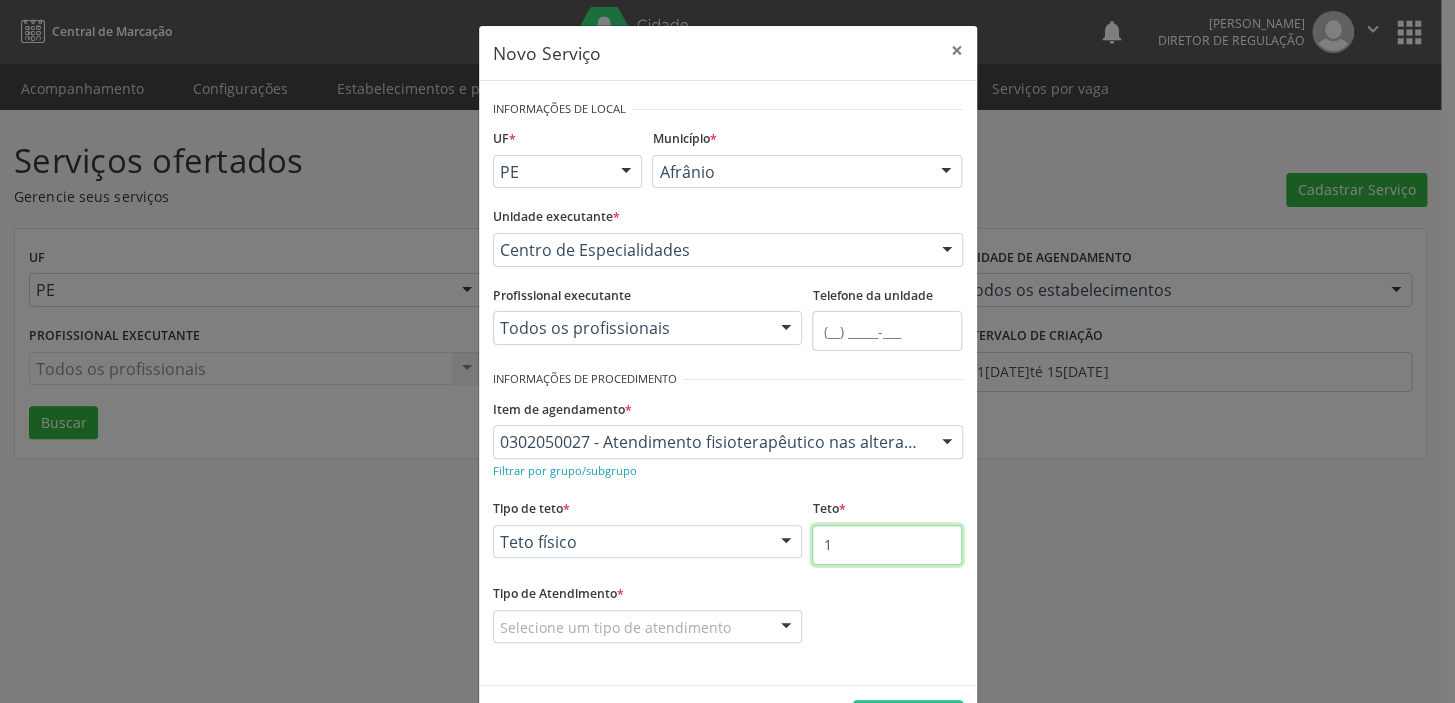 type on "1" 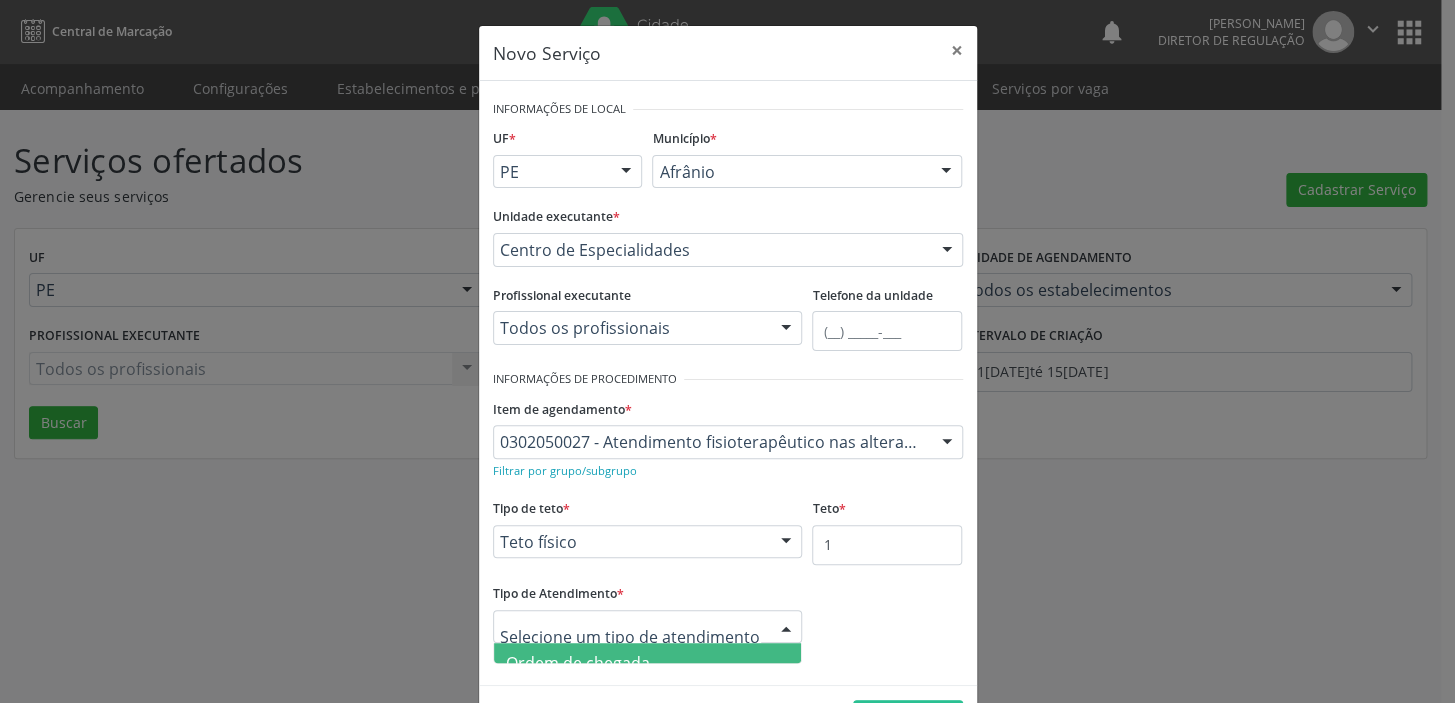 click on "Ordem de chegada" at bounding box center (578, 663) 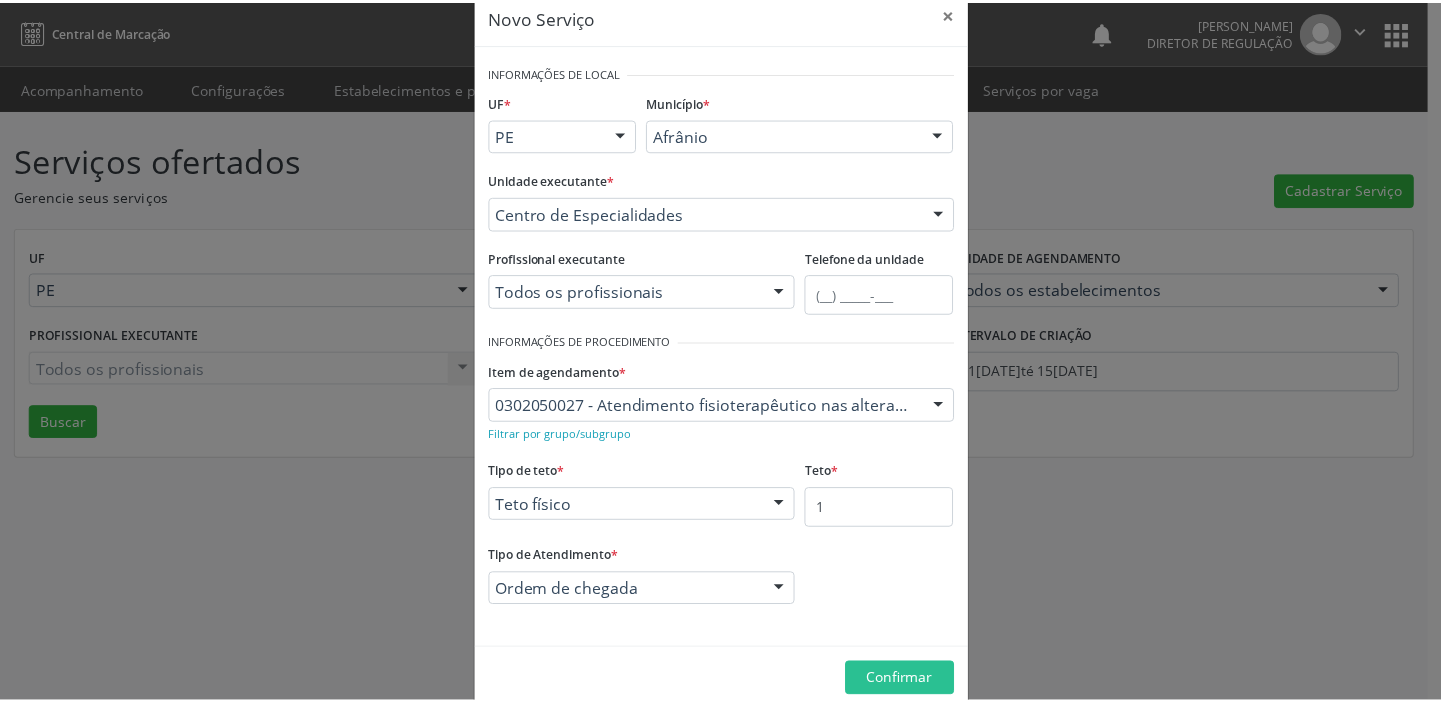 scroll, scrollTop: 69, scrollLeft: 0, axis: vertical 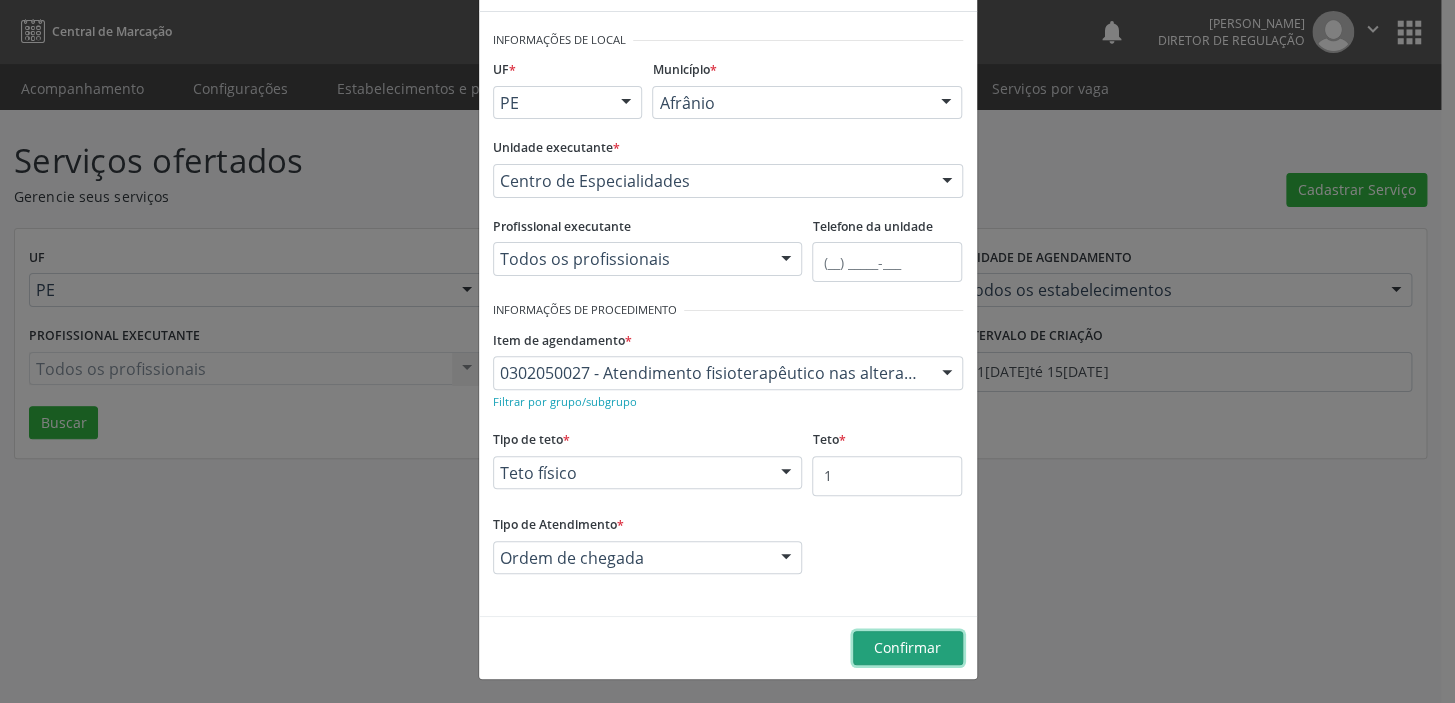 click on "Confirmar" at bounding box center (907, 647) 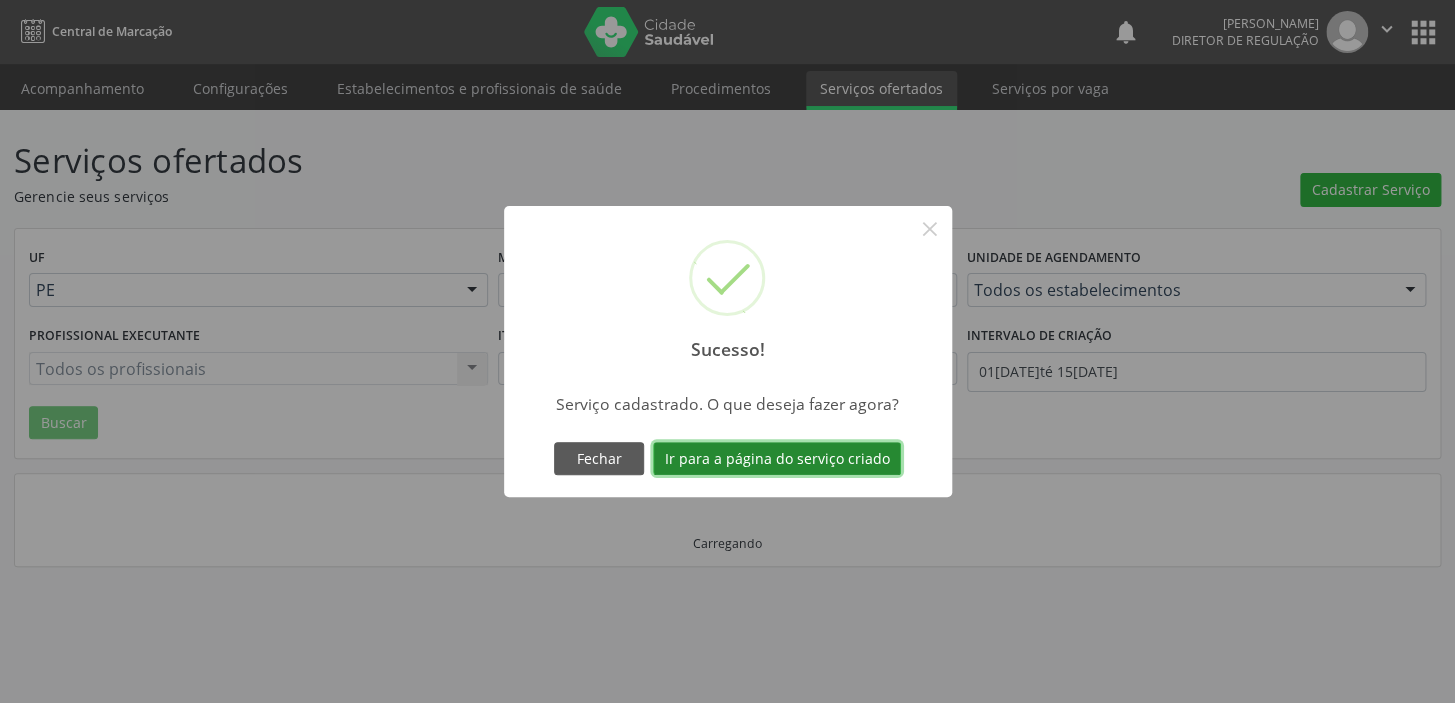 click on "Ir para a página do serviço criado" at bounding box center [777, 459] 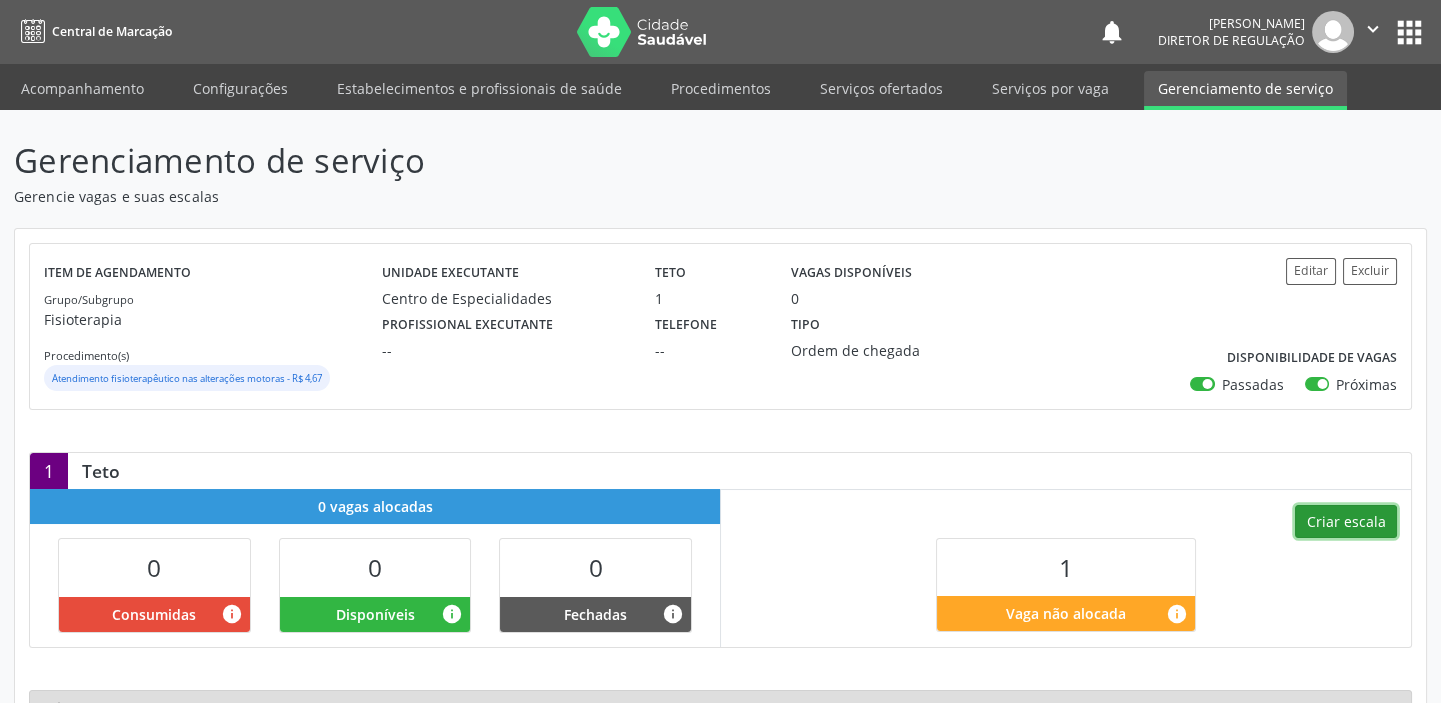 click on "Criar escala" at bounding box center [1346, 522] 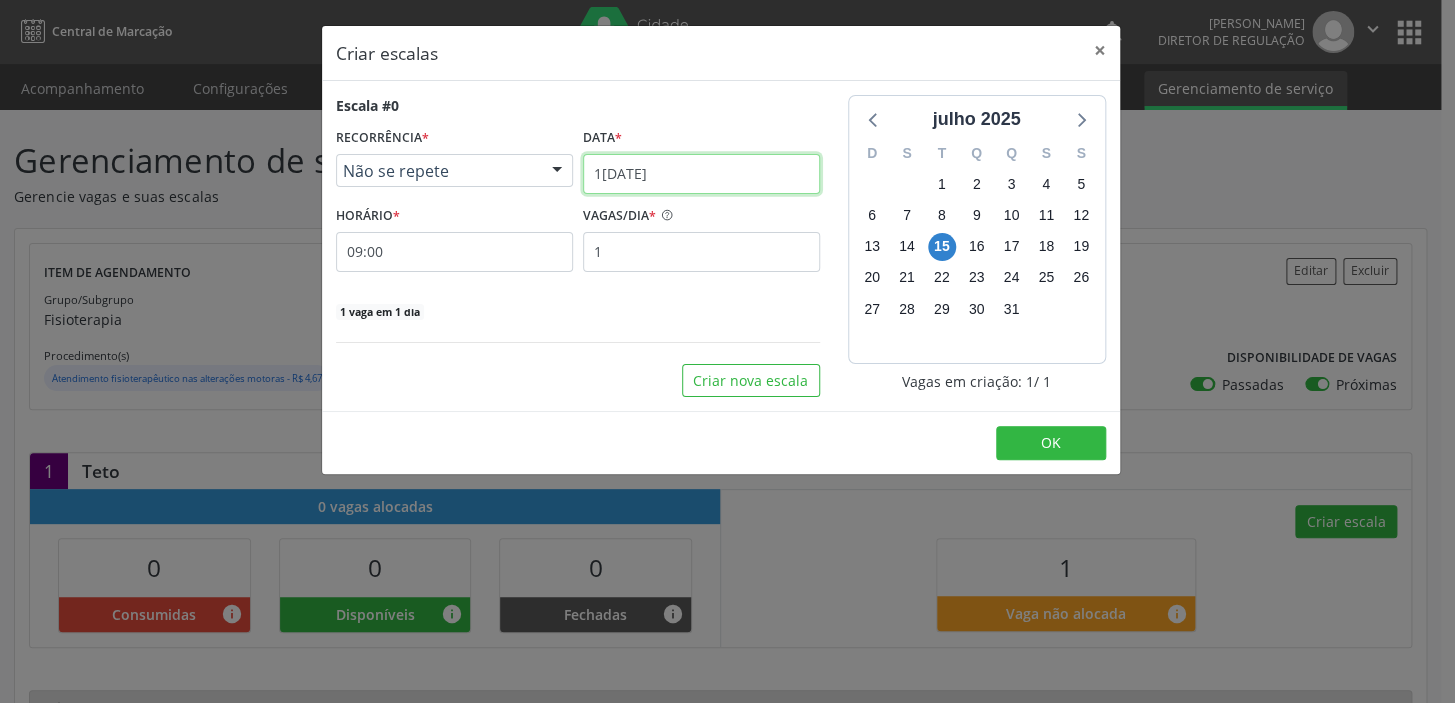 click on "1[DATE]" at bounding box center (701, 174) 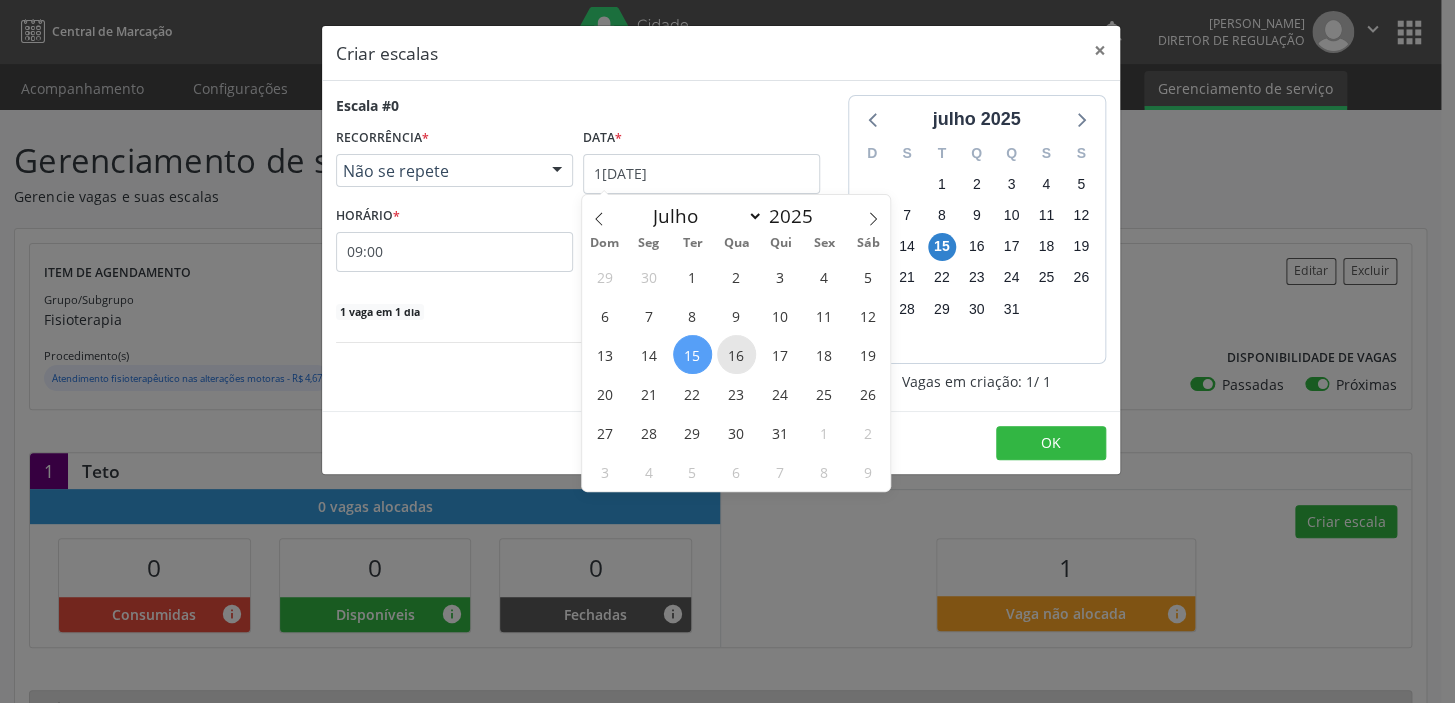 click on "16" at bounding box center (736, 354) 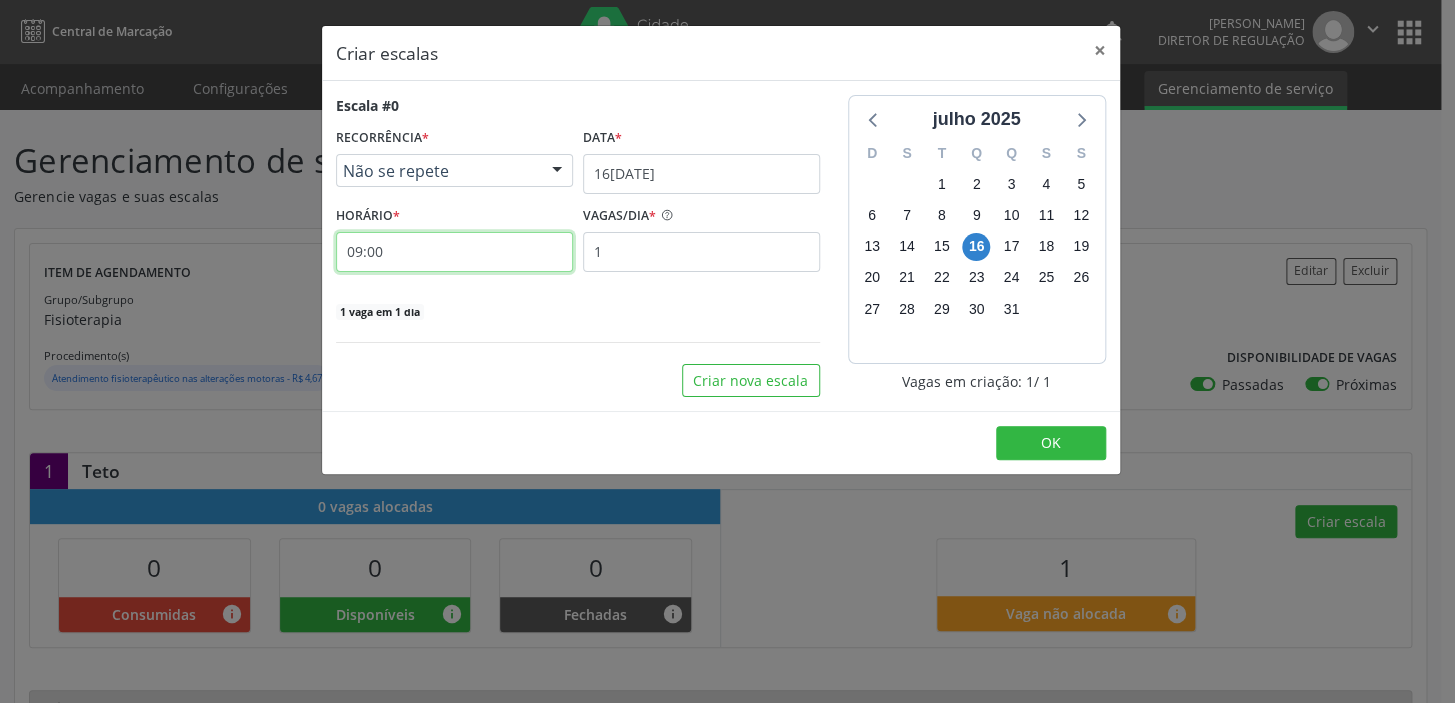 click on "09:00" at bounding box center [454, 252] 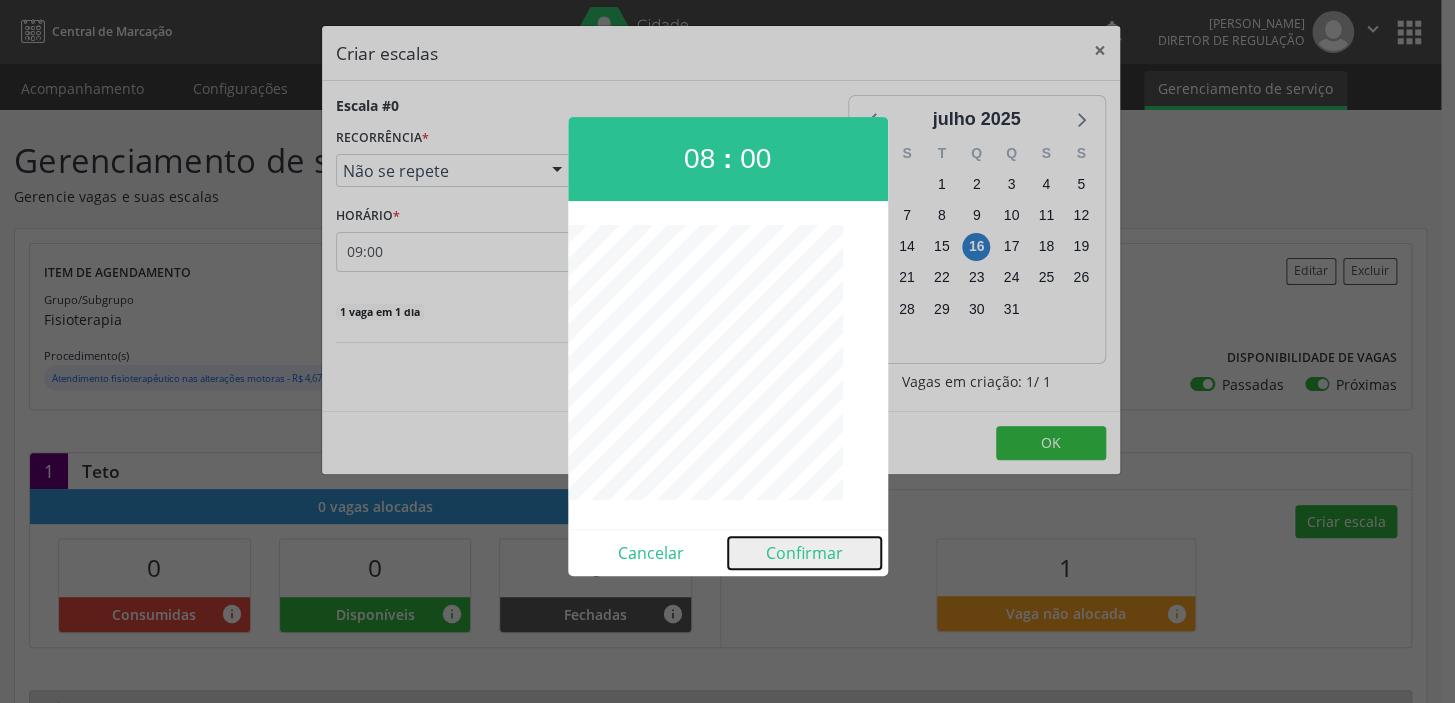 drag, startPoint x: 792, startPoint y: 555, endPoint x: 947, endPoint y: 556, distance: 155.00322 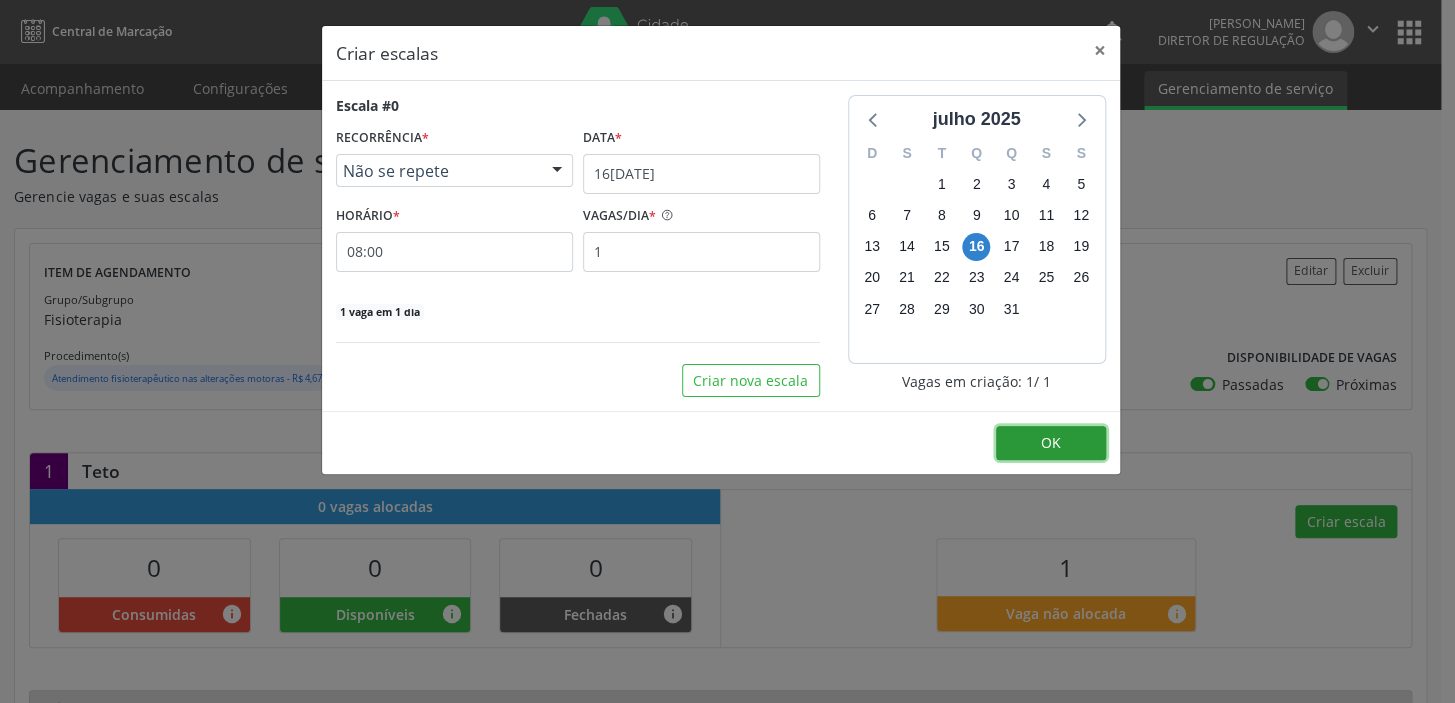 click on "OK" at bounding box center [1051, 442] 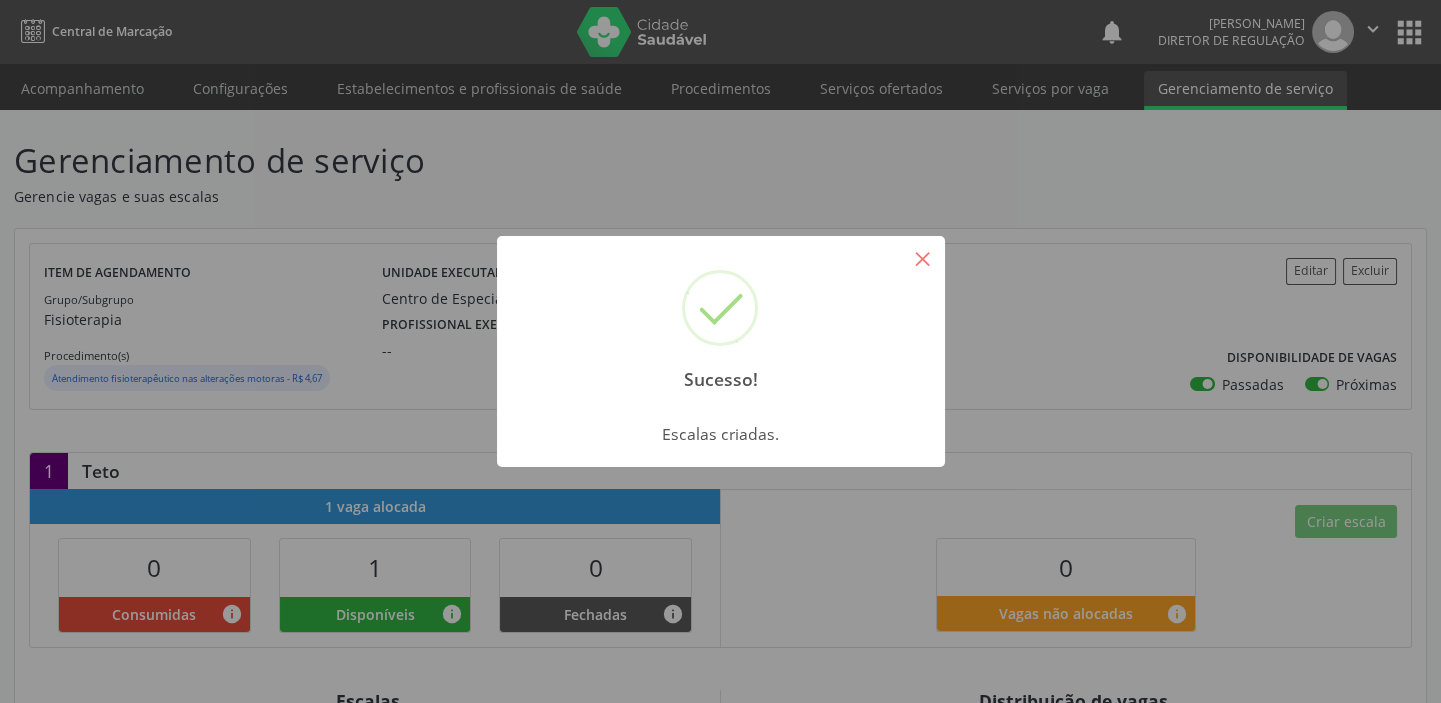 click on "×" at bounding box center (923, 258) 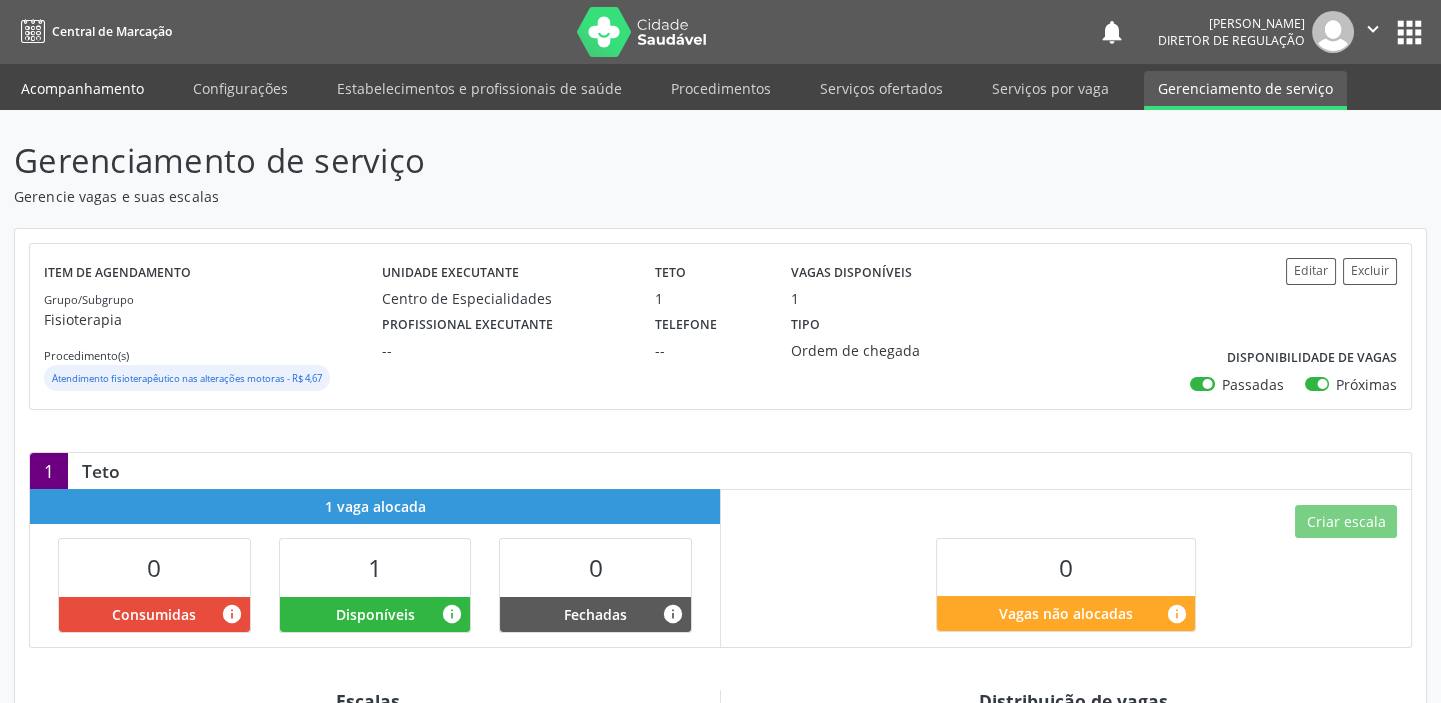 click on "Acompanhamento" at bounding box center (82, 88) 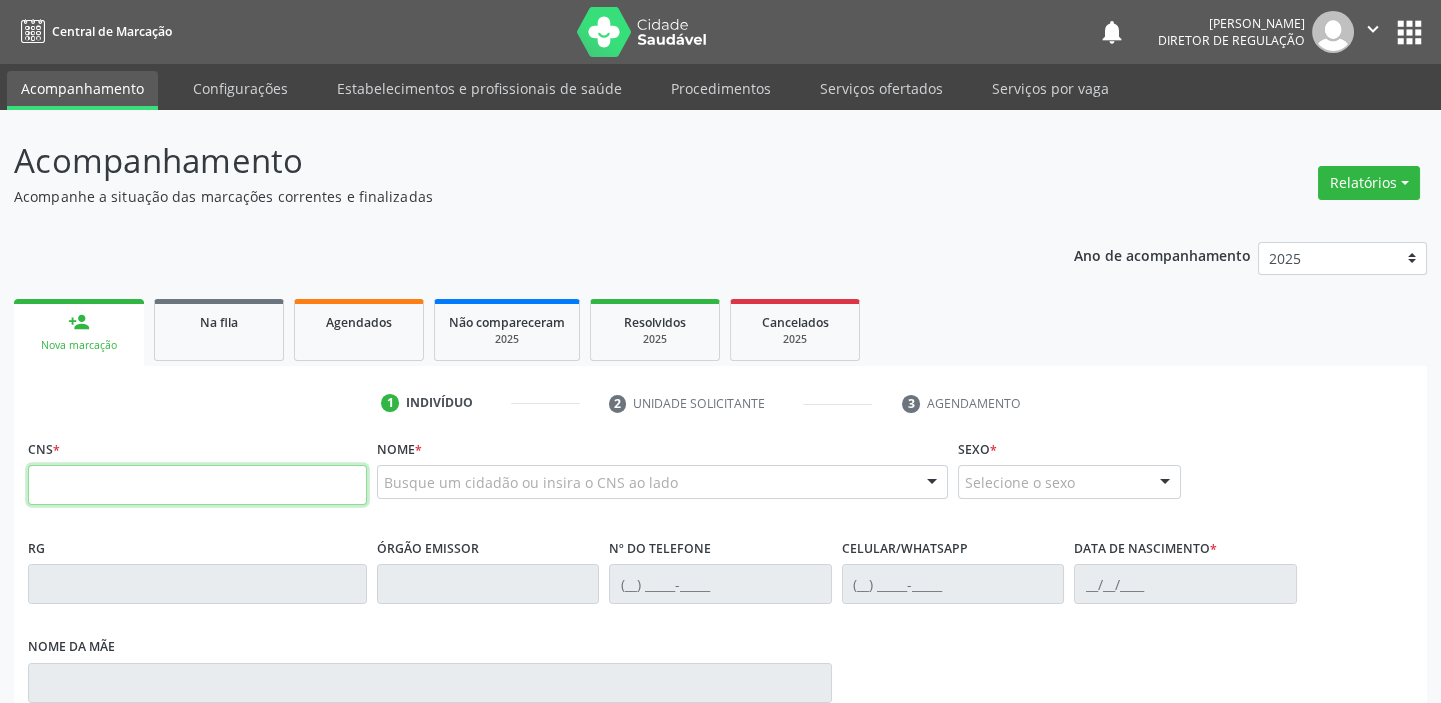 click at bounding box center [197, 485] 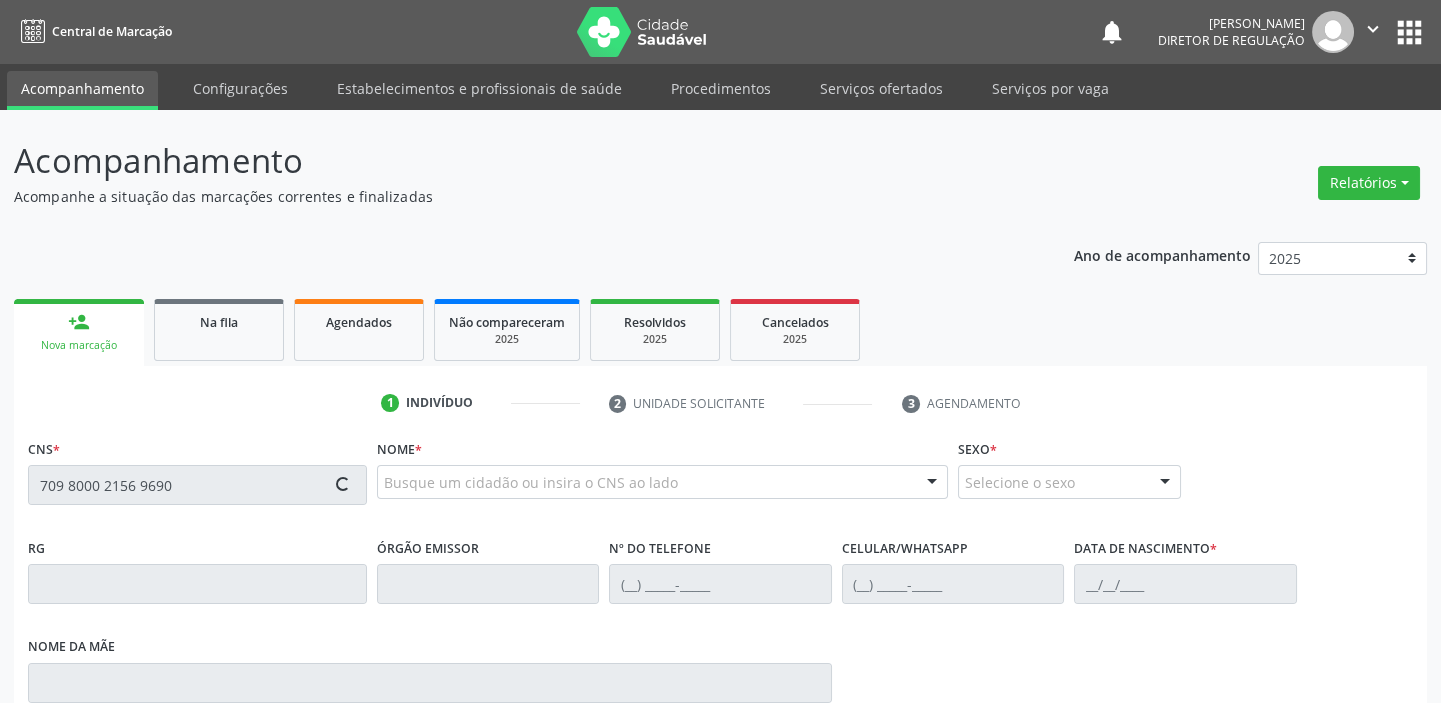 type on "709 8000 2156 9690" 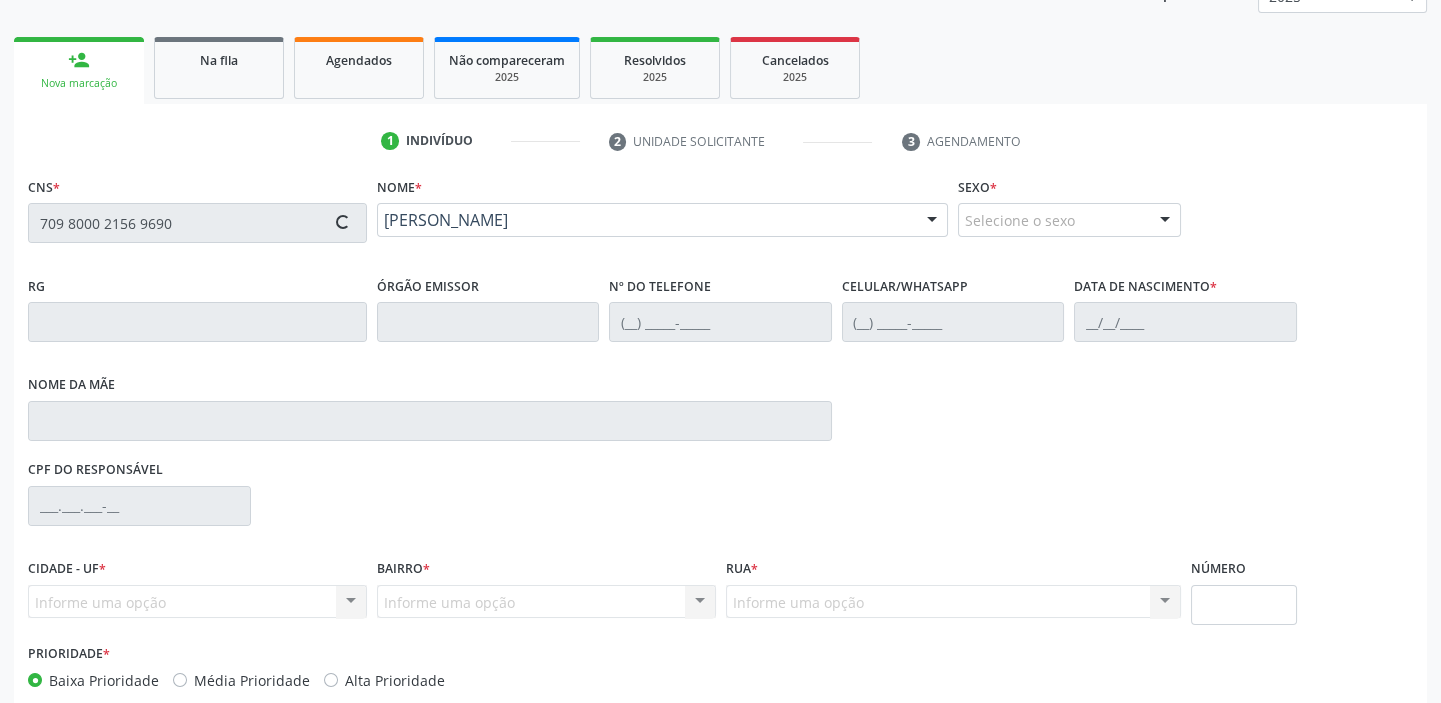 type on "[PHONE_NUMBER]" 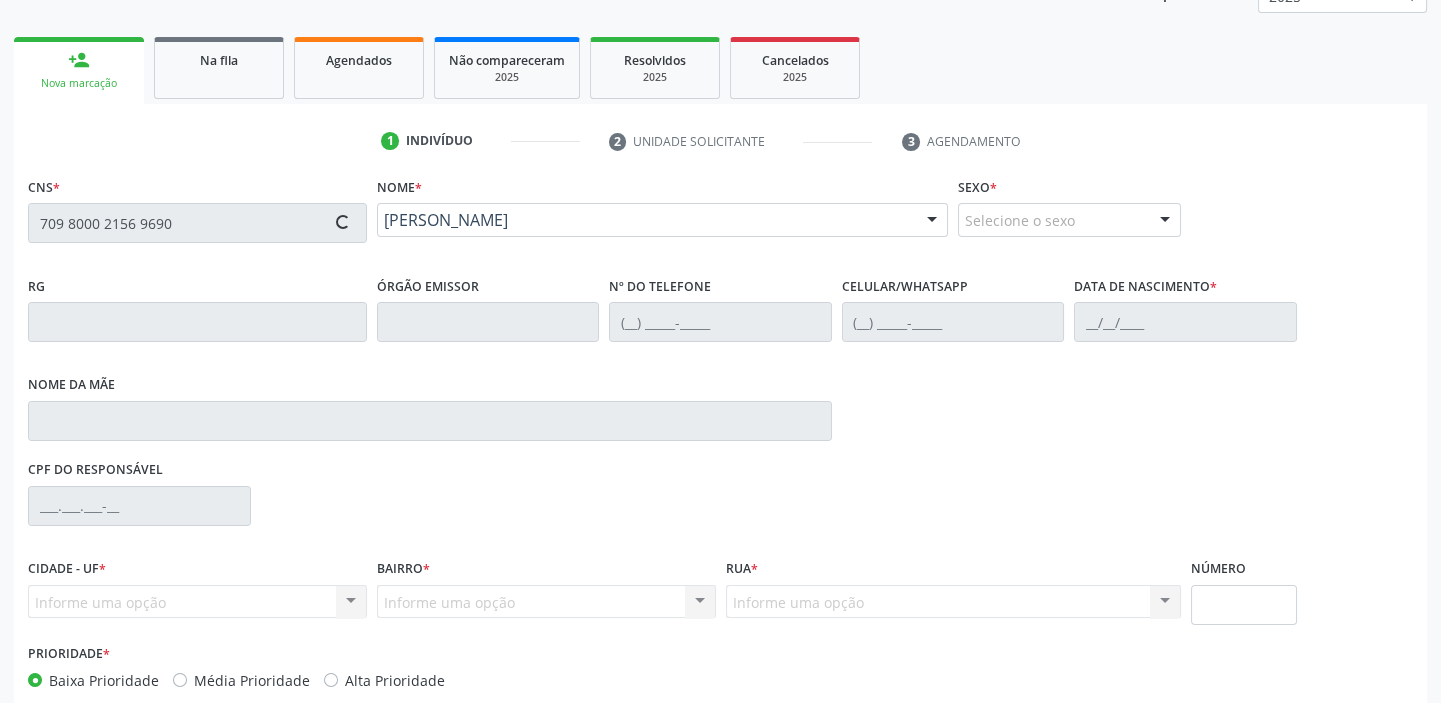 type on "[PHONE_NUMBER]" 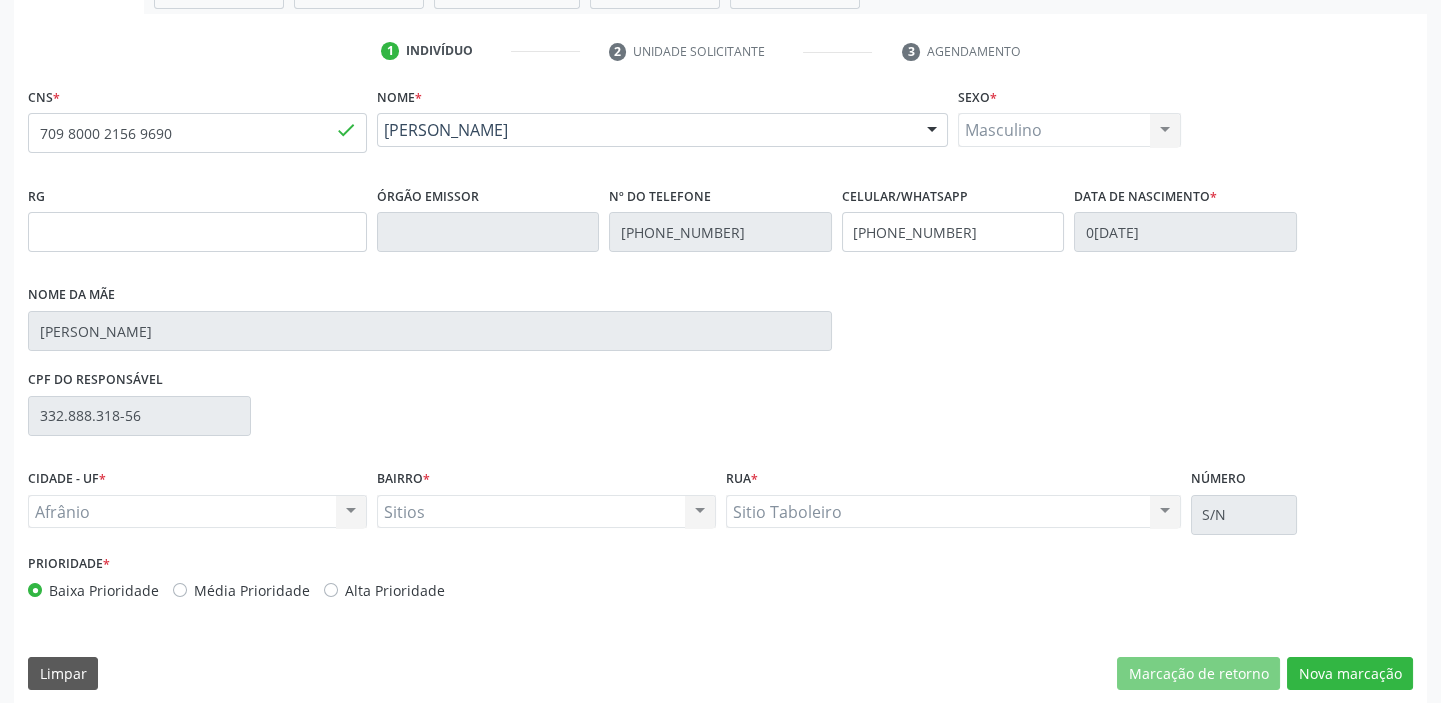 scroll, scrollTop: 366, scrollLeft: 0, axis: vertical 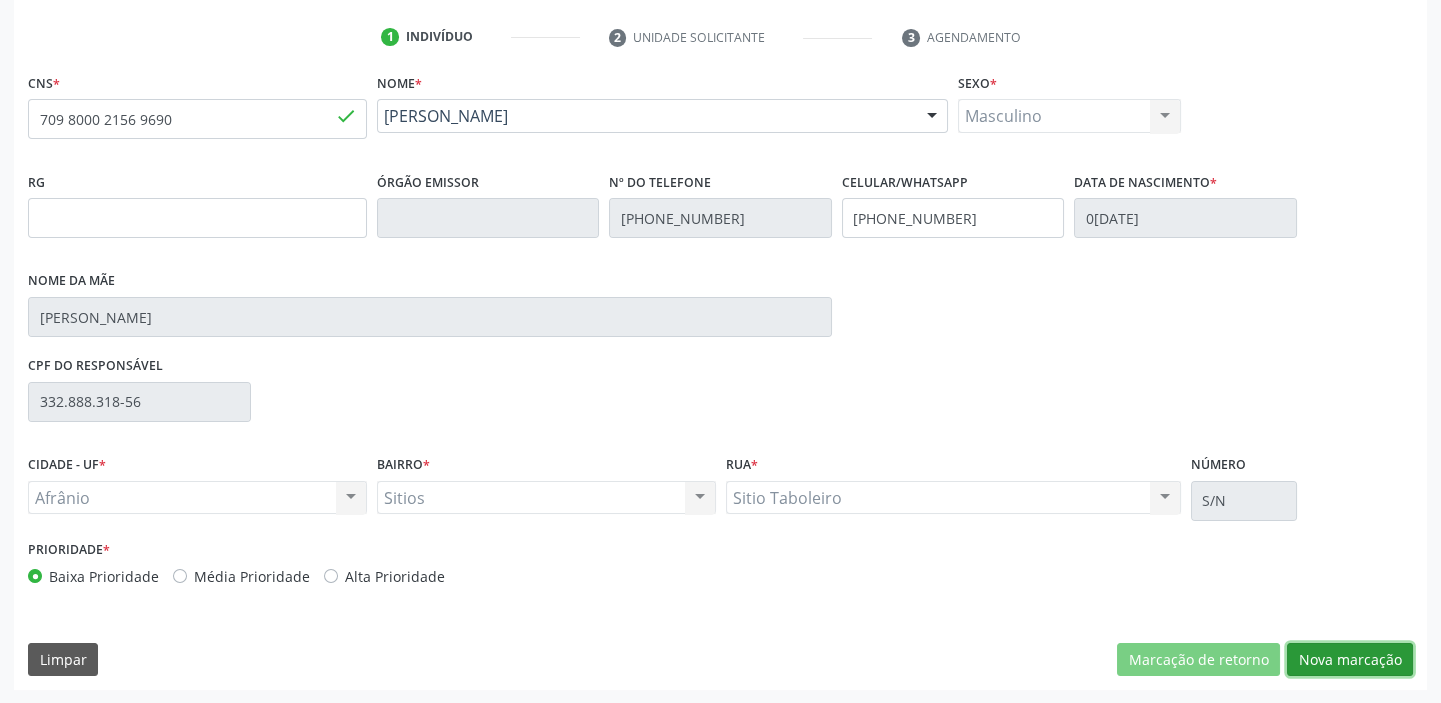 click on "Nova marcação" at bounding box center [1350, 660] 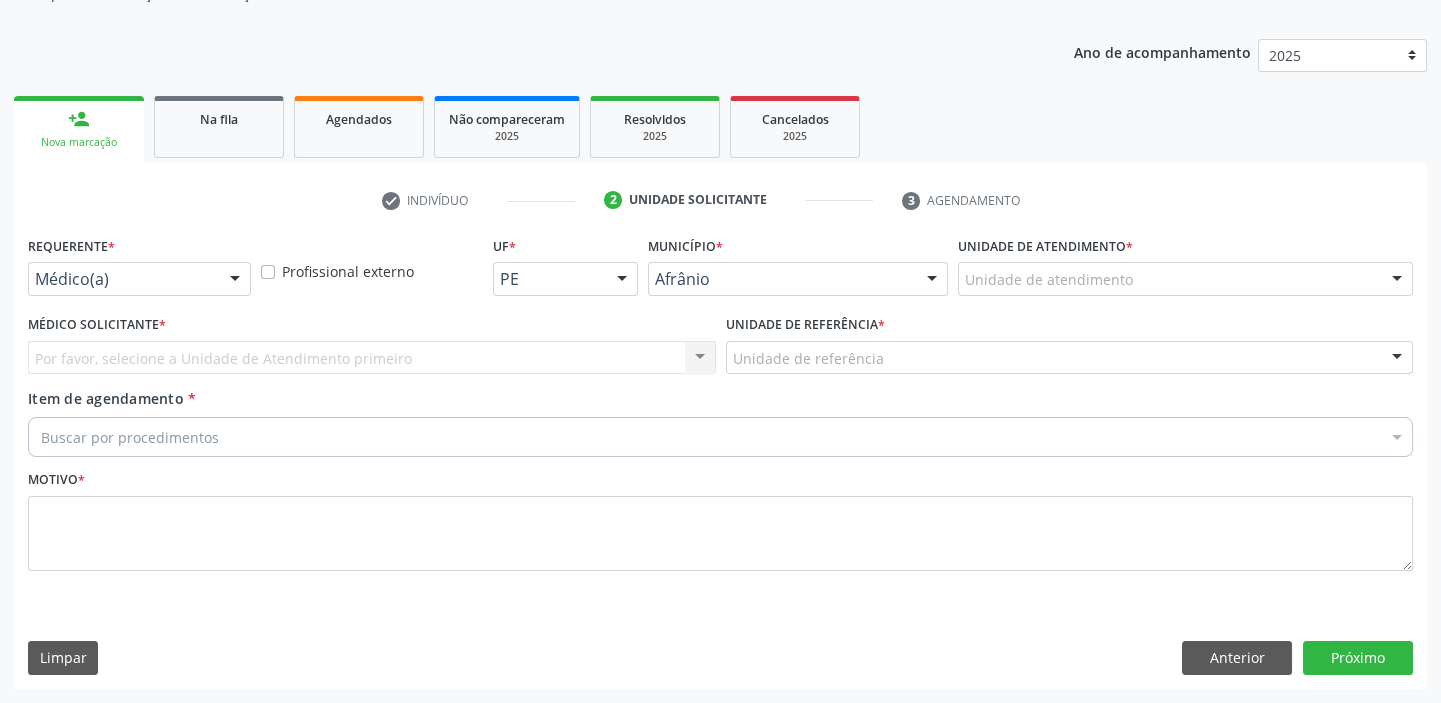 scroll, scrollTop: 201, scrollLeft: 0, axis: vertical 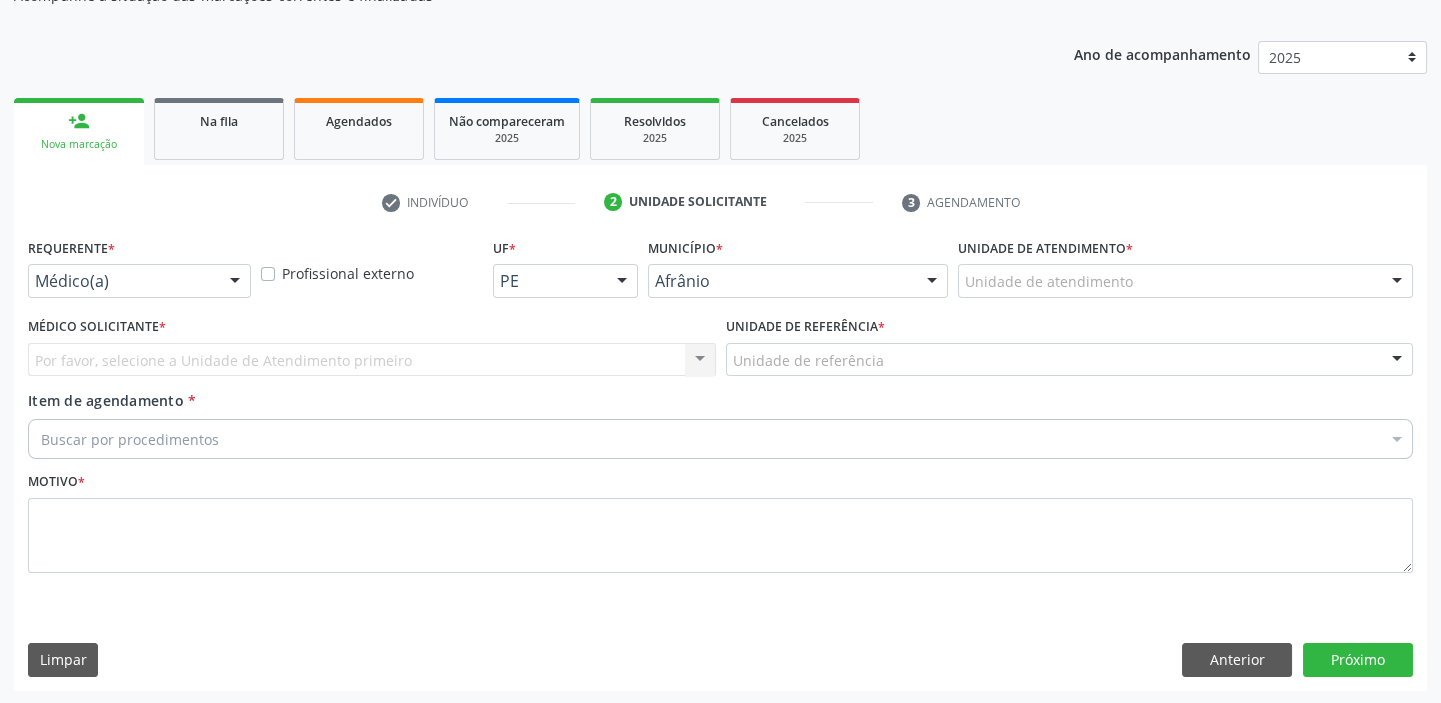 click on "Unidade de atendimento" at bounding box center (1185, 281) 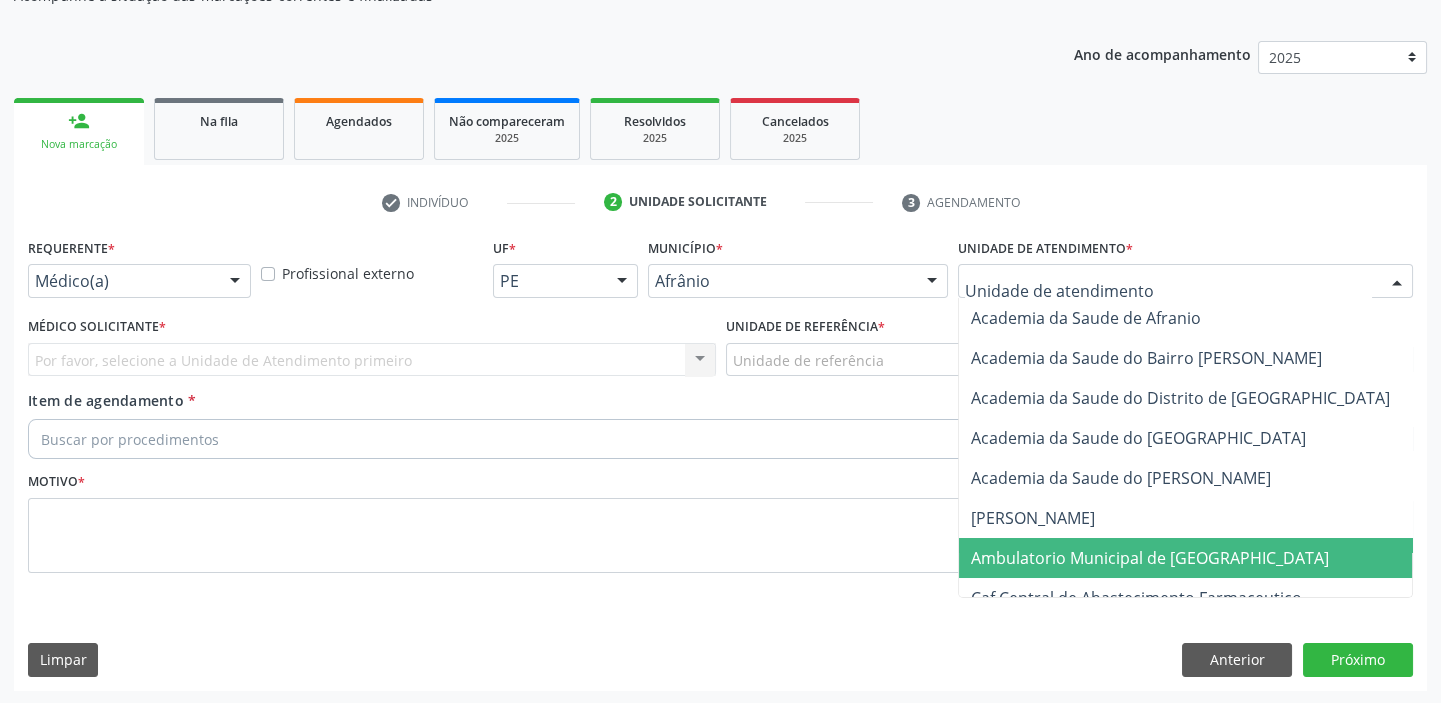 click on "Ambulatorio Municipal de [GEOGRAPHIC_DATA]" at bounding box center [1203, 558] 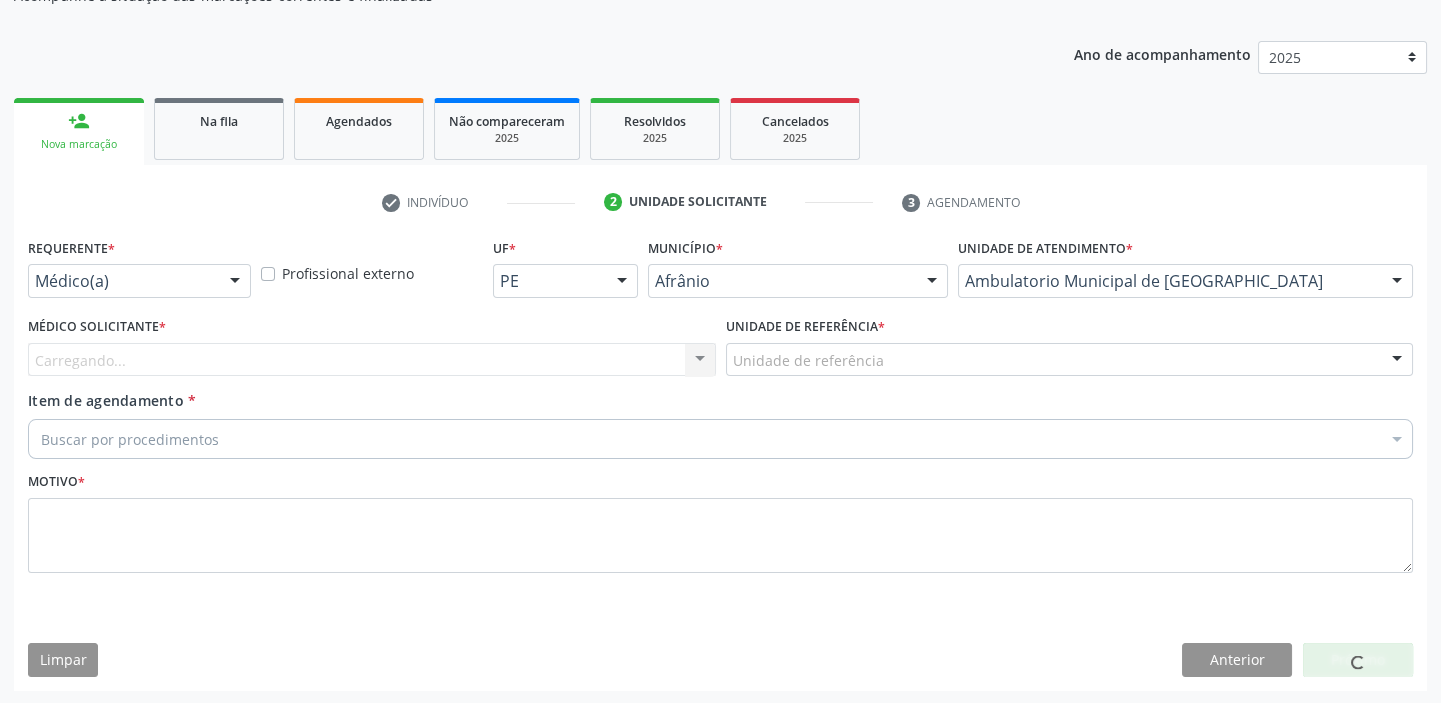 drag, startPoint x: 752, startPoint y: 353, endPoint x: 764, endPoint y: 387, distance: 36.05551 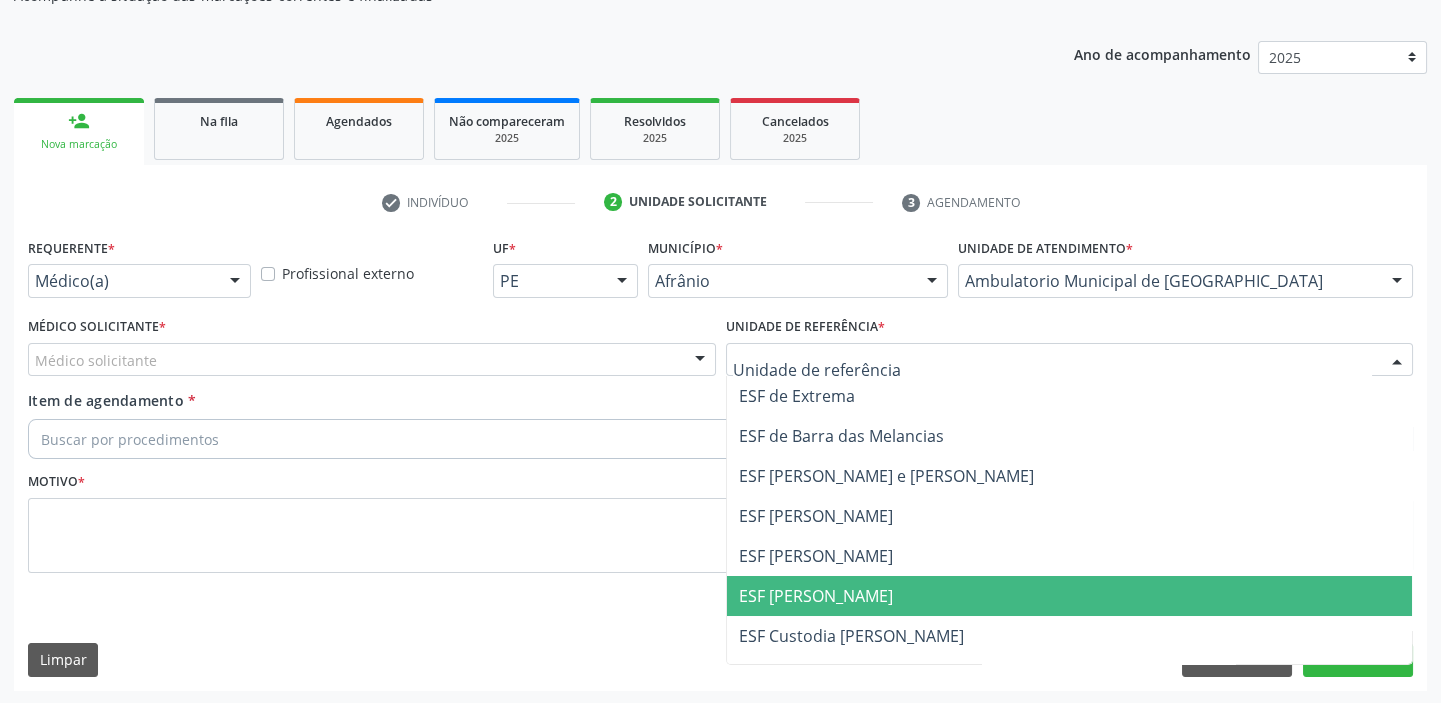 click on "ESF [PERSON_NAME]" at bounding box center (1070, 596) 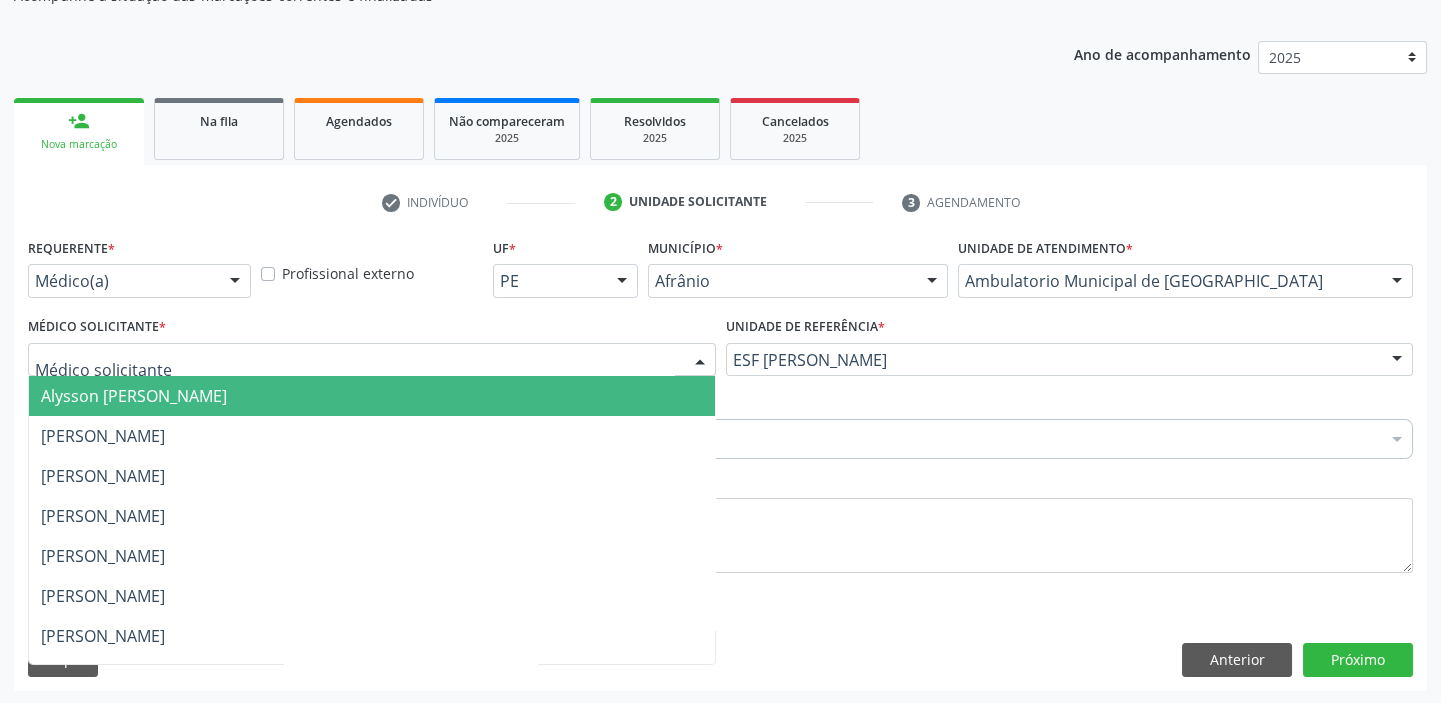 drag, startPoint x: 74, startPoint y: 401, endPoint x: 77, endPoint y: 418, distance: 17.262676 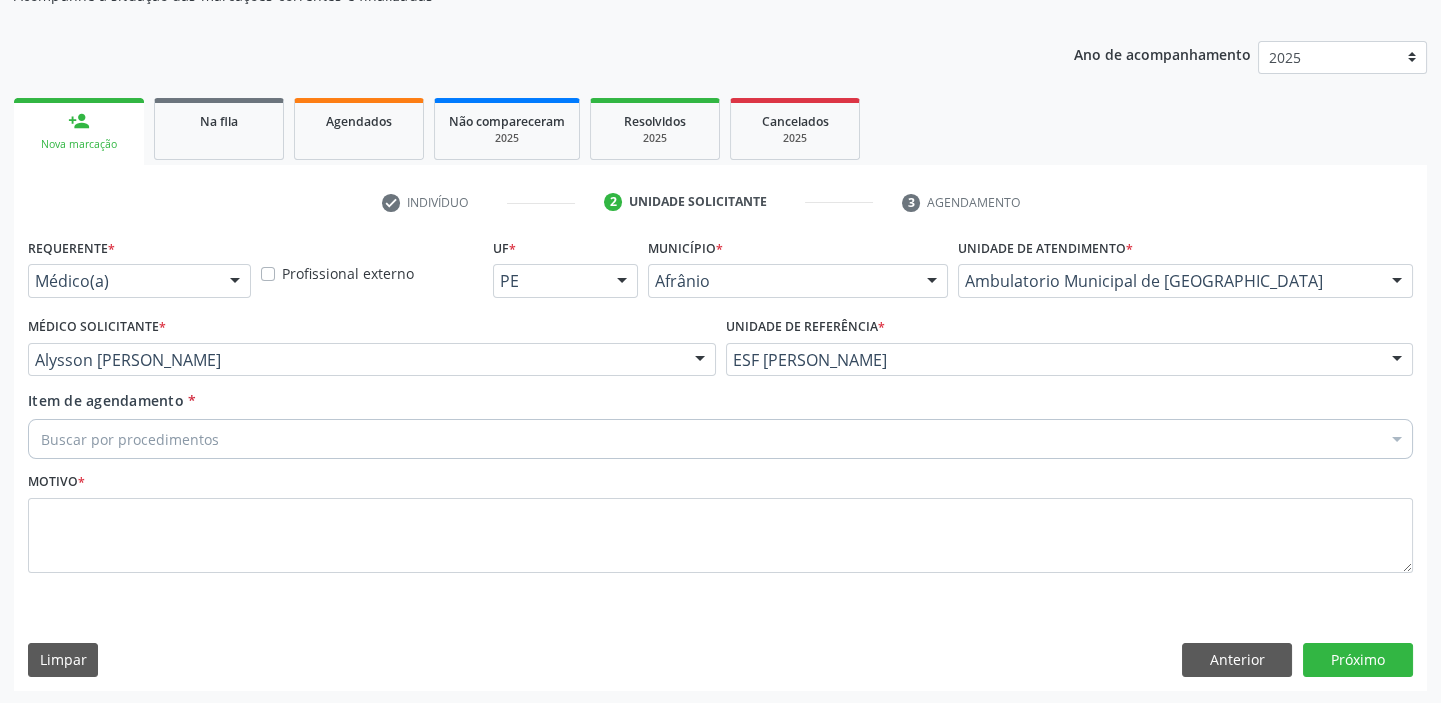 click on "Buscar por procedimentos" at bounding box center (720, 439) 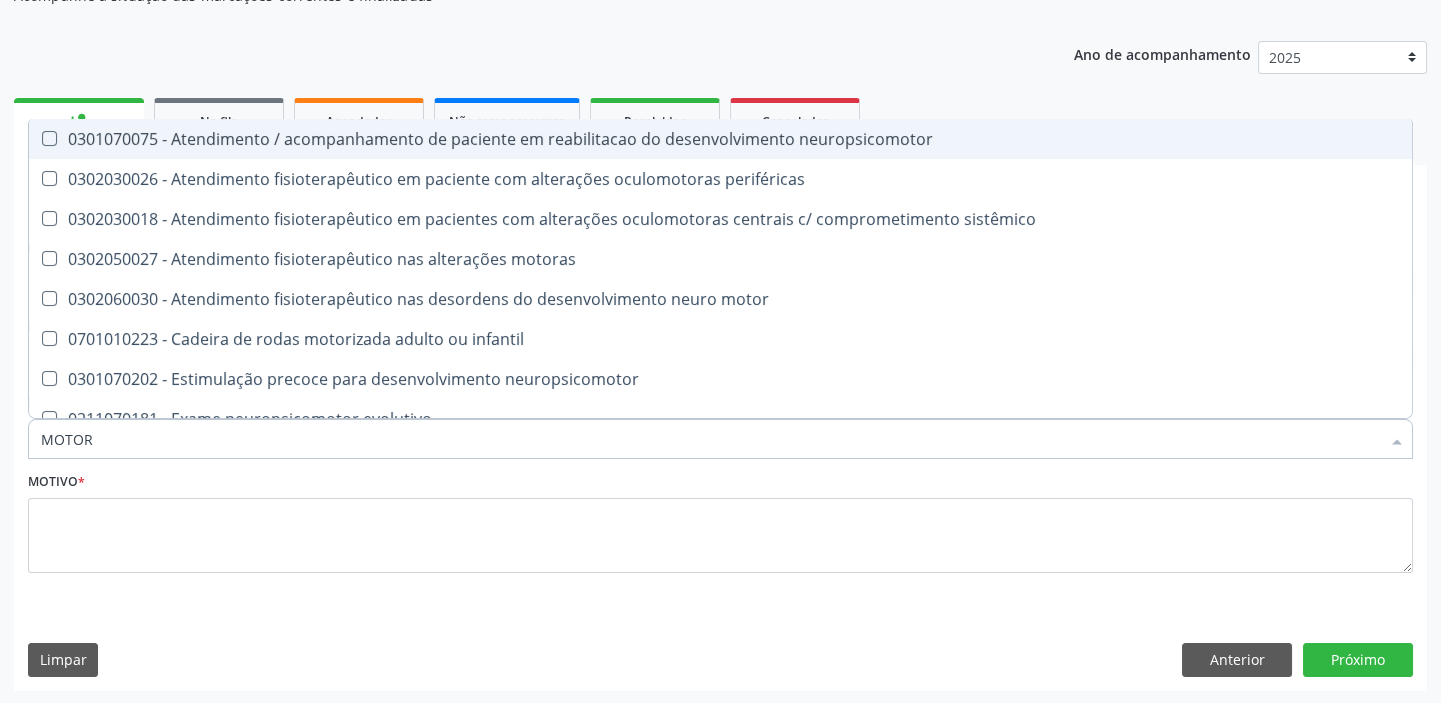 type on "MOTORA" 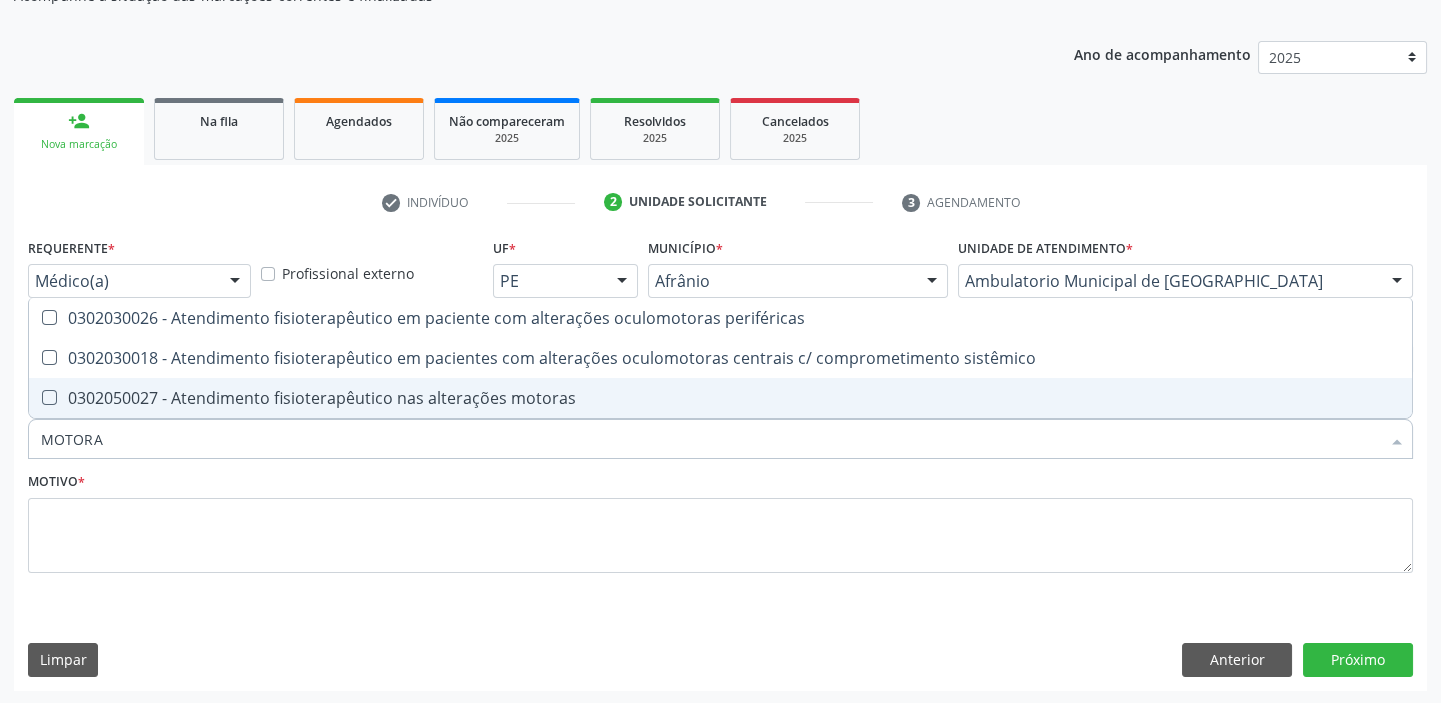 click on "0302050027 - Atendimento fisioterapêutico nas alterações motoras" at bounding box center (720, 398) 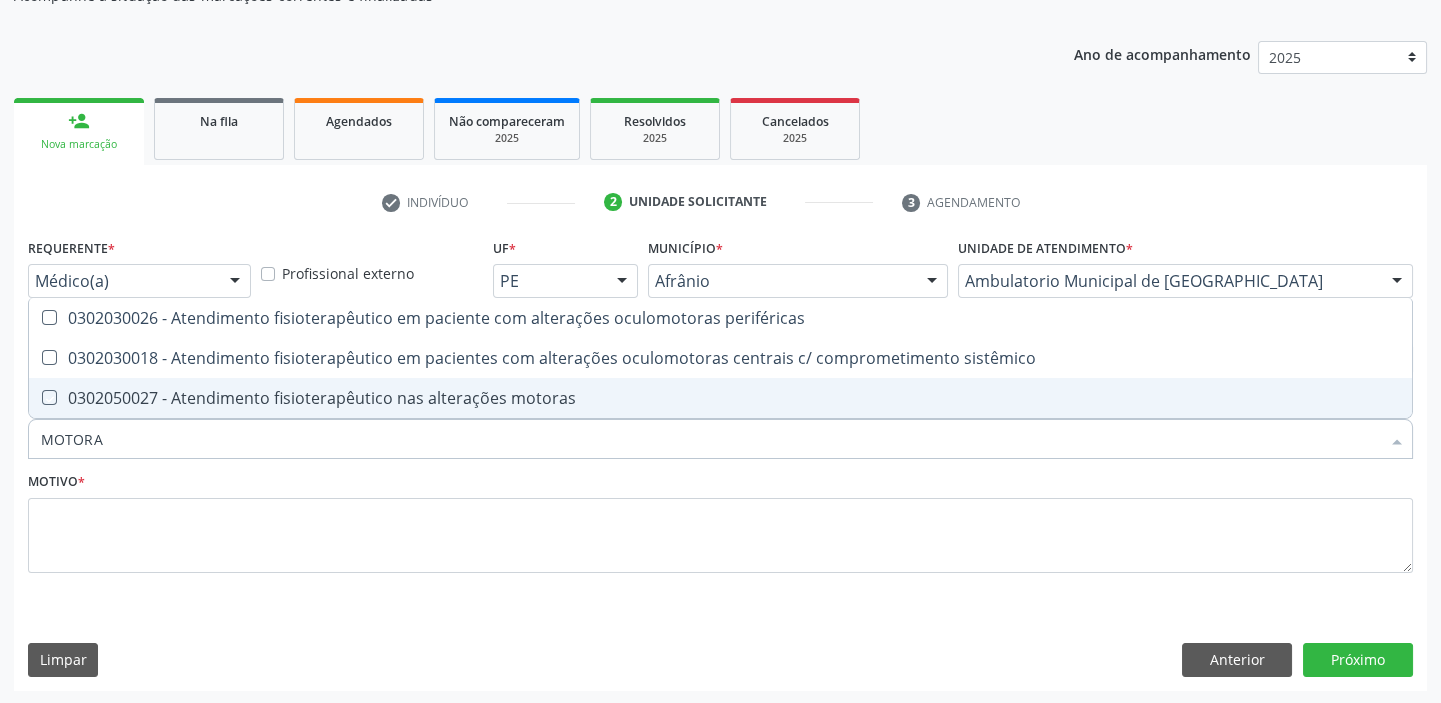 checkbox on "true" 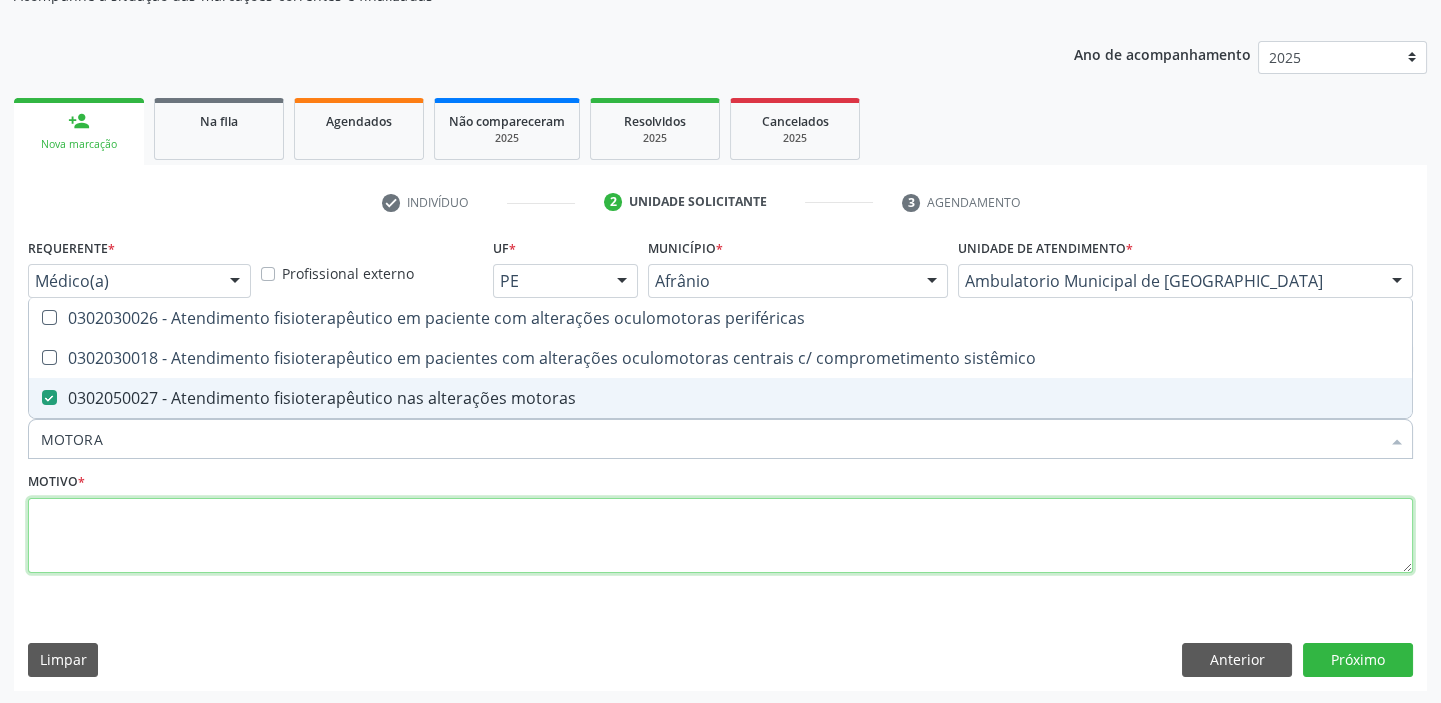 click at bounding box center (720, 536) 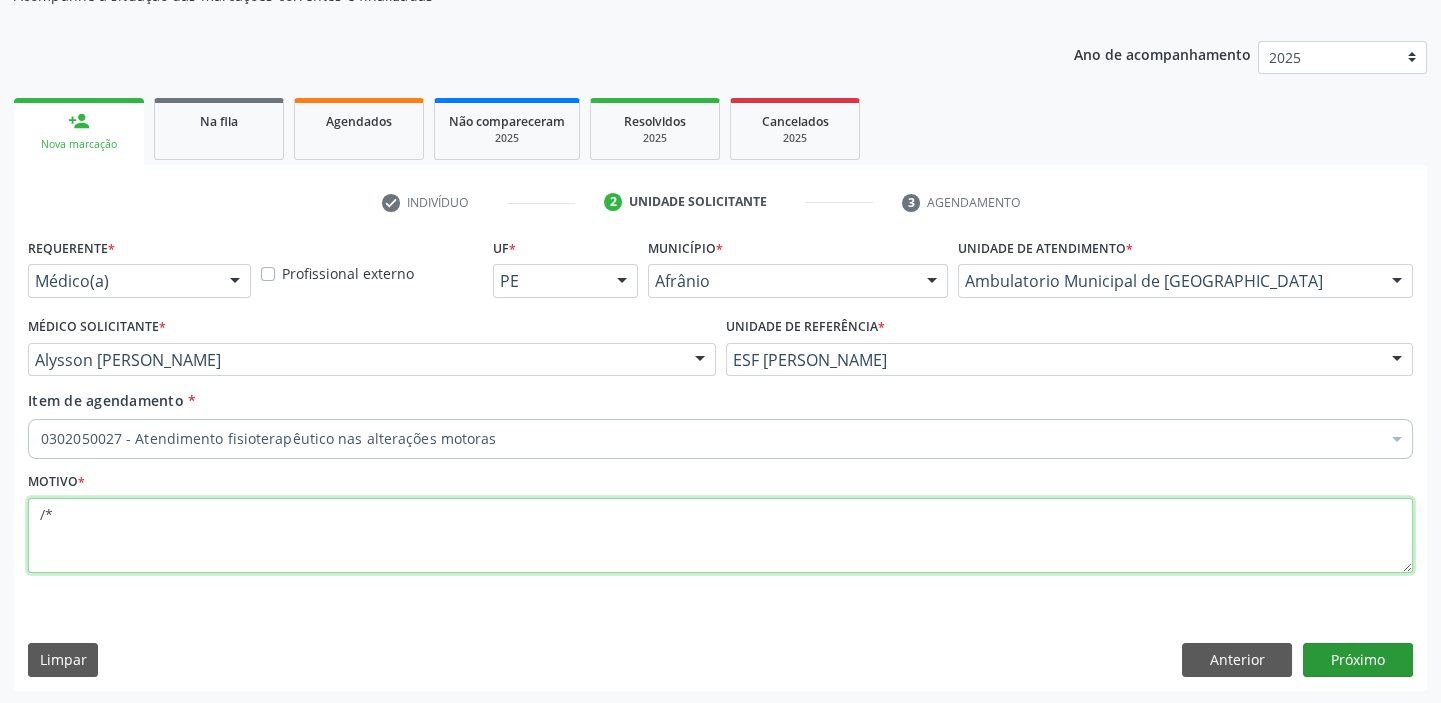 type on "/*" 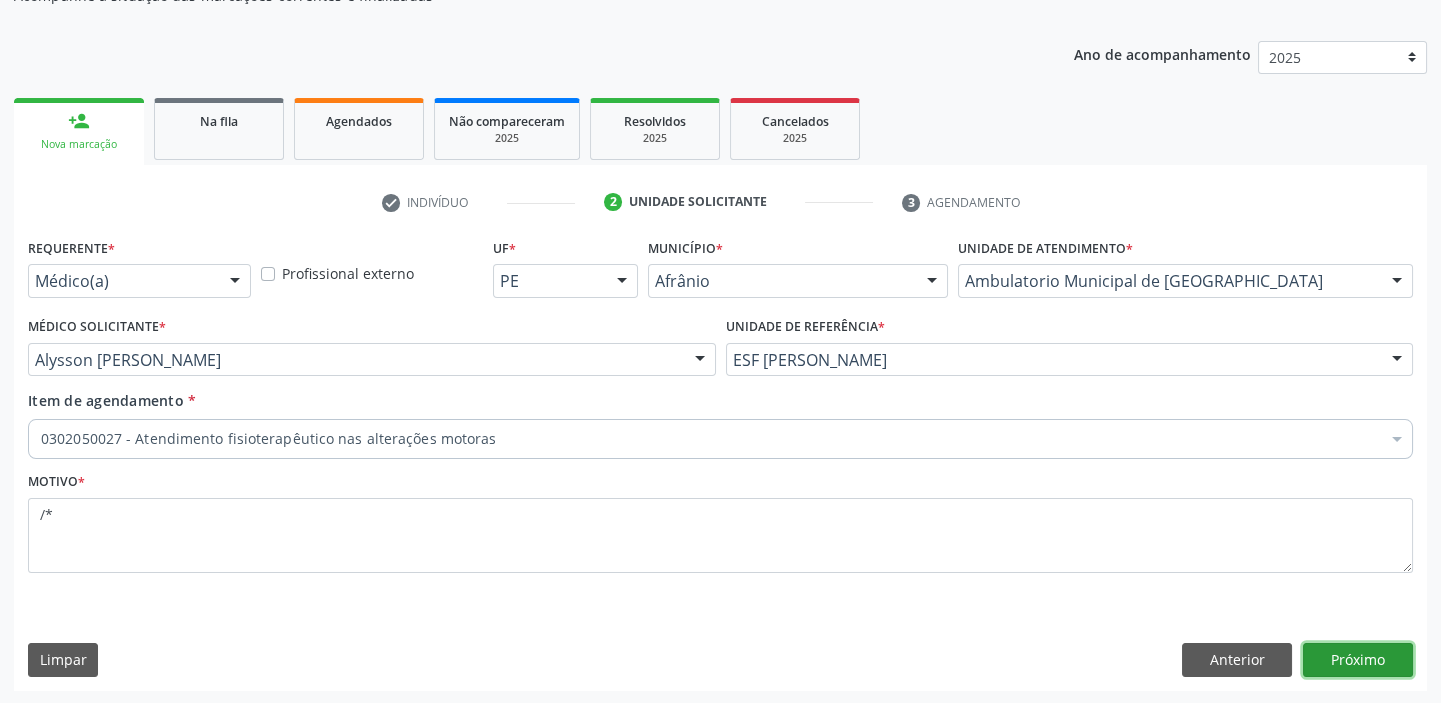 click on "Próximo" at bounding box center (1358, 660) 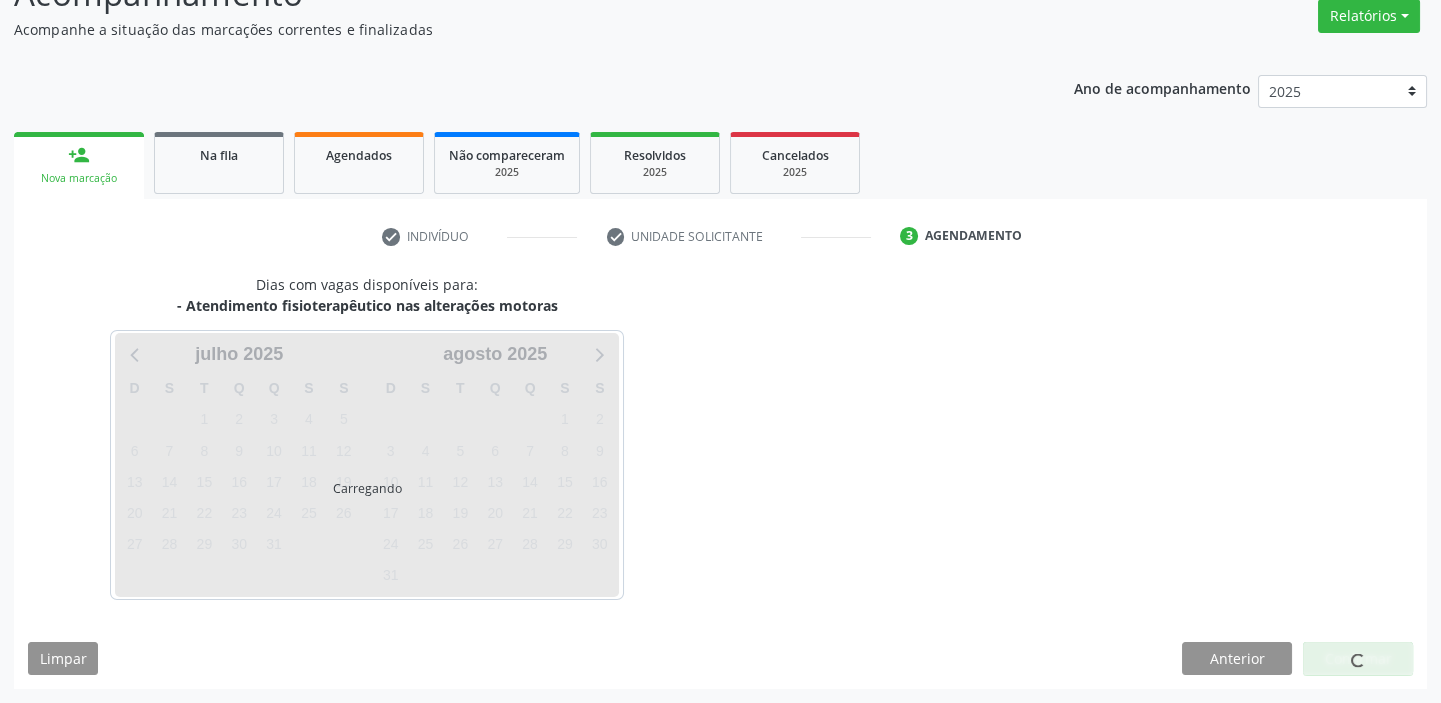 scroll, scrollTop: 166, scrollLeft: 0, axis: vertical 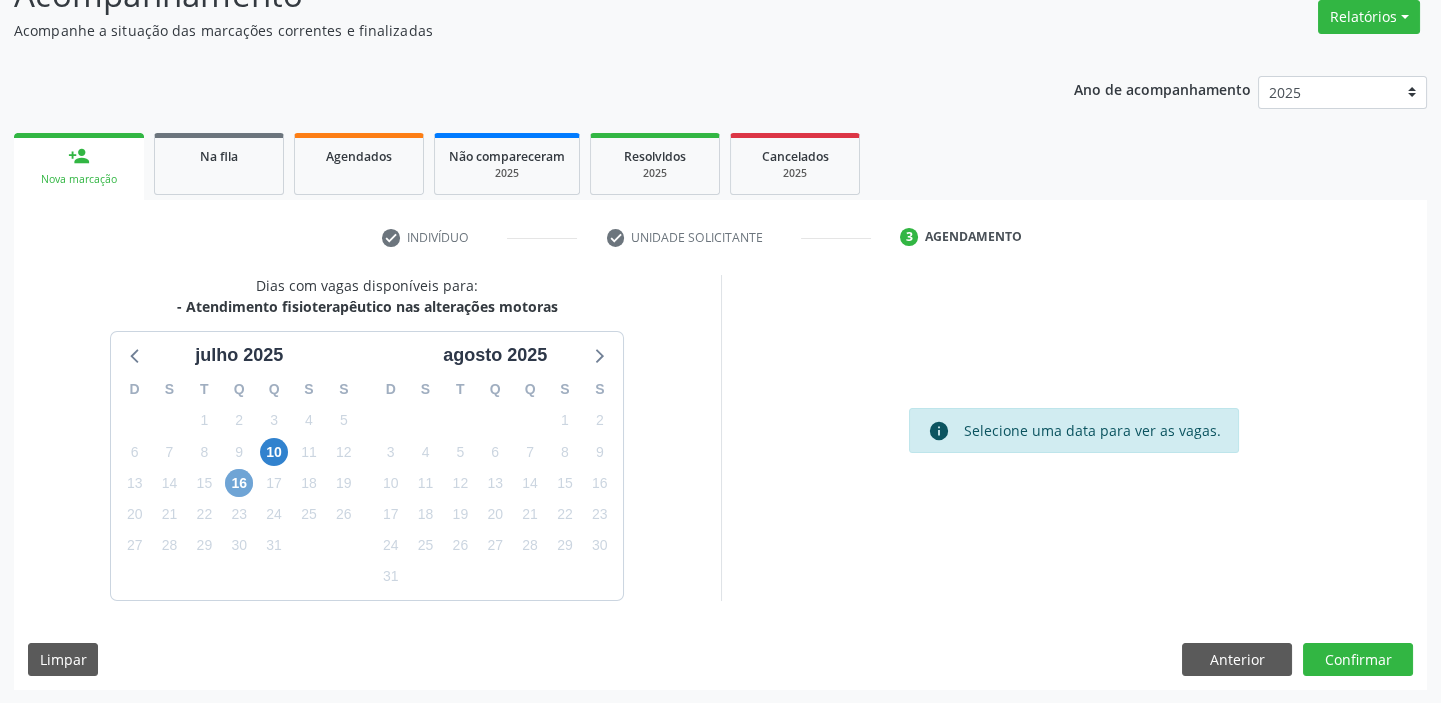 click on "16" at bounding box center (239, 483) 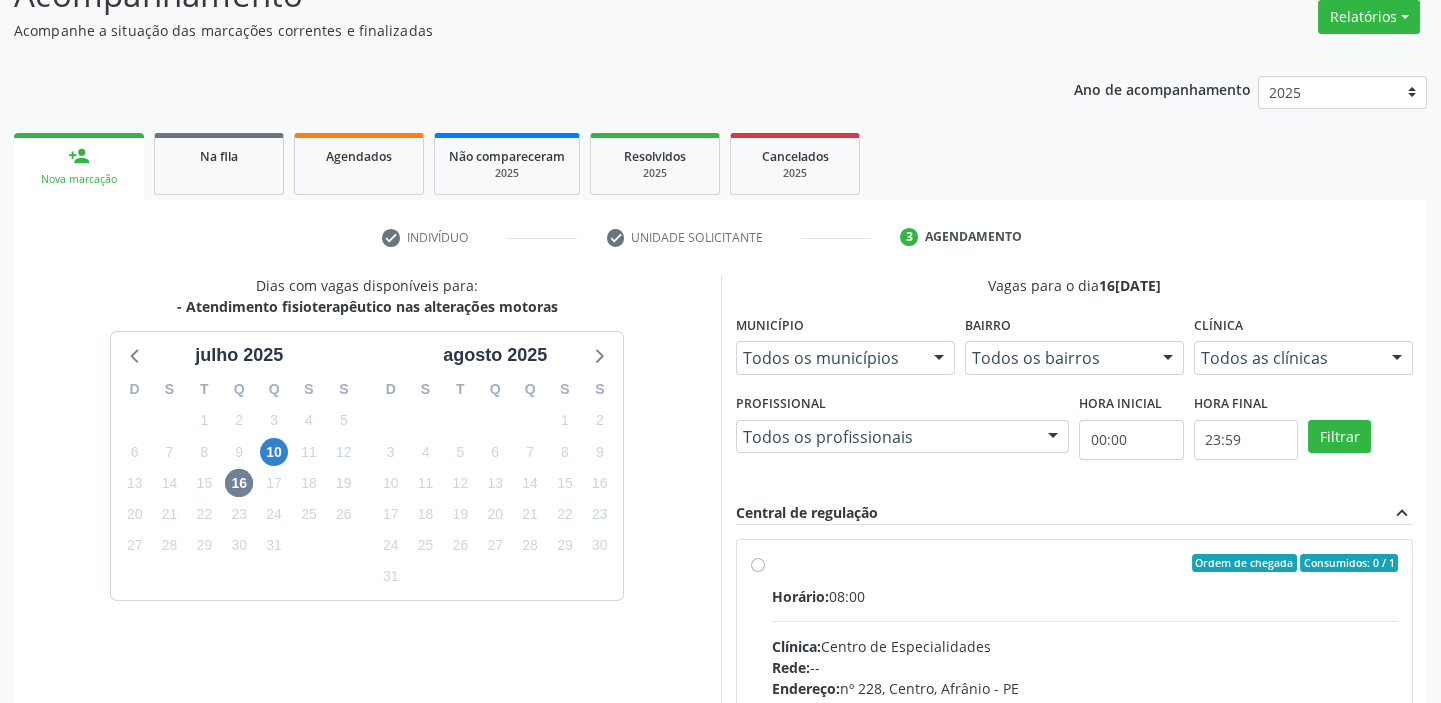 click on "Horário:   08:00
Clínica:  Centro de Especialidades
Rede:
--
Endereço:   [STREET_ADDRESS]
Telefone:   --
Profissional:
--
Informações adicionais sobre o atendimento
Idade de atendimento:
Sem restrição
Gênero(s) atendido(s):
Sem restrição
Informações adicionais:
--" at bounding box center [1085, 723] 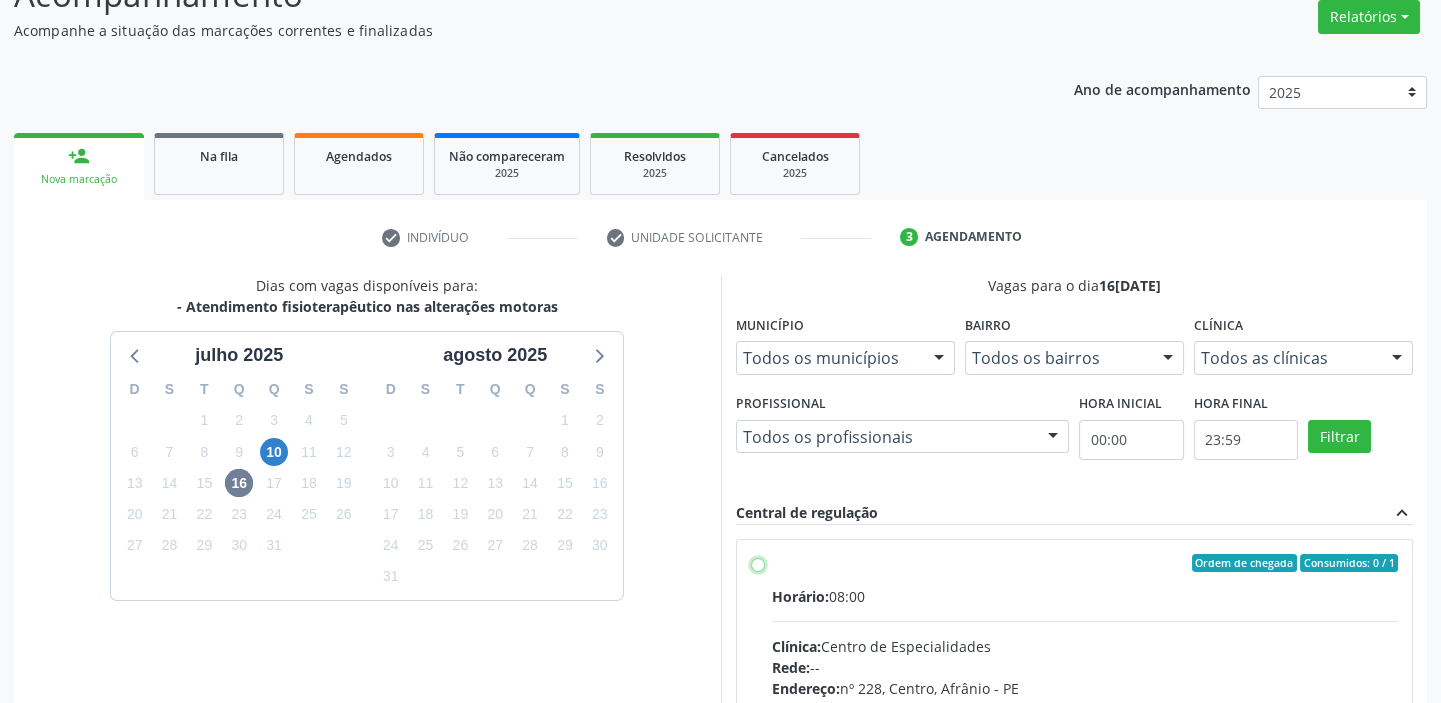 click on "Ordem de chegada
Consumidos: 0 / 1
Horário:   08:00
Clínica:  Centro de Especialidades
Rede:
--
Endereço:   [STREET_ADDRESS]
Telefone:   --
Profissional:
--
Informações adicionais sobre o atendimento
Idade de atendimento:
Sem restrição
Gênero(s) atendido(s):
Sem restrição
Informações adicionais:
--" at bounding box center (758, 563) 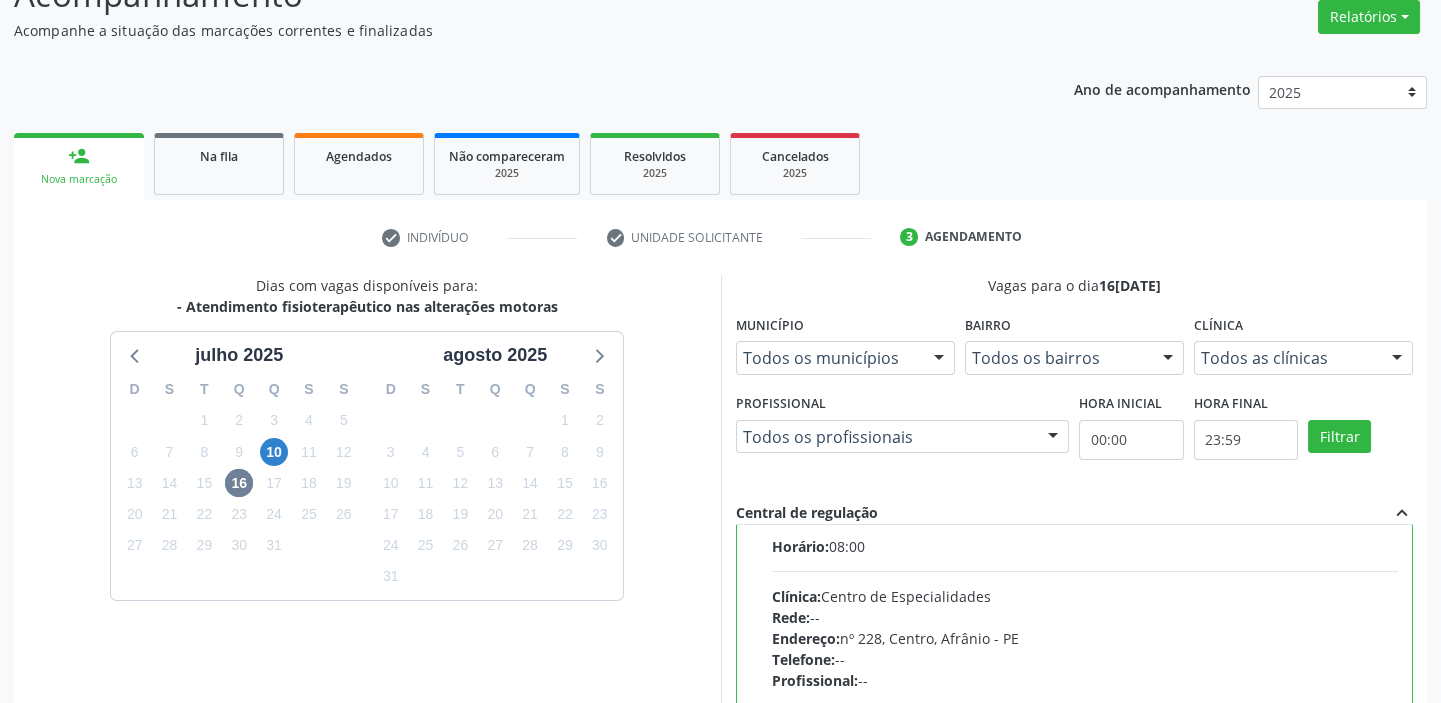 scroll, scrollTop: 99, scrollLeft: 0, axis: vertical 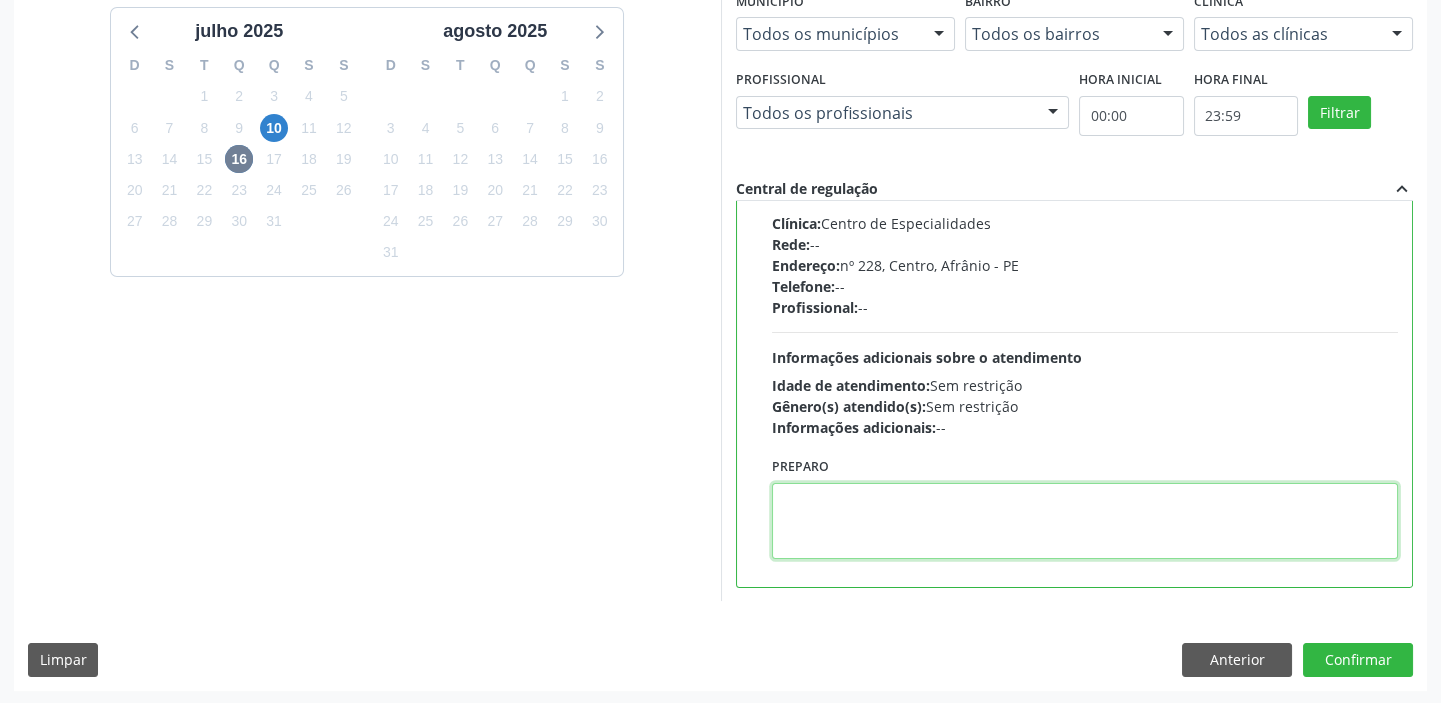 click at bounding box center (1085, 521) 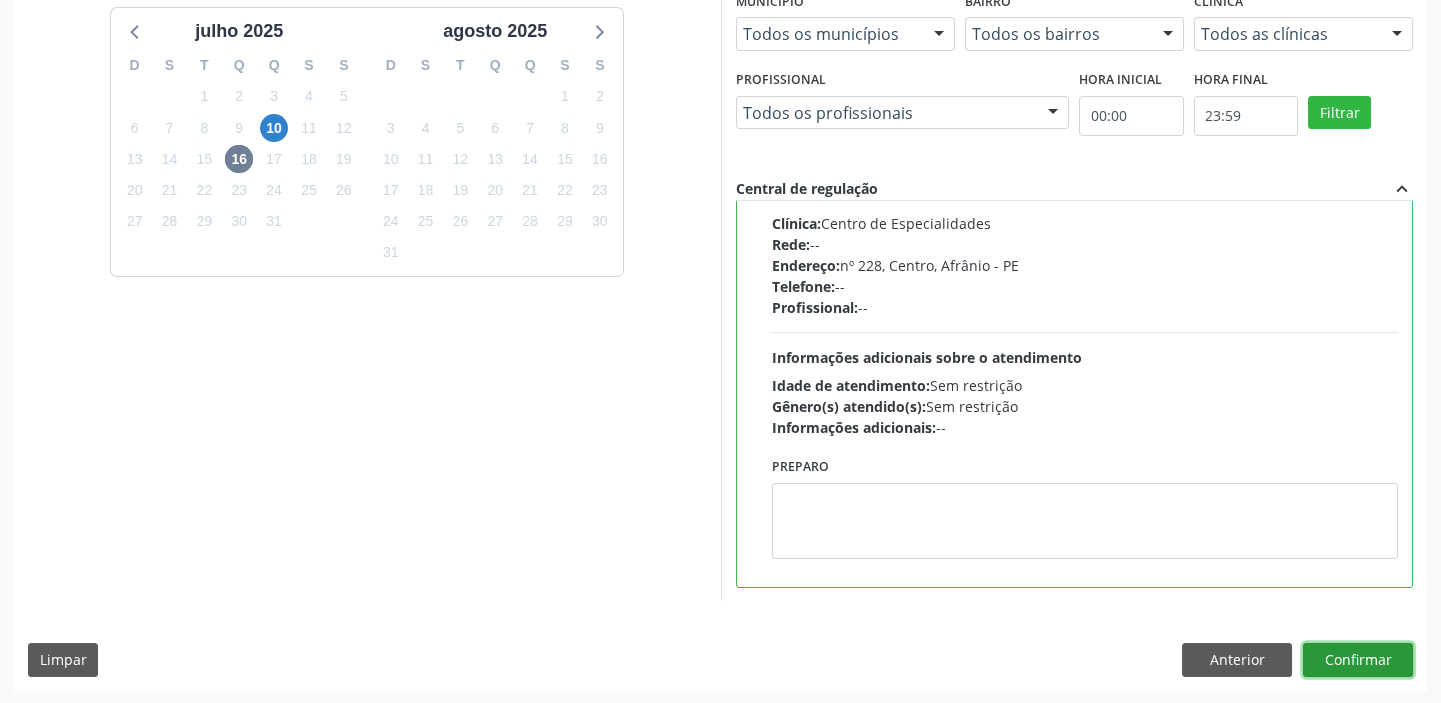 click on "Confirmar" at bounding box center [1358, 660] 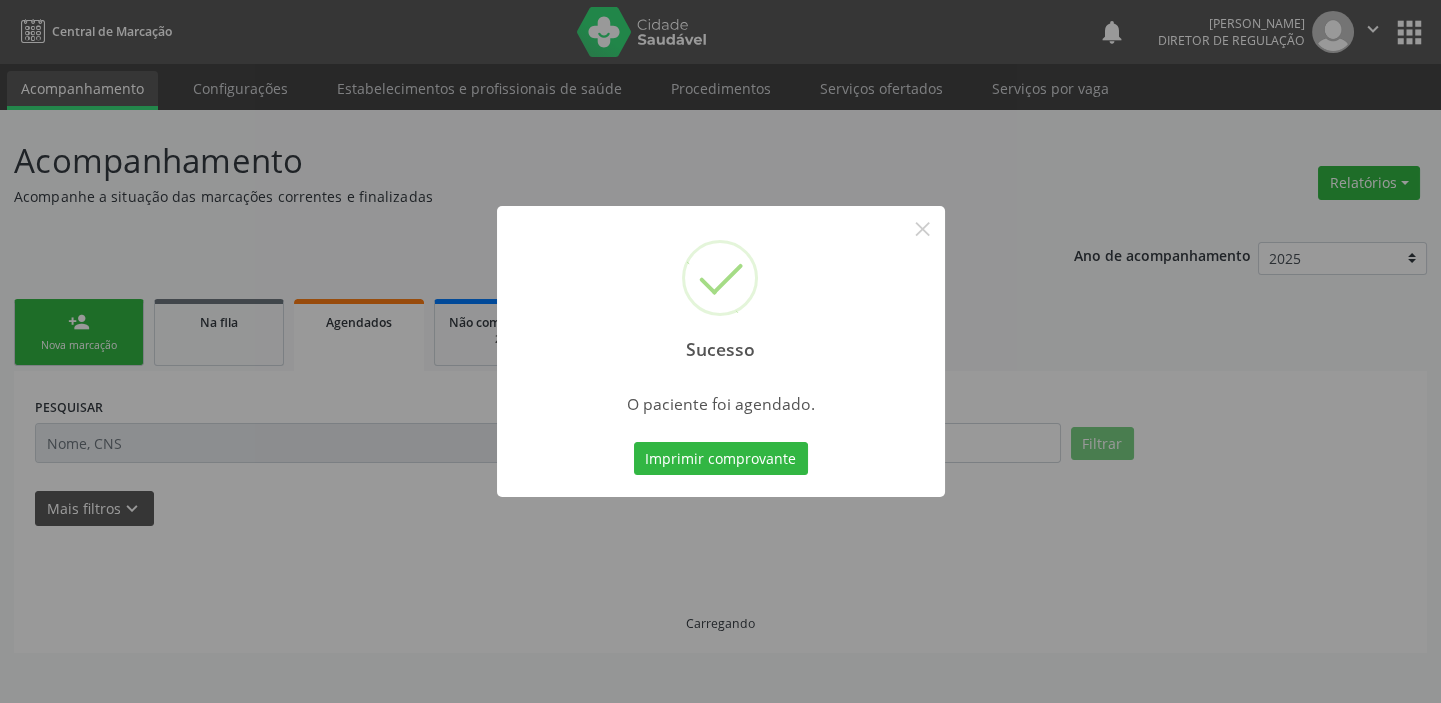 scroll, scrollTop: 0, scrollLeft: 0, axis: both 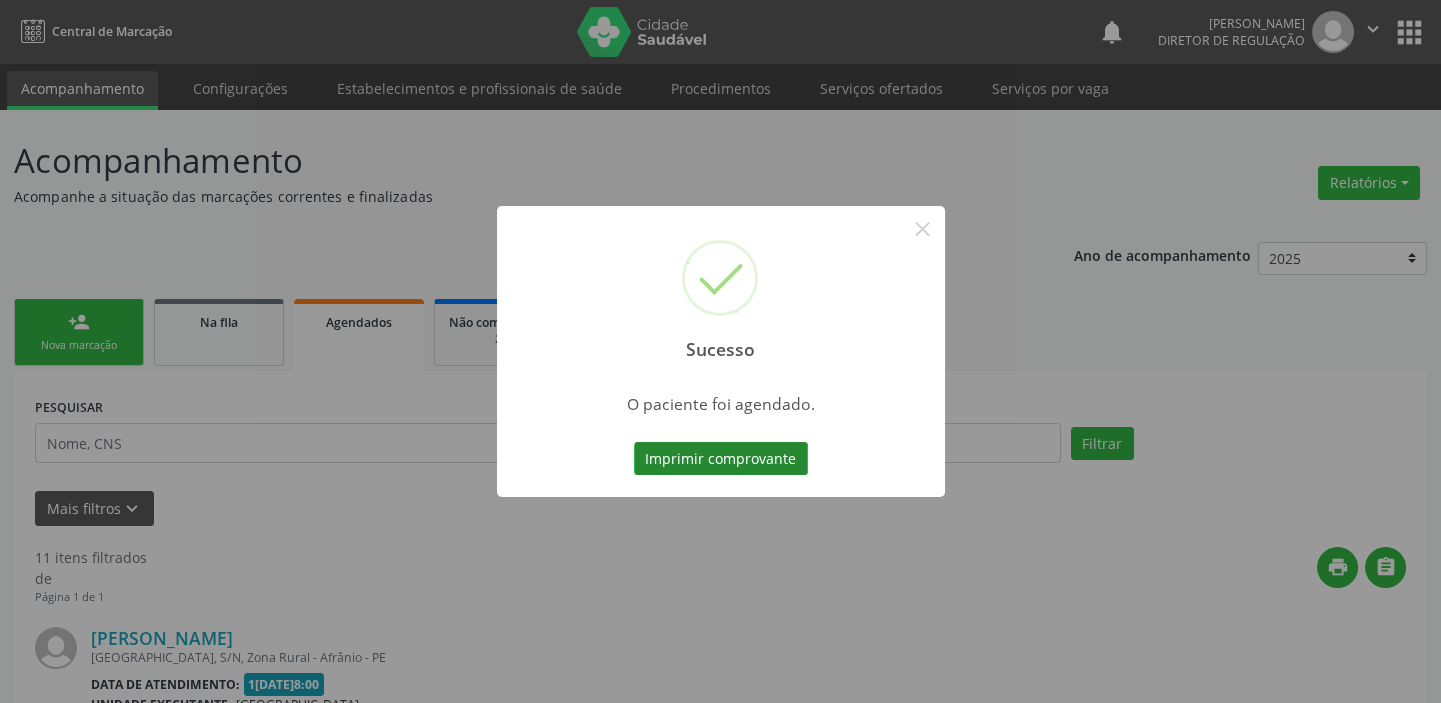 click on "Imprimir comprovante" at bounding box center [721, 459] 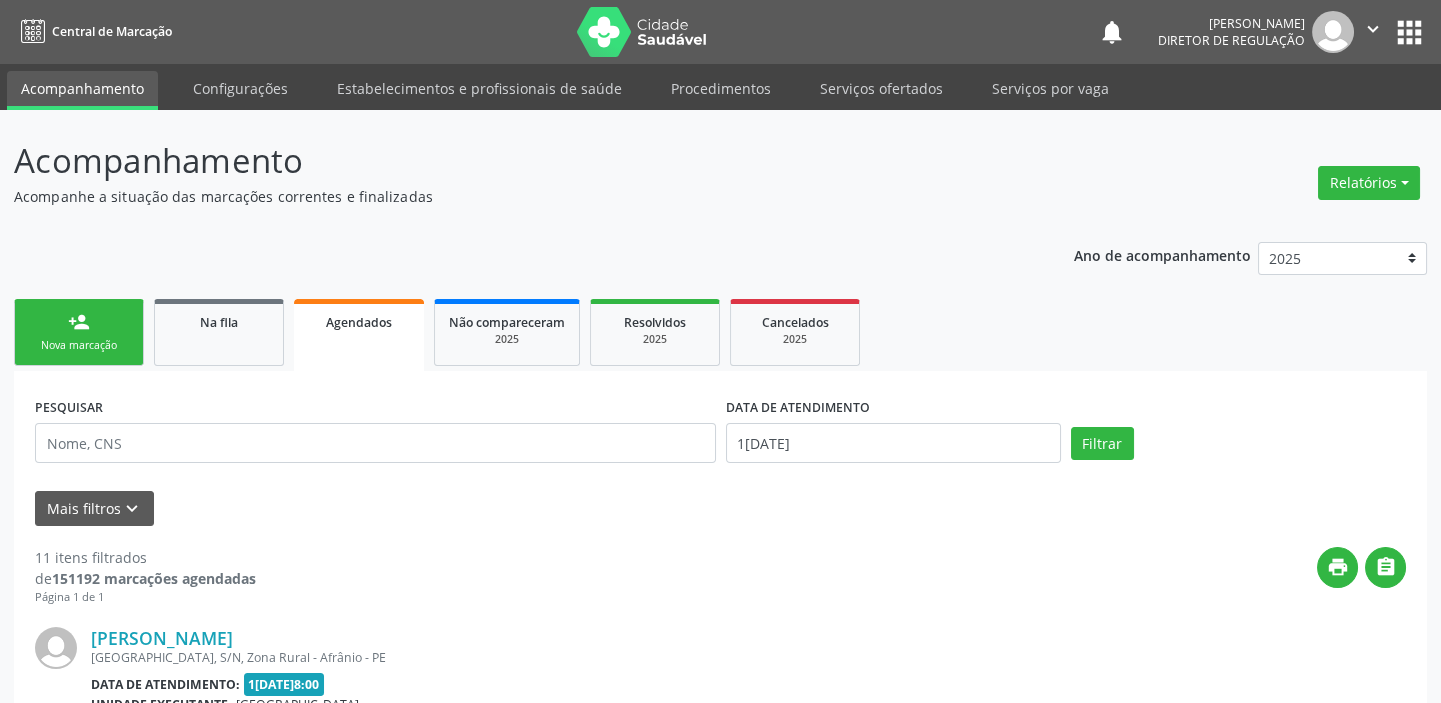 click on "person_add
Nova marcação" at bounding box center [79, 332] 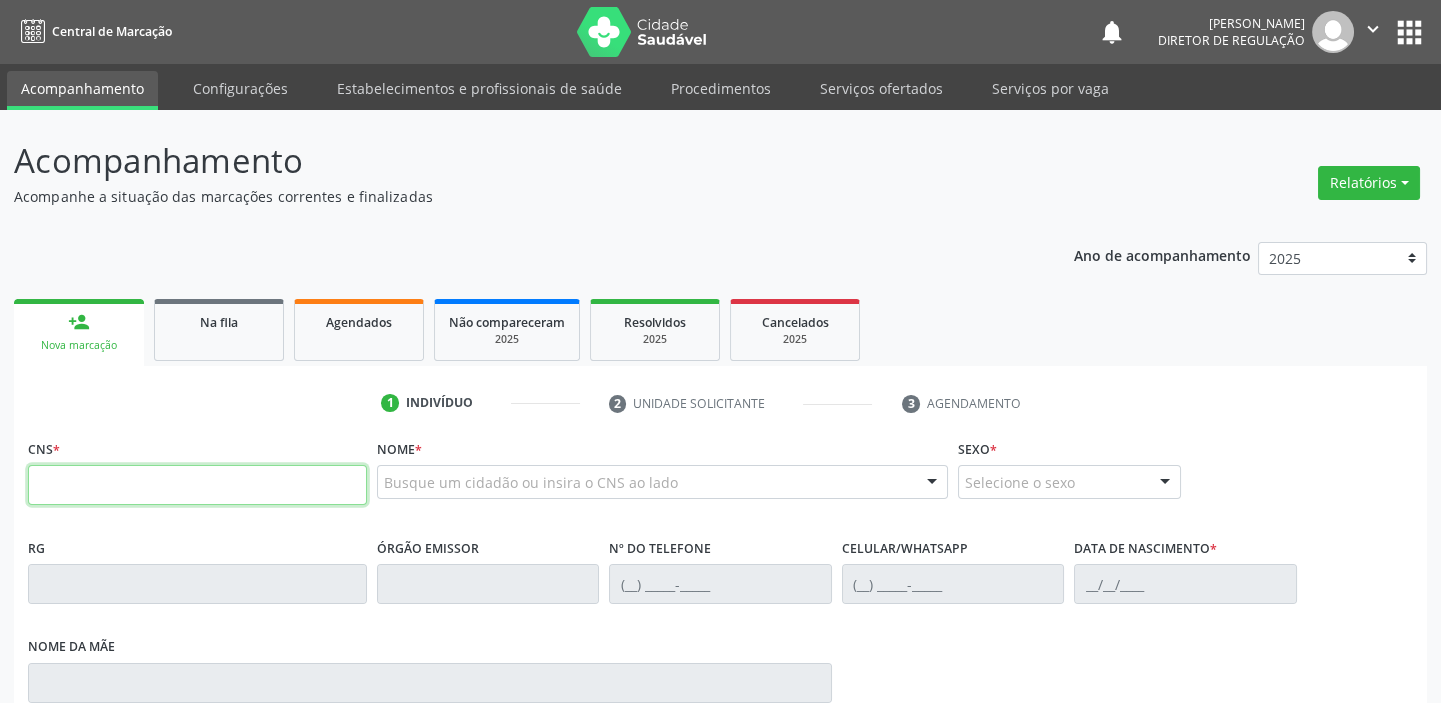 click at bounding box center (197, 485) 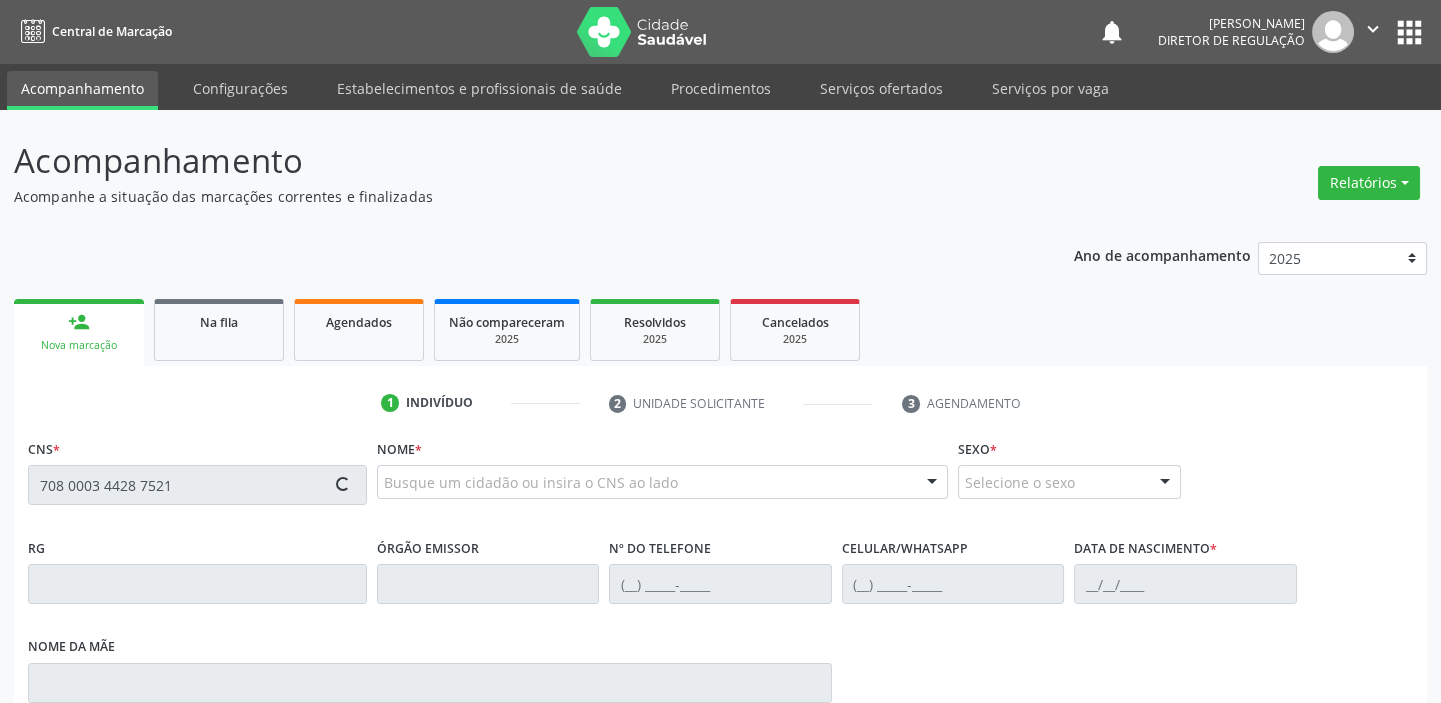 type on "708 0003 4428 7521" 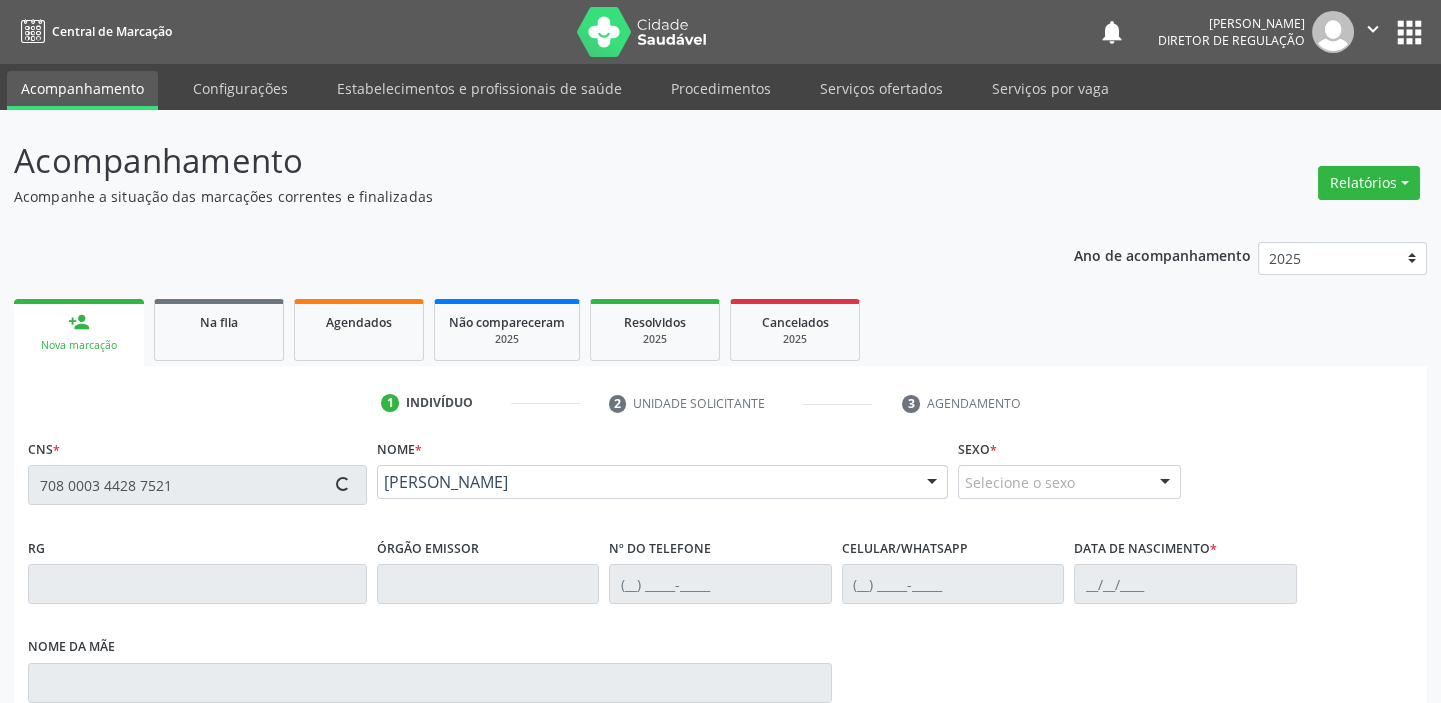type on "[PHONE_NUMBER]" 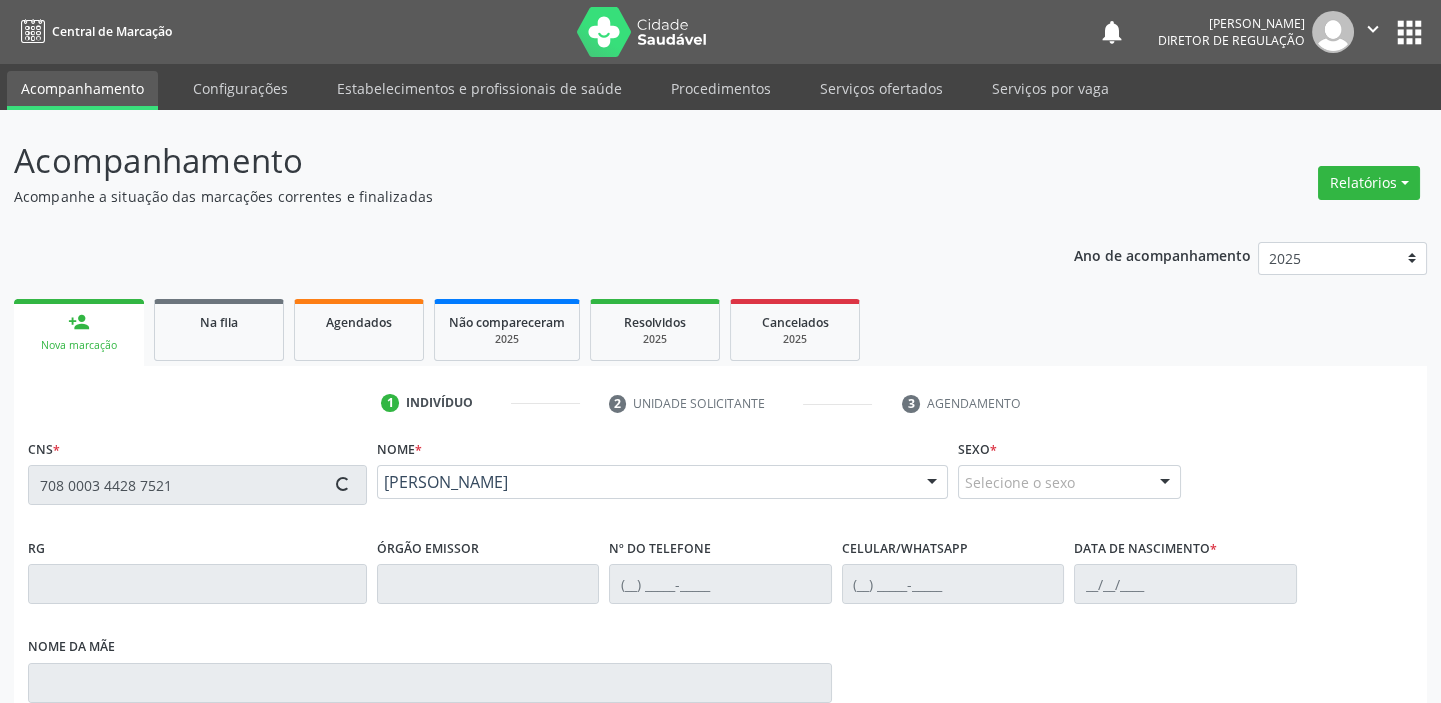 type on "[PHONE_NUMBER]" 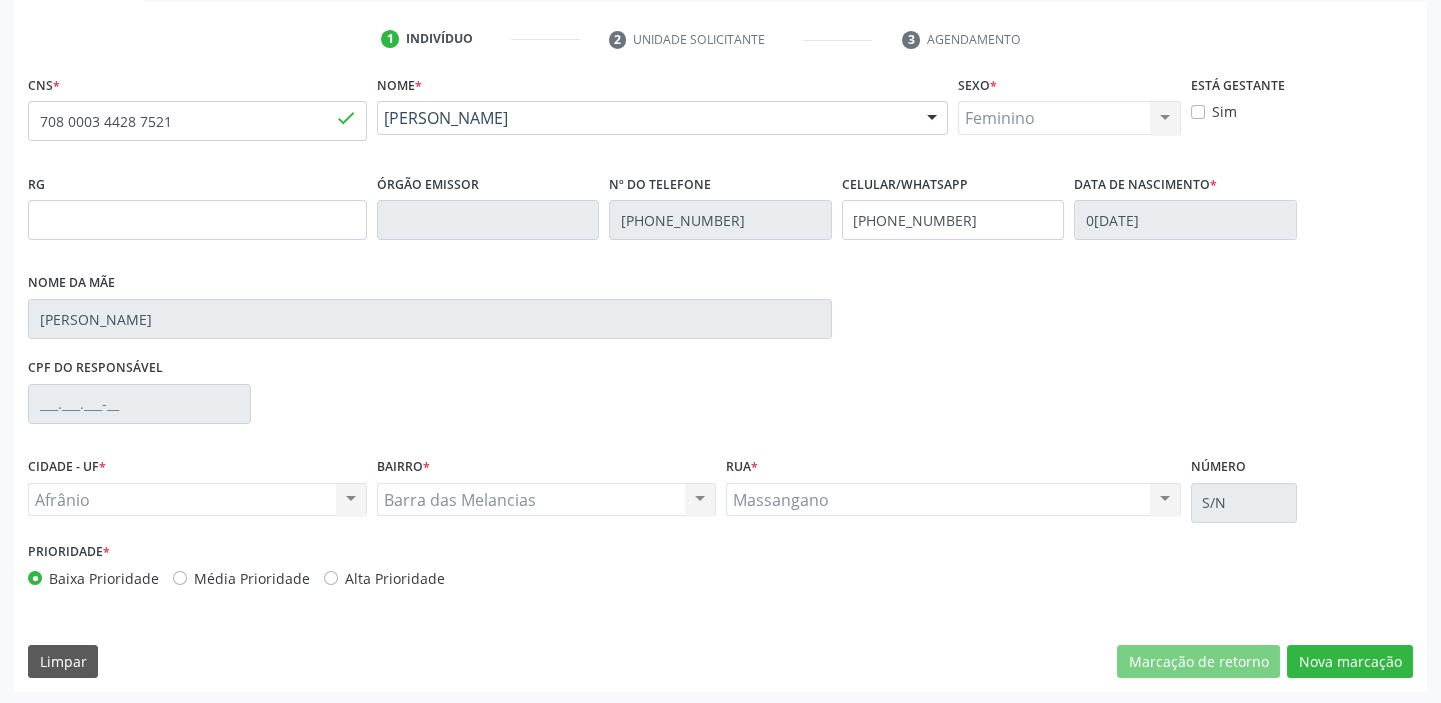 scroll, scrollTop: 366, scrollLeft: 0, axis: vertical 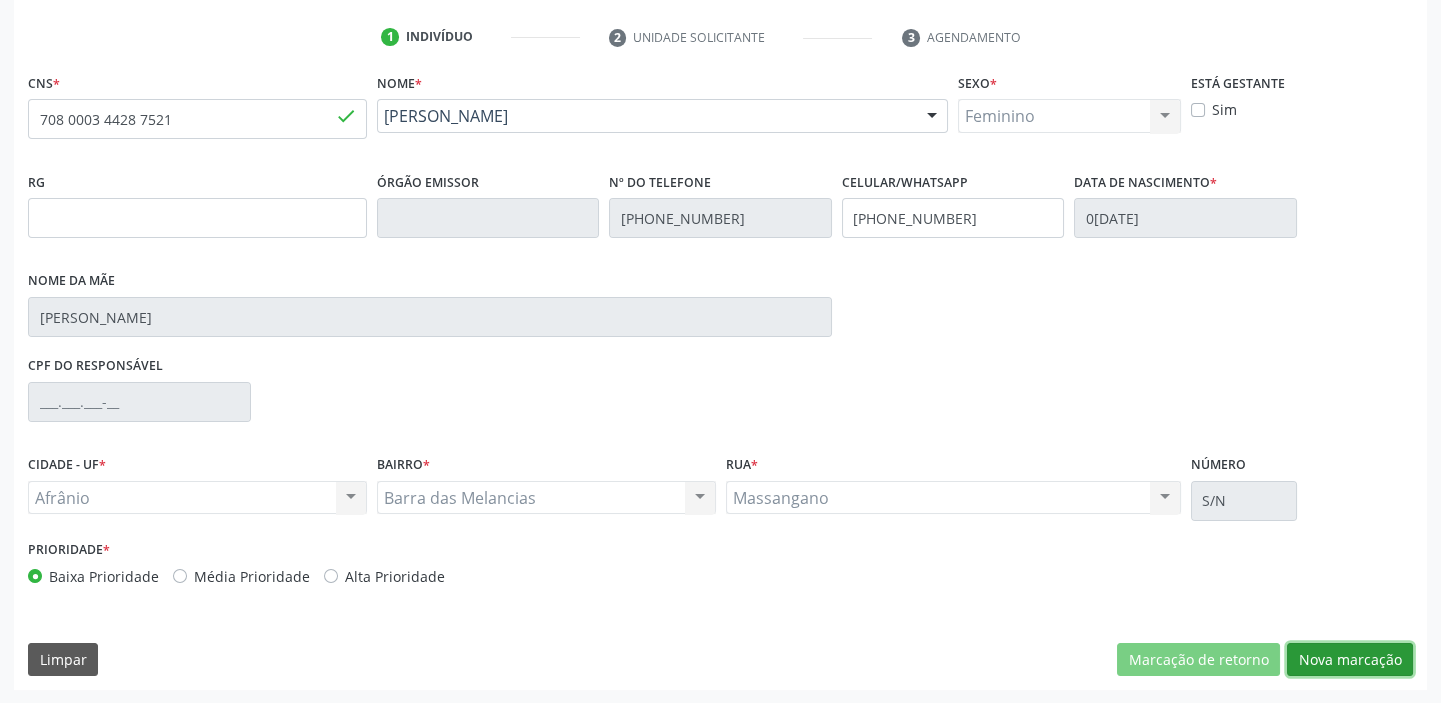 click on "Nova marcação" at bounding box center (1350, 660) 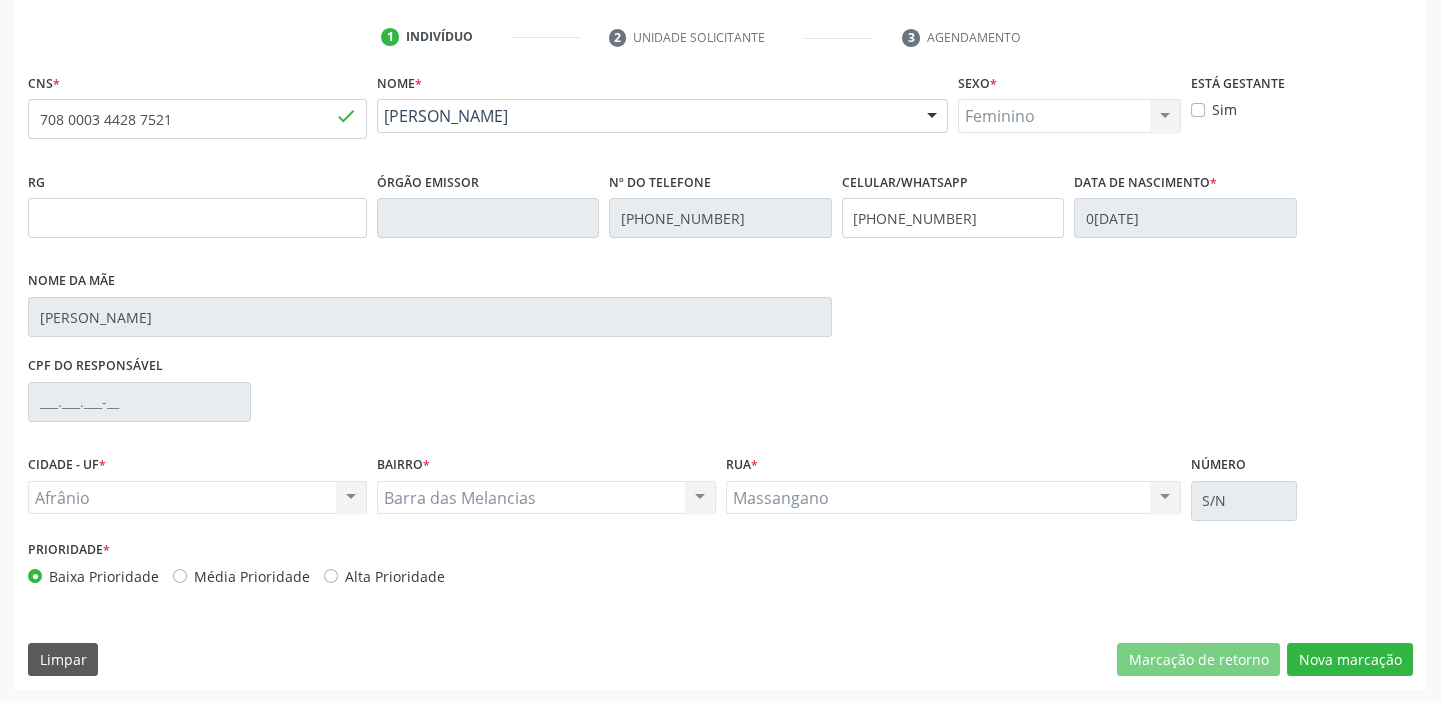 scroll, scrollTop: 201, scrollLeft: 0, axis: vertical 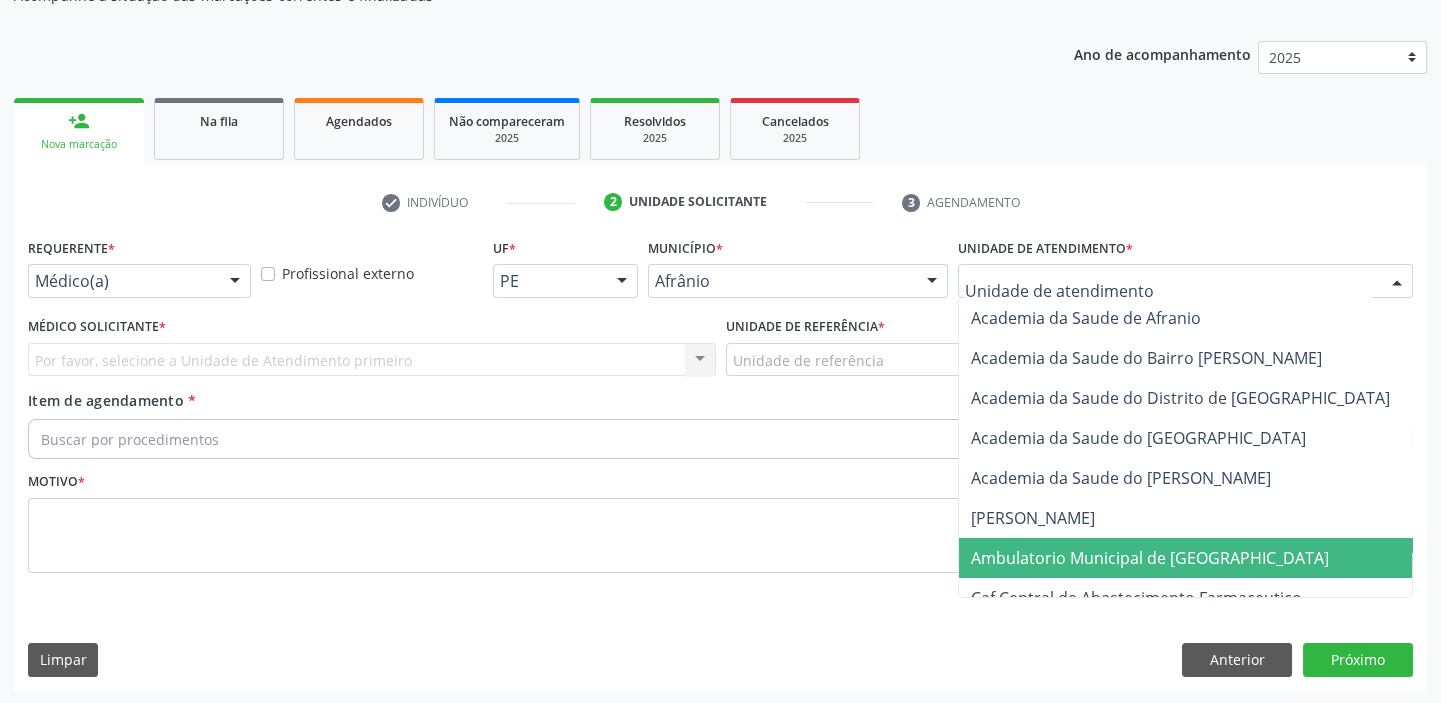 click on "Ambulatorio Municipal de [GEOGRAPHIC_DATA]" at bounding box center [1150, 558] 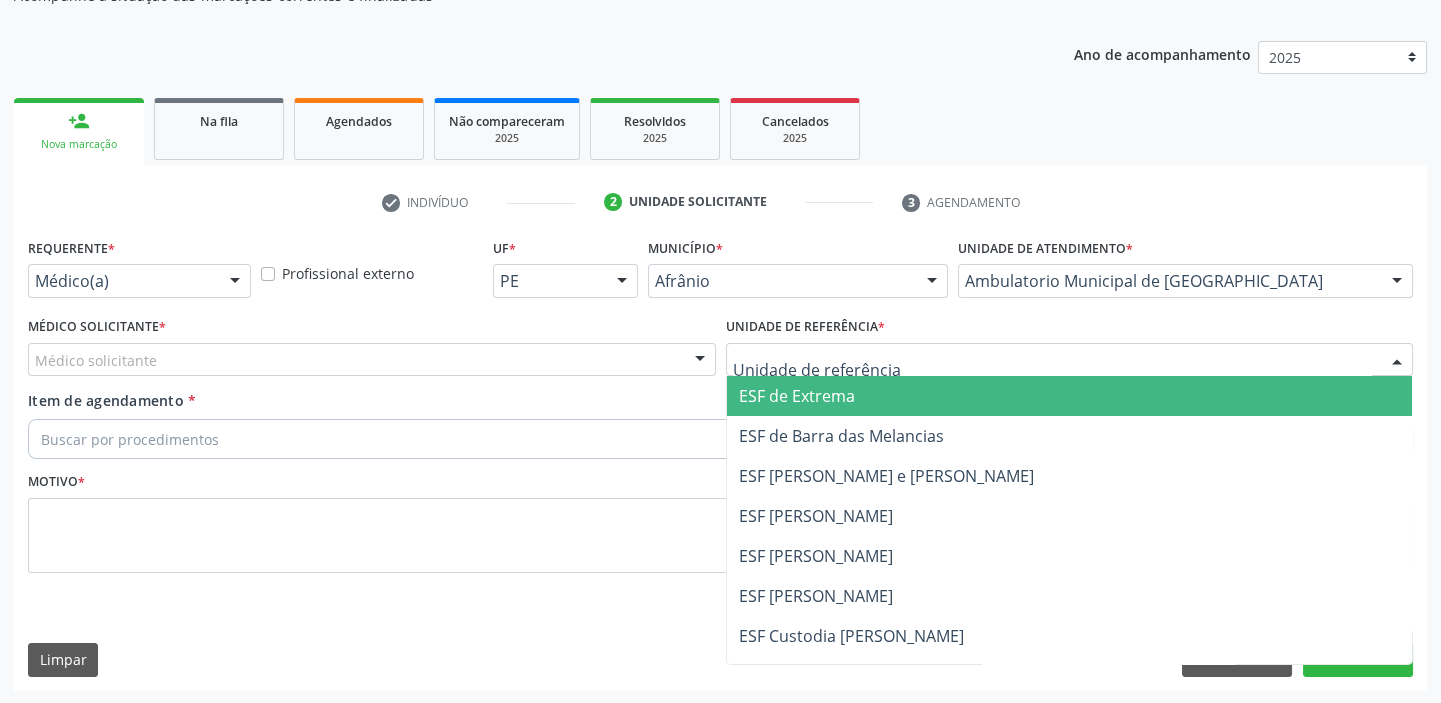 click at bounding box center [1070, 360] 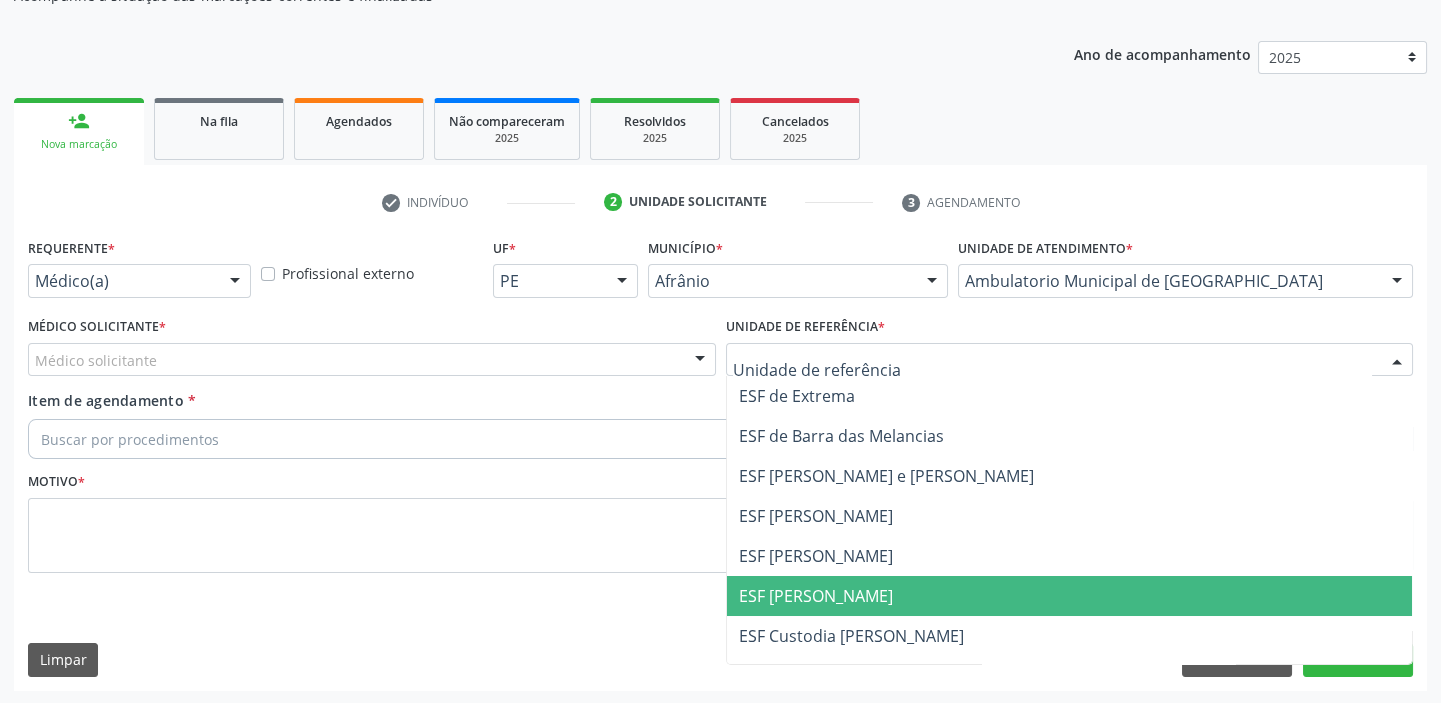 click on "ESF [PERSON_NAME]" at bounding box center (816, 596) 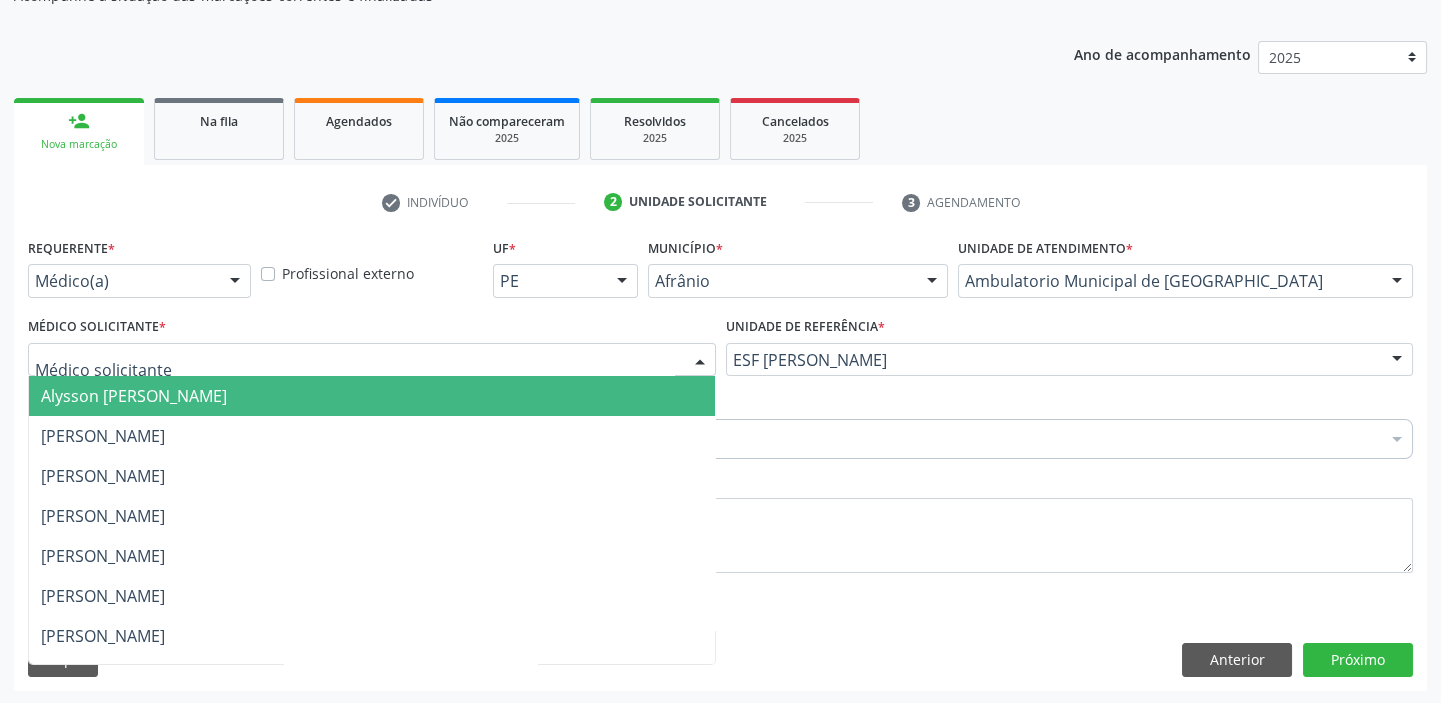 drag, startPoint x: 99, startPoint y: 358, endPoint x: 98, endPoint y: 404, distance: 46.010868 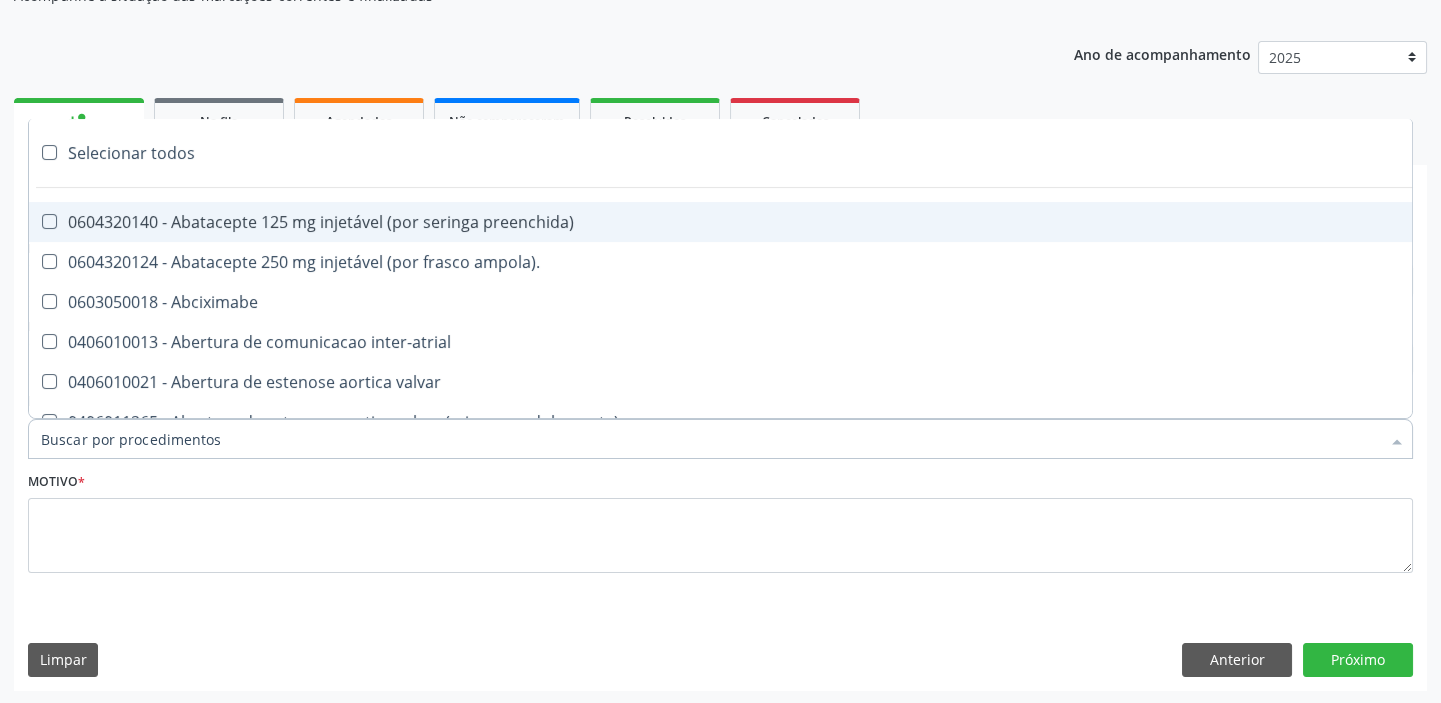 paste on "esofag" 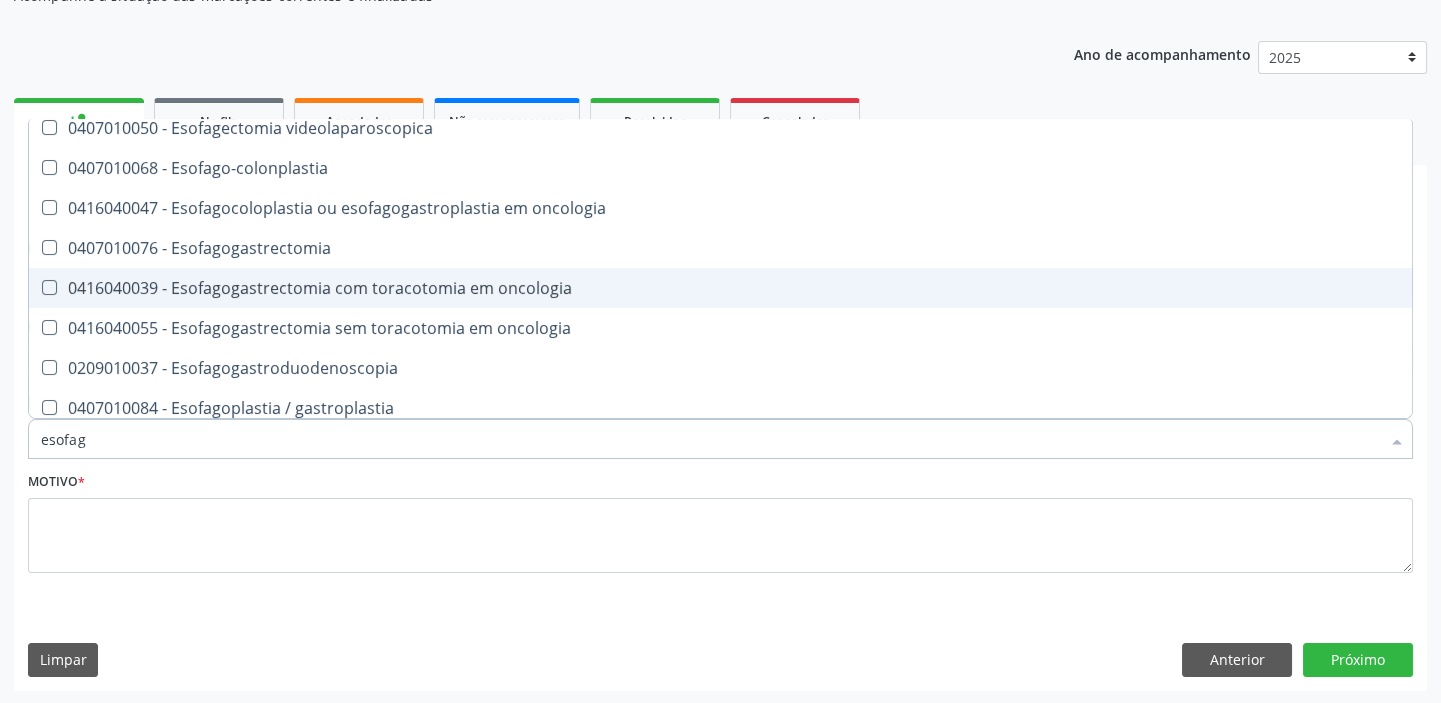 scroll, scrollTop: 363, scrollLeft: 0, axis: vertical 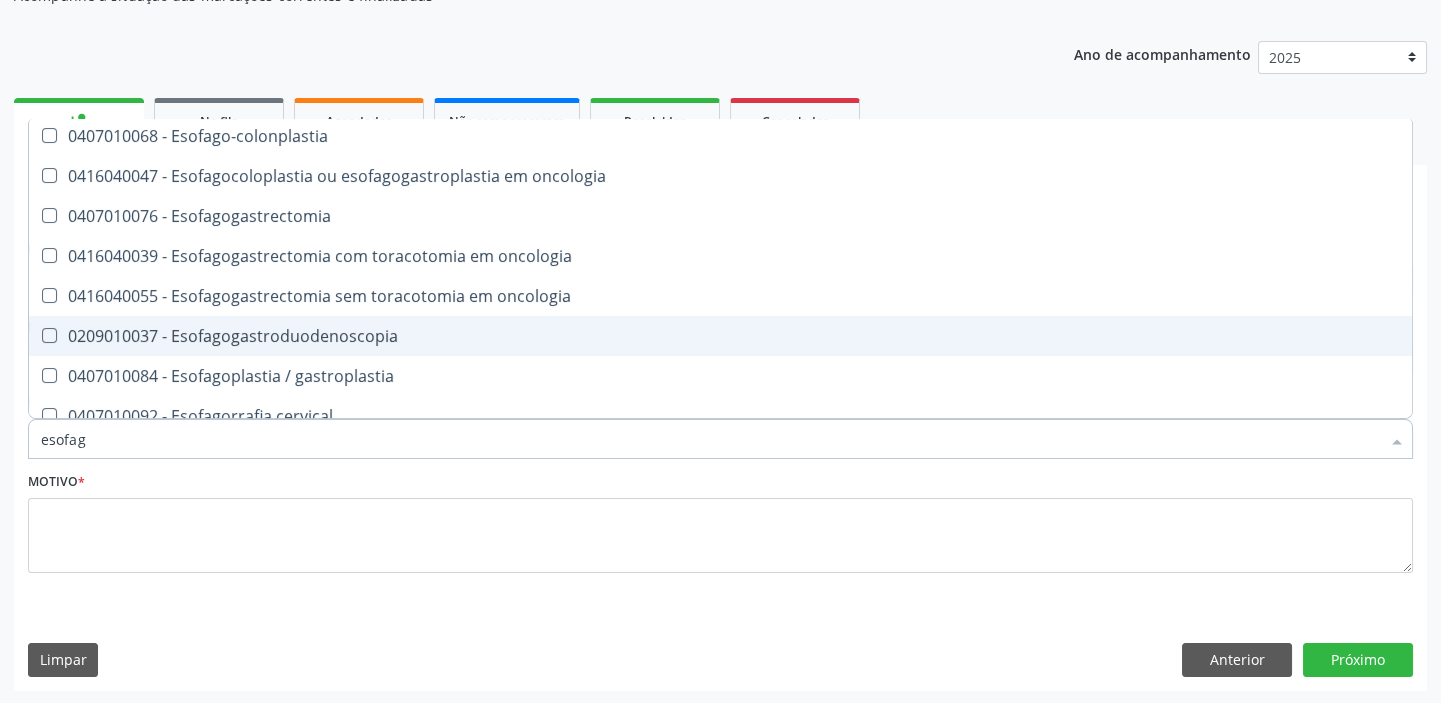 click on "0209010037 - Esofagogastroduodenoscopia" at bounding box center [720, 336] 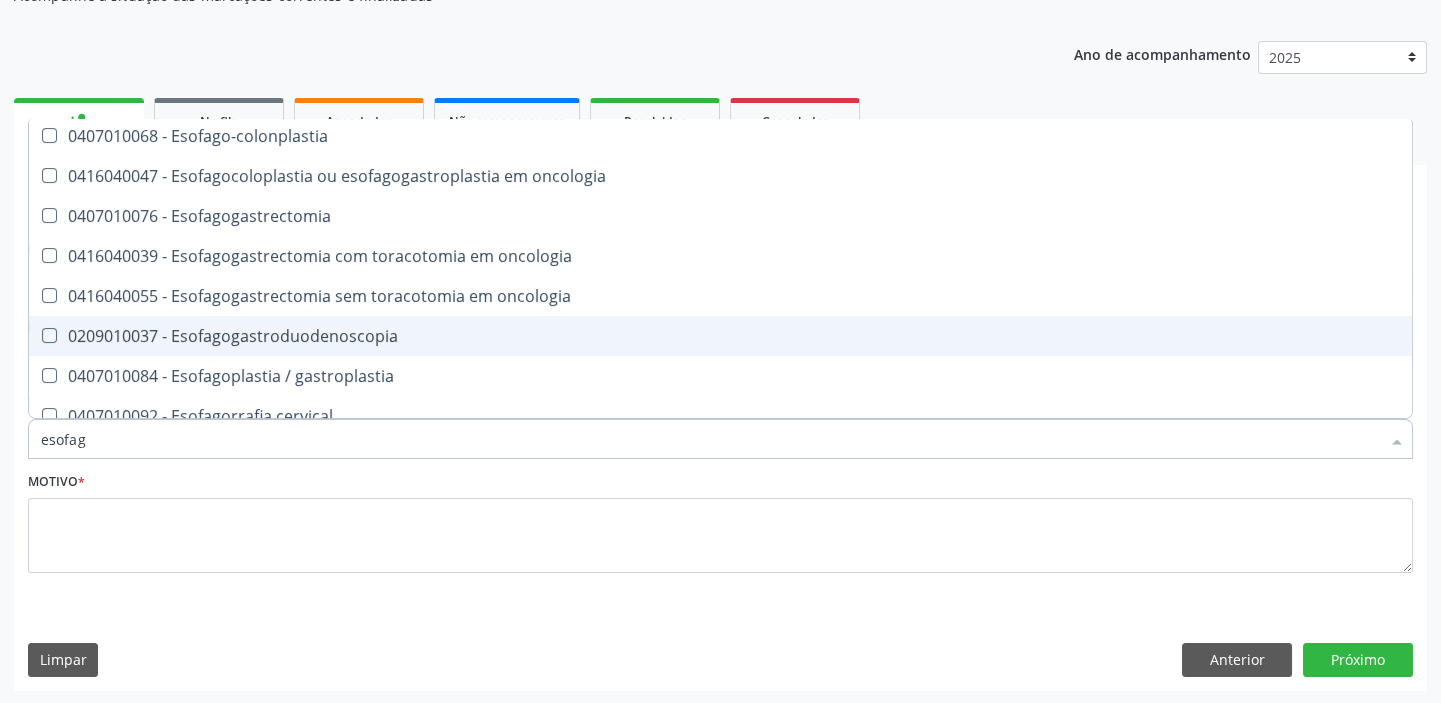 checkbox on "true" 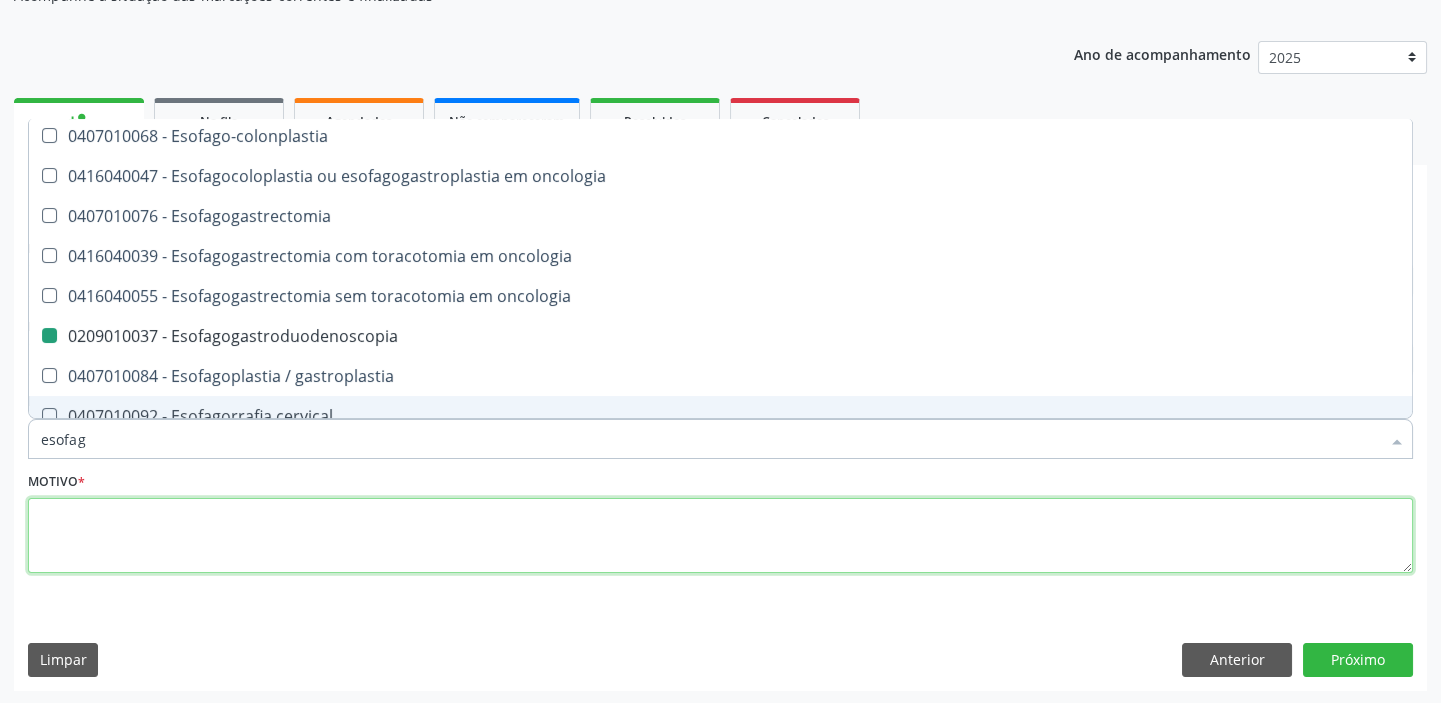 click at bounding box center (720, 536) 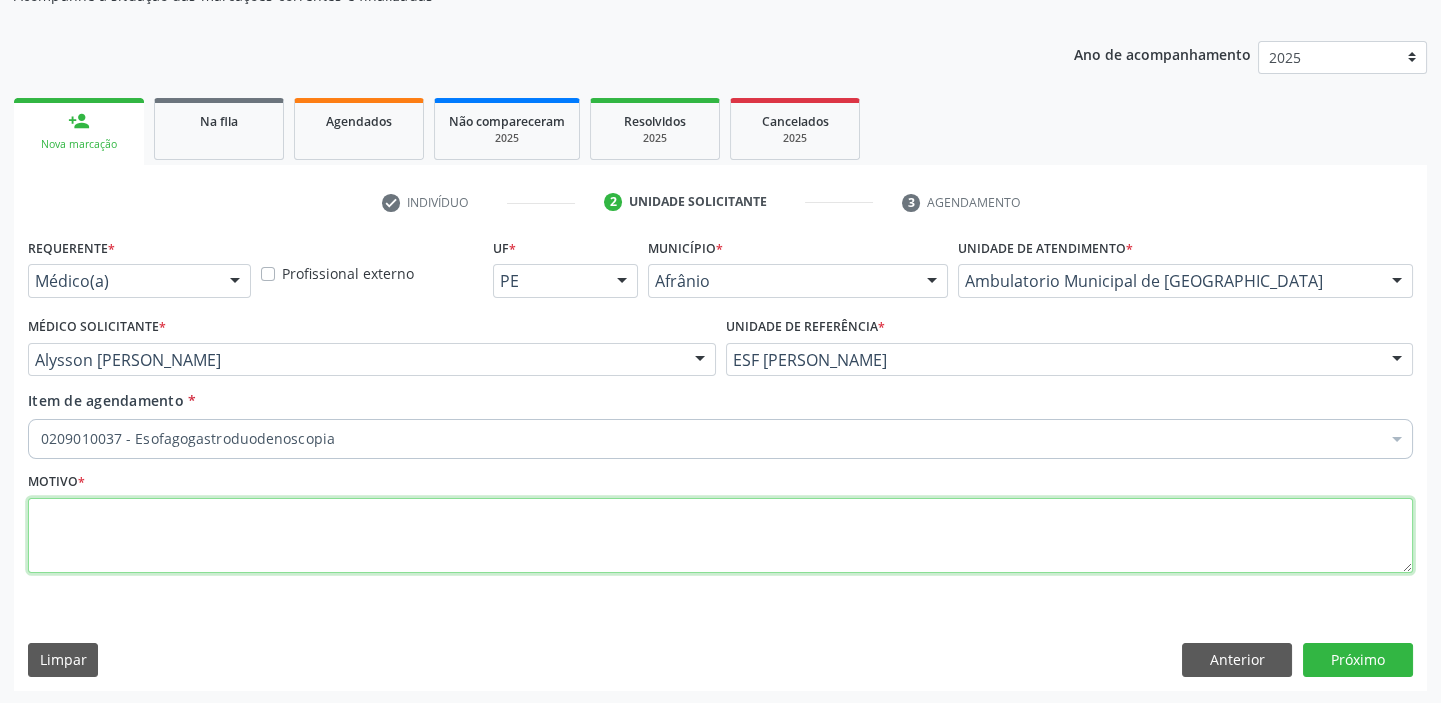 scroll, scrollTop: 0, scrollLeft: 0, axis: both 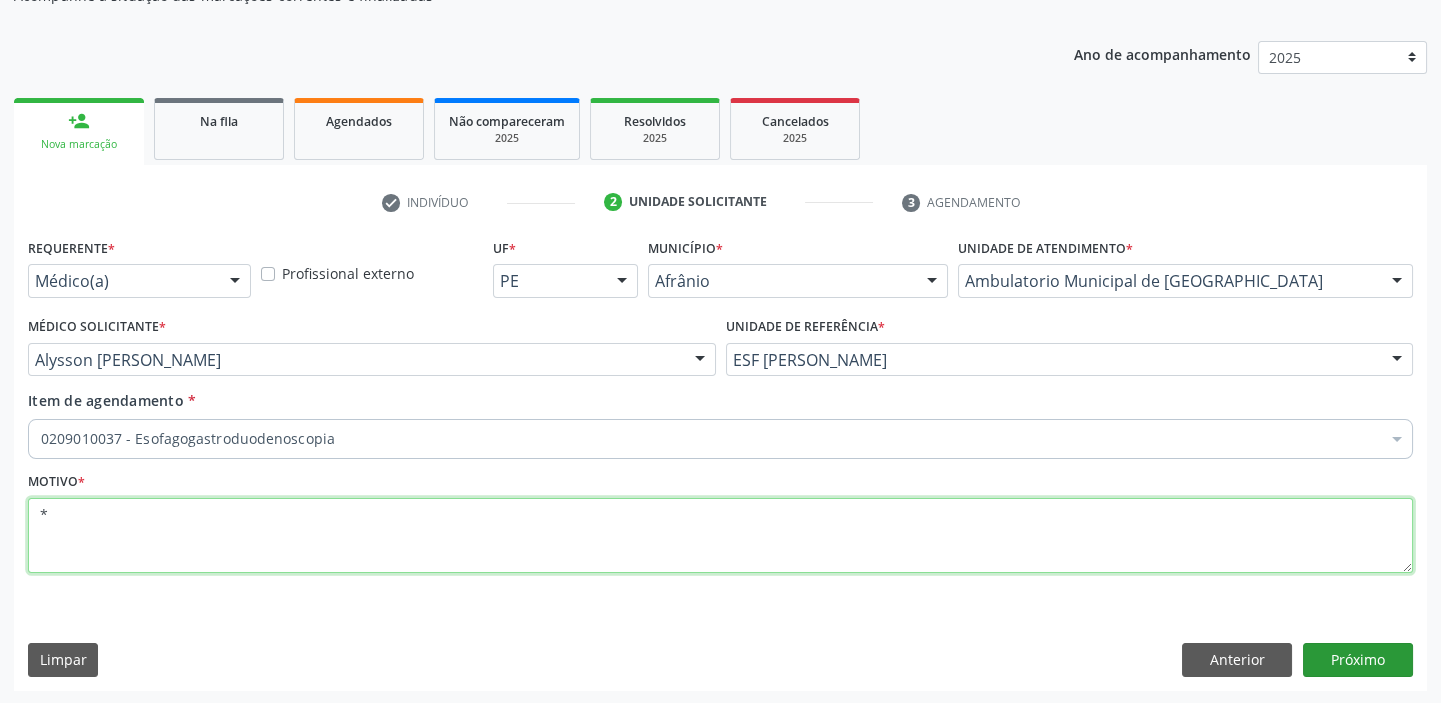 type on "*" 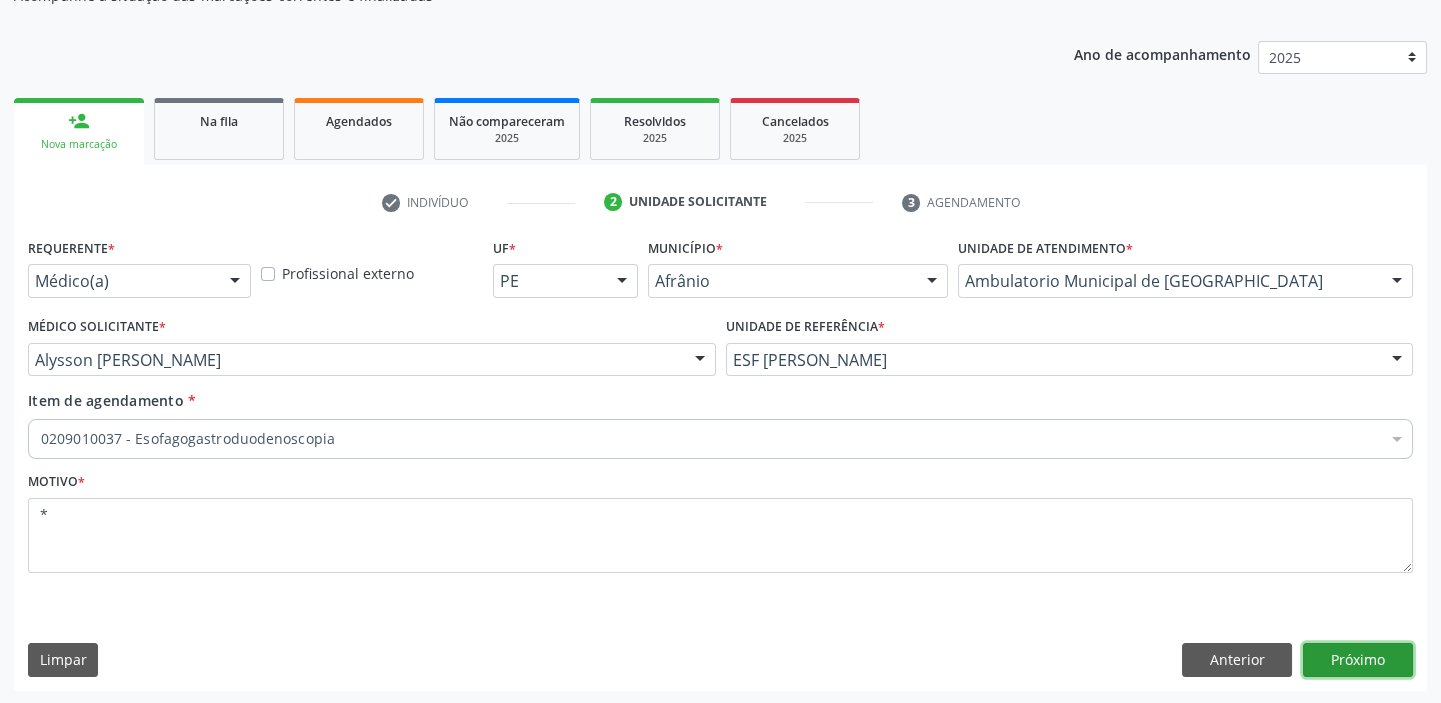 click on "Próximo" at bounding box center (1358, 660) 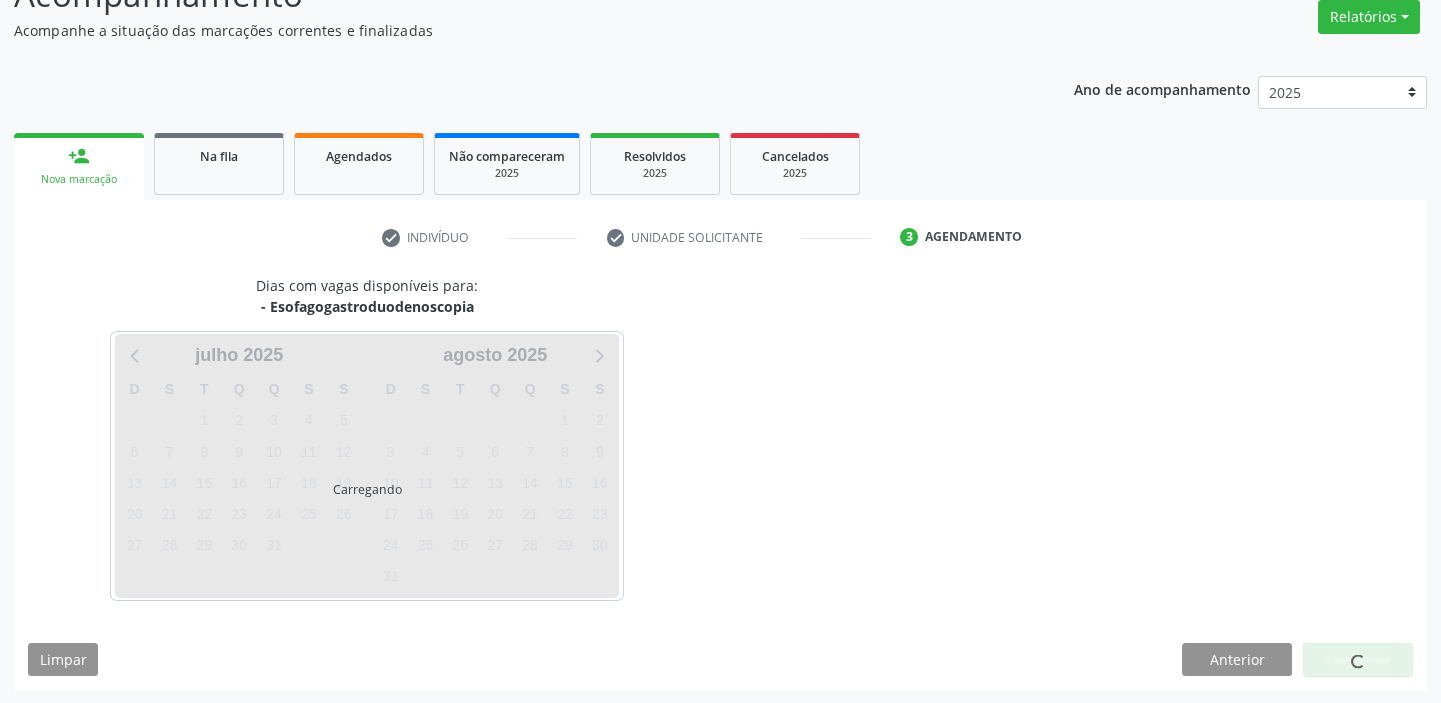 scroll, scrollTop: 201, scrollLeft: 0, axis: vertical 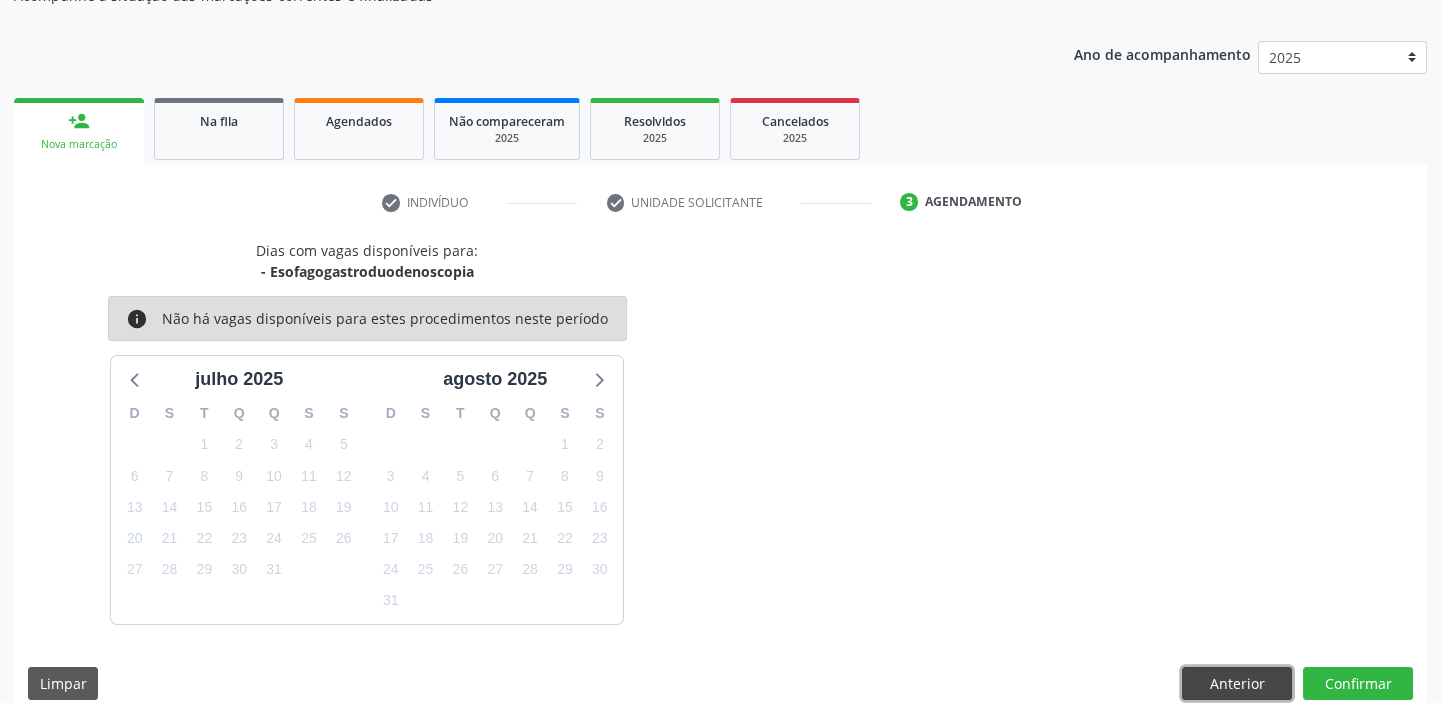click on "Anterior" at bounding box center (1237, 684) 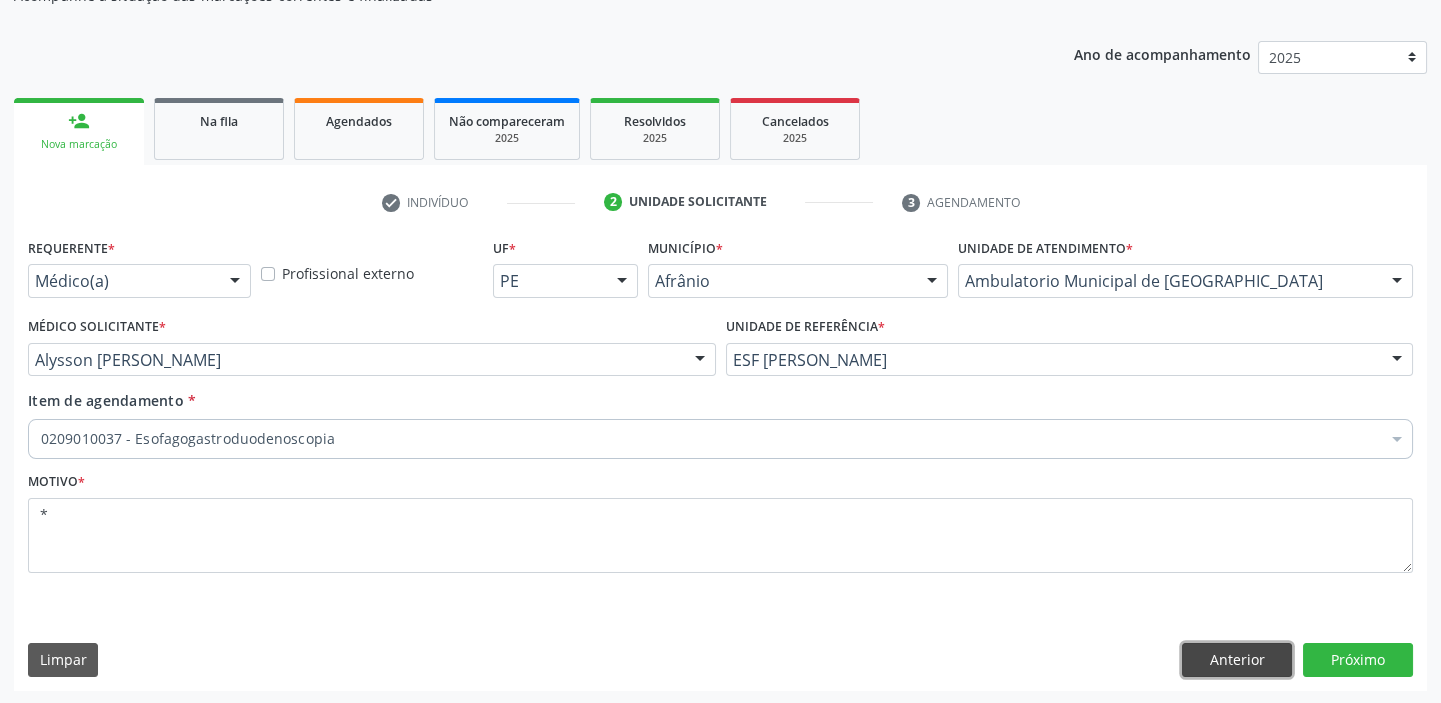 click on "Anterior" at bounding box center [1237, 660] 